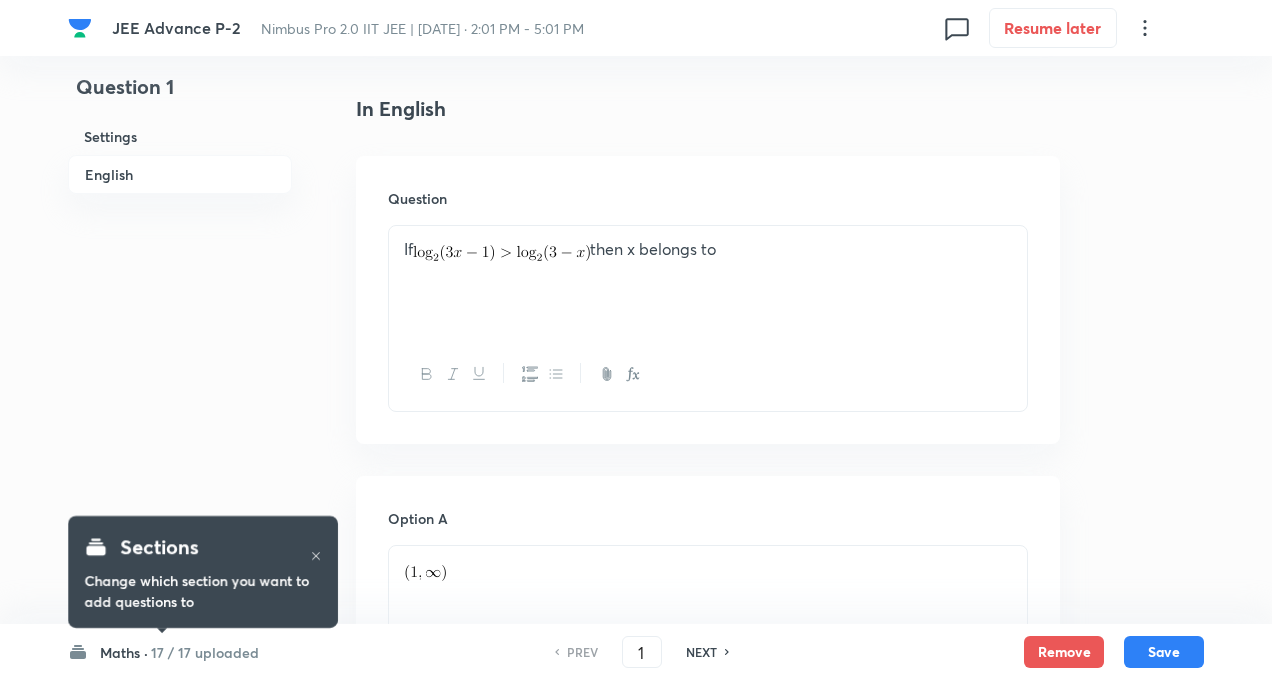 scroll, scrollTop: 520, scrollLeft: 0, axis: vertical 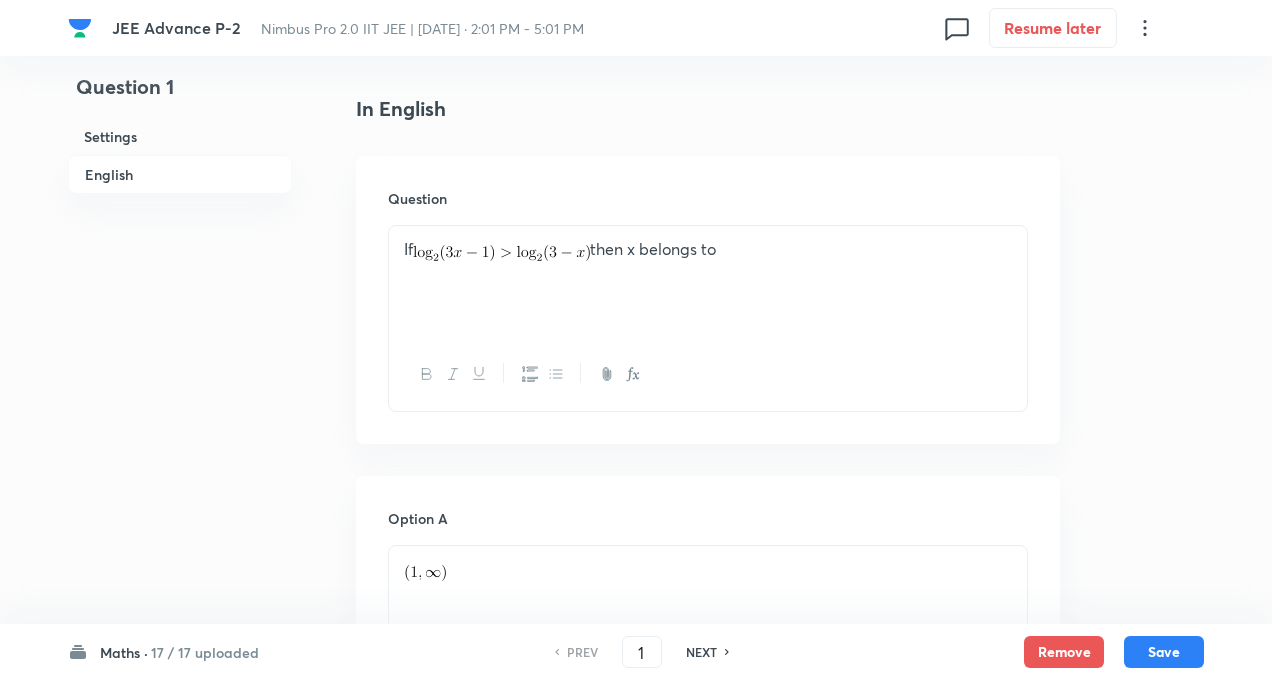 click on "17 / 17 uploaded" at bounding box center (205, 652) 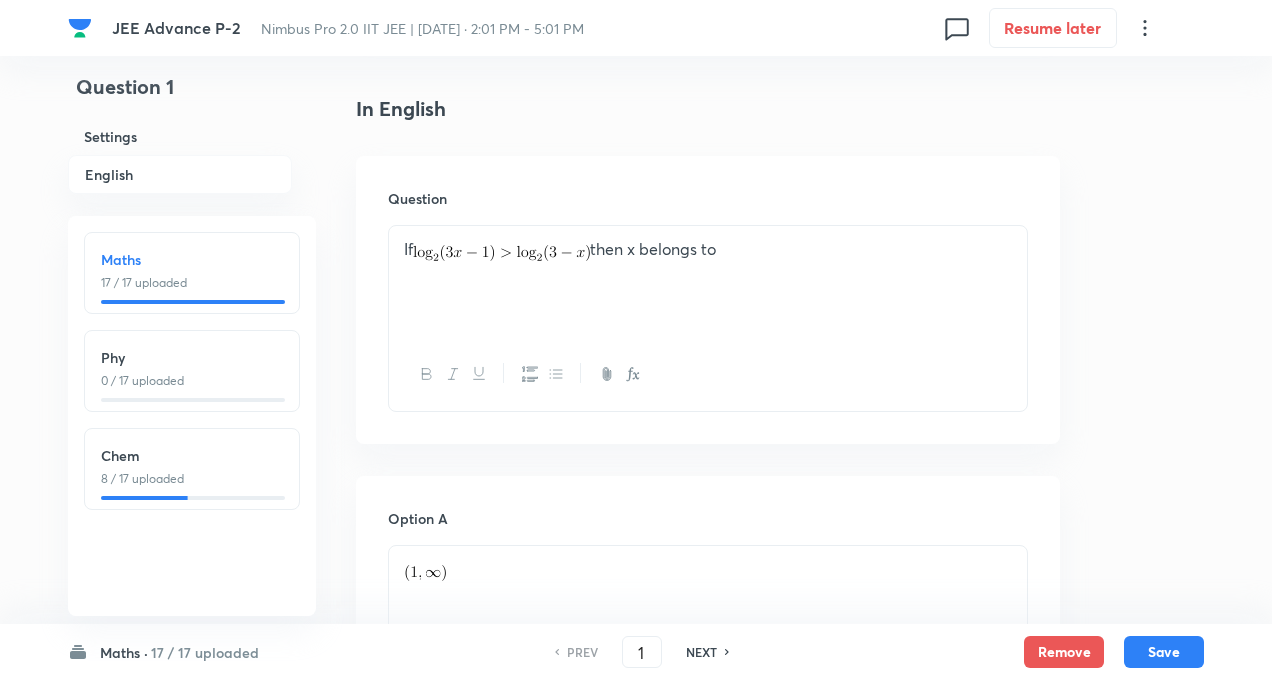 click on "Chem" at bounding box center [192, 455] 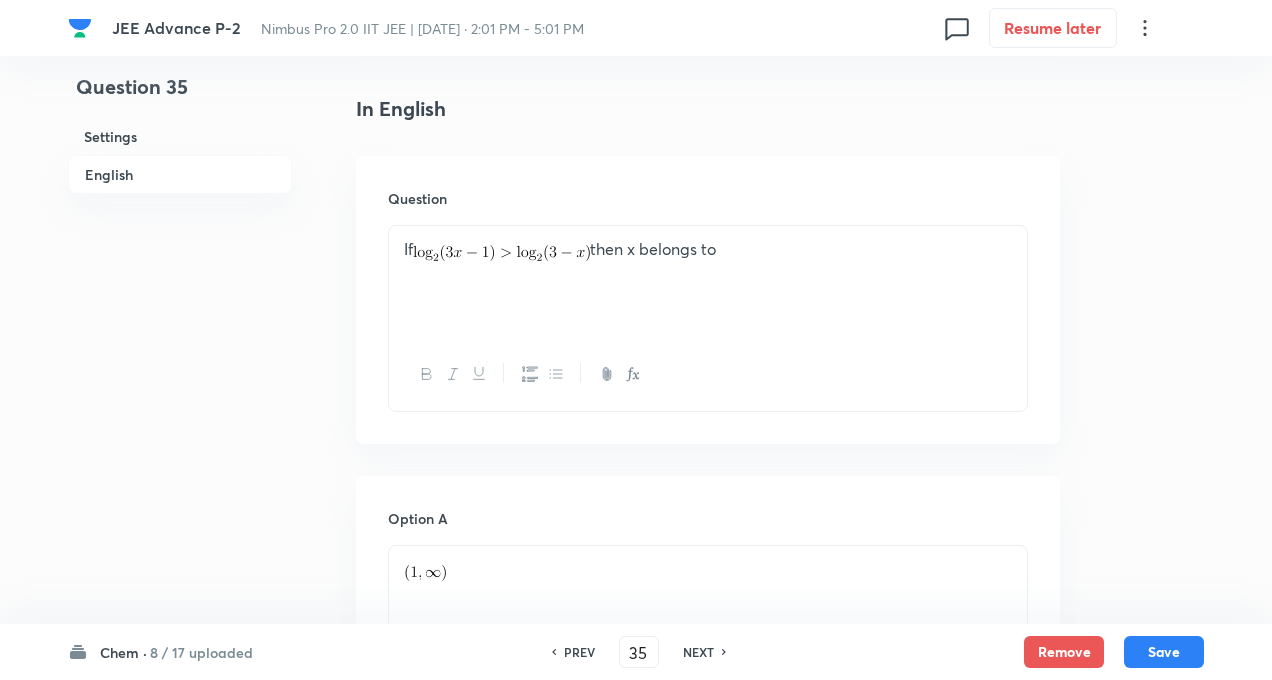 type on "35" 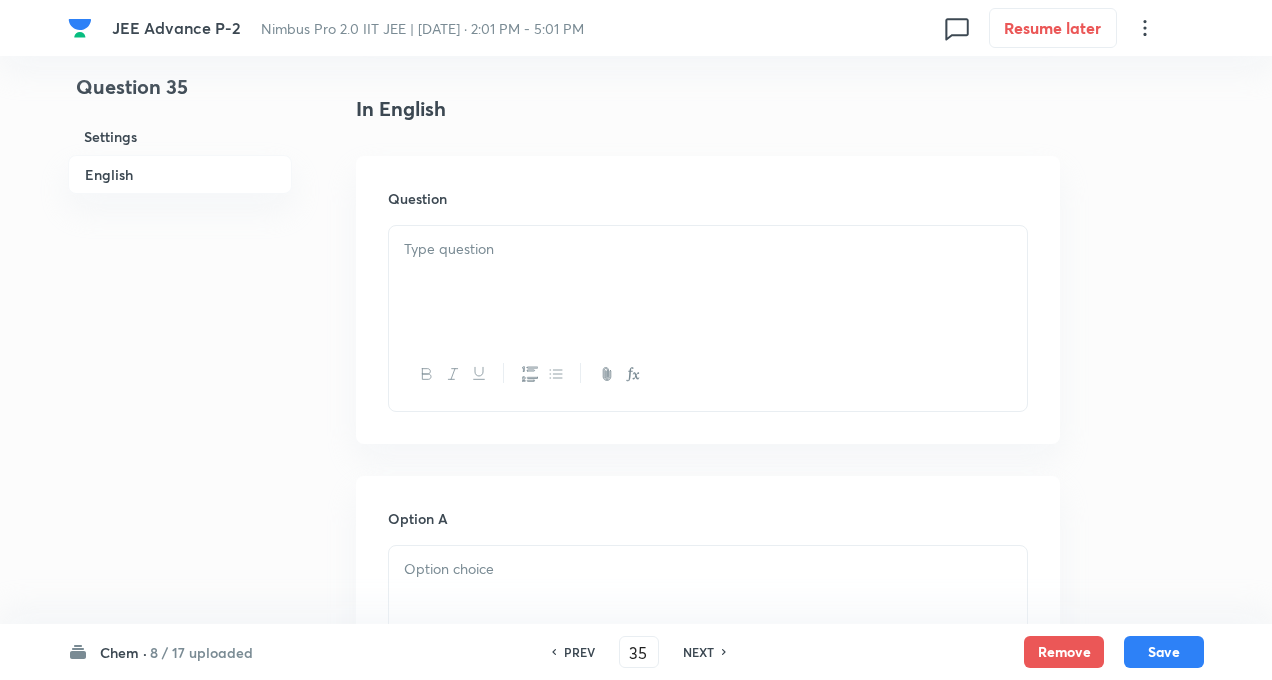 checkbox on "true" 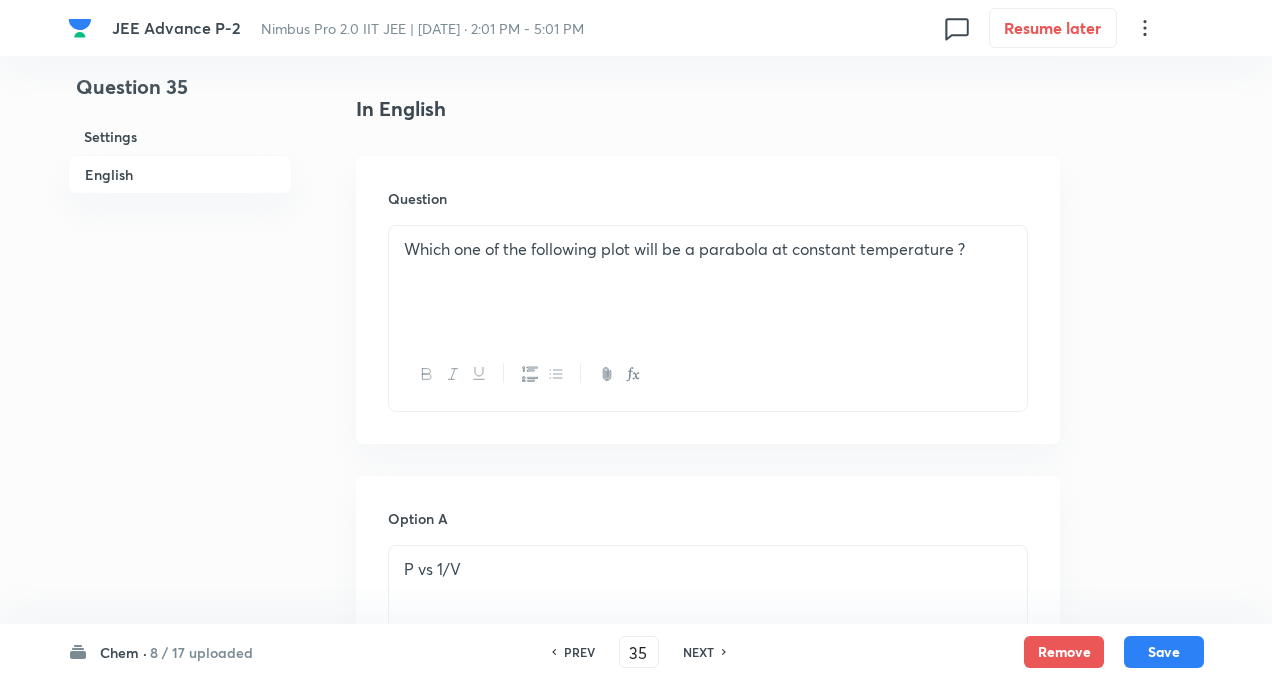 click on "NEXT" at bounding box center (698, 652) 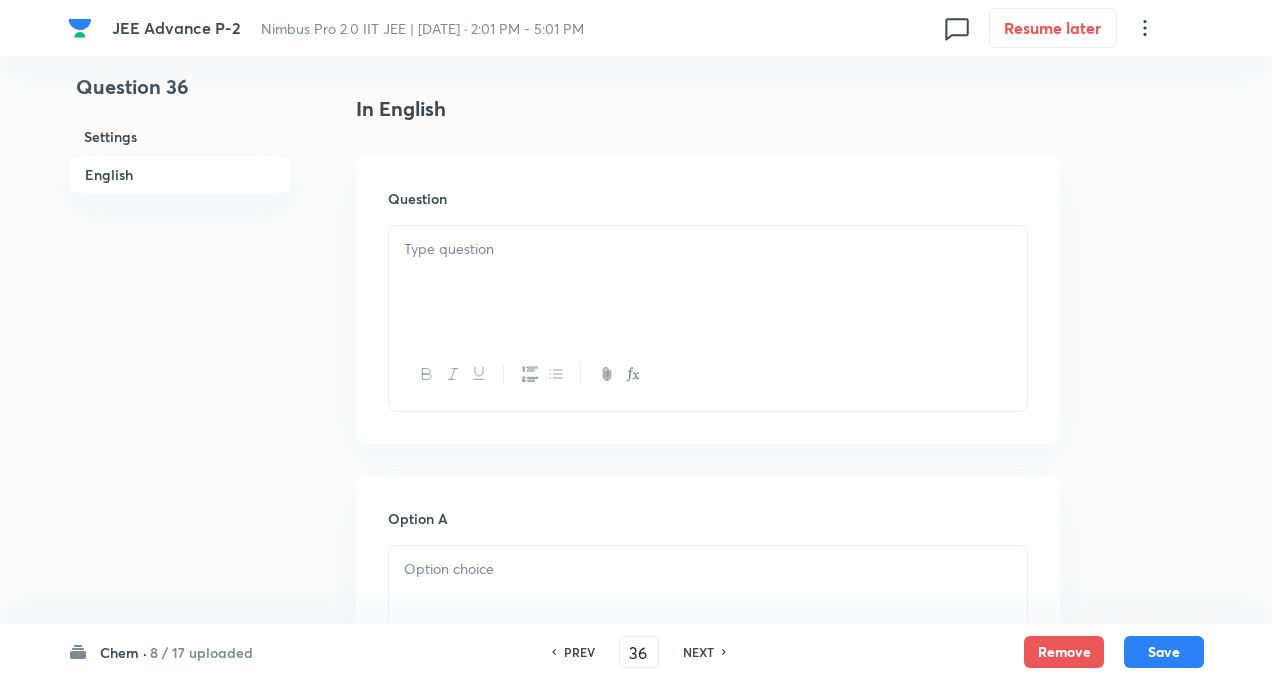 checkbox on "false" 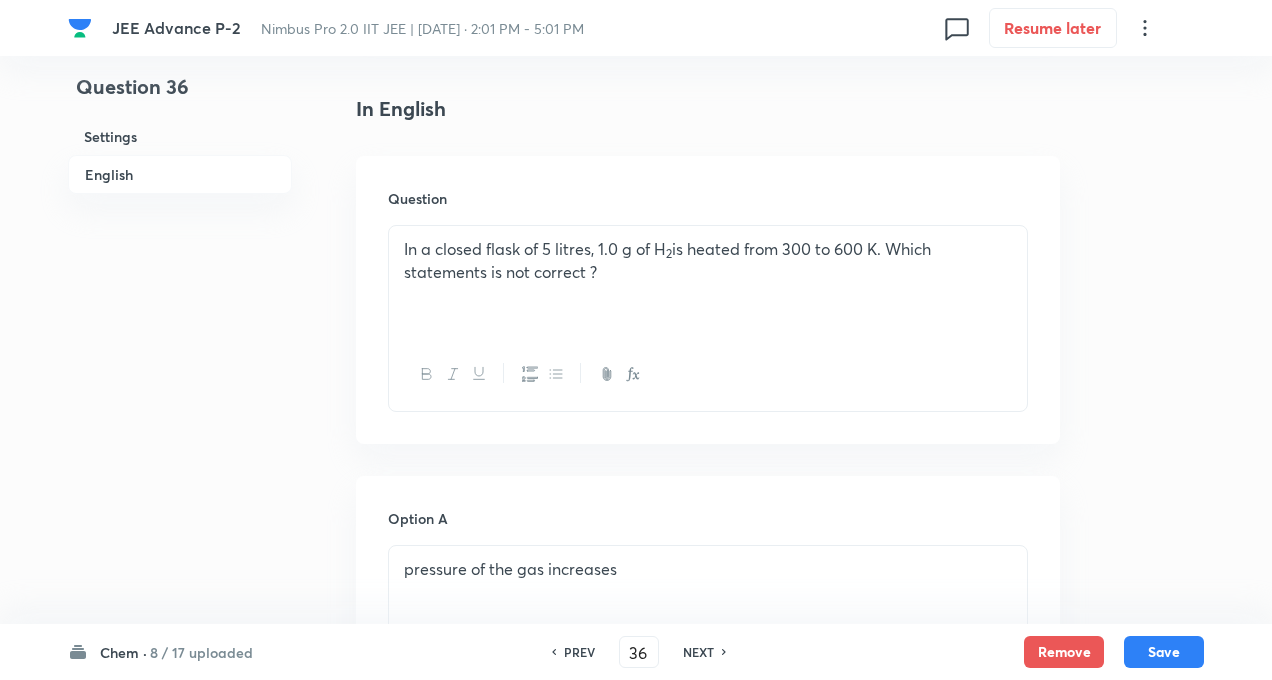 click on "NEXT" at bounding box center (698, 652) 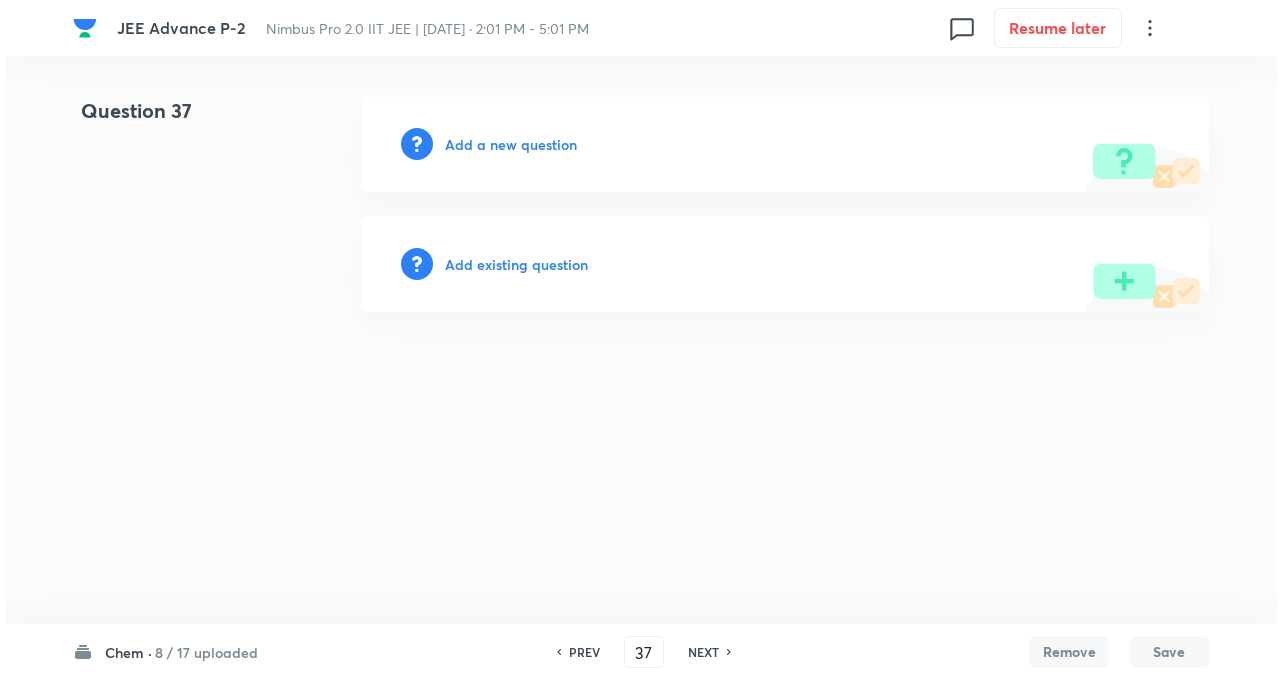 scroll, scrollTop: 0, scrollLeft: 0, axis: both 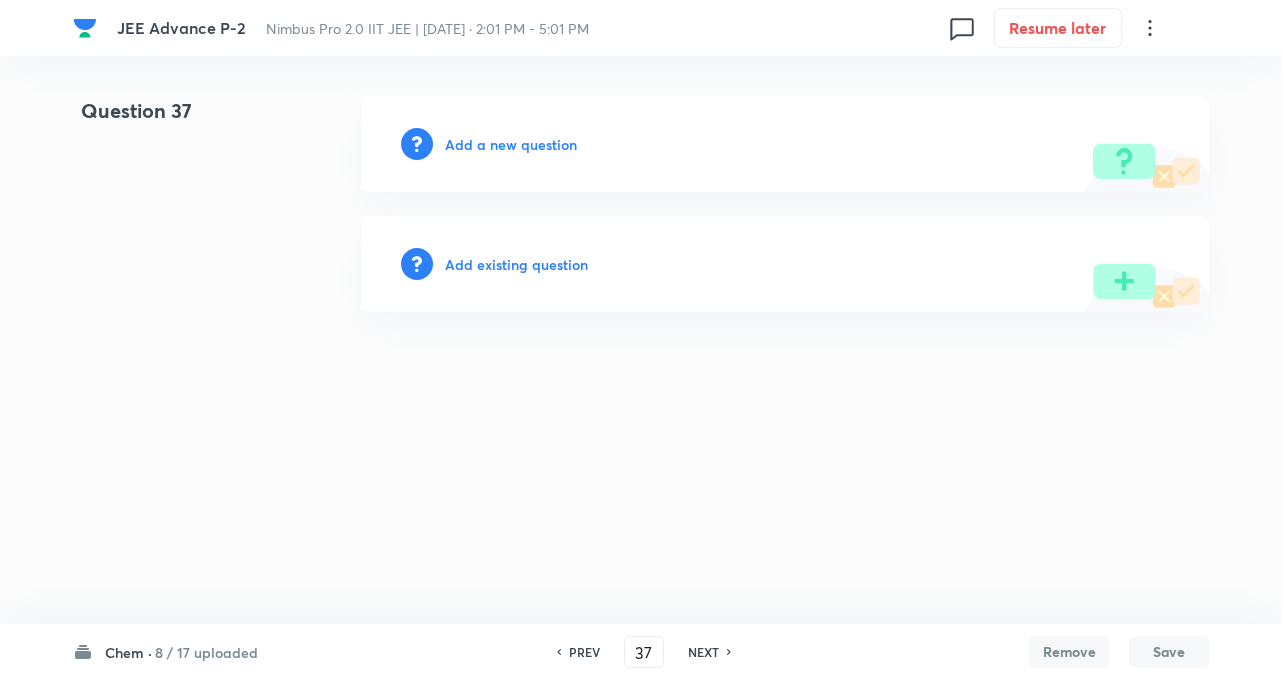 click on "Add a new question" at bounding box center [511, 144] 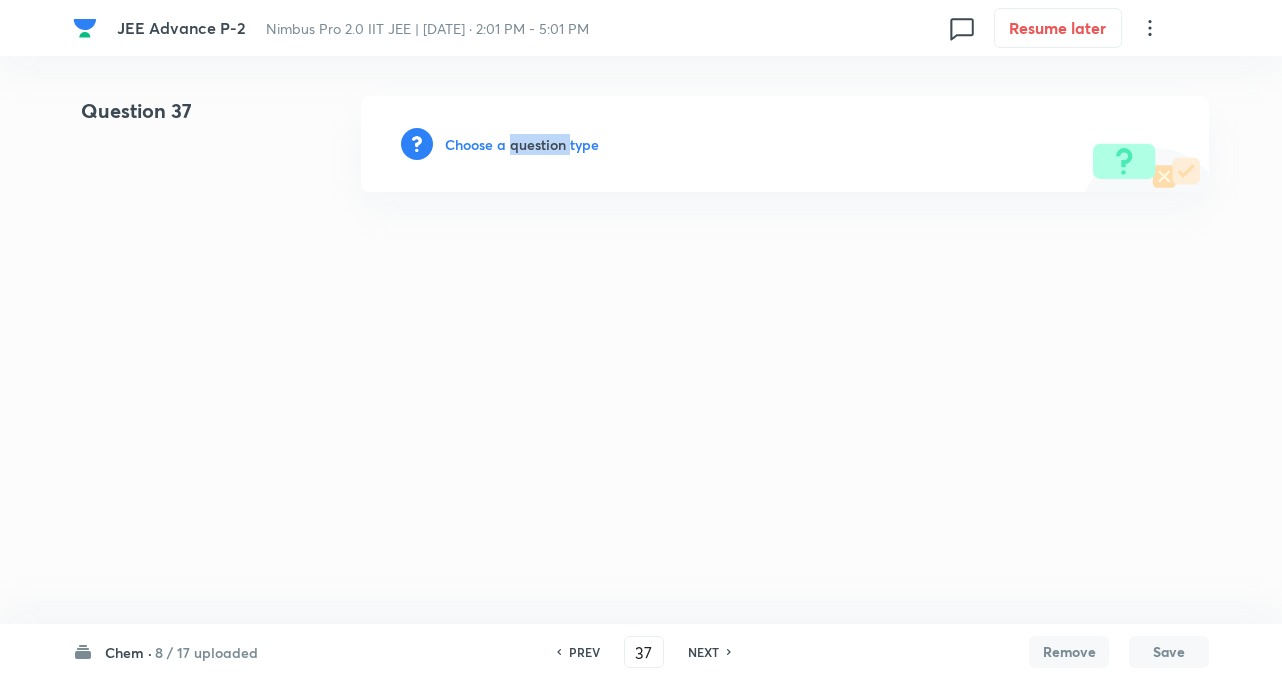 click on "Choose a question type" at bounding box center [522, 144] 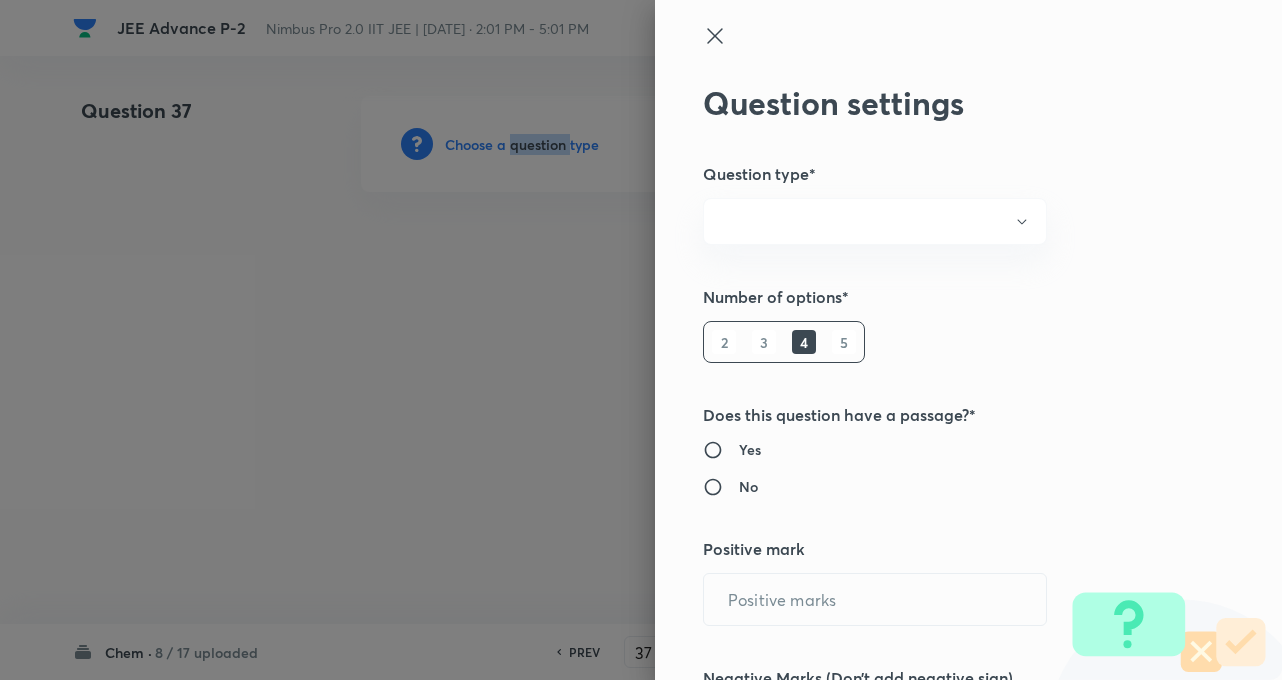 radio on "true" 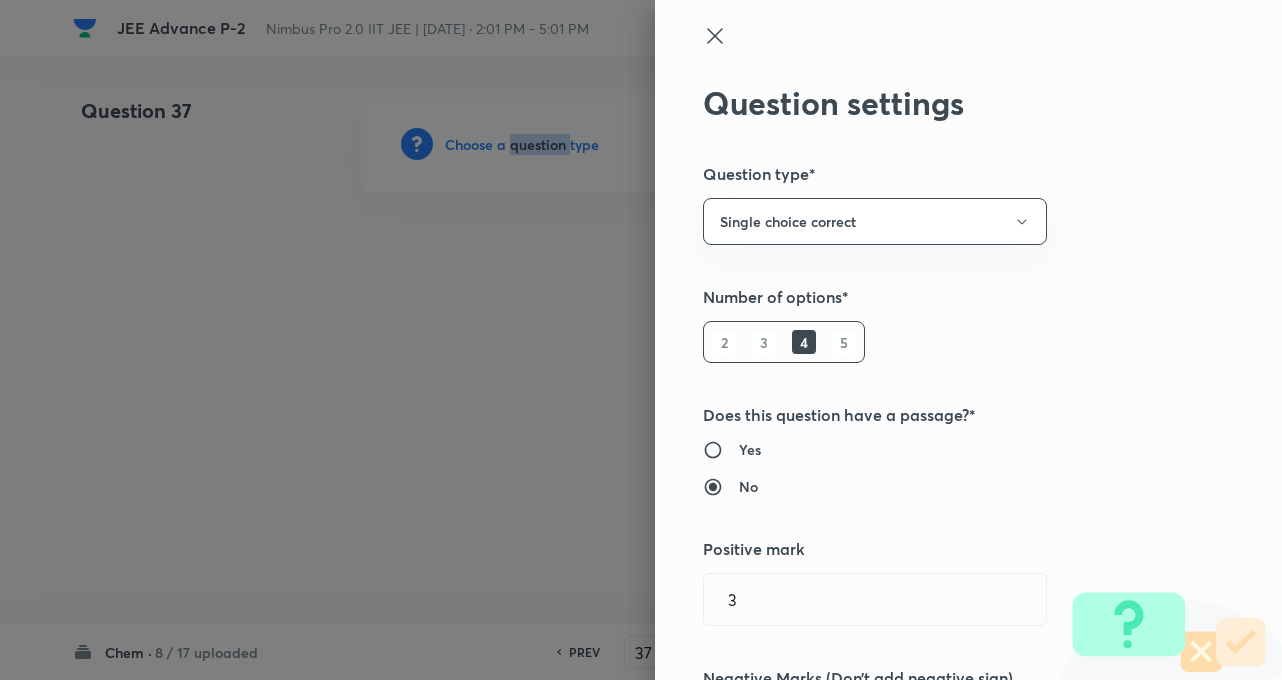 type on "3" 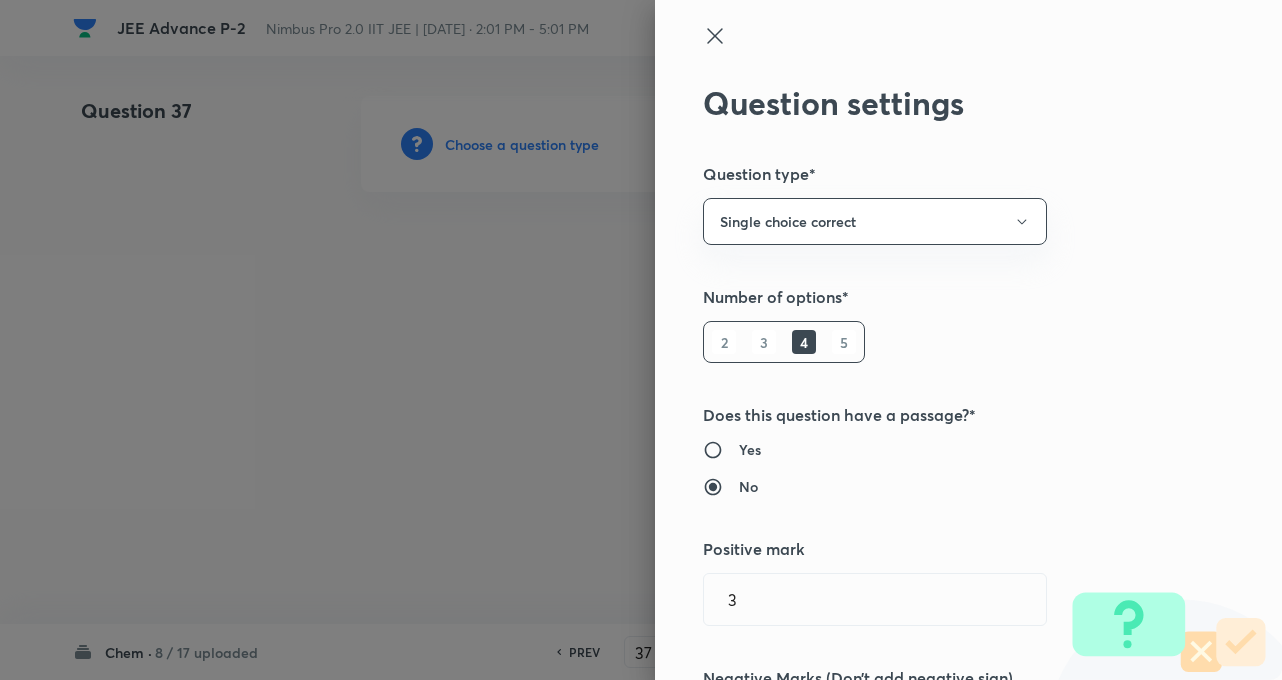click on "Question settings Question type* Single choice correct Number of options* 2 3 4 5 Does this question have a passage?* Yes No Positive mark 3 ​ Negative Marks (Don’t add negative sign) 1 ​ Syllabus Topic group* ​ Topic* ​ Concept* ​ Sub-concept* ​ Concept-field ​ Additional details Question Difficulty Very easy Easy Moderate Hard Very hard Question is based on Fact Numerical Concept Previous year question Yes No Does this question have equation? Yes No Verification status Is the question verified? *Select 'yes' only if a question is verified Yes No Save" at bounding box center (968, 340) 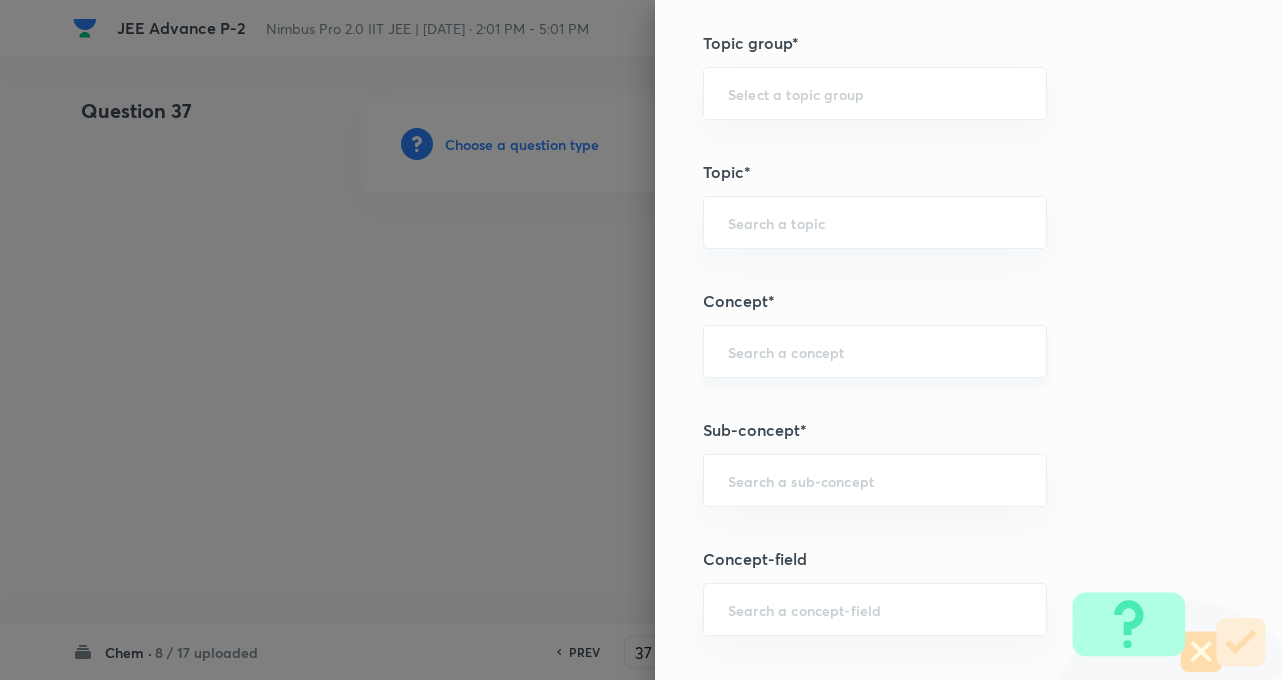 scroll, scrollTop: 880, scrollLeft: 0, axis: vertical 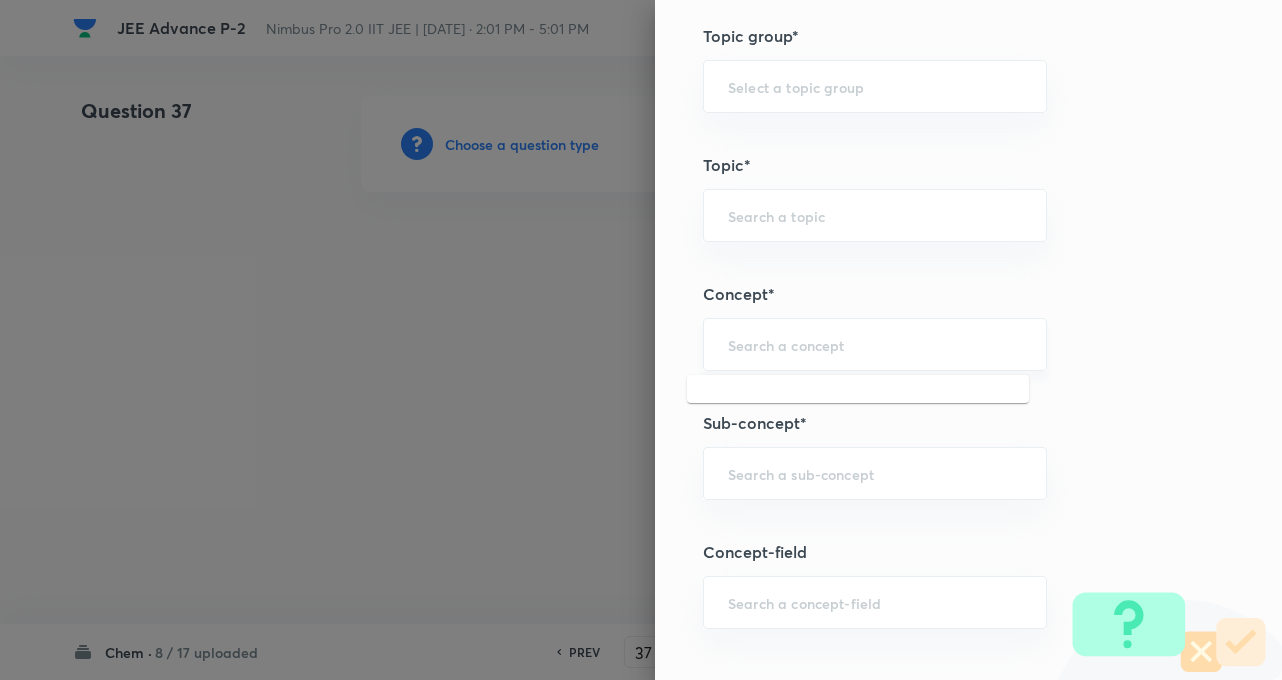click at bounding box center [875, 344] 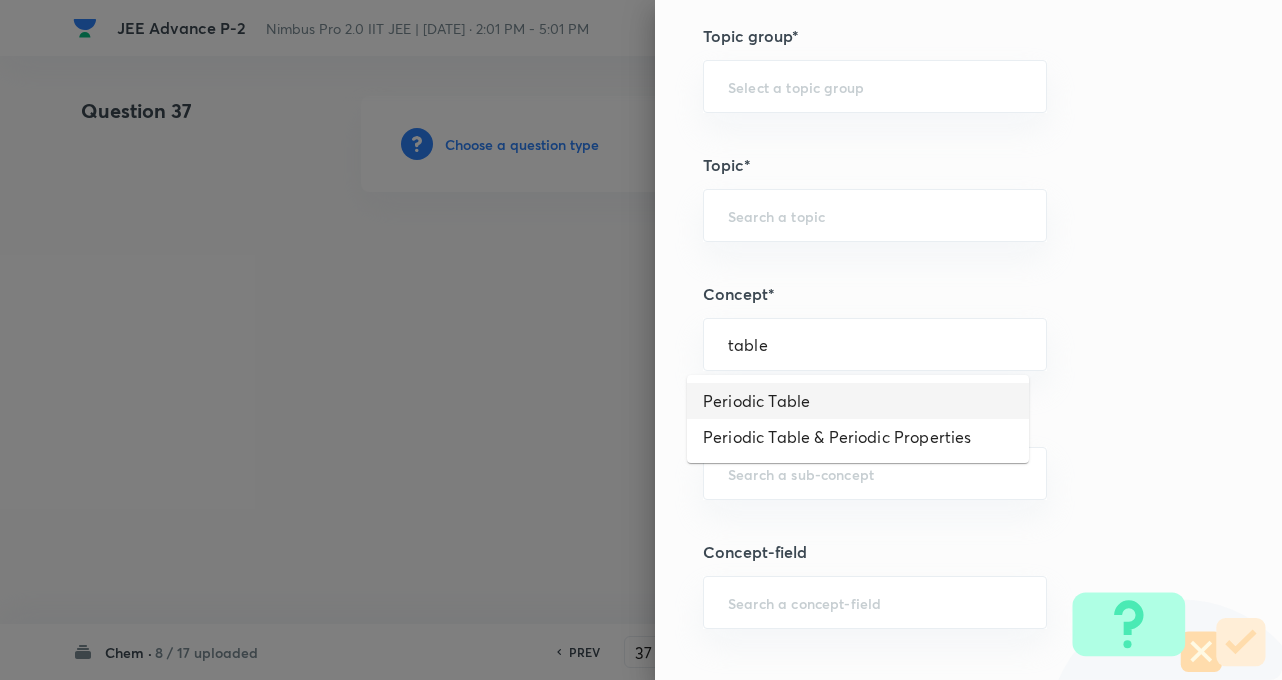 click on "Periodic Table" at bounding box center (858, 401) 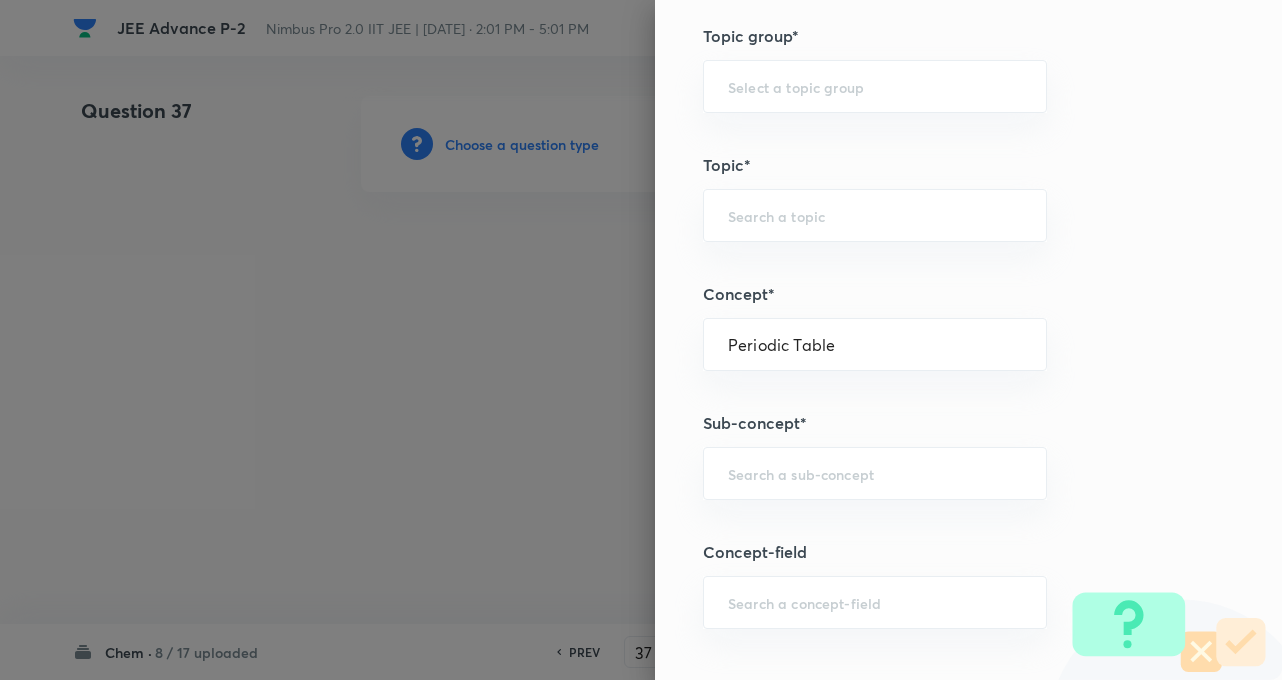 type on "Chemistry" 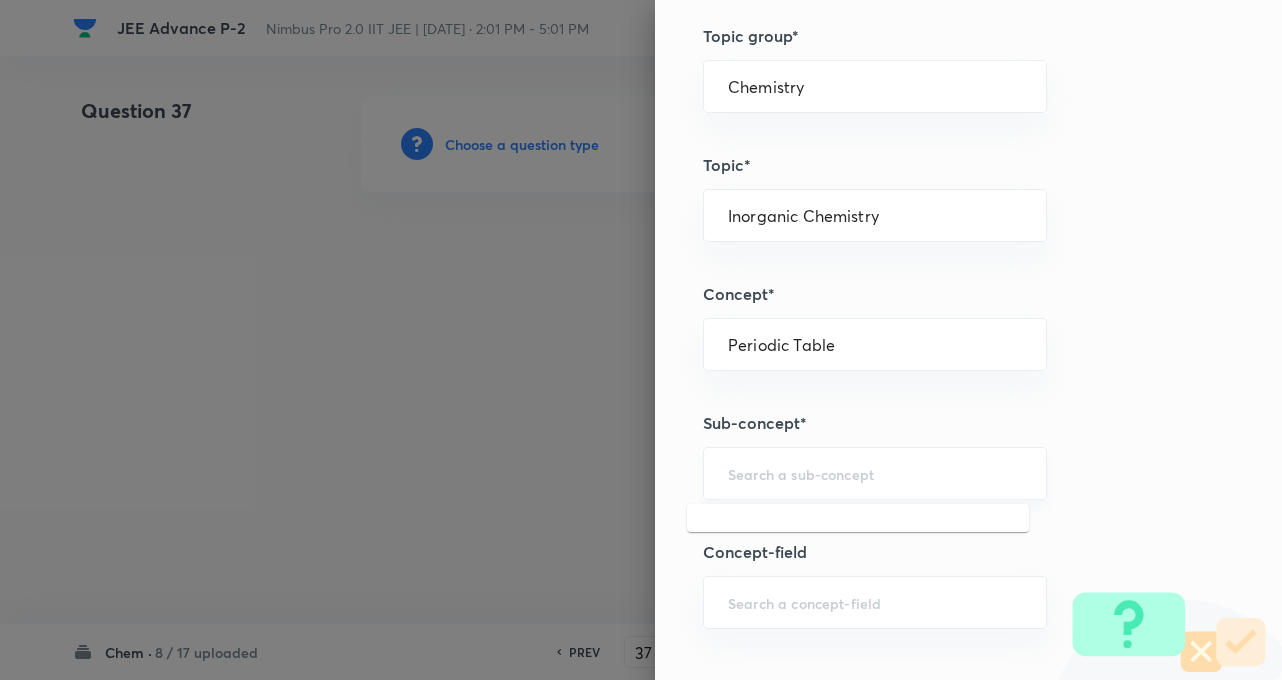 click at bounding box center (875, 473) 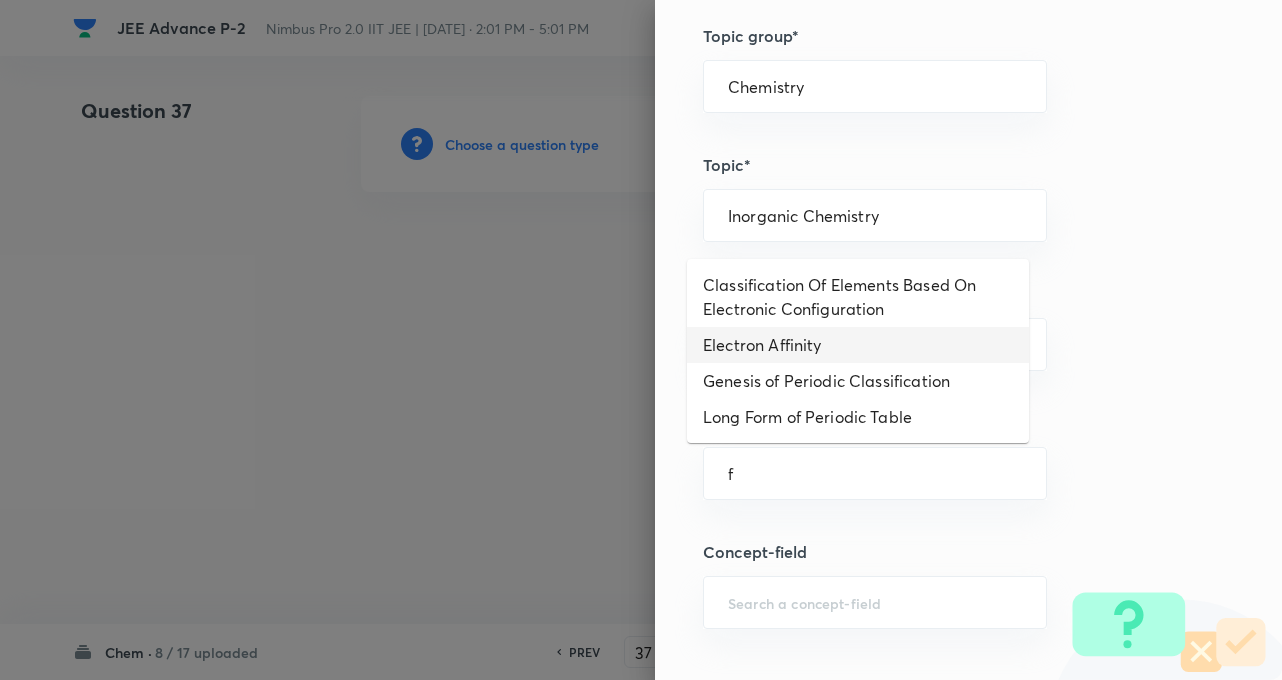 click on "Electron Affinity" at bounding box center (858, 345) 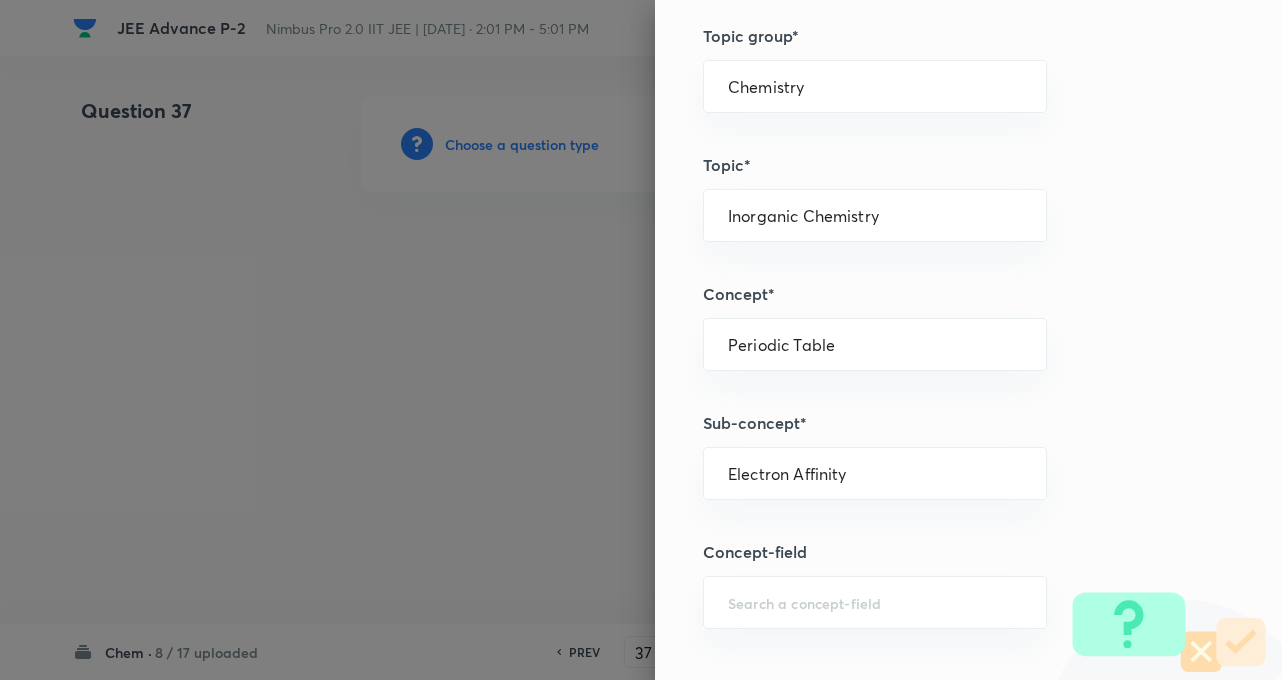 click on "Question settings Question type* Single choice correct Number of options* 2 3 4 5 Does this question have a passage?* Yes No Positive mark 3 ​ Negative Marks (Don’t add negative sign) 1 ​ Syllabus Topic group* Chemistry ​ Topic* Inorganic Chemistry ​ Concept* Periodic Table ​ Sub-concept* Electron Affinity ​ Concept-field ​ Additional details Question Difficulty Very easy Easy Moderate Hard Very hard Question is based on Fact Numerical Concept Previous year question Yes No Does this question have equation? Yes No Verification status Is the question verified? *Select 'yes' only if a question is verified Yes No Save" at bounding box center [968, 340] 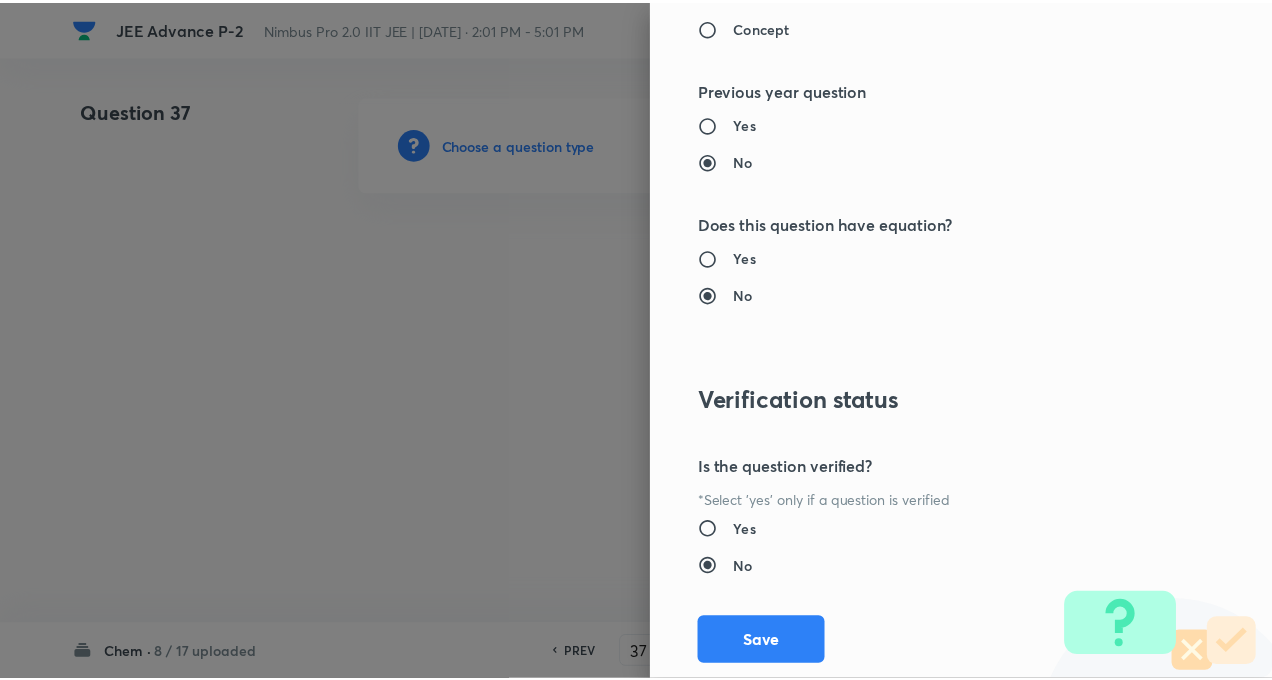scroll, scrollTop: 2046, scrollLeft: 0, axis: vertical 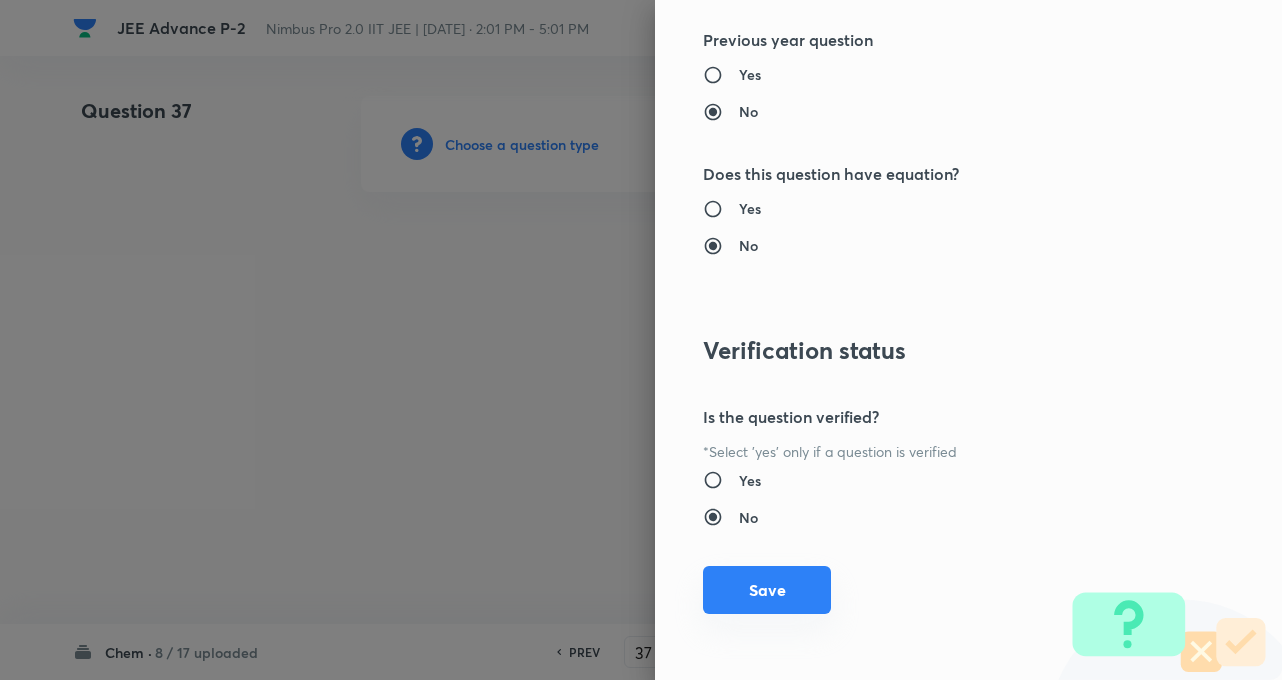 click on "Save" at bounding box center (767, 590) 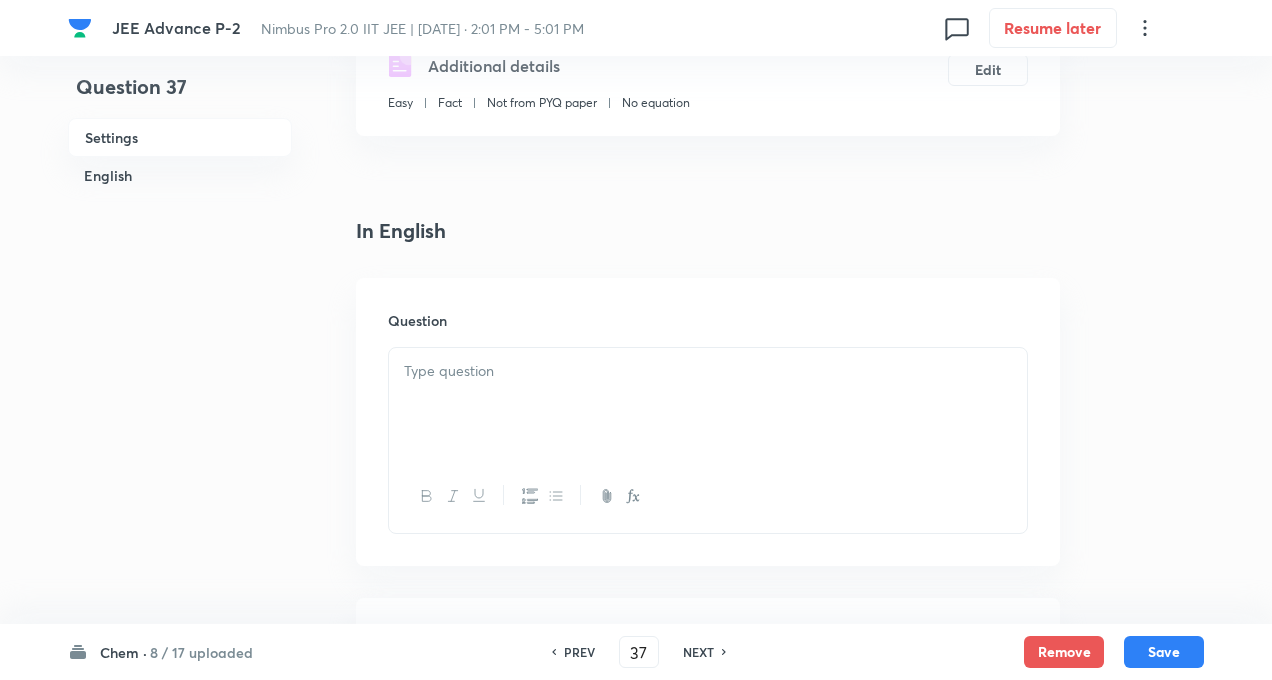 scroll, scrollTop: 400, scrollLeft: 0, axis: vertical 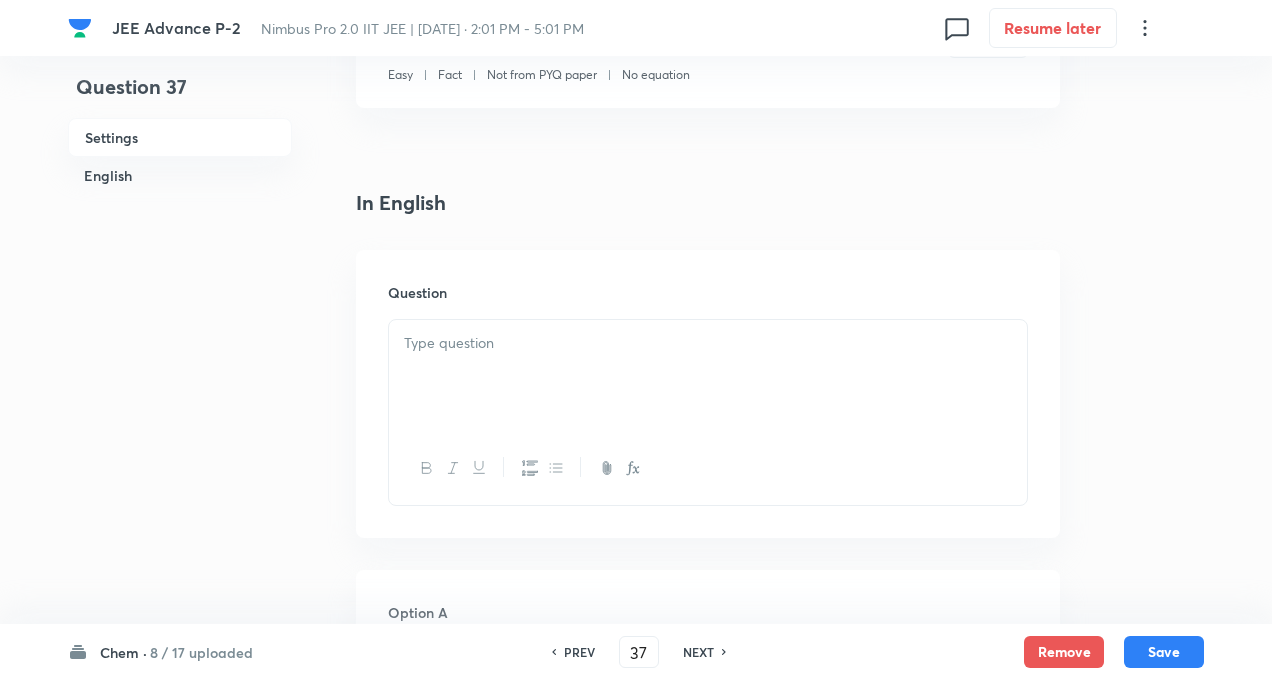 click at bounding box center [708, 343] 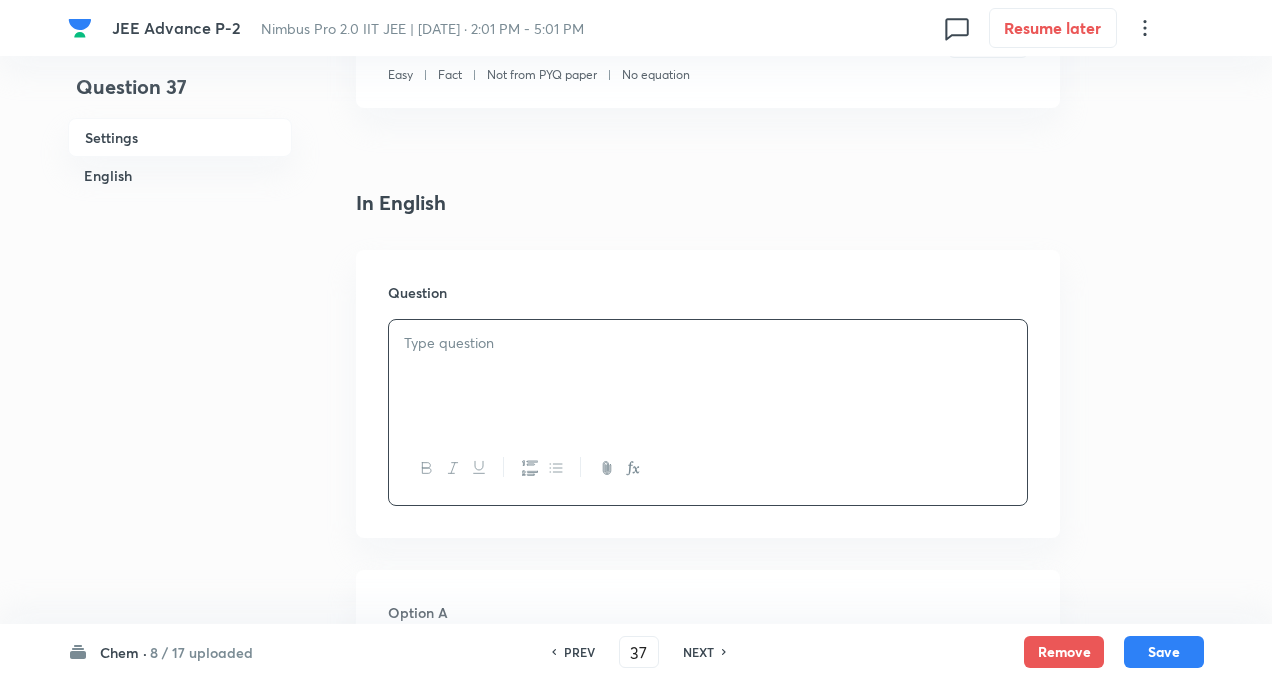 paste 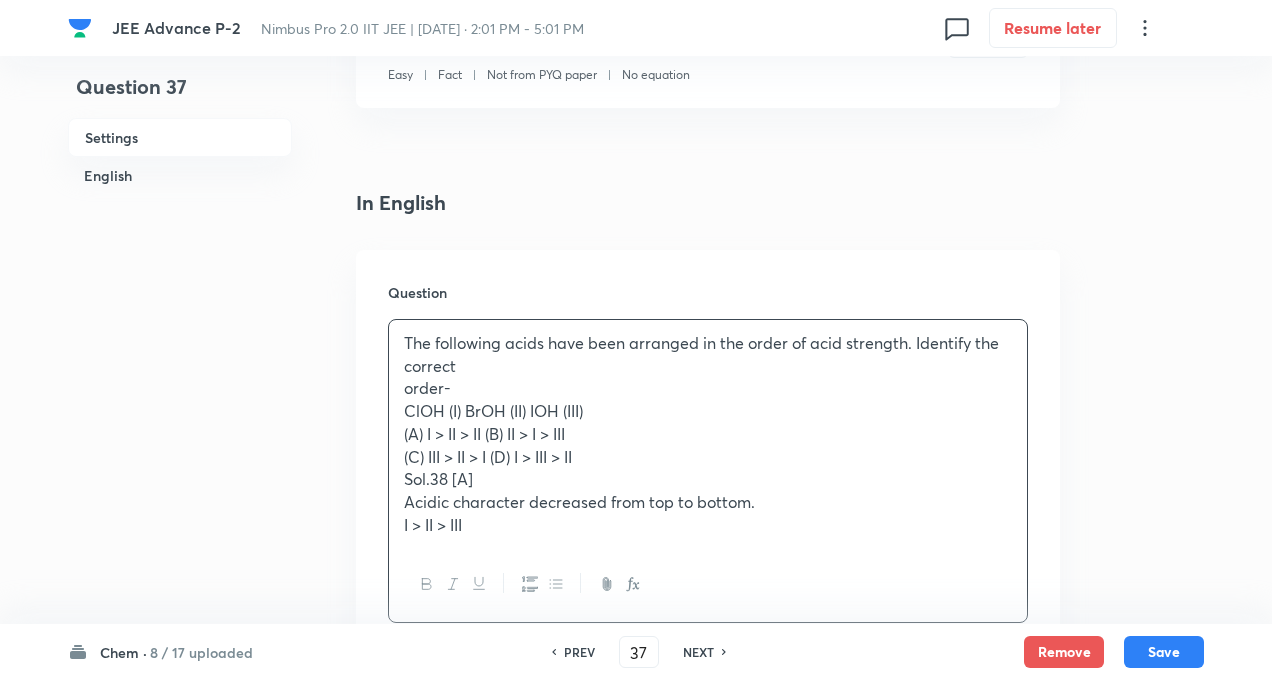 click on "The following acids have been arranged in the order of acid strength. Identify the correct order- ClOH (I) BrOH (II) IOH (III) (A) I > II > II (B) II > I > III (C) III > II > I (D) I > III > II Sol.38 [A] Acidic character decreased from top to bottom. I > II > III" at bounding box center [708, 434] 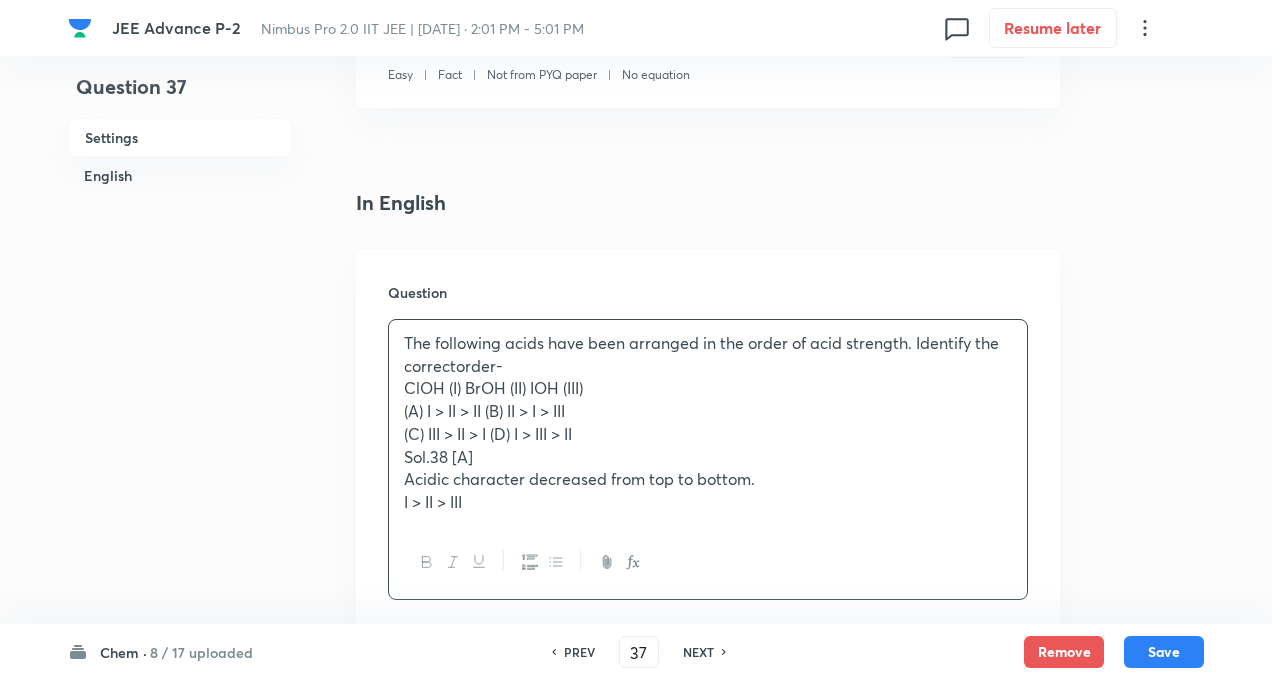 type 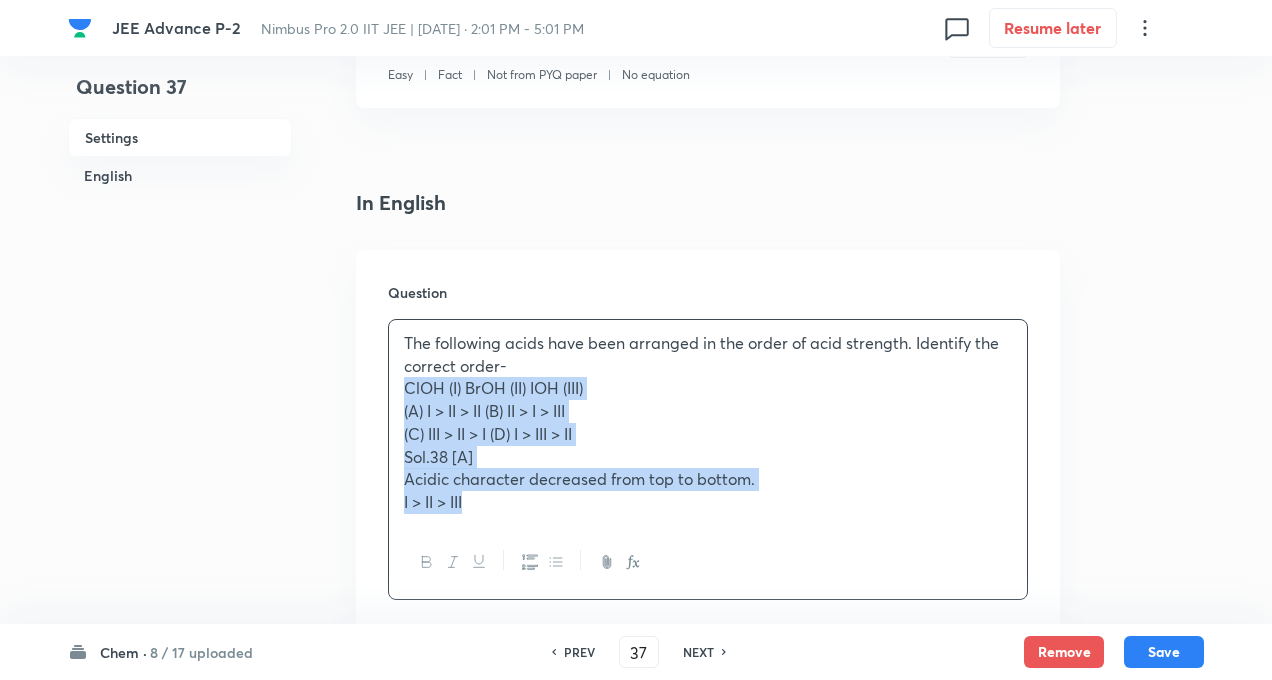 drag, startPoint x: 401, startPoint y: 388, endPoint x: 473, endPoint y: 507, distance: 139.0863 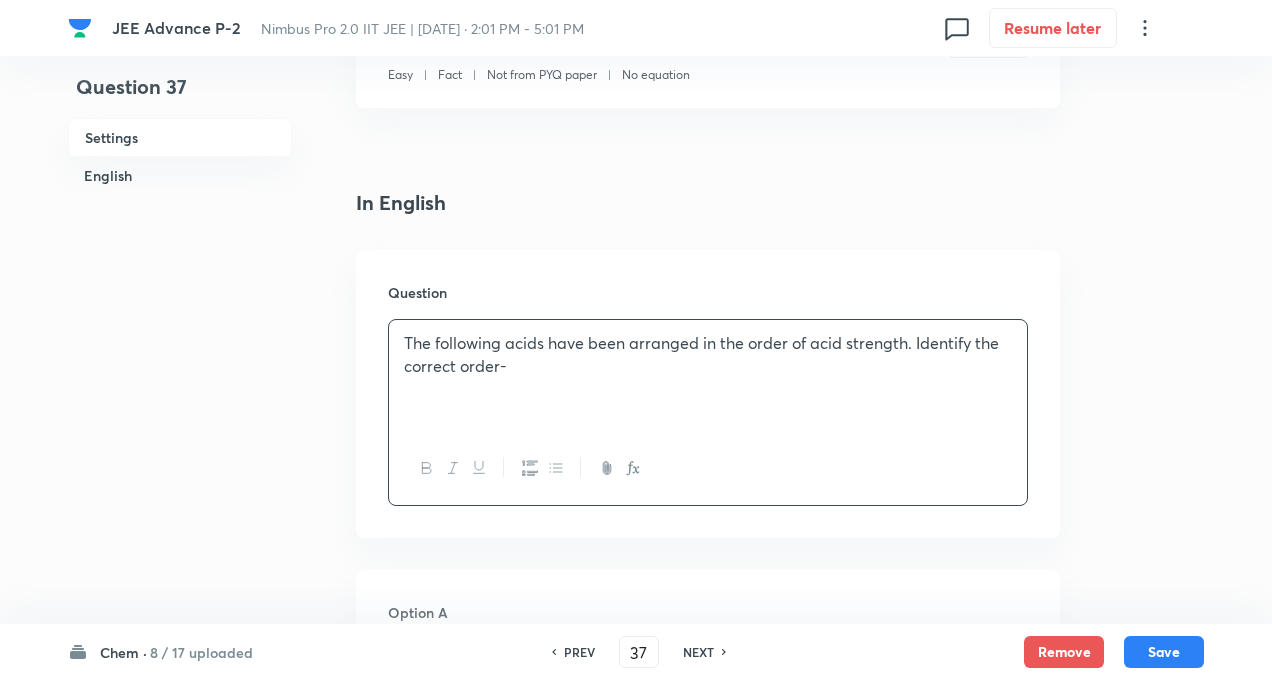 click on "Question 37 Settings English Settings Type Single choice correct 4 options + 3 marks - 1 mark Edit Concept Chemistry Inorganic Chemistry Periodic Table Electron Affinity Edit Additional details Easy Fact Not from PYQ paper No equation Edit In English Question The following acids have been arranged in the order of acid strength. Identify the correct order- Option A Mark as correct answer Option B [PERSON_NAME] as correct answer Option C Mark as correct answer Option D [PERSON_NAME] as correct answer Solution" at bounding box center (636, 954) 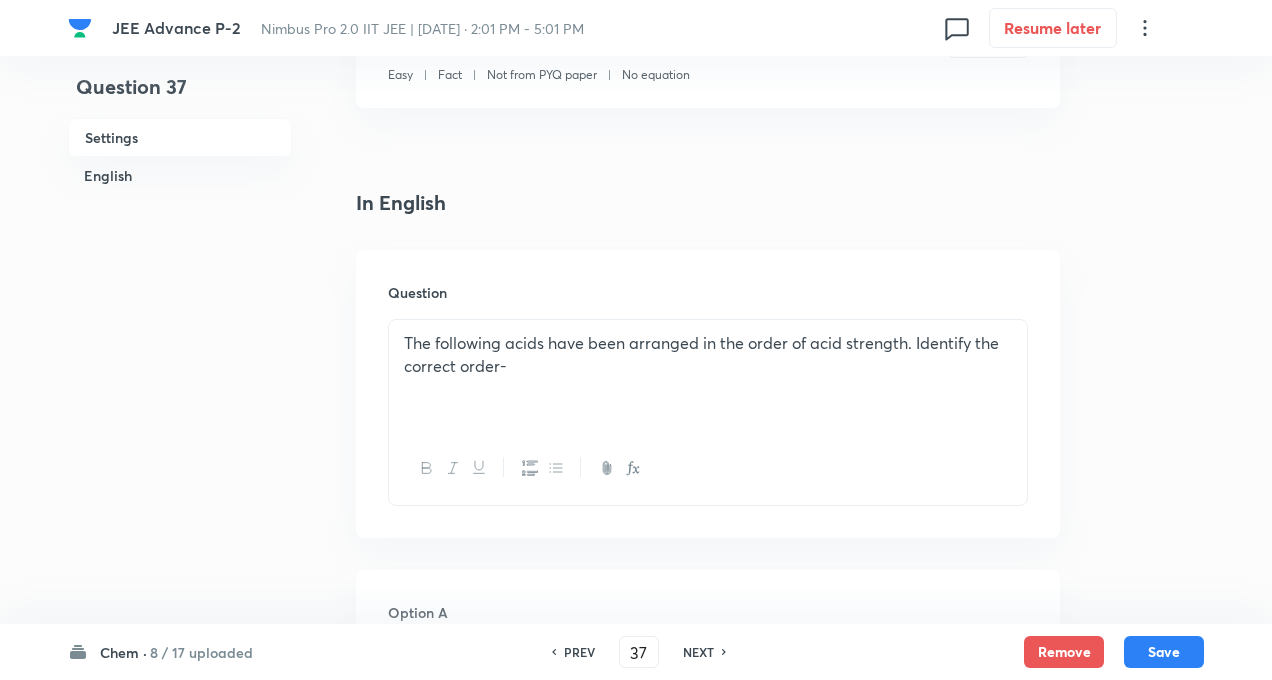 click on "Question 37 Settings English Settings Type Single choice correct 4 options + 3 marks - 1 mark Edit Concept Chemistry Inorganic Chemistry Periodic Table Electron Affinity Edit Additional details Easy Fact Not from PYQ paper No equation Edit In English Question The following acids have been arranged in the order of acid strength. Identify the correct order- Option A Mark as correct answer Option B [PERSON_NAME] as correct answer Option C Mark as correct answer Option D [PERSON_NAME] as correct answer Solution" at bounding box center [636, 954] 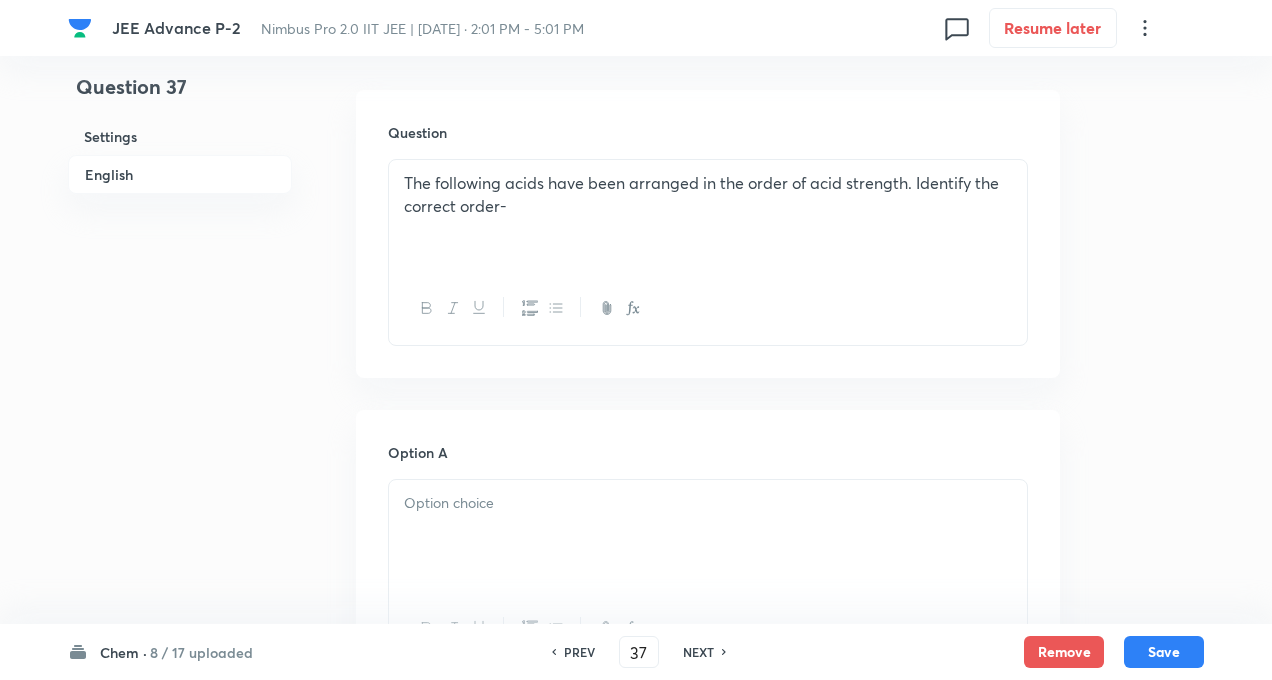 scroll, scrollTop: 600, scrollLeft: 0, axis: vertical 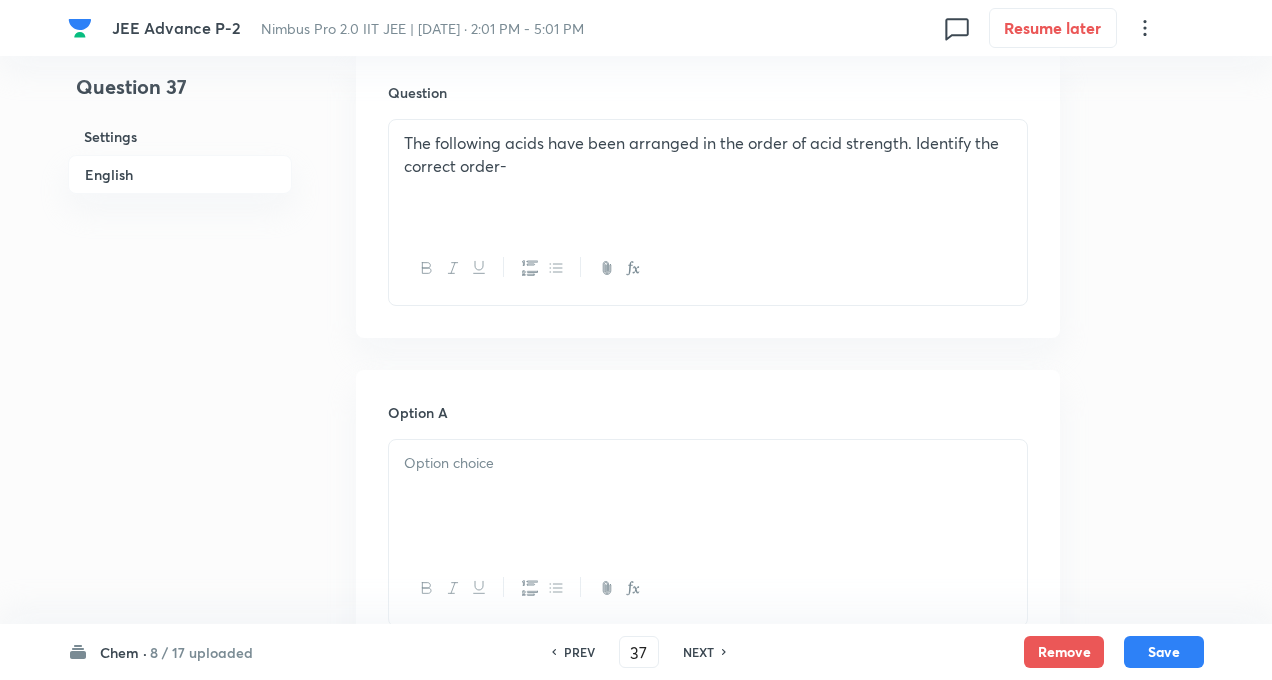 click at bounding box center (708, 463) 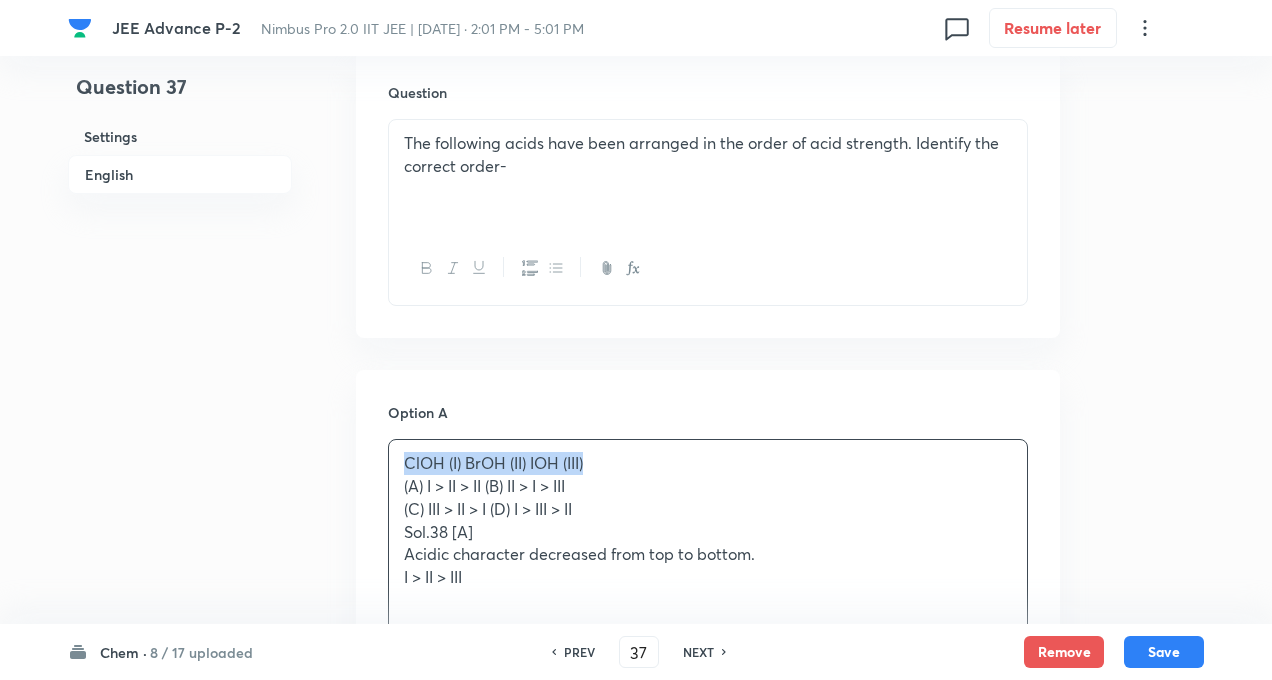 drag, startPoint x: 398, startPoint y: 460, endPoint x: 590, endPoint y: 466, distance: 192.09373 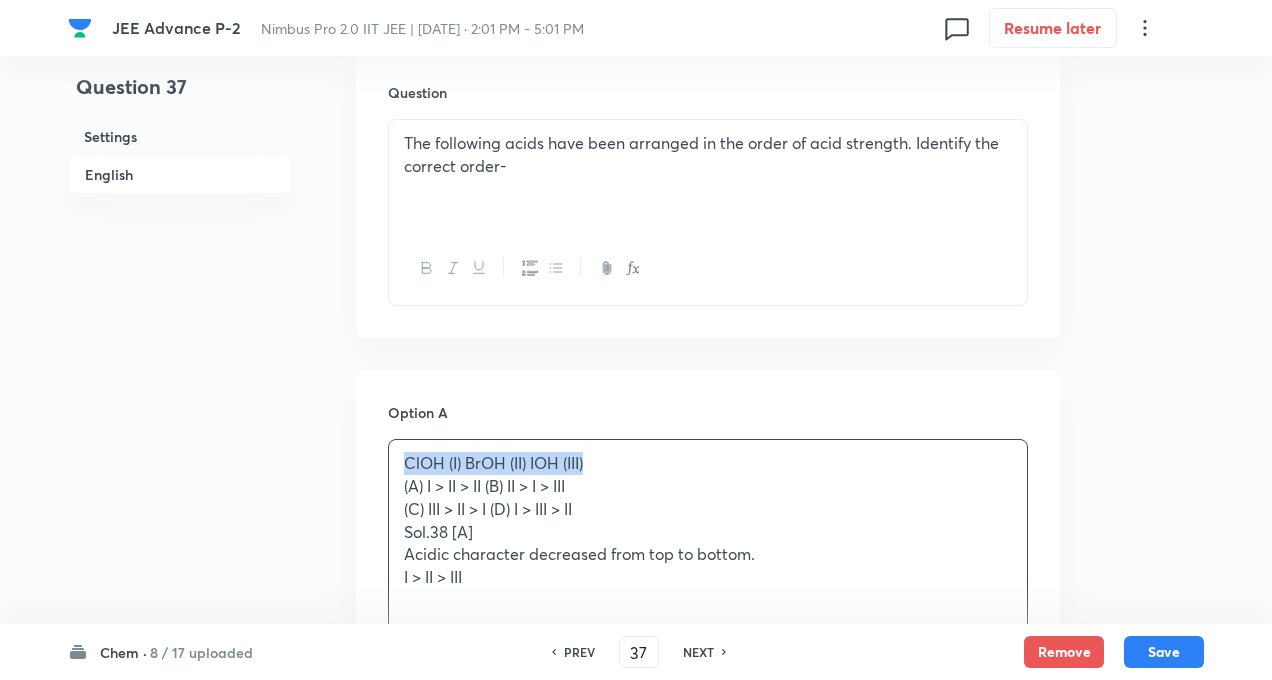 copy on "ClOH (I) BrOH (II) IOH (III)" 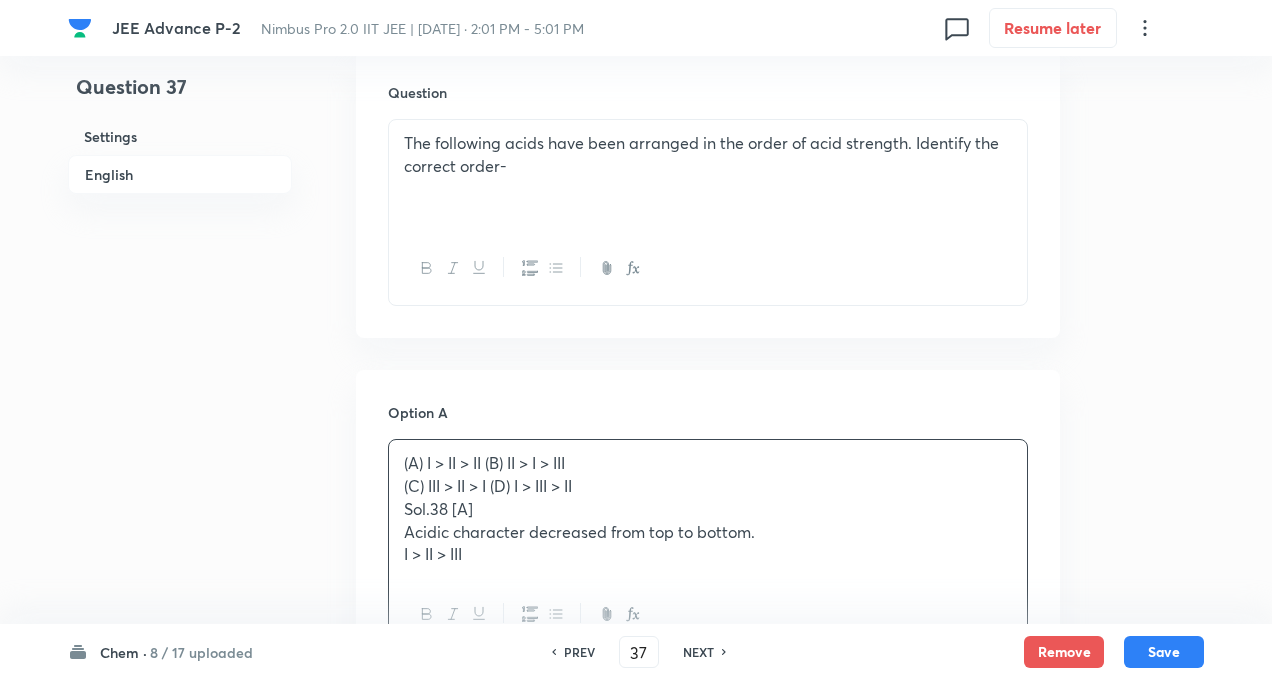 click at bounding box center (708, 188) 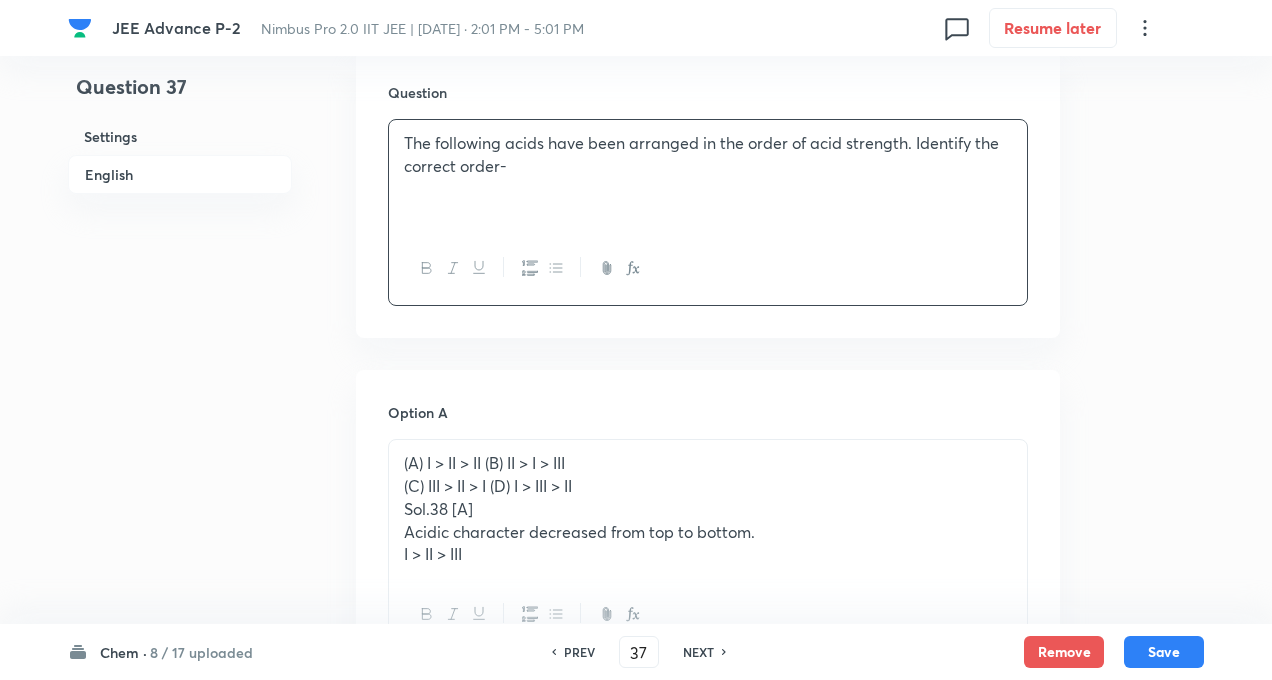 click on "The following acids have been arranged in the order of acid strength. Identify the correct order-" at bounding box center [708, 154] 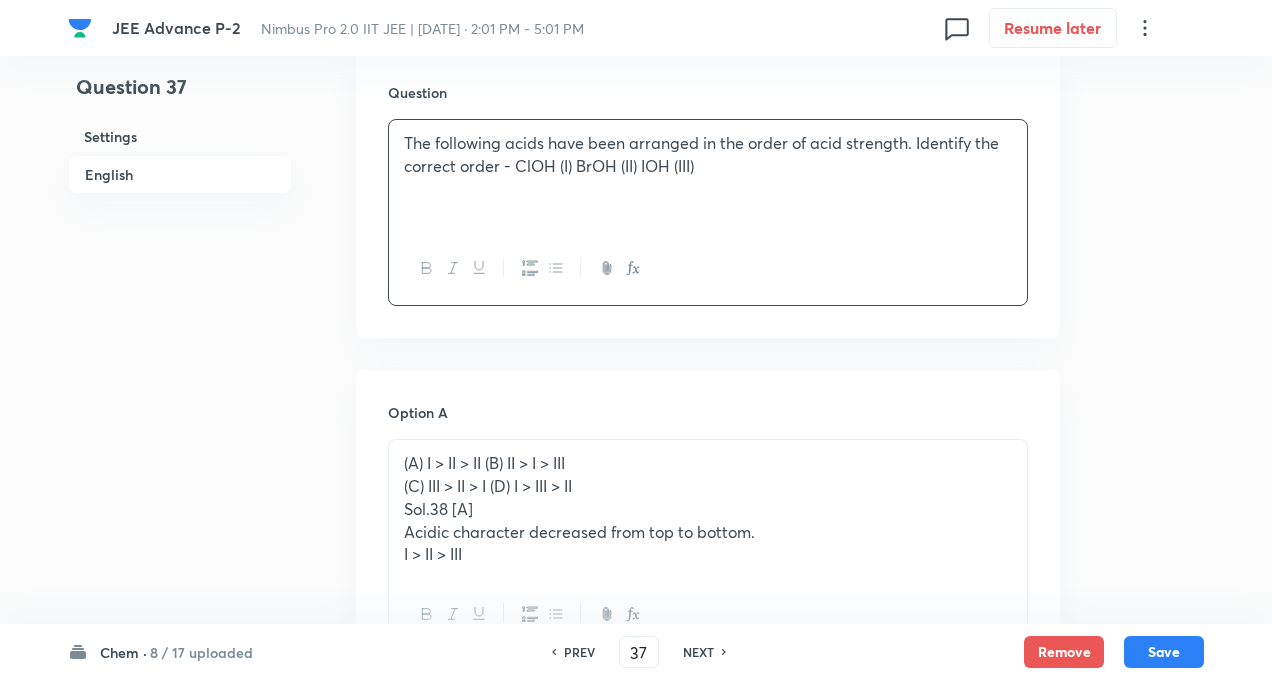 click on "Question 37 Settings English Settings Type Single choice correct 4 options + 3 marks - 1 mark Edit Concept Chemistry Inorganic Chemistry Periodic Table Electron Affinity Edit Additional details Easy Fact Not from PYQ paper No equation Edit In English Question The following acids have been arranged in the order of acid strength. Identify the correct order - ClOH (I) BrOH (II) IOH (III)  Option A (A) I > II > II (B) II > I > III (C) III > II > I (D) I > III > II Sol.38 [A] Acidic character decreased from top to bottom. I > II > III Mark as correct answer Option B Mark as correct answer Option C [PERSON_NAME] as correct answer Option D [PERSON_NAME] as correct answer Solution" at bounding box center [636, 767] 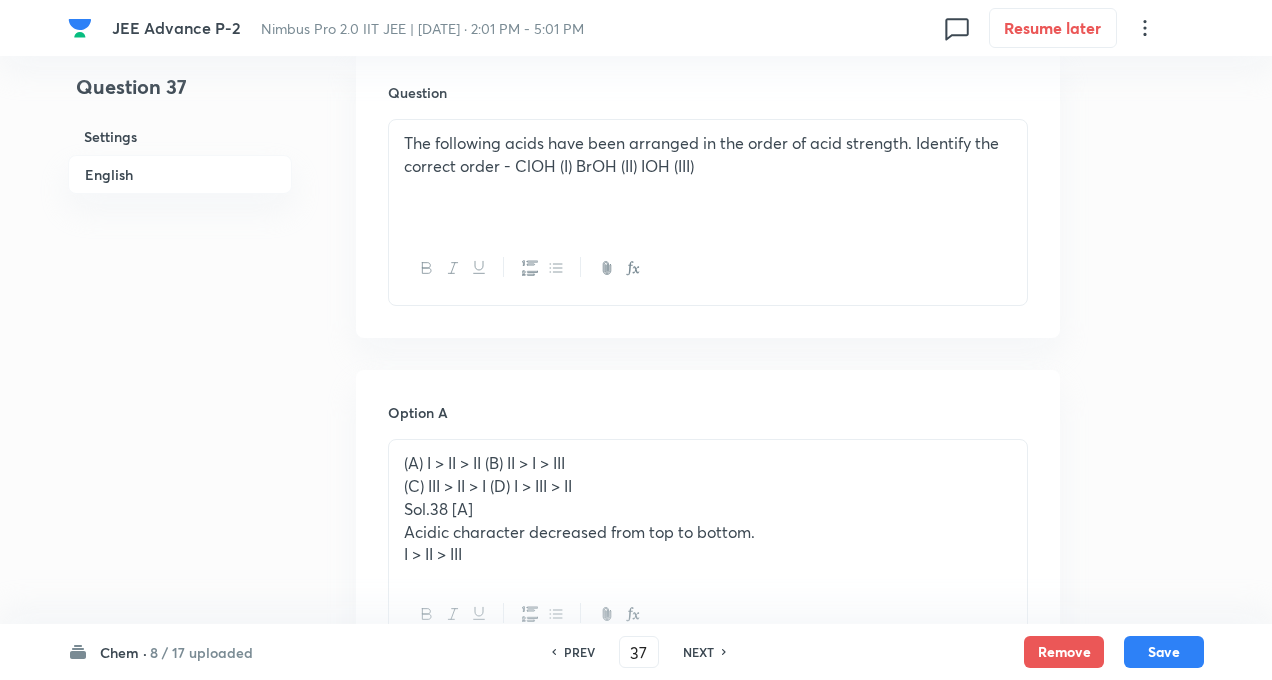 click on "Question 37 Settings English Settings Type Single choice correct 4 options + 3 marks - 1 mark Edit Concept Chemistry Inorganic Chemistry Periodic Table Electron Affinity Edit Additional details Easy Fact Not from PYQ paper No equation Edit In English Question The following acids have been arranged in the order of acid strength. Identify the correct order - ClOH (I) BrOH (II) IOH (III)  Option A (A) I > II > II (B) II > I > III (C) III > II > I (D) I > III > II Sol.38 [A] Acidic character decreased from top to bottom. I > II > III Mark as correct answer Option B Mark as correct answer Option C [PERSON_NAME] as correct answer Option D [PERSON_NAME] as correct answer Solution" at bounding box center [636, 767] 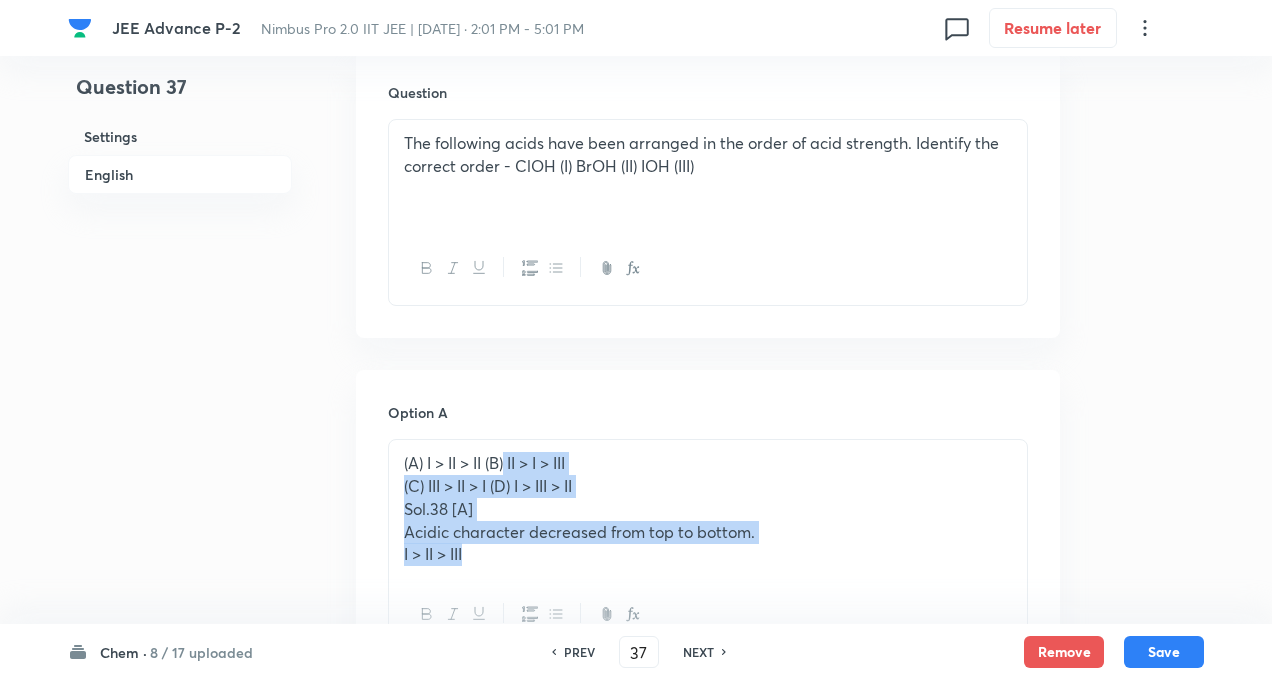 drag, startPoint x: 508, startPoint y: 459, endPoint x: 586, endPoint y: 558, distance: 126.035706 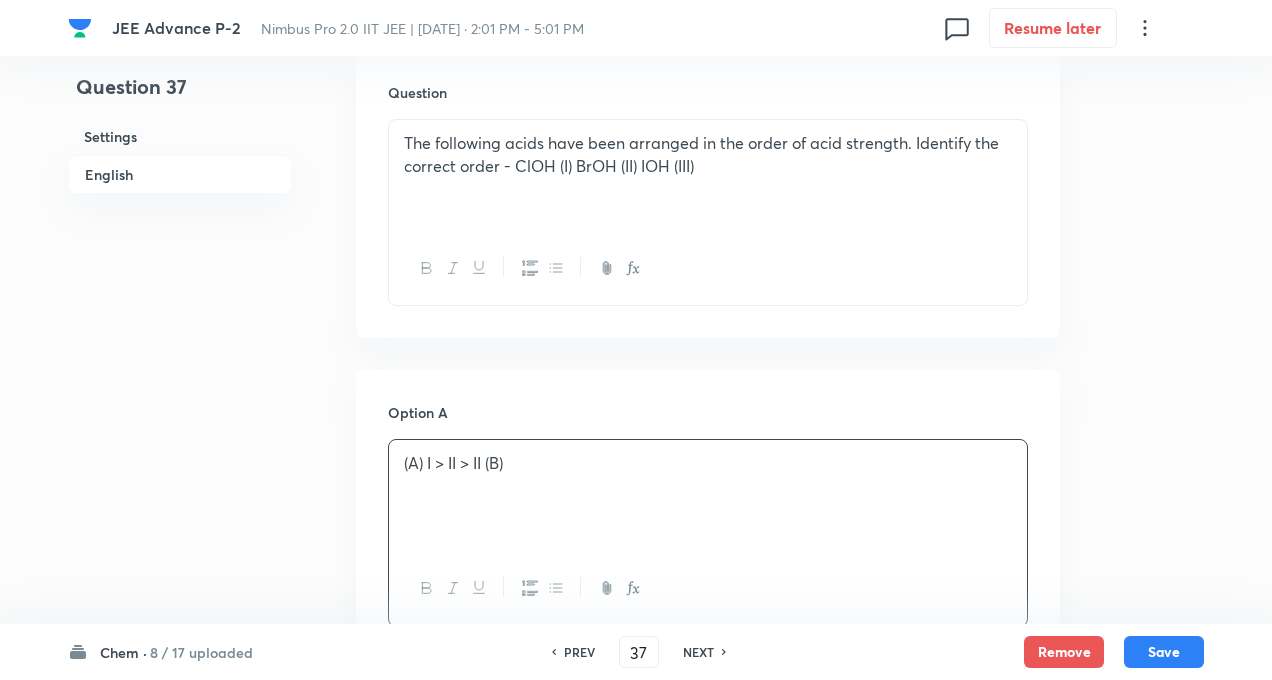 type 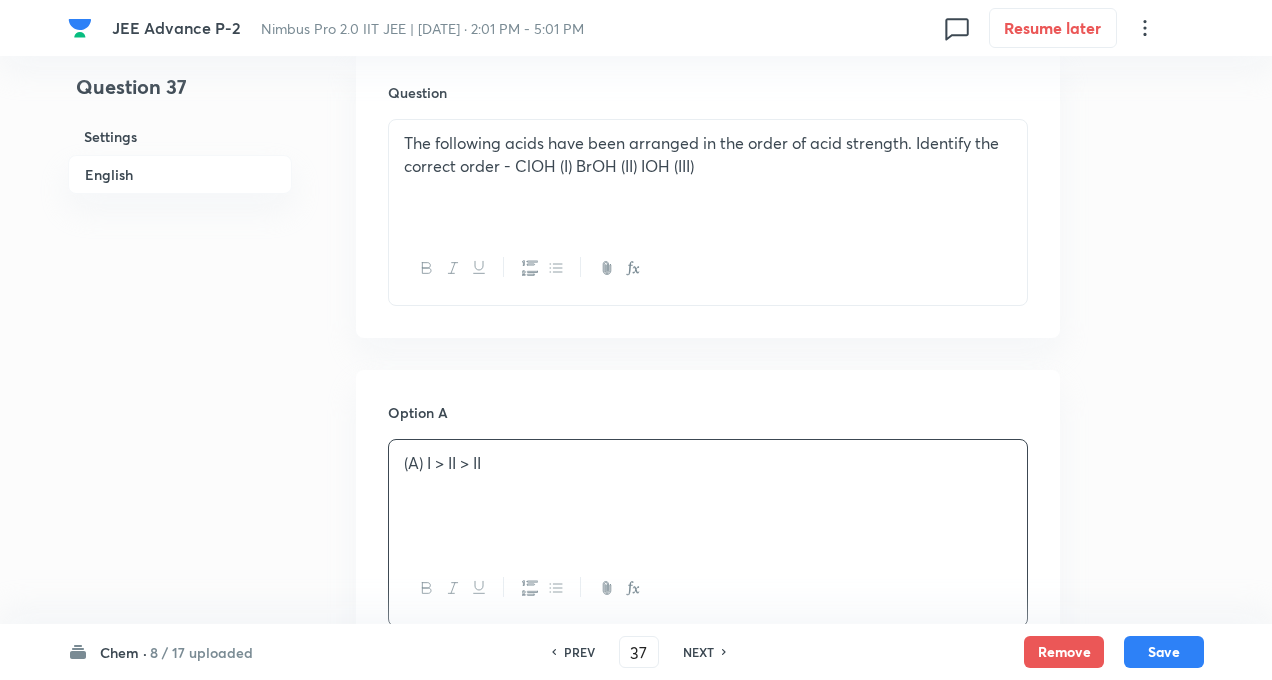 click on "(A) I > II > II" at bounding box center (708, 463) 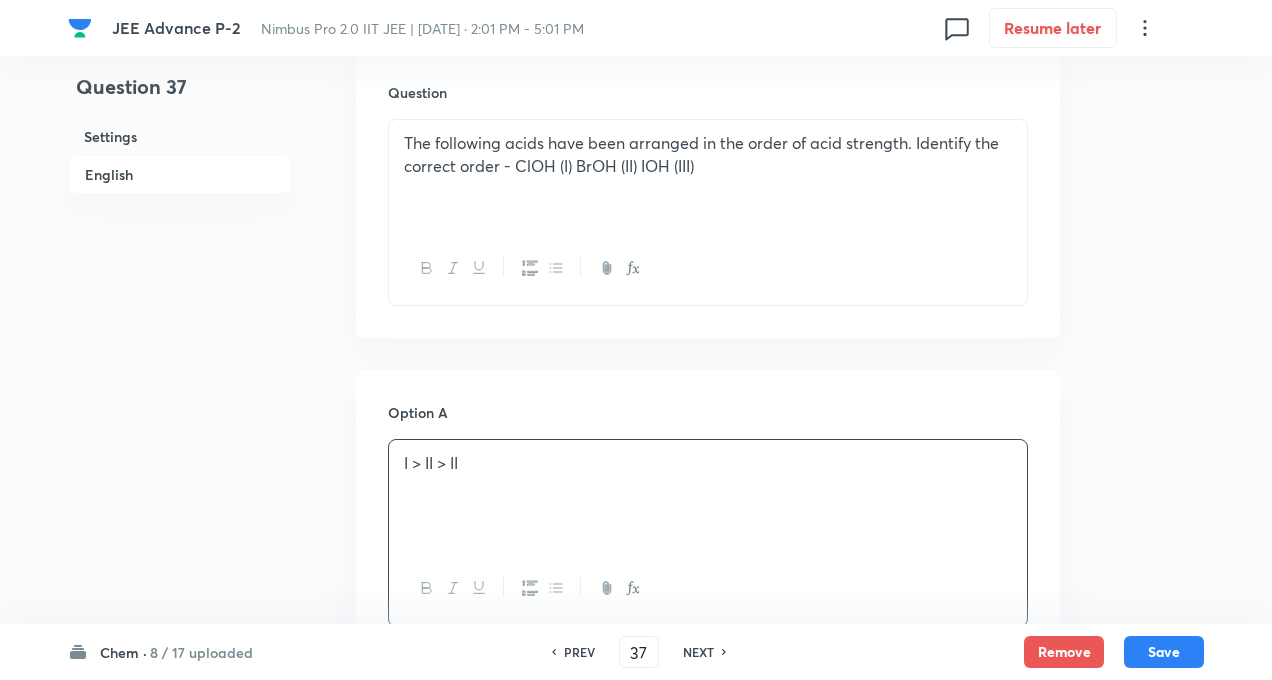 click on "Question 37 Settings English Settings Type Single choice correct 4 options + 3 marks - 1 mark Edit Concept Chemistry Inorganic Chemistry Periodic Table Electron Affinity Edit Additional details Easy Fact Not from PYQ paper No equation Edit In English Question The following acids have been arranged in the order of acid strength. Identify the correct order - ClOH (I) BrOH (II) IOH (III)  Option A  I > II > II  Mark as correct answer Option B Mark as correct answer Option C Mark as correct answer Option D [PERSON_NAME] as correct answer Solution" at bounding box center [636, 754] 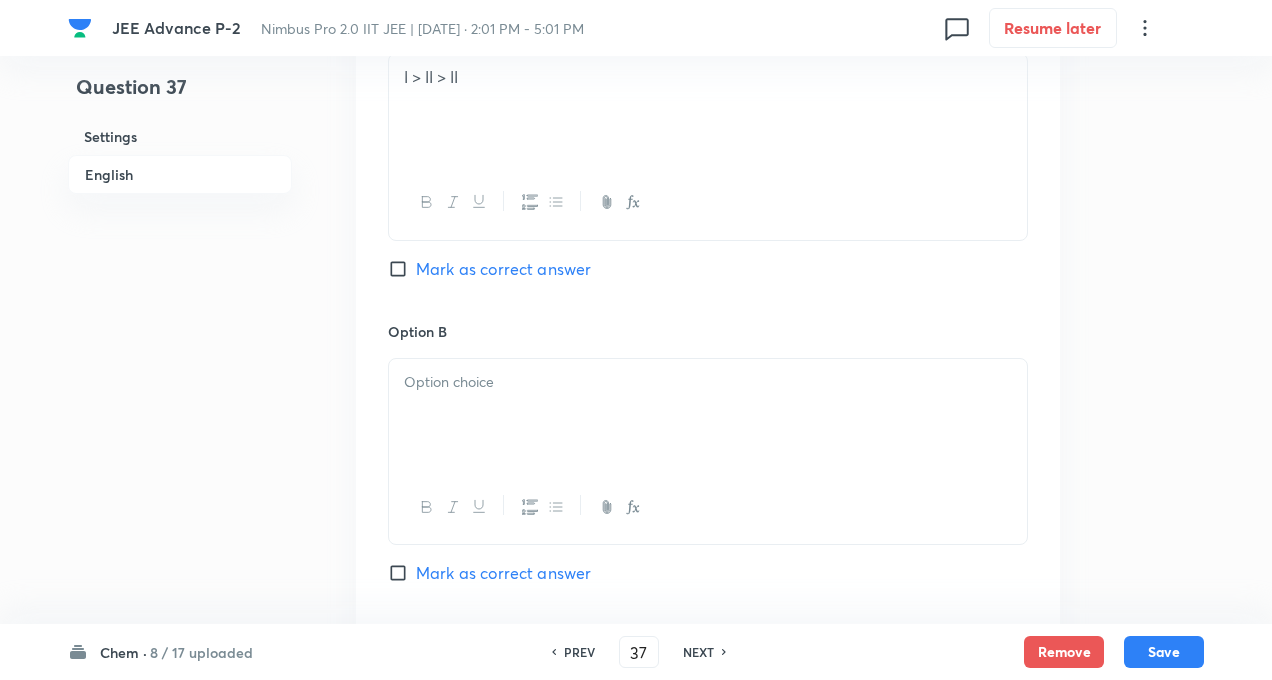 scroll, scrollTop: 1040, scrollLeft: 0, axis: vertical 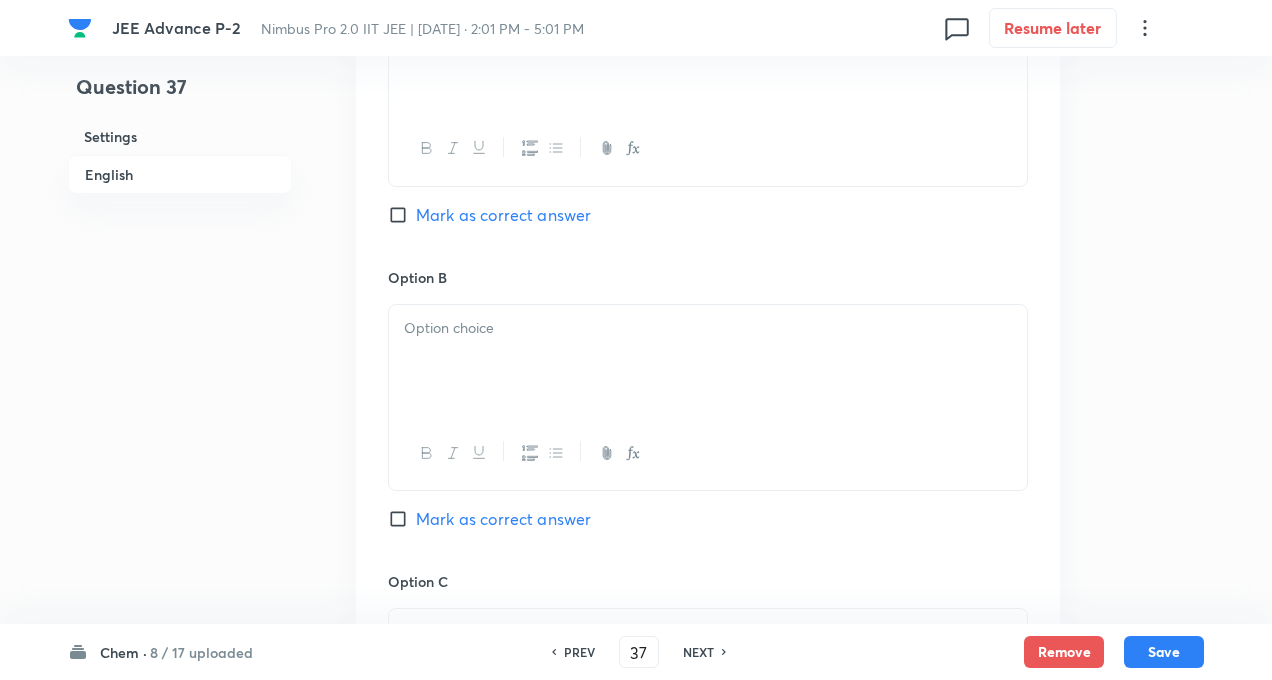 click at bounding box center [708, 361] 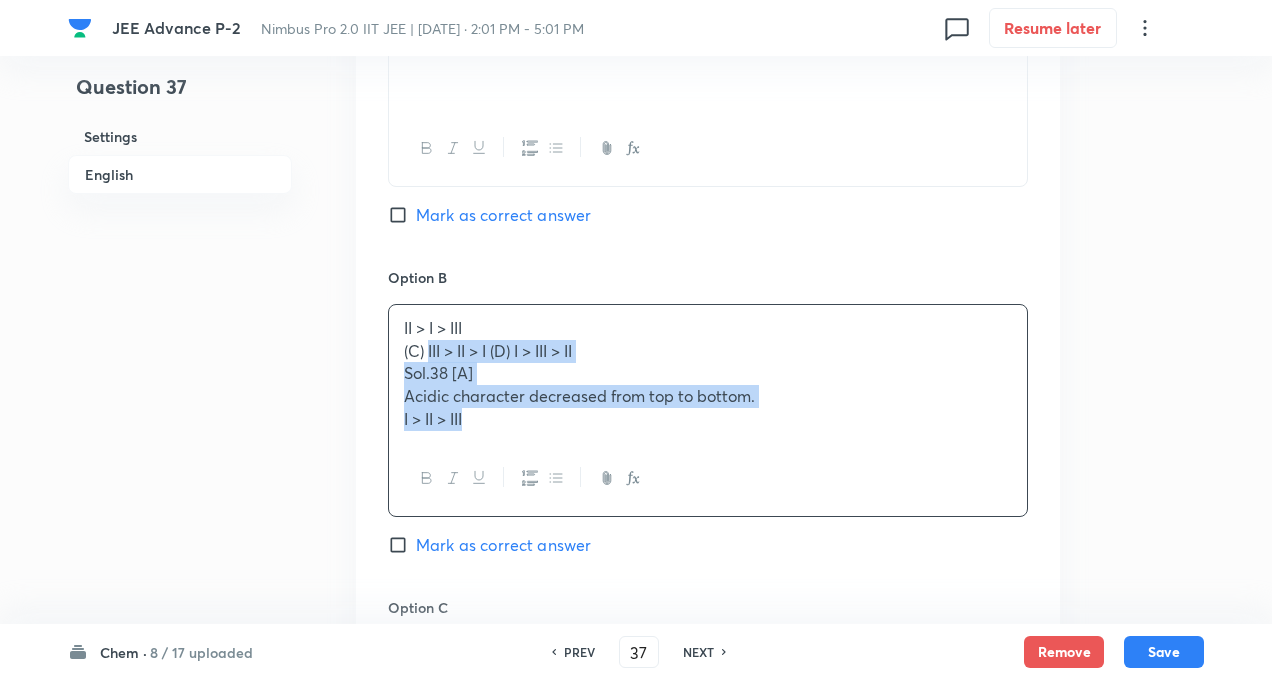 drag, startPoint x: 428, startPoint y: 346, endPoint x: 476, endPoint y: 422, distance: 89.88882 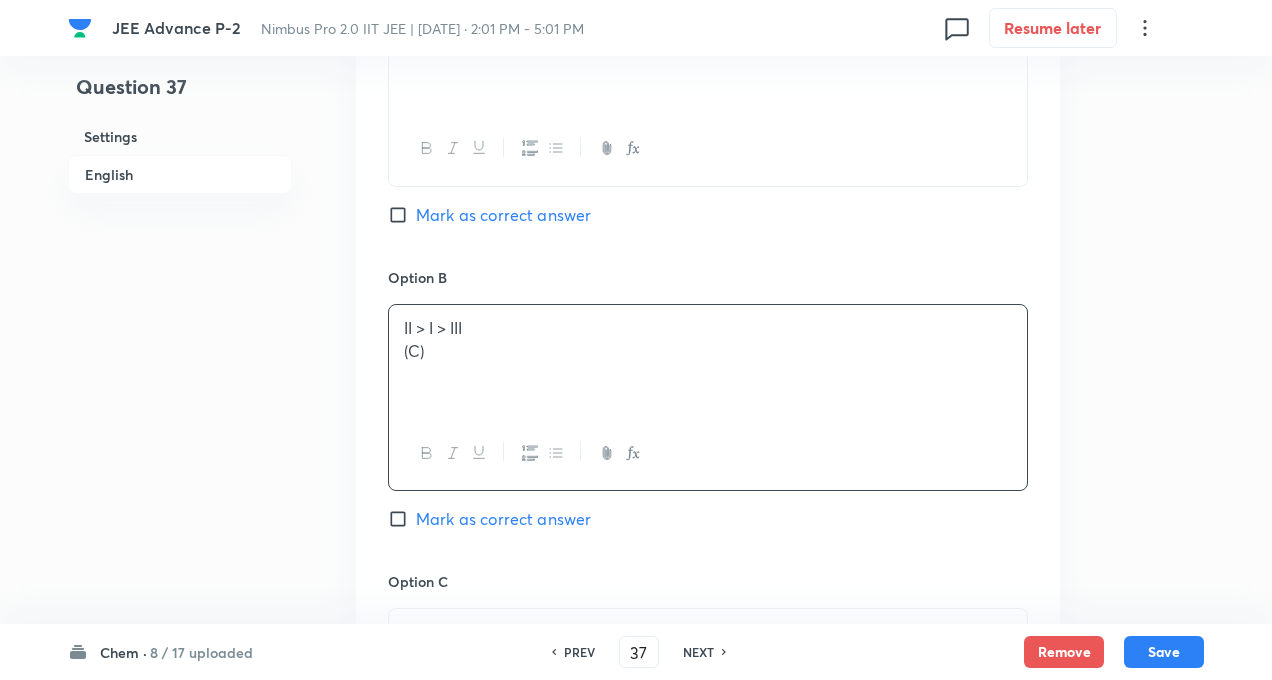 type 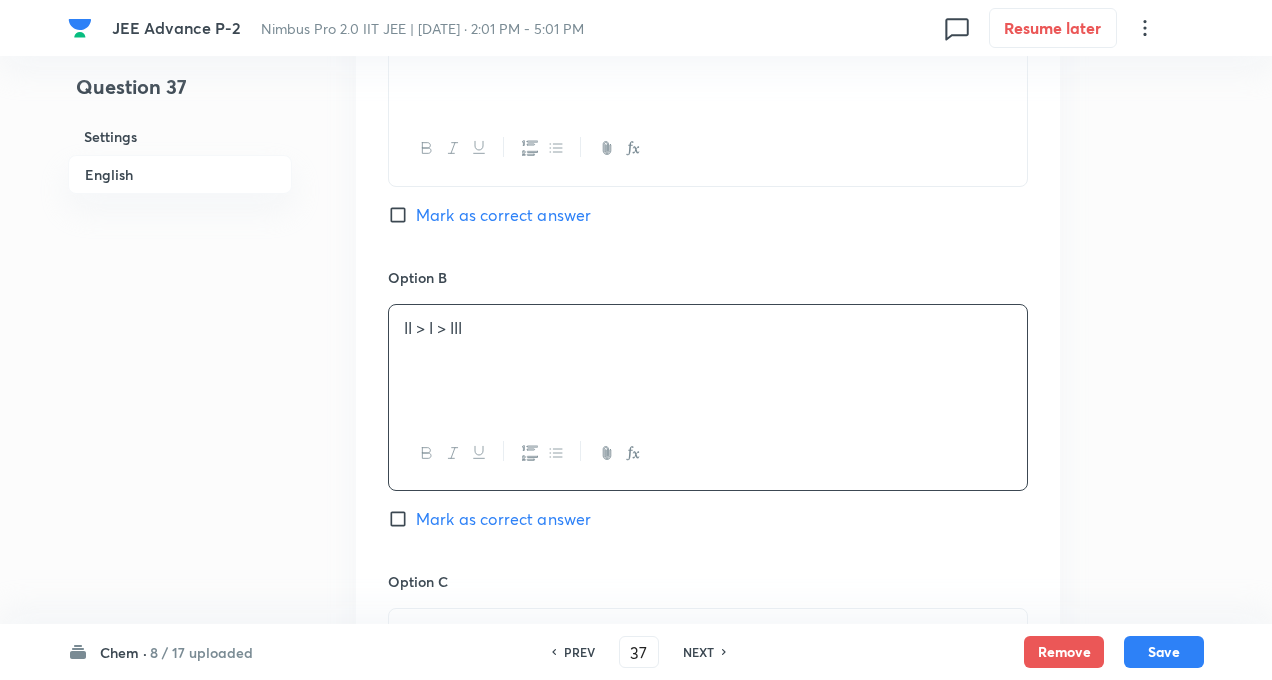 click on "Mark as correct answer" at bounding box center [402, 215] 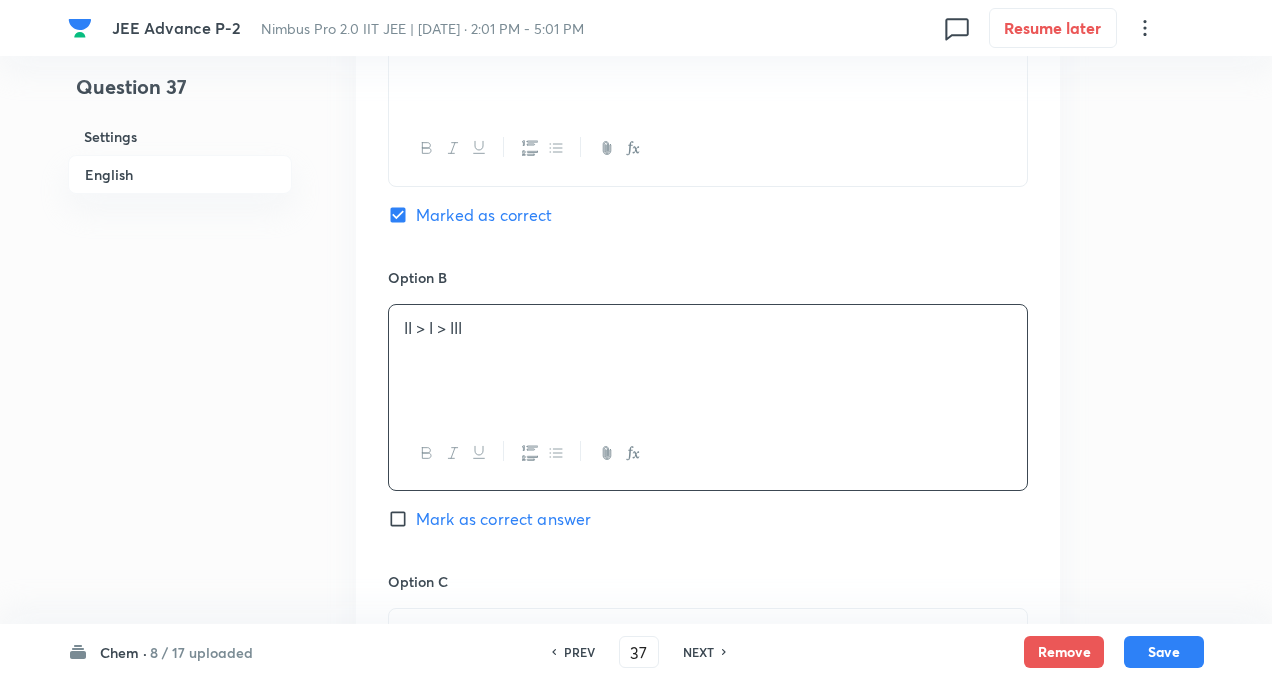 click on "Question 37 Settings English Settings Type Single choice correct 4 options + 3 marks - 1 mark Edit Concept Chemistry Inorganic Chemistry Periodic Table Electron Affinity Edit Additional details Easy Fact Not from PYQ paper No equation Edit In English Question The following acids have been arranged in the order of acid strength. Identify the correct order - ClOH (I) BrOH (II) IOH (III)  Option A  I > II > II  Marked as correct Option B II > I > III Mark as correct answer Option C Mark as correct answer Option D [PERSON_NAME] as correct answer Solution" at bounding box center [636, 314] 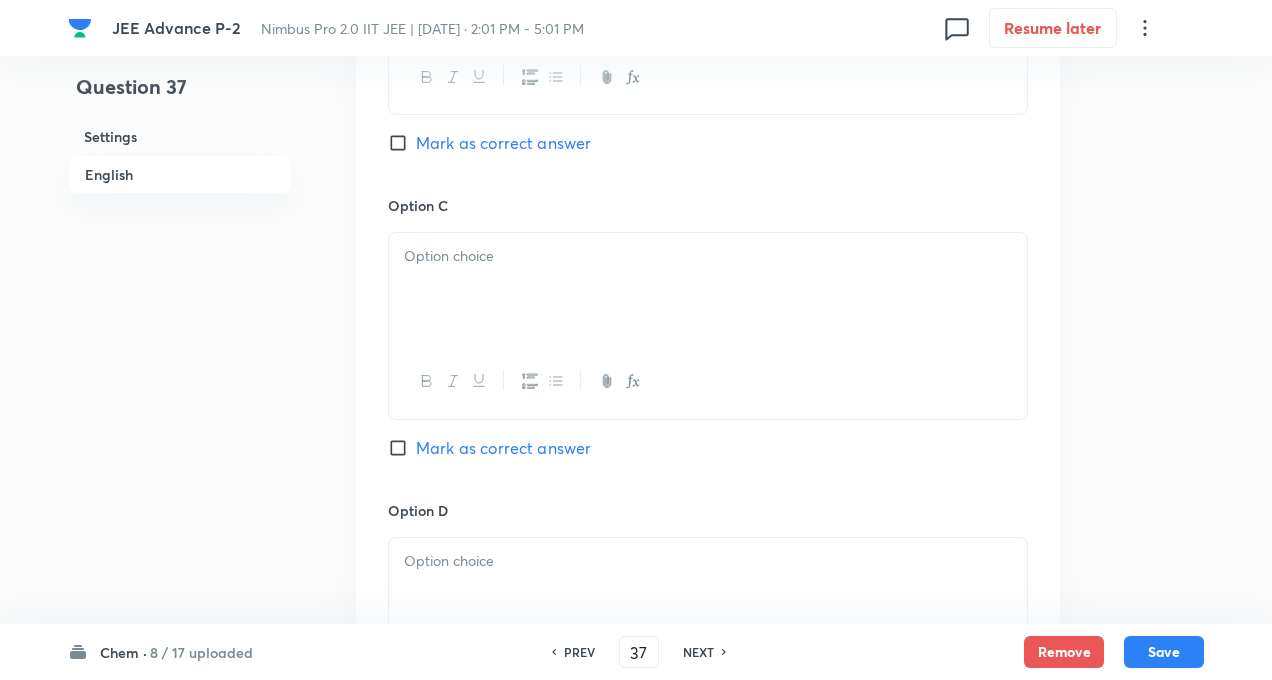 scroll, scrollTop: 1480, scrollLeft: 0, axis: vertical 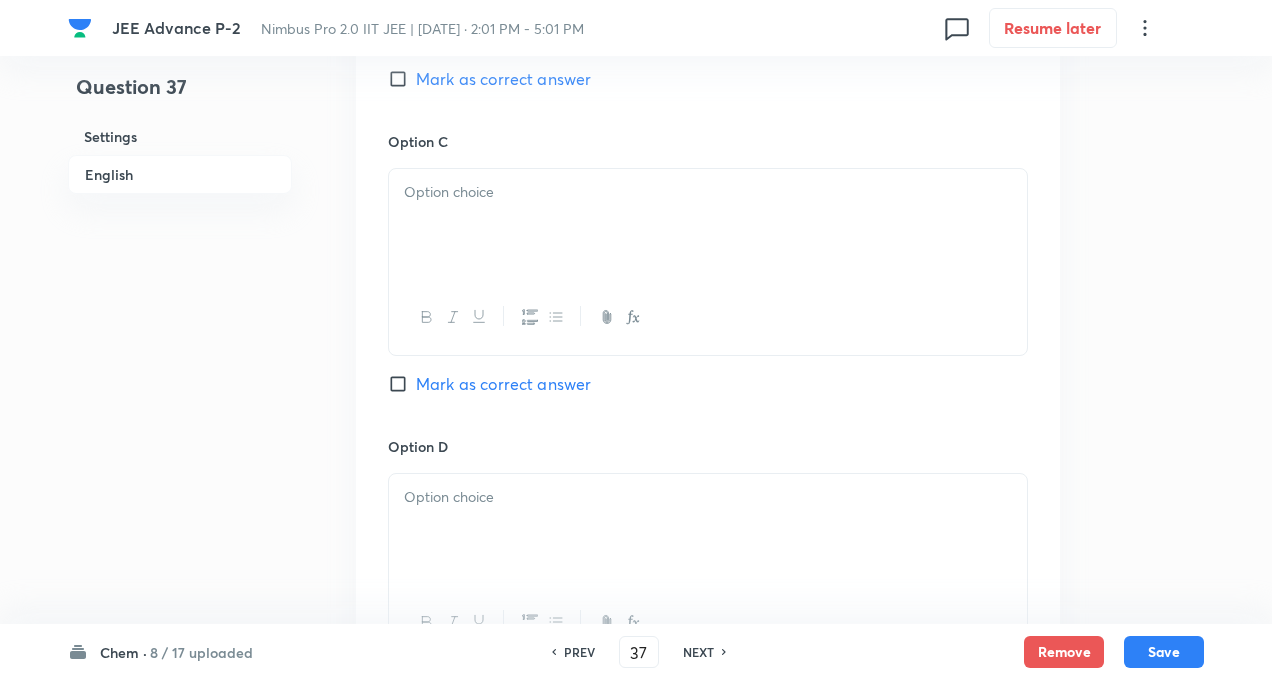 click at bounding box center (708, 225) 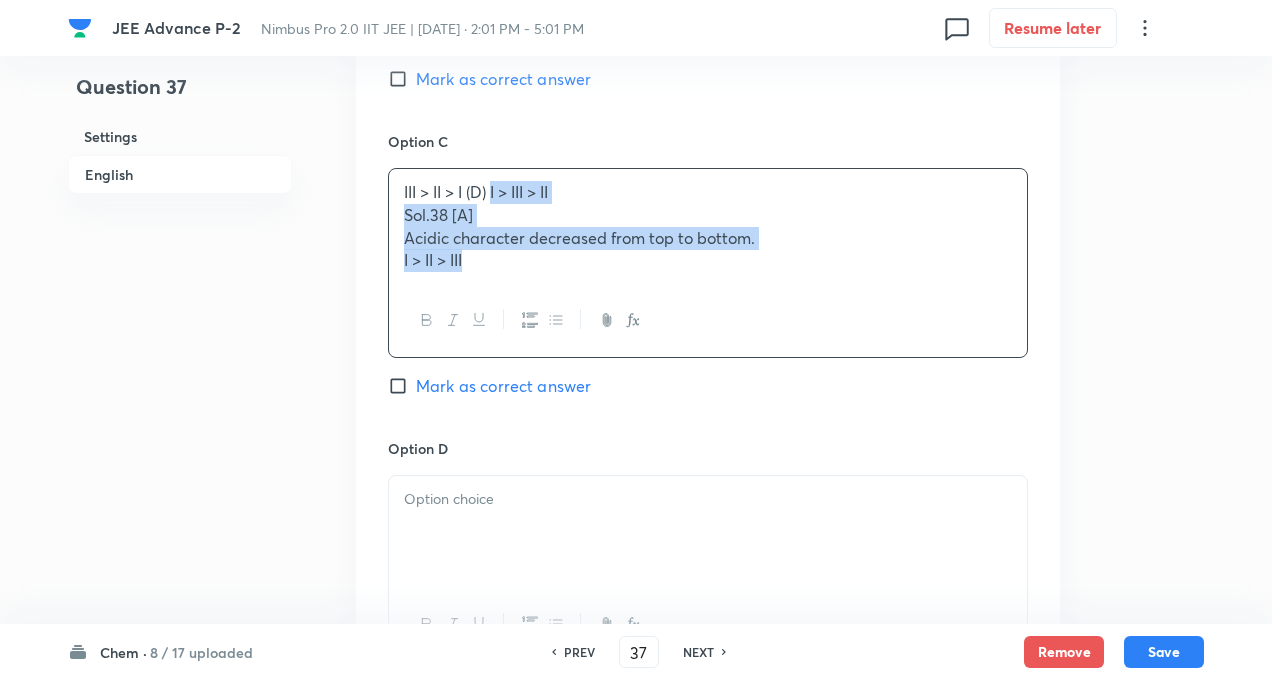 drag, startPoint x: 494, startPoint y: 185, endPoint x: 490, endPoint y: 282, distance: 97.082436 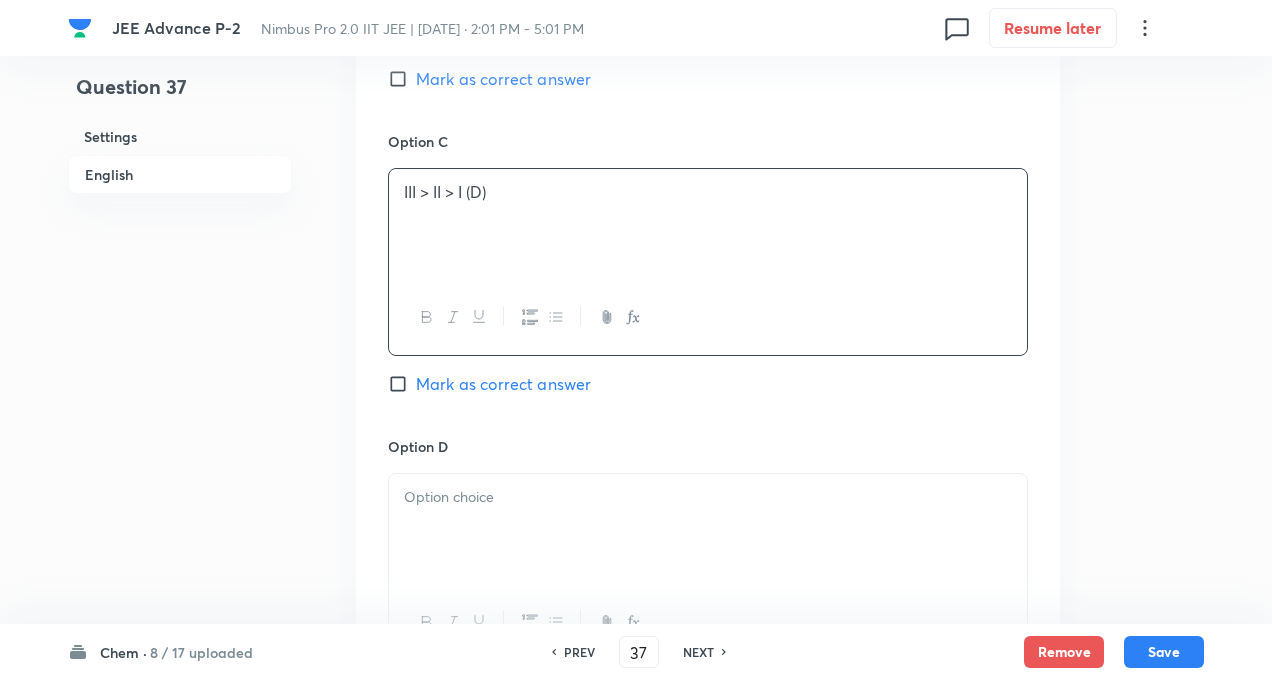 type 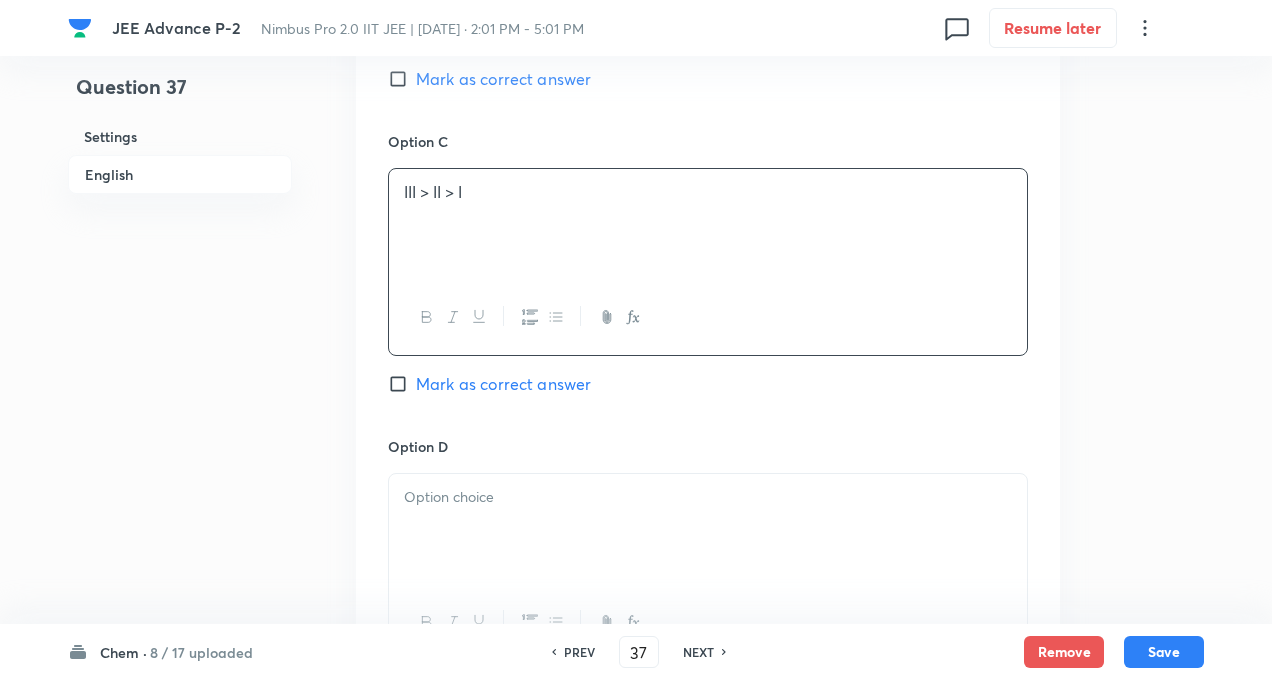 click at bounding box center [708, 530] 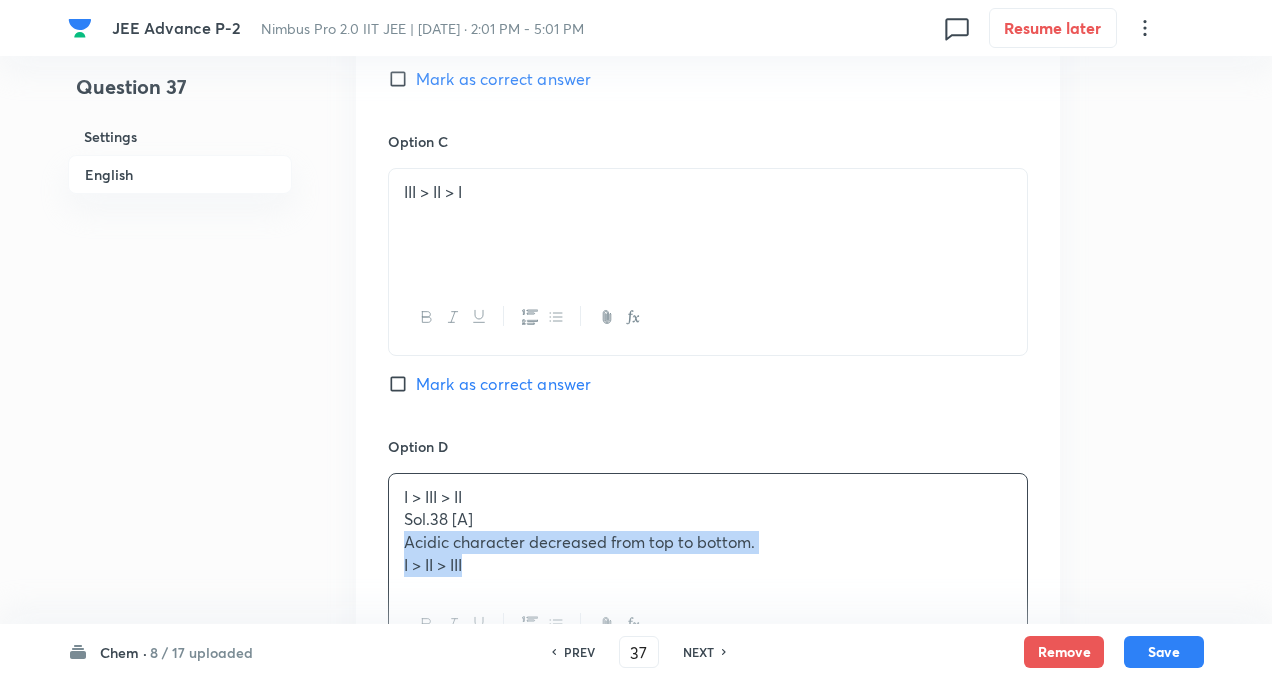 drag, startPoint x: 397, startPoint y: 534, endPoint x: 501, endPoint y: 599, distance: 122.641754 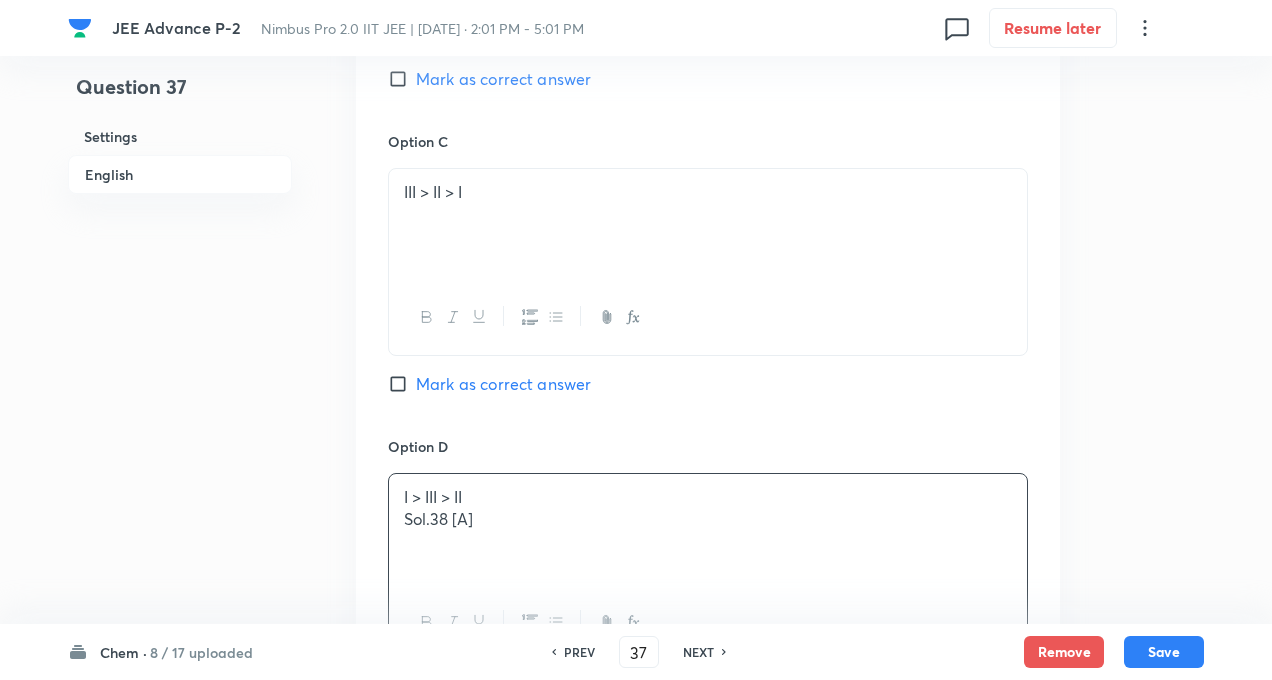 type 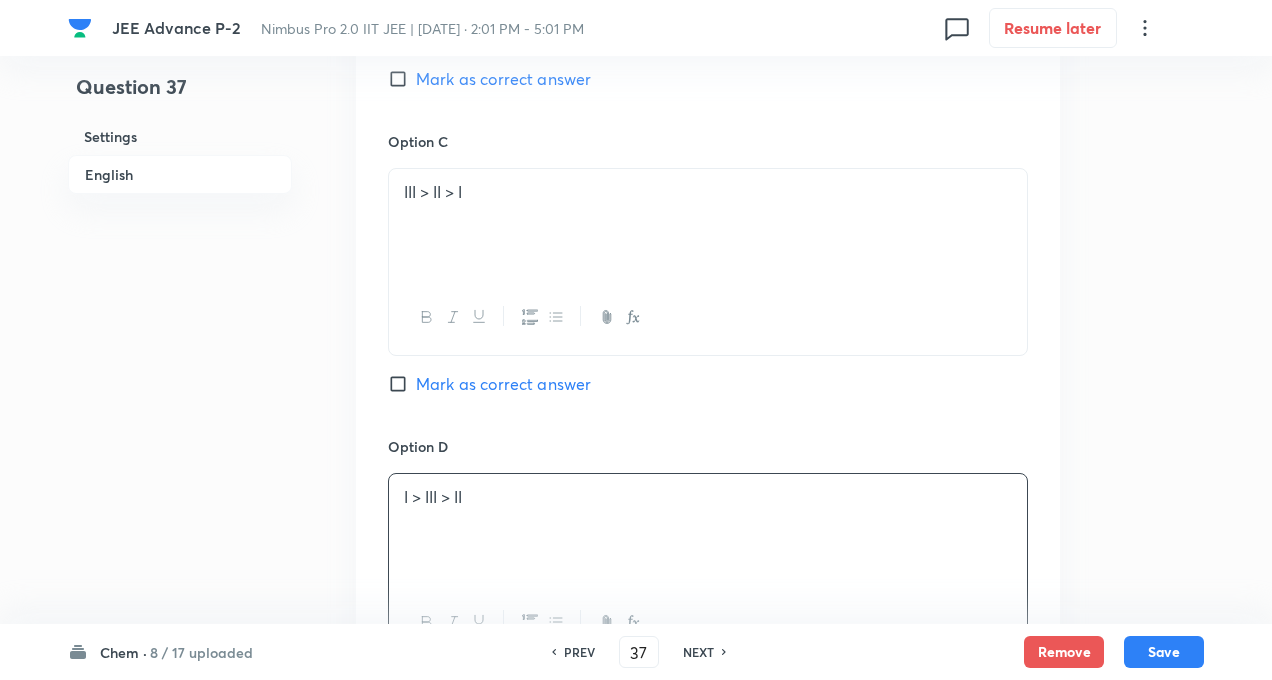 click on "Question 37 Settings English" at bounding box center (180, -126) 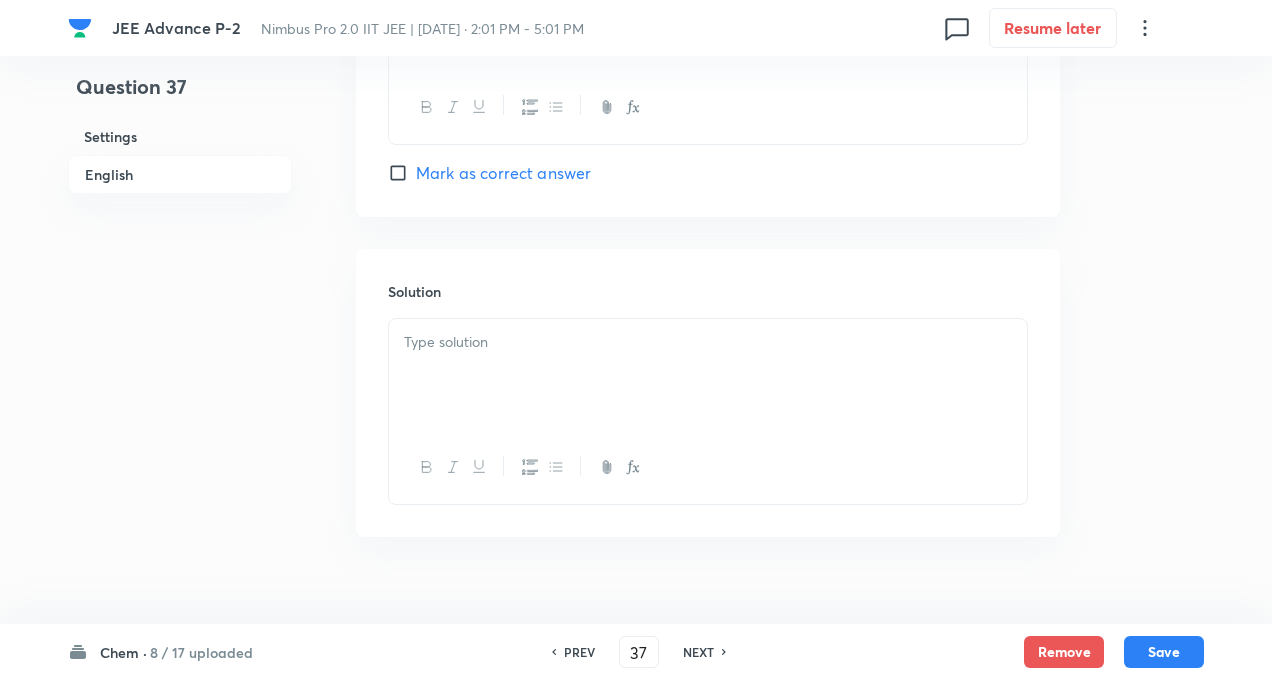 scroll, scrollTop: 2000, scrollLeft: 0, axis: vertical 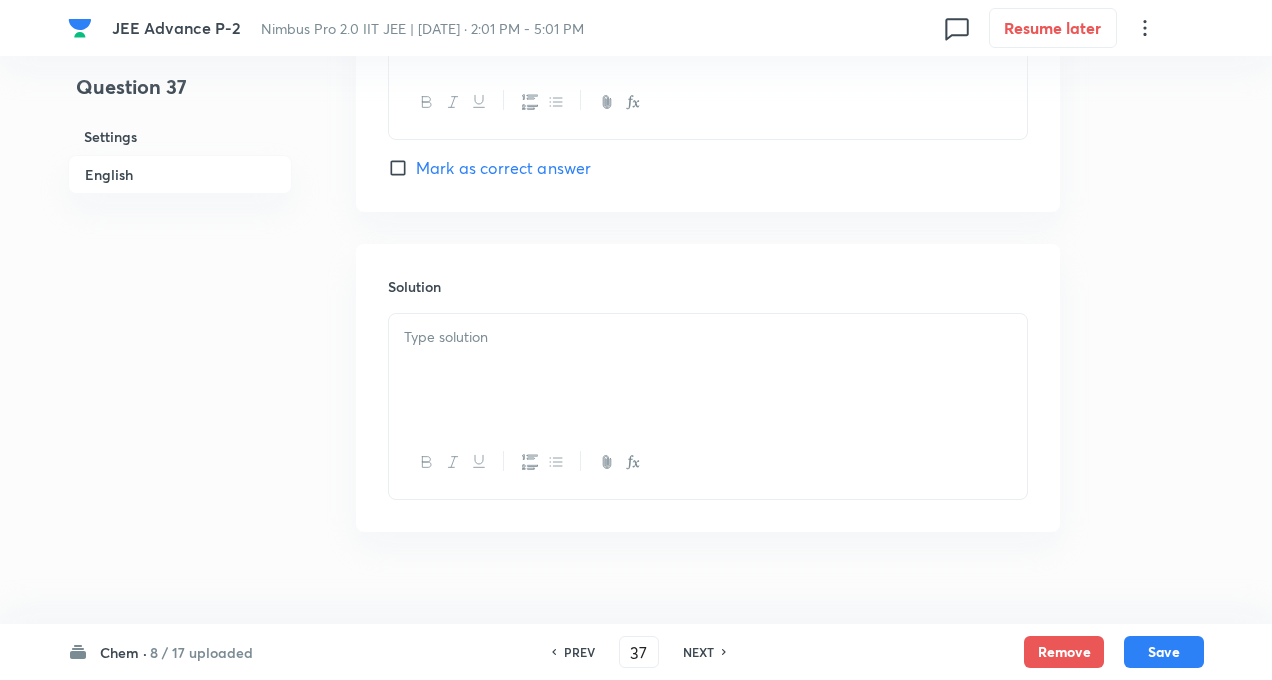 click at bounding box center [708, 337] 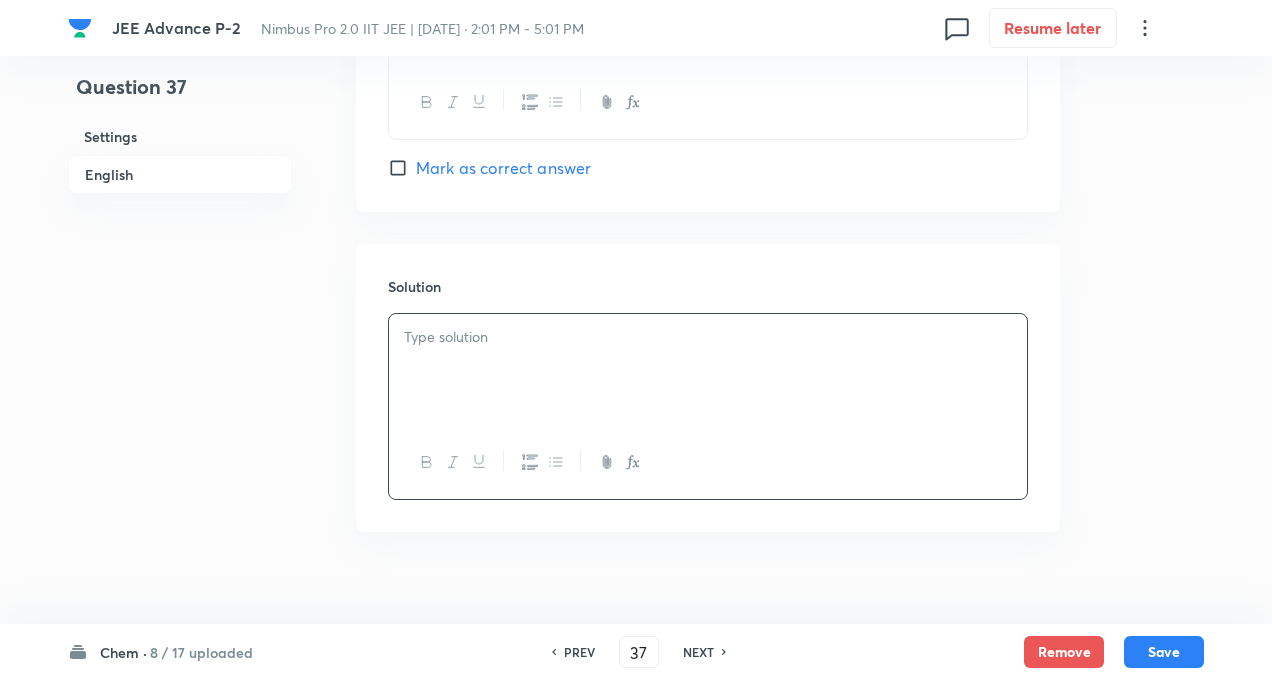 paste 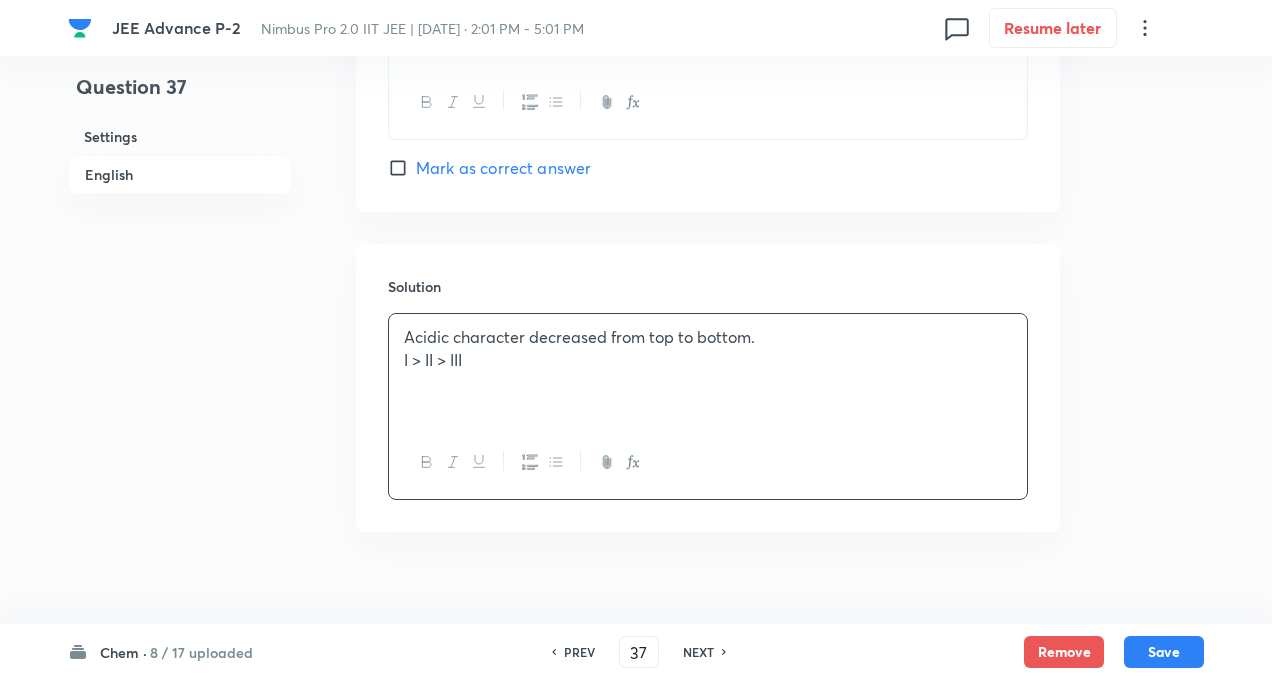 click on "I > II > III" at bounding box center [708, 360] 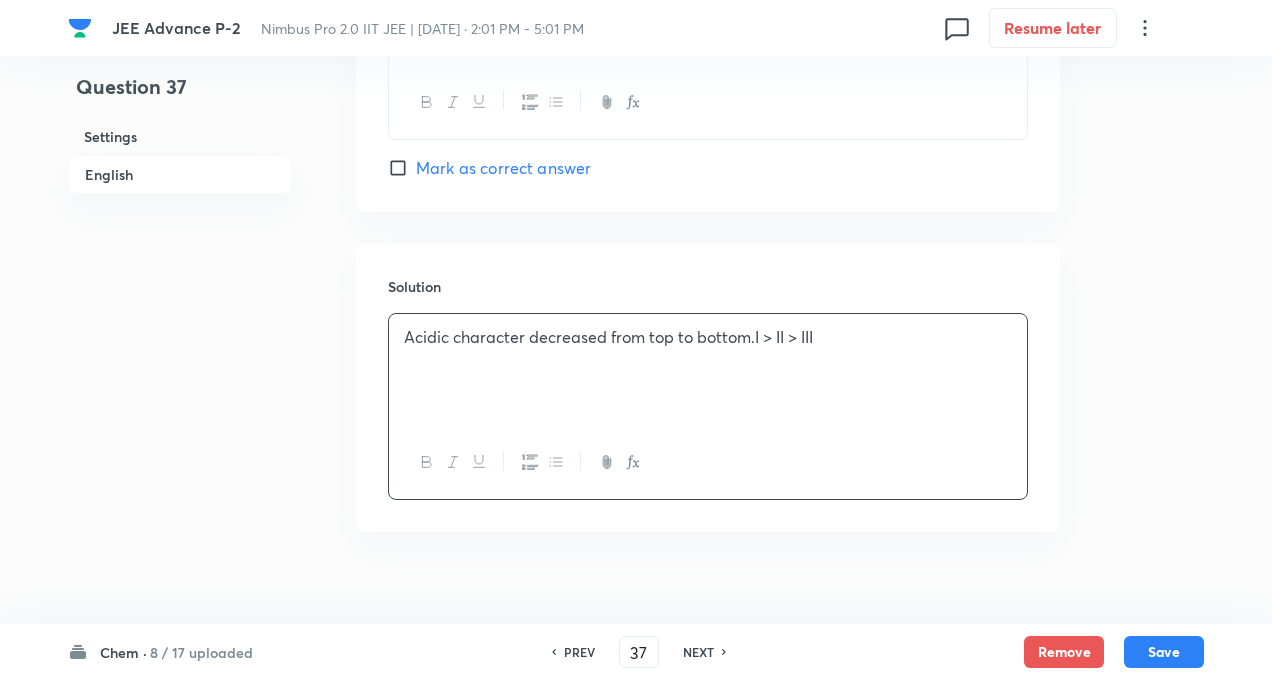 type 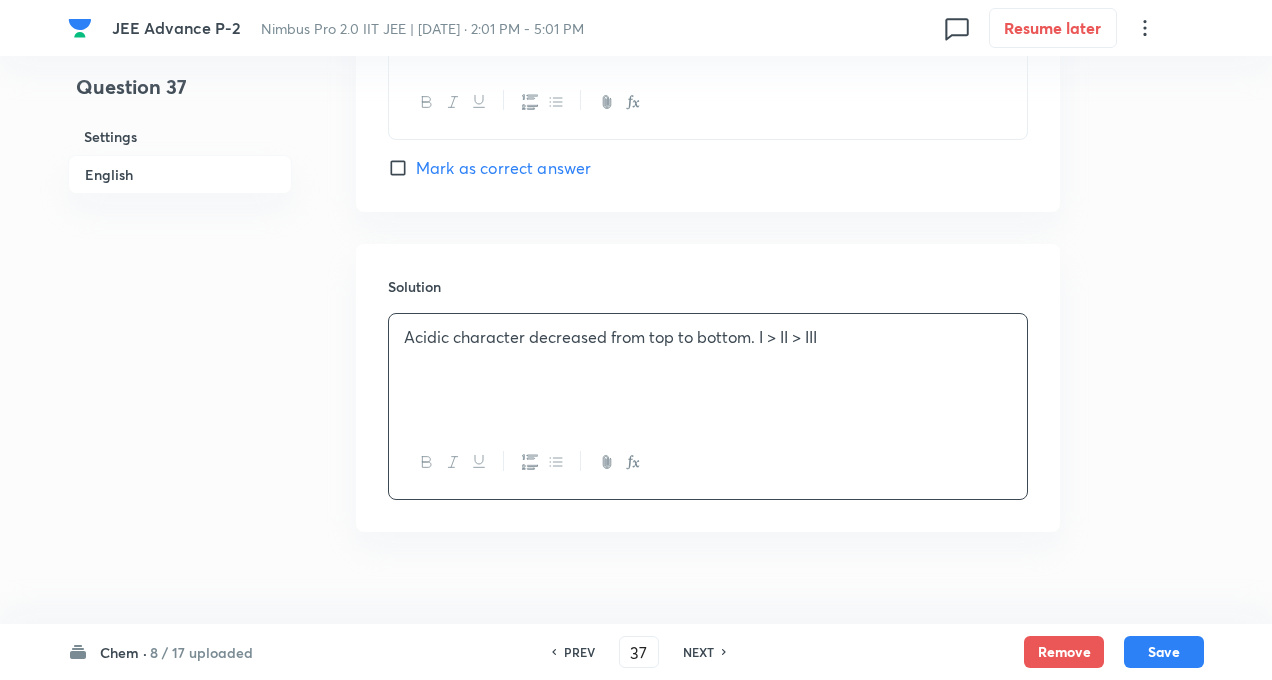 click on "Question 37 Settings English Settings Type Single choice correct 4 options + 3 marks - 1 mark Edit Concept Chemistry Inorganic Chemistry Periodic Table Electron Affinity Edit Additional details Easy Fact Not from PYQ paper No equation Edit In English Question The following acids have been arranged in the order of acid strength. Identify the correct order - ClOH (I) BrOH (II) IOH (III)  Option A  I > II > II  Marked as correct Option B II > I > III Mark as correct answer Option C III > II > I  Mark as correct answer Option D I > III > II Mark as correct answer Solution Acidic character decreased from top to bottom. I > II > III" at bounding box center [636, -646] 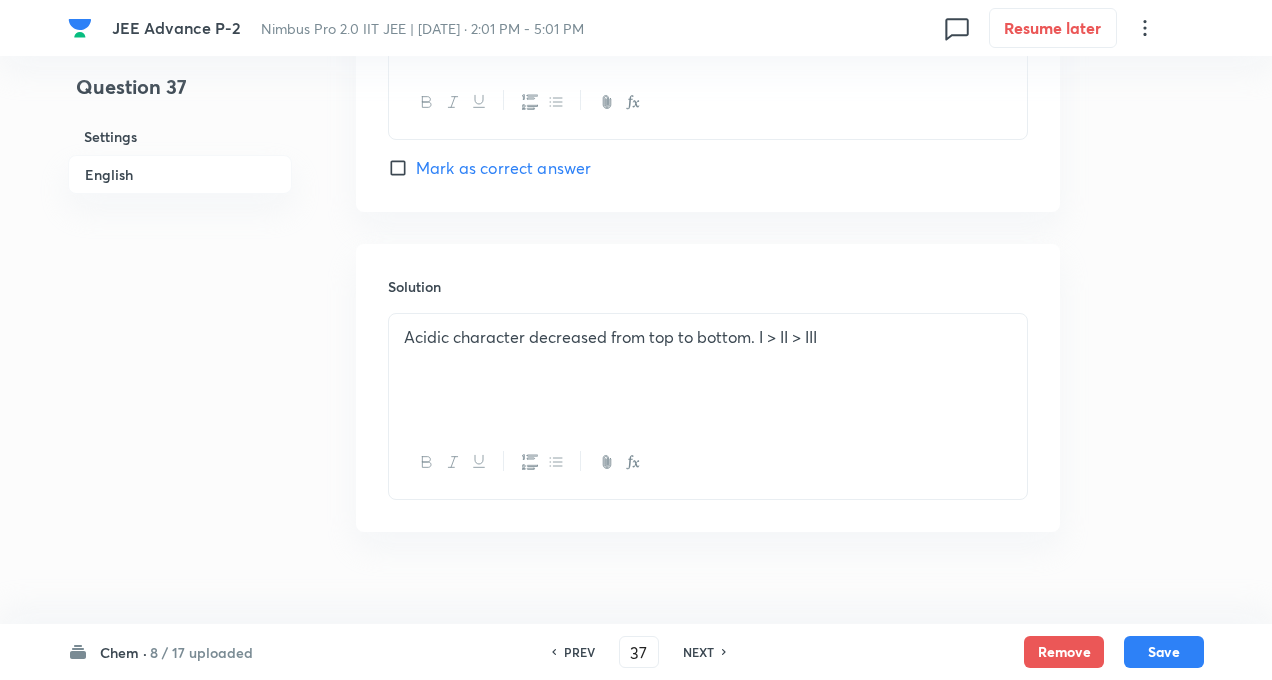 click on "Acidic character decreased from top to bottom. I > II > III" at bounding box center [708, 337] 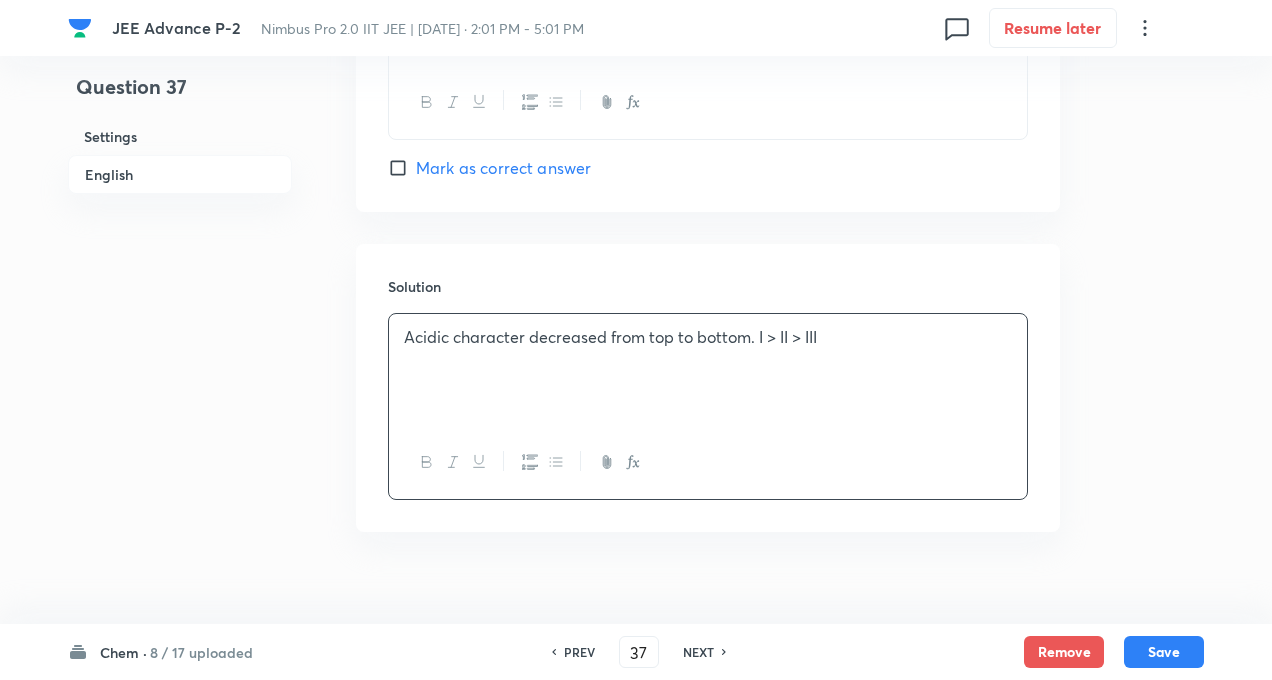 click on "Question 37 Settings English Settings Type Single choice correct 4 options + 3 marks - 1 mark Edit Concept Chemistry Inorganic Chemistry Periodic Table Electron Affinity Edit Additional details Easy Fact Not from PYQ paper No equation Edit In English Question The following acids have been arranged in the order of acid strength. Identify the correct order - ClOH (I) BrOH (II) IOH (III)  Option A  I > II > II  Marked as correct Option B II > I > III Mark as correct answer Option C III > II > I  Mark as correct answer Option D I > III > II Mark as correct answer Solution Acidic character decreased from top to bottom. I > II > III" at bounding box center (636, -646) 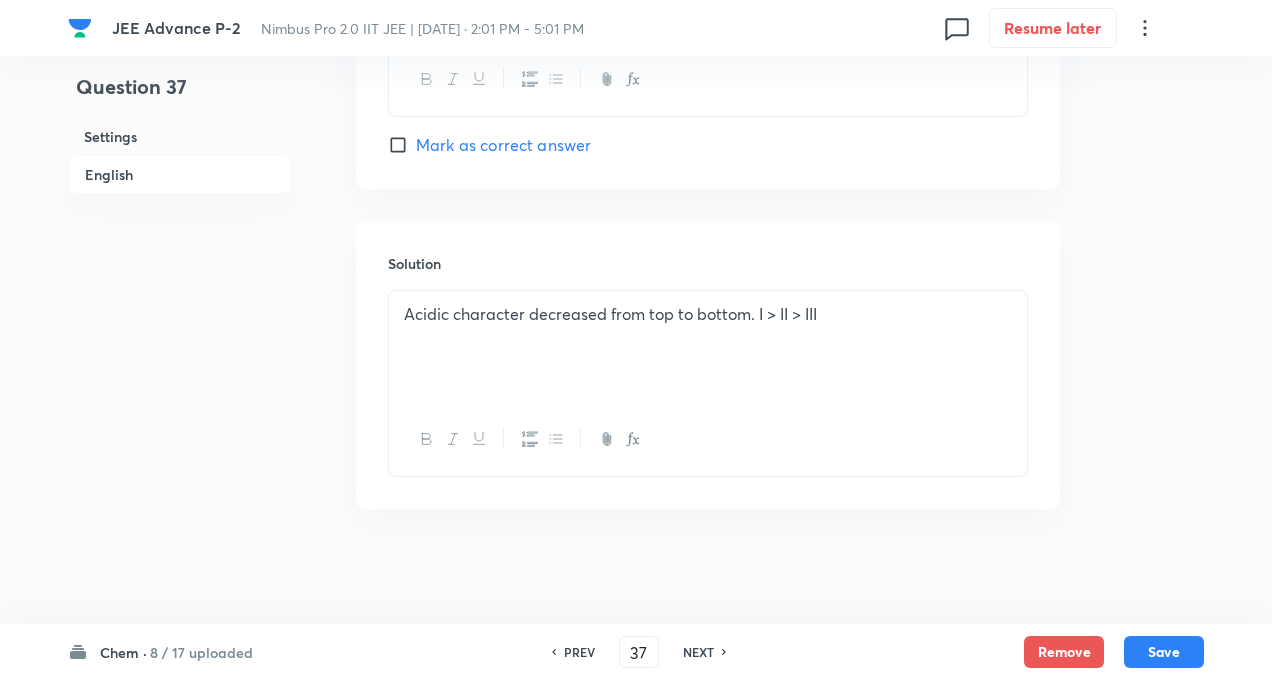 scroll, scrollTop: 2028, scrollLeft: 0, axis: vertical 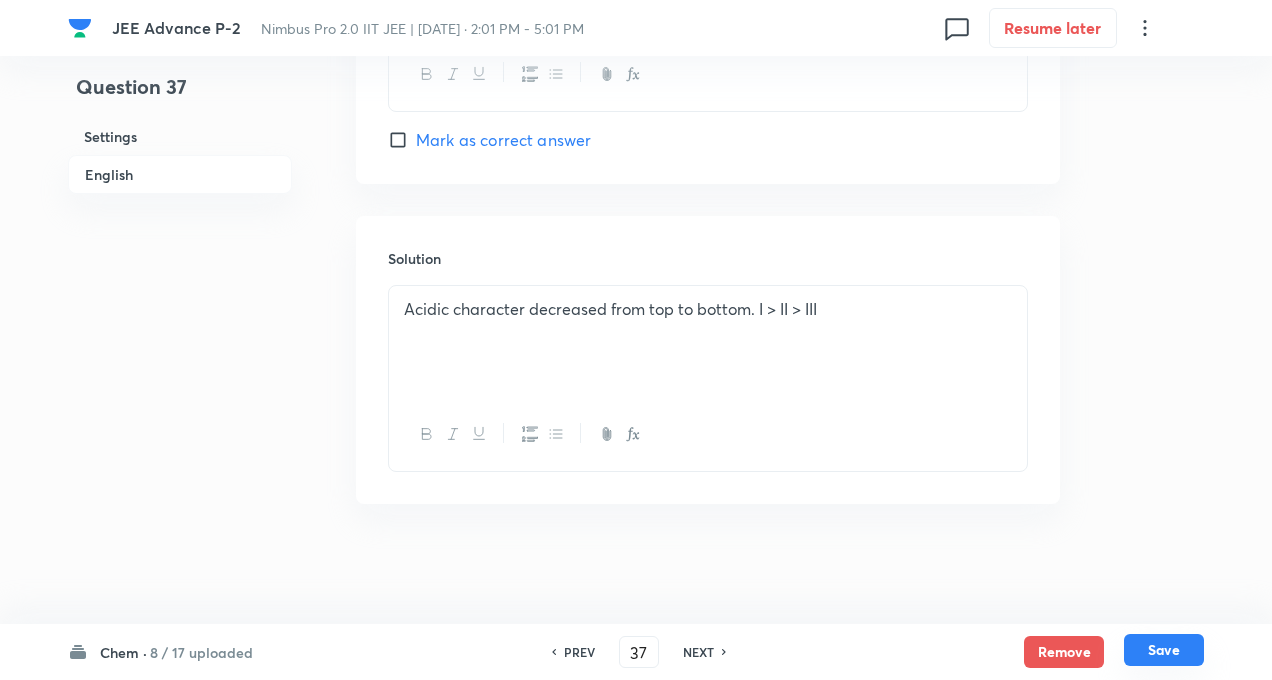 click on "Save" at bounding box center (1164, 650) 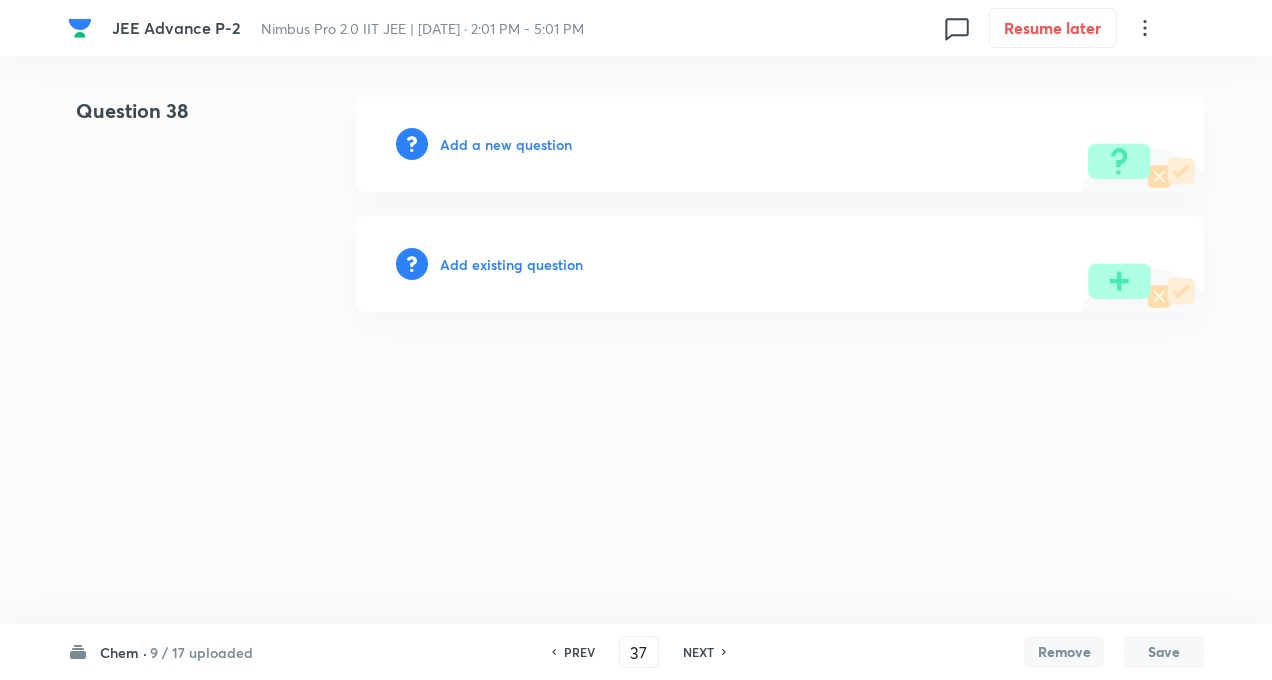 type on "38" 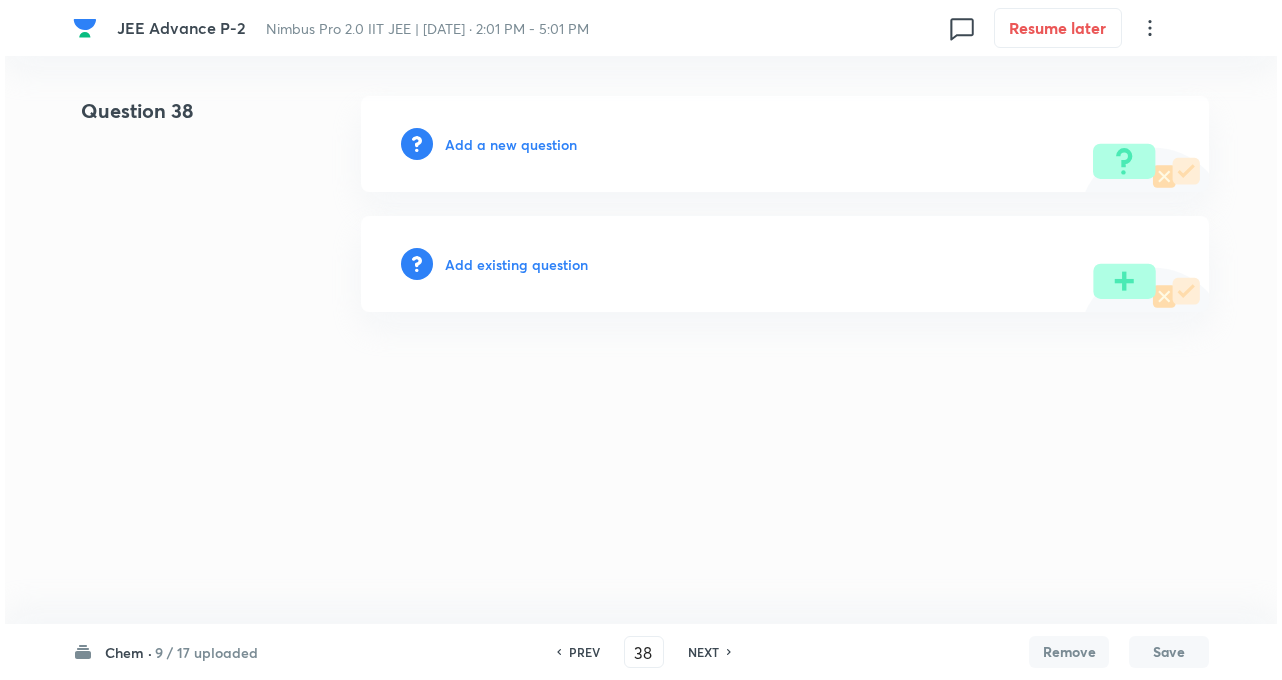 scroll, scrollTop: 0, scrollLeft: 0, axis: both 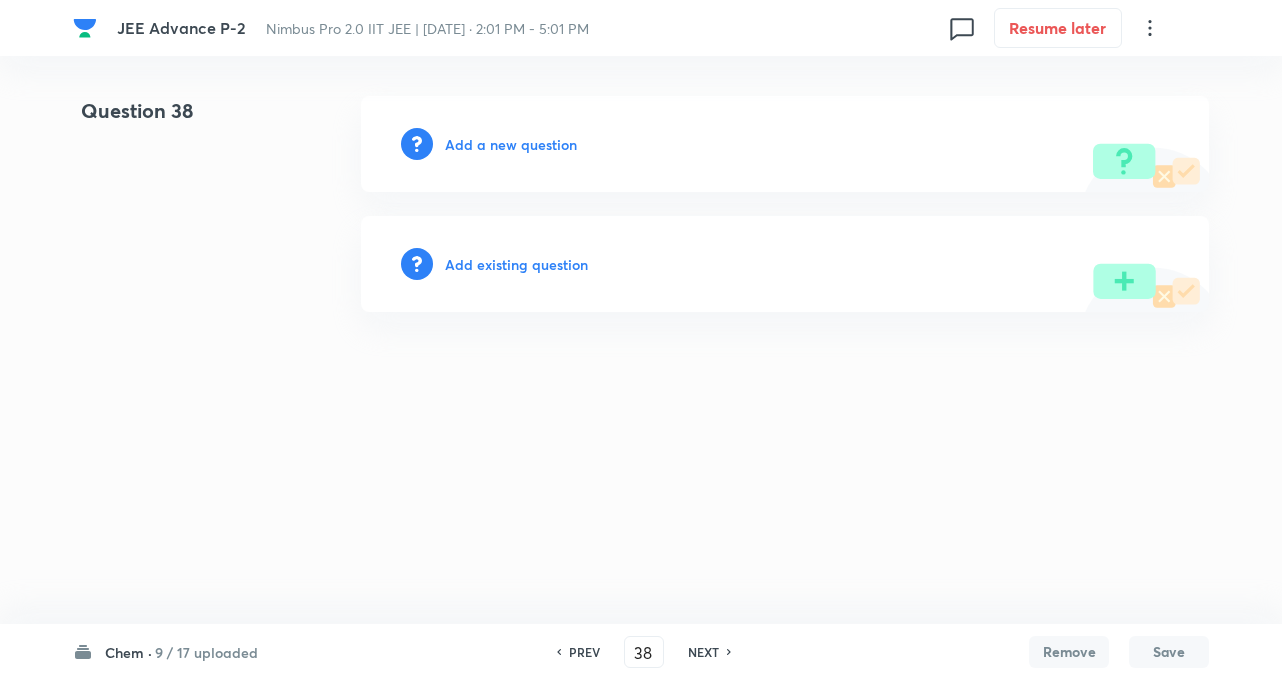 click on "Add a new question" at bounding box center (511, 144) 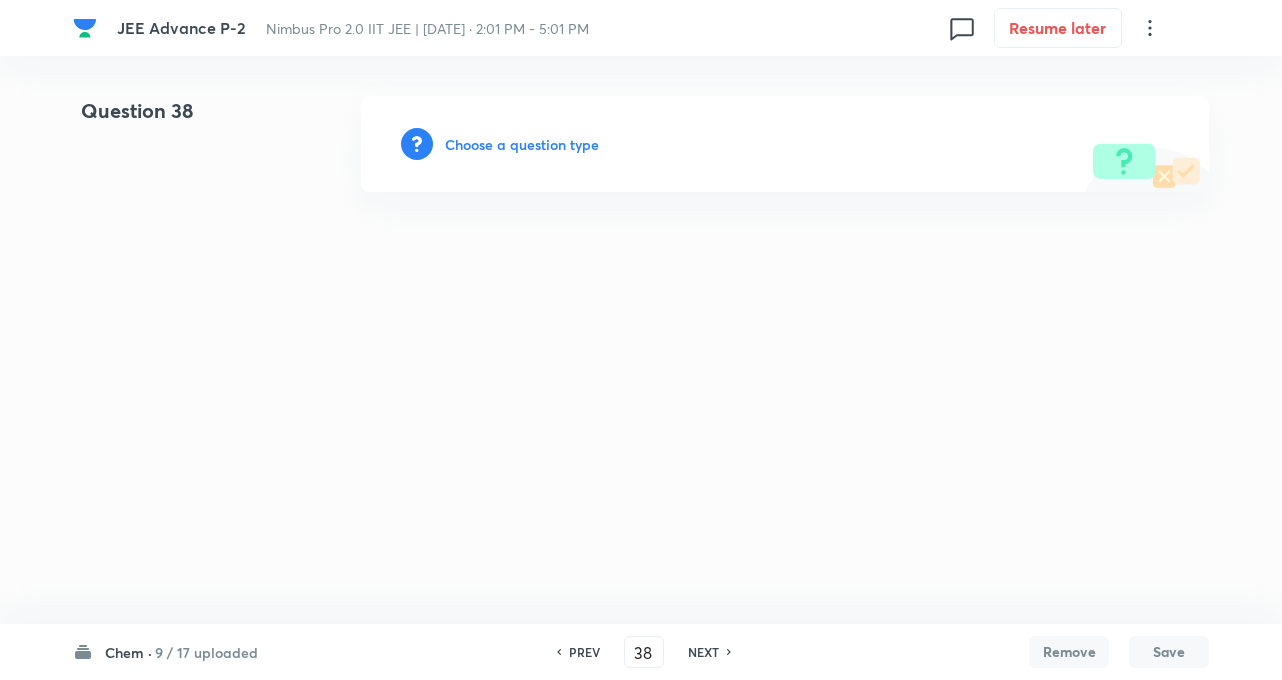 click on "Choose a question type" at bounding box center (522, 144) 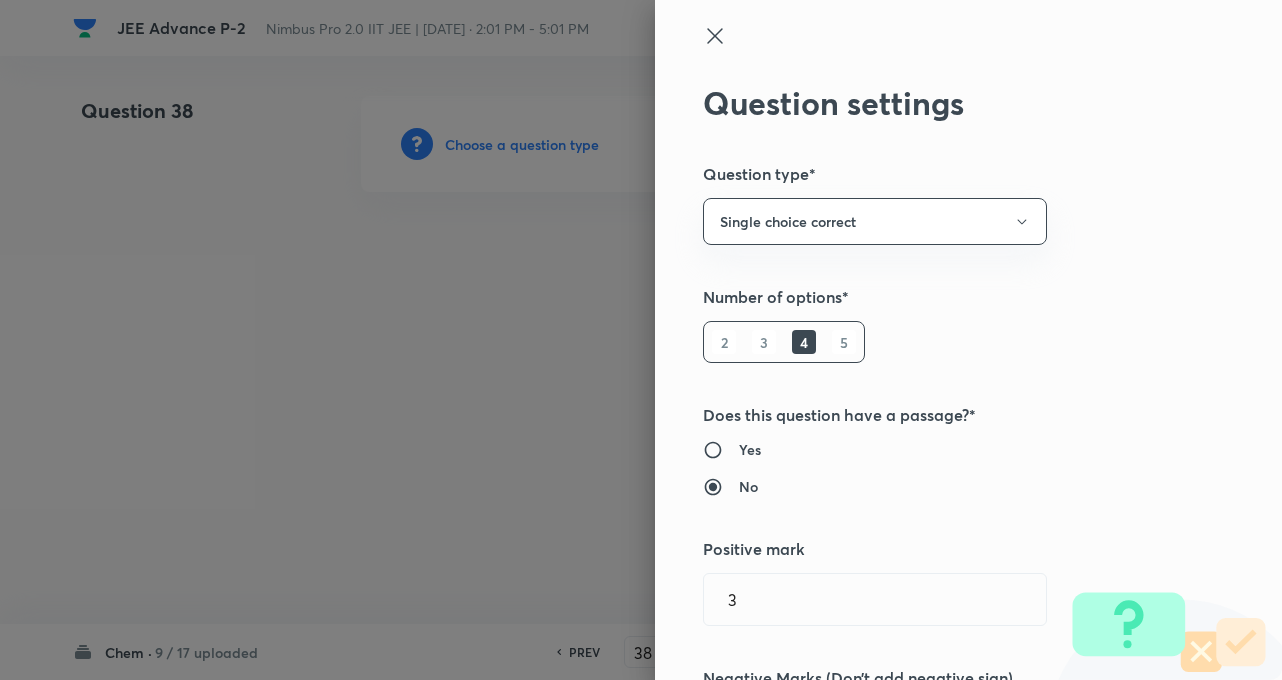 type 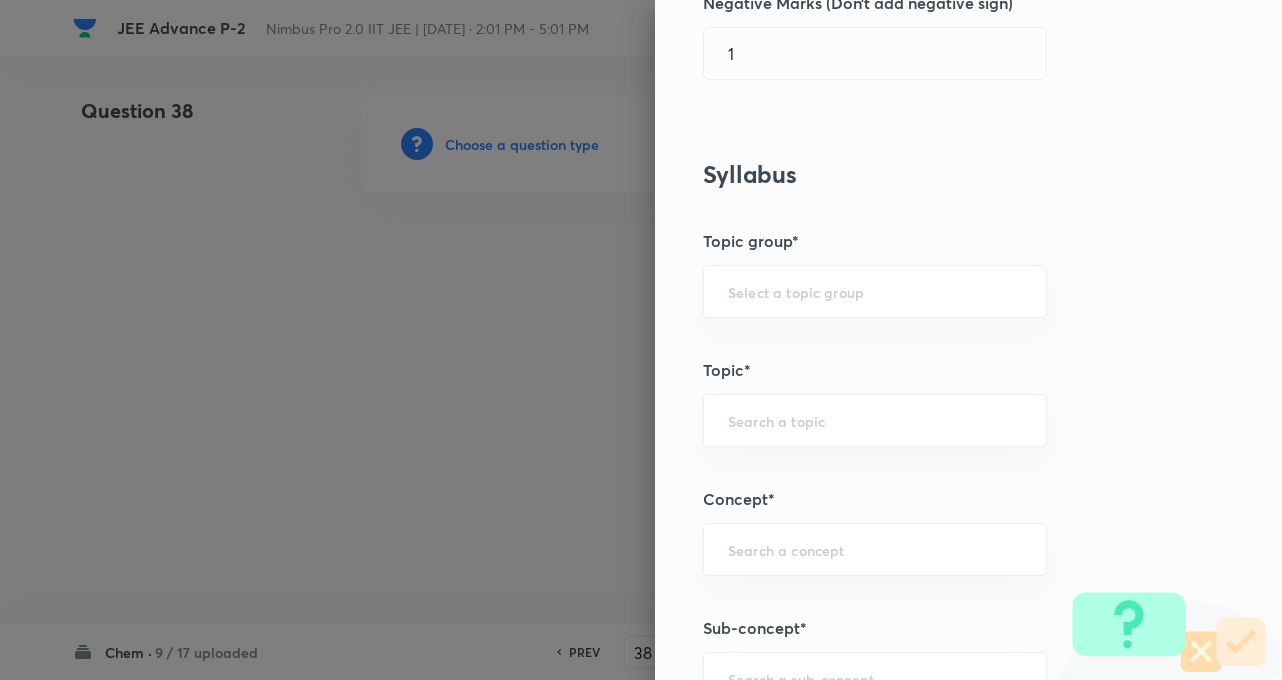 scroll, scrollTop: 720, scrollLeft: 0, axis: vertical 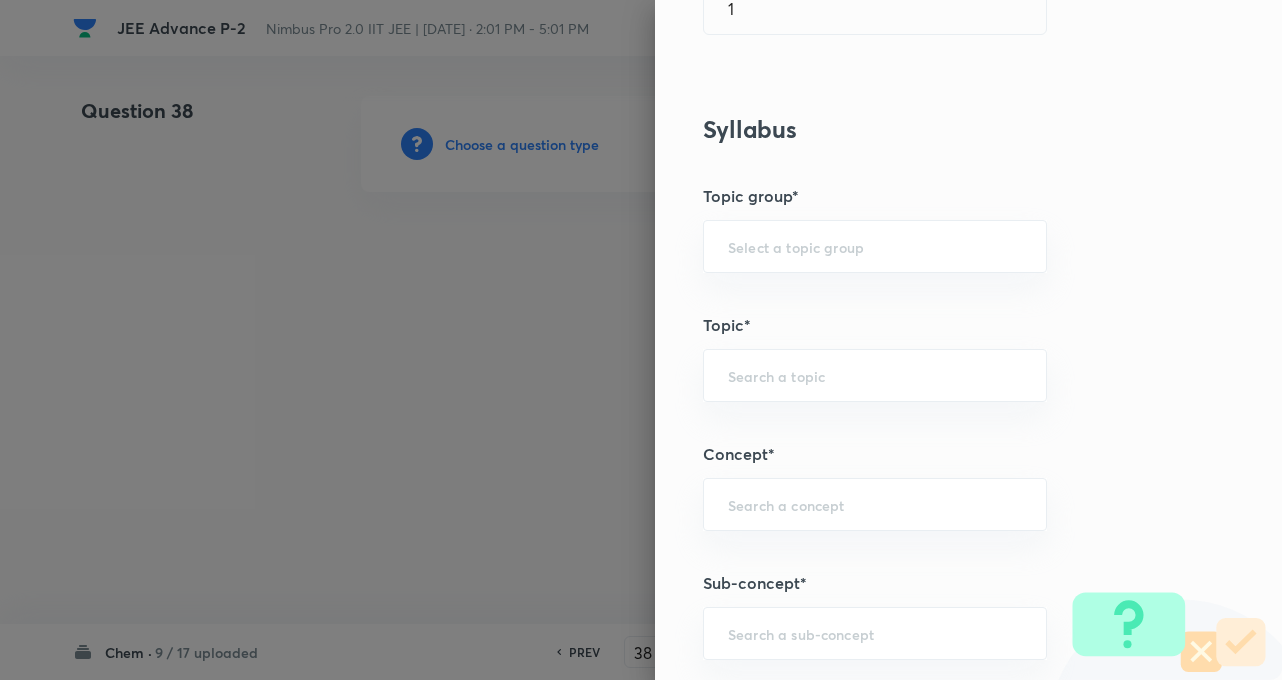 click on "Question settings Question type* Single choice correct Number of options* 2 3 4 5 Does this question have a passage?* Yes No Positive mark 3 ​ Negative Marks (Don’t add negative sign) 1 ​ Syllabus Topic group* ​ Topic* ​ Concept* ​ Sub-concept* ​ Concept-field ​ Additional details Question Difficulty Very easy Easy Moderate Hard Very hard Question is based on Fact Numerical Concept Previous year question Yes No Does this question have equation? Yes No Verification status Is the question verified? *Select 'yes' only if a question is verified Yes No Save" at bounding box center (968, 340) 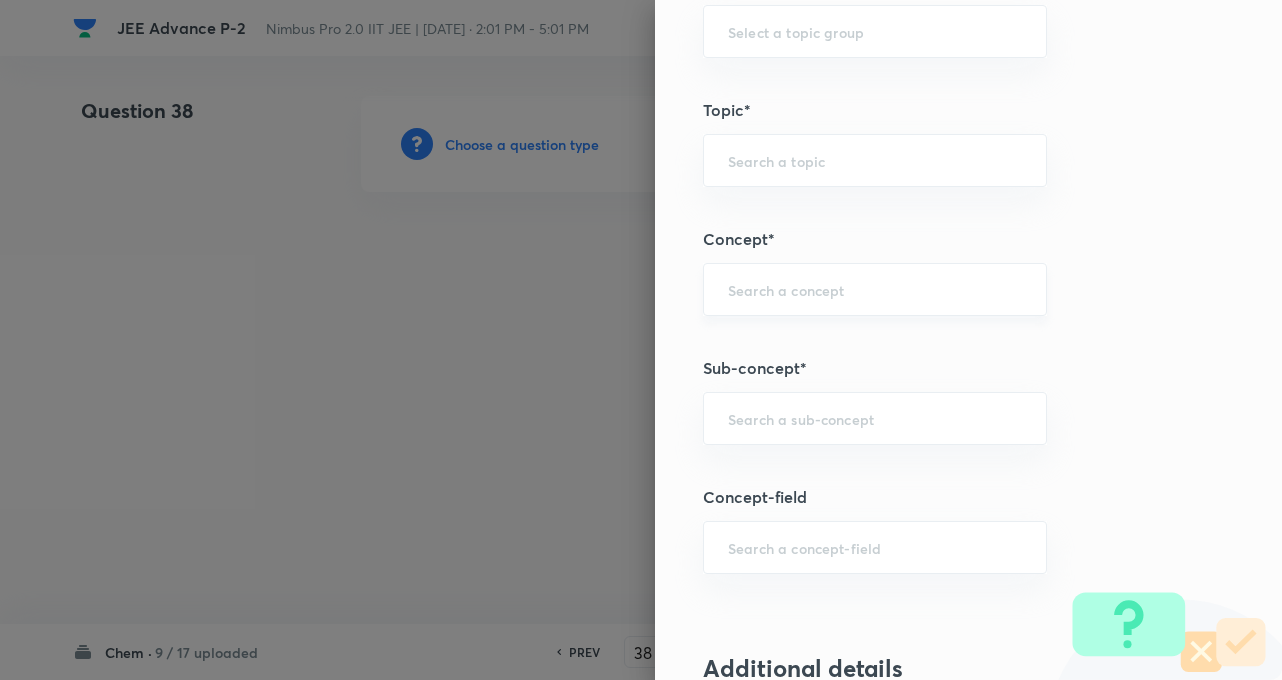 scroll, scrollTop: 1000, scrollLeft: 0, axis: vertical 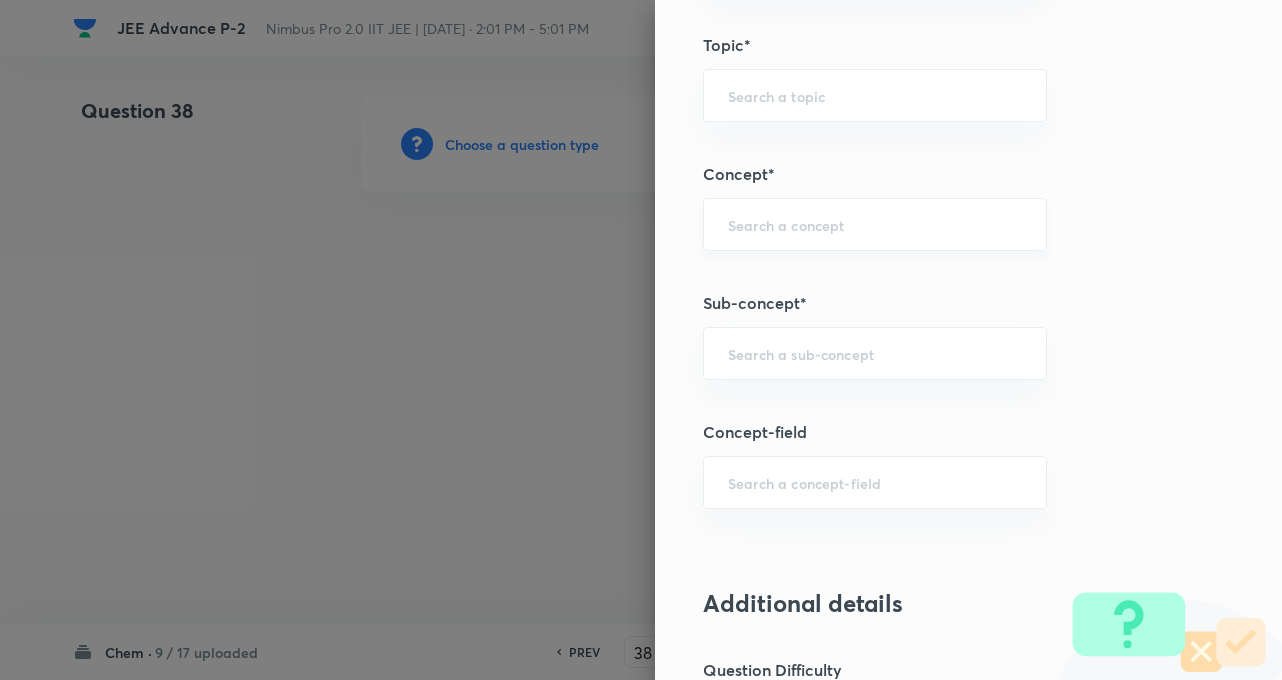 click on "​" at bounding box center (875, 224) 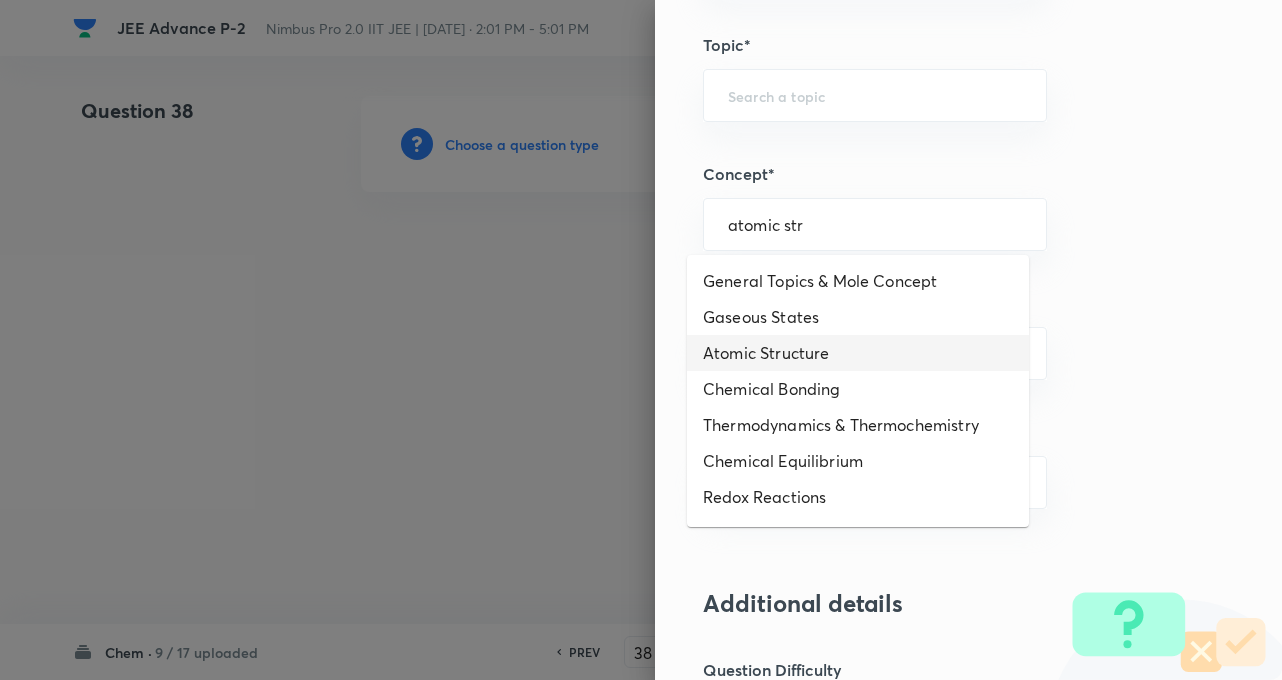 type on "atomic str" 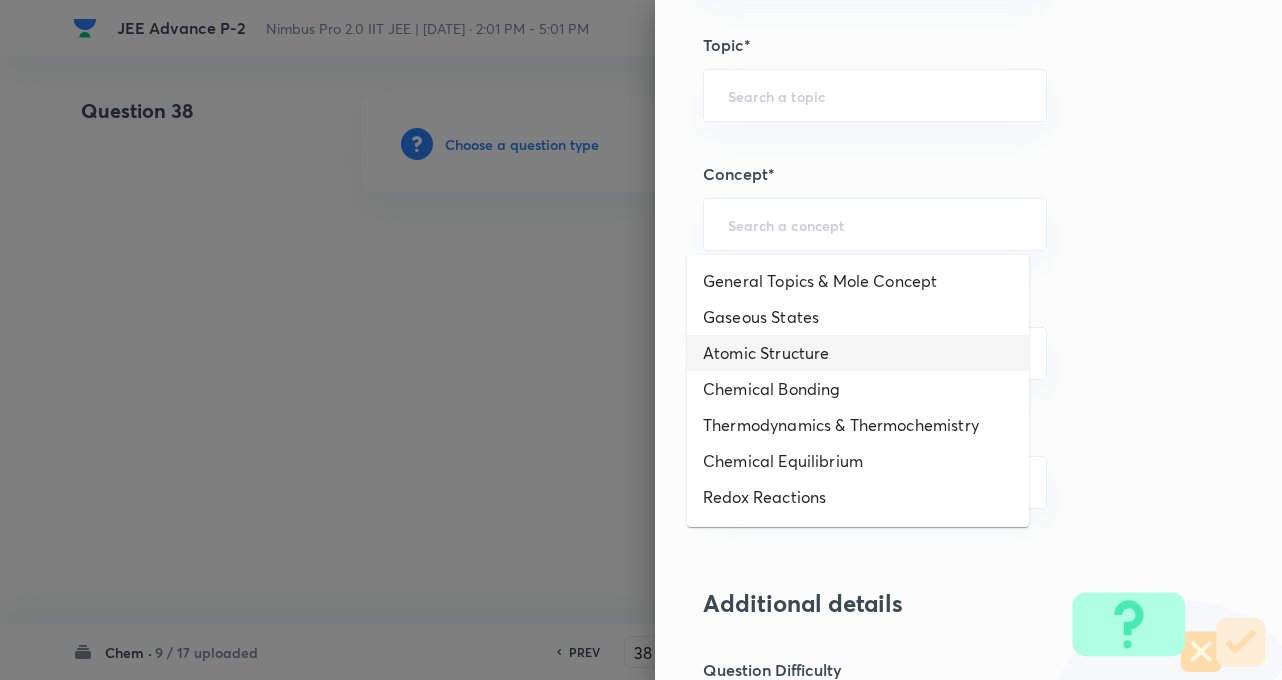 click at bounding box center [875, 353] 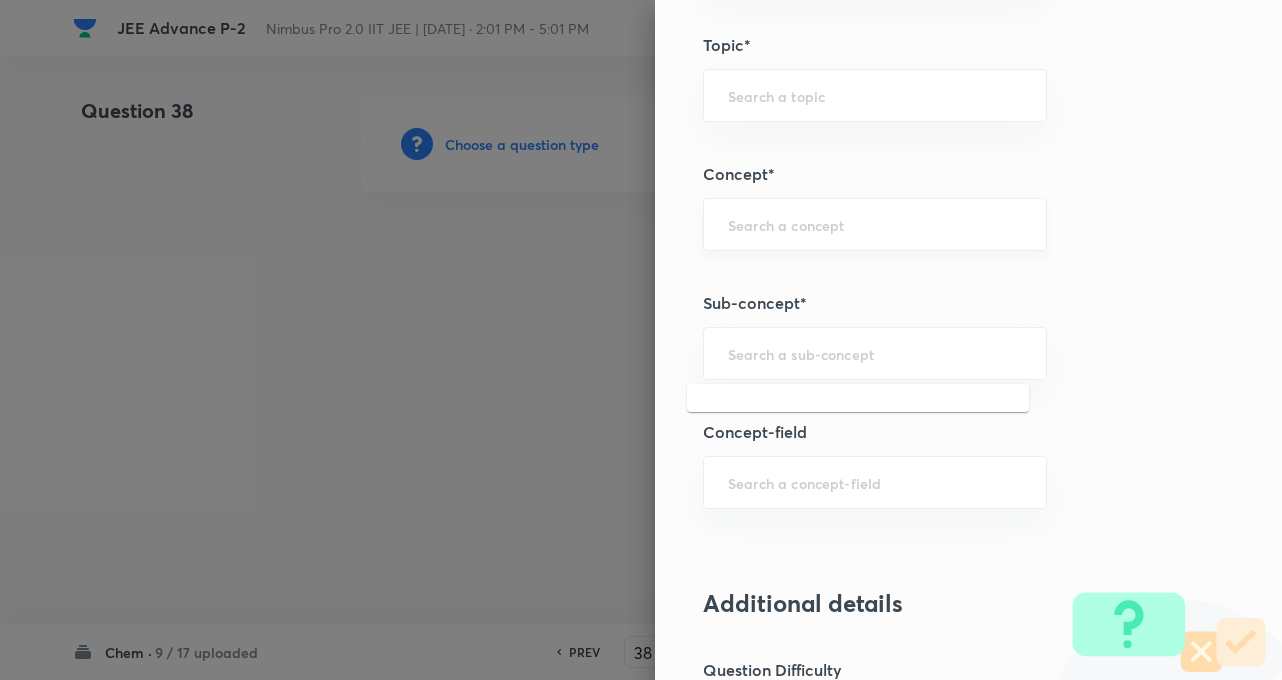 click at bounding box center [875, 224] 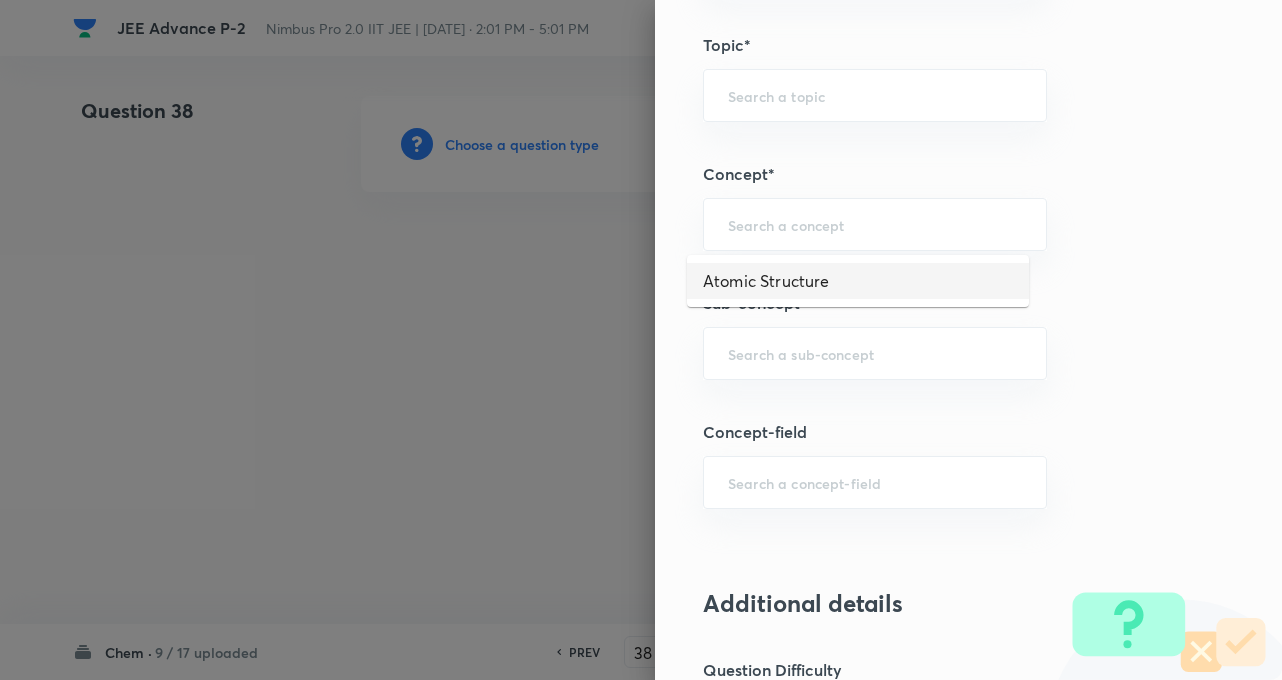 click on "Atomic Structure" at bounding box center (858, 281) 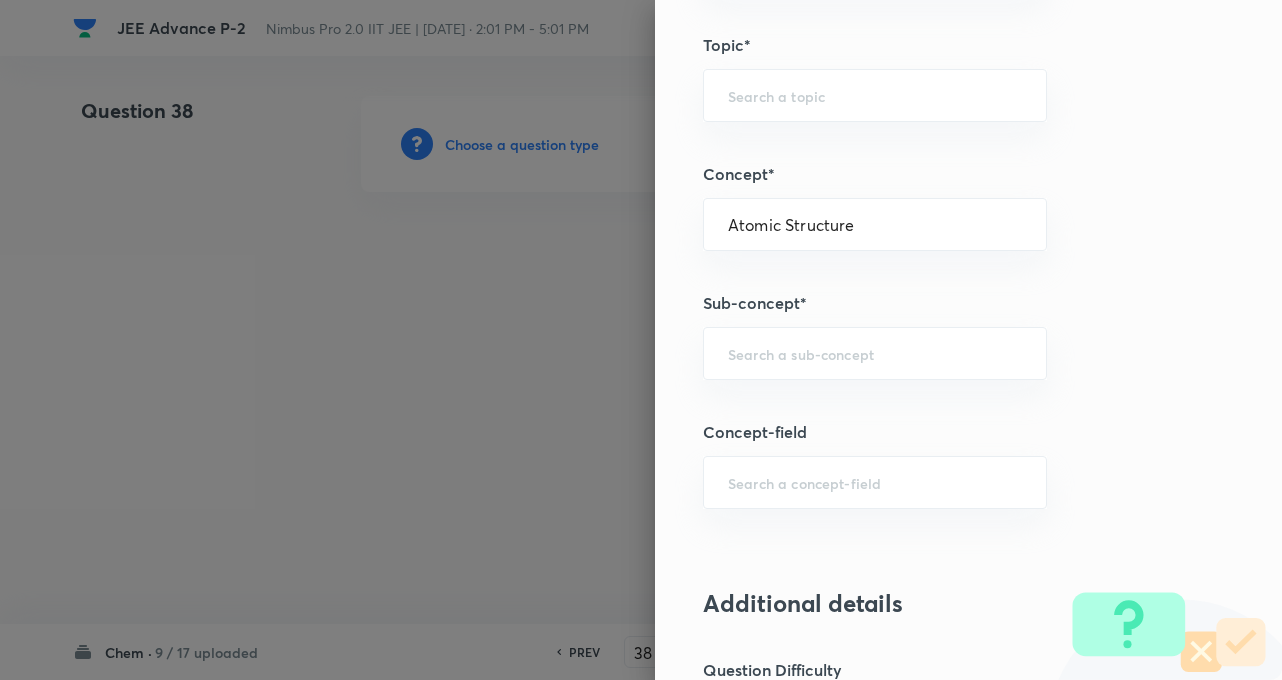 type on "Chemistry" 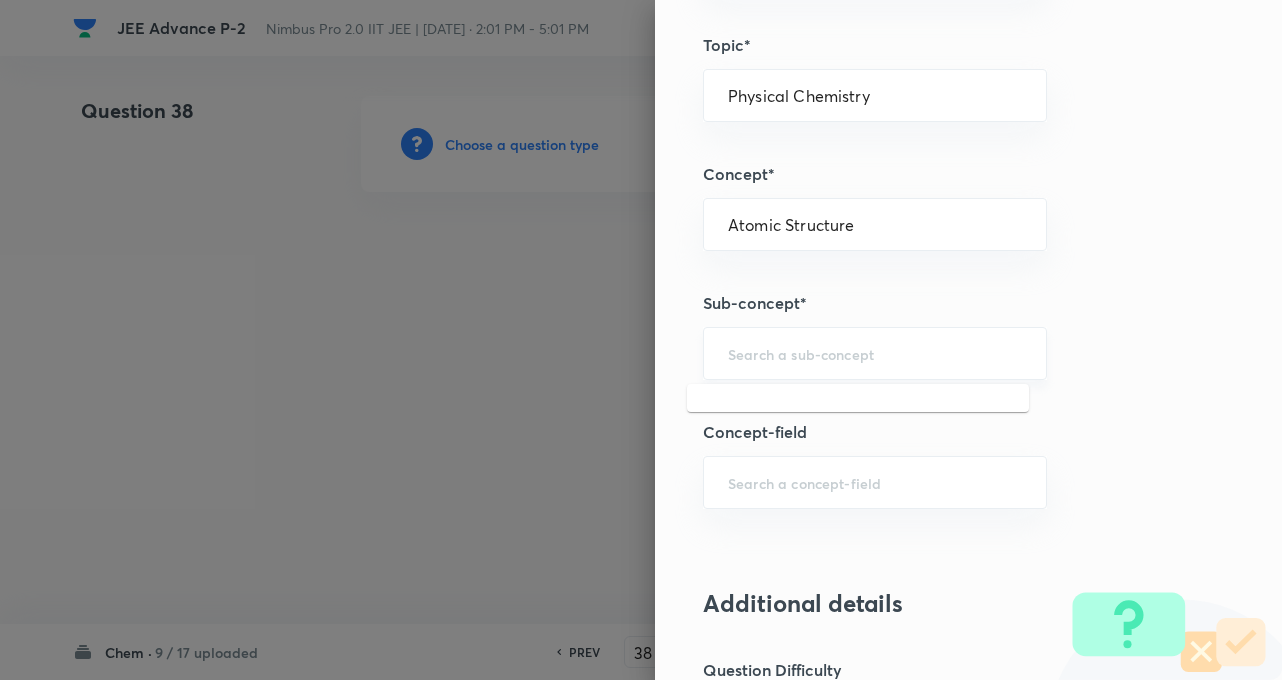 click at bounding box center (875, 353) 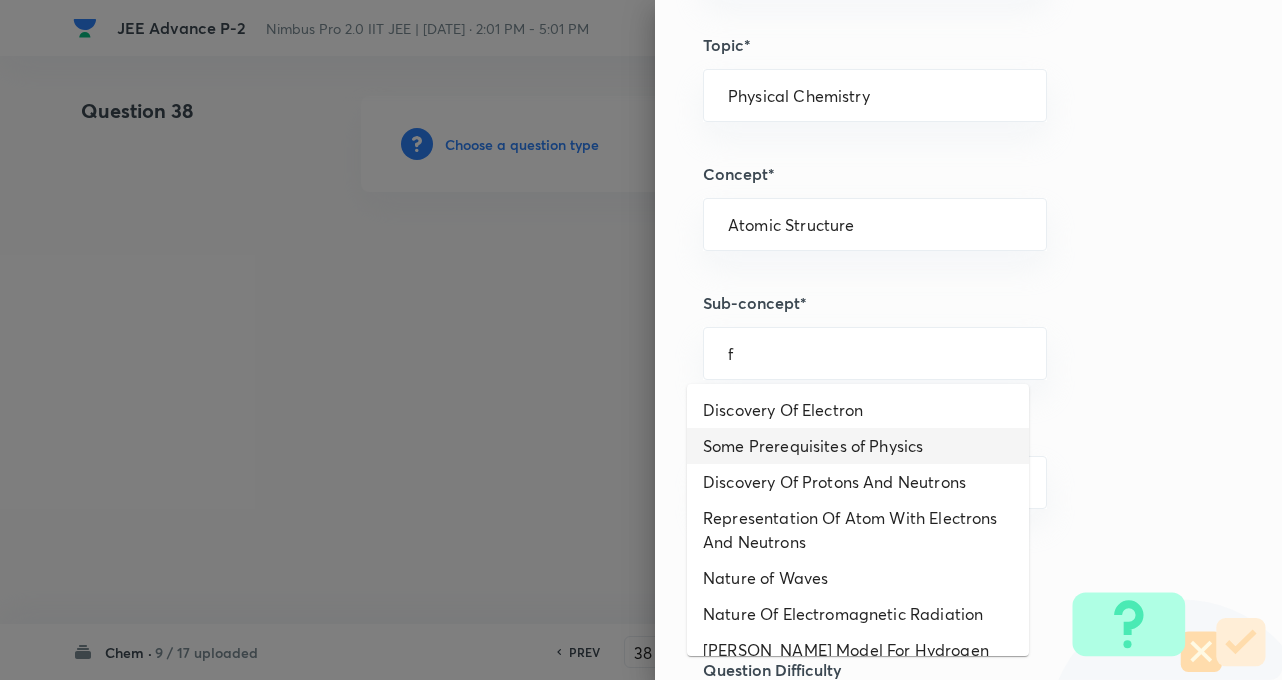 click on "Some Prerequisites of Physics" at bounding box center [858, 446] 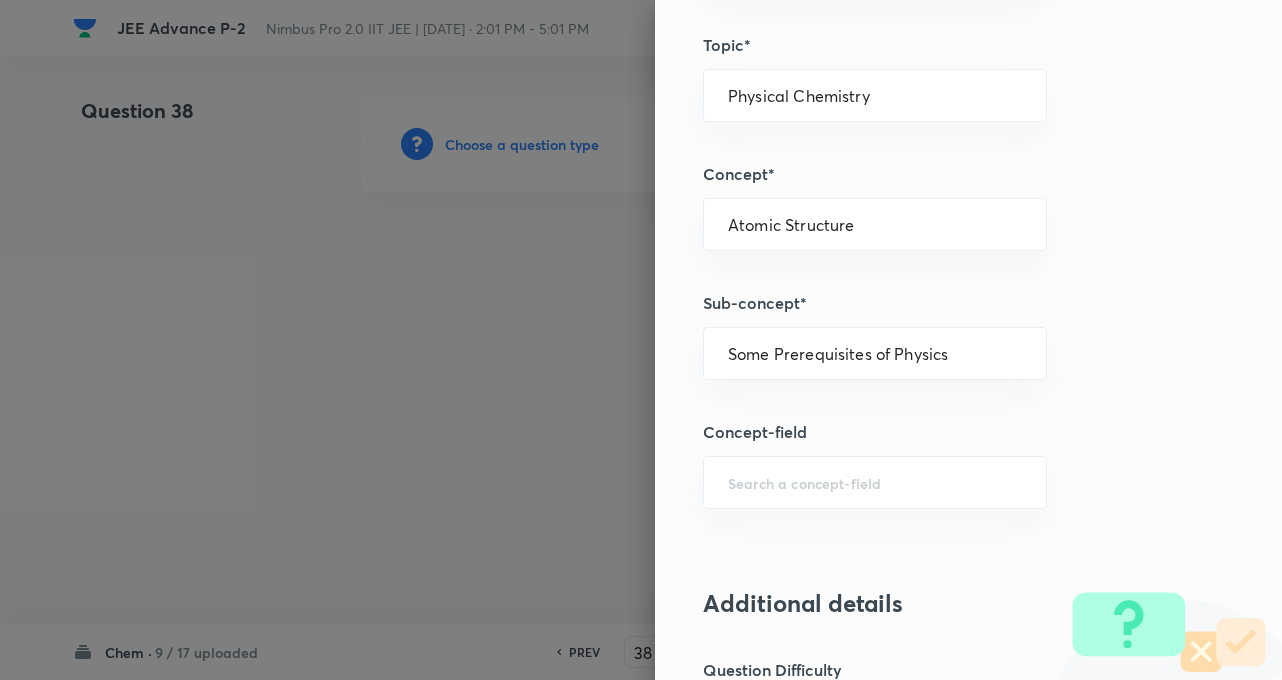 click on "Question settings Question type* Single choice correct Number of options* 2 3 4 5 Does this question have a passage?* Yes No Positive mark 3 ​ Negative Marks (Don’t add negative sign) 1 ​ Syllabus Topic group* Chemistry ​ Topic* Physical Chemistry ​ Concept* Atomic Structure ​ Sub-concept* Some Prerequisites of Physics ​ Concept-field ​ Additional details Question Difficulty Very easy Easy Moderate Hard Very hard Question is based on Fact Numerical Concept Previous year question Yes No Does this question have equation? Yes No Verification status Is the question verified? *Select 'yes' only if a question is verified Yes No Save" at bounding box center (968, 340) 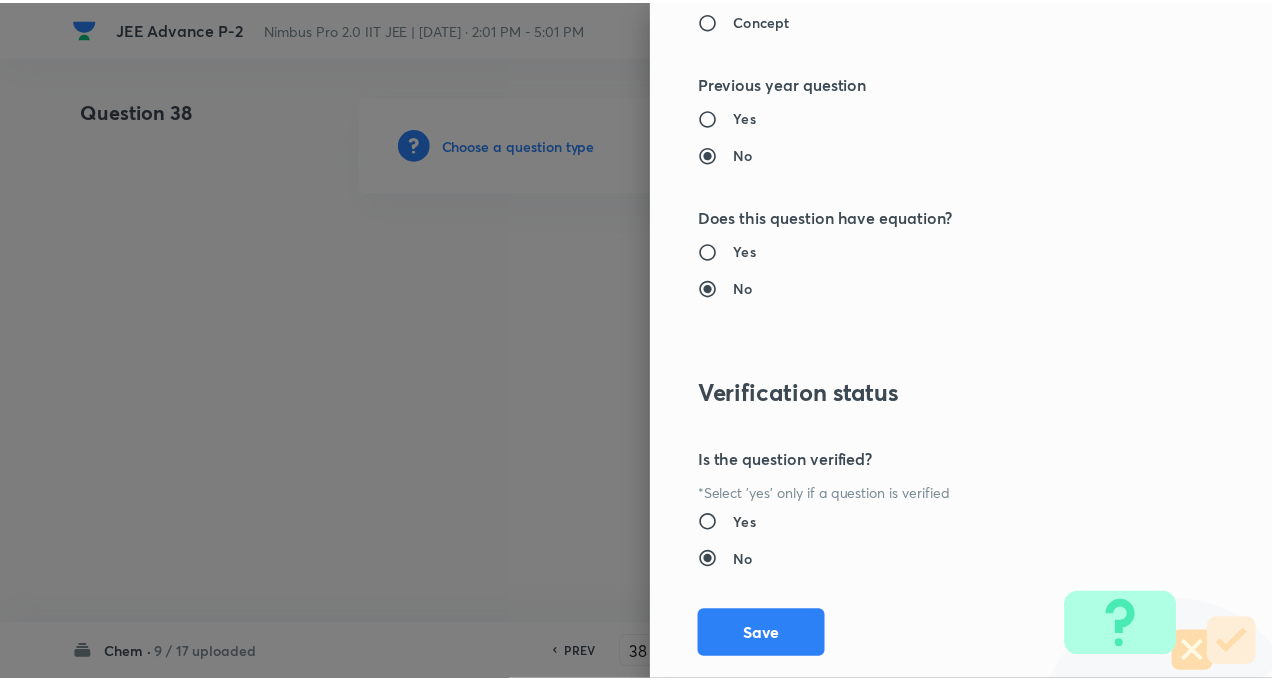 scroll, scrollTop: 2046, scrollLeft: 0, axis: vertical 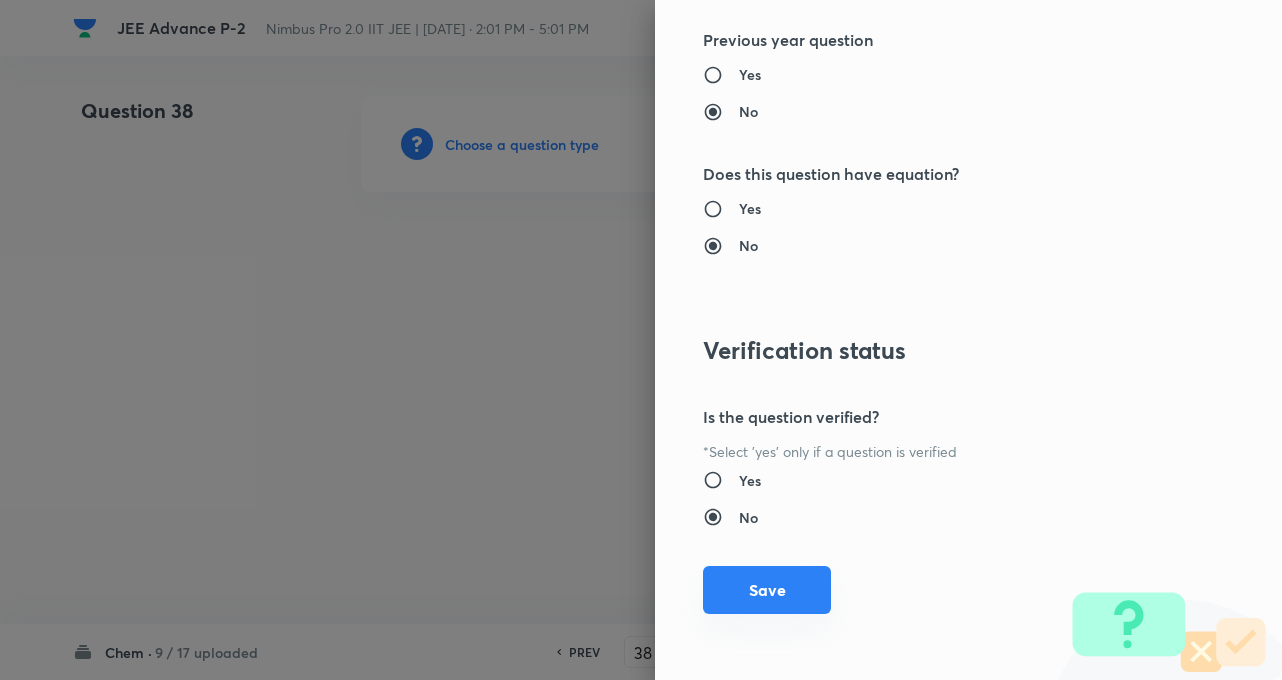 click on "Save" at bounding box center [767, 590] 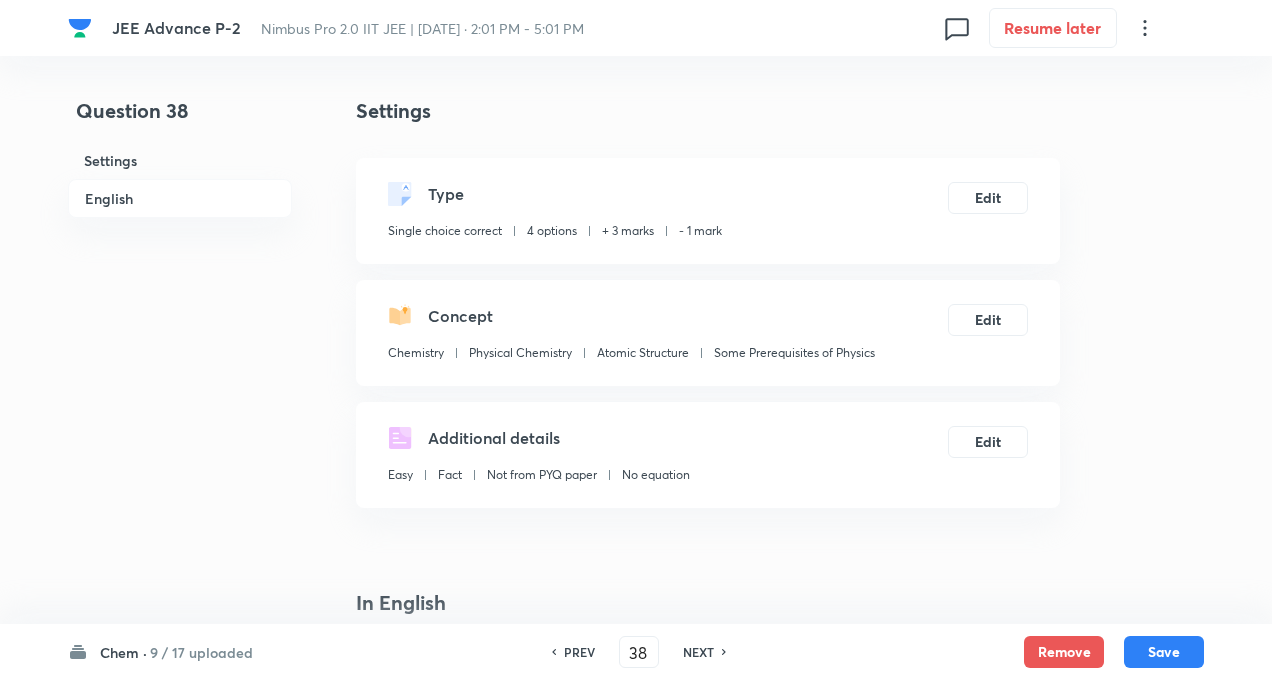 click on "Question 38 Settings English" at bounding box center [180, 1354] 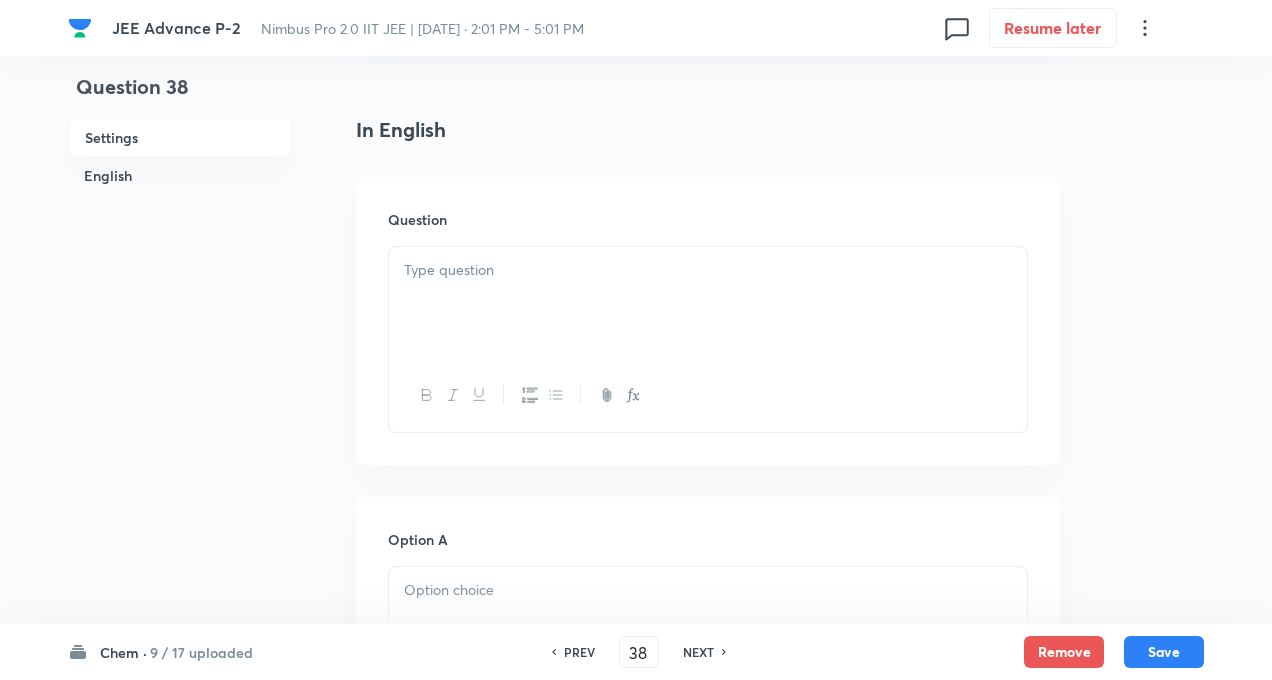 scroll, scrollTop: 520, scrollLeft: 0, axis: vertical 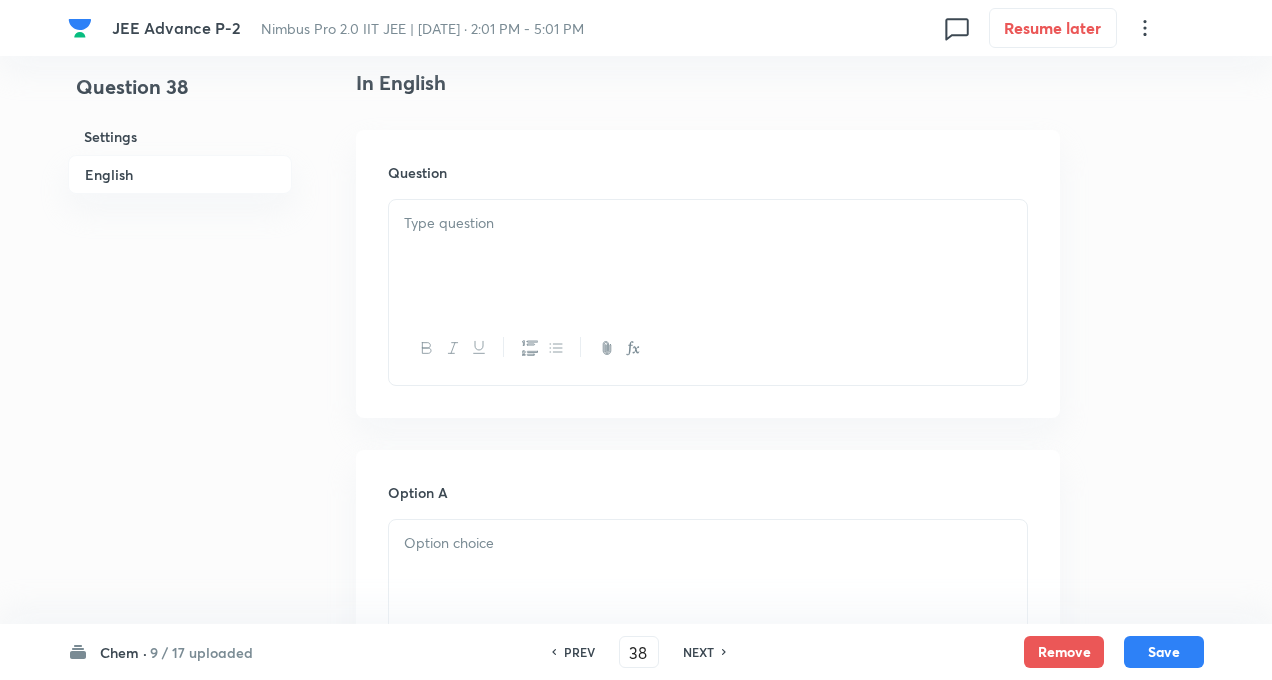 click at bounding box center (708, 256) 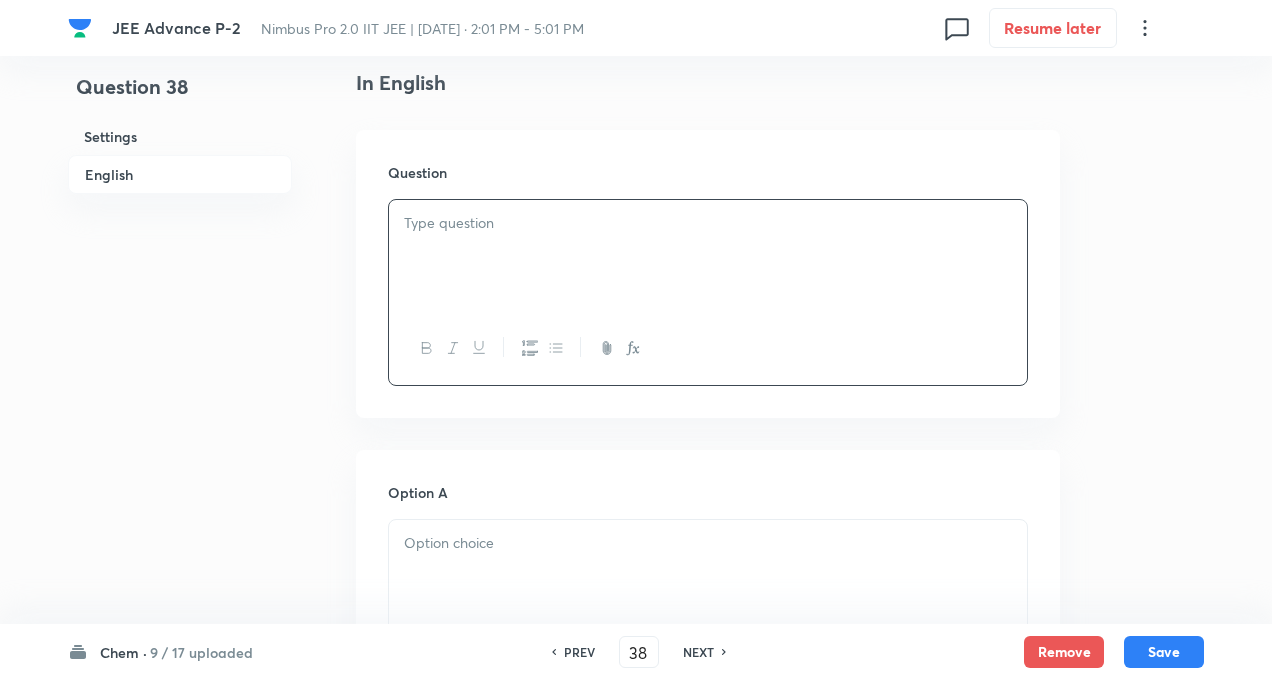 paste 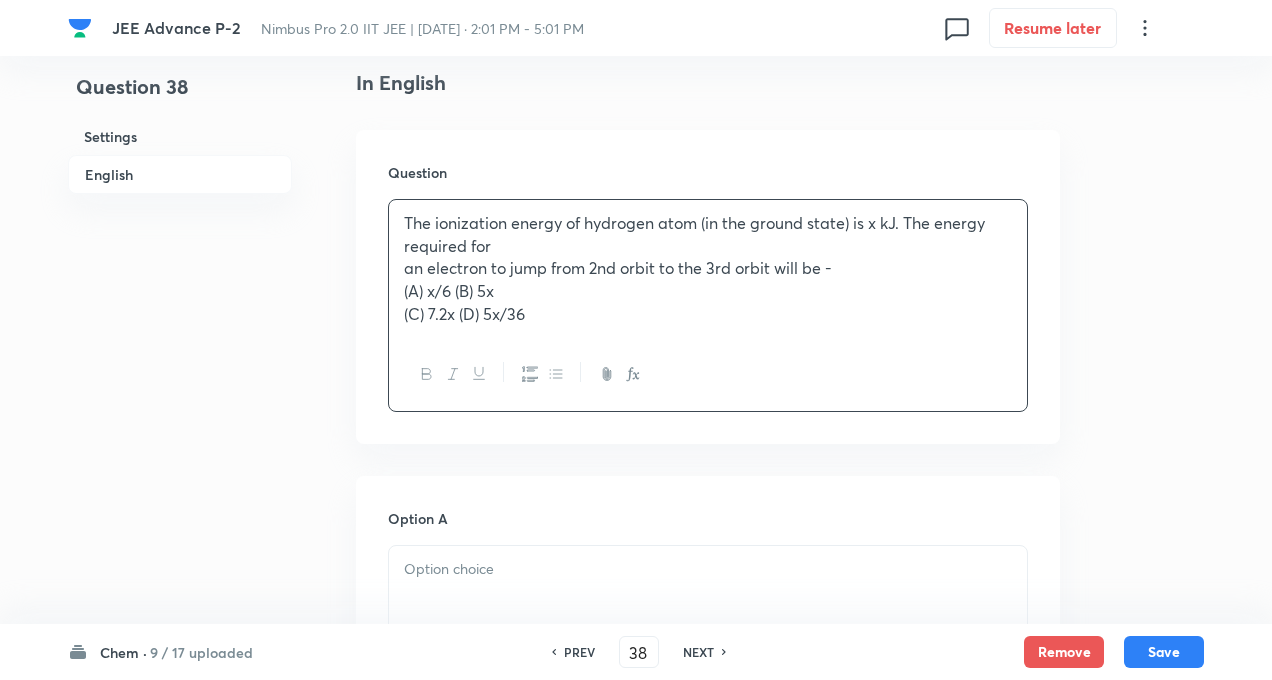 click on "an electron to jump from 2nd orbit to the 3rd orbit will be -" at bounding box center [708, 268] 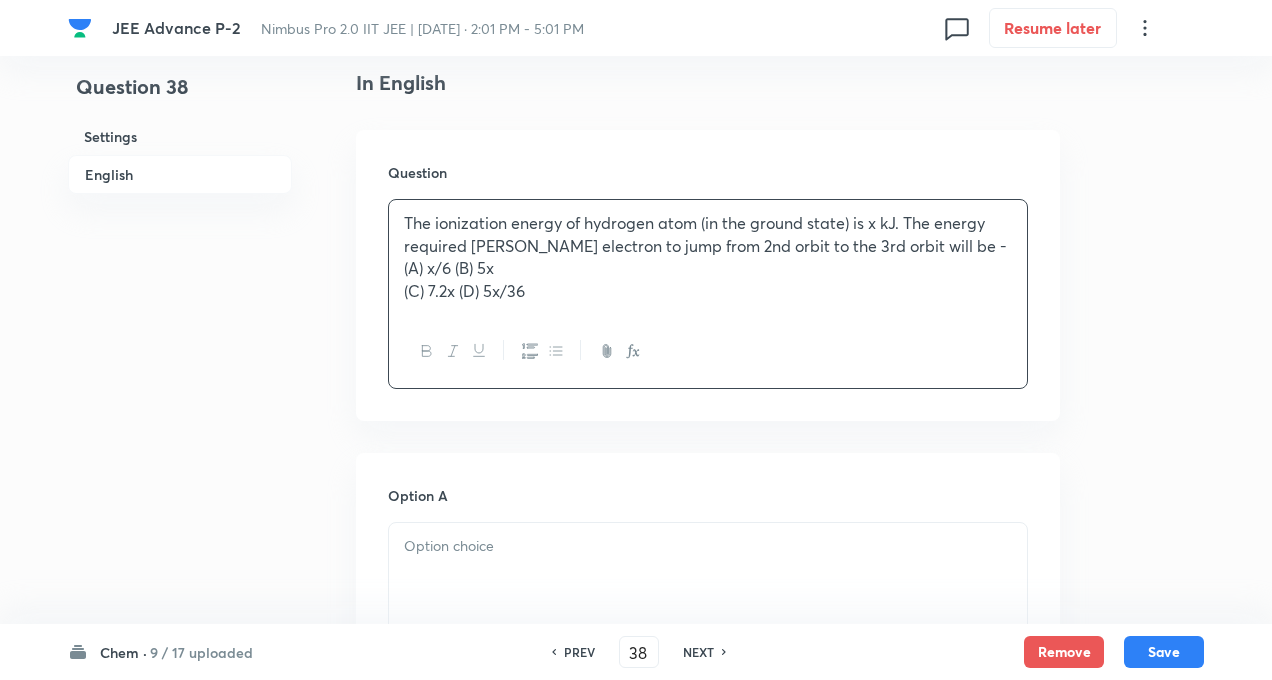 type 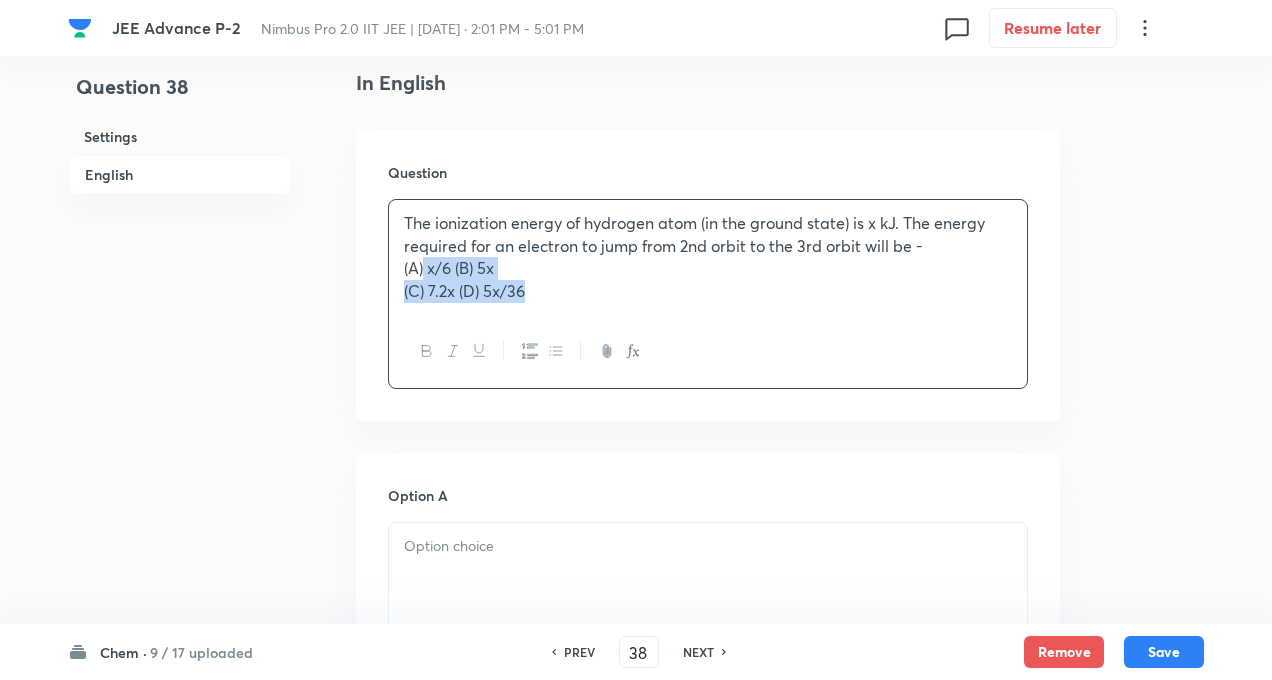 drag, startPoint x: 426, startPoint y: 268, endPoint x: 579, endPoint y: 324, distance: 162.92636 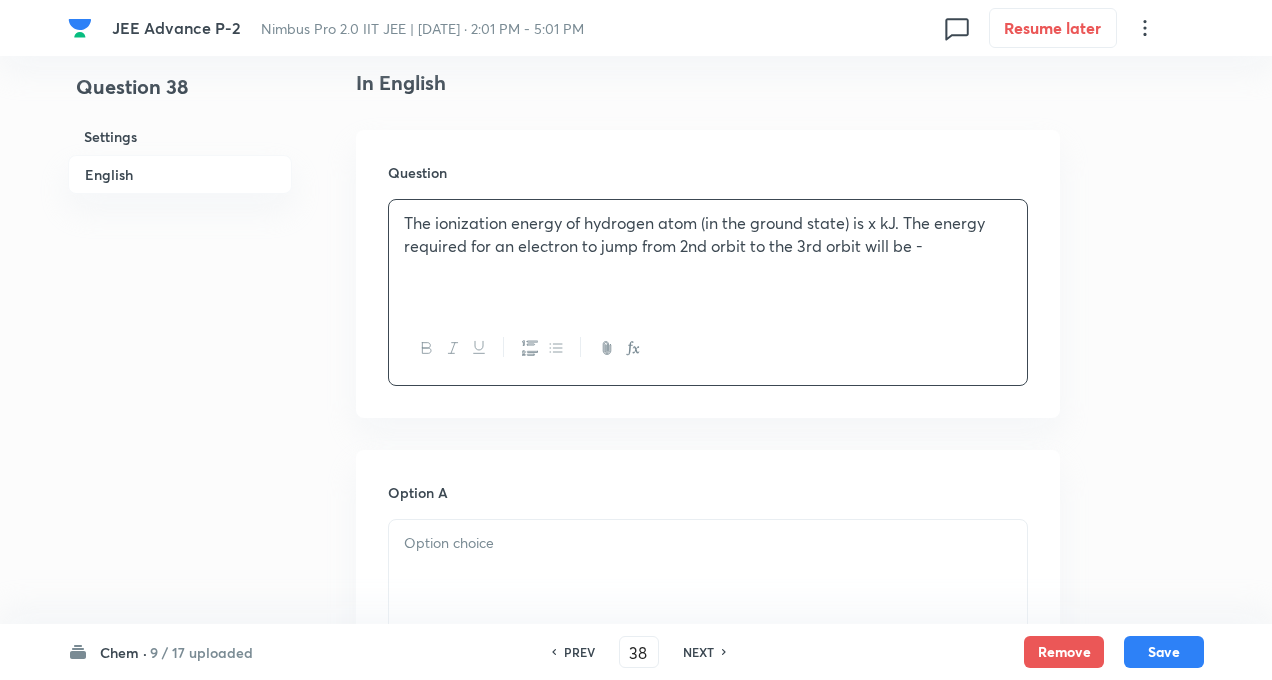 click on "Question 38 Settings English Settings Type Single choice correct 4 options + 3 marks - 1 mark Edit Concept Chemistry Physical Chemistry Atomic Structure Some Prerequisites of Physics Edit Additional details Easy Fact Not from PYQ paper No equation Edit In English Question The ionization energy of hydrogen atom (in the ground state) is x kJ. The energy required for an electron to jump from 2nd orbit to the 3rd orbit will be - Option A Mark as correct answer Option B [PERSON_NAME] as correct answer Option C [PERSON_NAME] as correct answer Option D [PERSON_NAME] as correct answer Solution" at bounding box center [636, 834] 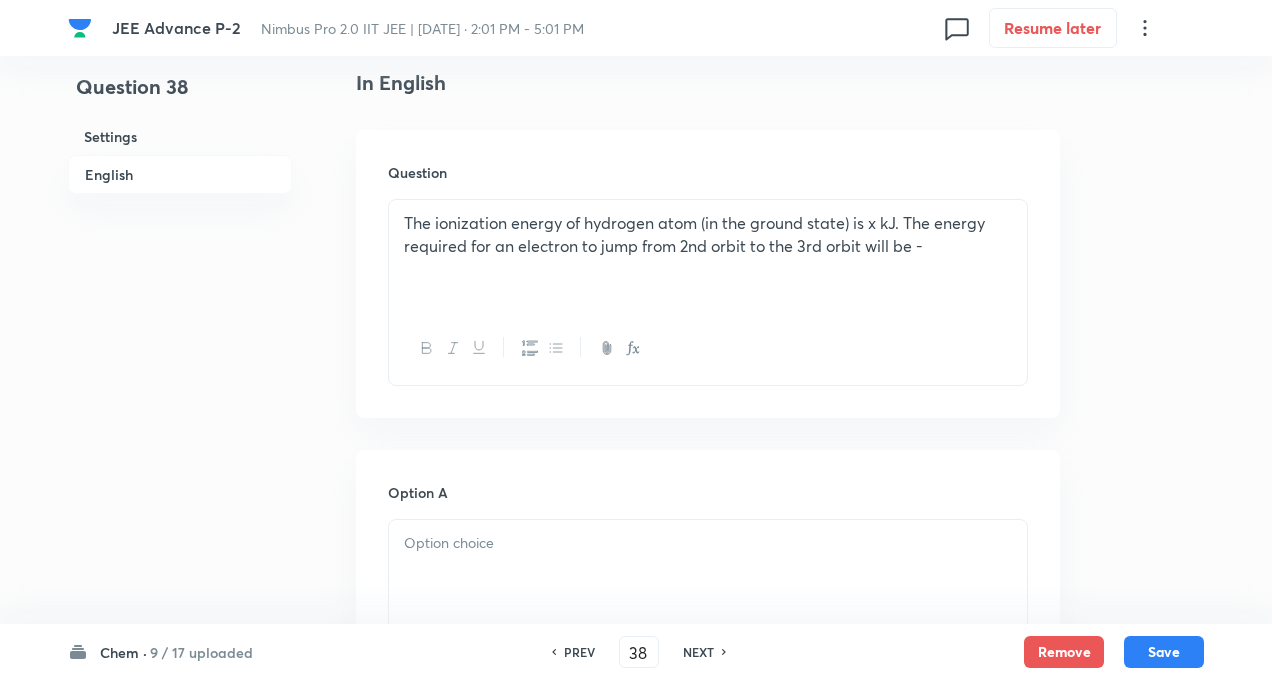 click on "Question 38 Settings English Settings Type Single choice correct 4 options + 3 marks - 1 mark Edit Concept Chemistry Physical Chemistry Atomic Structure Some Prerequisites of Physics Edit Additional details Easy Fact Not from PYQ paper No equation Edit In English Question The ionization energy of hydrogen atom (in the ground state) is x kJ. The energy required for an electron to jump from 2nd orbit to the 3rd orbit will be - Option A Mark as correct answer Option B [PERSON_NAME] as correct answer Option C [PERSON_NAME] as correct answer Option D [PERSON_NAME] as correct answer Solution" at bounding box center (636, 834) 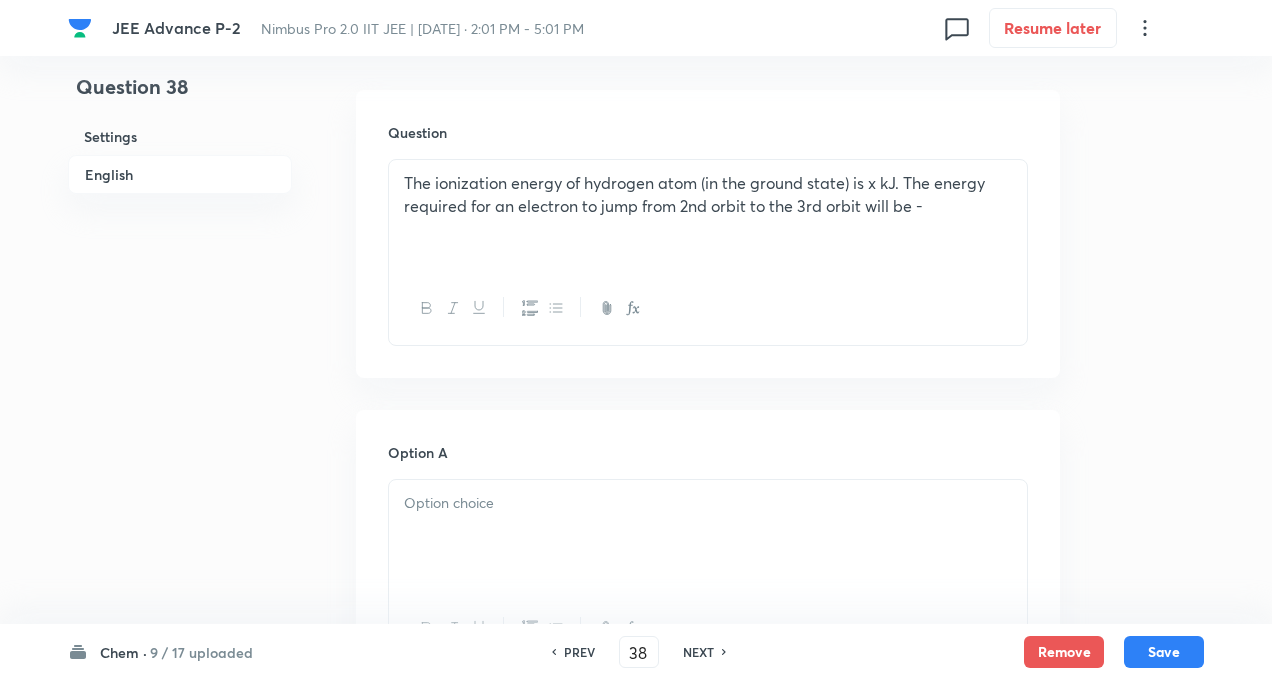 click on "Question 38 Settings English Settings Type Single choice correct 4 options + 3 marks - 1 mark Edit Concept Chemistry Physical Chemistry Atomic Structure Some Prerequisites of Physics Edit Additional details Easy Fact Not from PYQ paper No equation Edit In English Question The ionization energy of hydrogen atom (in the ground state) is x kJ. The energy required for an electron to jump from 2nd orbit to the 3rd orbit will be - Option A Mark as correct answer Option B [PERSON_NAME] as correct answer Option C [PERSON_NAME] as correct answer Option D [PERSON_NAME] as correct answer Solution" at bounding box center [636, 794] 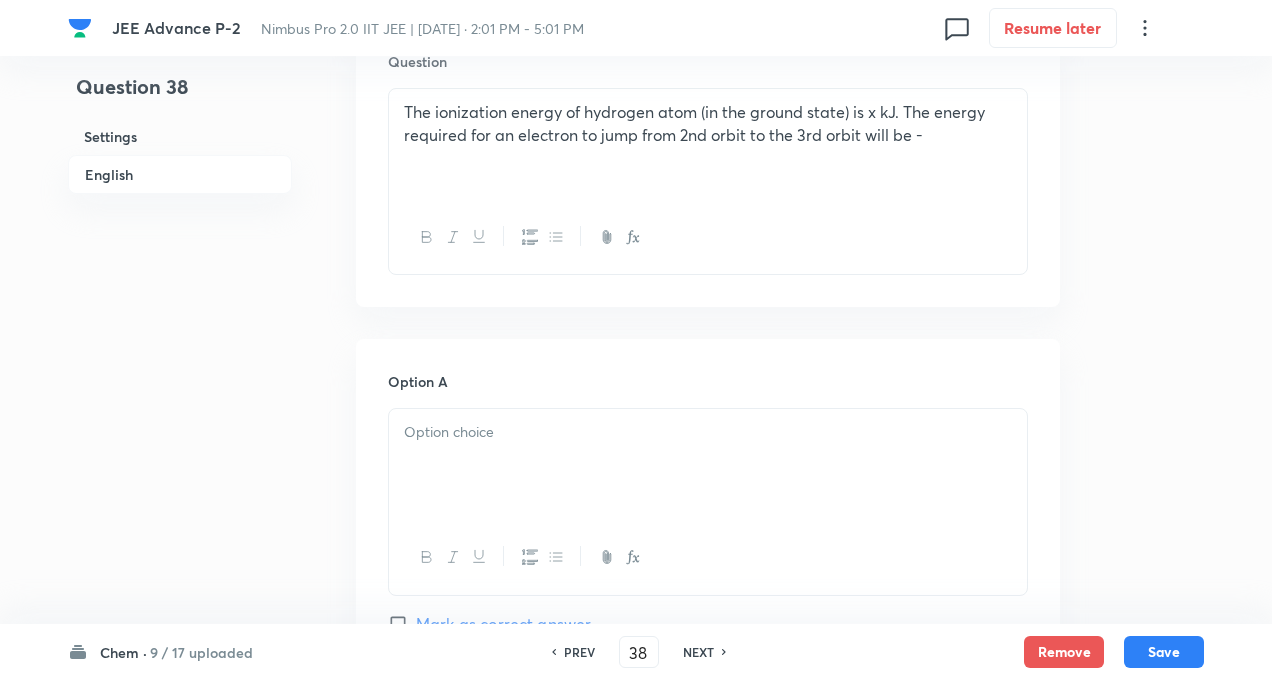 scroll, scrollTop: 640, scrollLeft: 0, axis: vertical 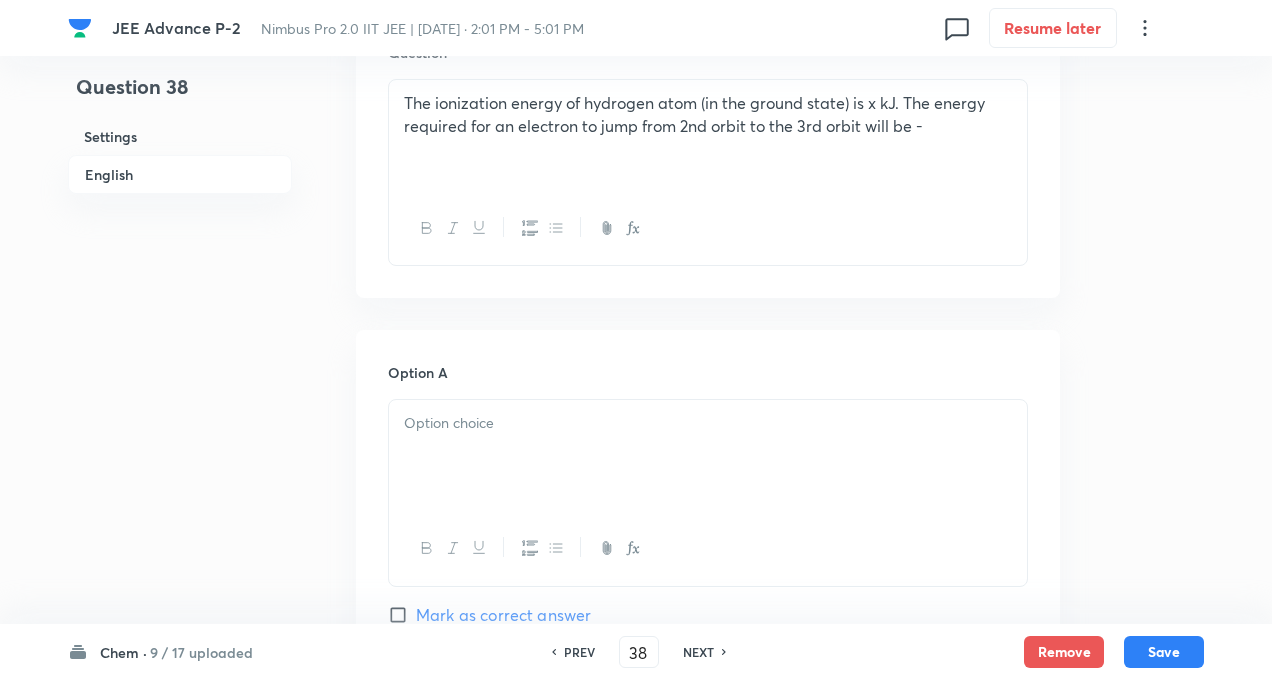 click at bounding box center [708, 423] 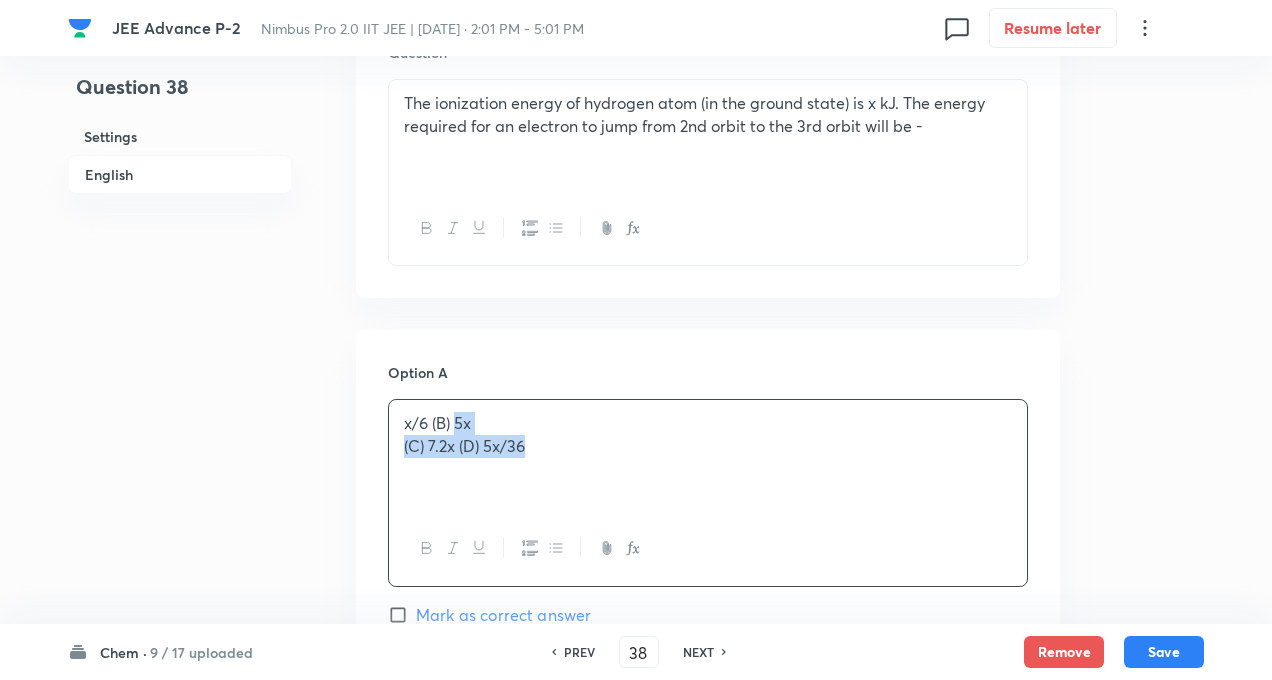 drag, startPoint x: 456, startPoint y: 423, endPoint x: 540, endPoint y: 475, distance: 98.79271 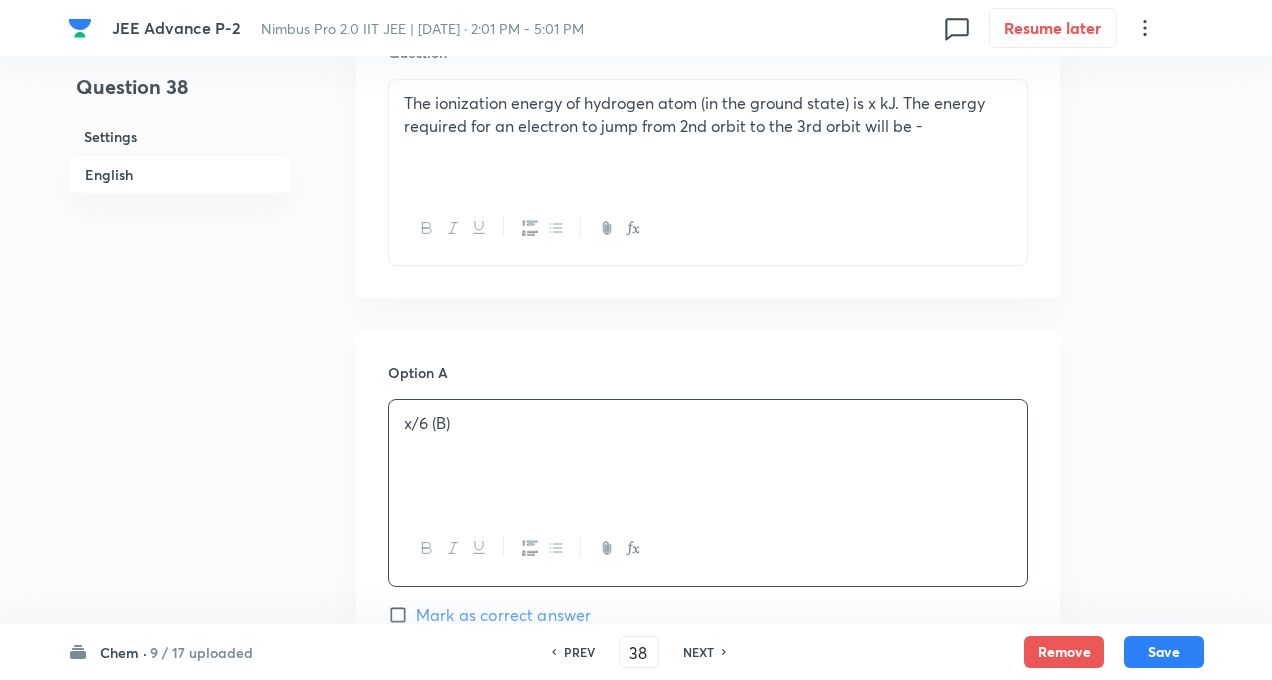 type 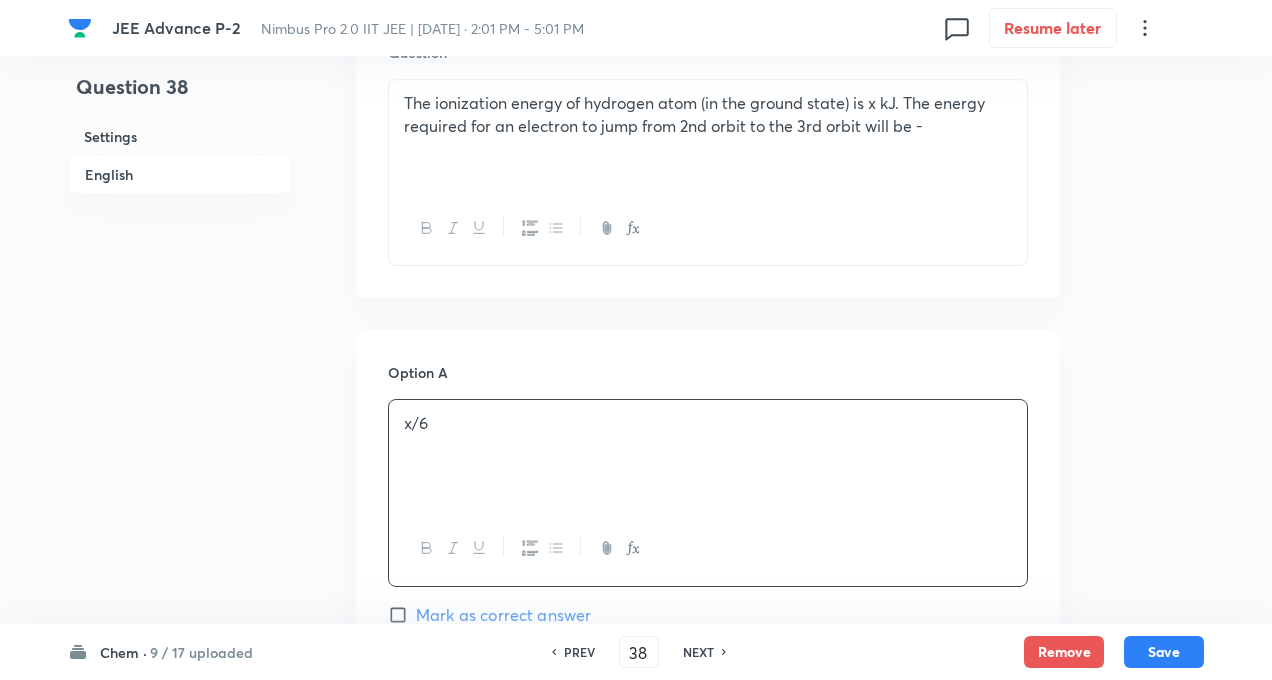 click on "Question 38 Settings English" at bounding box center [180, 714] 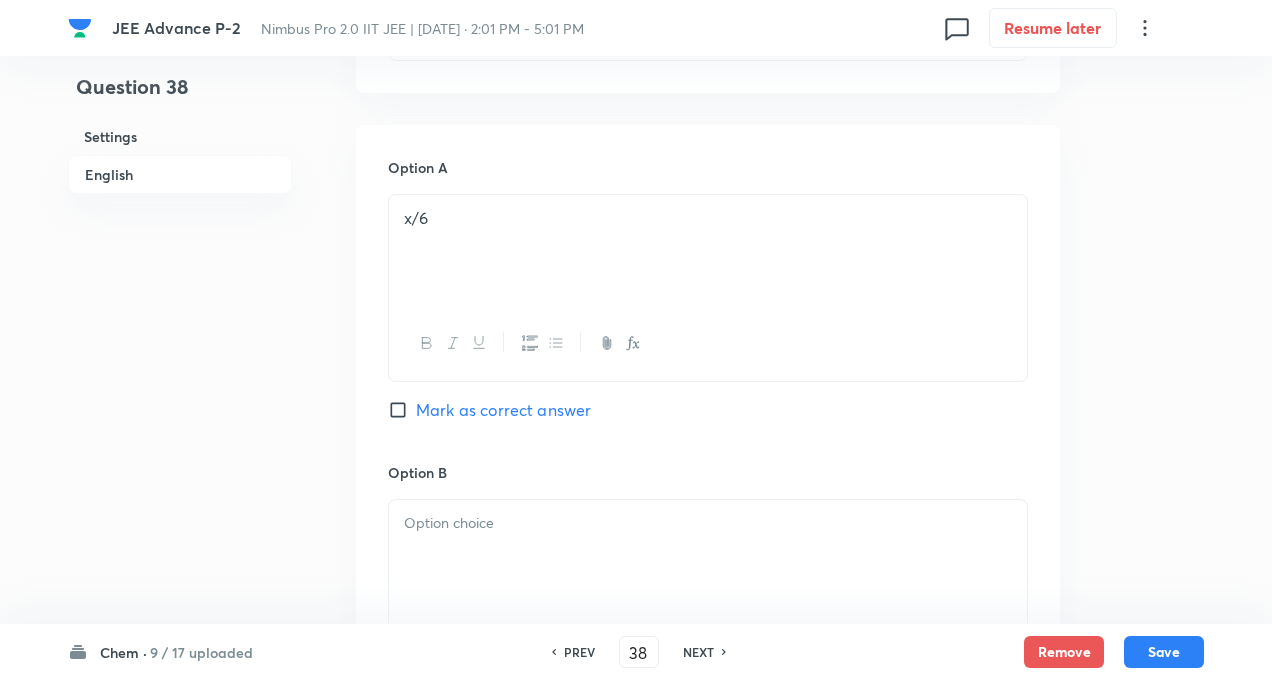 scroll, scrollTop: 1080, scrollLeft: 0, axis: vertical 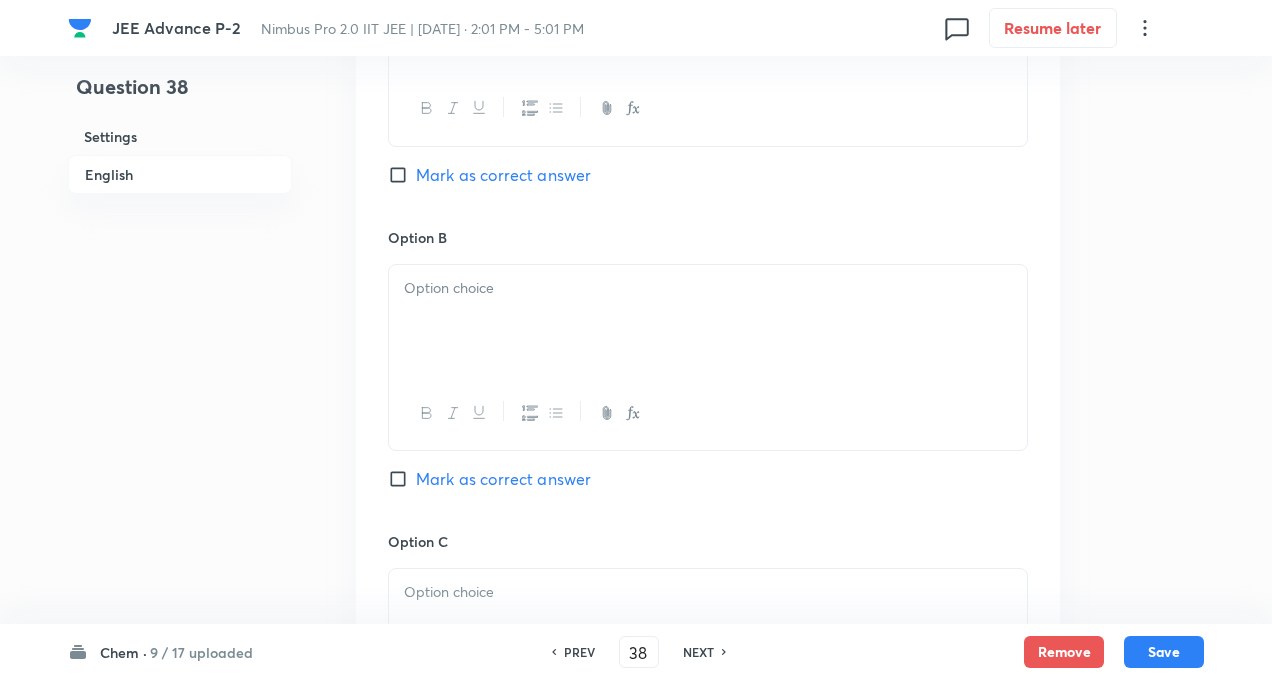 click at bounding box center (708, 288) 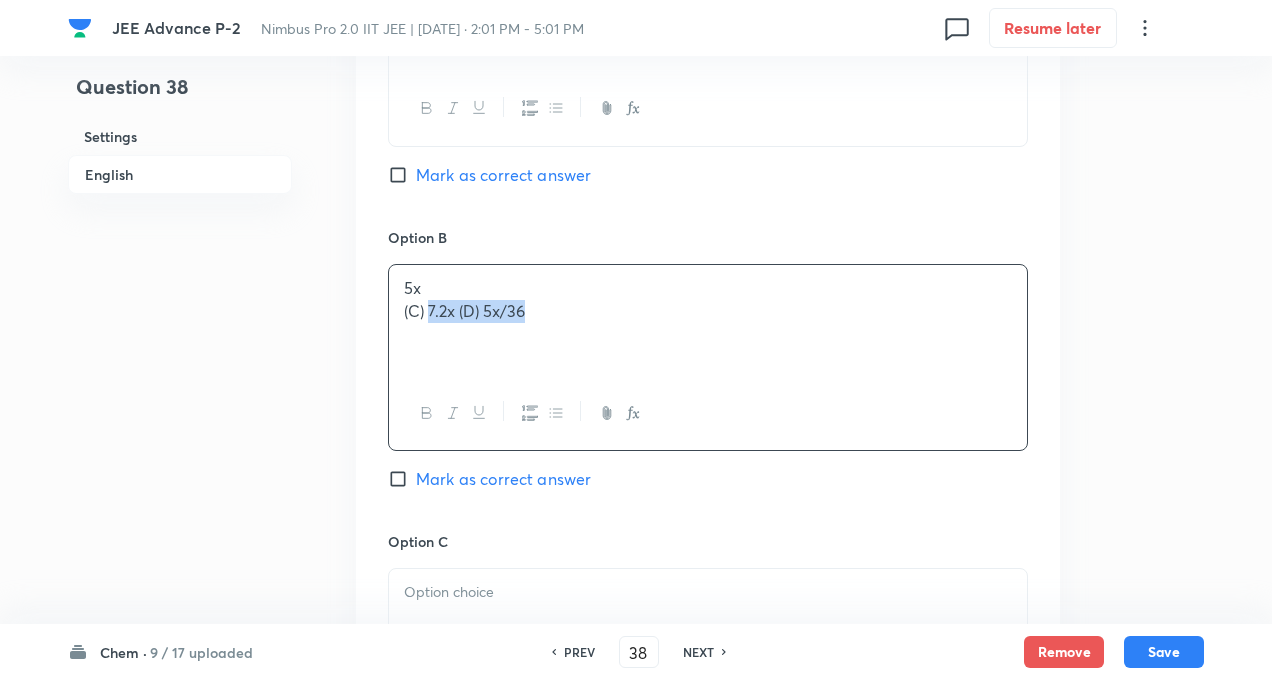 drag, startPoint x: 429, startPoint y: 299, endPoint x: 591, endPoint y: 354, distance: 171.08185 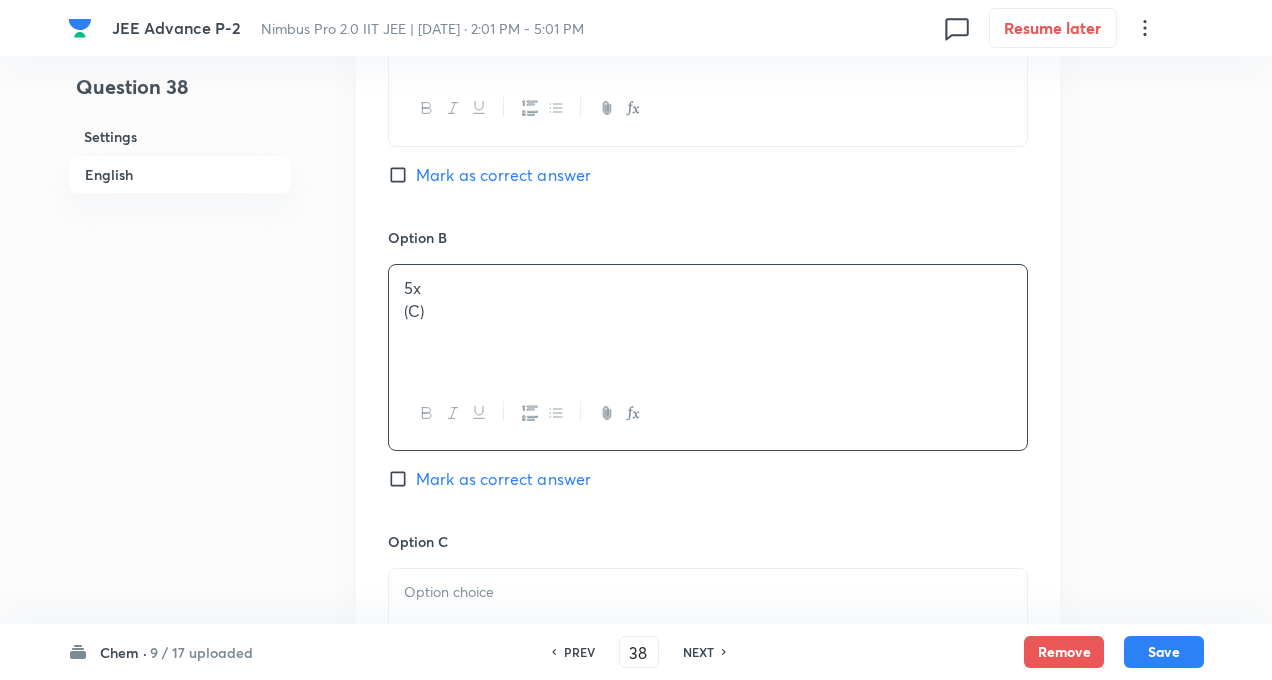 type 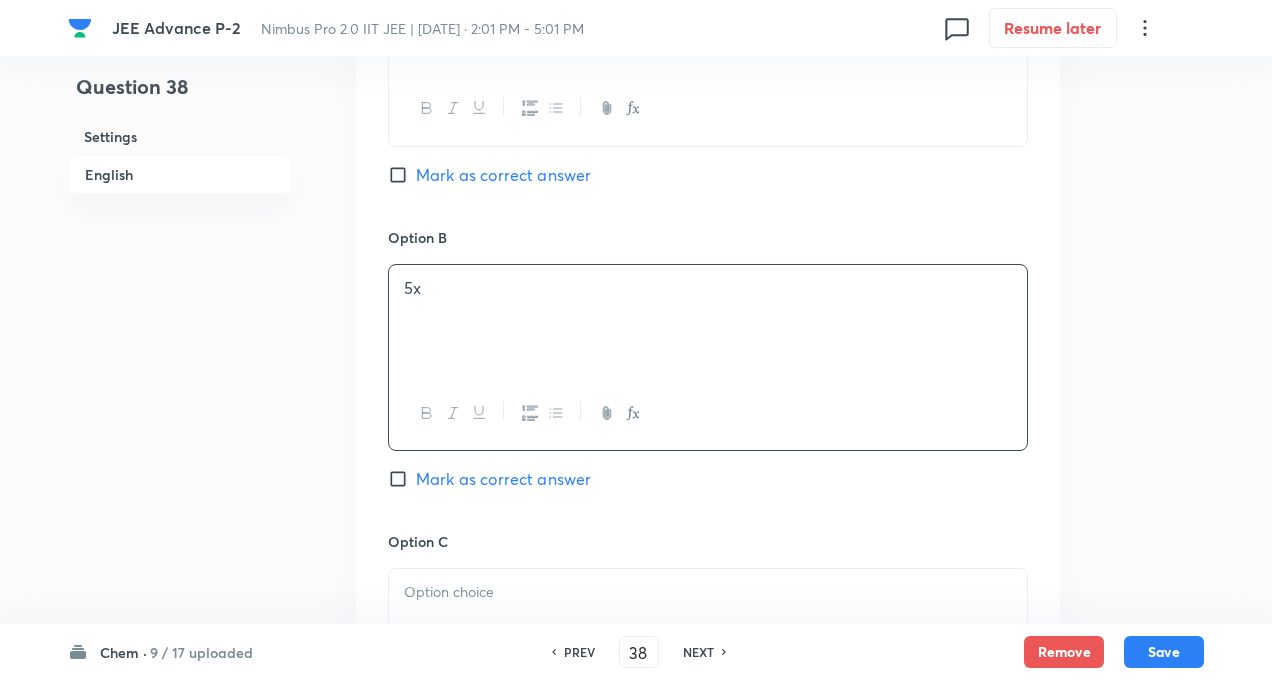 click on "Question 38 Settings English" at bounding box center [180, 274] 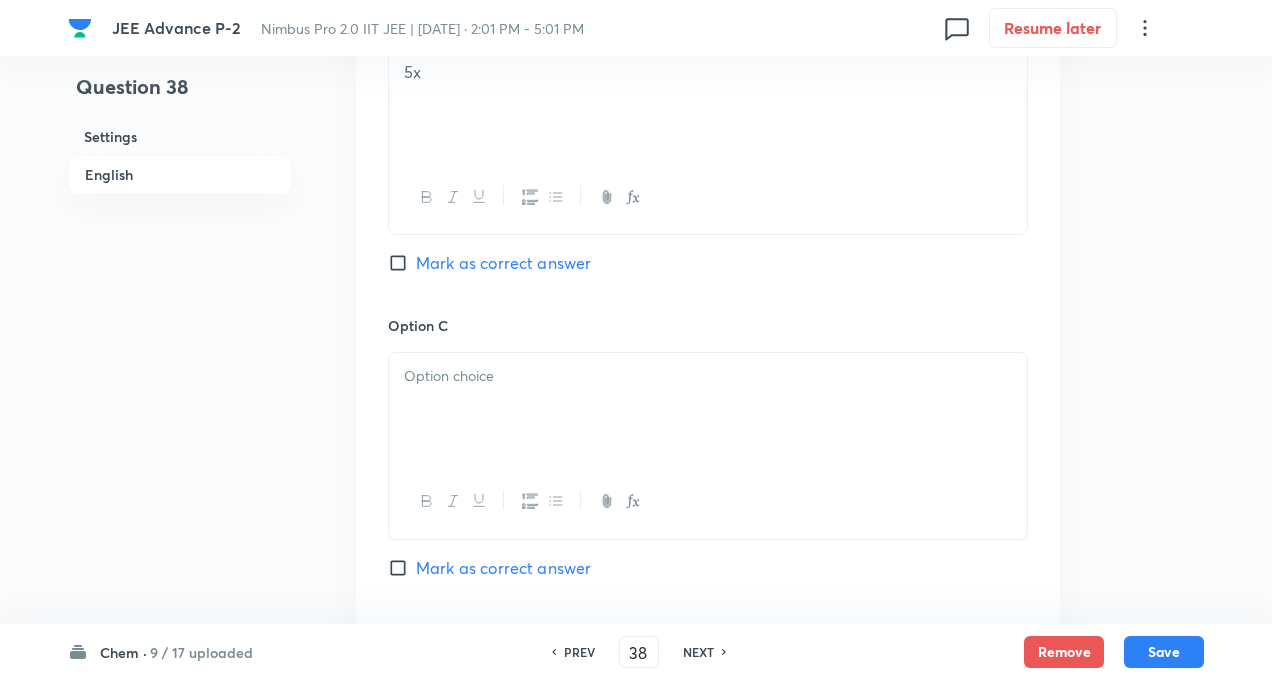 scroll, scrollTop: 1320, scrollLeft: 0, axis: vertical 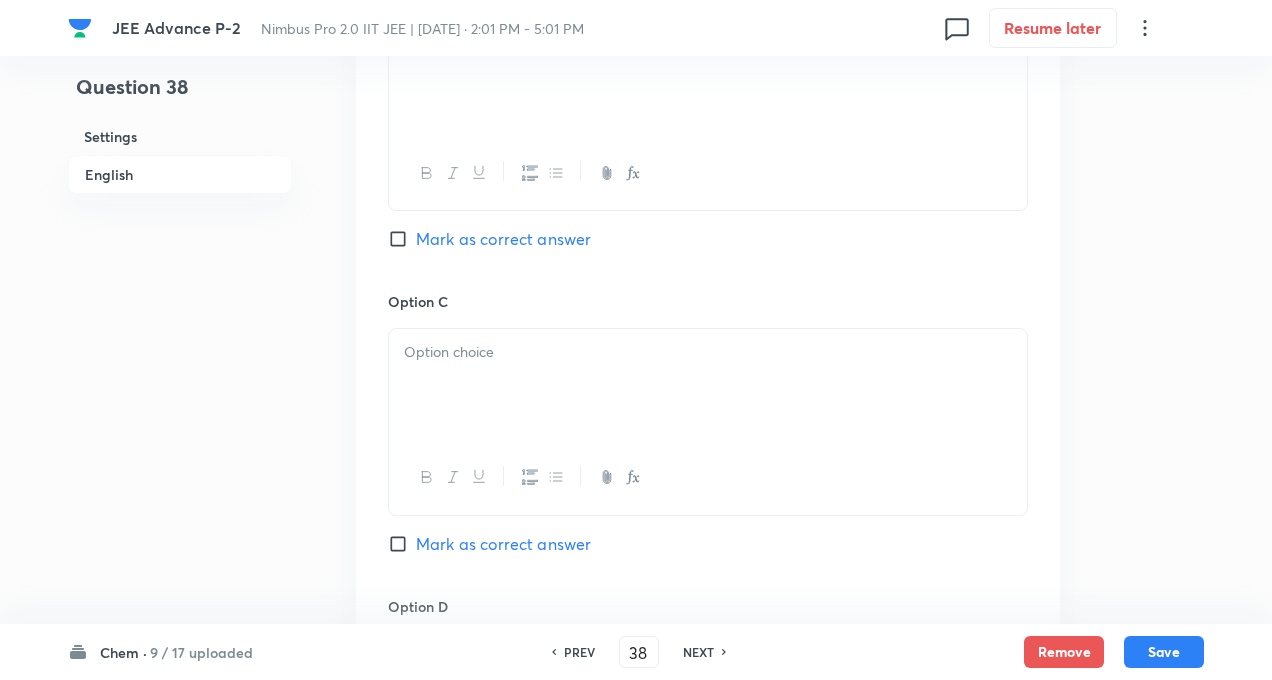 click at bounding box center [708, 352] 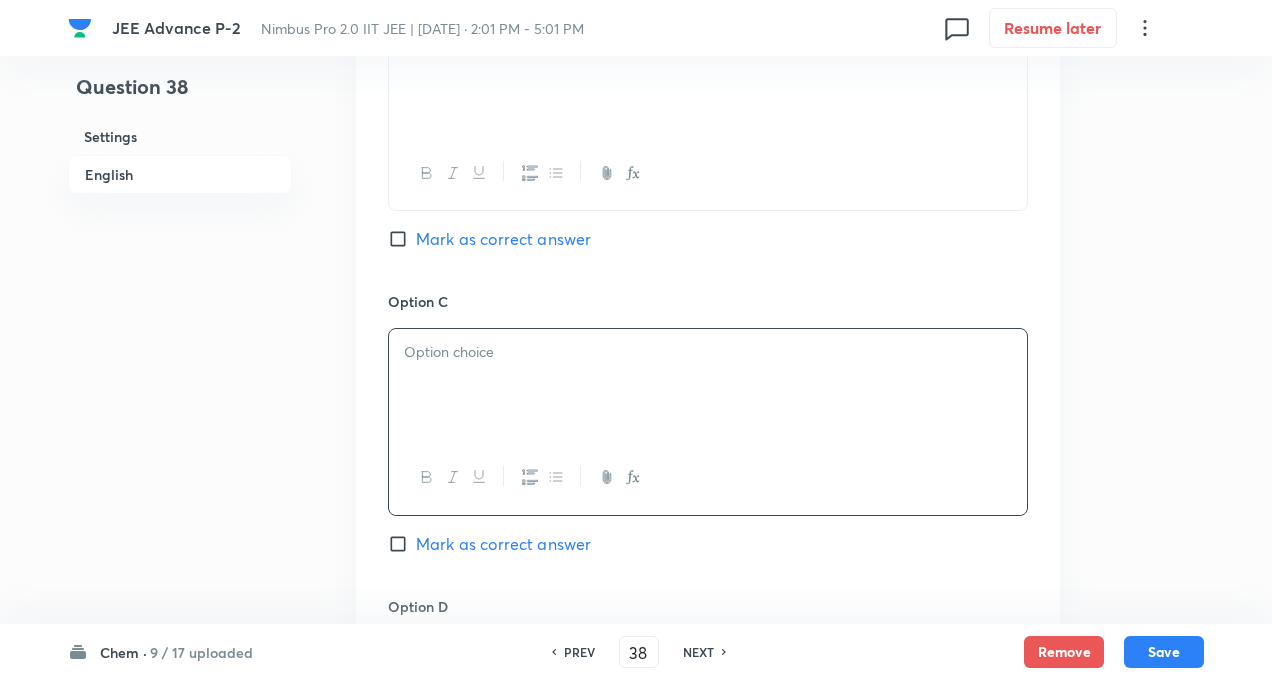 paste 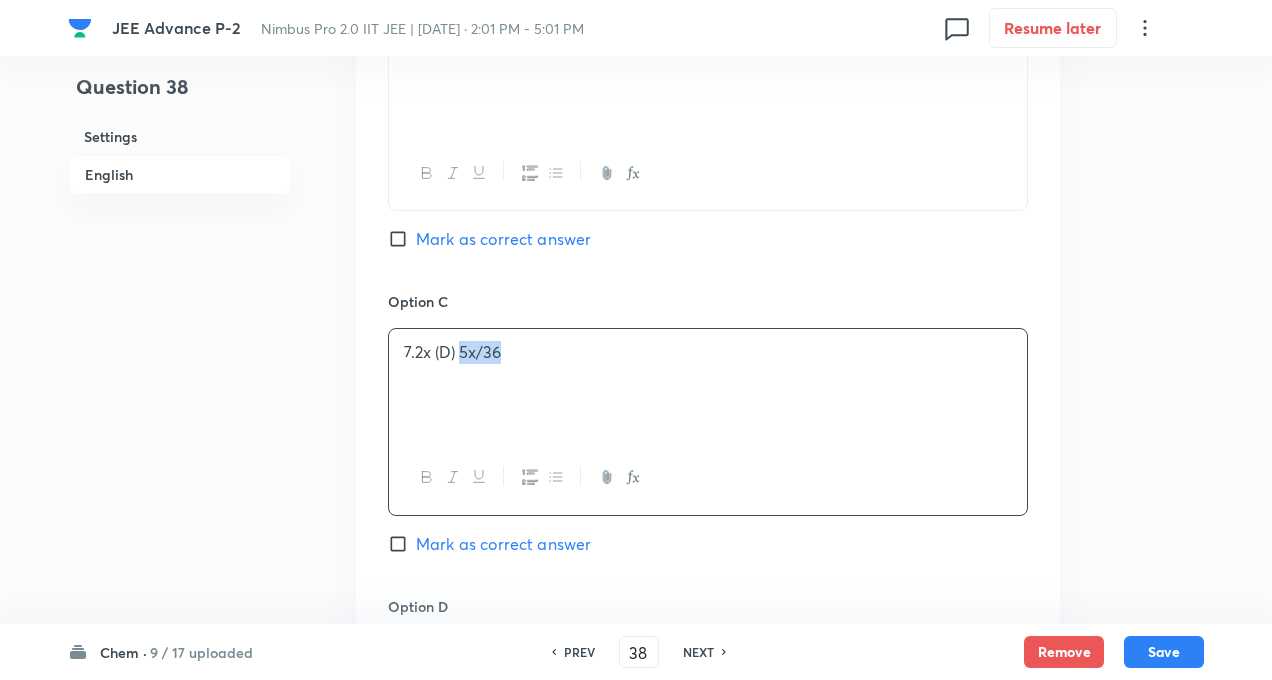 drag, startPoint x: 460, startPoint y: 350, endPoint x: 568, endPoint y: 394, distance: 116.61904 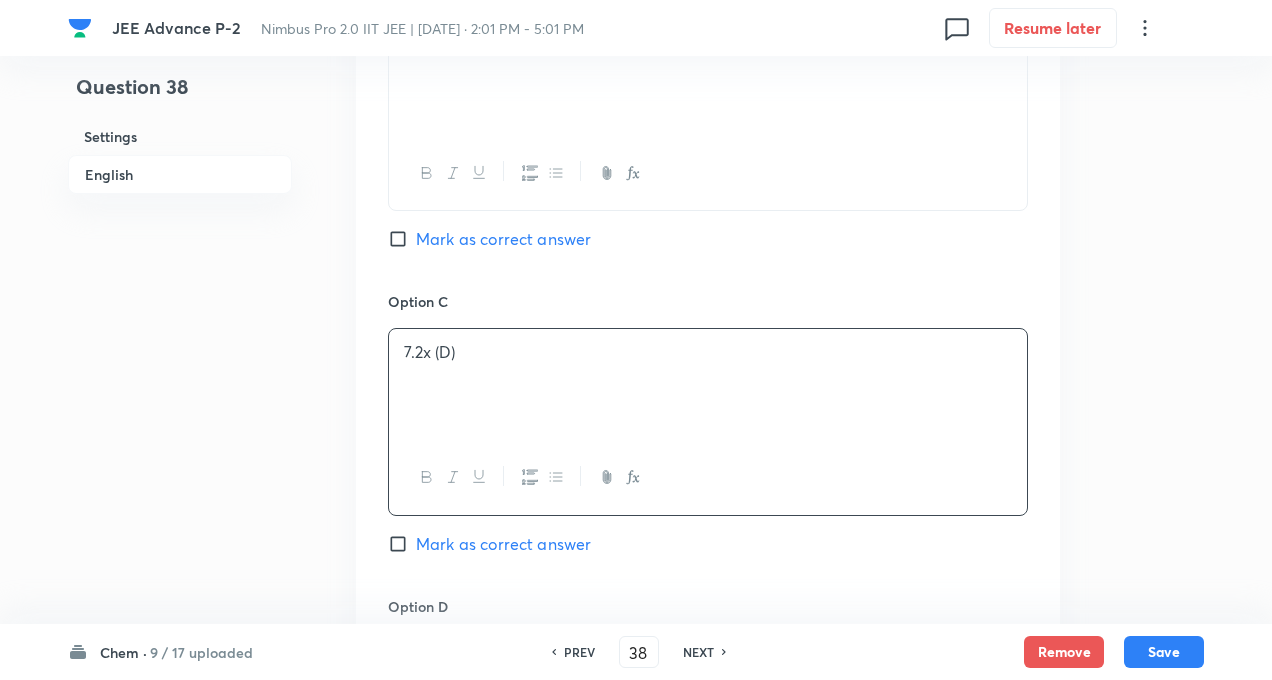 type 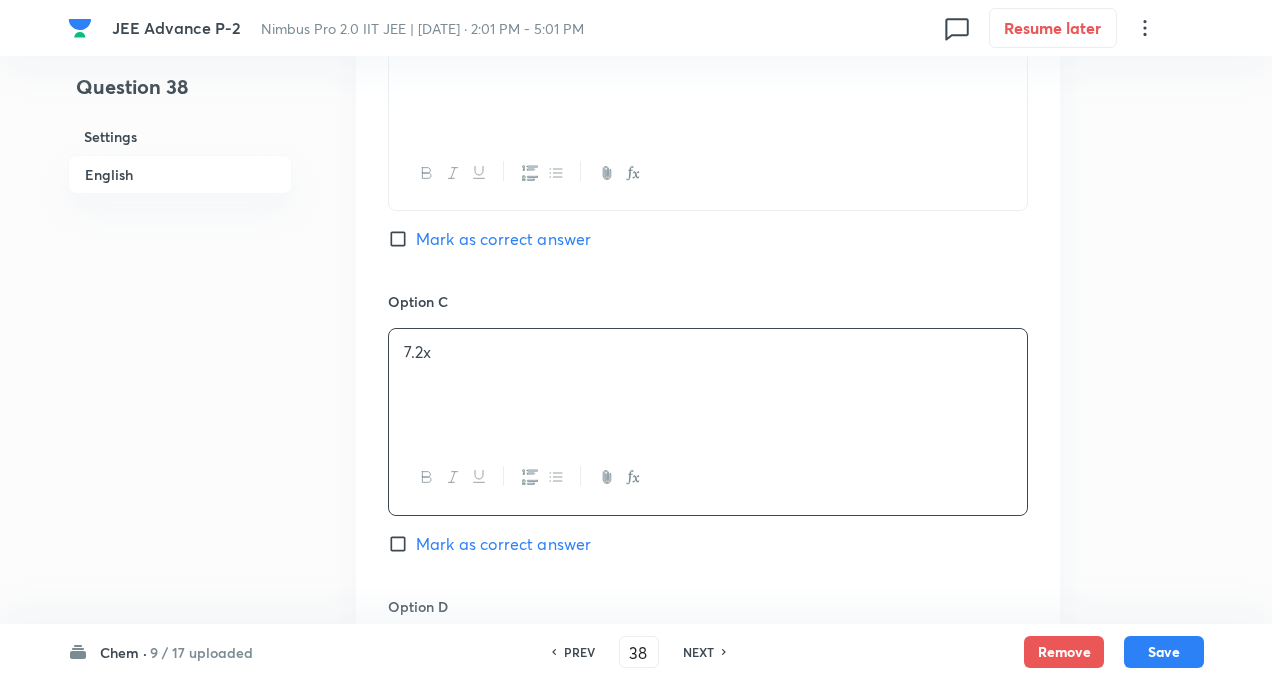click on "Question 38 Settings English" at bounding box center (180, 34) 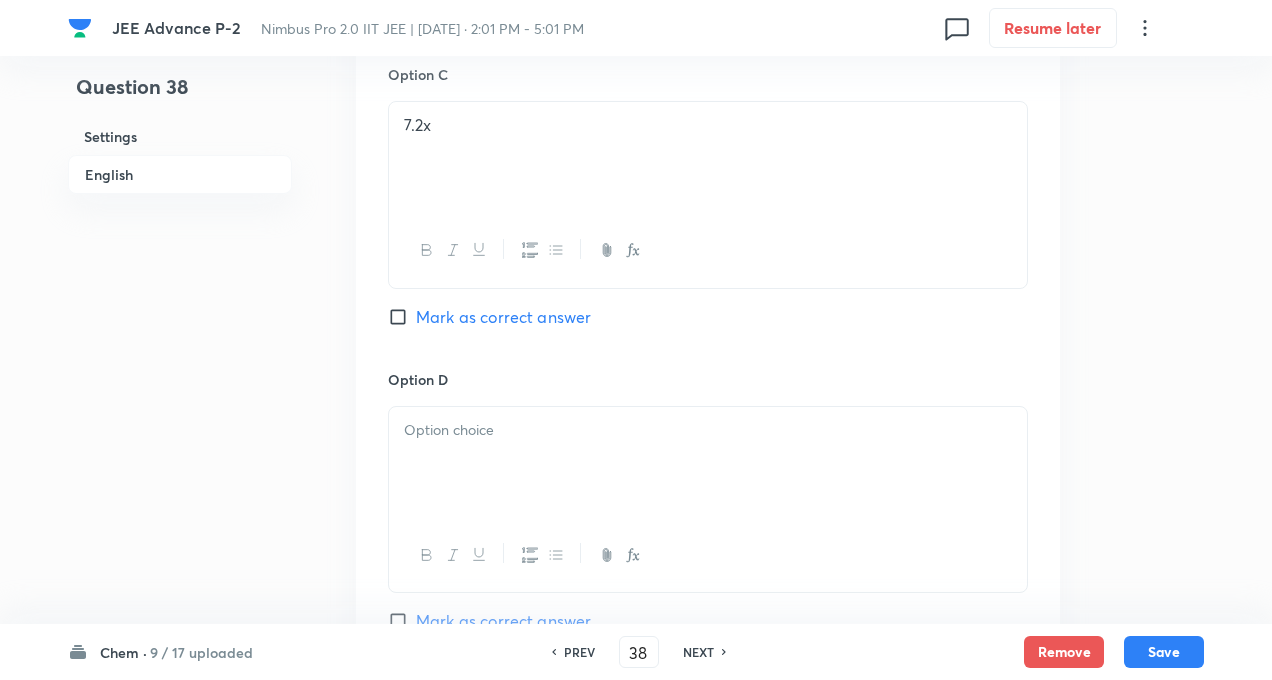 scroll, scrollTop: 1640, scrollLeft: 0, axis: vertical 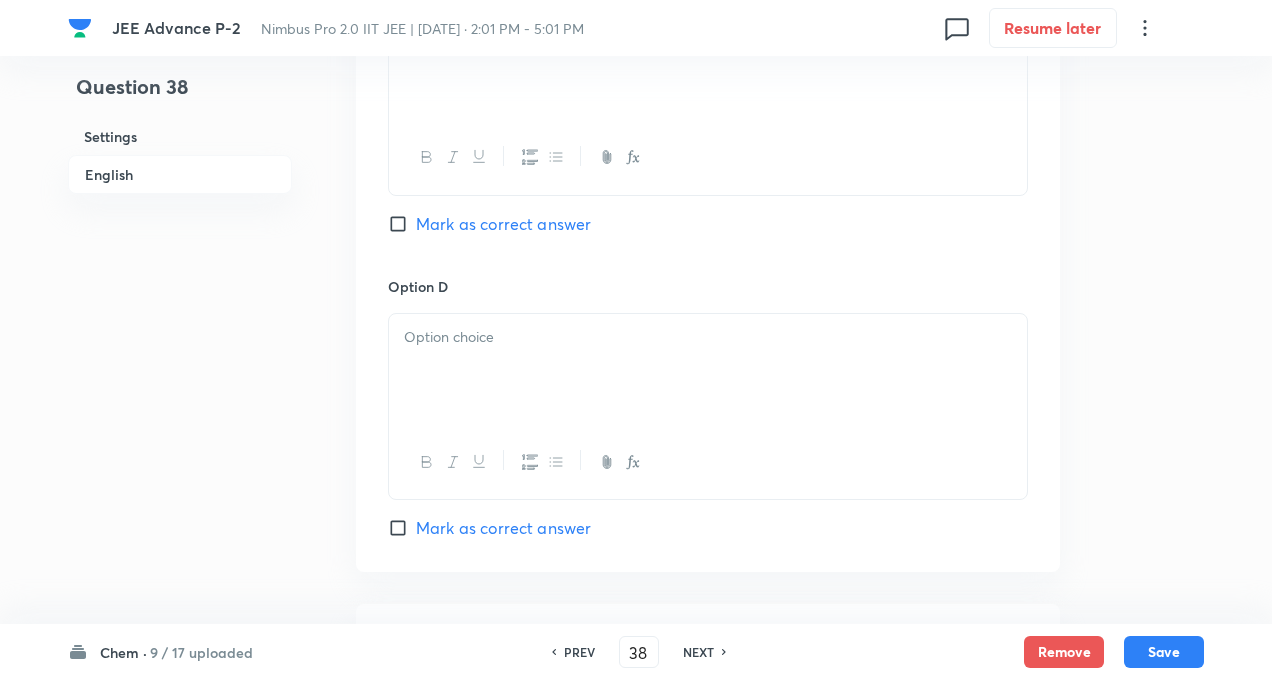 click at bounding box center [708, 370] 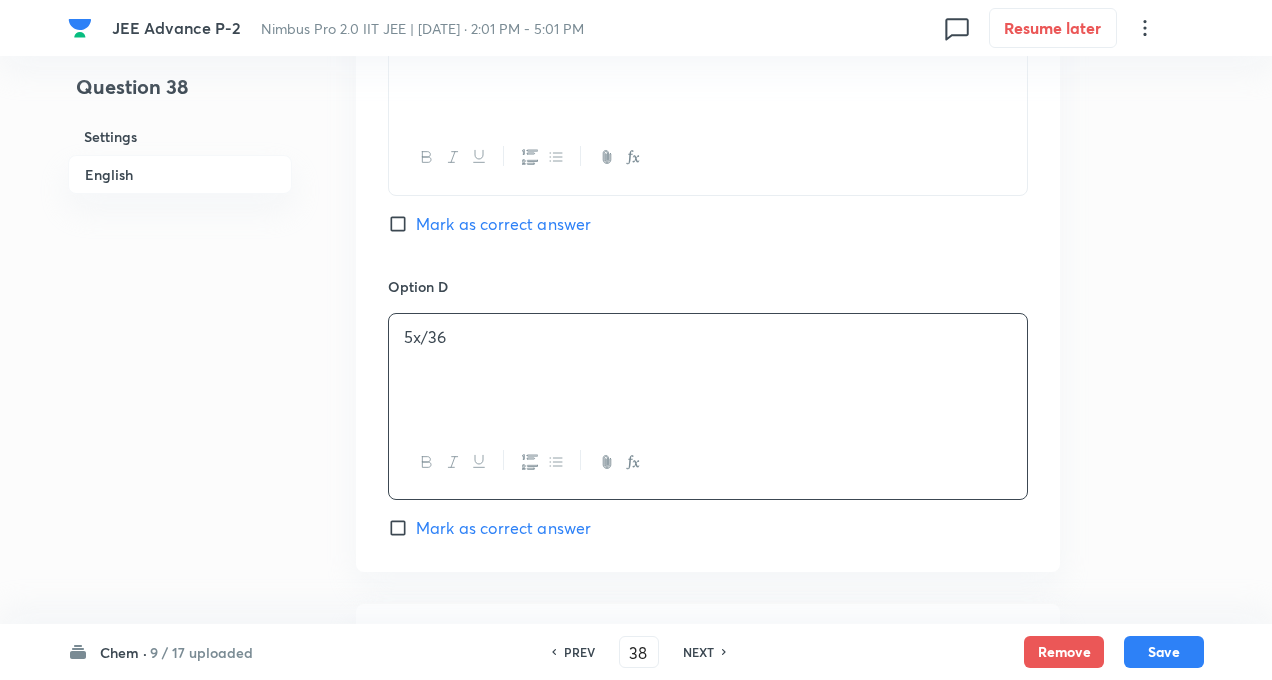 click on "Question 38 Settings English Settings Type Single choice correct 4 options + 3 marks - 1 mark Edit Concept Chemistry Physical Chemistry Atomic Structure Some Prerequisites of Physics Edit Additional details Easy Fact Not from PYQ paper No equation Edit In English Question The ionization energy of hydrogen atom (in the ground state) is x kJ. The energy required for an electron to jump from 2nd orbit to the 3rd orbit will be - Option A x/6  Mark as correct answer Option B 5x Mark as correct answer Option C 7.2x  Mark as correct answer Option D 5x/36  [PERSON_NAME] as correct answer Solution" at bounding box center (636, -286) 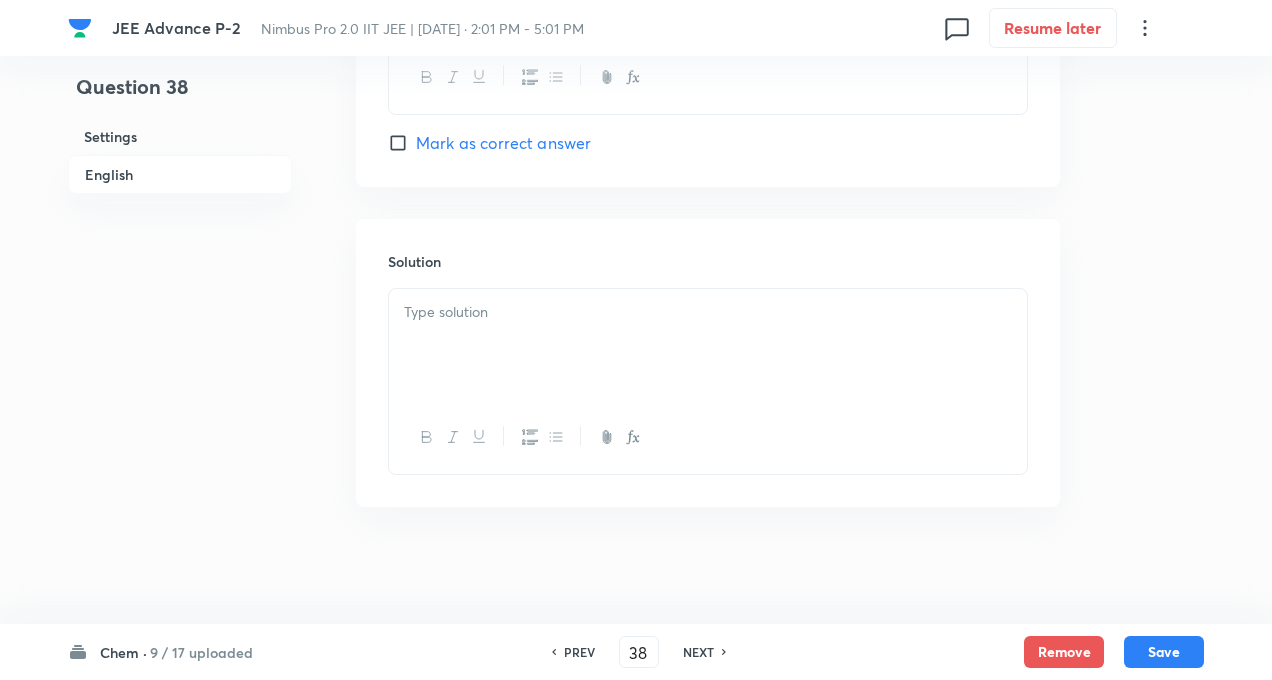 scroll, scrollTop: 2028, scrollLeft: 0, axis: vertical 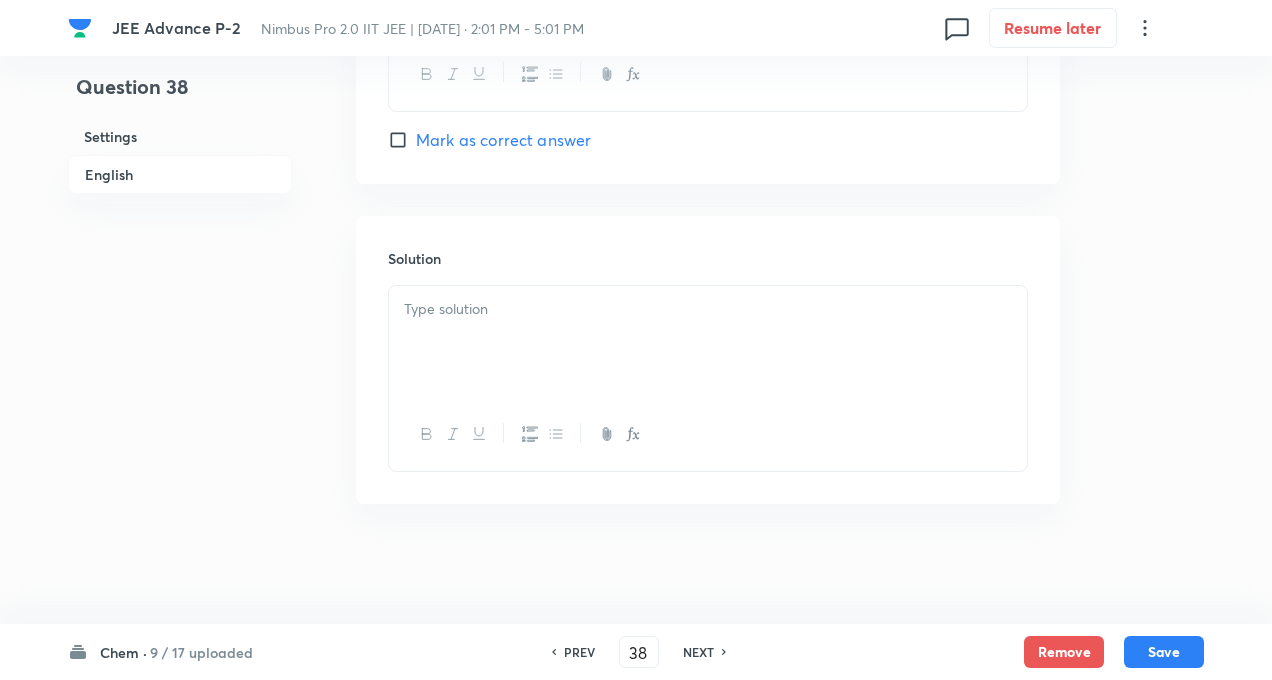 click on "Question 38 Settings English" at bounding box center [180, -674] 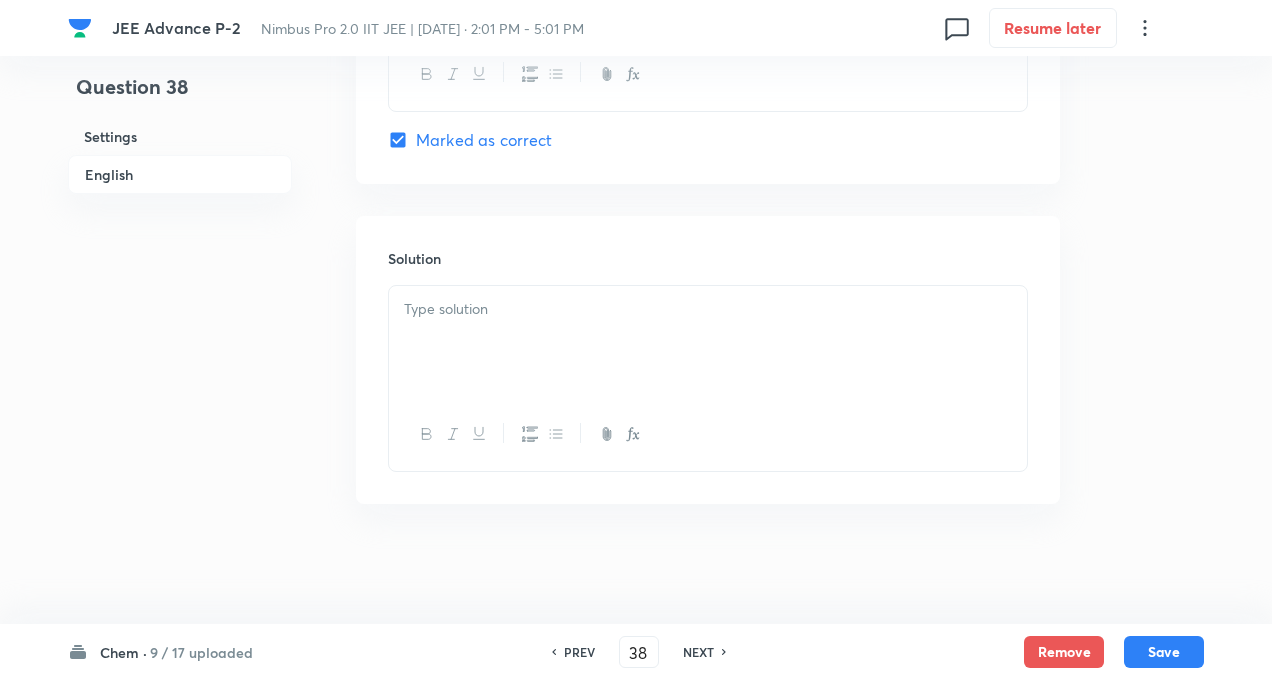 click on "Question 38 Settings English Settings Type Single choice correct 4 options + 3 marks - 1 mark Edit Concept Chemistry Physical Chemistry Atomic Structure Some Prerequisites of Physics Edit Additional details Easy Fact Not from PYQ paper No equation Edit In English Question The ionization energy of hydrogen atom (in the ground state) is x kJ. The energy required for an electron to jump from 2nd orbit to the 3rd orbit will be - Option A x/6  Mark as correct answer Option B 5x Mark as correct answer Option C 7.2x  Mark as correct answer Option D 5x/36  Marked as correct Solution" at bounding box center (636, -674) 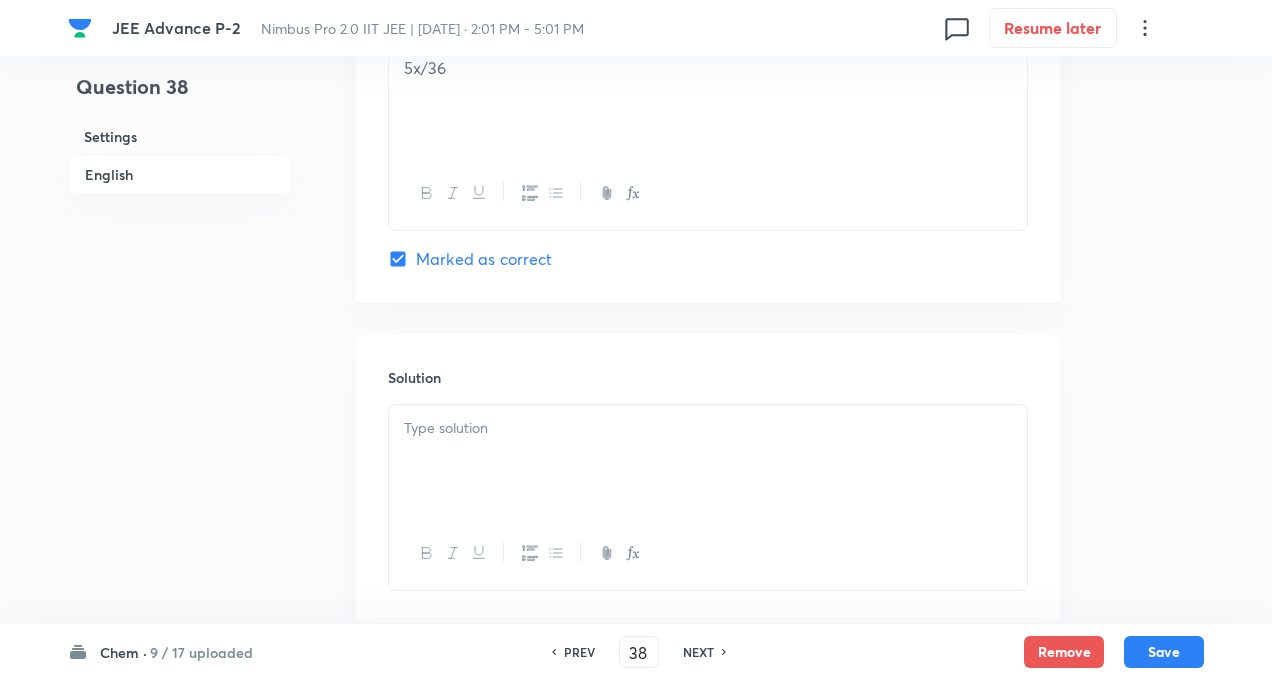 scroll, scrollTop: 2028, scrollLeft: 0, axis: vertical 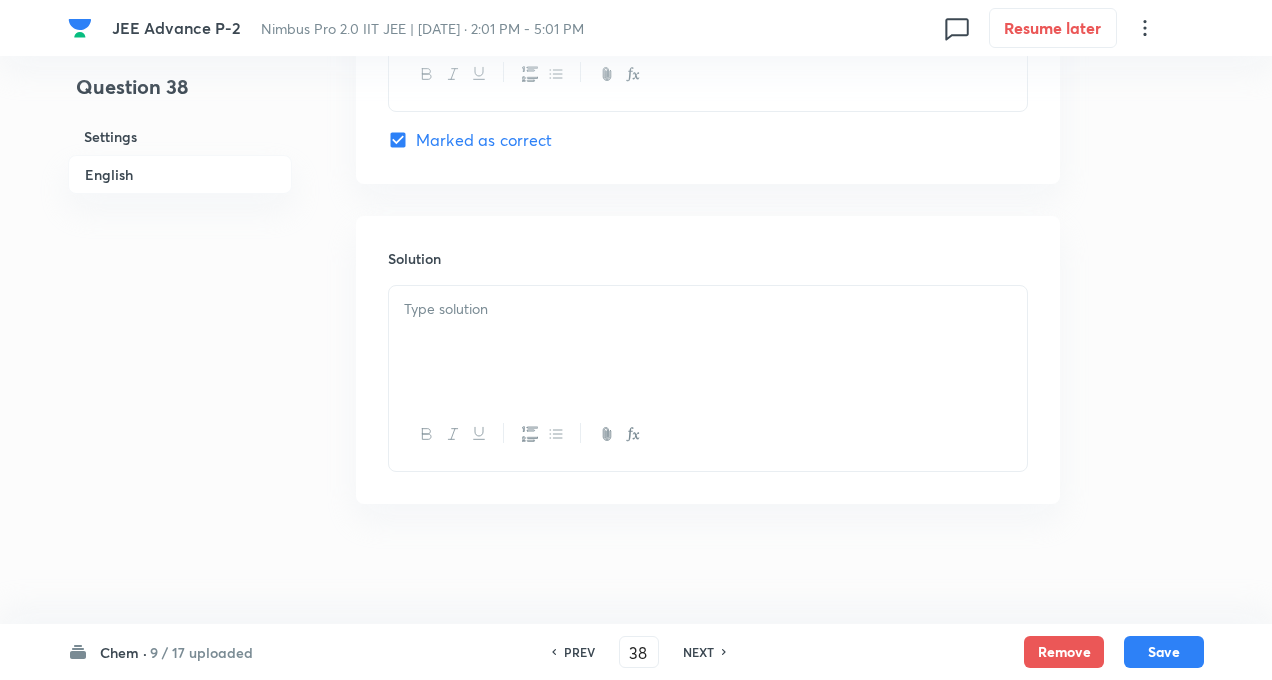 click at bounding box center [708, 309] 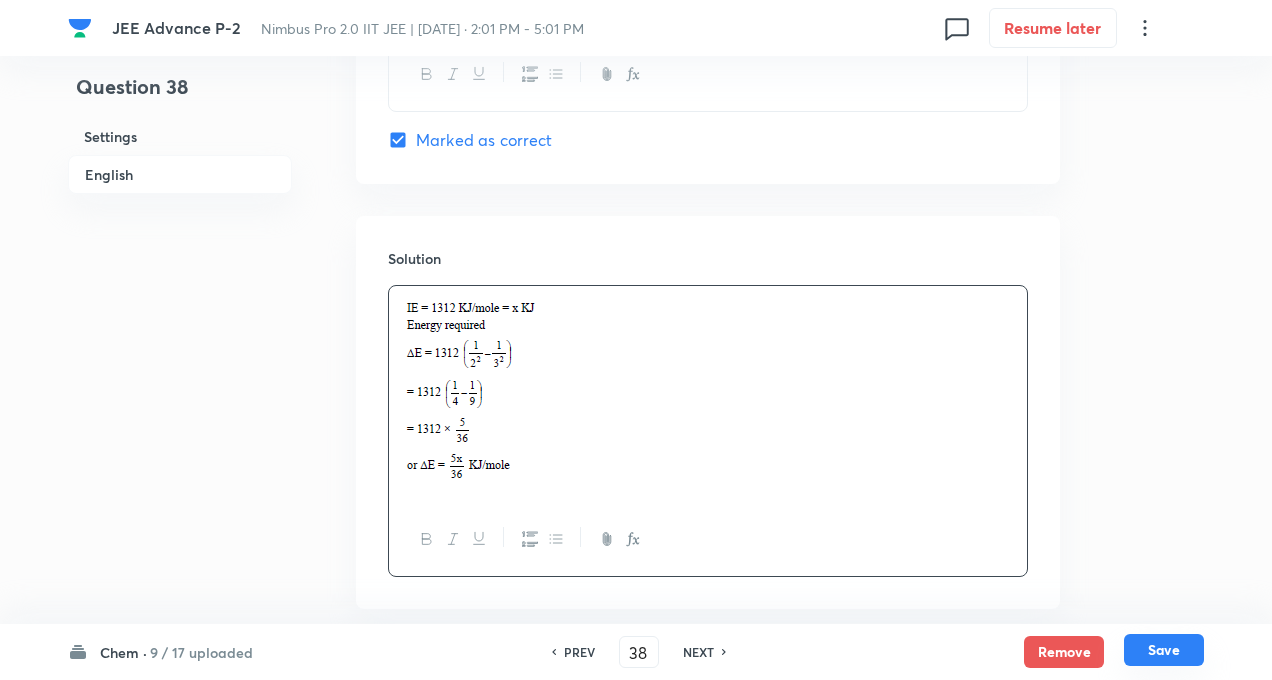 click on "Save" at bounding box center [1164, 650] 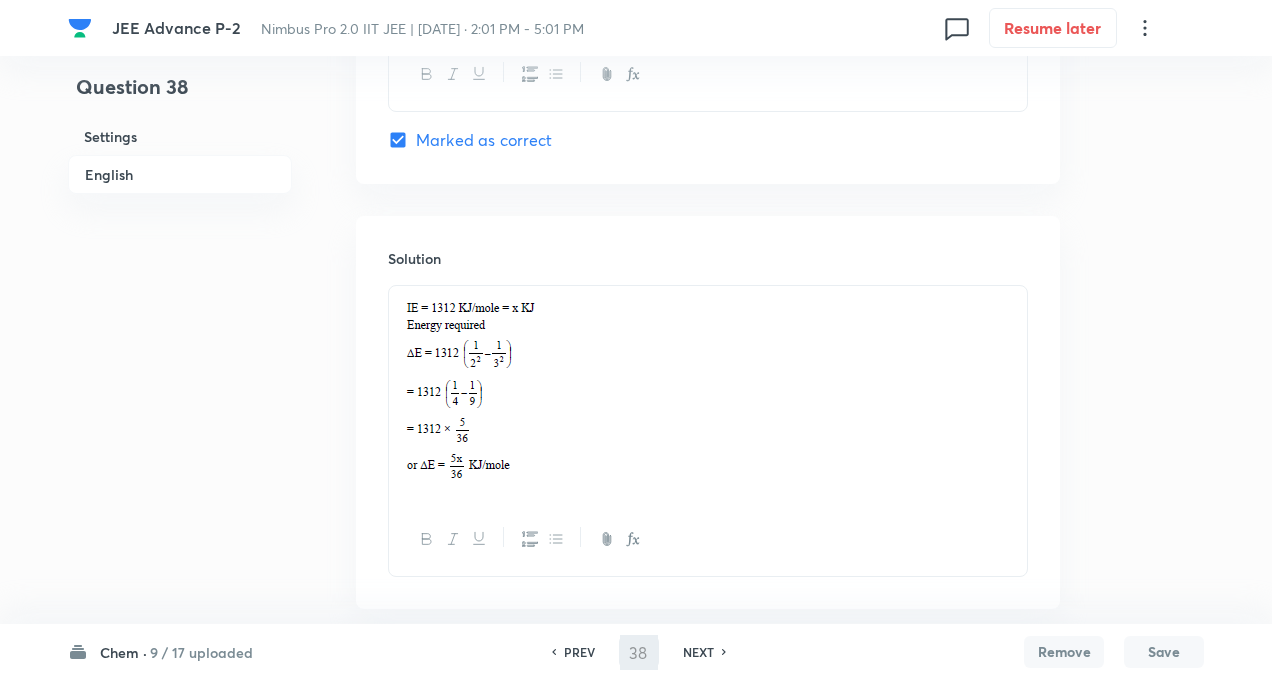 type on "39" 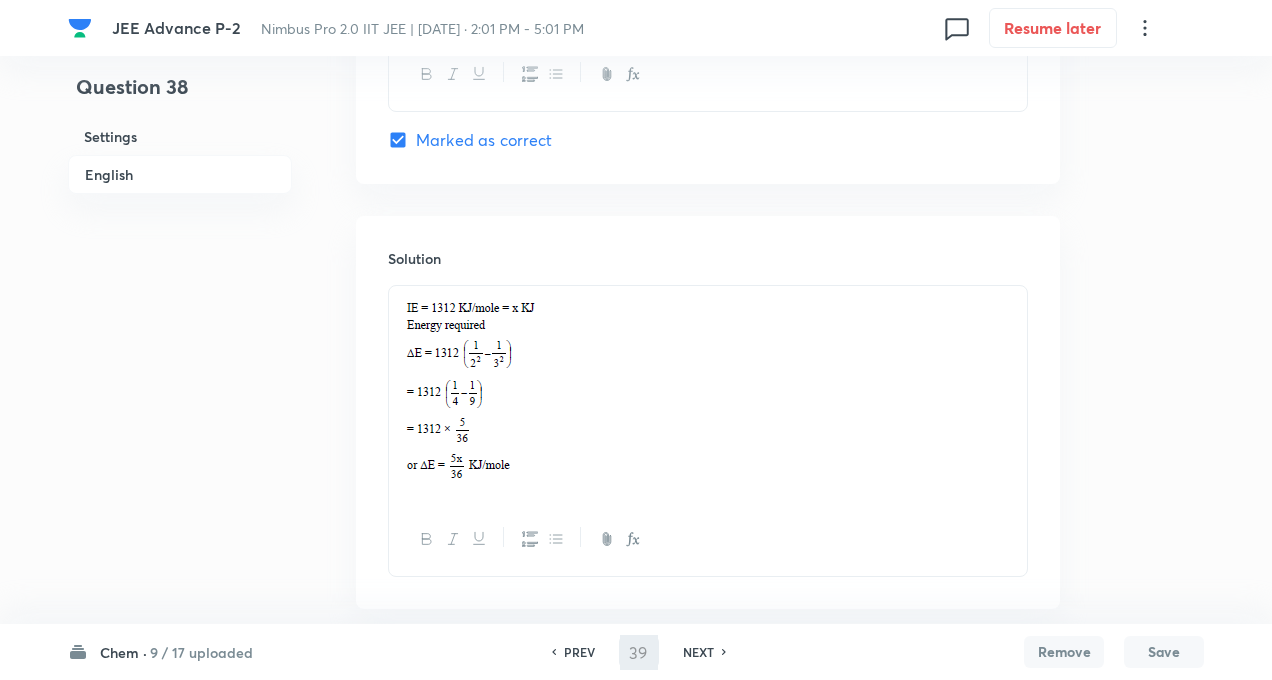 checkbox on "false" 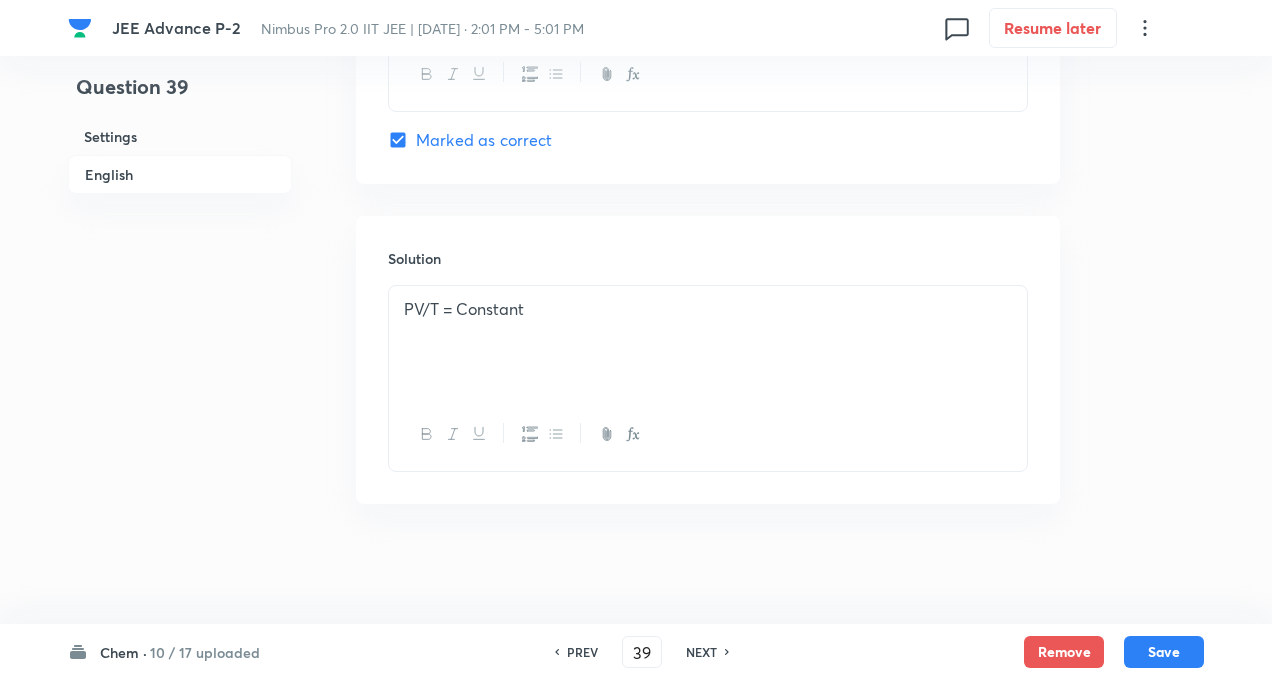click on "PREV" at bounding box center (582, 652) 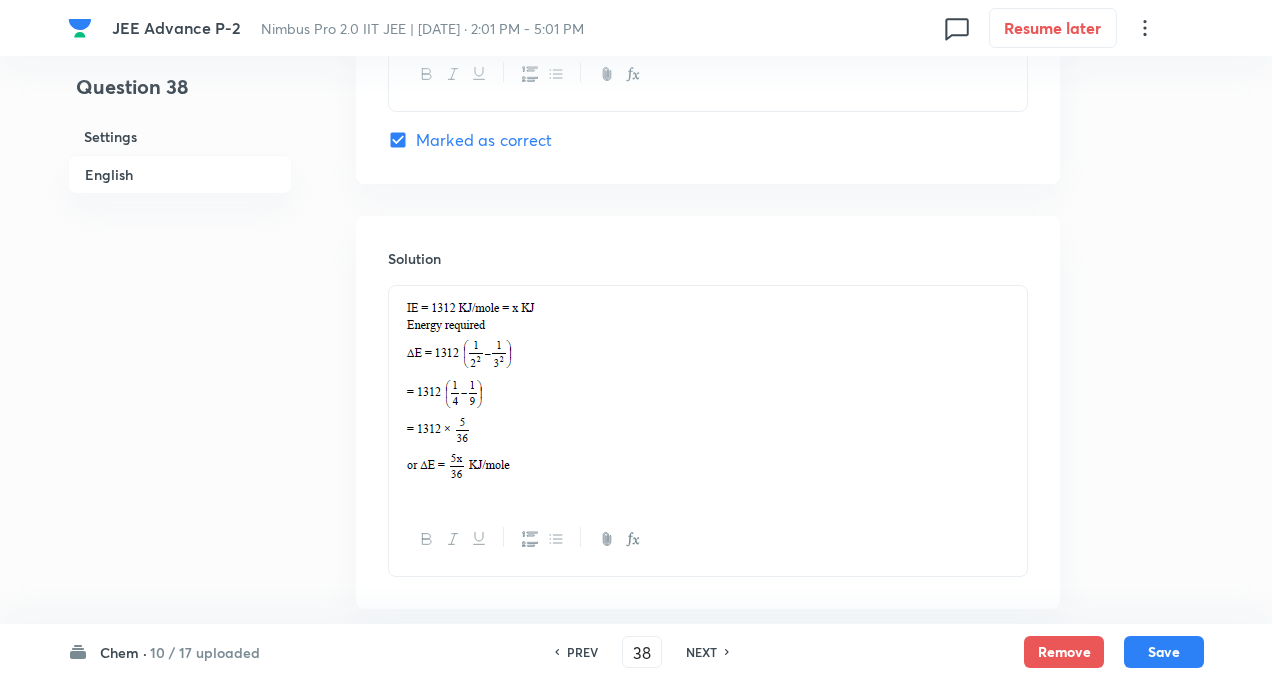 checkbox on "true" 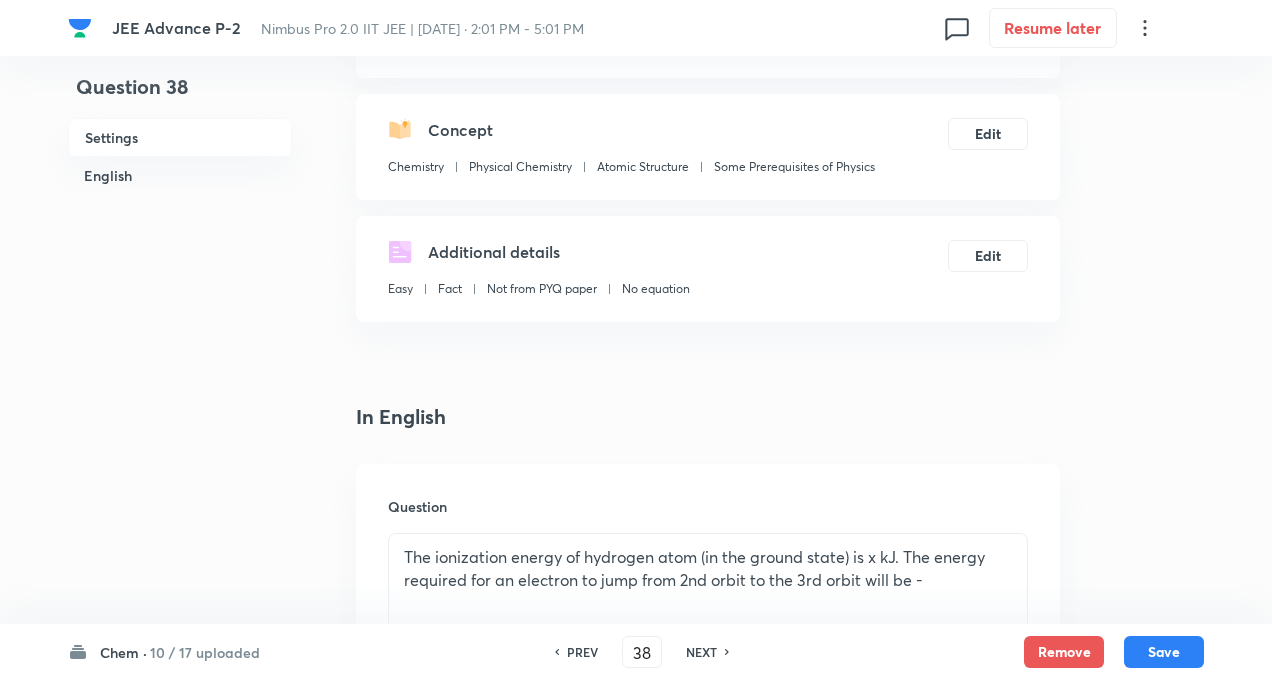 scroll, scrollTop: 148, scrollLeft: 0, axis: vertical 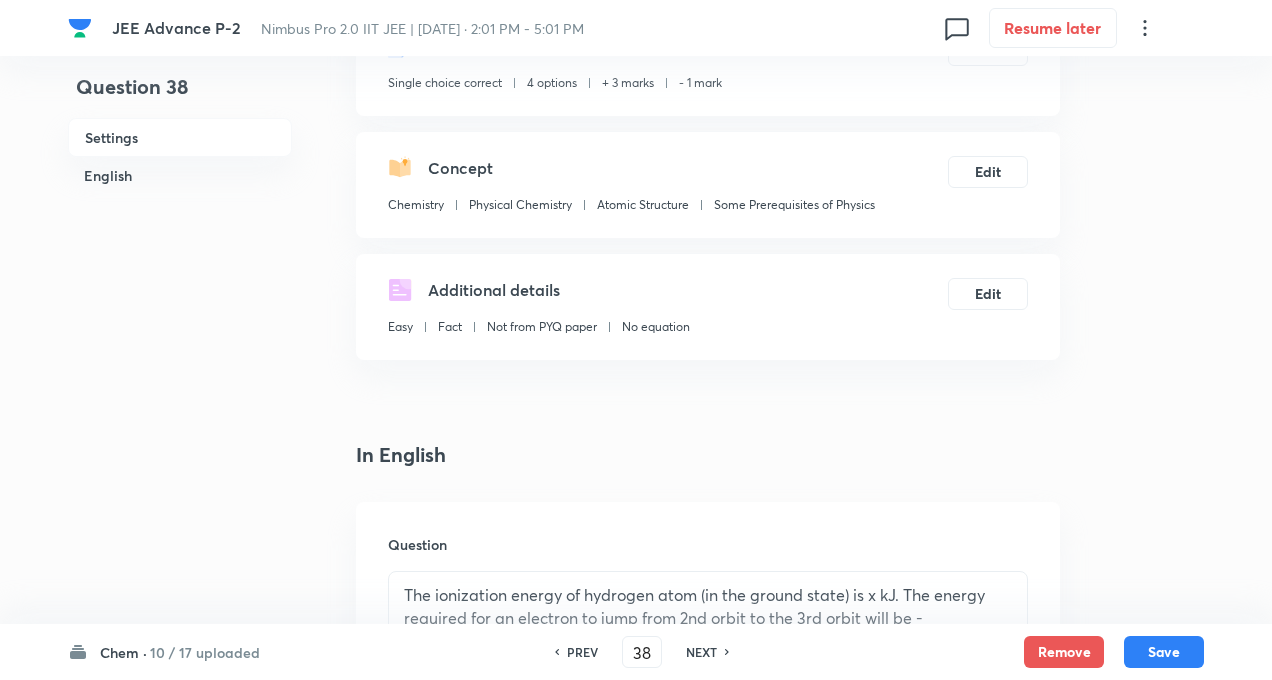 click on "PREV" at bounding box center (582, 652) 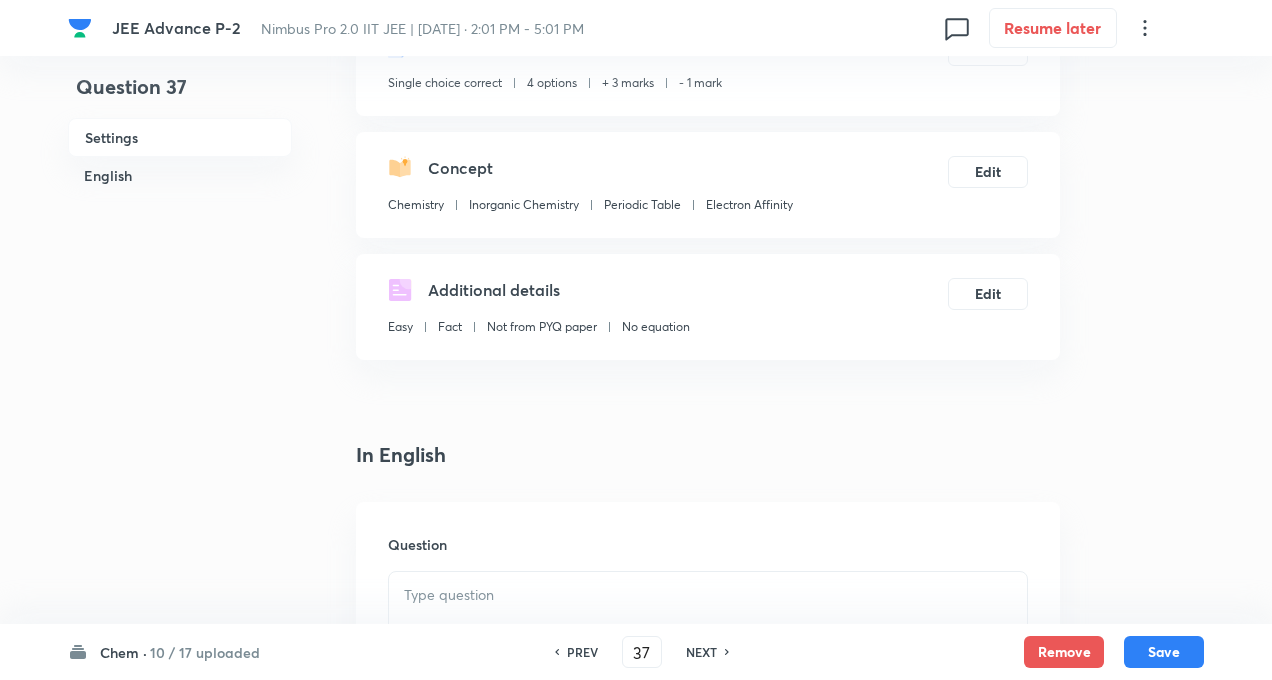 checkbox on "false" 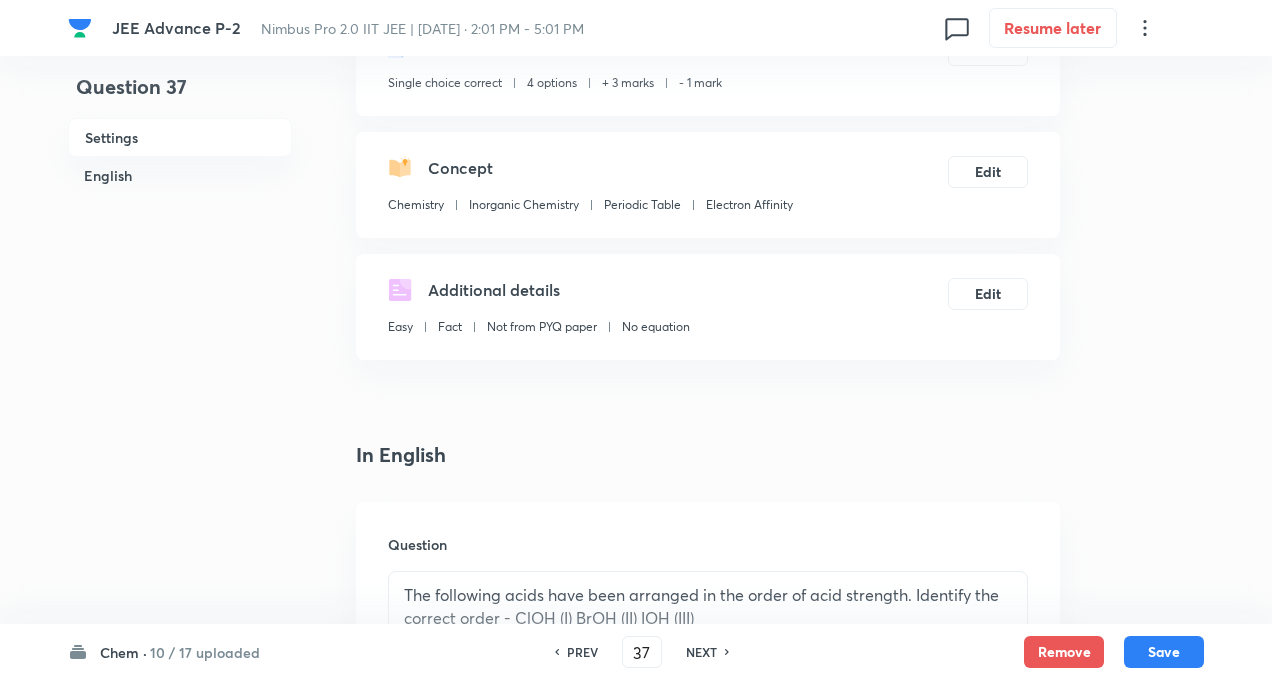 click on "NEXT" at bounding box center (701, 652) 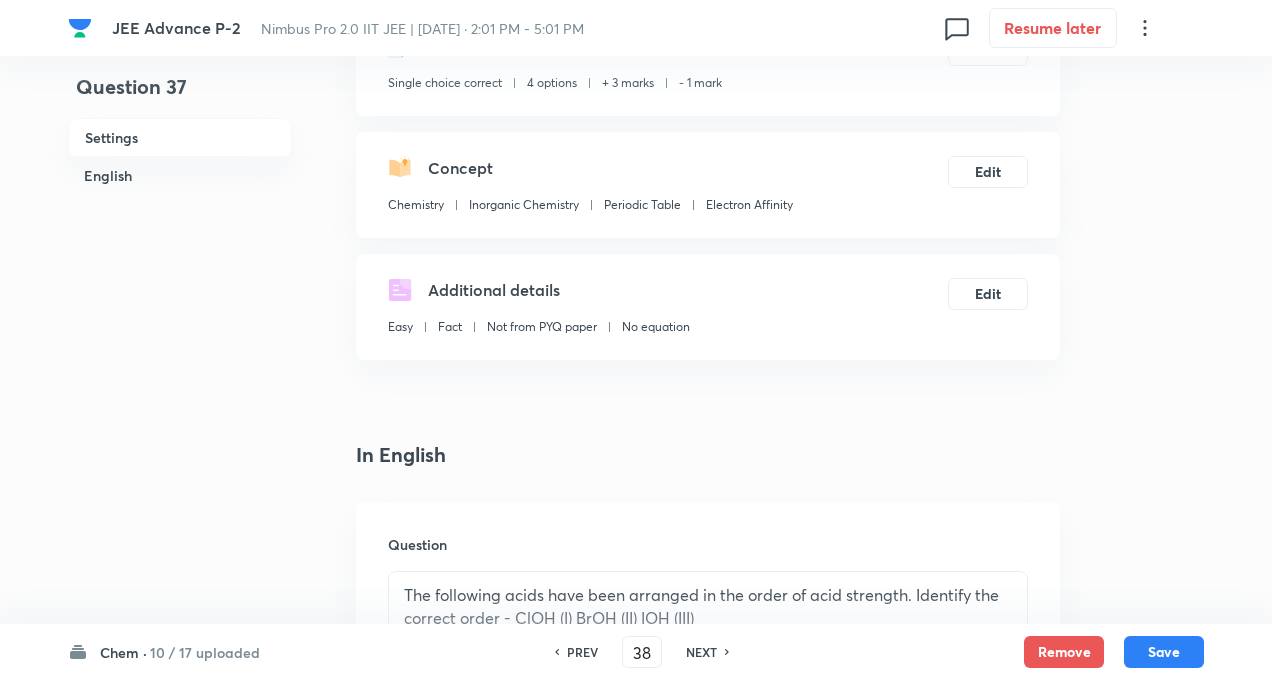 checkbox on "false" 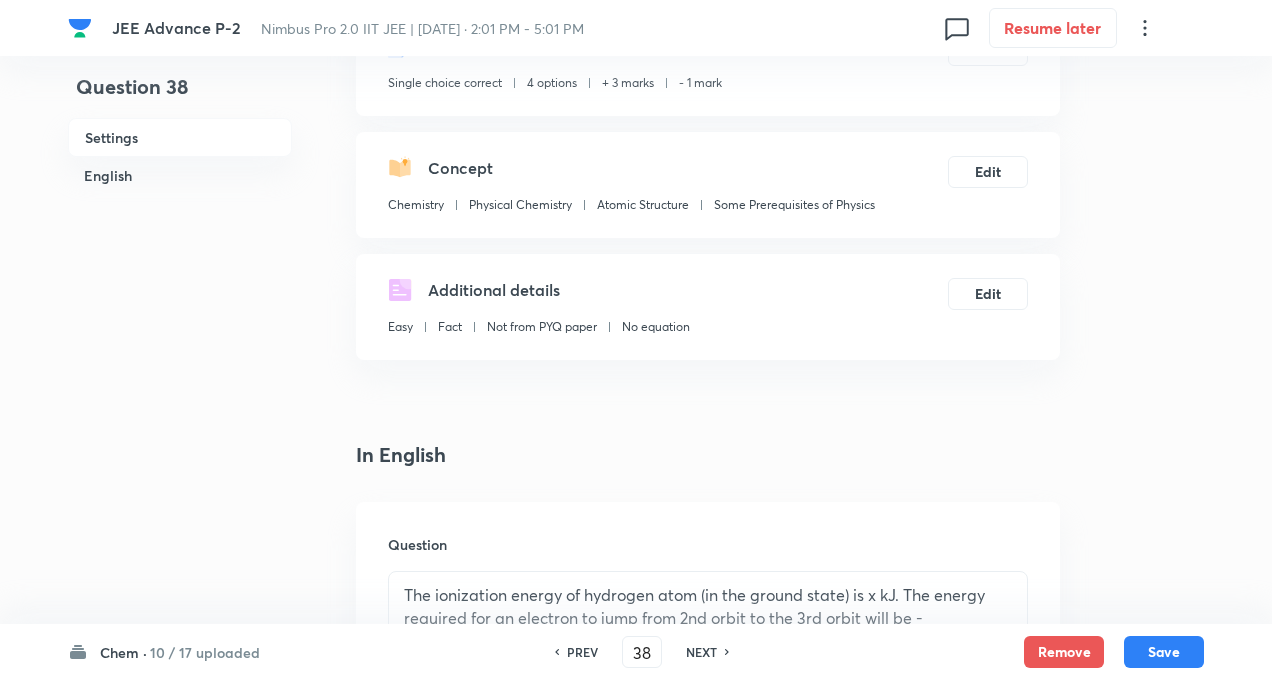 checkbox on "true" 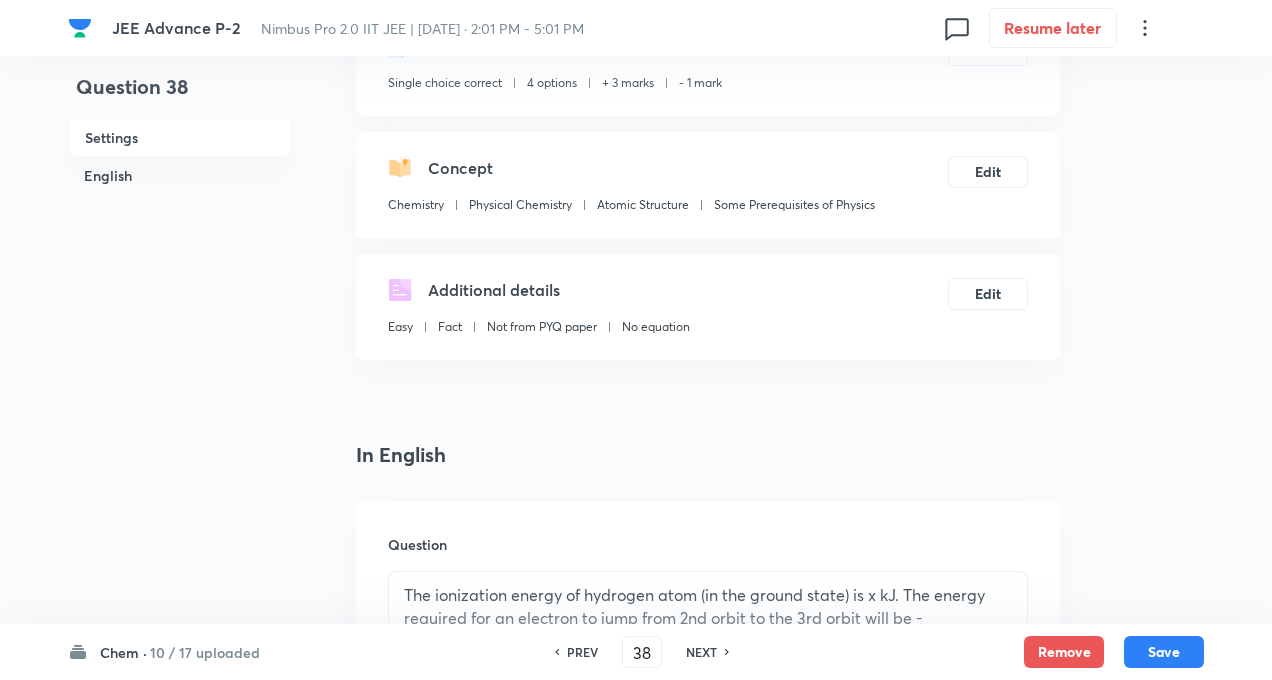 click on "Question 38 Settings English" at bounding box center (180, 1258) 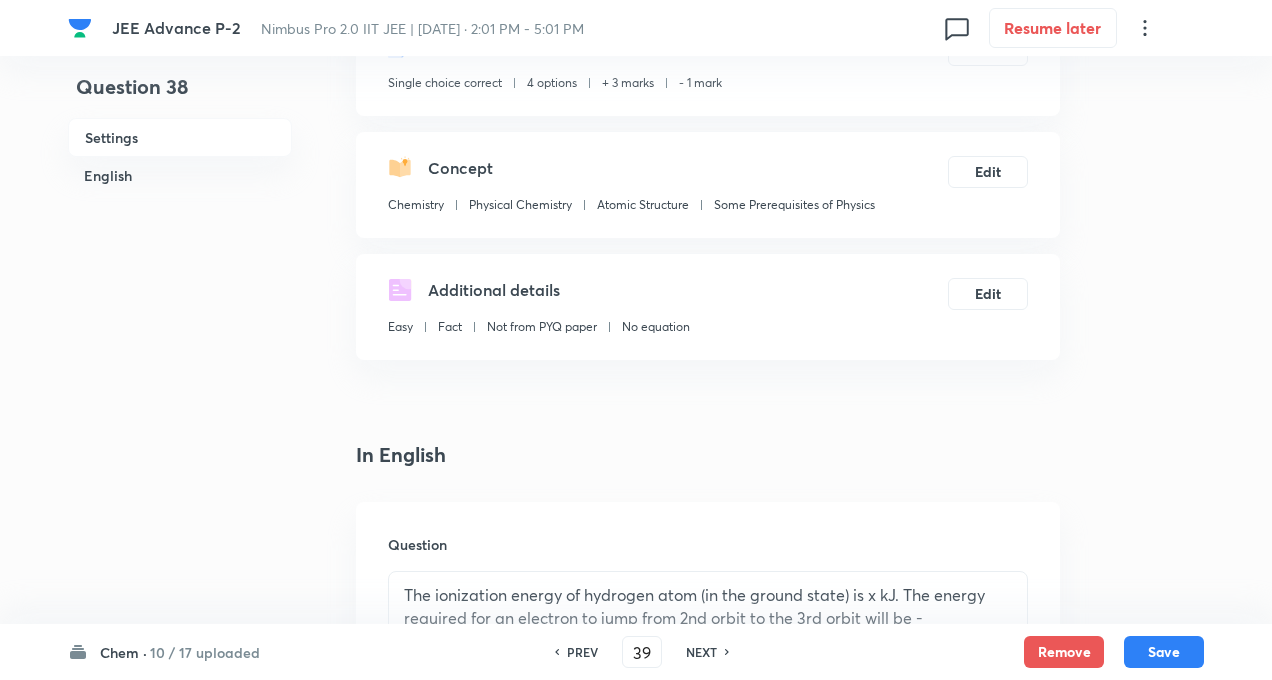 checkbox on "false" 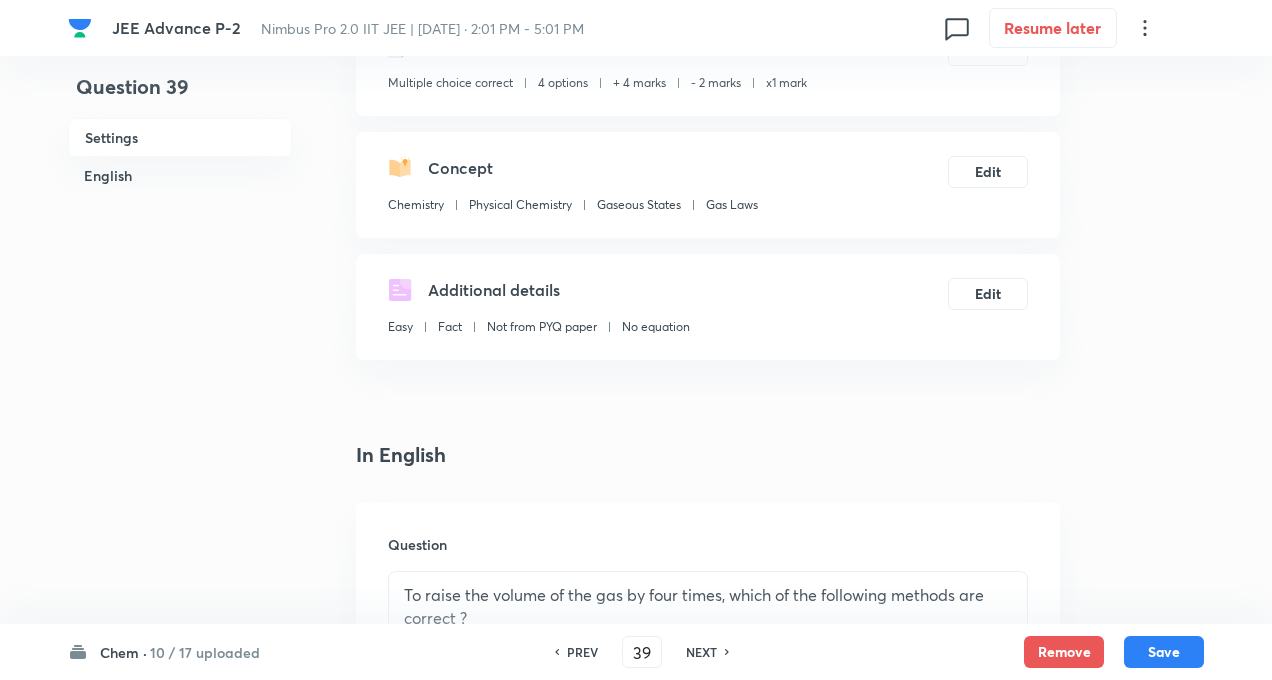 checkbox on "true" 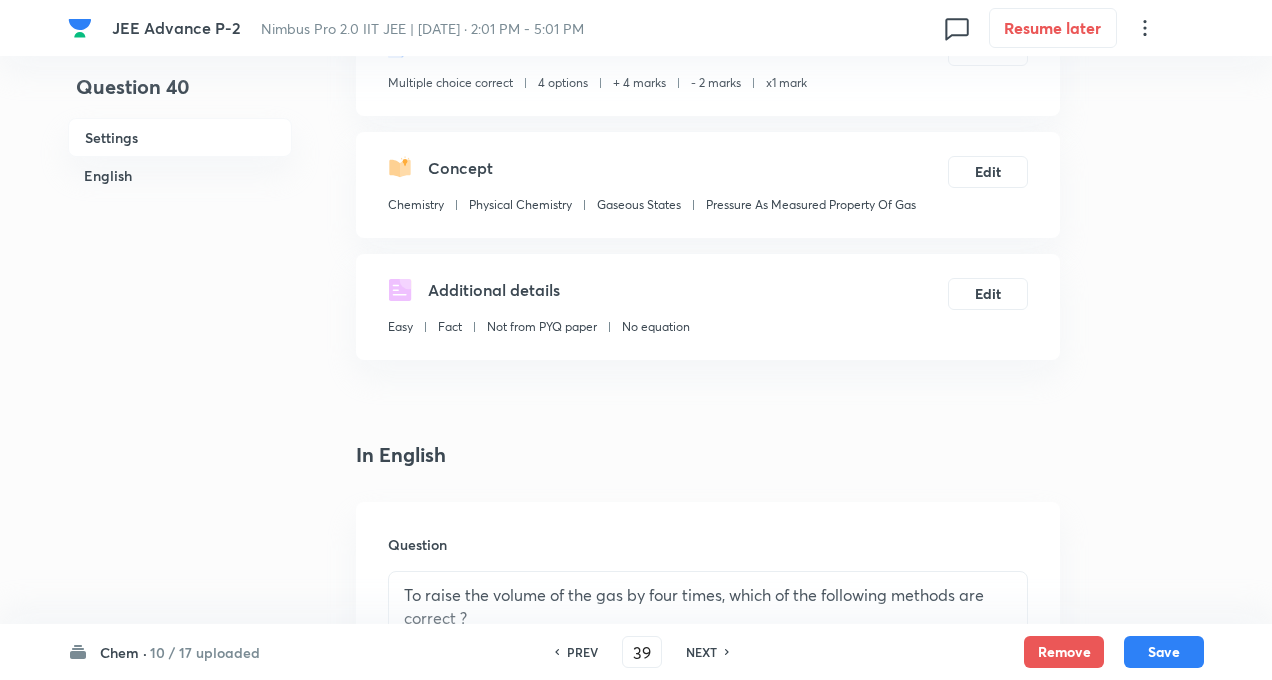 type on "40" 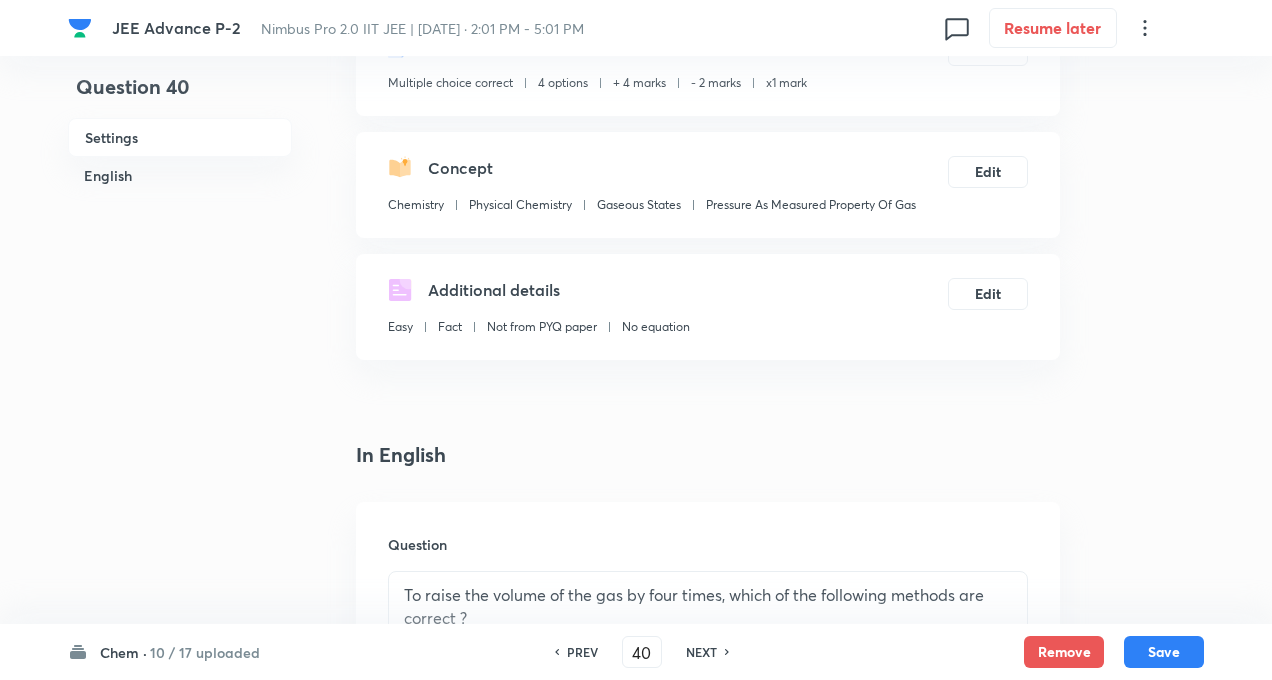 checkbox on "false" 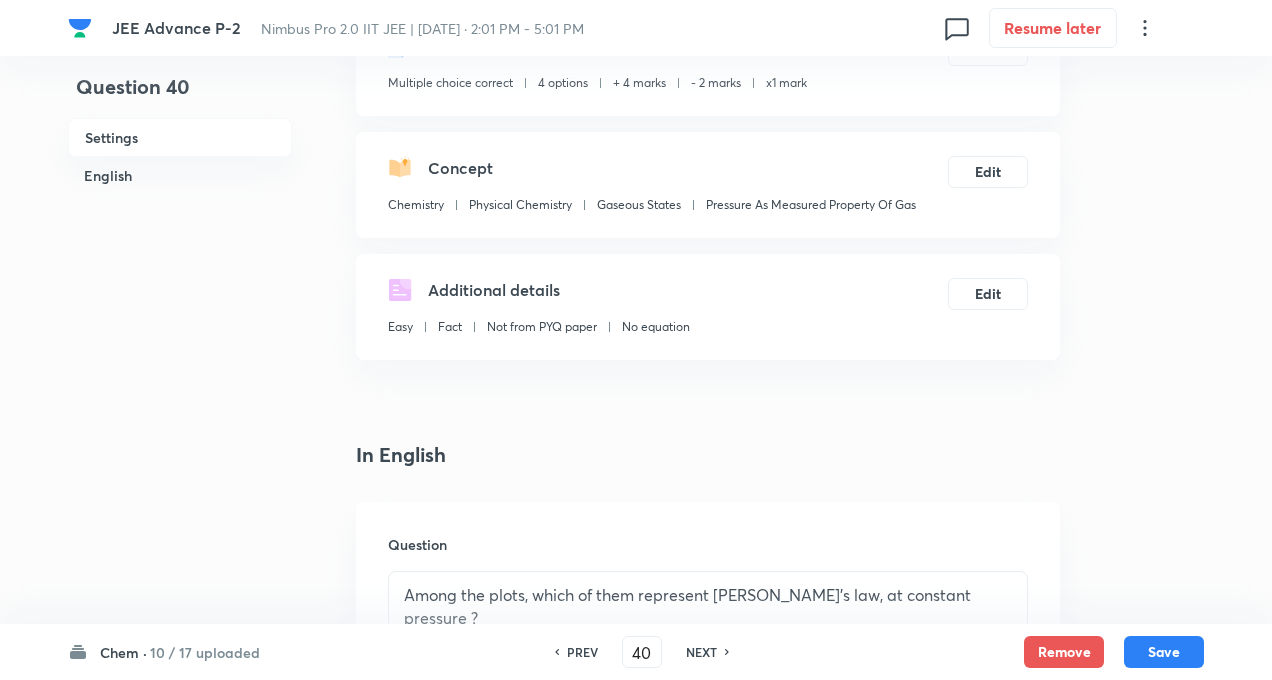 click on "NEXT" at bounding box center [701, 652] 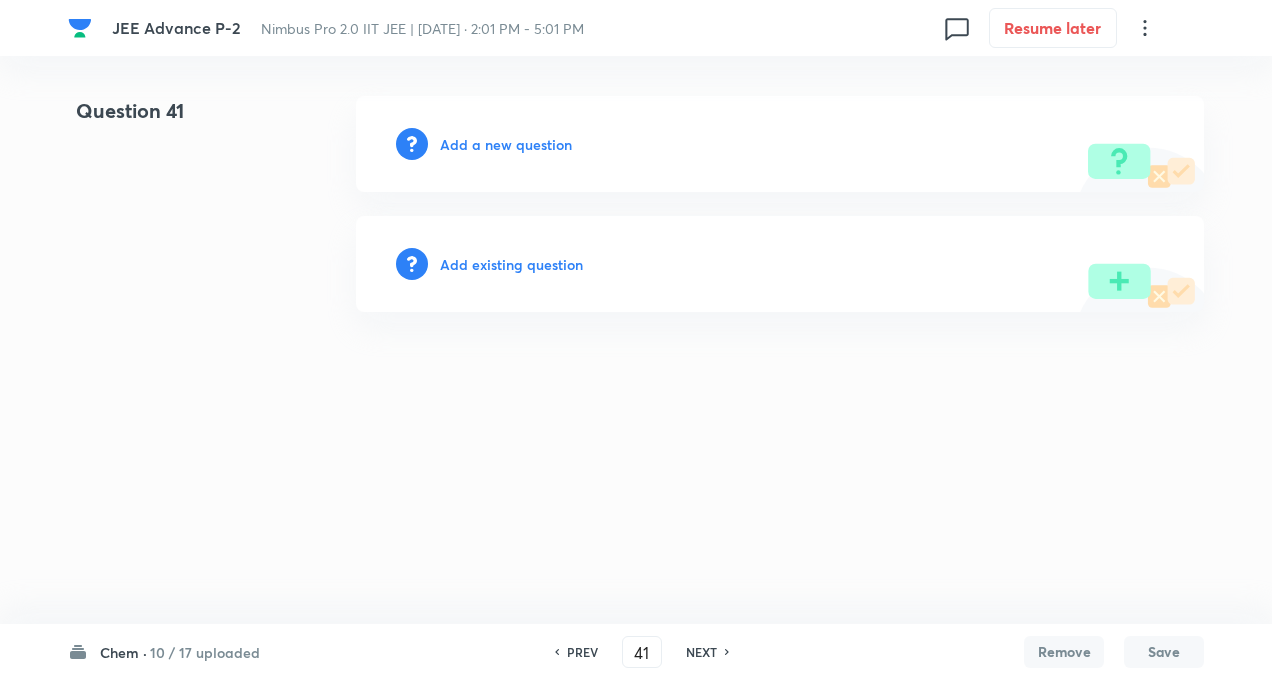 scroll, scrollTop: 0, scrollLeft: 0, axis: both 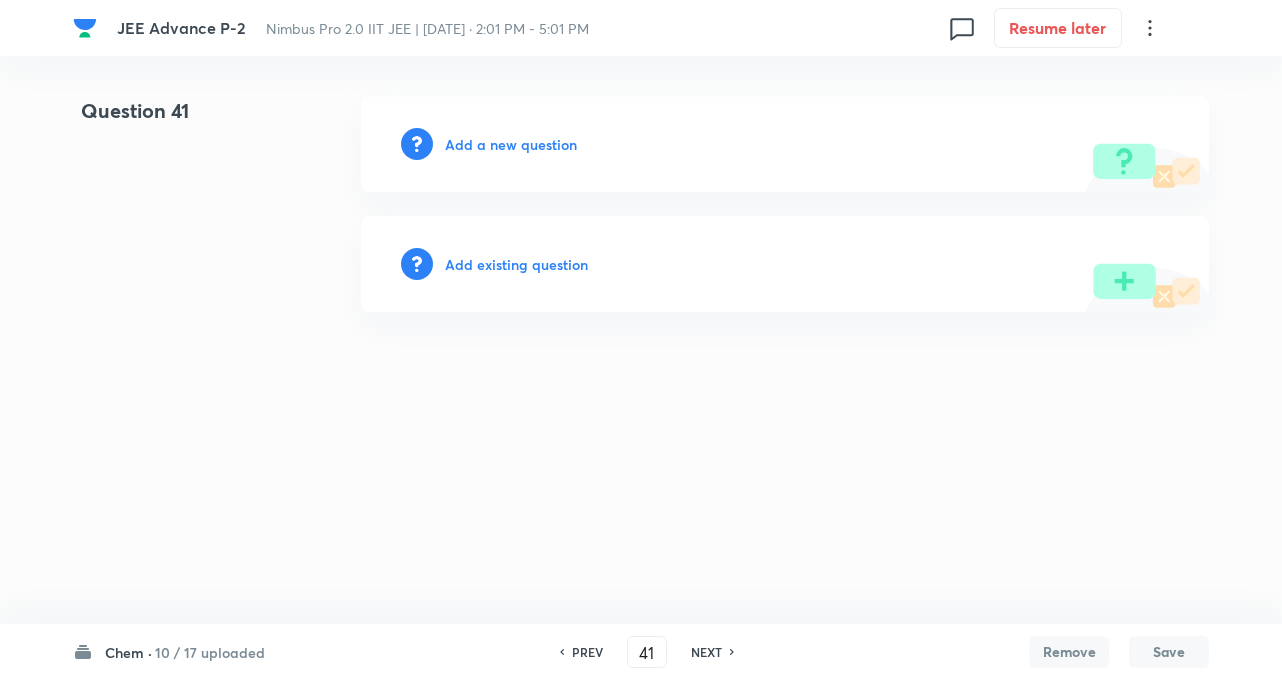 click on "NEXT" at bounding box center (706, 652) 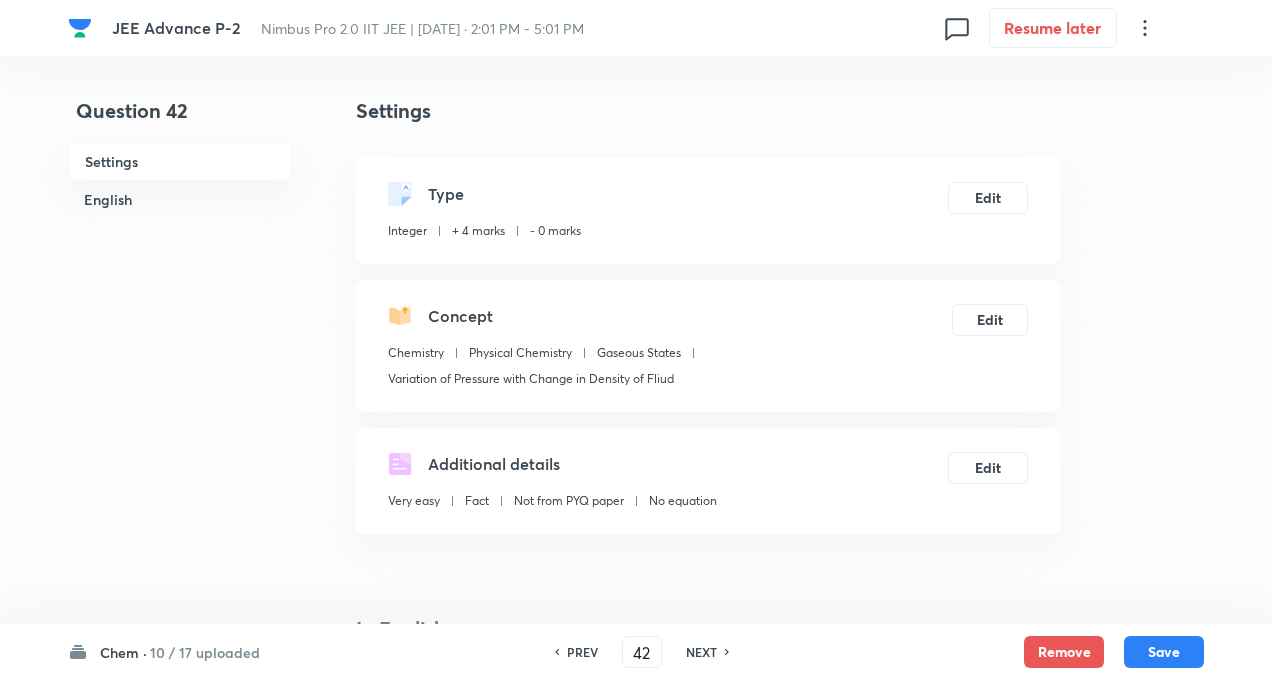 type on "36.51" 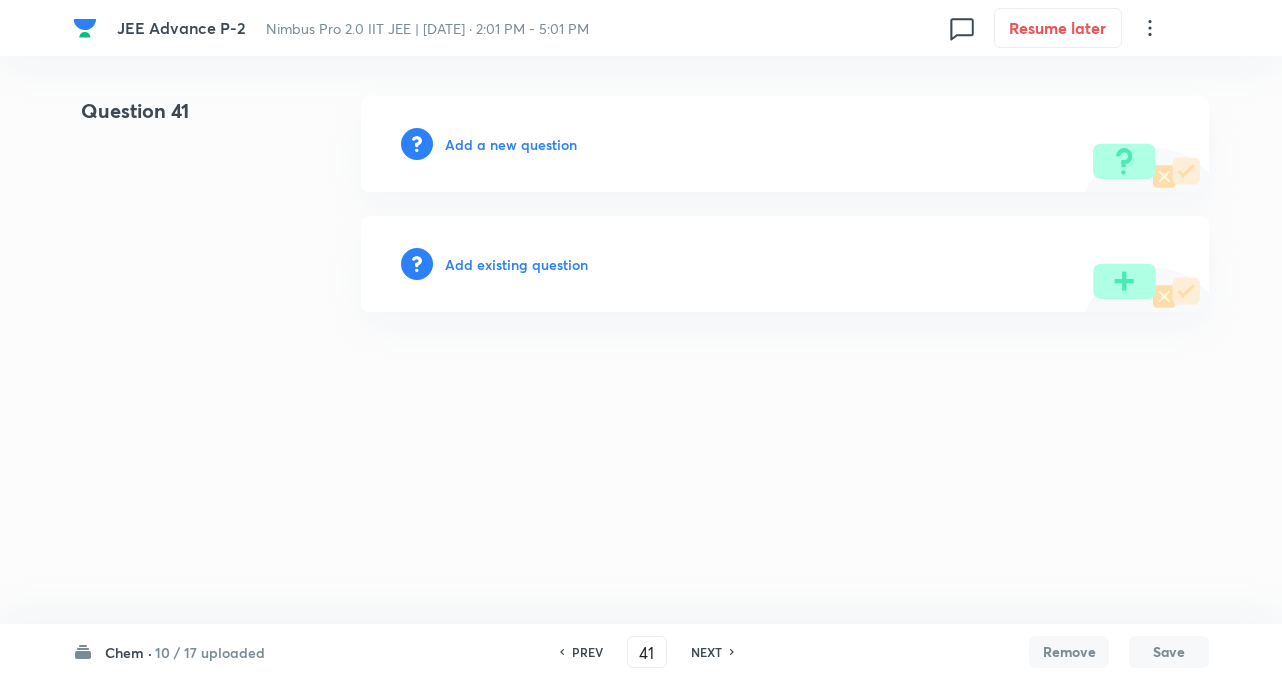 click on "PREV" at bounding box center [587, 652] 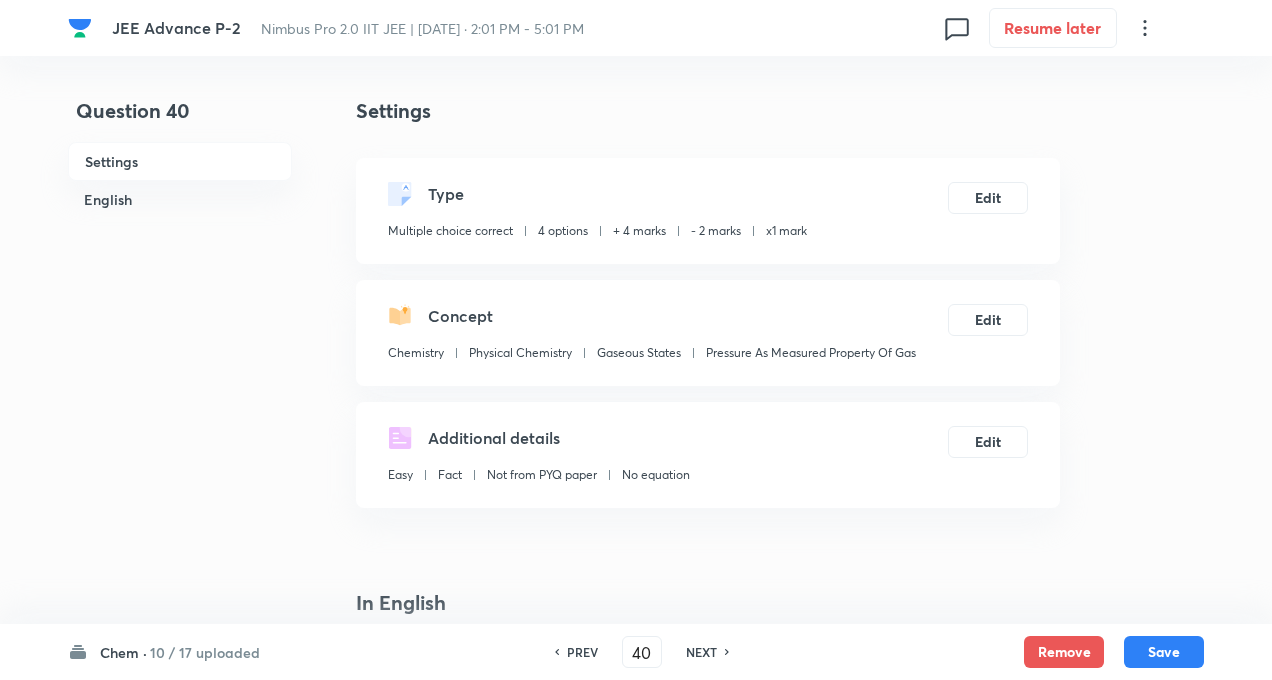 checkbox on "true" 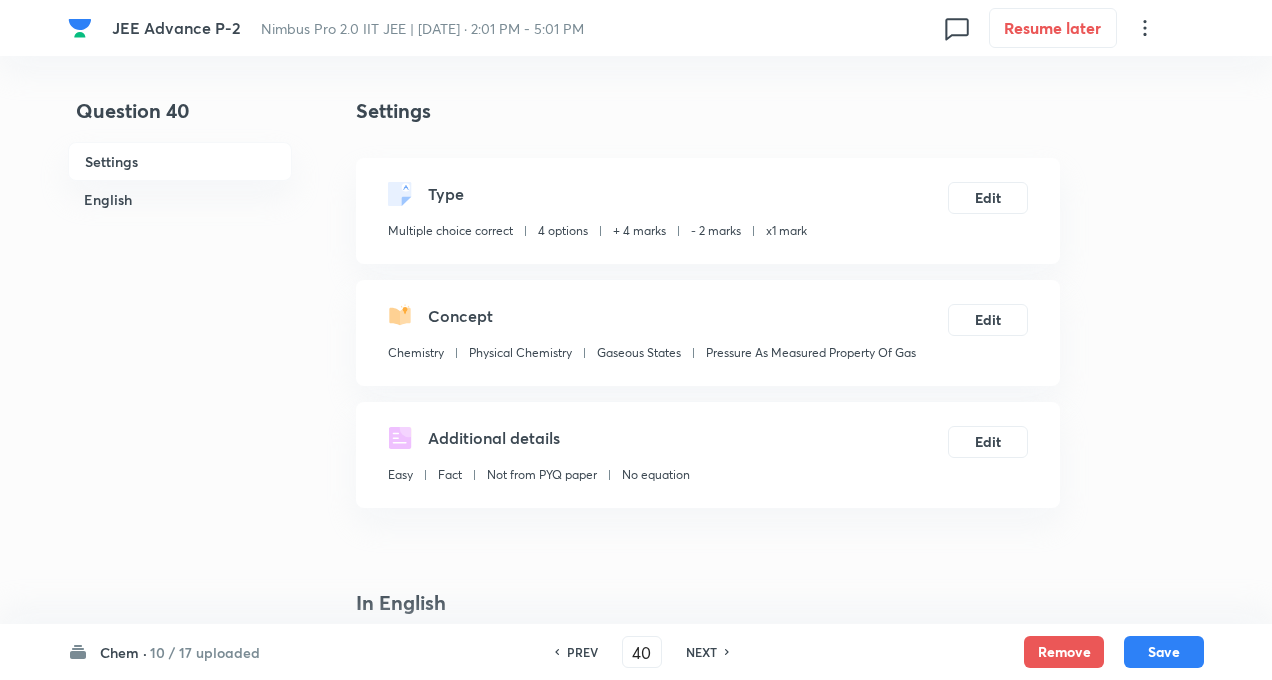 click on "Question 40 Settings English" at bounding box center [180, 1422] 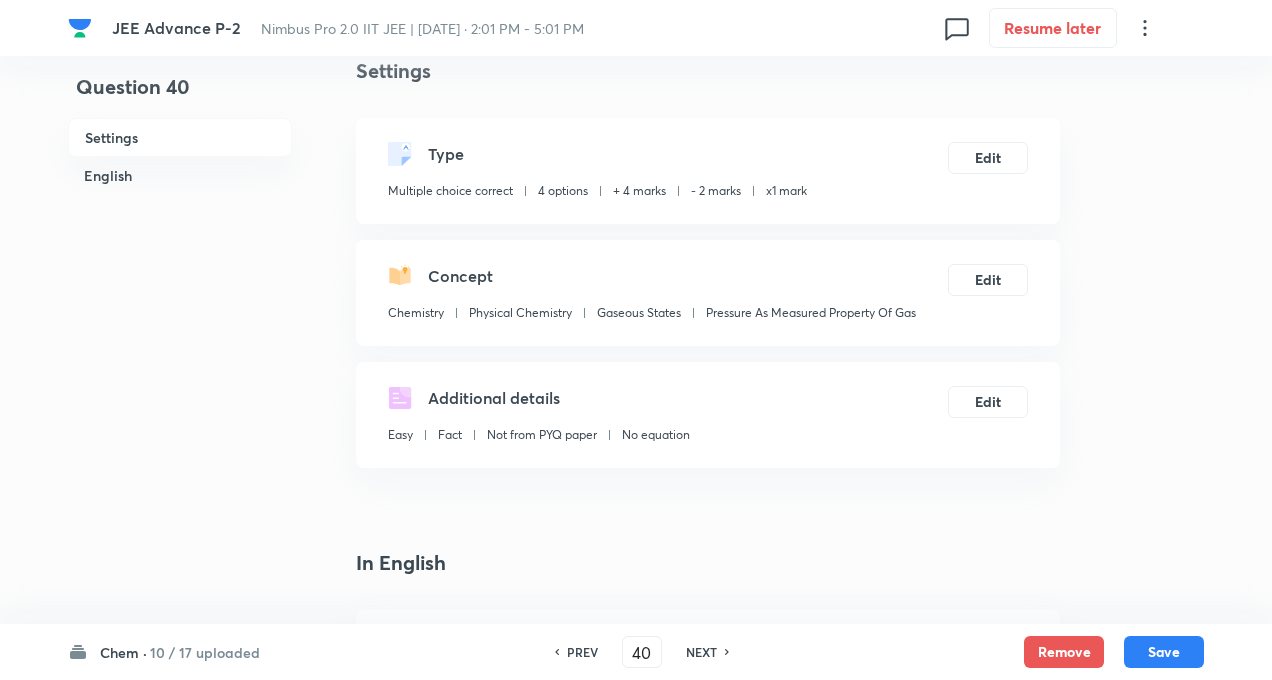 scroll, scrollTop: 0, scrollLeft: 0, axis: both 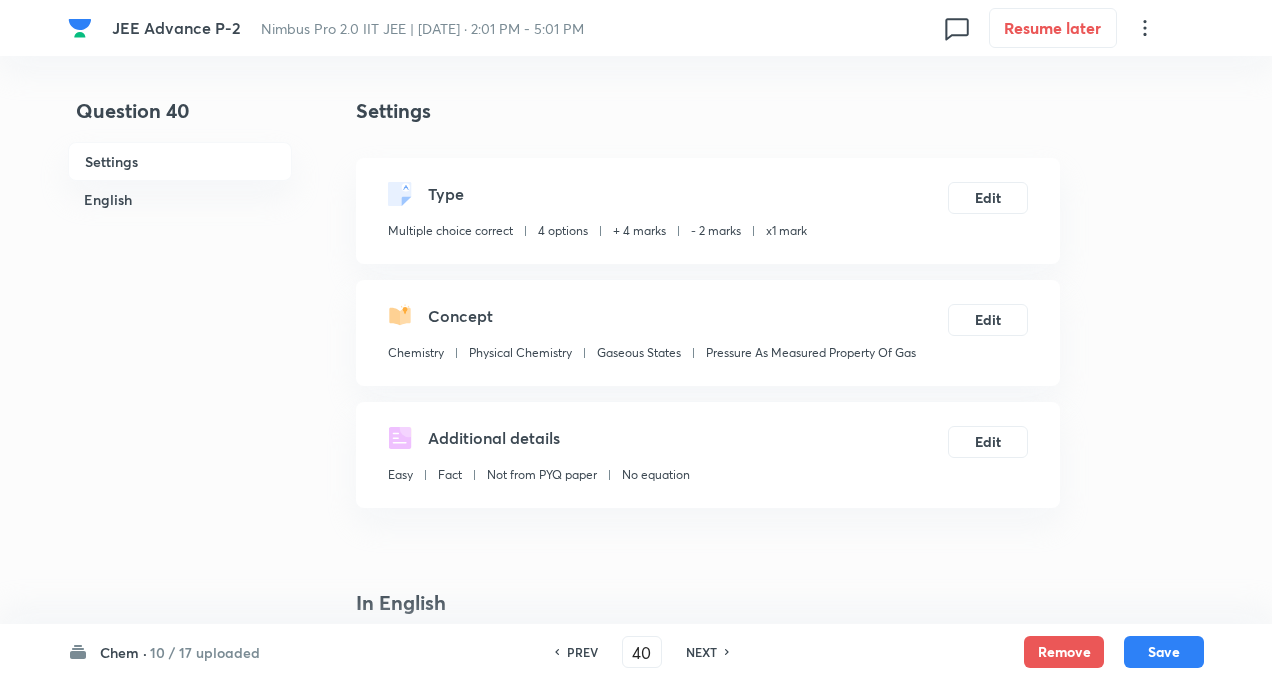 click on "PREV" at bounding box center [582, 652] 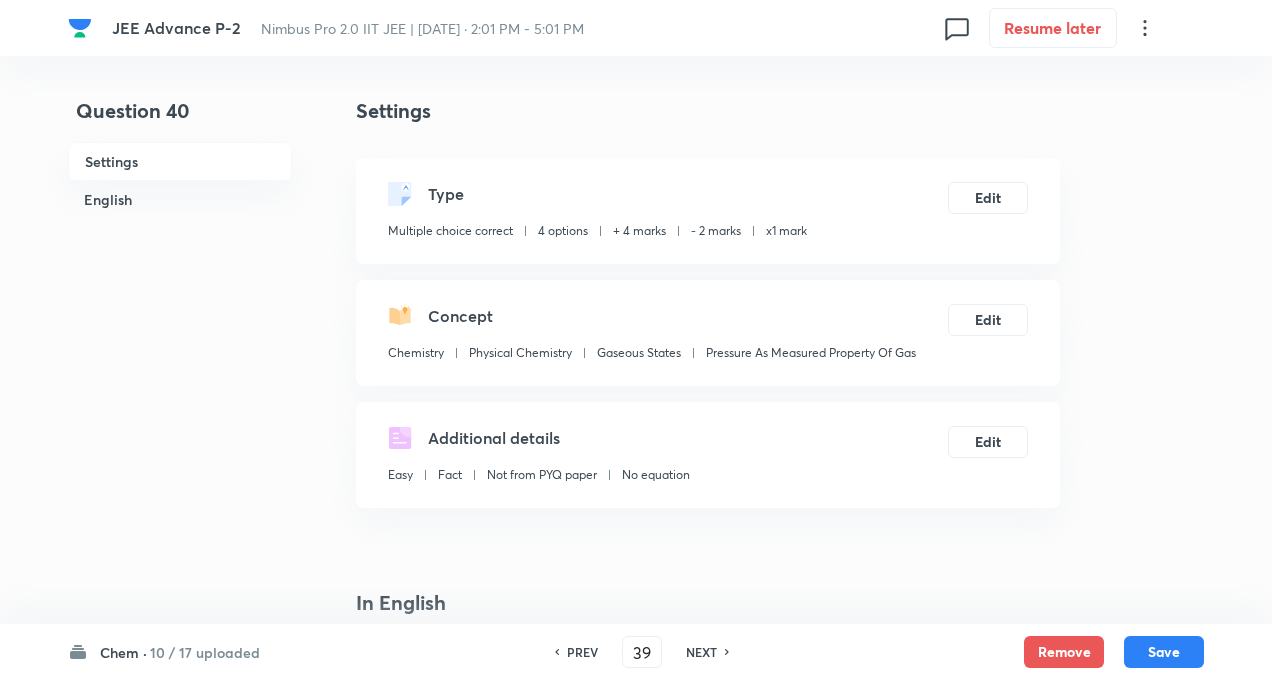 checkbox on "false" 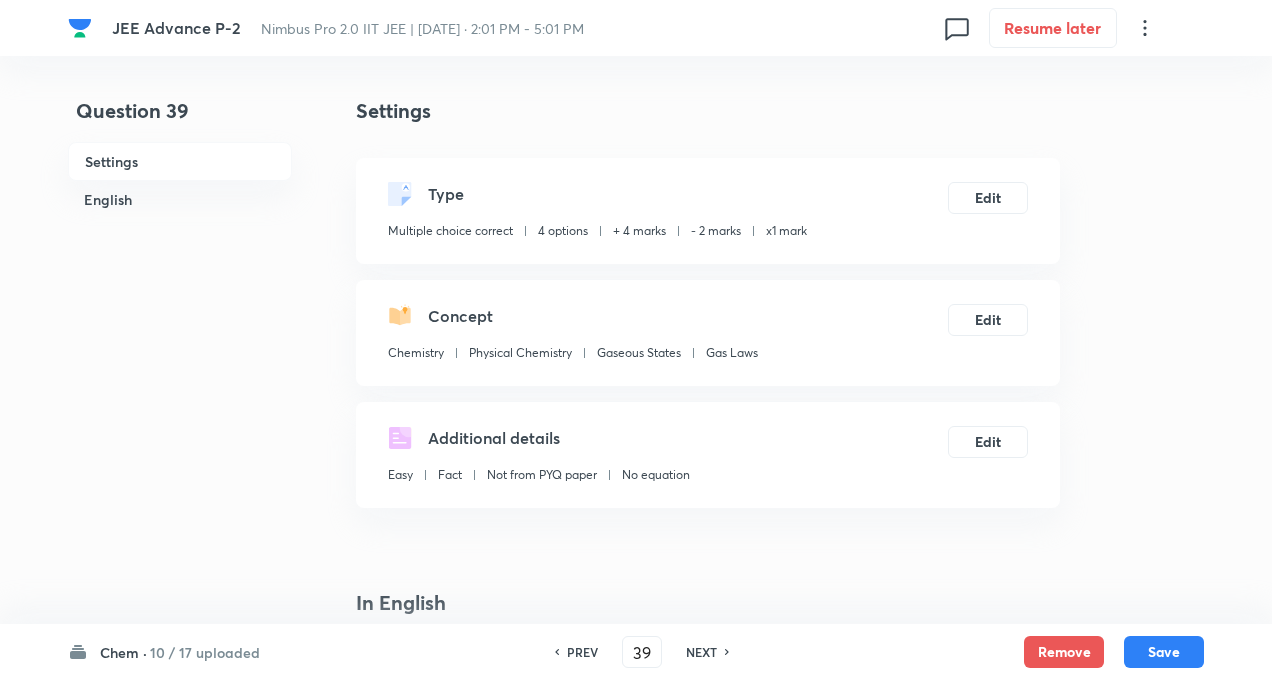 checkbox on "true" 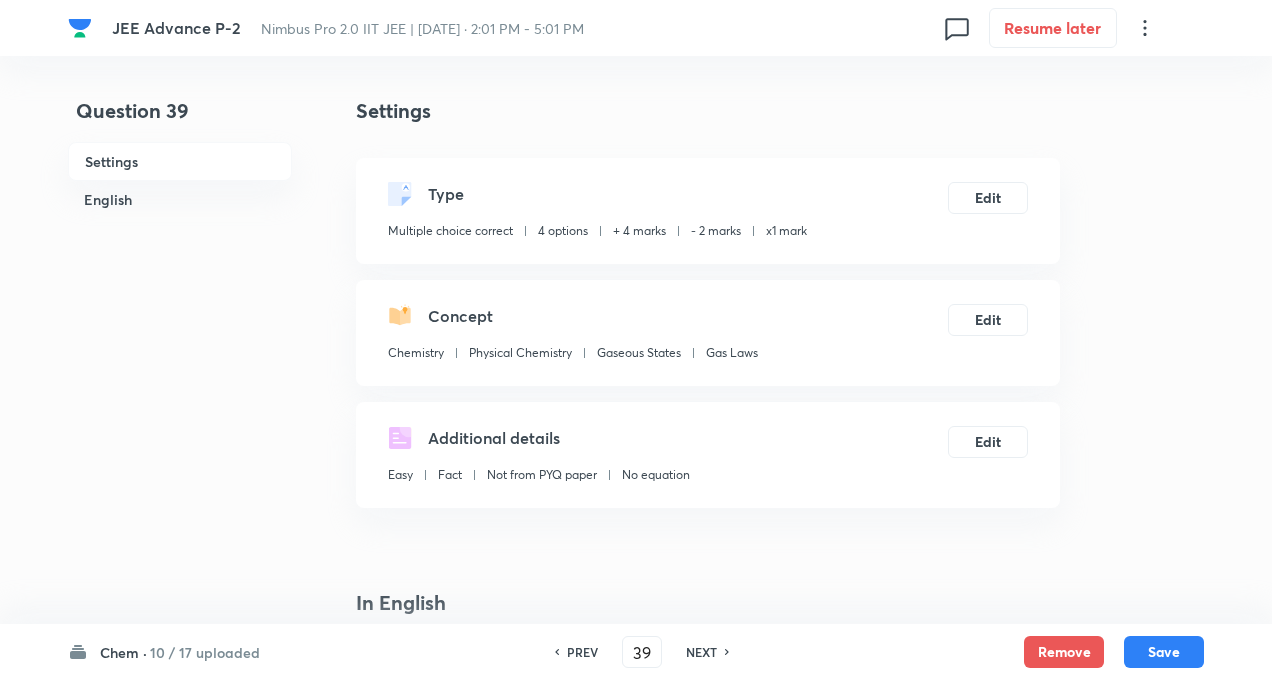 click on "Question 39 Settings English" at bounding box center [180, 1354] 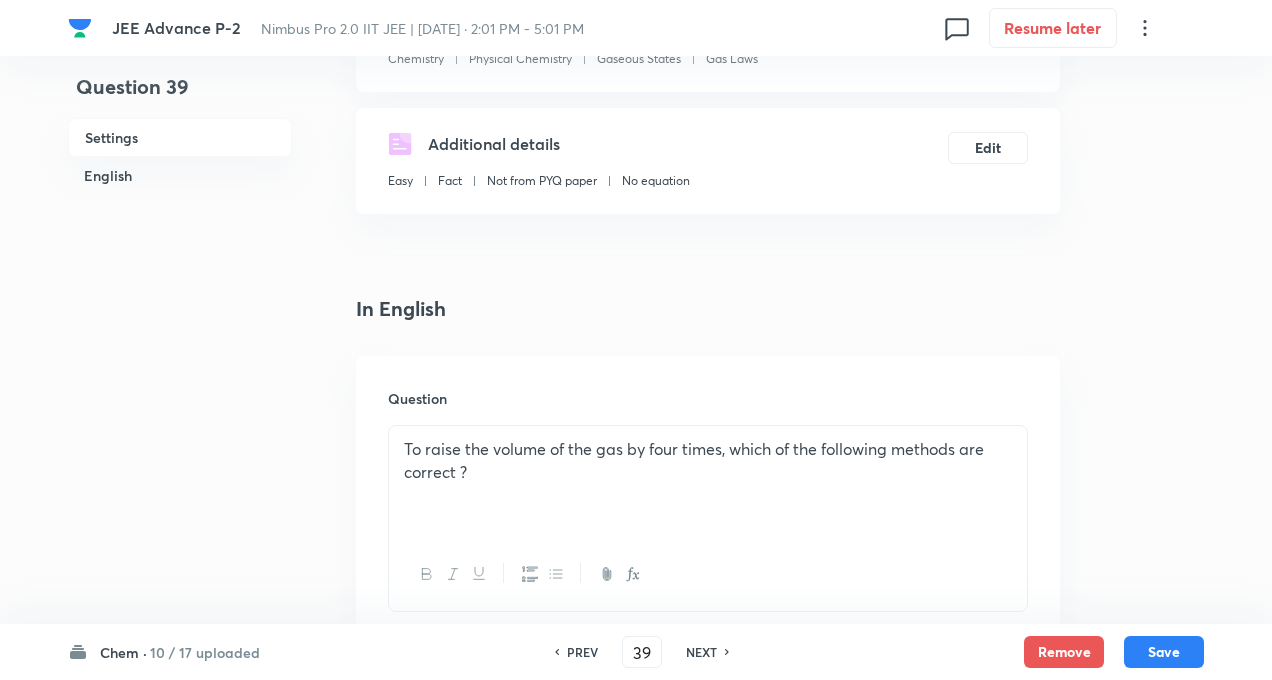 scroll, scrollTop: 240, scrollLeft: 0, axis: vertical 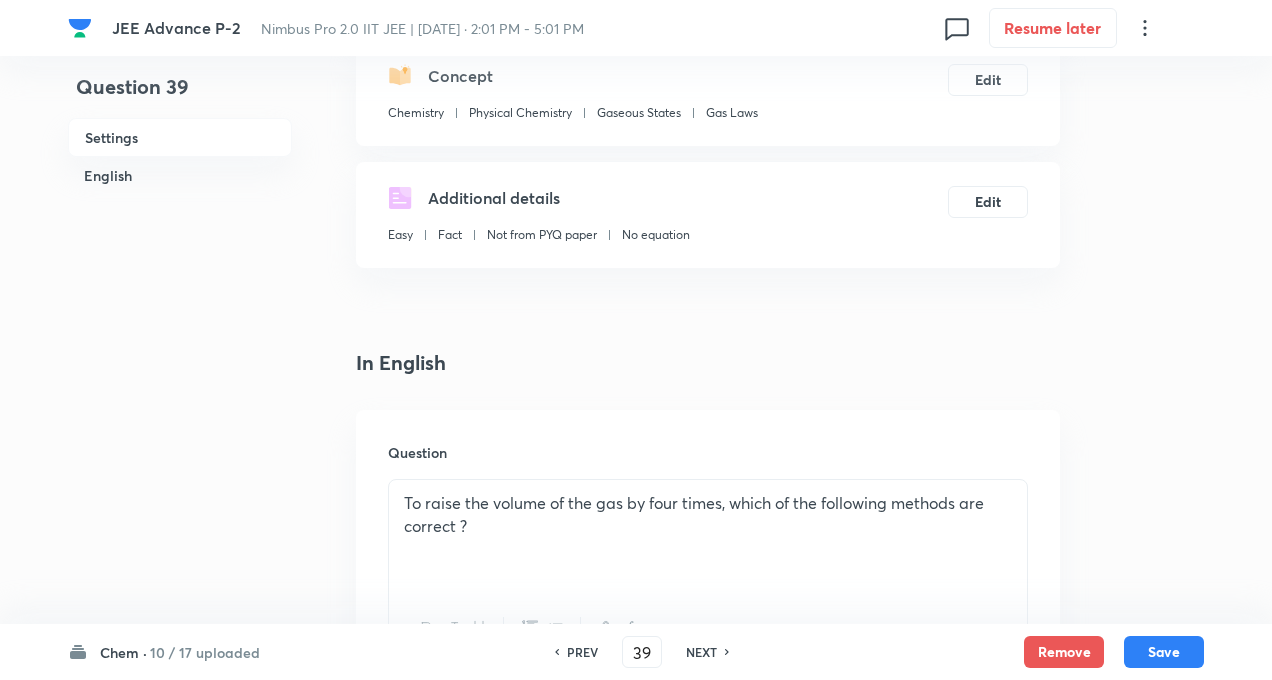 click on "PREV" at bounding box center (582, 652) 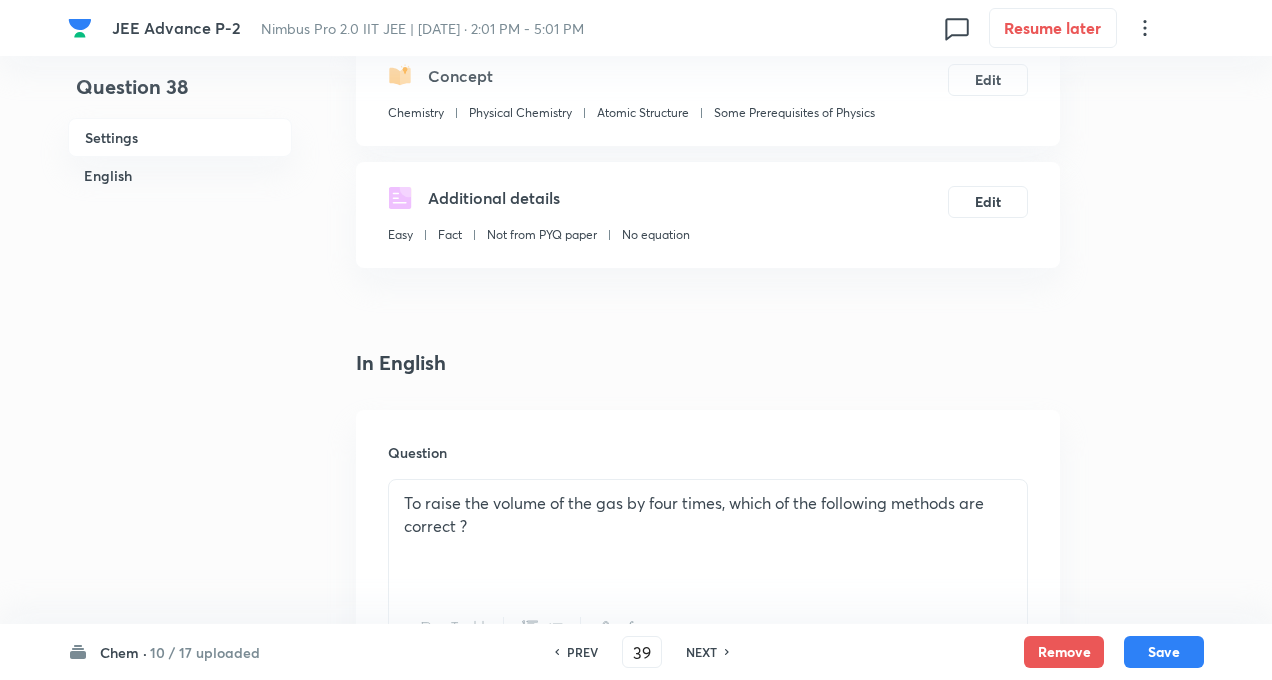 type on "38" 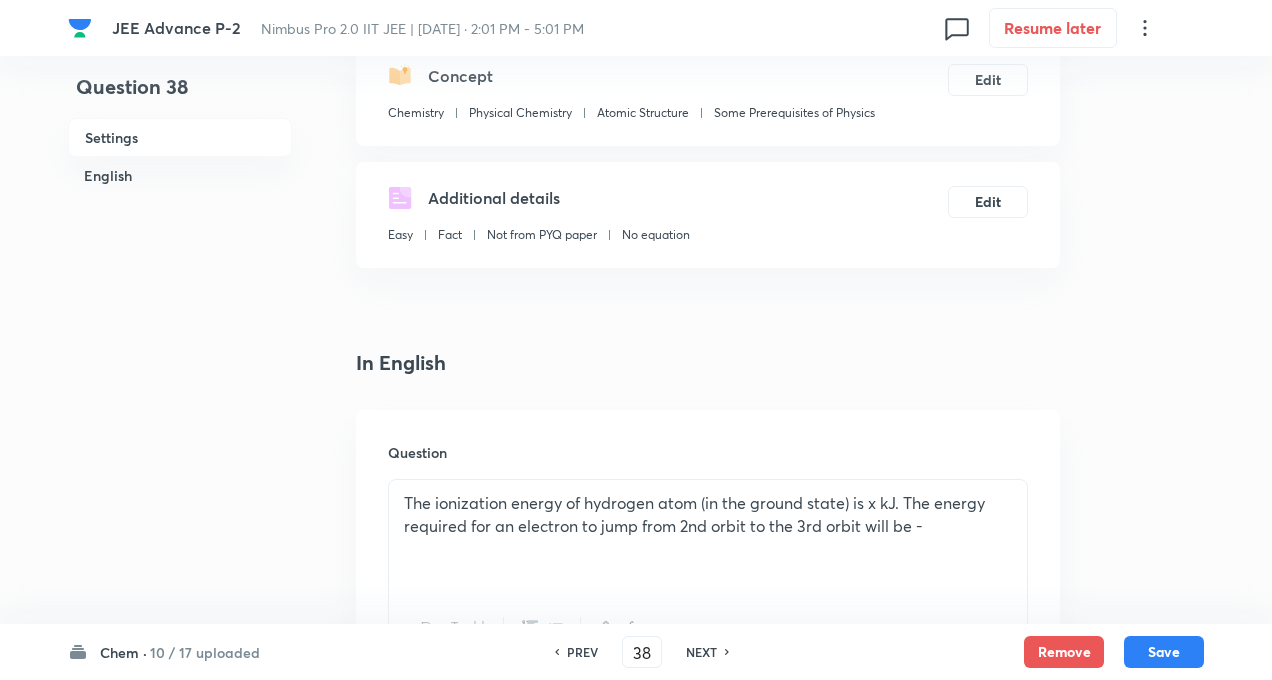 checkbox on "true" 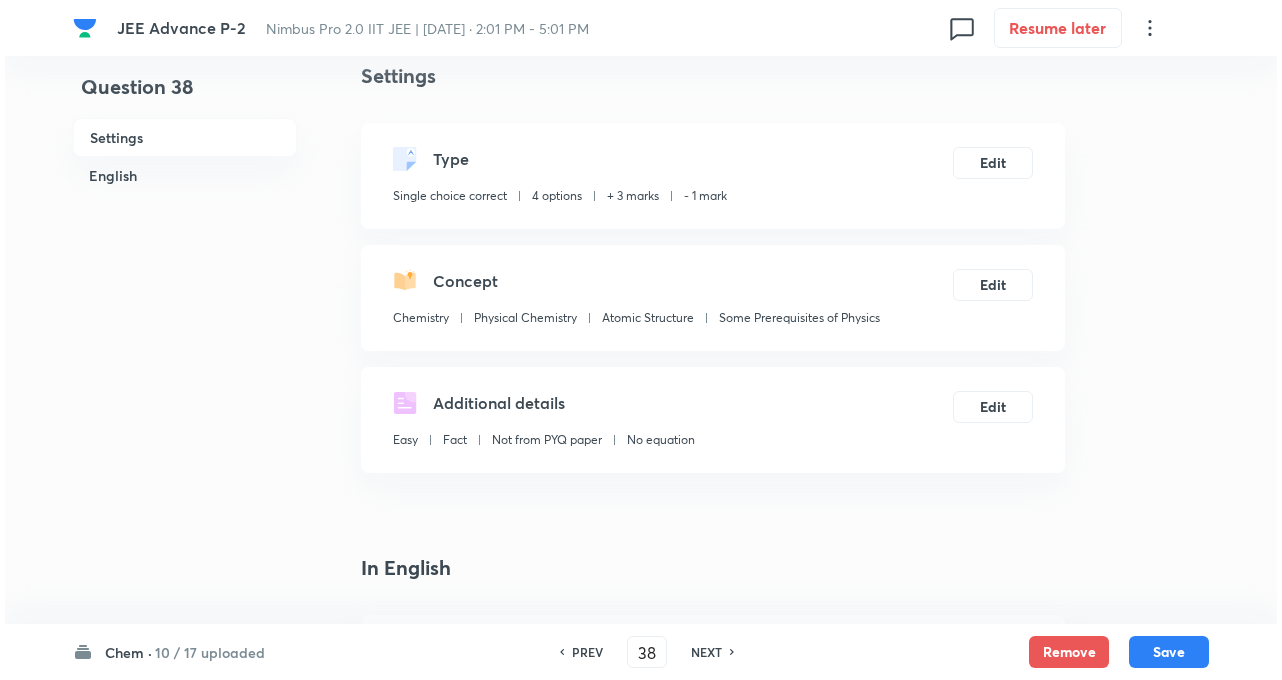 scroll, scrollTop: 0, scrollLeft: 0, axis: both 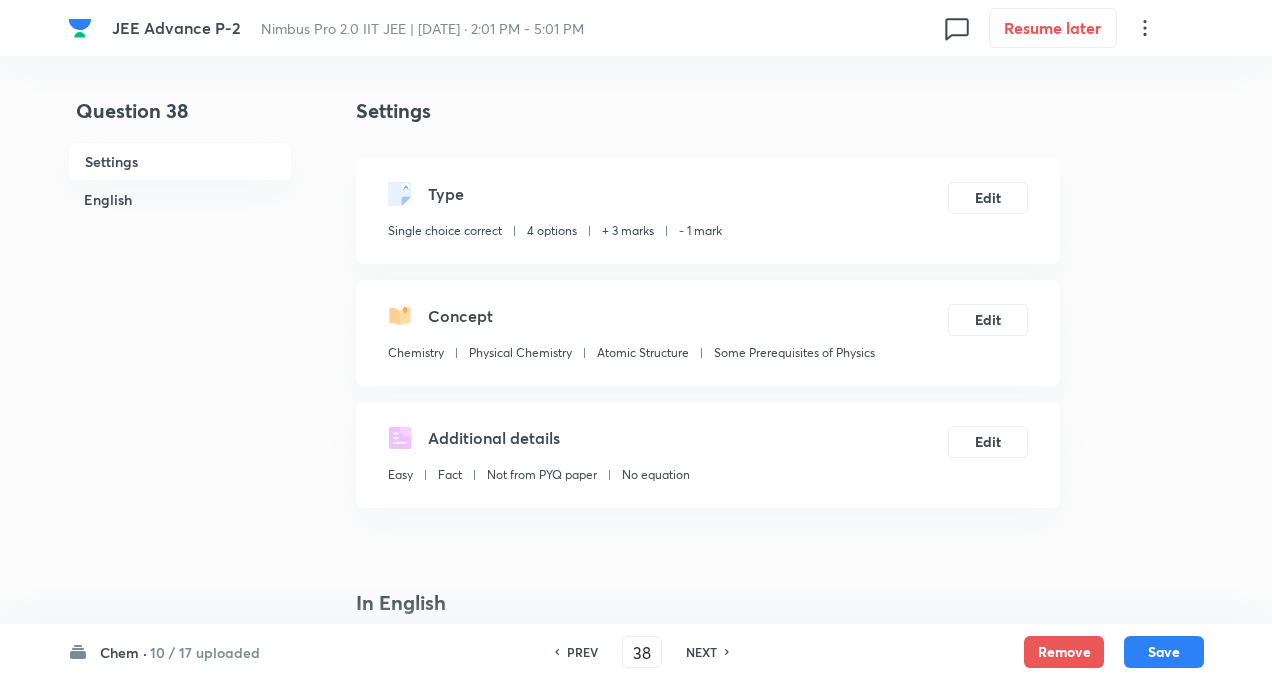 click on "NEXT" at bounding box center [701, 652] 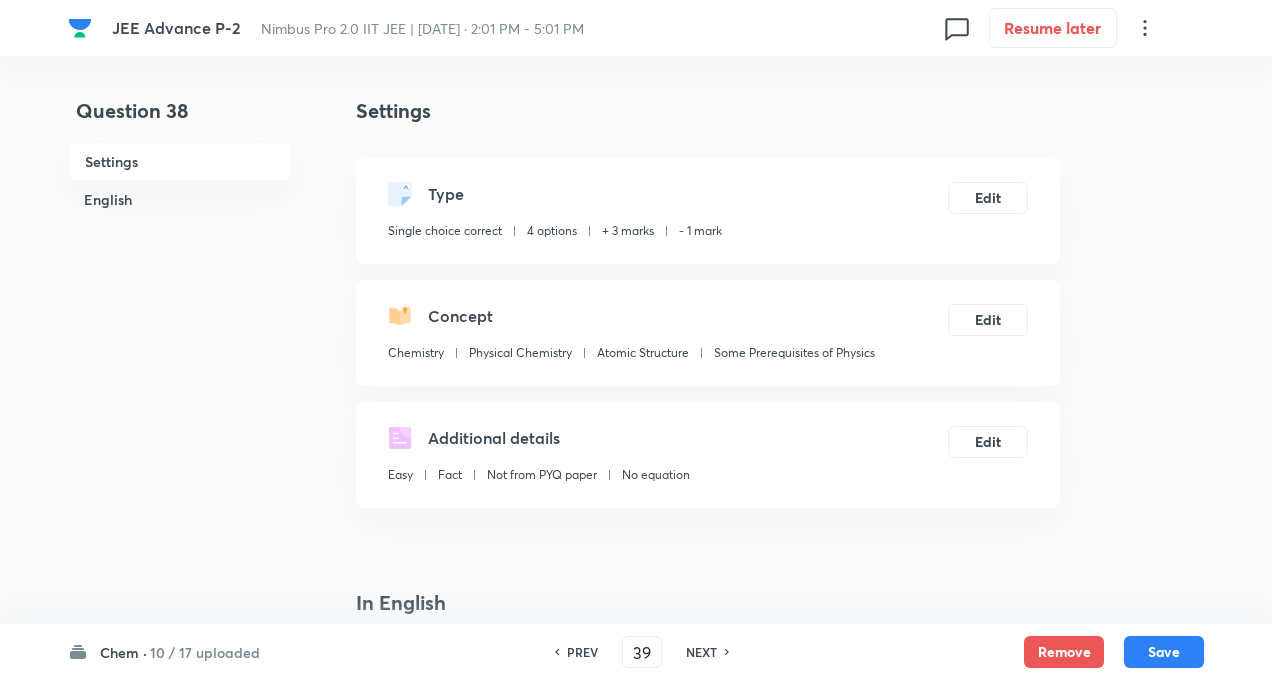 checkbox on "false" 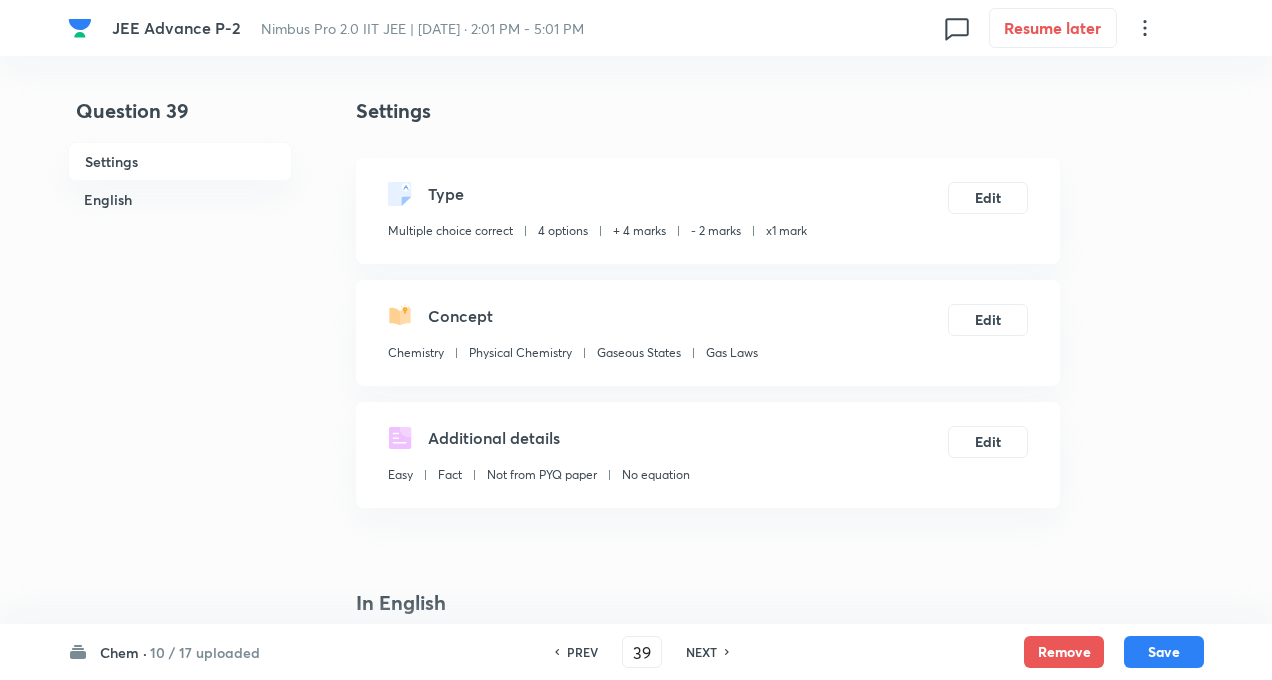 checkbox on "true" 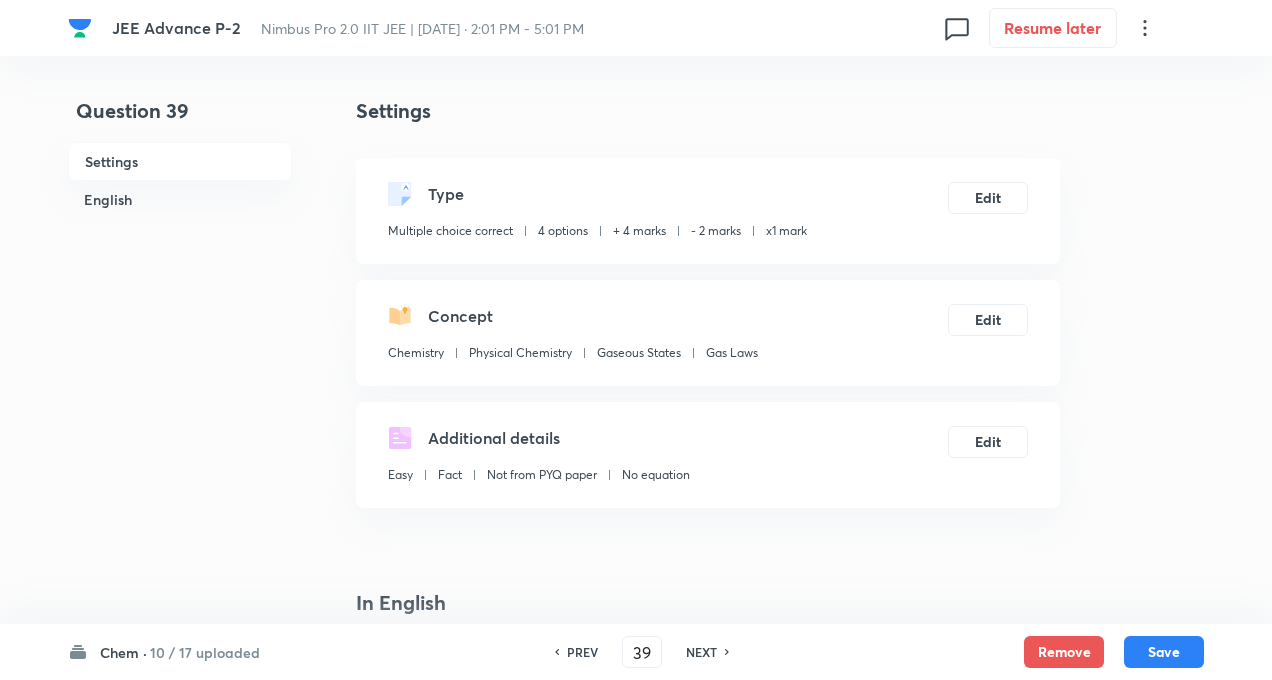 click on "NEXT" at bounding box center [701, 652] 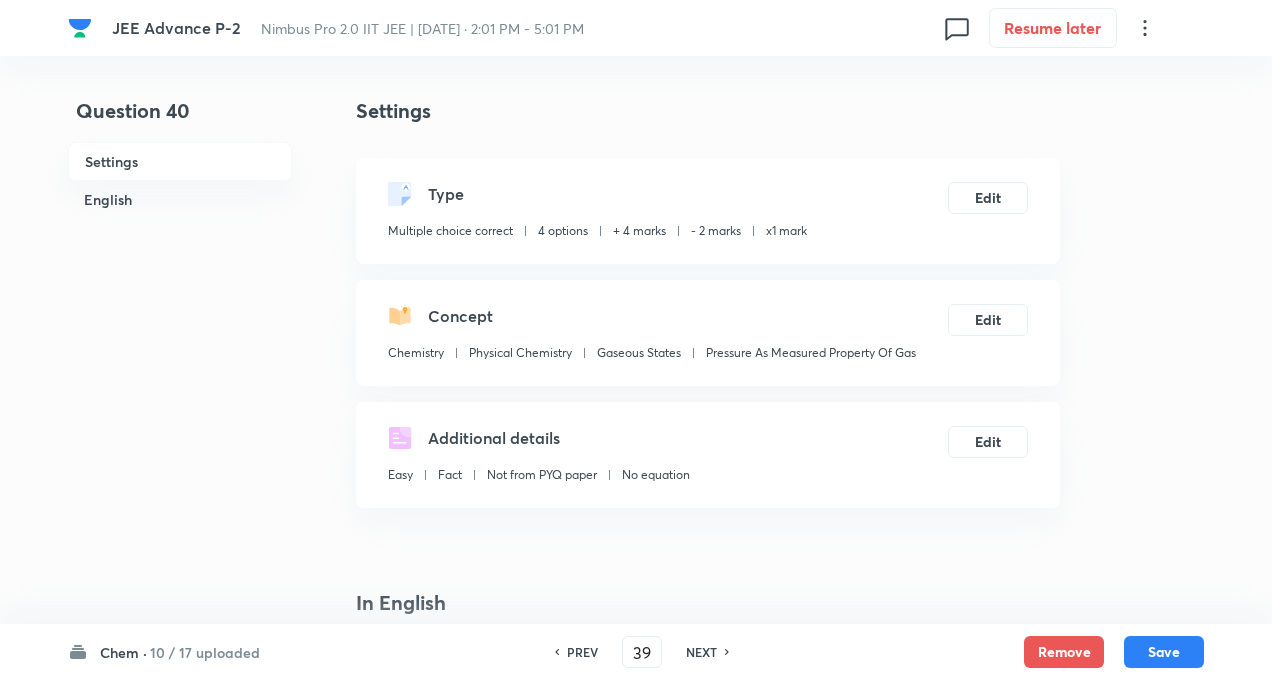 type on "40" 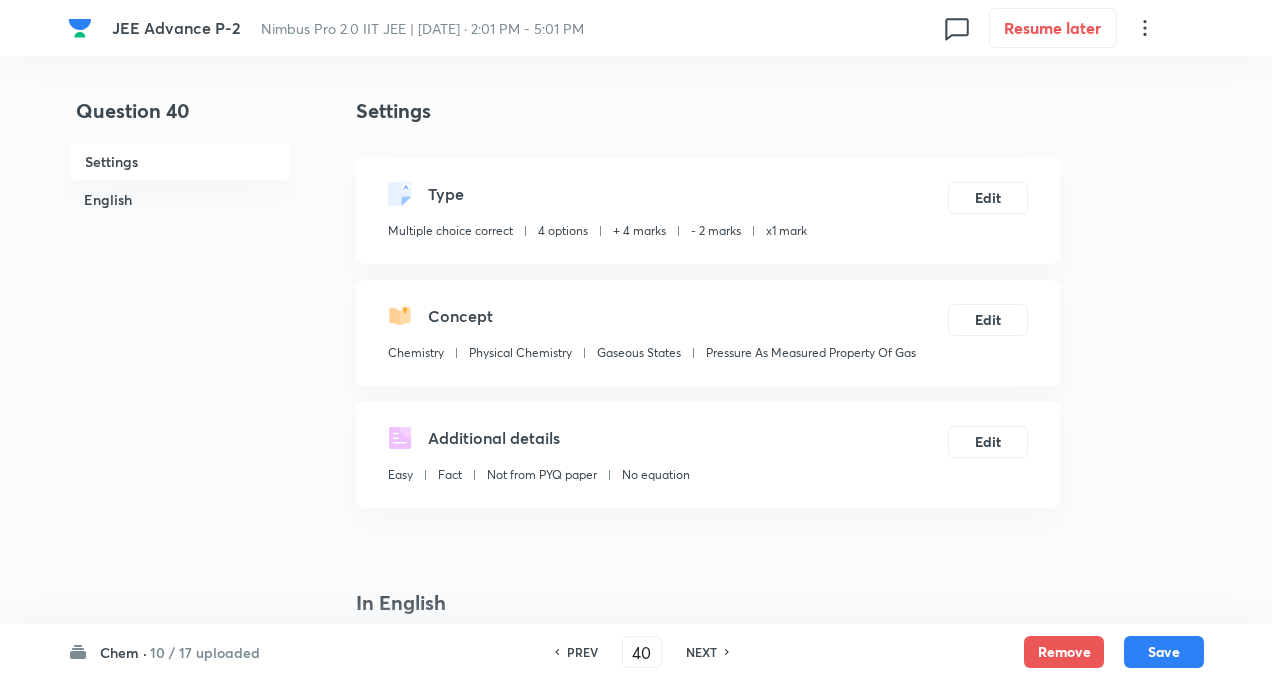 checkbox on "false" 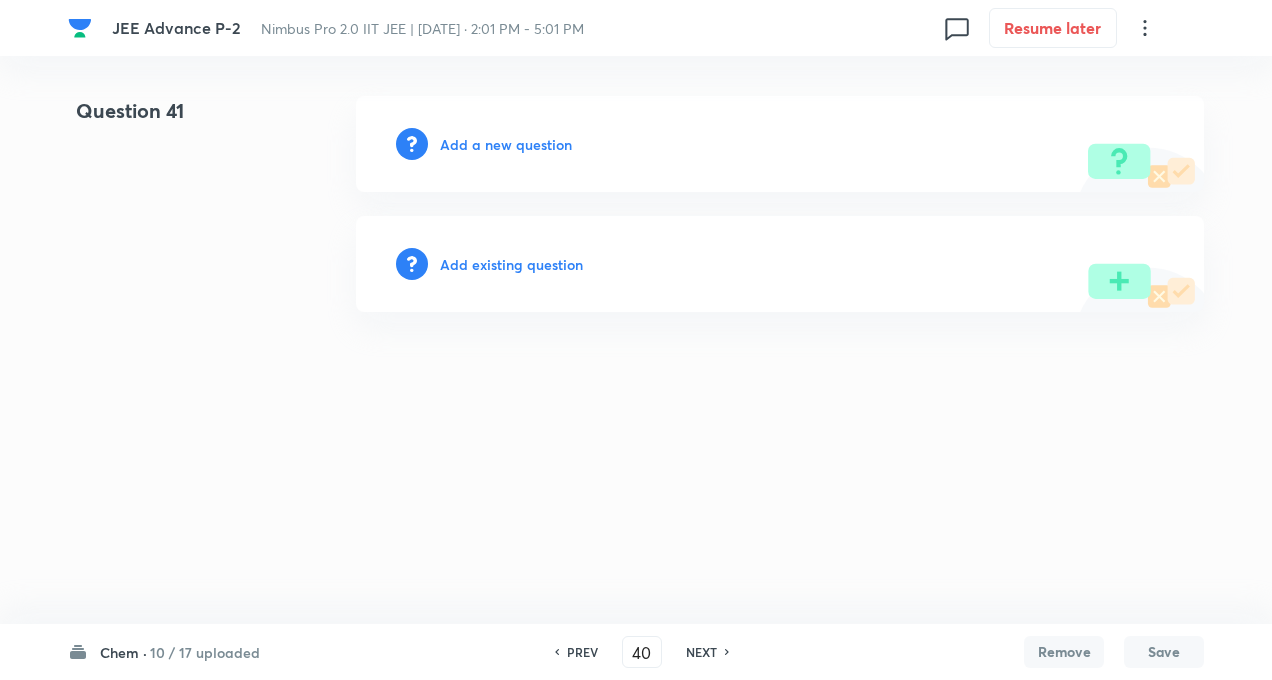 type on "41" 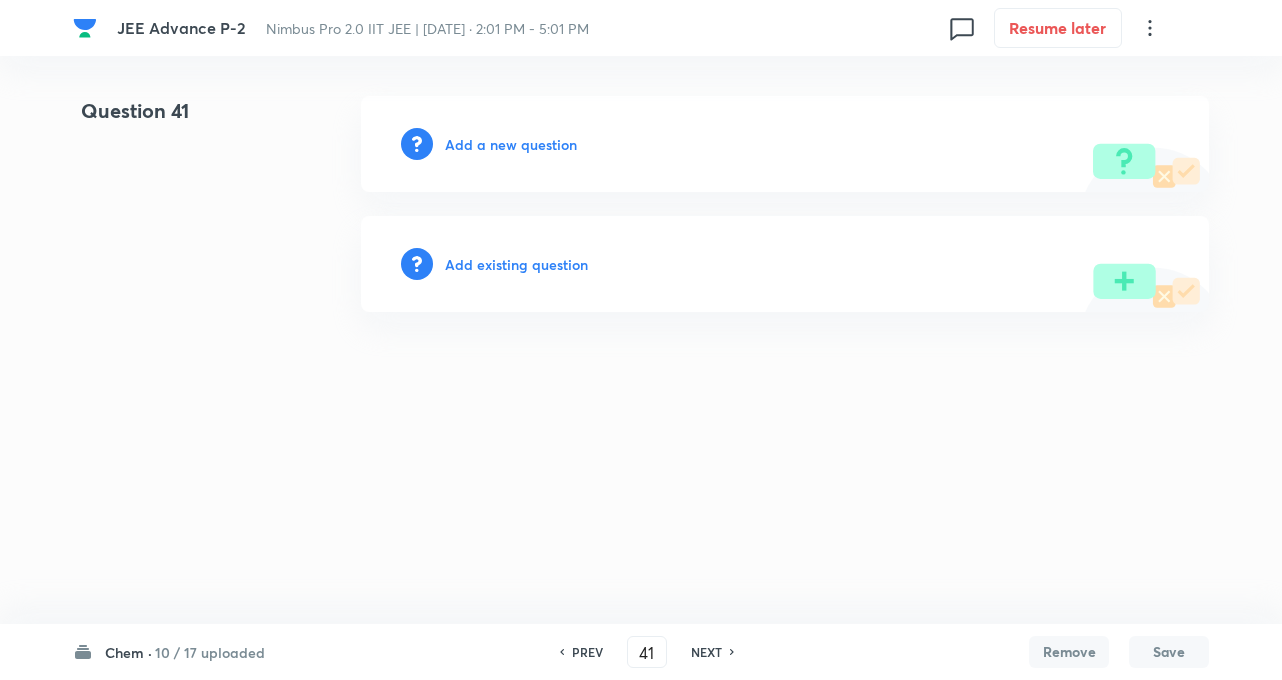 click on "JEE Advance P-2 Nimbus Pro 2.0 IIT JEE | [DATE] · 2:01 PM - 5:01 PM 0 Resume later Question 41 Add a new question Add existing question Chem ·
10 / 17 uploaded
PREV 41 ​ NEXT Remove Save No internet connection" at bounding box center [641, 204] 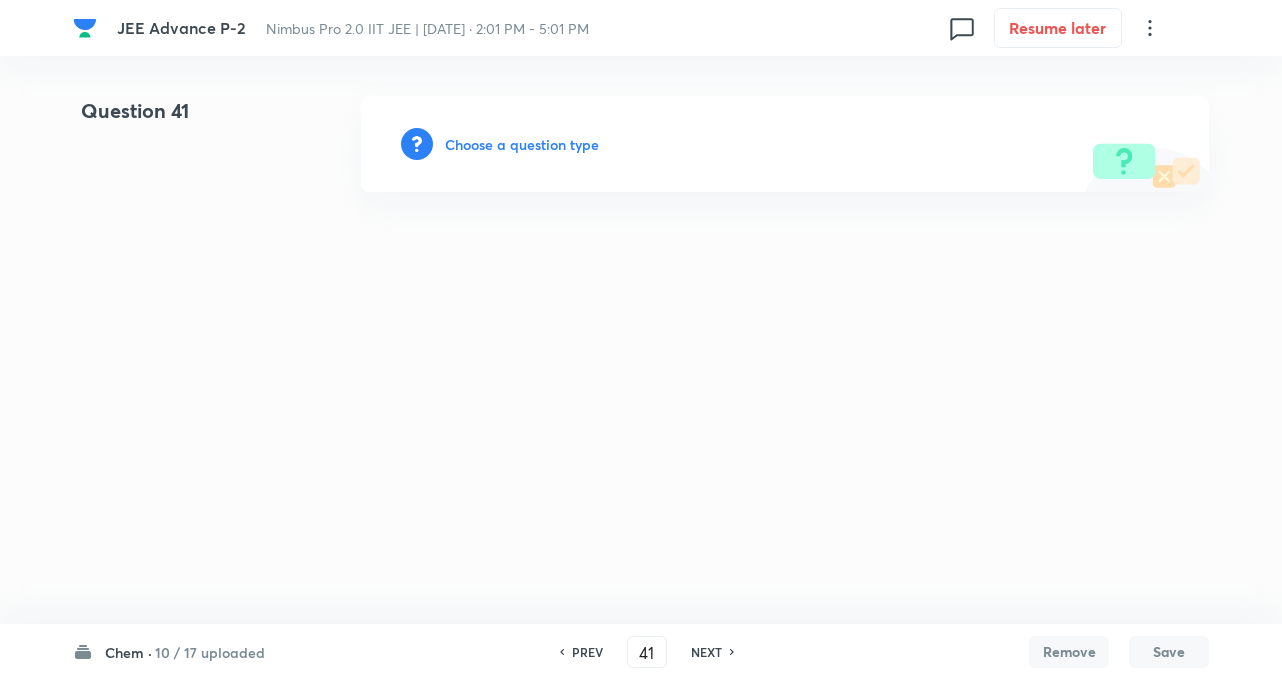 click on "Choose a question type" at bounding box center [522, 144] 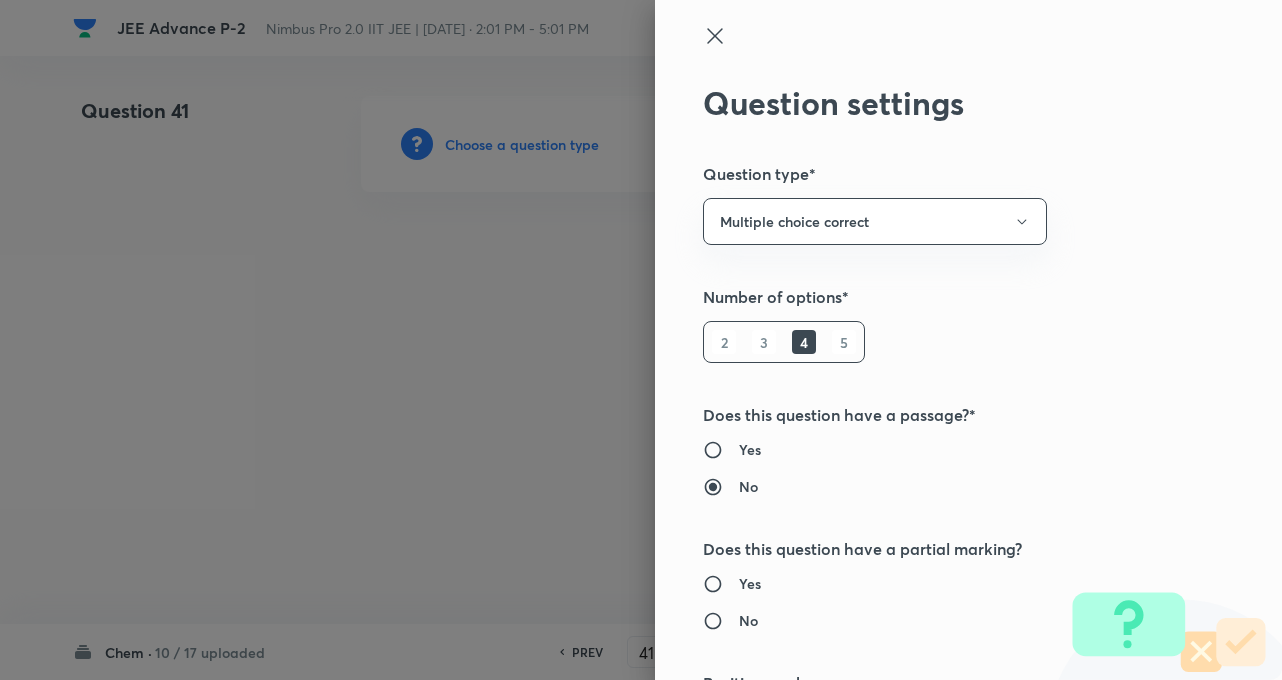 radio on "true" 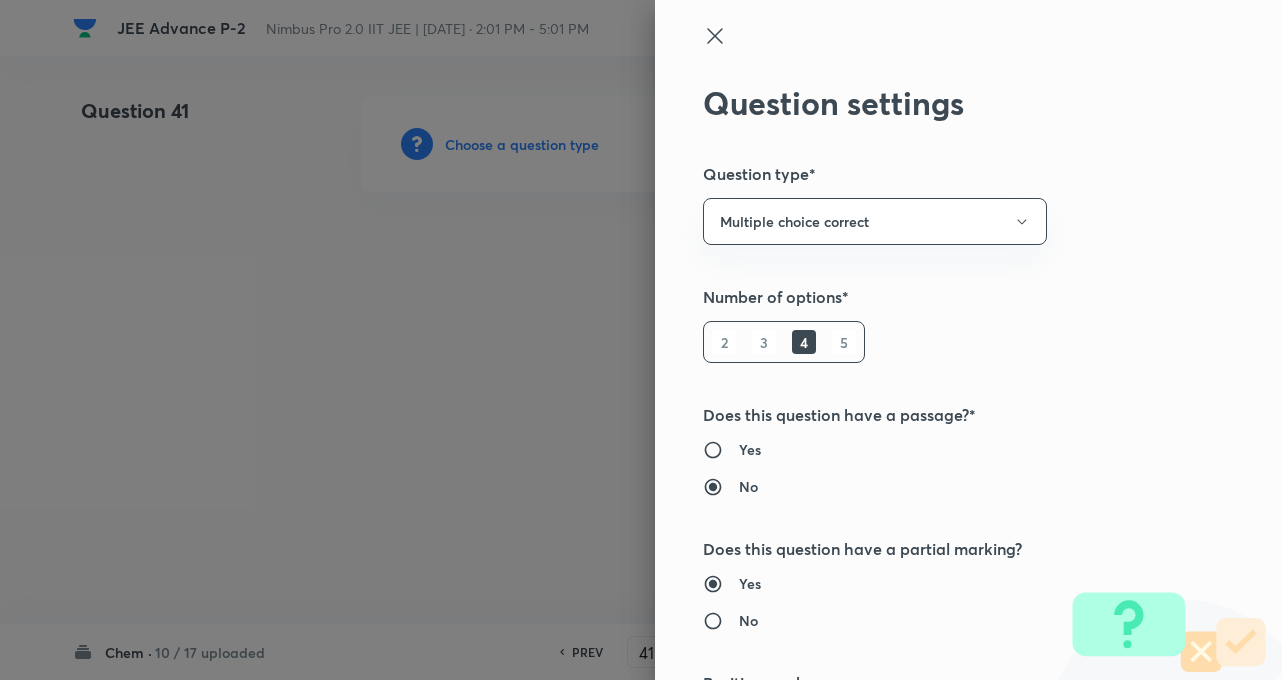 type on "1" 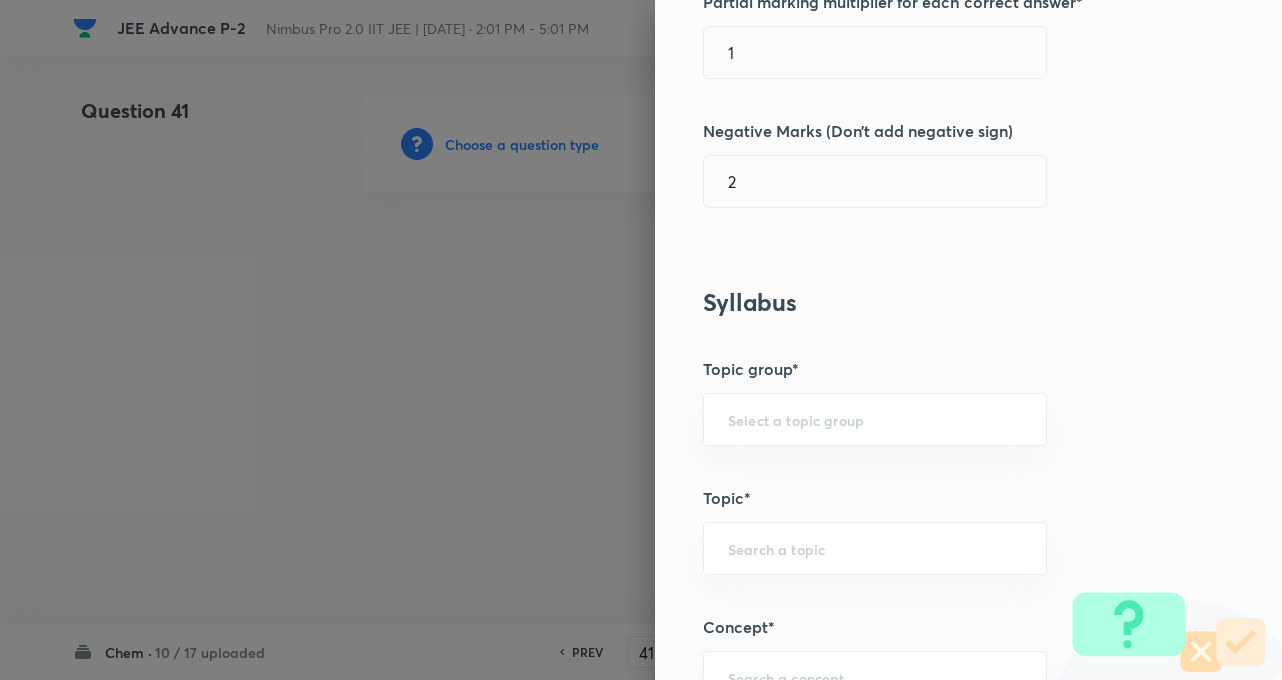 scroll, scrollTop: 840, scrollLeft: 0, axis: vertical 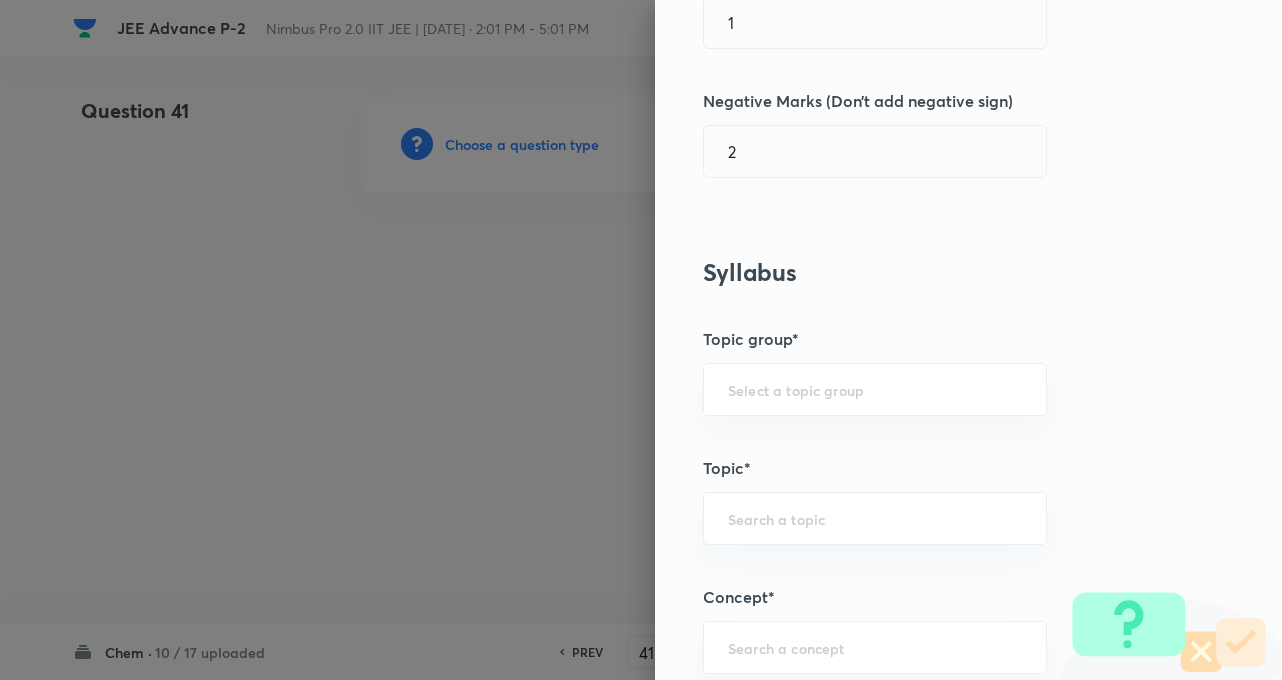 click on "Topic group*" at bounding box center [935, 339] 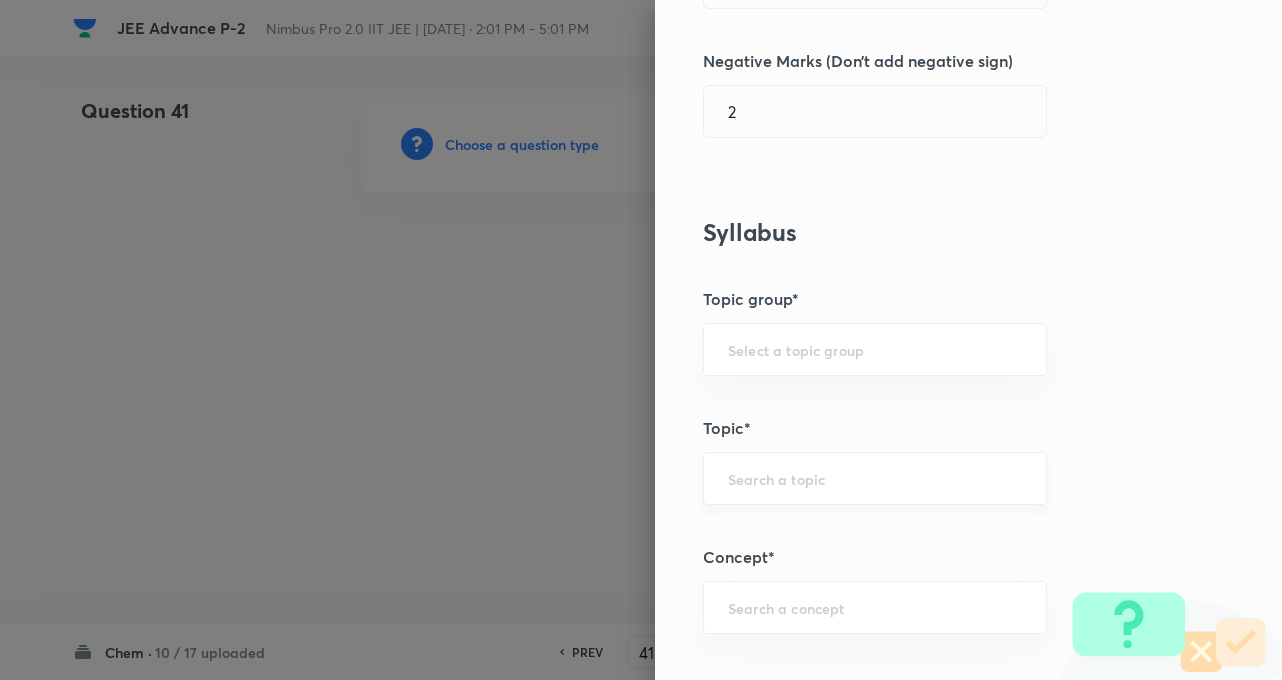click on "​" at bounding box center [875, 478] 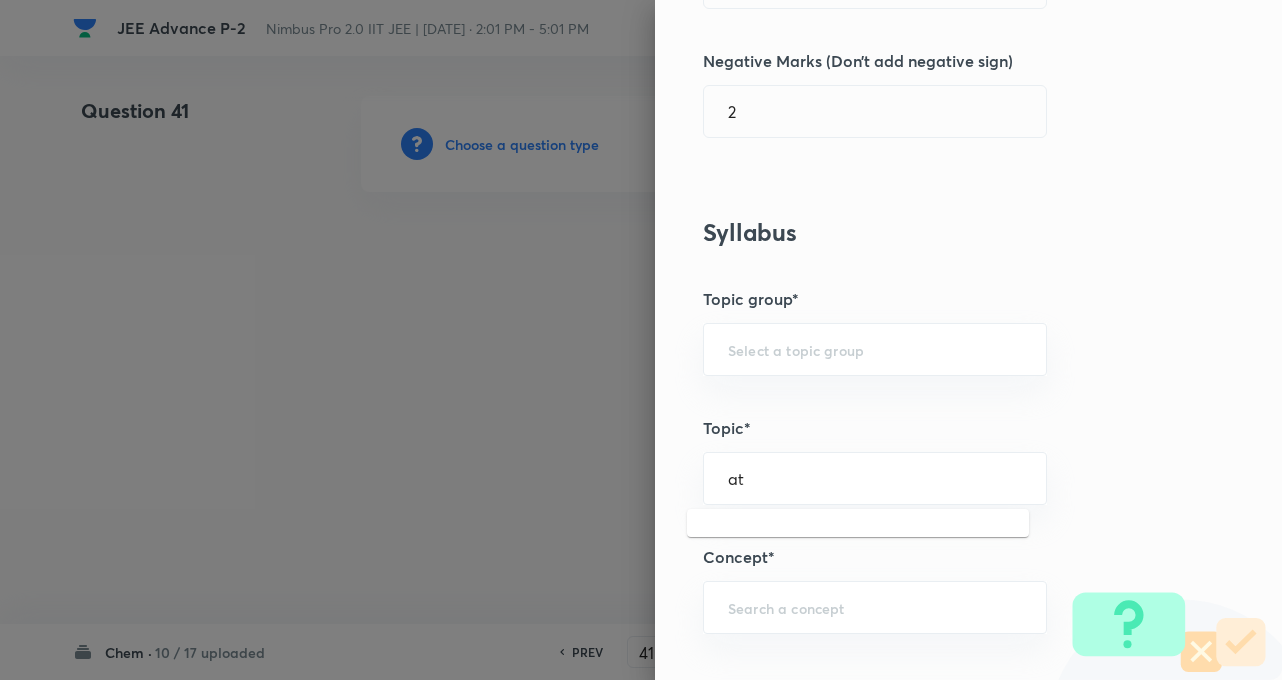 type on "a" 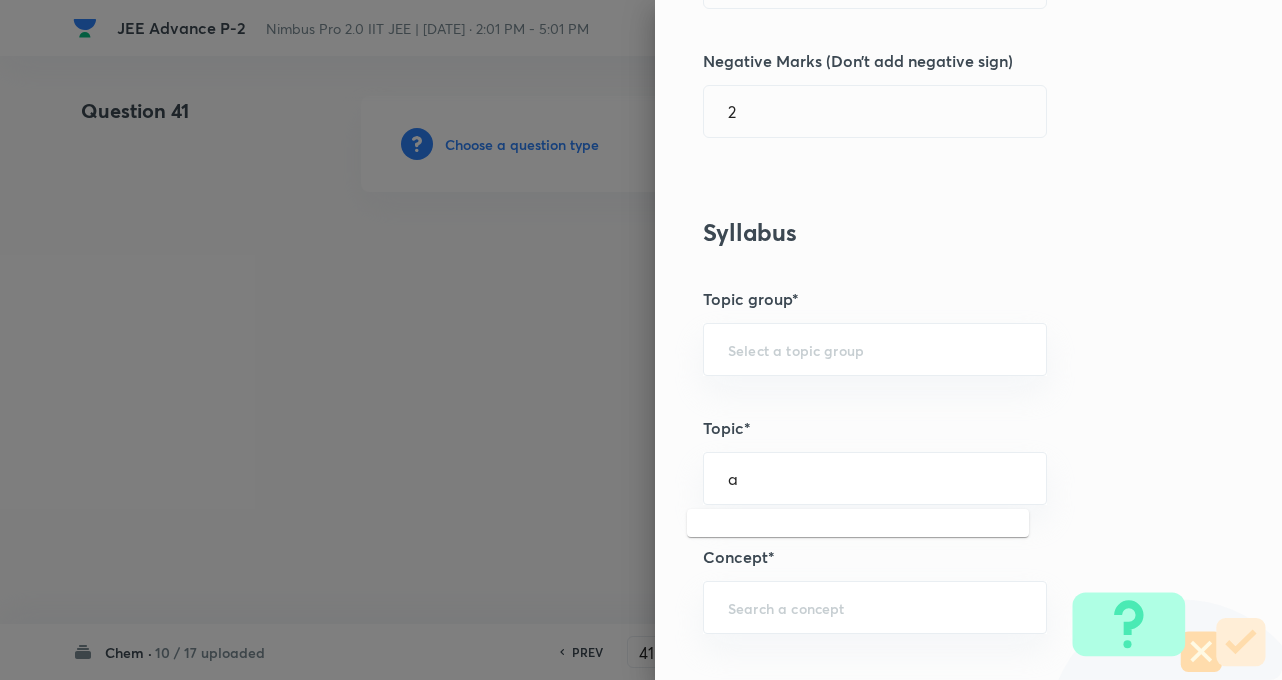 type 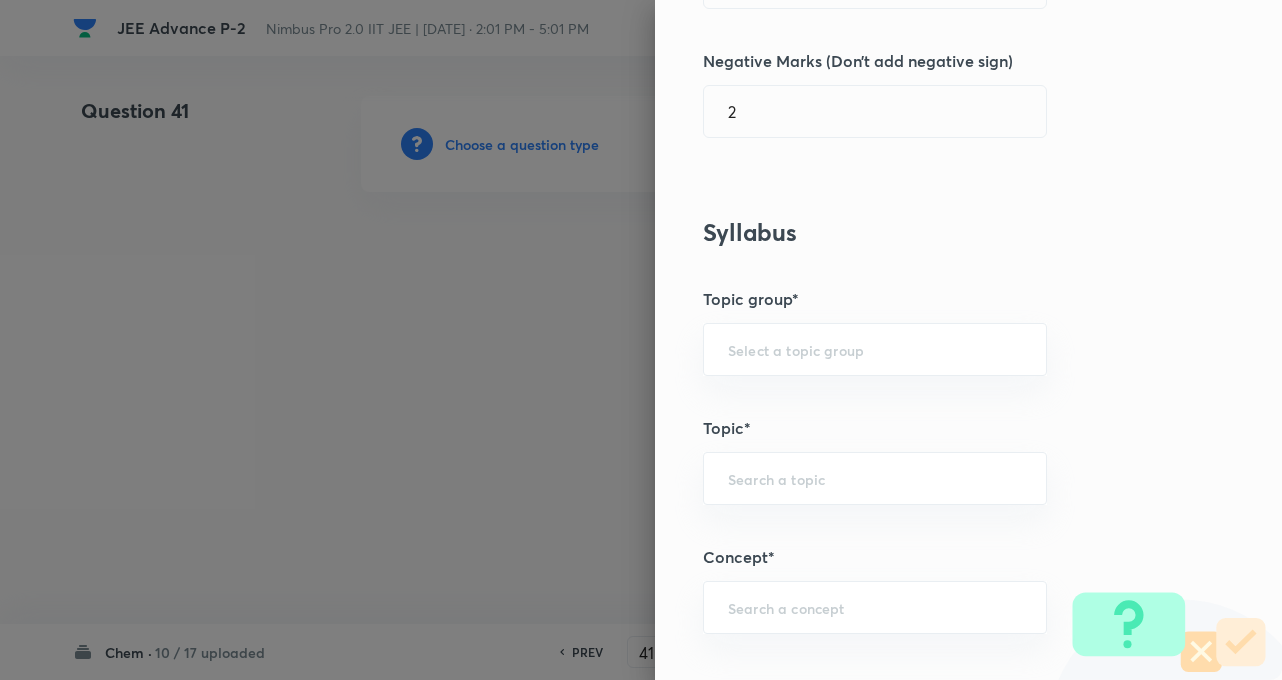 click on "Question settings Question type* Multiple choice correct Number of options* 2 3 4 5 Does this question have a passage?* Yes No Does this question have a partial marking? Yes No Positive mark 4 ​ Partial marking multiplier for each correct answer* 1 ​ Negative Marks (Don’t add negative sign) 2 ​ Syllabus Topic group* ​ Topic* ​ Concept* ​ Sub-concept* ​ Concept-field ​ Additional details Question Difficulty Very easy Easy Moderate Hard Very hard Question is based on Fact Numerical Concept Previous year question Yes No Does this question have equation? Yes No Verification status Is the question verified? *Select 'yes' only if a question is verified Yes No Save" at bounding box center [968, 340] 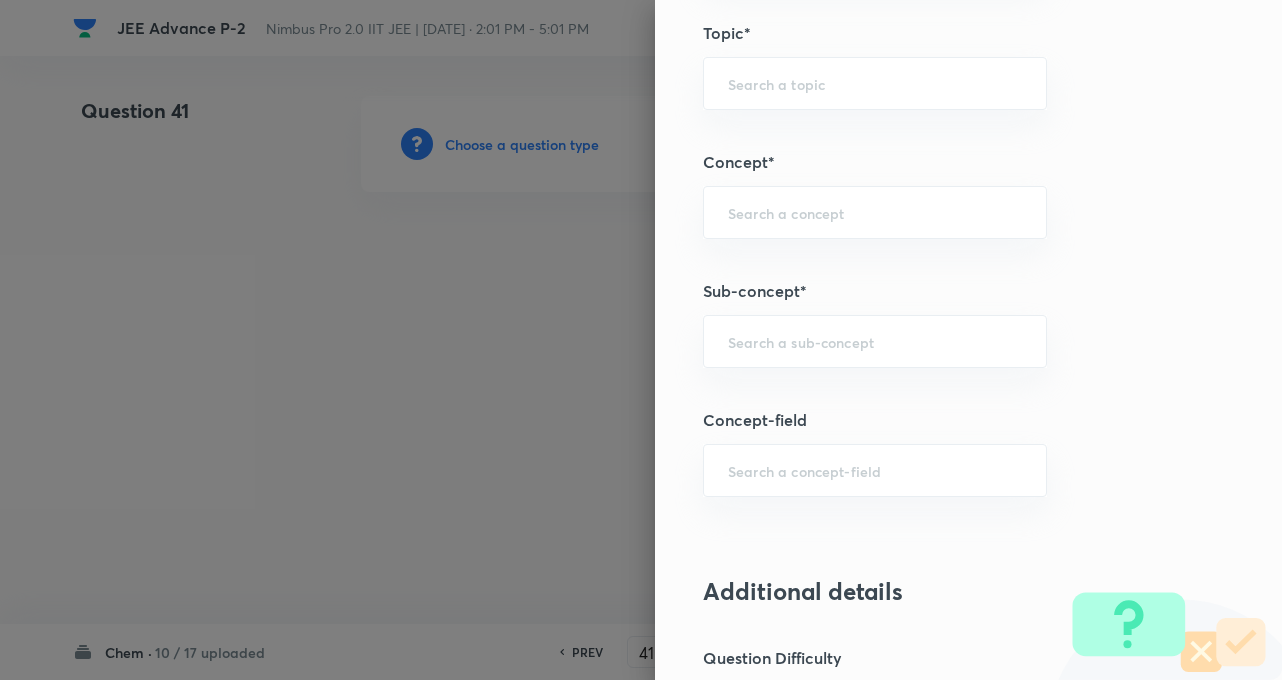 scroll, scrollTop: 1280, scrollLeft: 0, axis: vertical 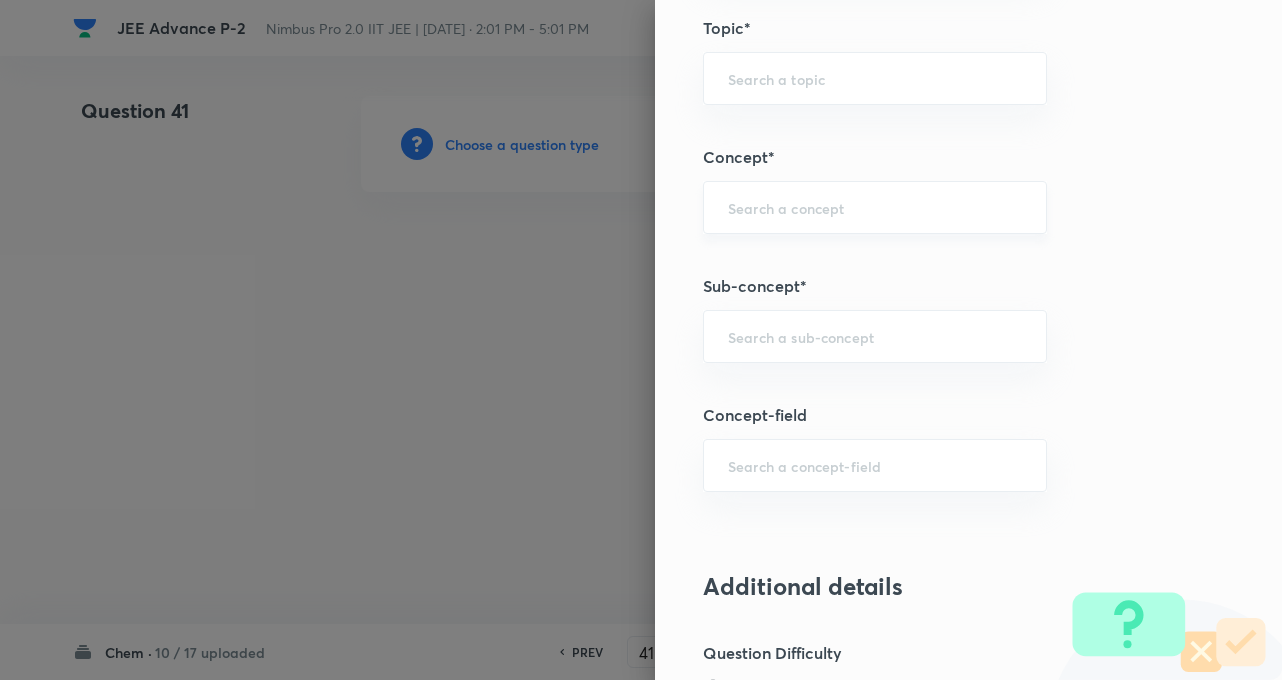 click on "​" at bounding box center [875, 207] 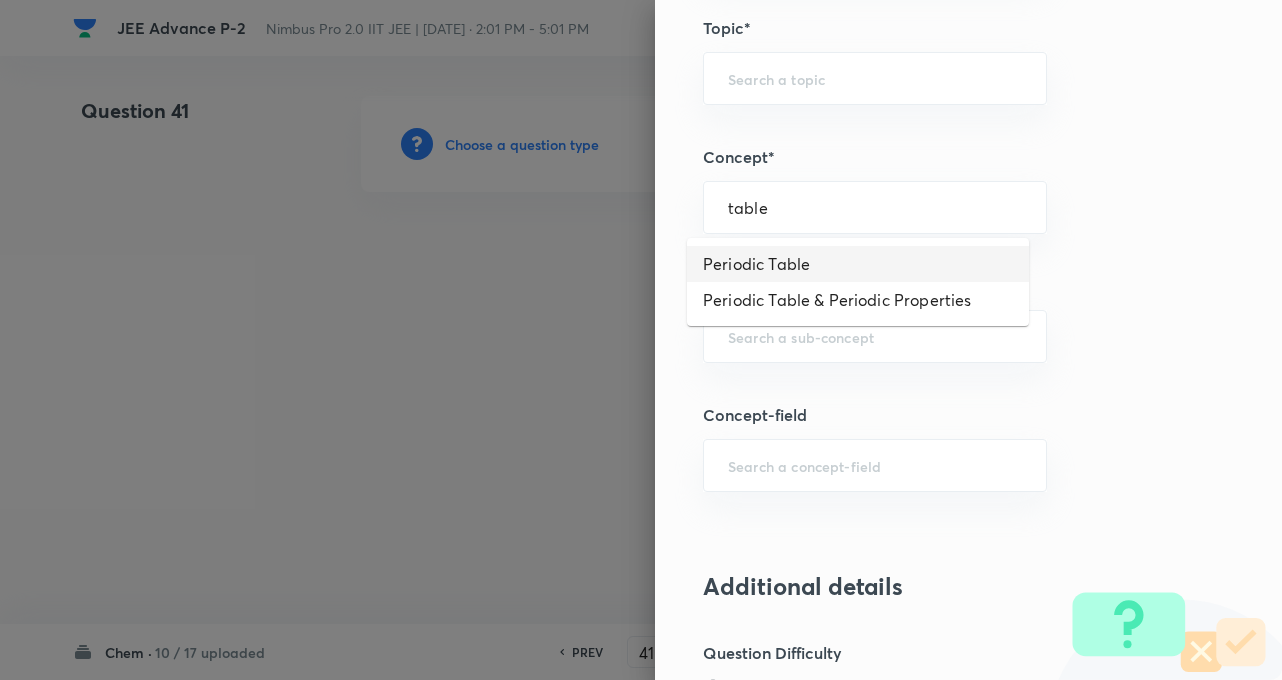 click on "Periodic Table" at bounding box center (858, 264) 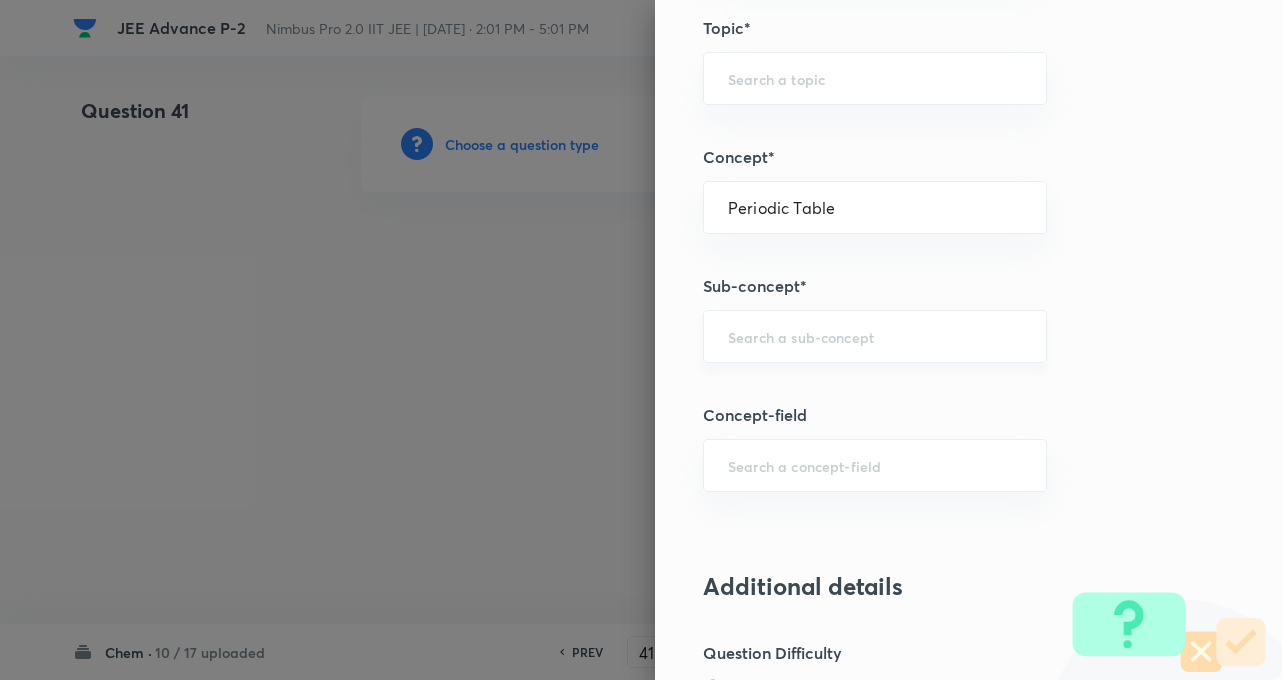 type on "Chemistry" 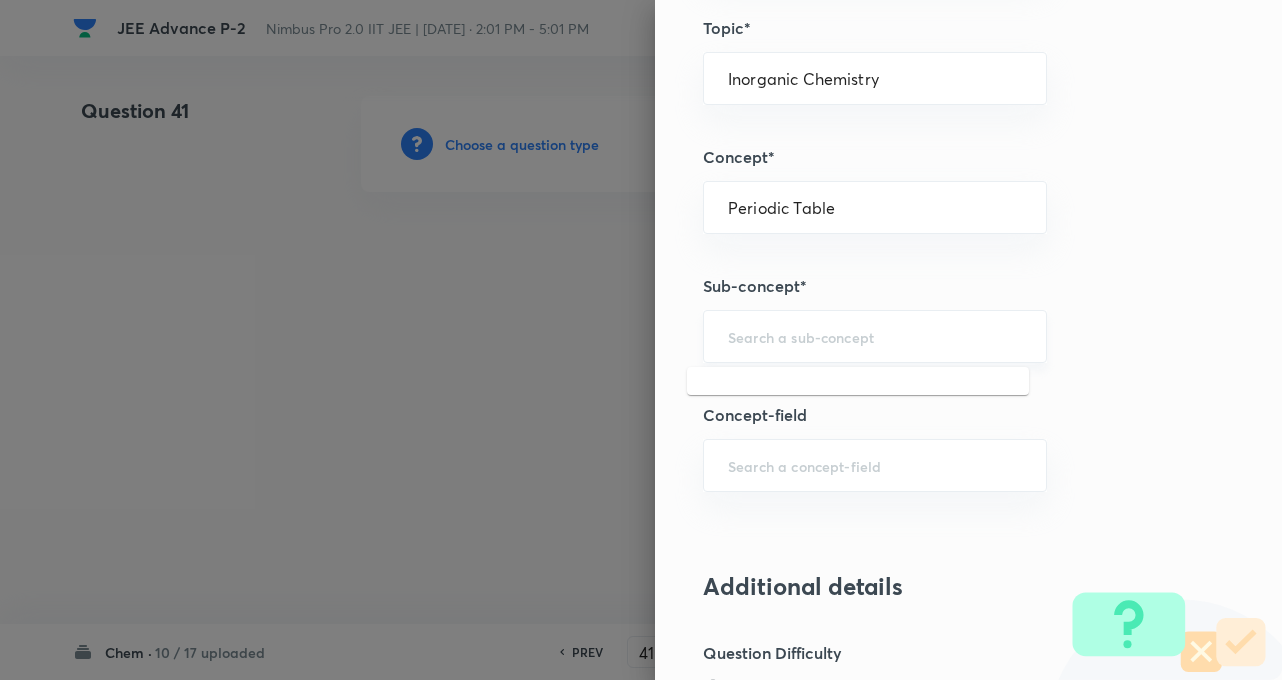 click at bounding box center (875, 336) 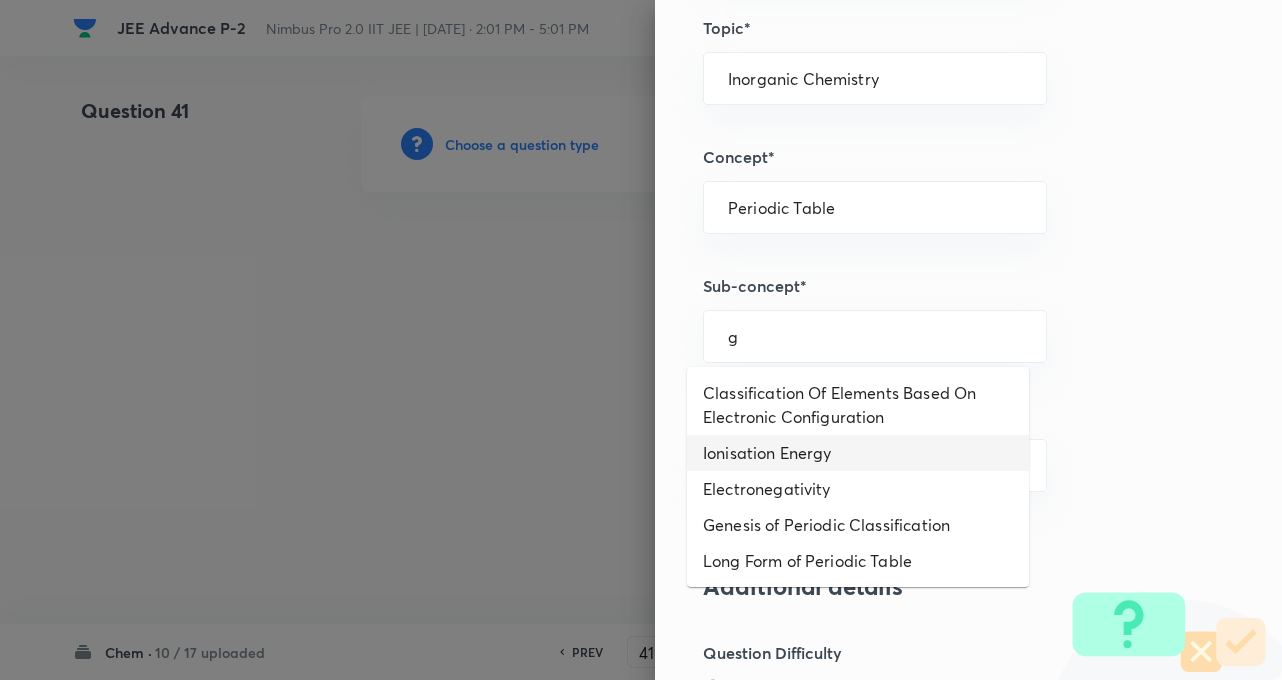 click on "Ionisation Energy" at bounding box center (858, 453) 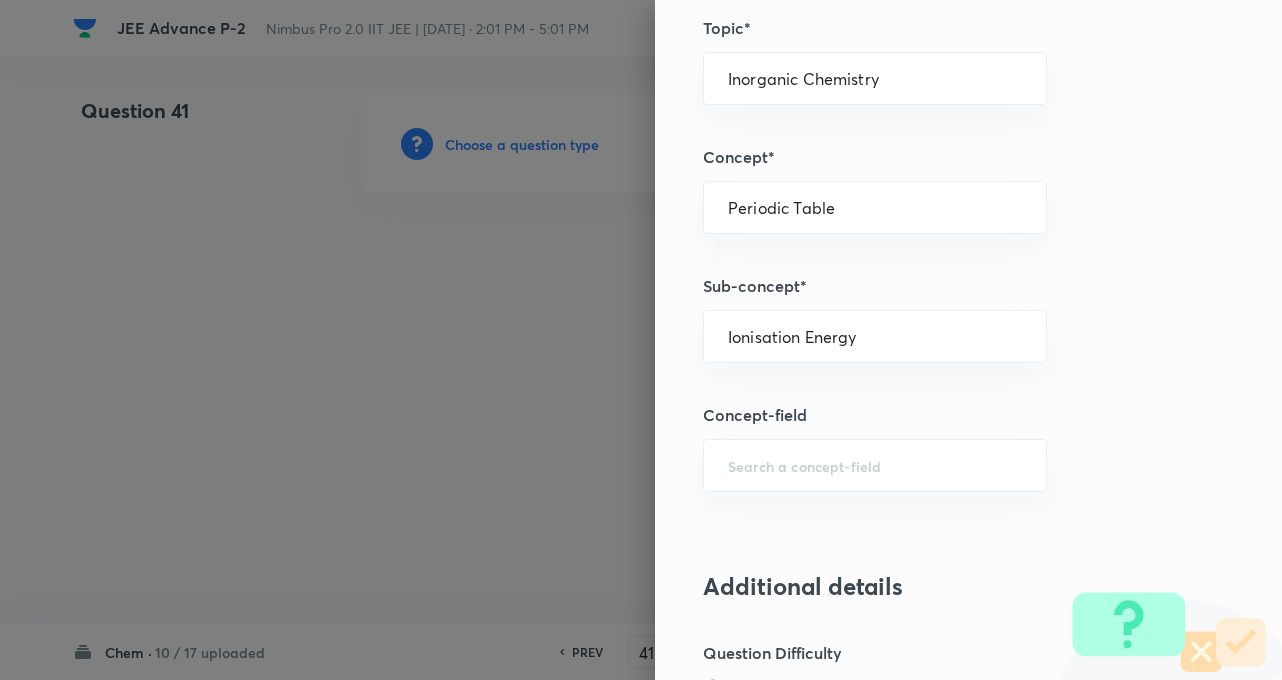 click on "Question settings Question type* Multiple choice correct Number of options* 2 3 4 5 Does this question have a passage?* Yes No Does this question have a partial marking? Yes No Positive mark 4 ​ Partial marking multiplier for each correct answer* 1 ​ Negative Marks (Don’t add negative sign) 2 ​ Syllabus Topic group* Chemistry ​ Topic* Inorganic Chemistry ​ Concept* Periodic Table ​ Sub-concept* Ionisation Energy ​ Concept-field ​ Additional details Question Difficulty Very easy Easy Moderate Hard Very hard Question is based on Fact Numerical Concept Previous year question Yes No Does this question have equation? Yes No Verification status Is the question verified? *Select 'yes' only if a question is verified Yes No Save" at bounding box center (968, 340) 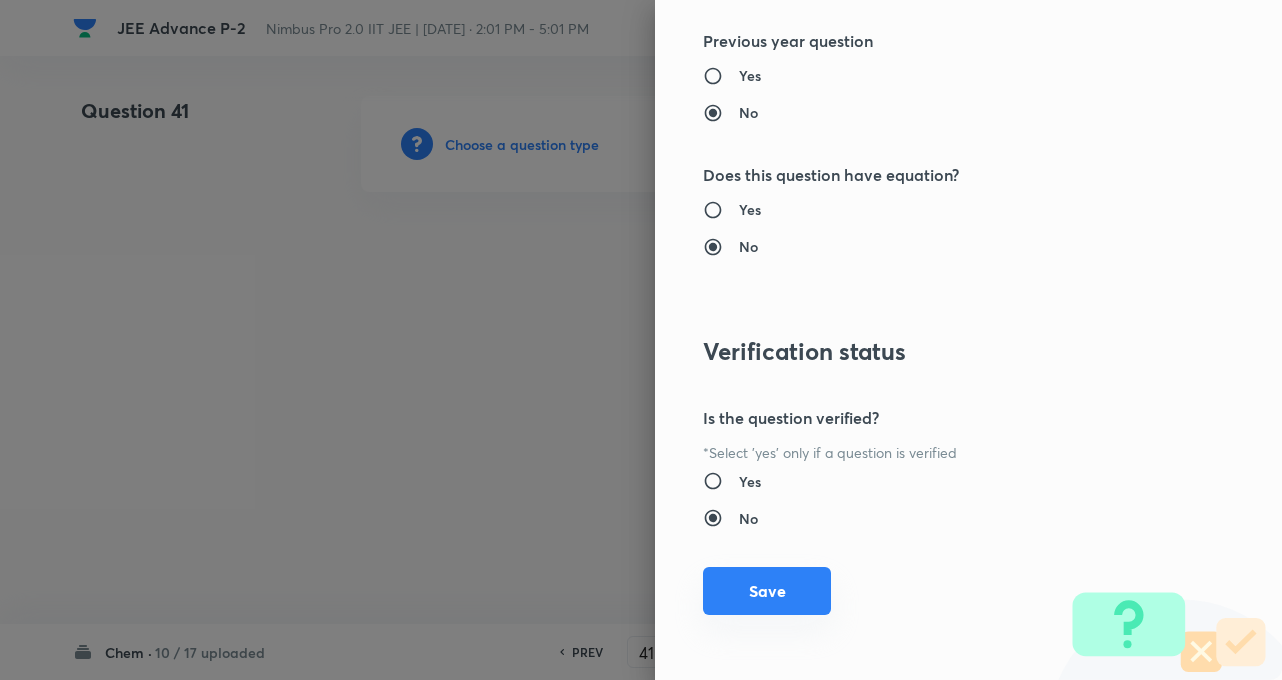 scroll, scrollTop: 2309, scrollLeft: 0, axis: vertical 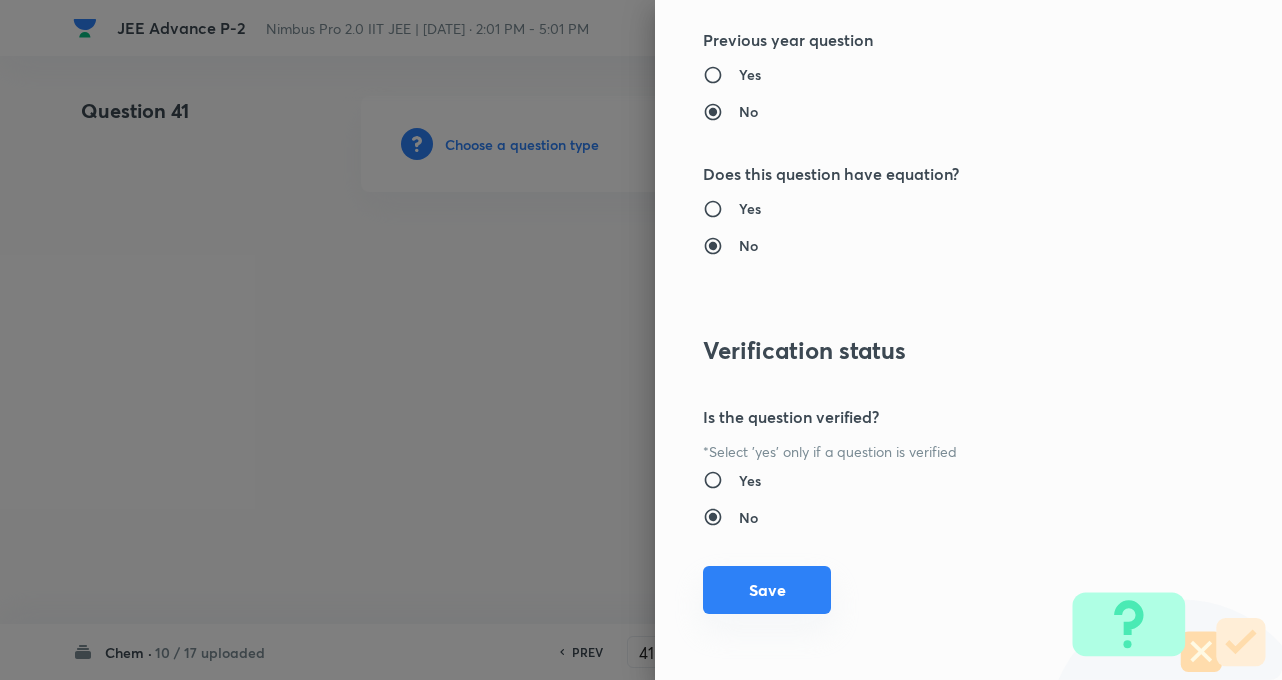 click on "Save" at bounding box center [767, 590] 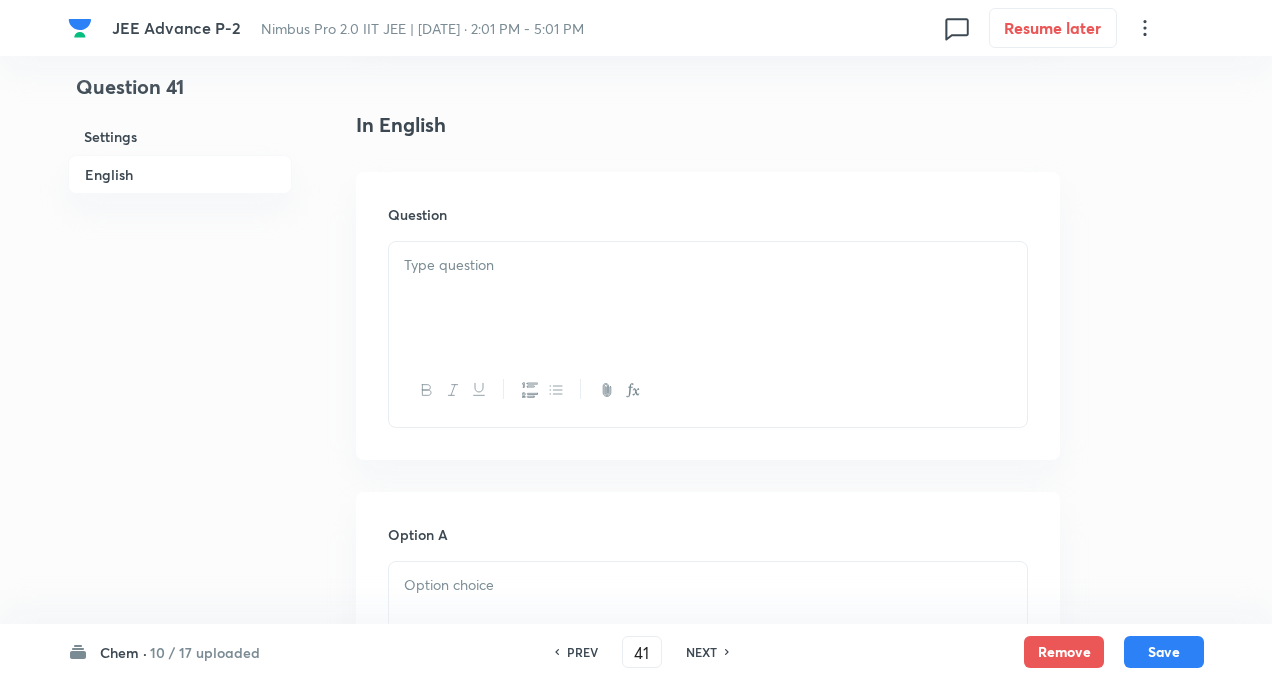 scroll, scrollTop: 480, scrollLeft: 0, axis: vertical 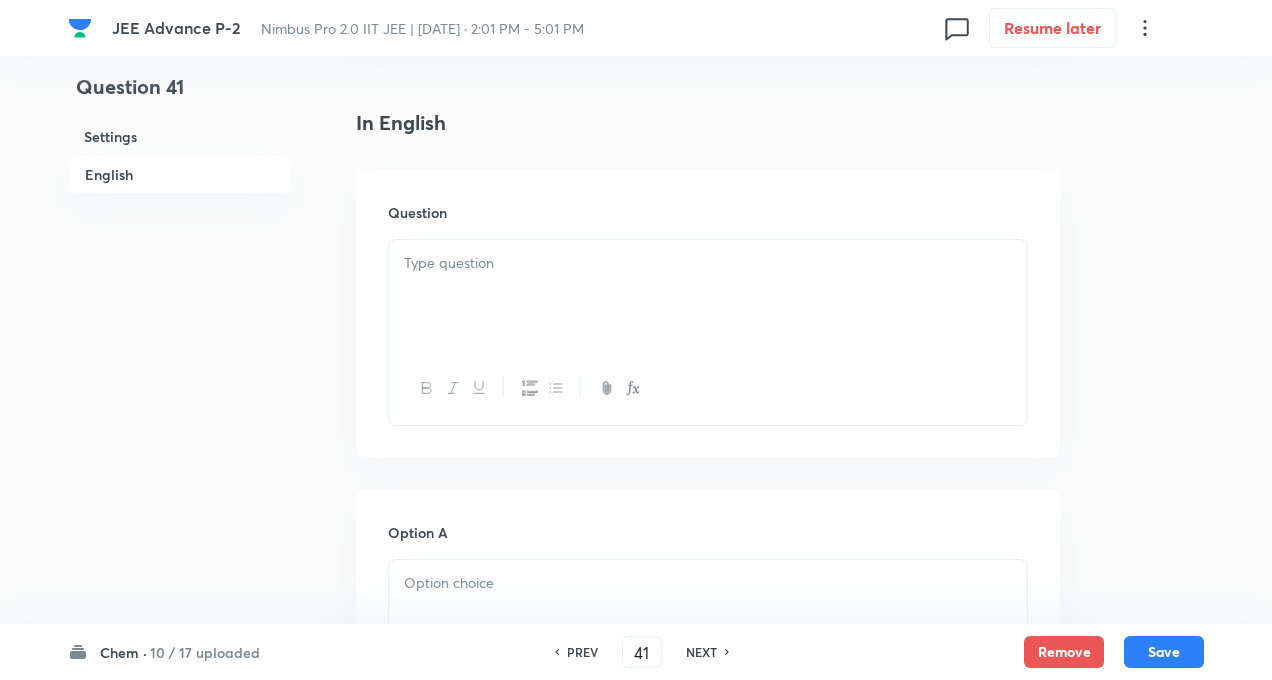 click at bounding box center [708, 296] 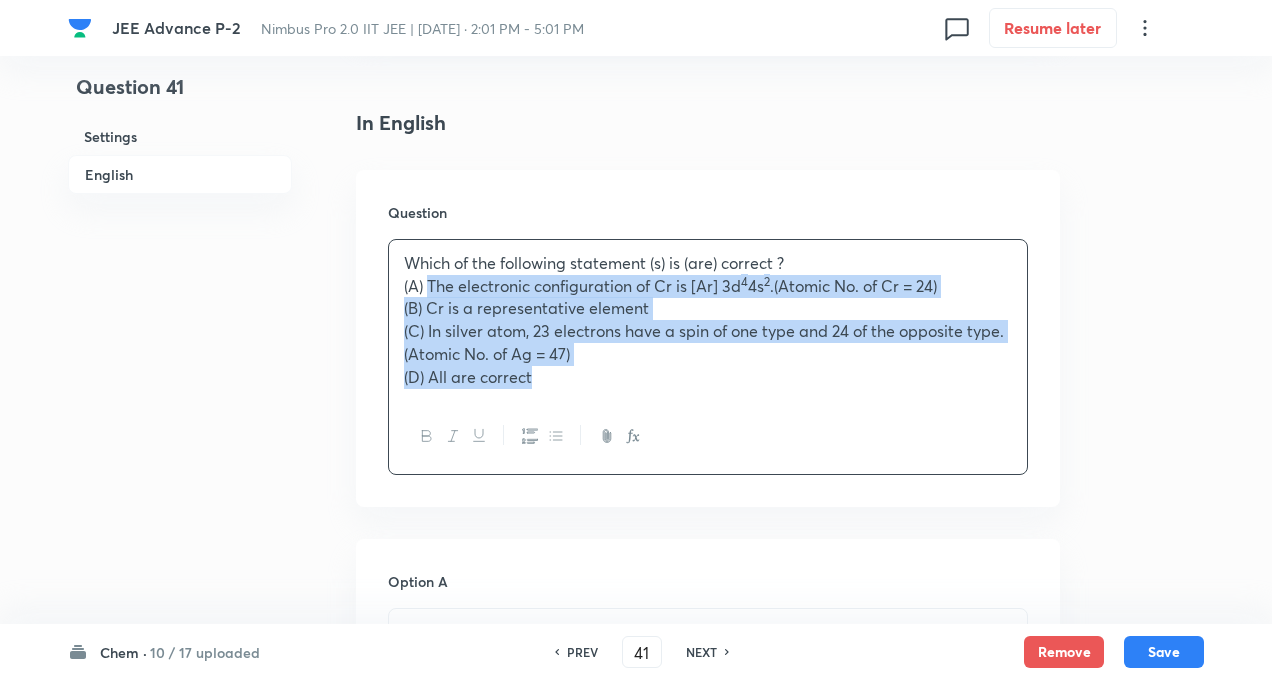 drag, startPoint x: 428, startPoint y: 285, endPoint x: 543, endPoint y: 390, distance: 155.72412 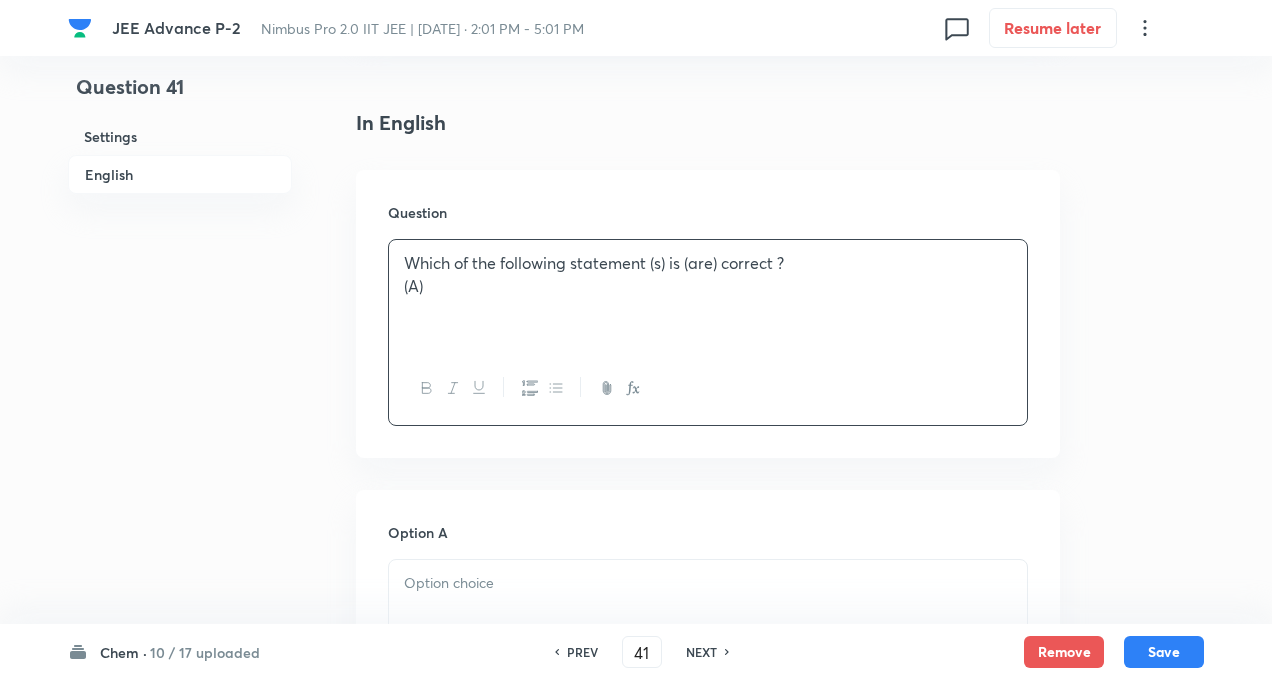 type 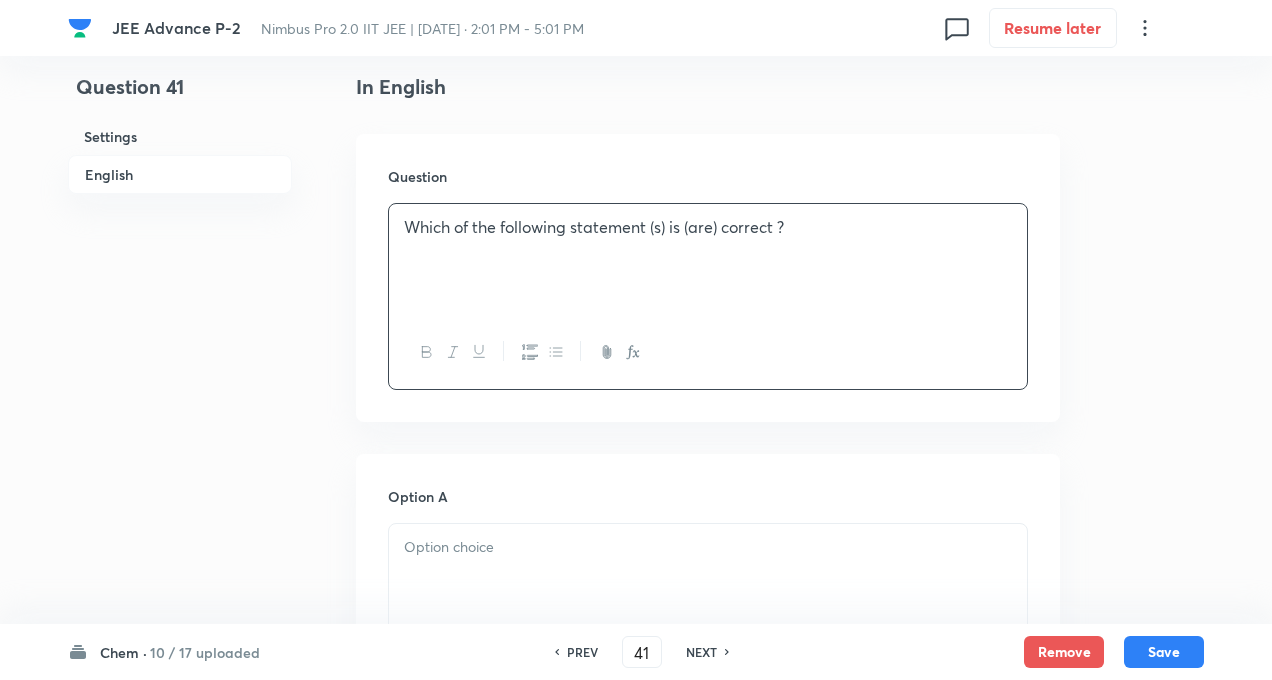 click on "Question 41 Settings English" at bounding box center (180, 838) 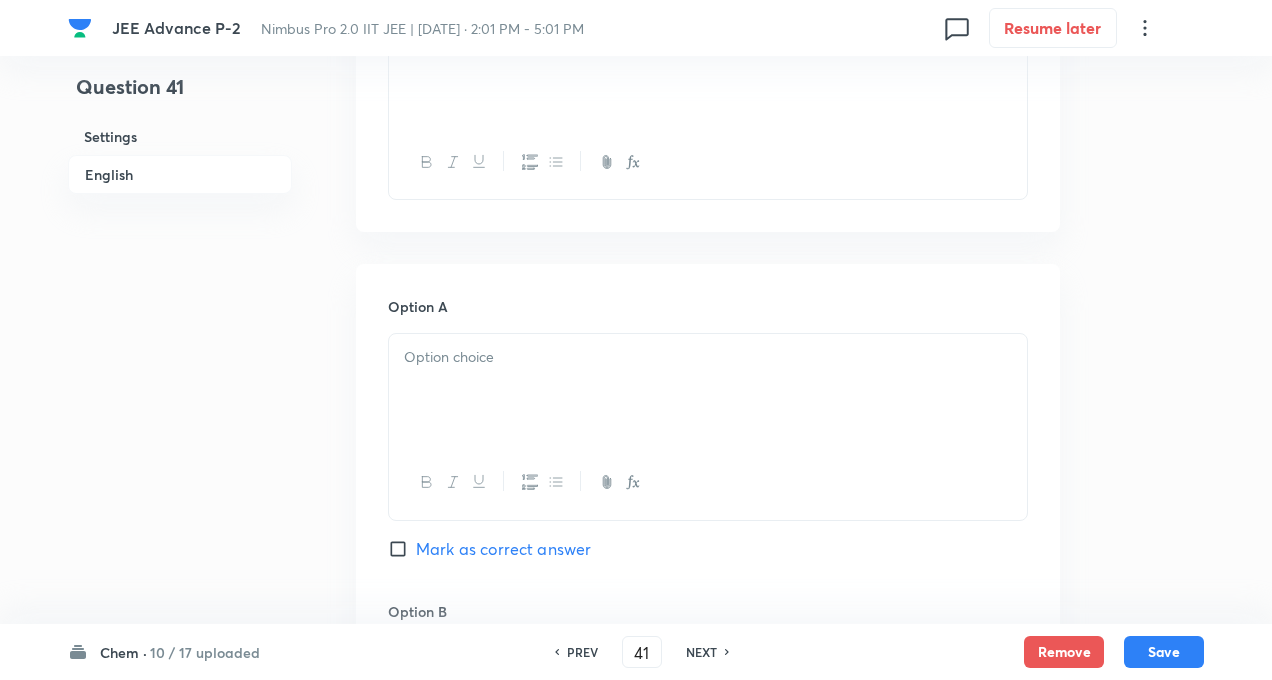 scroll, scrollTop: 720, scrollLeft: 0, axis: vertical 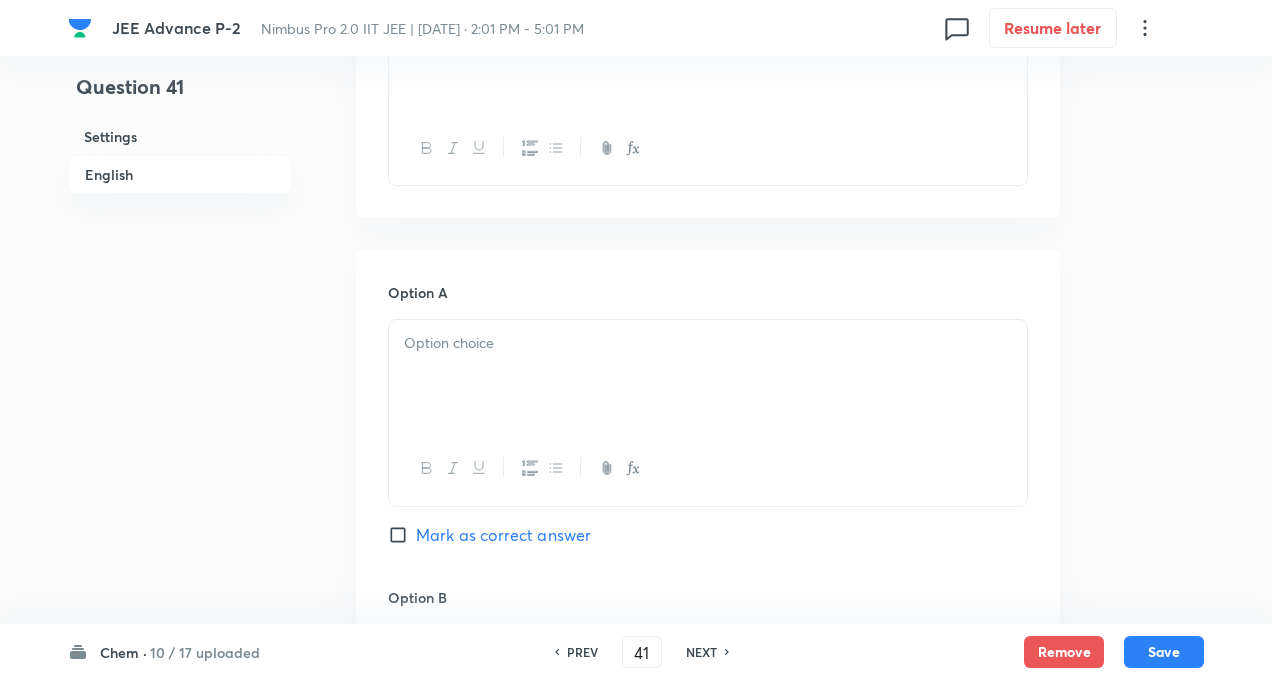 click at bounding box center [708, 343] 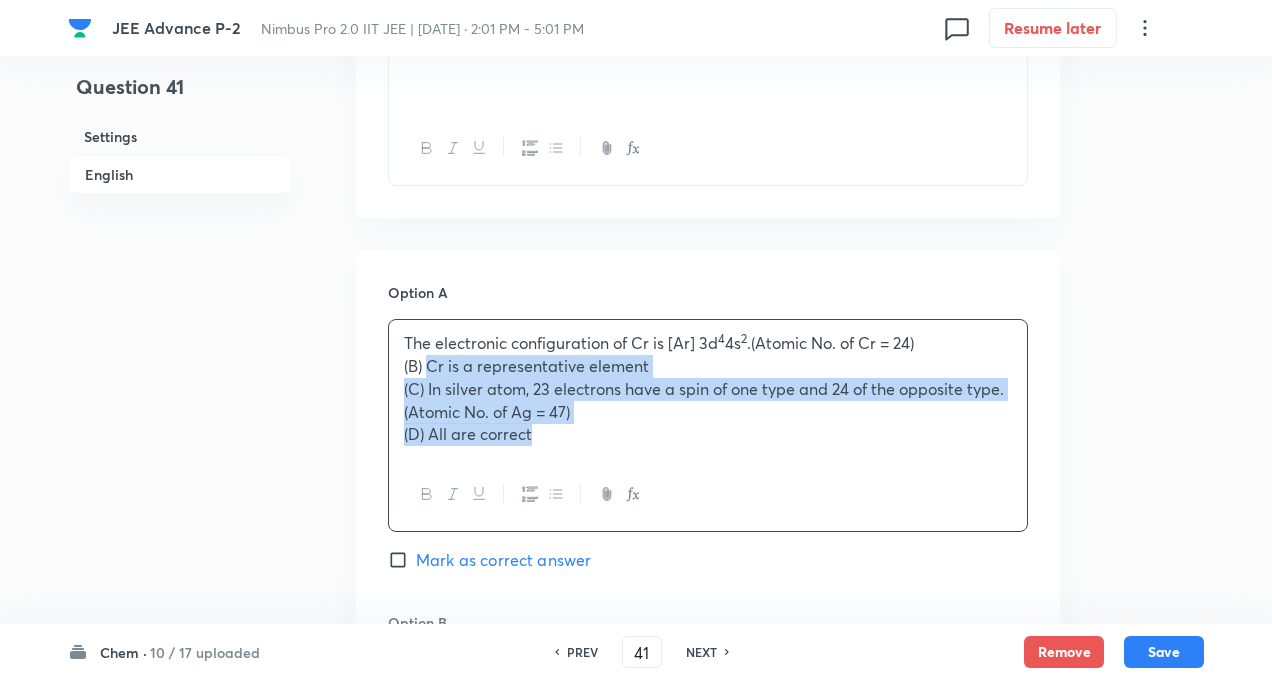drag, startPoint x: 428, startPoint y: 362, endPoint x: 572, endPoint y: 479, distance: 185.53975 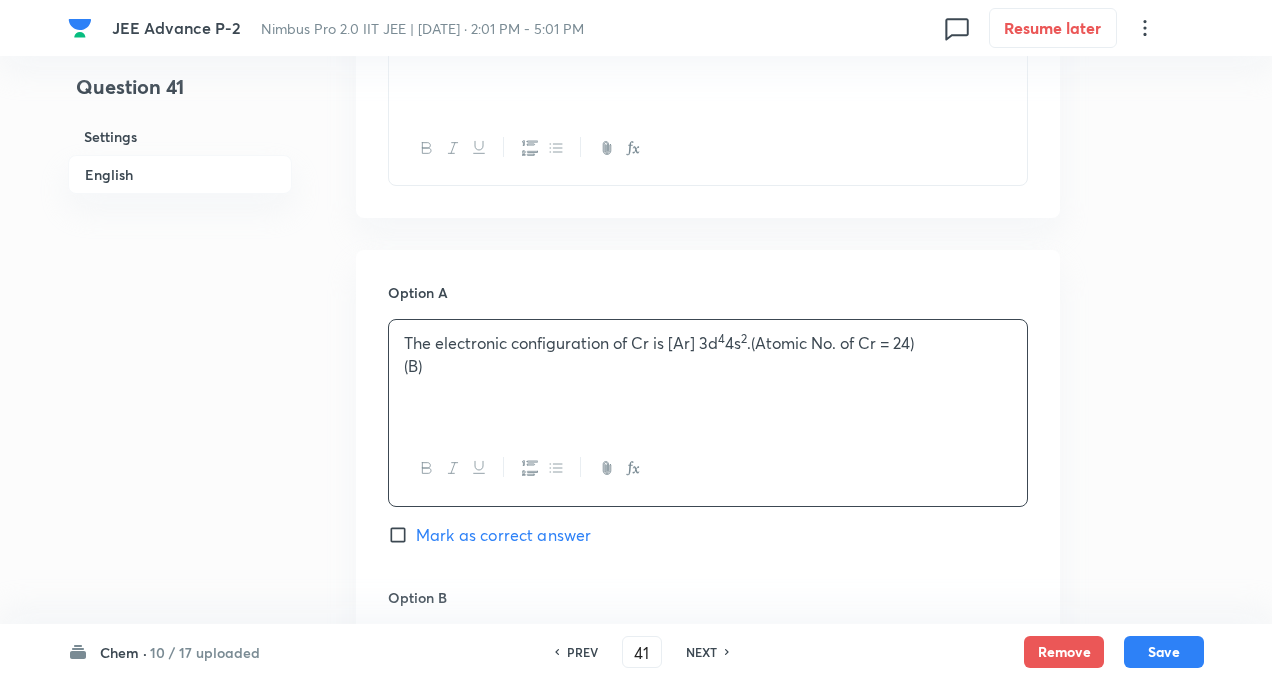 type 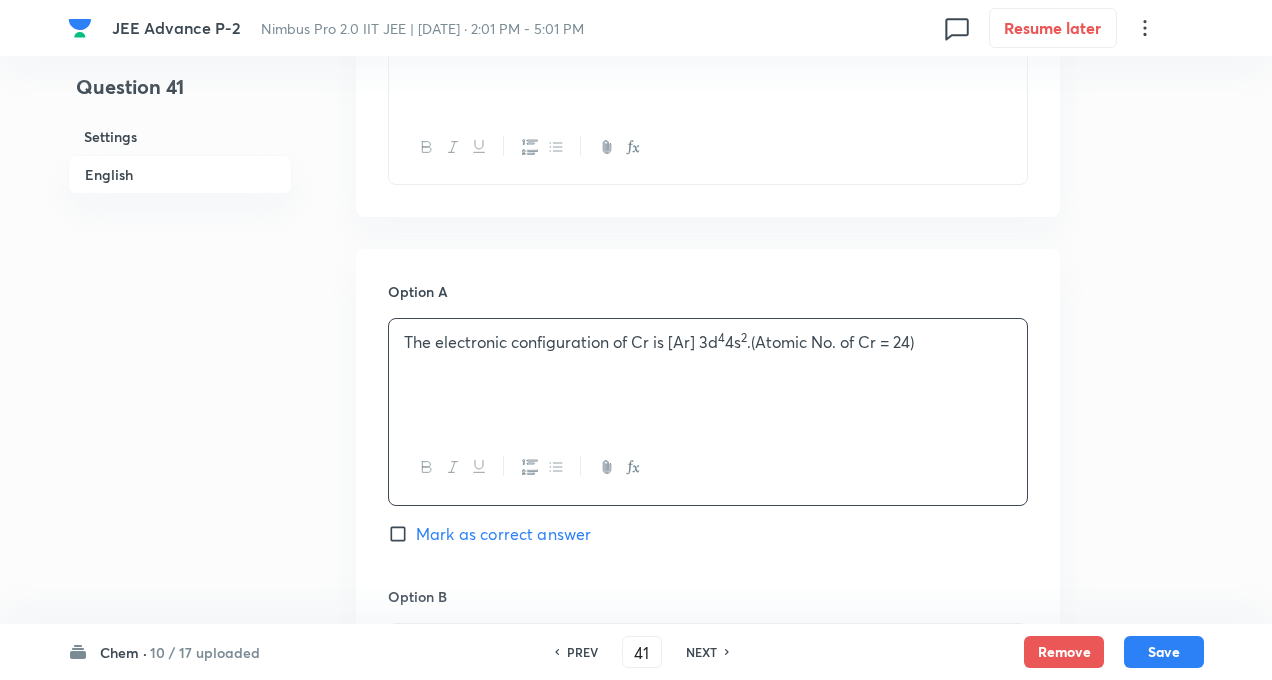 click on "Question 41 Settings English" at bounding box center [180, 633] 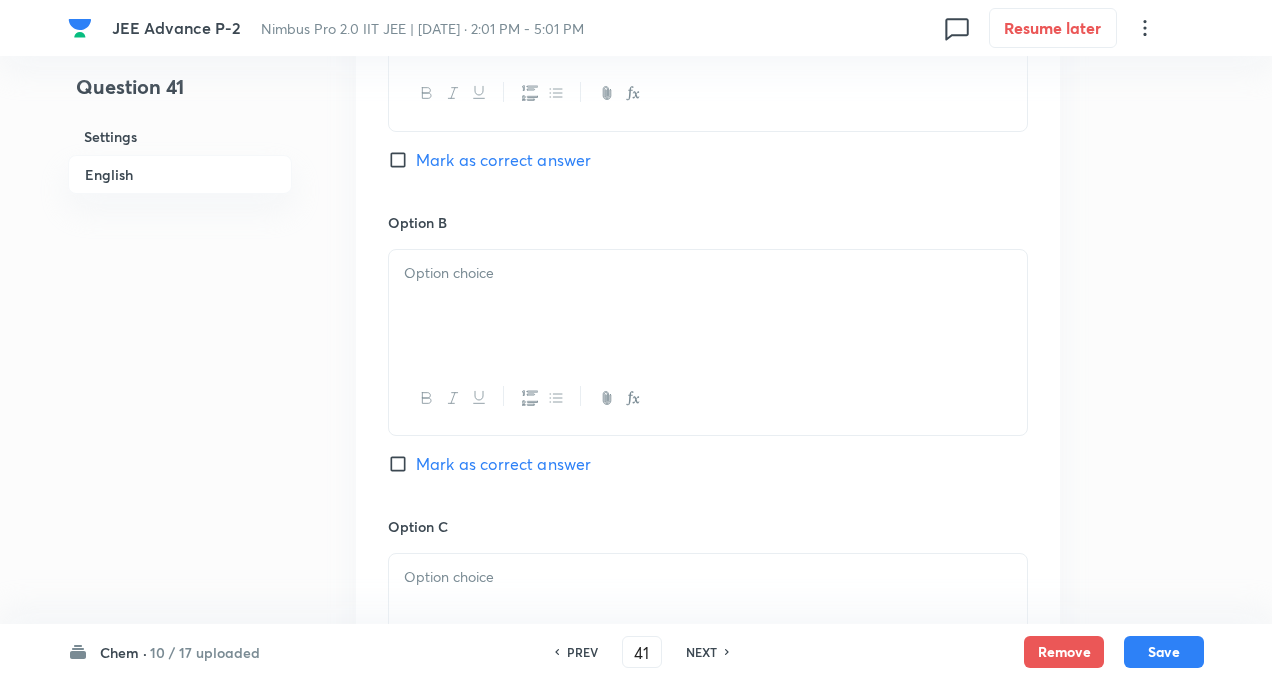 scroll, scrollTop: 1120, scrollLeft: 0, axis: vertical 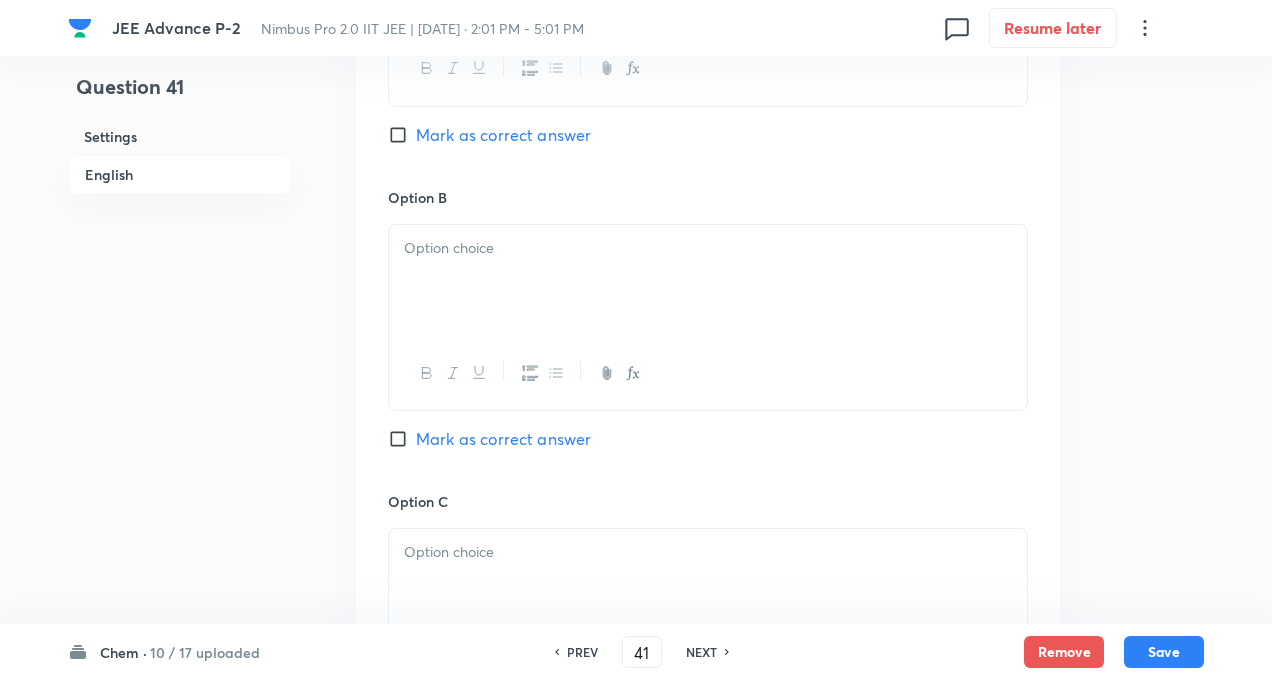 click at bounding box center [708, 281] 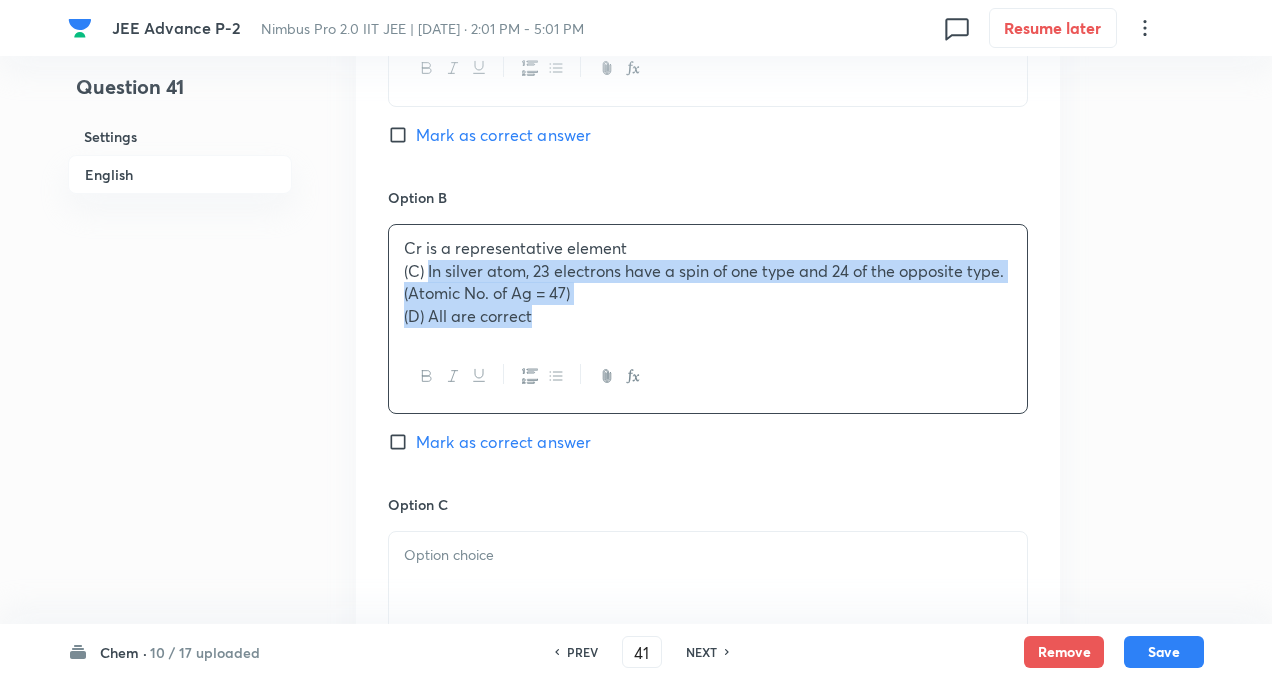 drag, startPoint x: 430, startPoint y: 267, endPoint x: 628, endPoint y: 373, distance: 224.58852 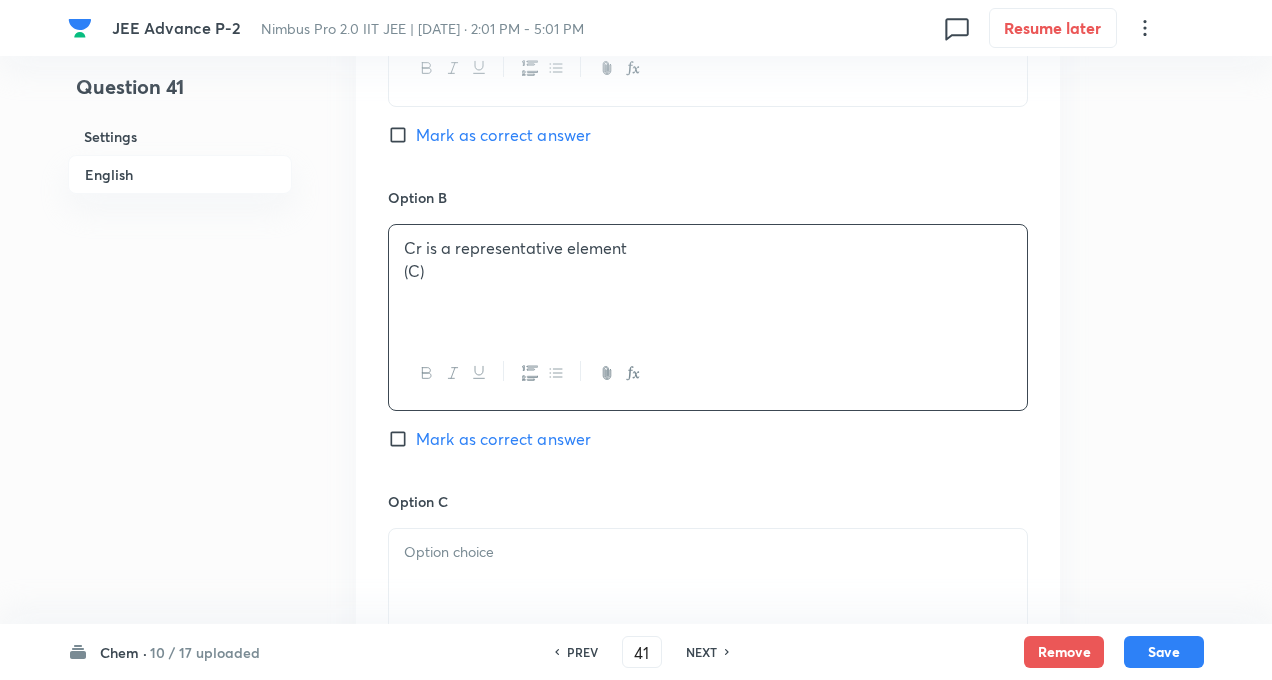 type 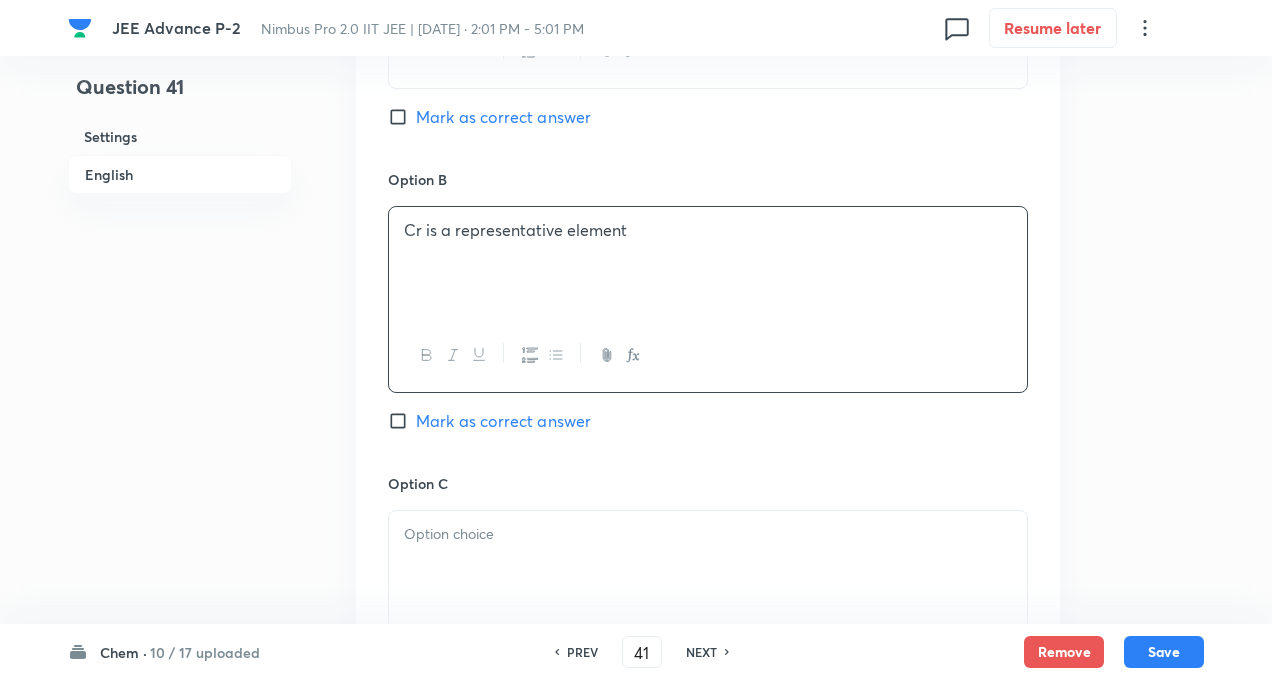 click on "Question 41 Settings English" at bounding box center (180, 216) 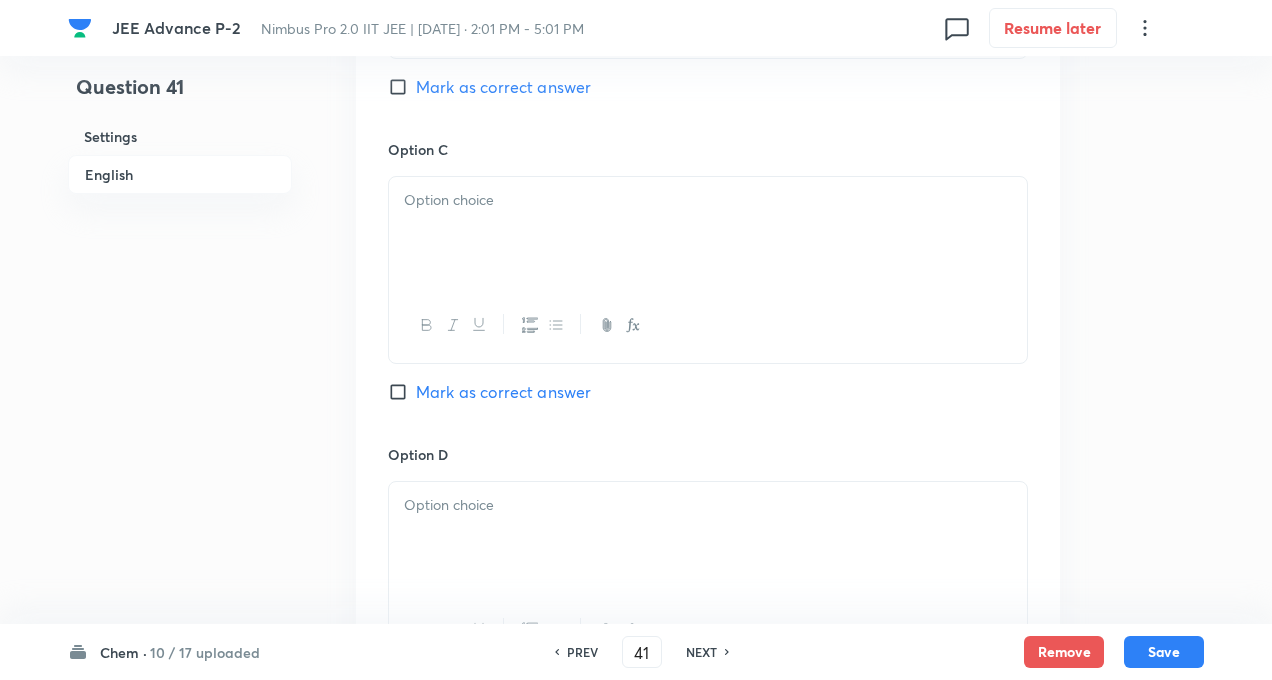 scroll, scrollTop: 1480, scrollLeft: 0, axis: vertical 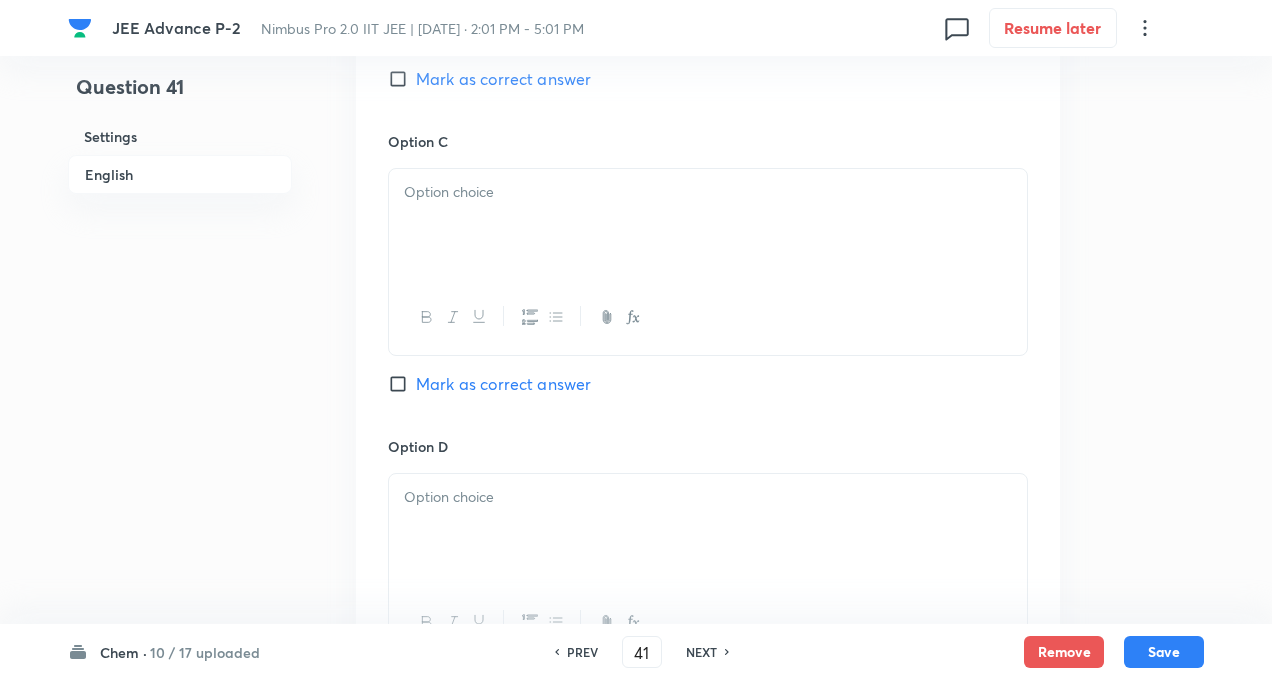 click at bounding box center (708, 225) 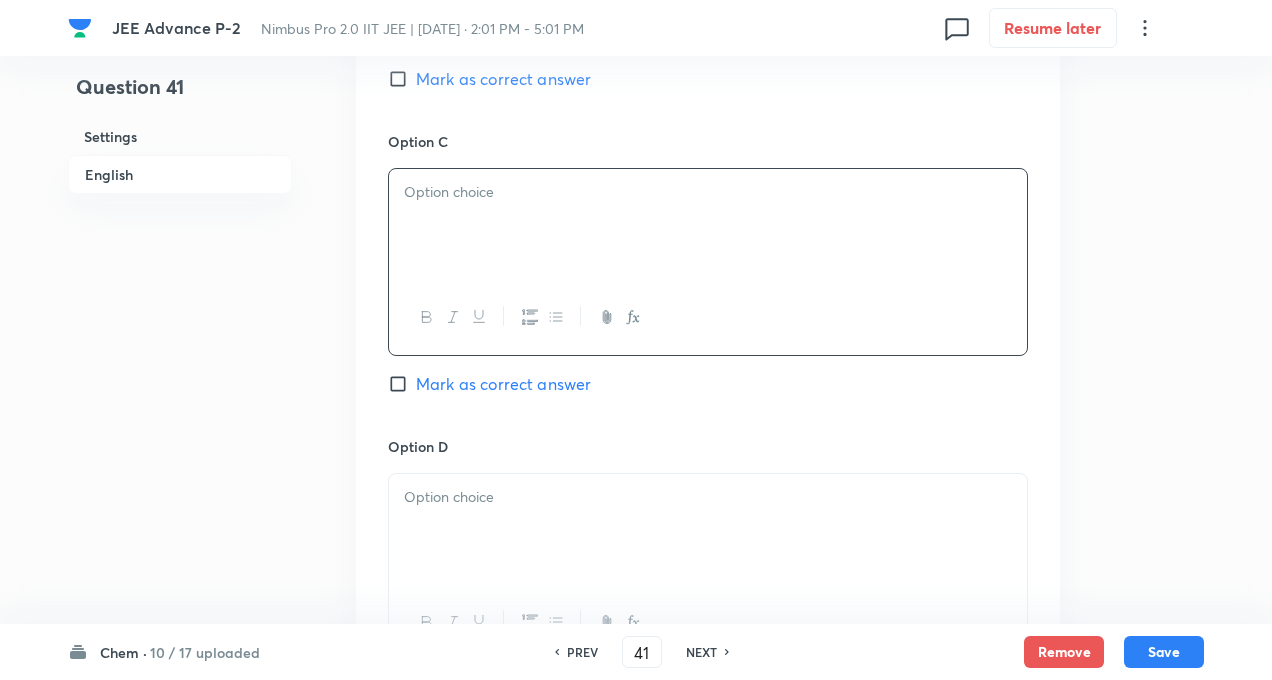 paste 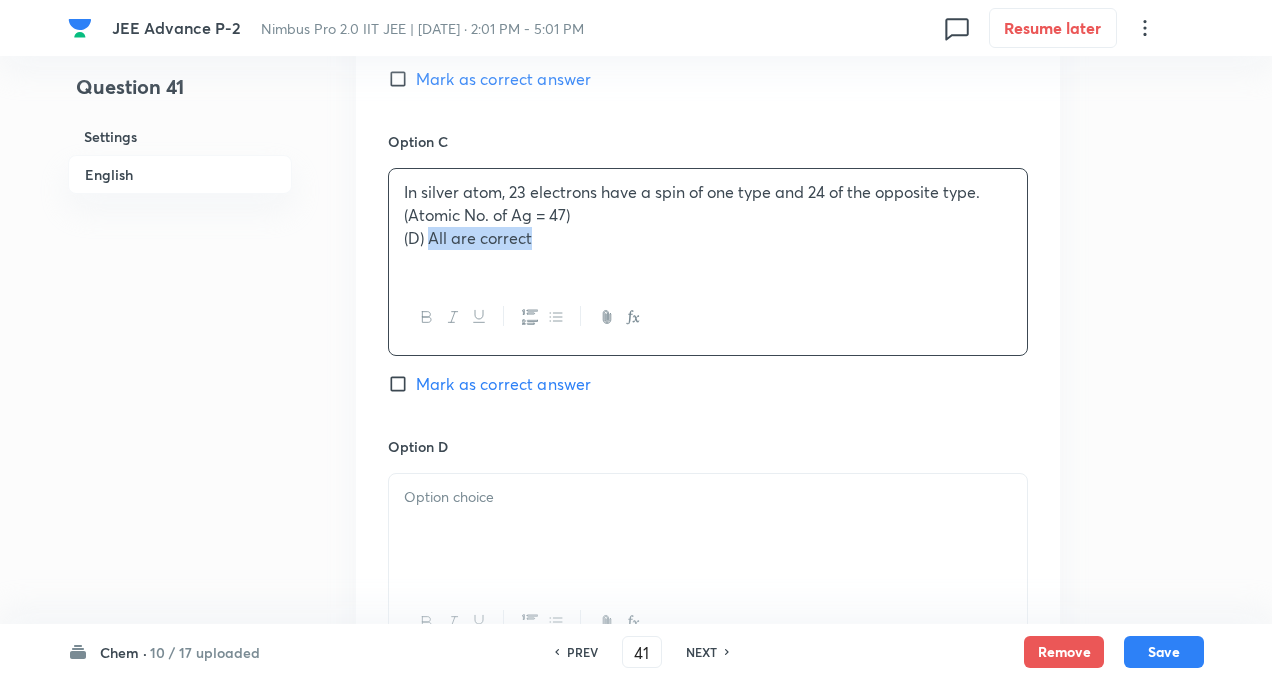 drag, startPoint x: 429, startPoint y: 240, endPoint x: 711, endPoint y: 322, distance: 293.68008 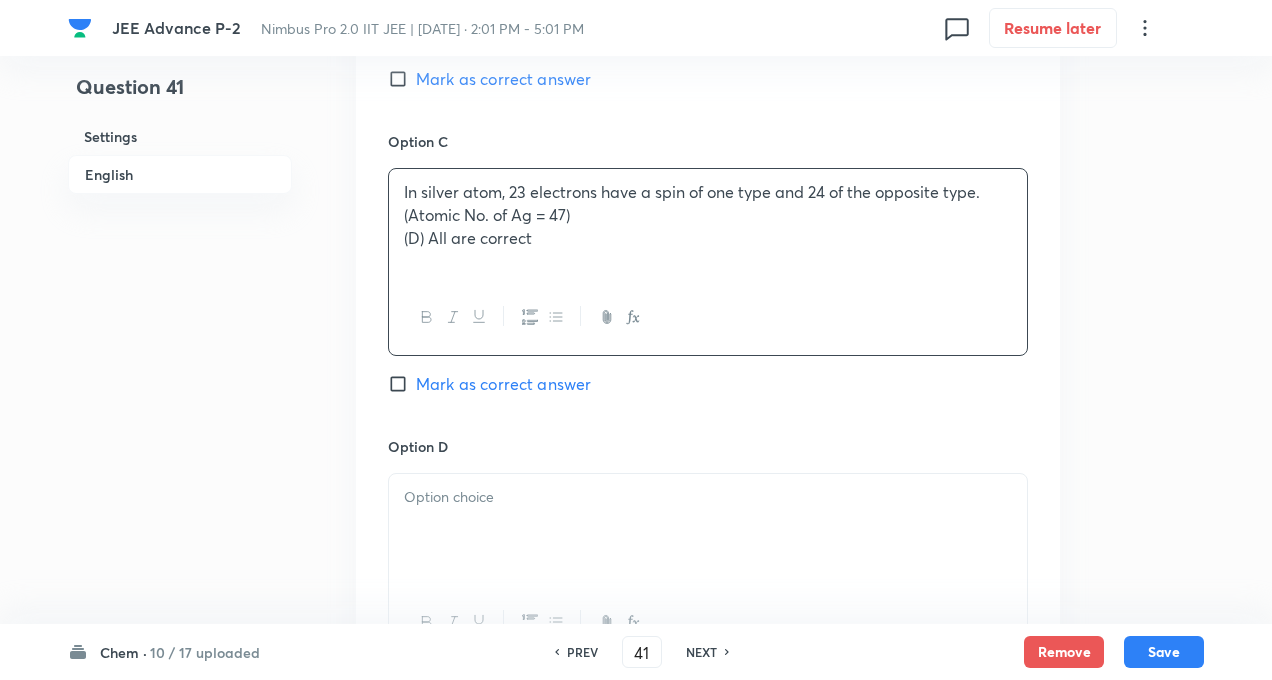 type 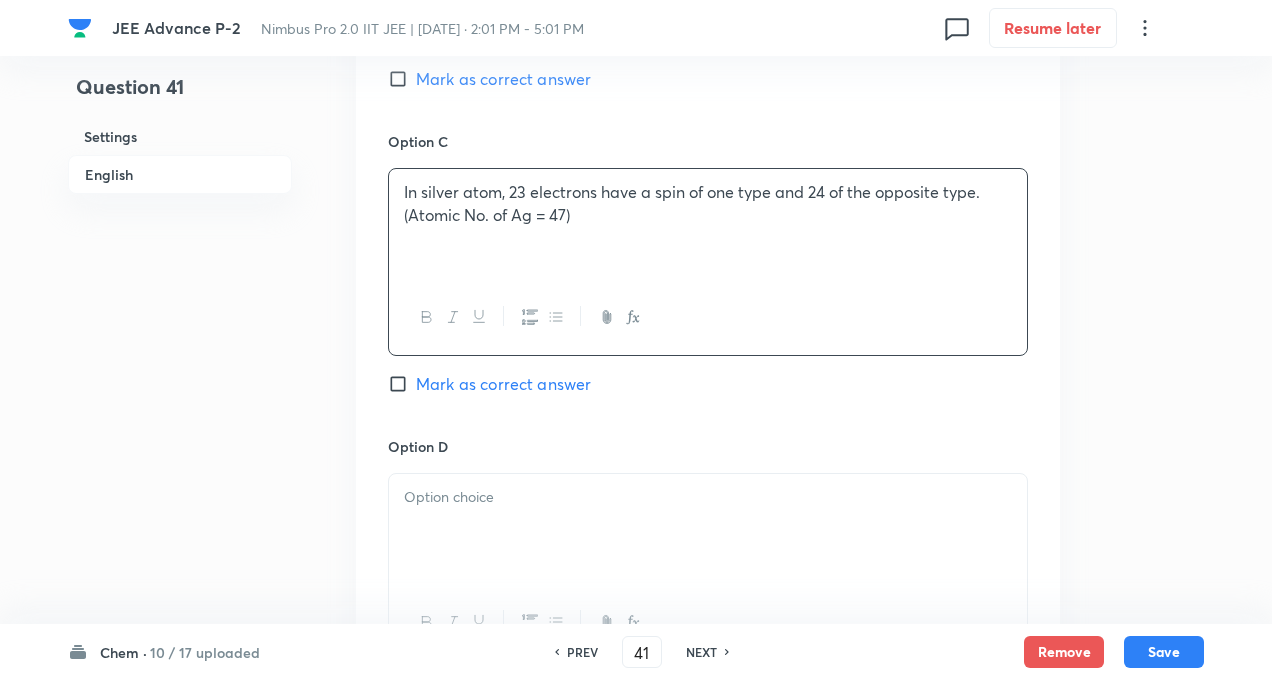 click at bounding box center [708, 497] 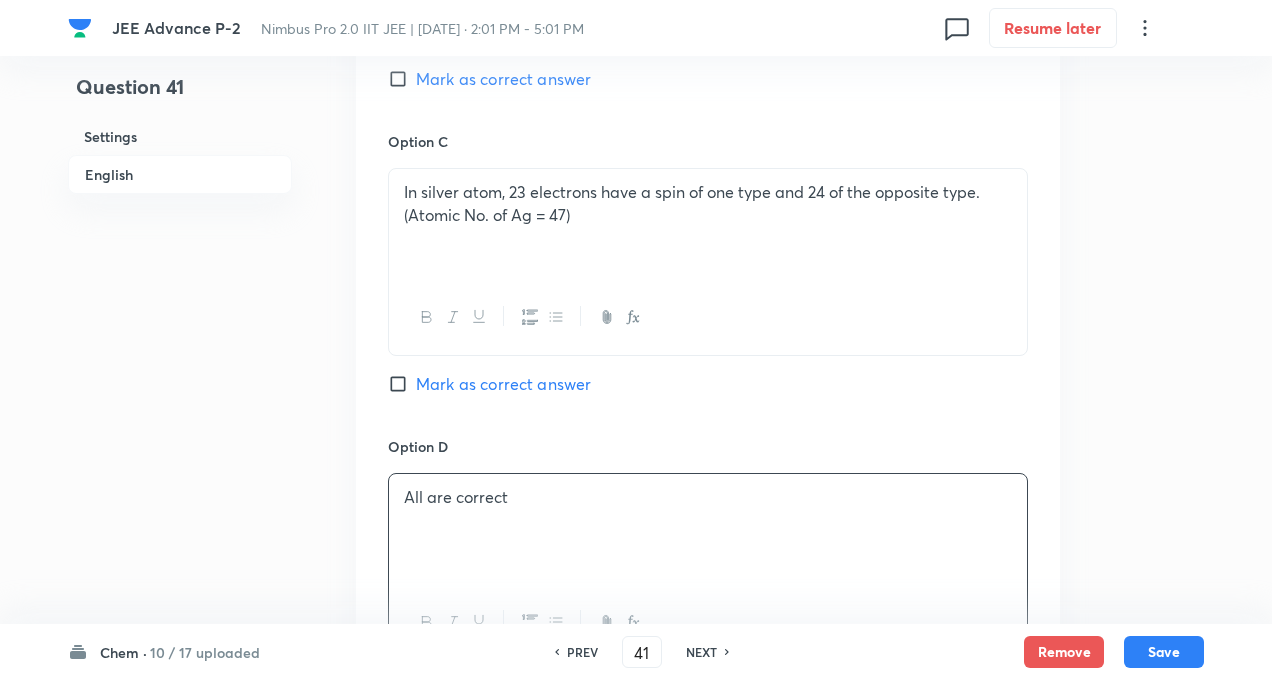 click on "Question 41 Settings English Settings Type Multiple choice correct 4 options + 4 marks - 2 marks x1 mark Edit Concept Chemistry Inorganic Chemistry Periodic Table Ionisation Energy Edit Additional details Easy Fact Not from PYQ paper No equation Edit In English Question Which of the following statement (s) is (are) correct ? Option A The electronic configuration of Cr is [Ar] 3d 4  4s 2 .(Atomic No. of Cr = 24) [PERSON_NAME] as correct answer Option B Cr is a representative element Mark as correct answer Option C In silver atom, 23 electrons have a spin of one type and 24 of the opposite type. (Atomic No. of Ag = 47) [PERSON_NAME] as correct answer Option D All are correct  [PERSON_NAME] as correct answer Solution" at bounding box center [636, -126] 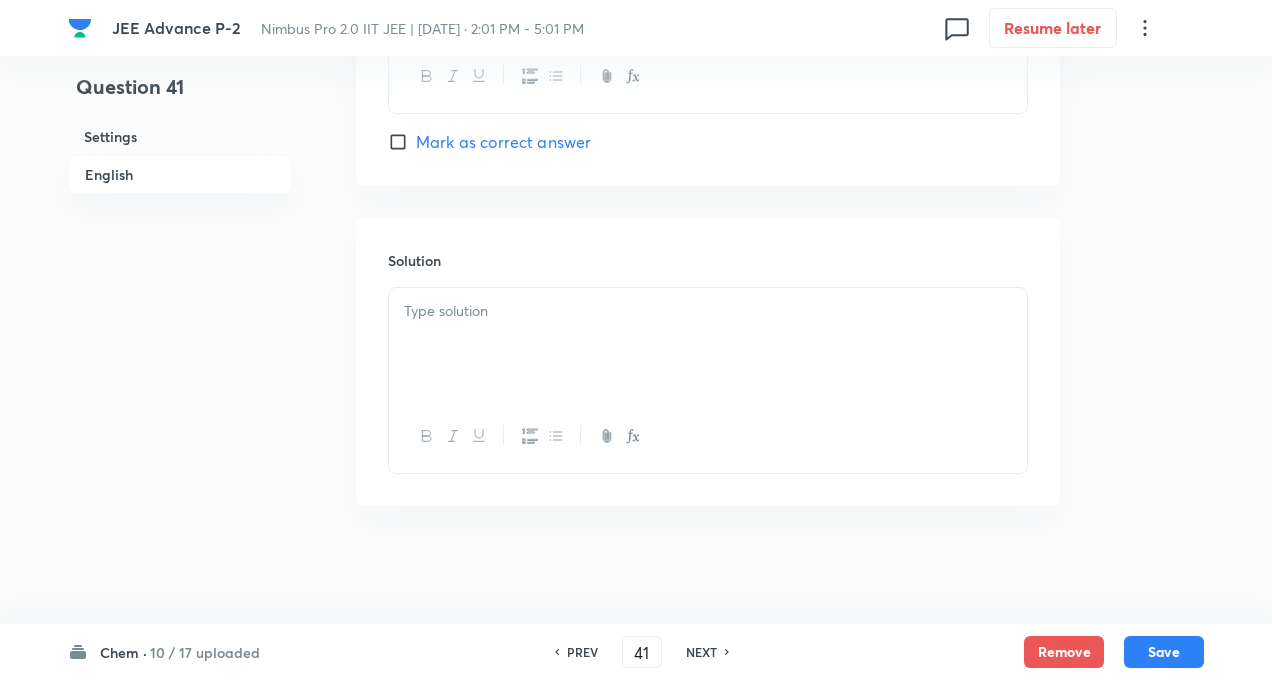 scroll, scrollTop: 2028, scrollLeft: 0, axis: vertical 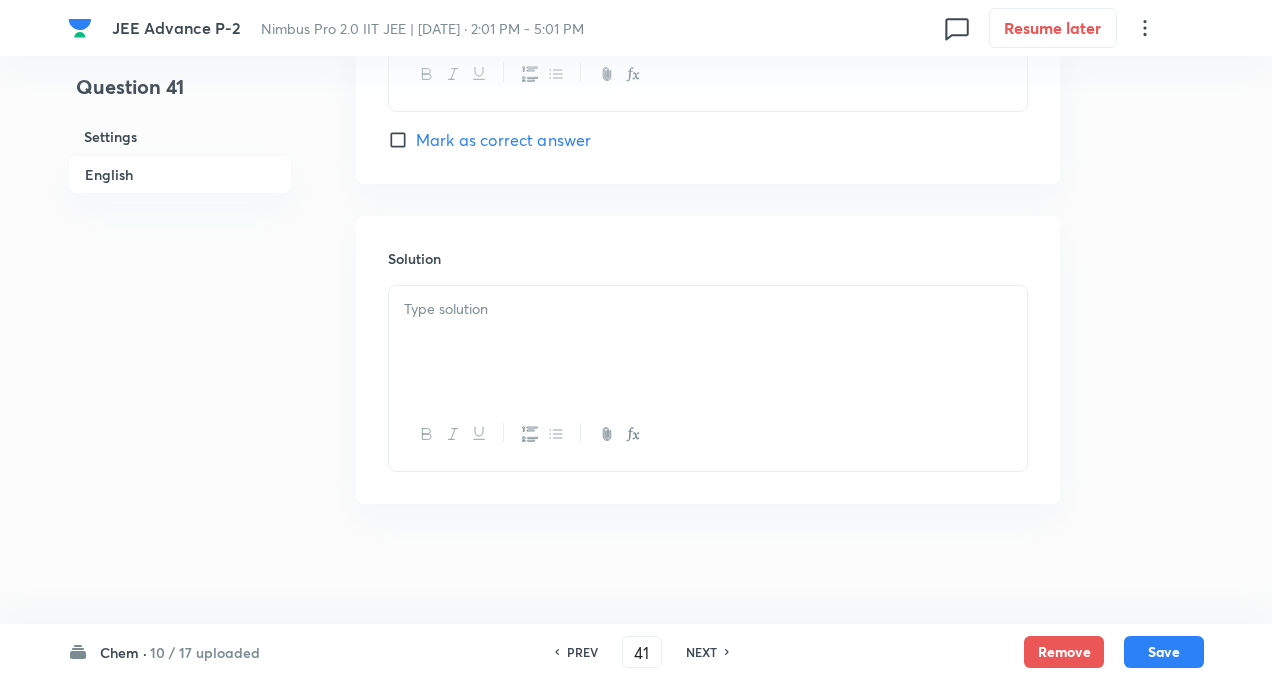 click on "Question 41 Settings English Settings Type Multiple choice correct 4 options + 4 marks - 2 marks x1 mark Edit Concept Chemistry Inorganic Chemistry Periodic Table Ionisation Energy Edit Additional details Easy Fact Not from PYQ paper No equation Edit In English Question Which of the following statement (s) is (are) correct ? Option A The electronic configuration of Cr is [Ar] 3d 4  4s 2 .(Atomic No. of Cr = 24) [PERSON_NAME] as correct answer Option B Cr is a representative element Mark as correct answer Option C In silver atom, 23 electrons have a spin of one type and 24 of the opposite type. (Atomic No. of Ag = 47) [PERSON_NAME] as correct answer Option D All are correct  [PERSON_NAME] as correct answer Solution" at bounding box center (636, -674) 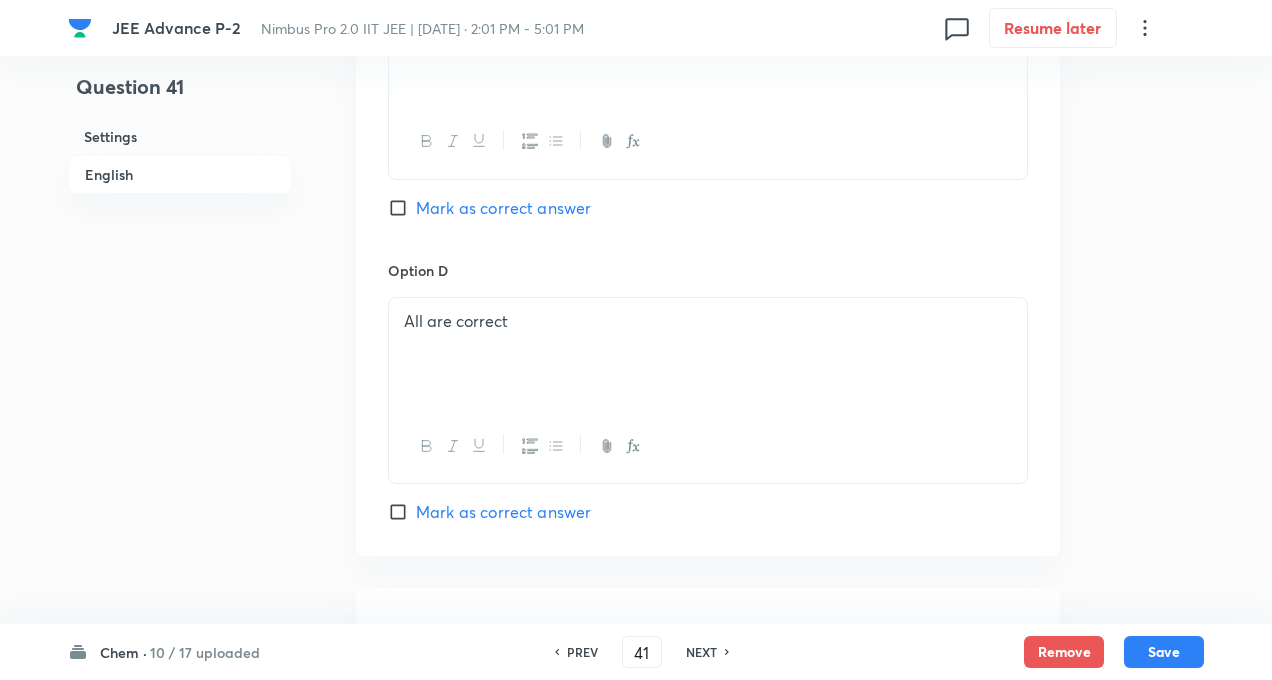 scroll, scrollTop: 1840, scrollLeft: 0, axis: vertical 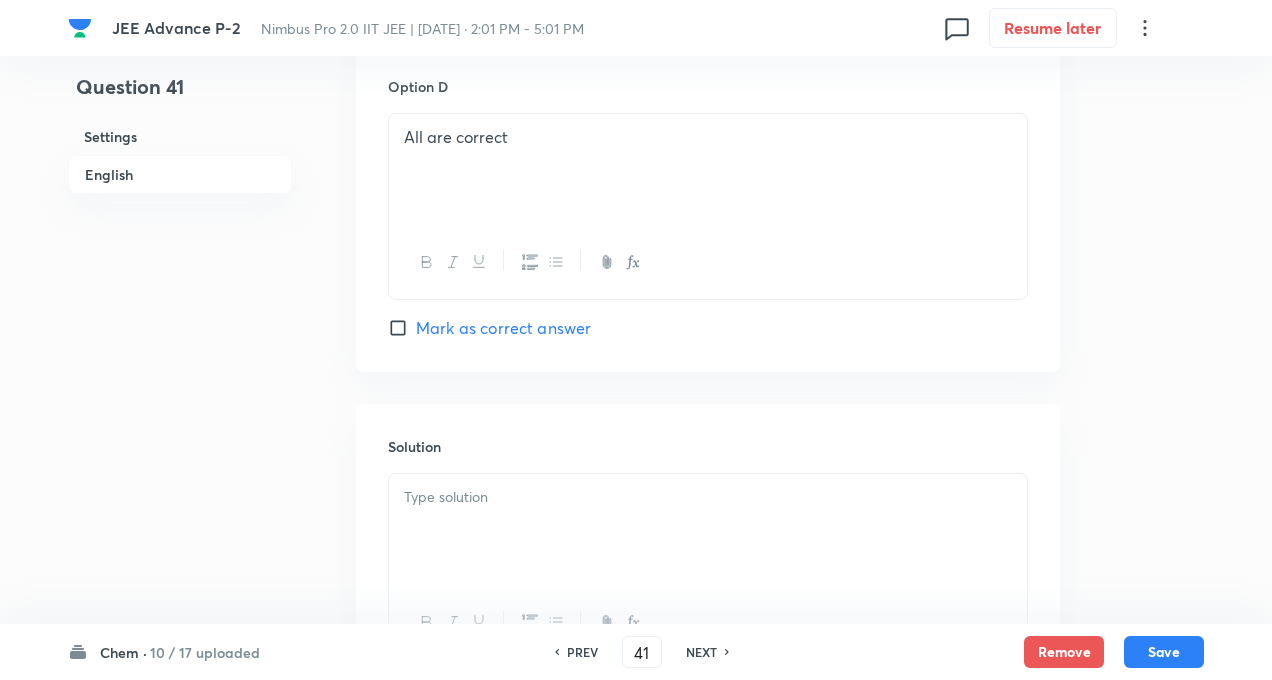 click at bounding box center (708, 497) 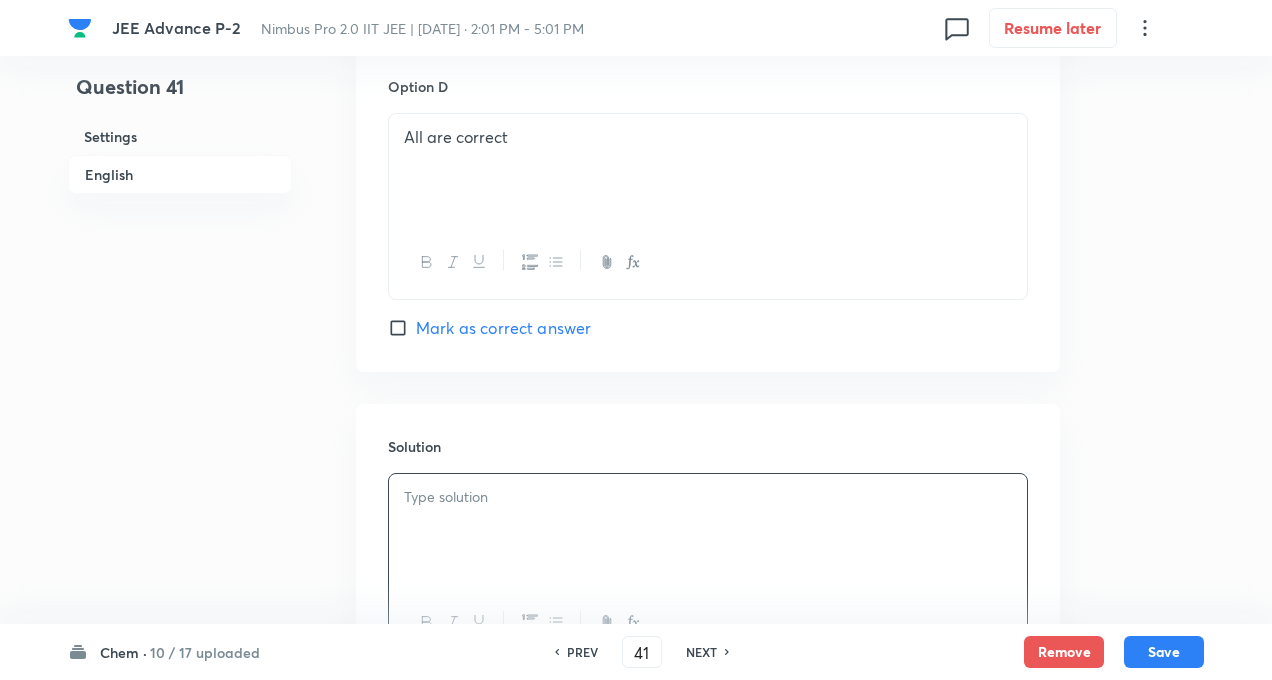 click at bounding box center (708, 497) 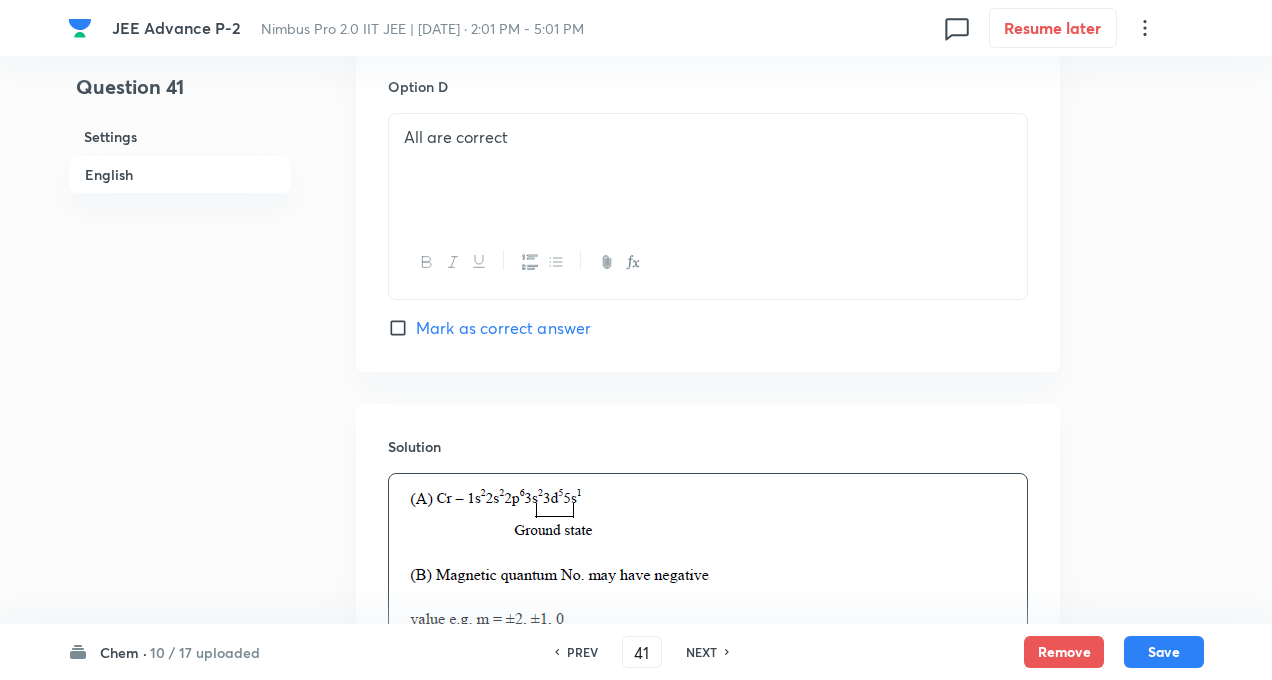 click on "Question 41 Settings English" at bounding box center (180, -386) 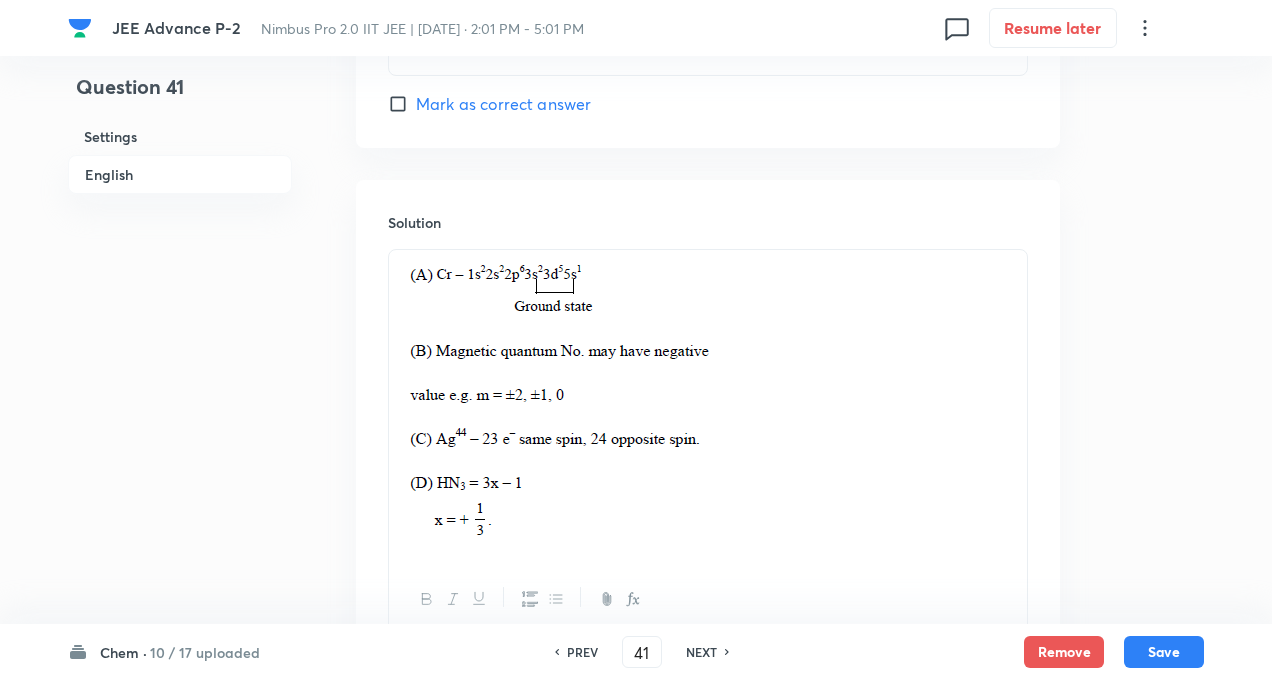 scroll, scrollTop: 2229, scrollLeft: 0, axis: vertical 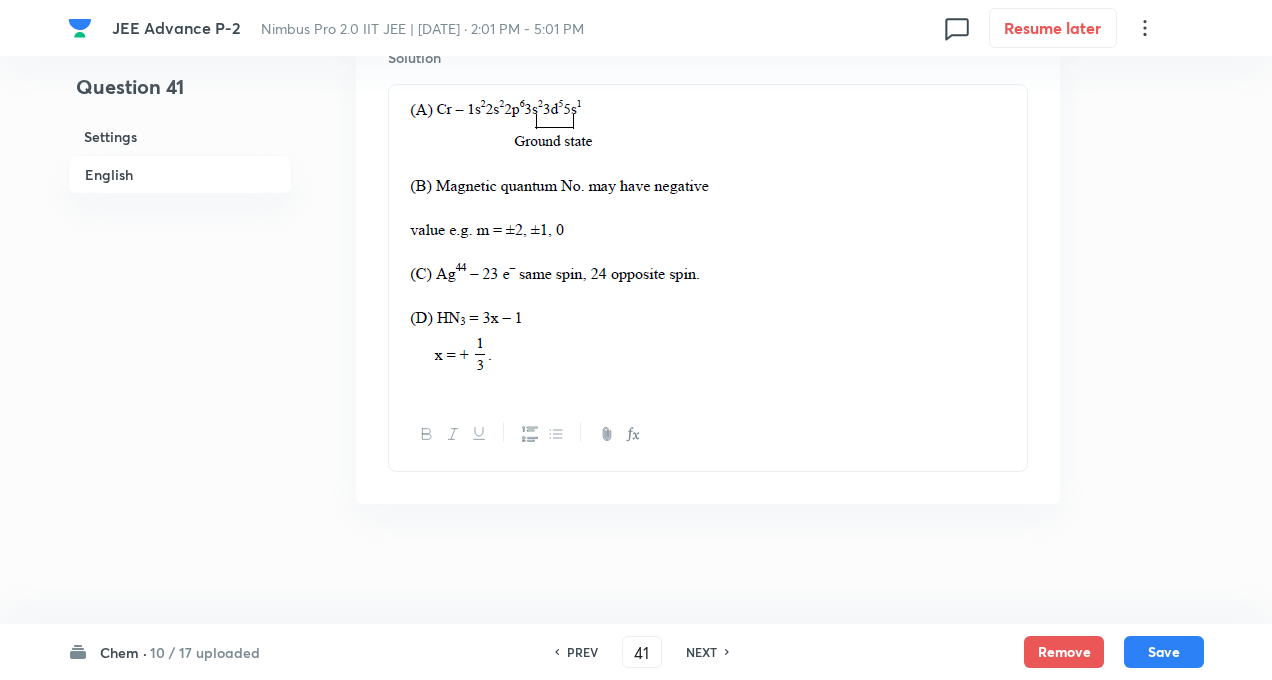 click on "Question 41 Settings English Settings Type Multiple choice correct 4 options + 4 marks - 2 marks x1 mark Edit Concept Chemistry Inorganic Chemistry Periodic Table Ionisation Energy Edit Additional details Easy Fact Not from PYQ paper No equation Edit In English Question Which of the following statement (s) is (are) correct ? Option A The electronic configuration of Cr is [Ar] 3d 4  4s 2 .(Atomic No. of Cr = 24) [PERSON_NAME] as correct answer Option B Cr is a representative element Mark as correct answer Option C In silver atom, 23 electrons have a spin of one type and 24 of the opposite type. (Atomic No. of Ag = 47) [PERSON_NAME] as correct answer Option D All are correct  [PERSON_NAME] as correct answer Solution" at bounding box center (636, -775) 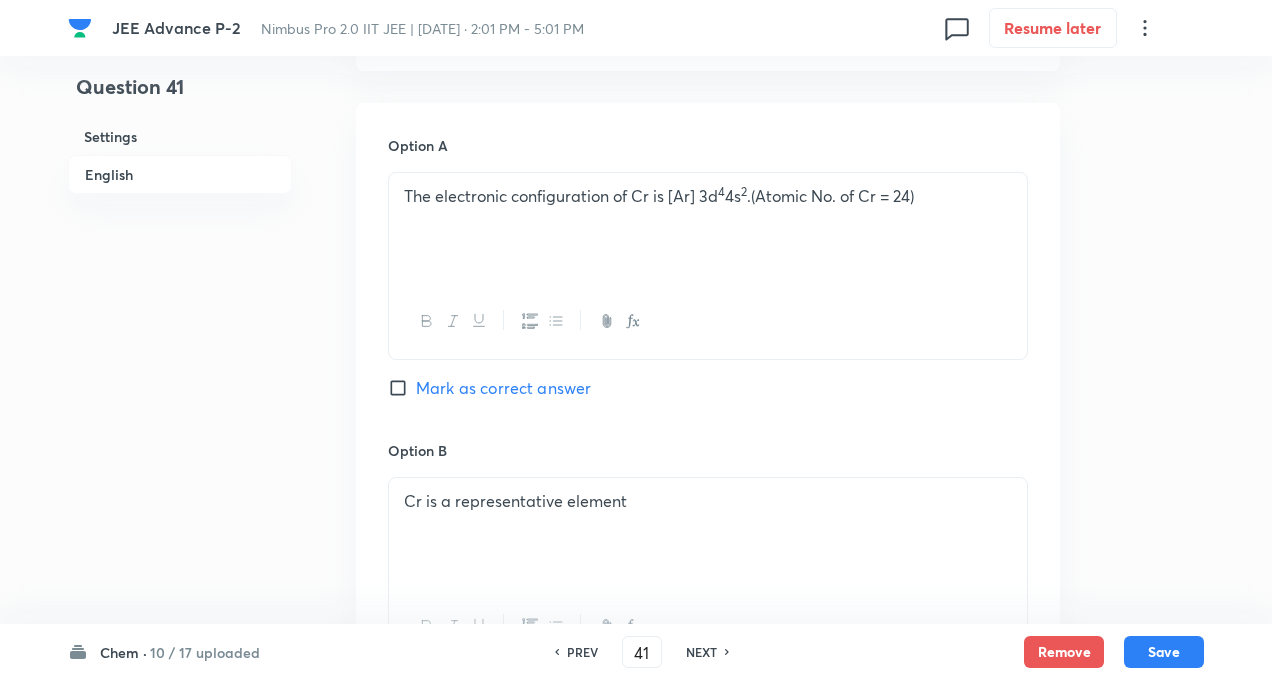 scroll, scrollTop: 869, scrollLeft: 0, axis: vertical 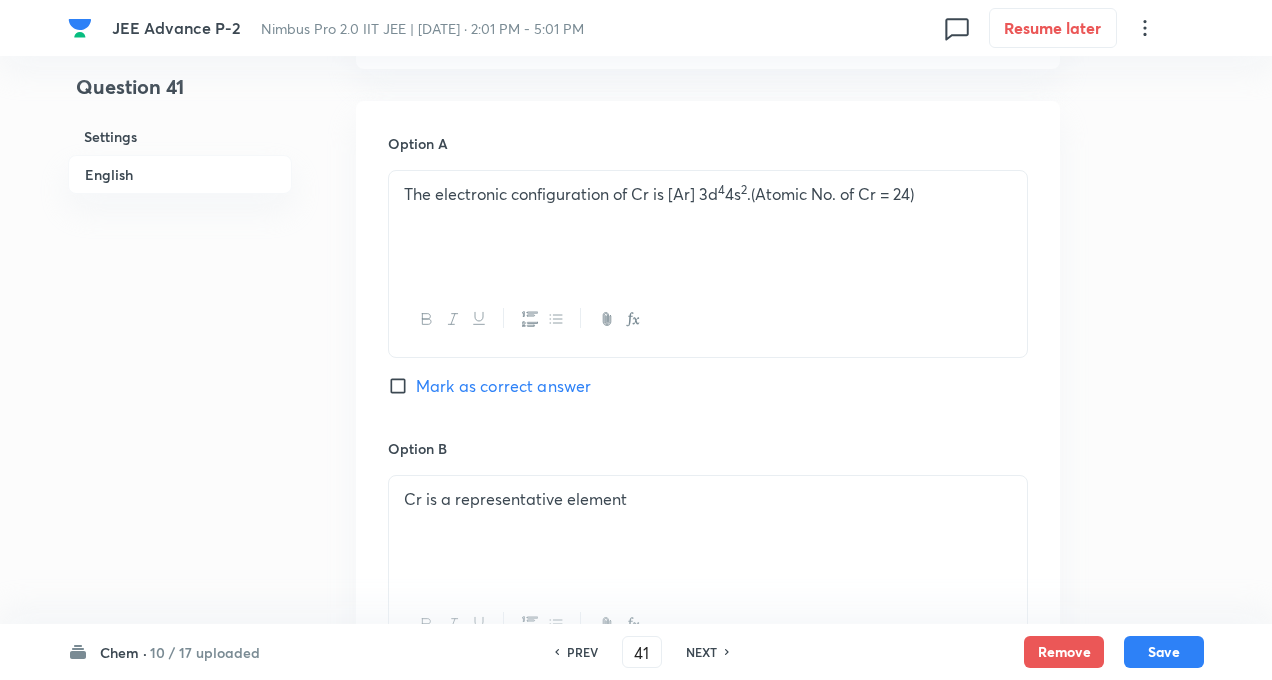 click on "Mark as correct answer" at bounding box center (402, 386) 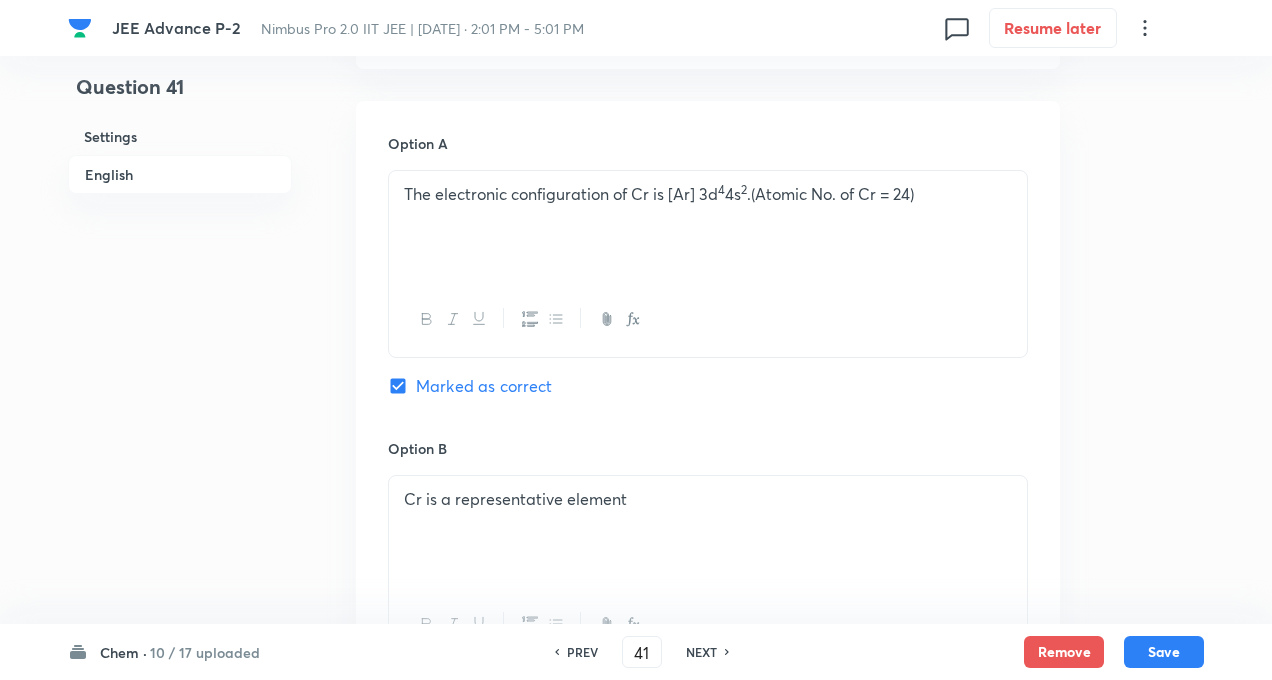 click on "Question 41 Settings English Settings Type Multiple choice correct 4 options + 4 marks - 2 marks x1 mark Edit Concept Chemistry Inorganic Chemistry Periodic Table Ionisation Energy Edit Additional details Easy Fact Not from PYQ paper No equation Edit In English Question Which of the following statement (s) is (are) correct ? Option A The electronic configuration of Cr is [Ar] 3d 4  4s 2 .(Atomic No. of Cr = 24) Marked as correct Option B Cr is a representative element Mark as correct answer Option C In silver atom, 23 electrons have a spin of one type and 24 of the opposite type. (Atomic No. of Ag = 47) [PERSON_NAME] as correct answer Option D All are correct  [PERSON_NAME] as correct answer Solution" at bounding box center [636, 585] 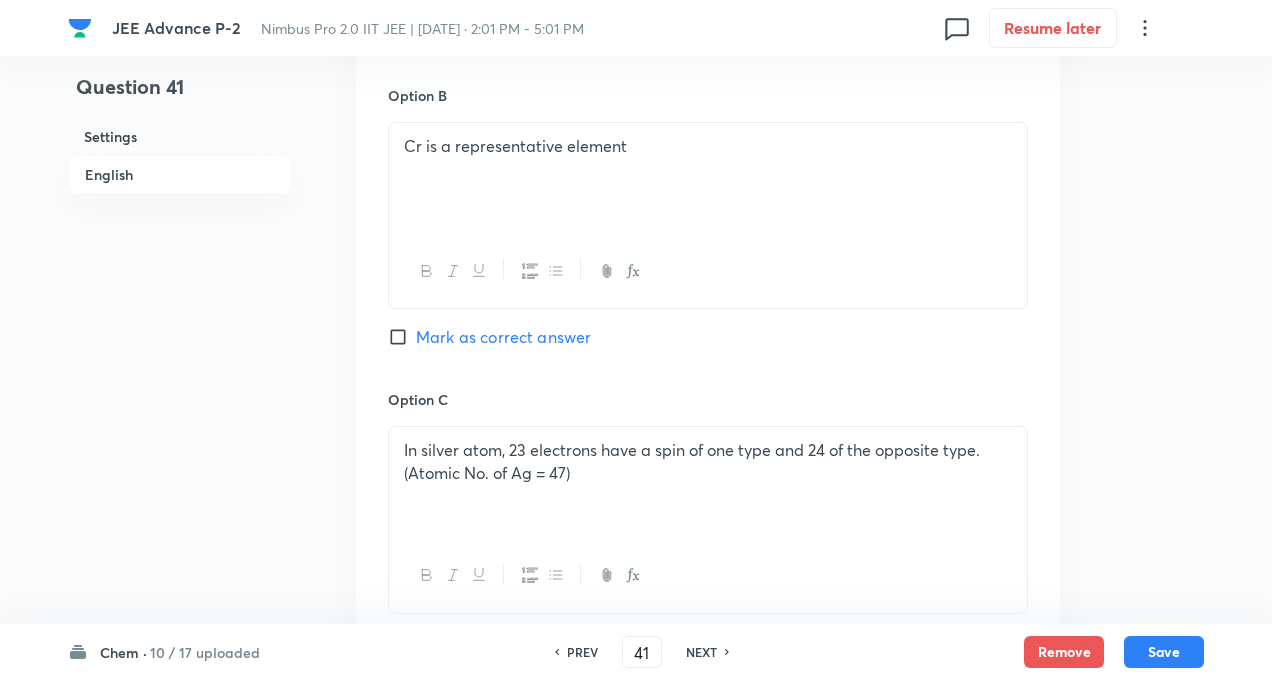 scroll, scrollTop: 1229, scrollLeft: 0, axis: vertical 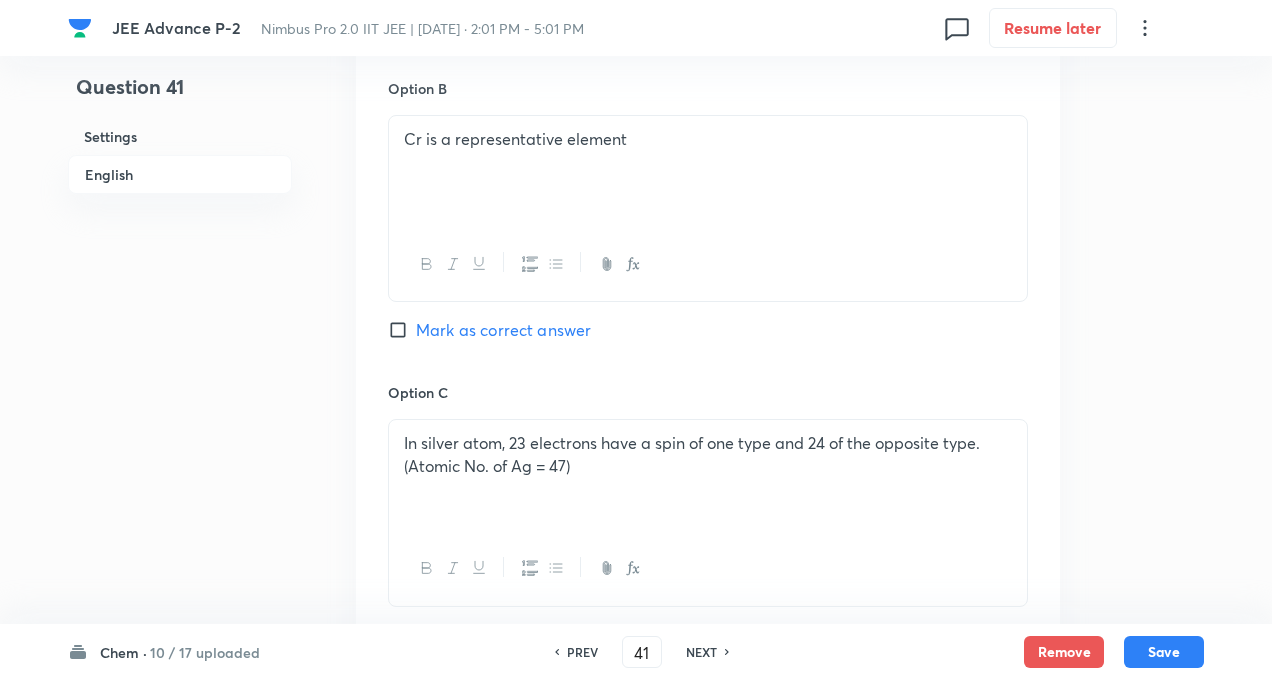 click on "Mark as correct answer" at bounding box center [402, 330] 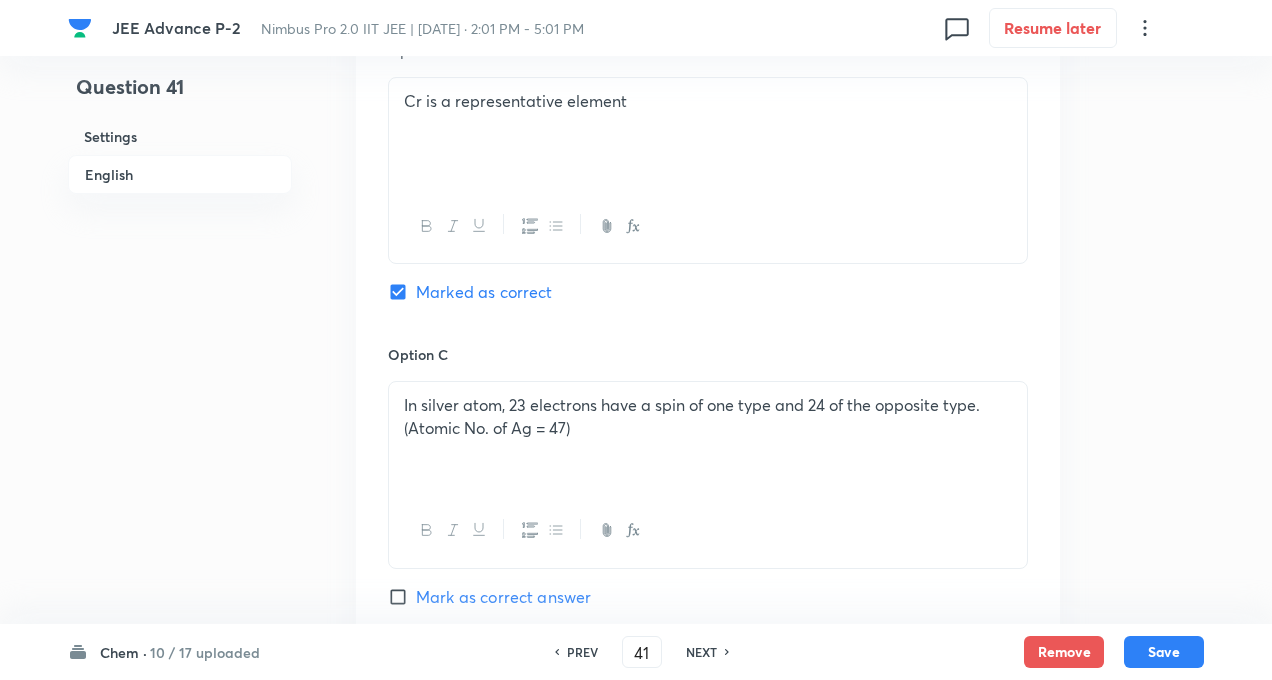 click on "Question 41 Settings English Settings Type Multiple choice correct 4 options + 4 marks - 2 marks x1 mark Edit Concept Chemistry Inorganic Chemistry Periodic Table Ionisation Energy Edit Additional details Easy Fact Not from PYQ paper No equation Edit In English Question Which of the following statement (s) is (are) correct ? Option A The electronic configuration of Cr is [Ar] 3d 4  4s 2 .(Atomic No. of Cr = 24) Marked as correct Option B Cr is a representative element Marked as correct Option C In silver atom, 23 electrons have a spin of one type and 24 of the opposite type. (Atomic No. of Ag = 47) [PERSON_NAME] as correct answer Option D All are correct  [PERSON_NAME] as correct answer Solution" at bounding box center [636, 187] 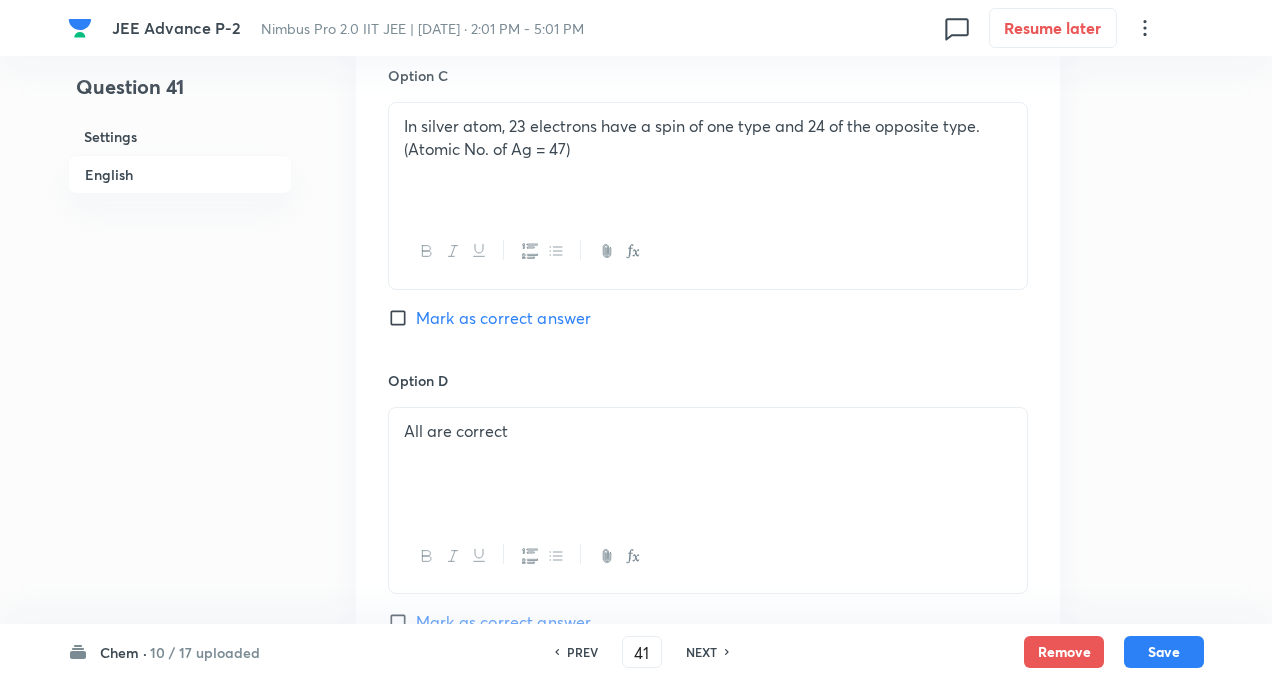 scroll, scrollTop: 1549, scrollLeft: 0, axis: vertical 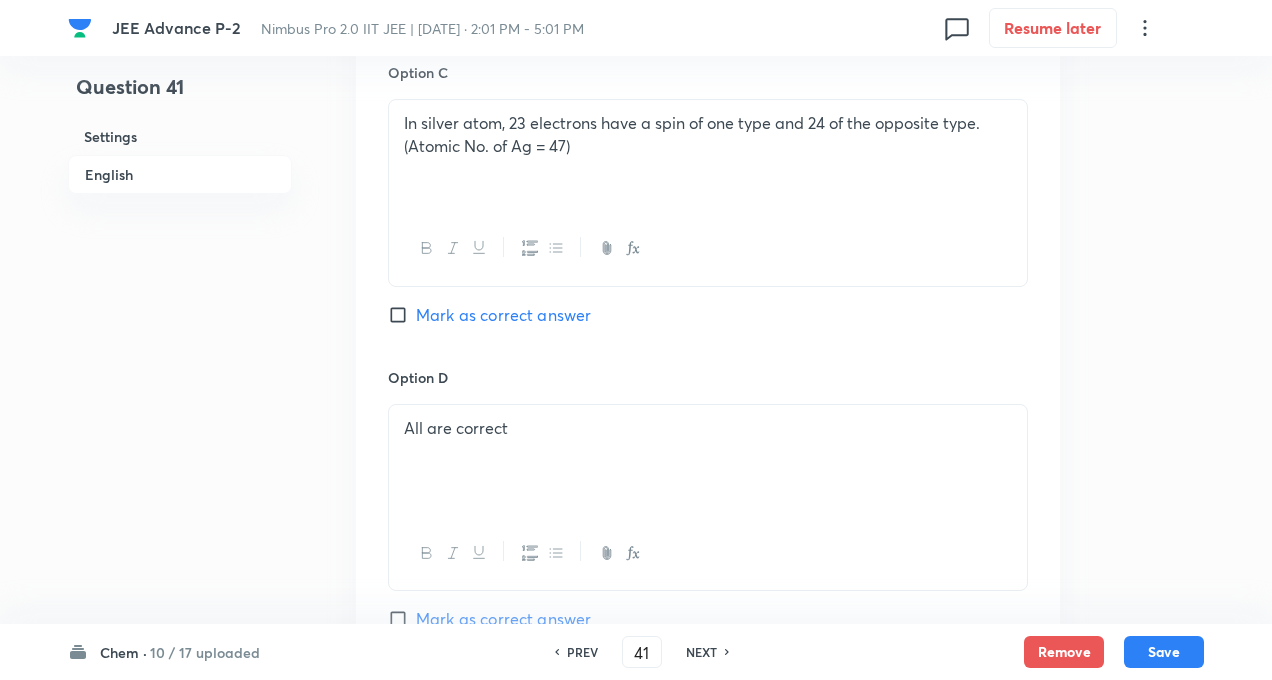 click on "Mark as correct answer" at bounding box center [402, 315] 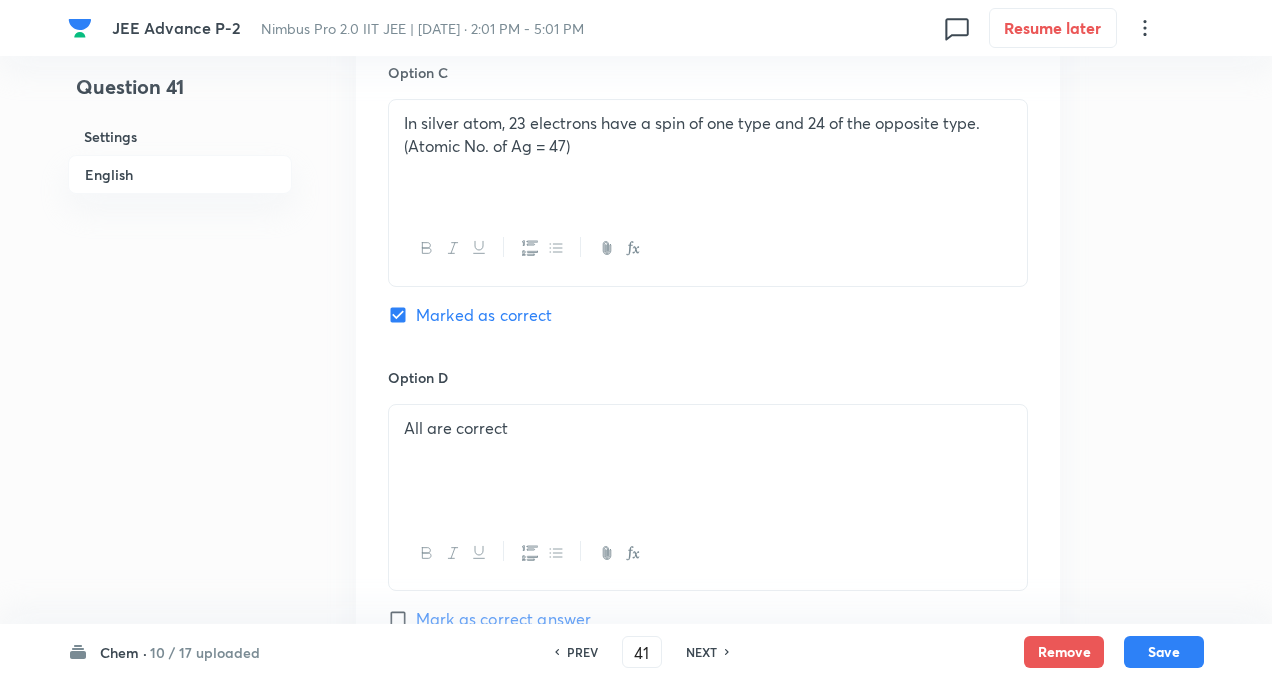click on "Question 41 Settings English Settings Type Multiple choice correct 4 options + 4 marks - 2 marks x1 mark Edit Concept Chemistry Inorganic Chemistry Periodic Table Ionisation Energy Edit Additional details Easy Fact Not from PYQ paper No equation Edit In English Question Which of the following statement (s) is (are) correct ? Option A The electronic configuration of Cr is [Ar] 3d 4  4s 2 .(Atomic No. of Cr = 24) Marked as correct Option B Cr is a representative element Marked as correct Option C In silver atom, 23 electrons have a spin of one type and 24 of the opposite type. (Atomic No. of Ag = 47) Marked as correct Option D All are correct  Mark as correct answer Solution" at bounding box center (636, -95) 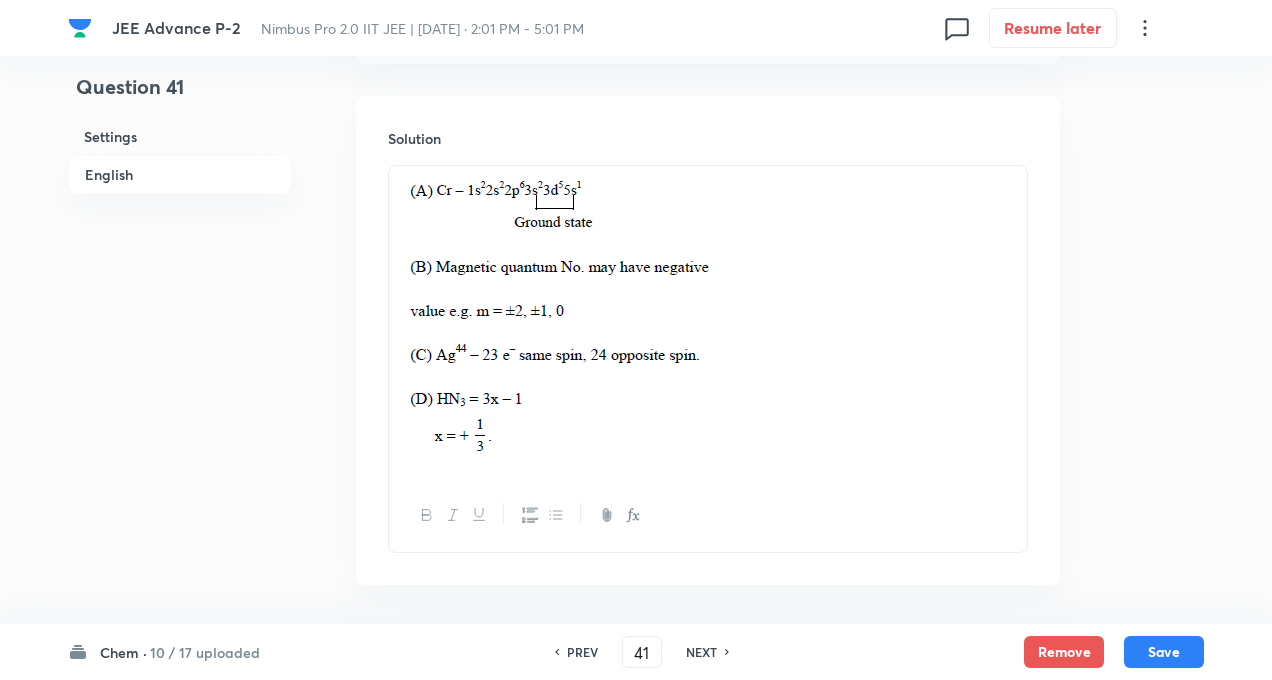scroll, scrollTop: 2229, scrollLeft: 0, axis: vertical 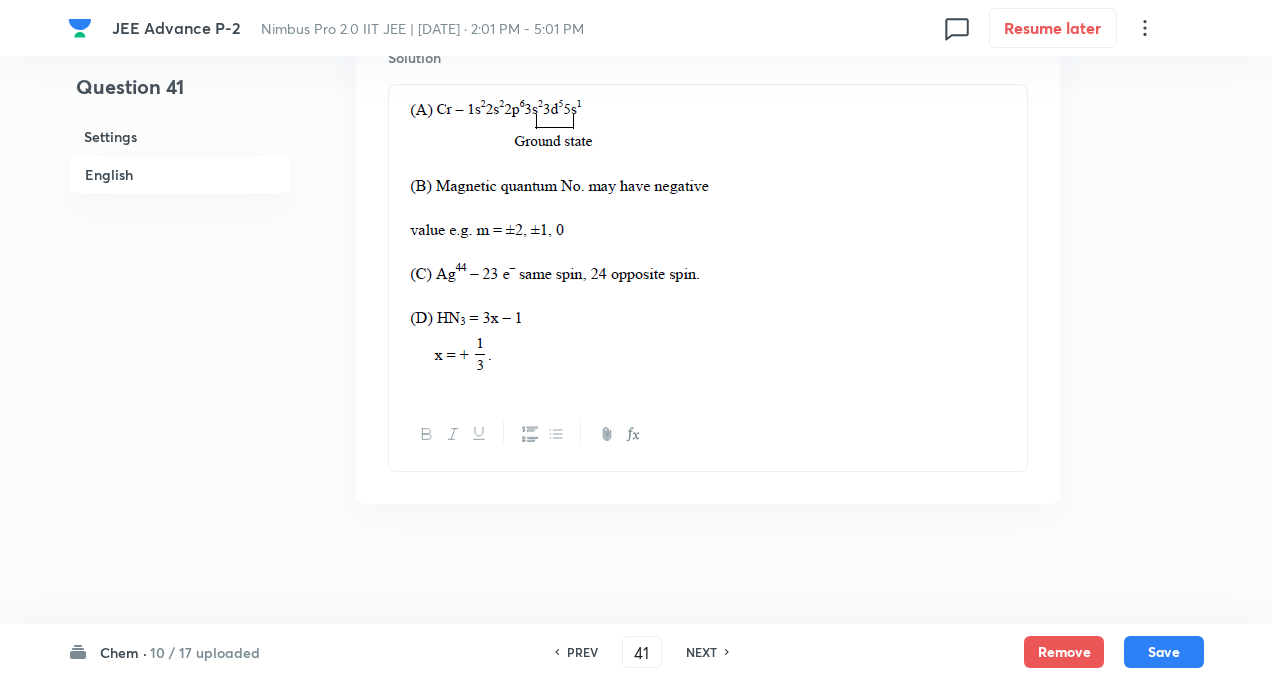 click on "Solution" at bounding box center [708, 259] 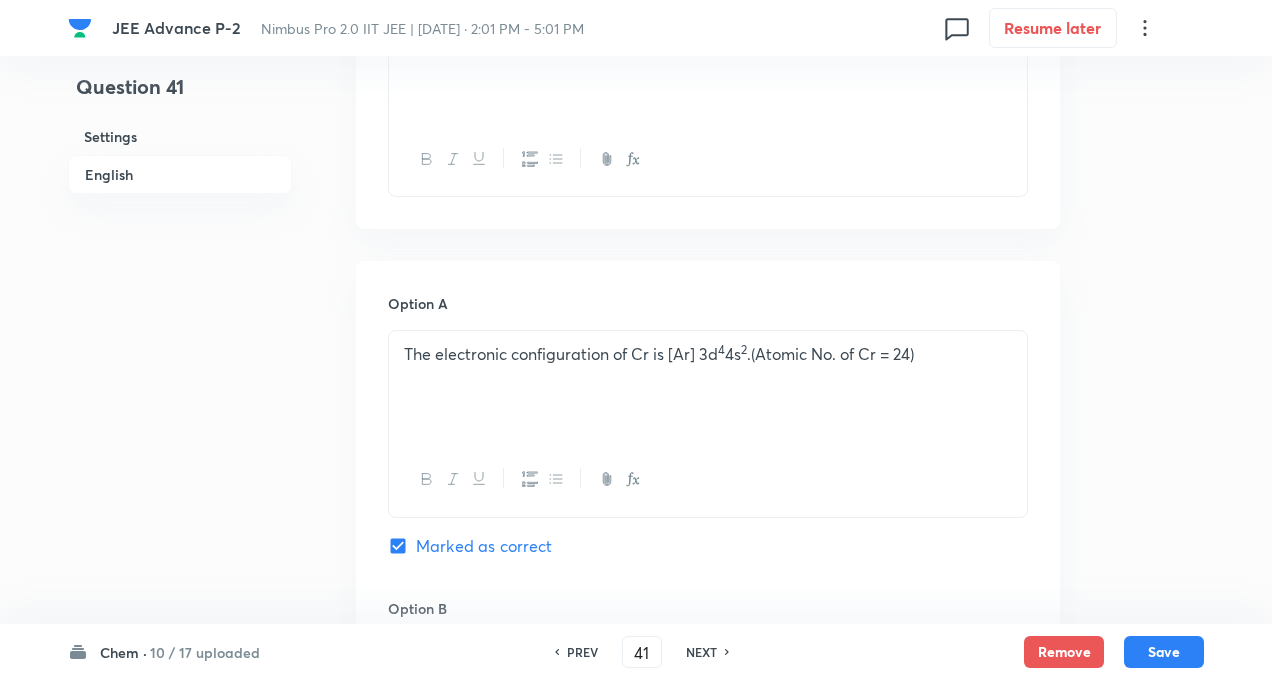 scroll, scrollTop: 589, scrollLeft: 0, axis: vertical 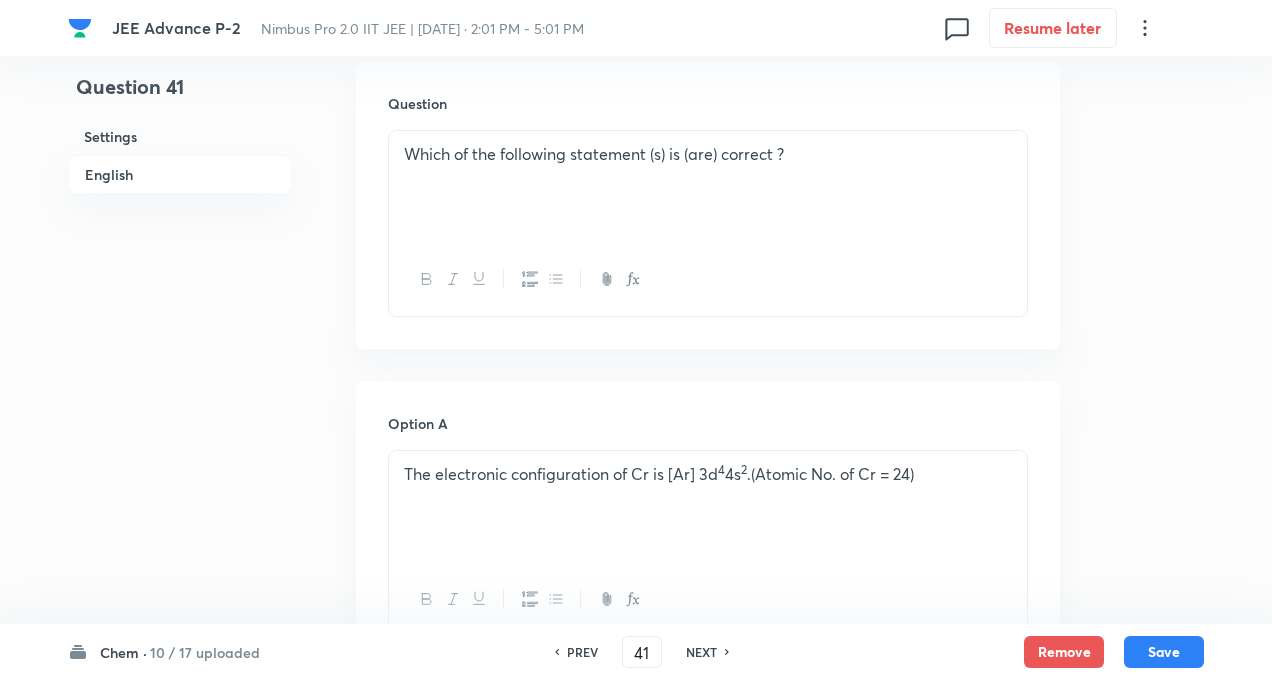 click on "PREV" at bounding box center [582, 652] 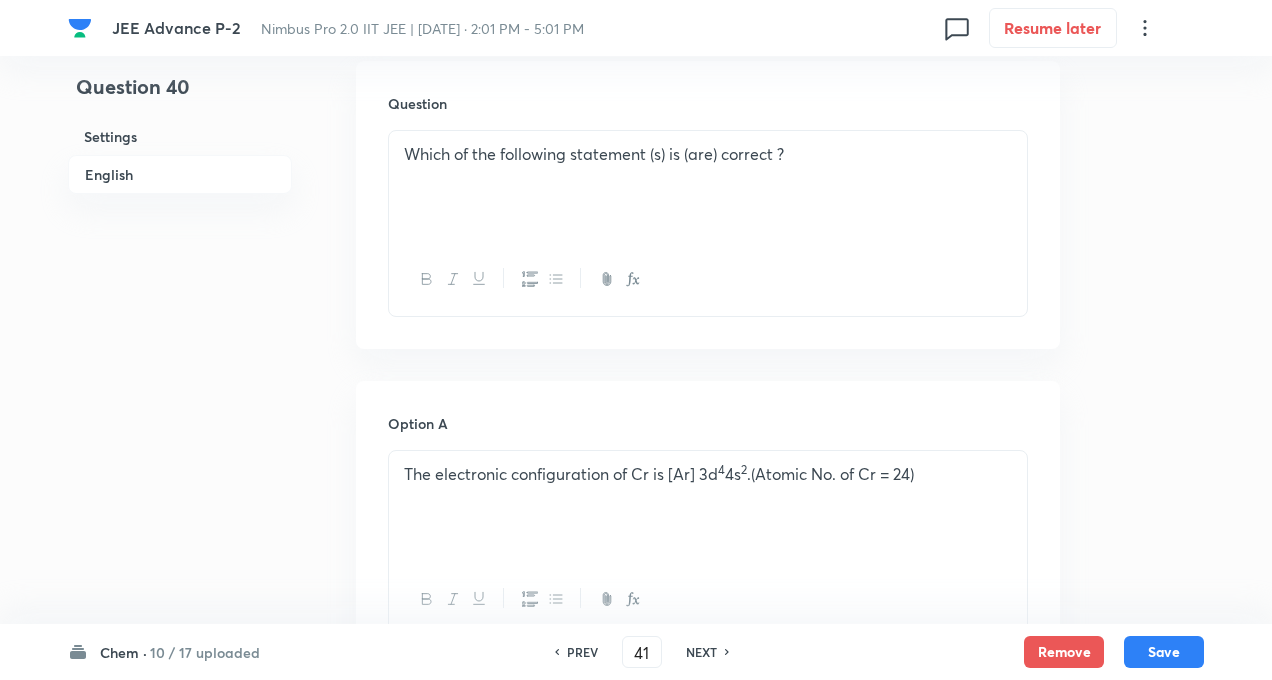 type on "40" 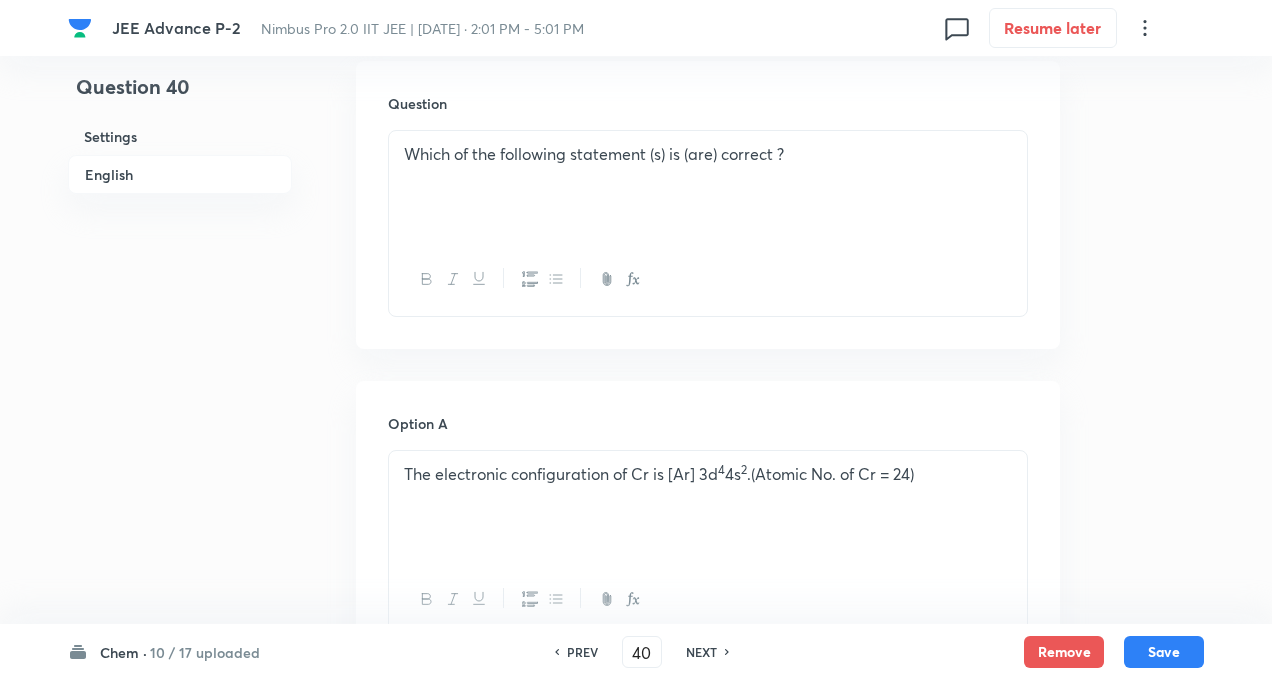 checkbox on "false" 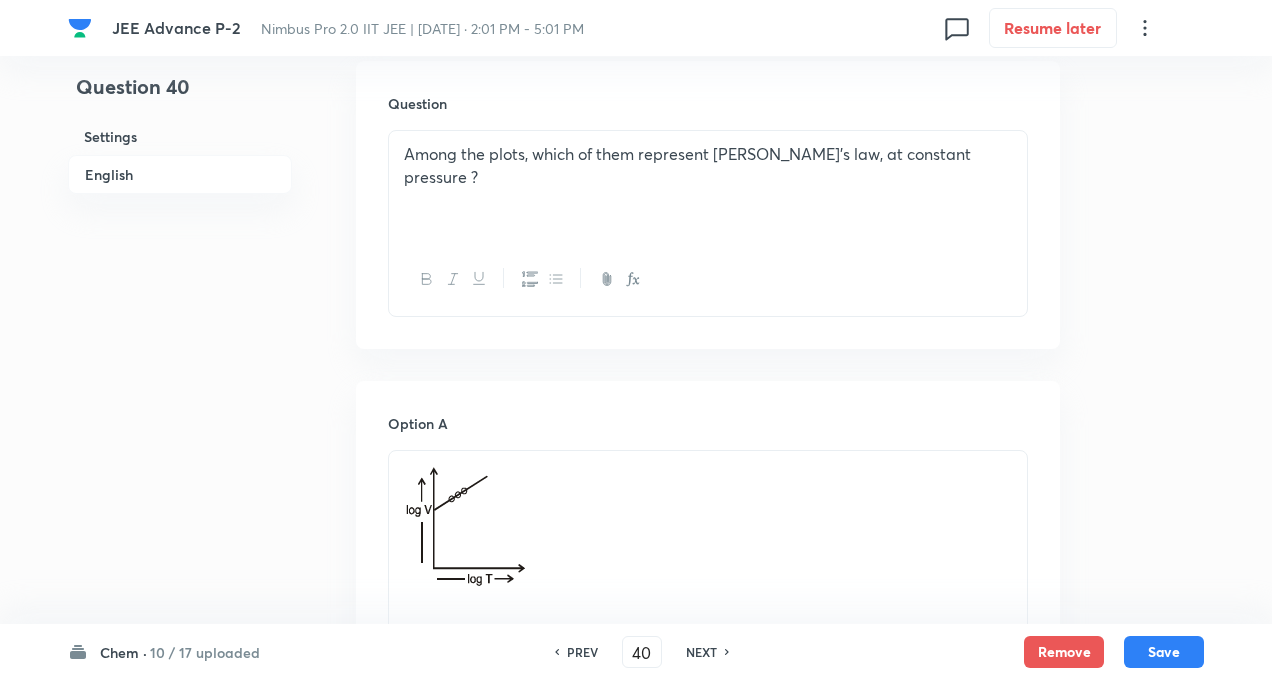 click on "PREV" at bounding box center (582, 652) 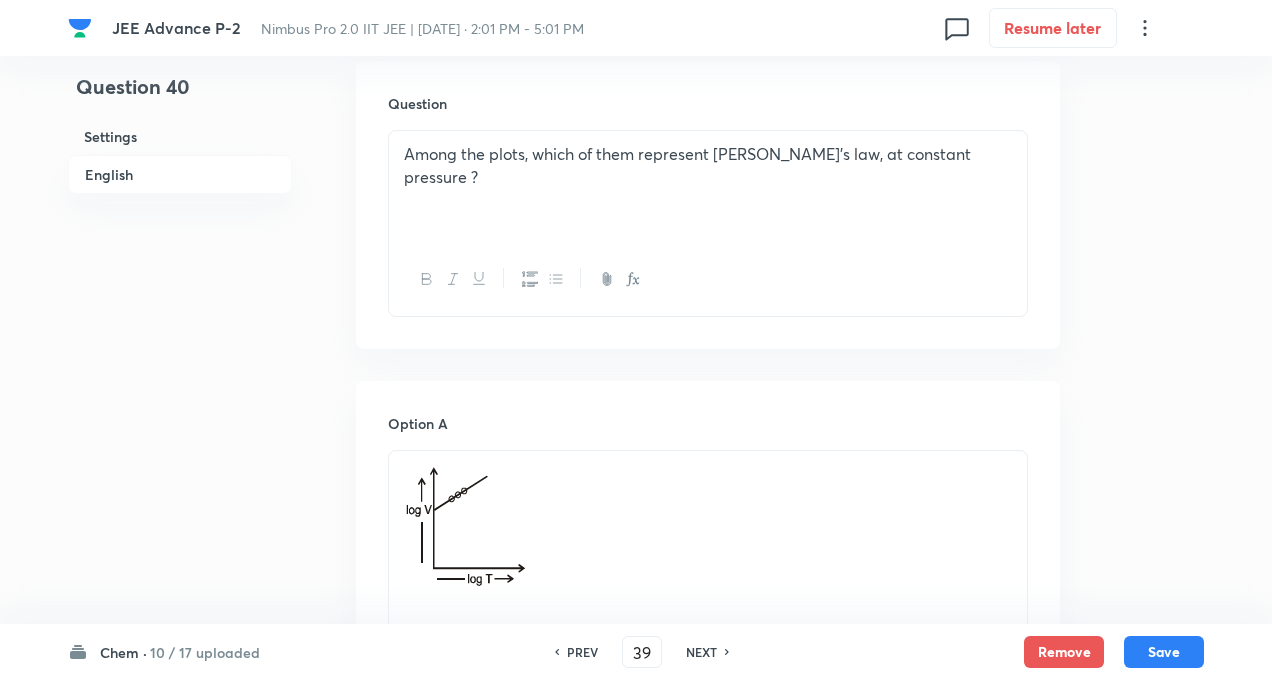 checkbox on "false" 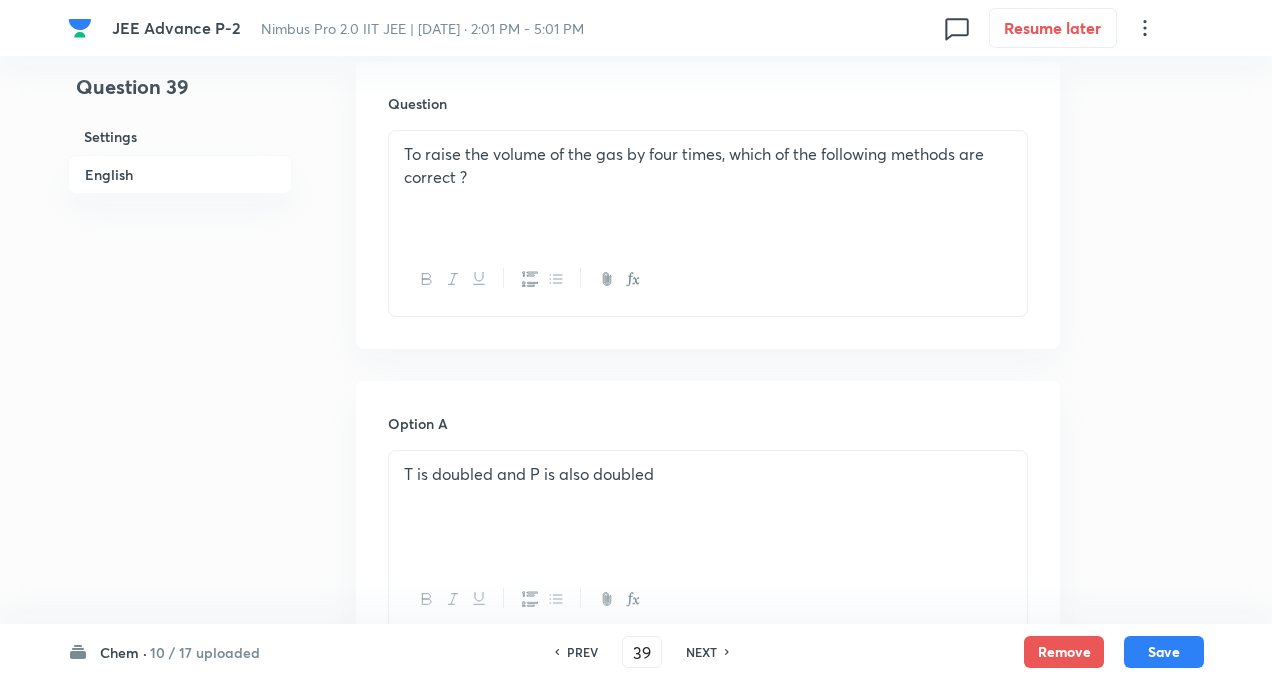 checkbox on "true" 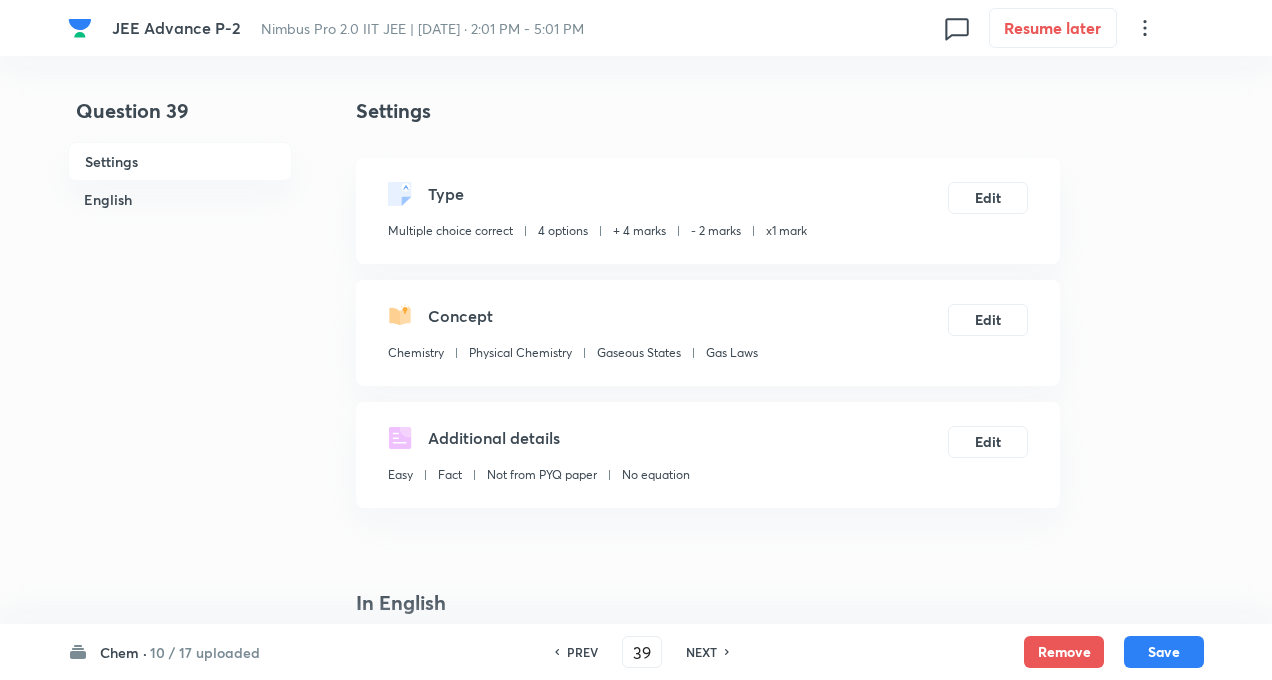 scroll, scrollTop: 40, scrollLeft: 0, axis: vertical 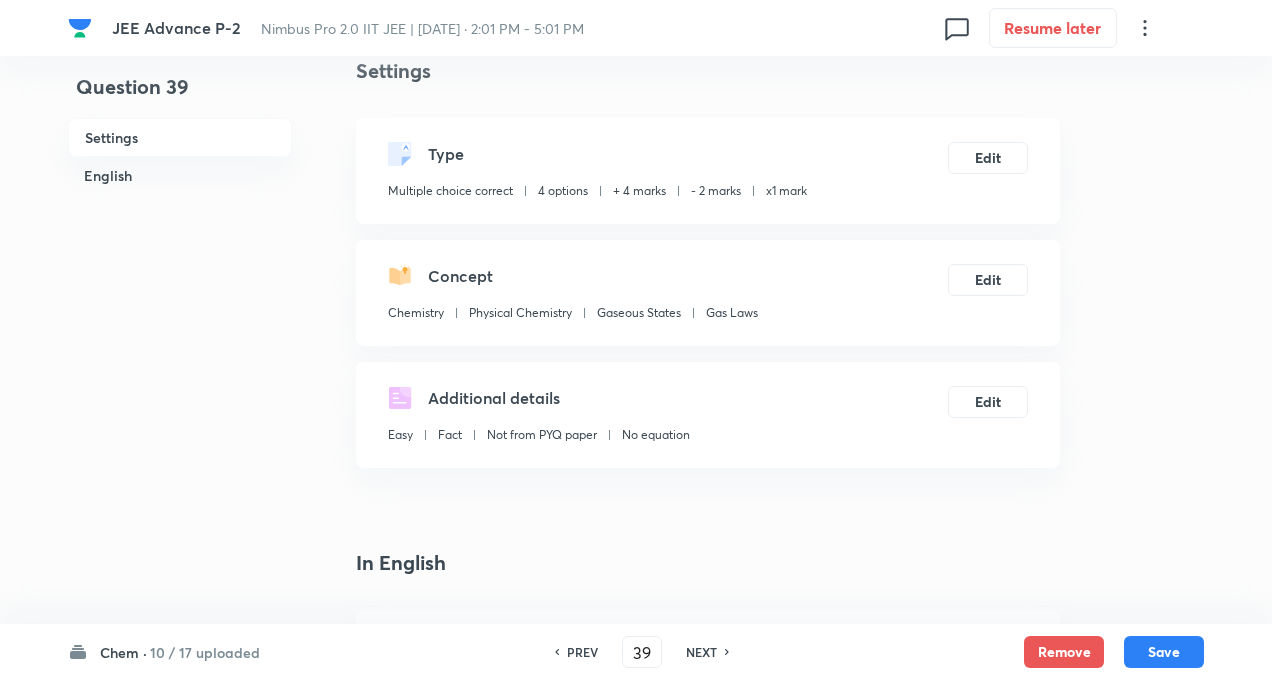 click on "NEXT" at bounding box center [701, 652] 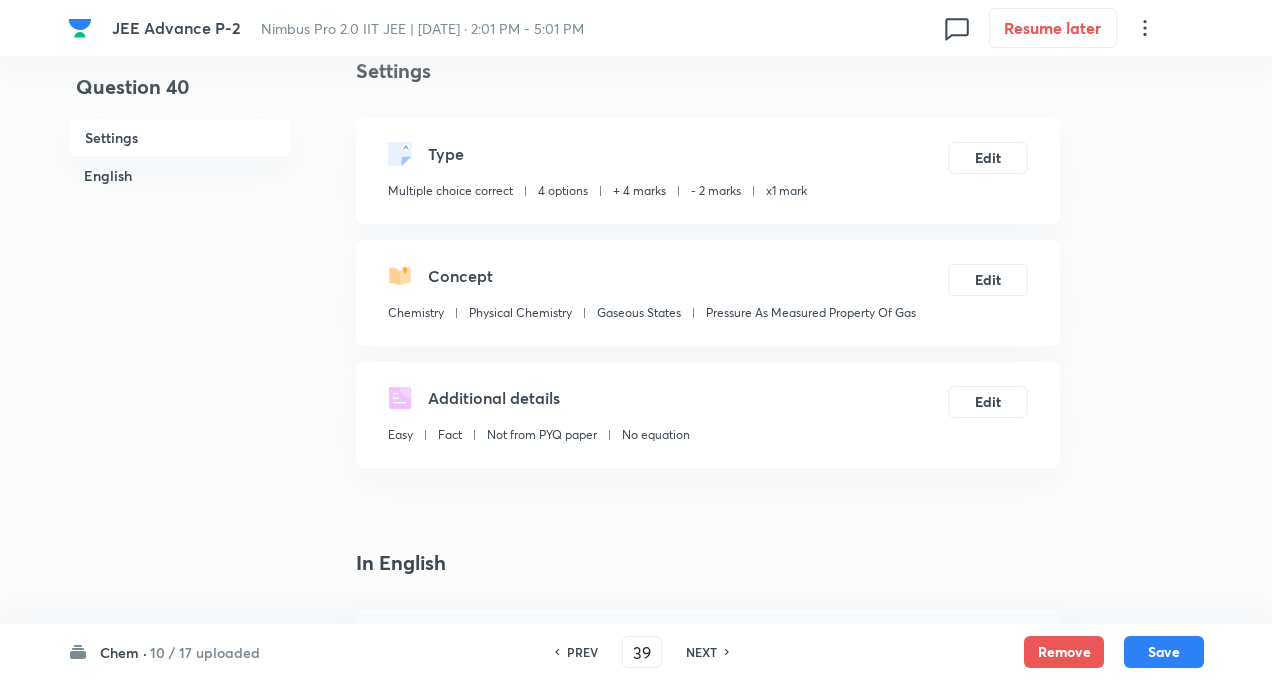 type on "40" 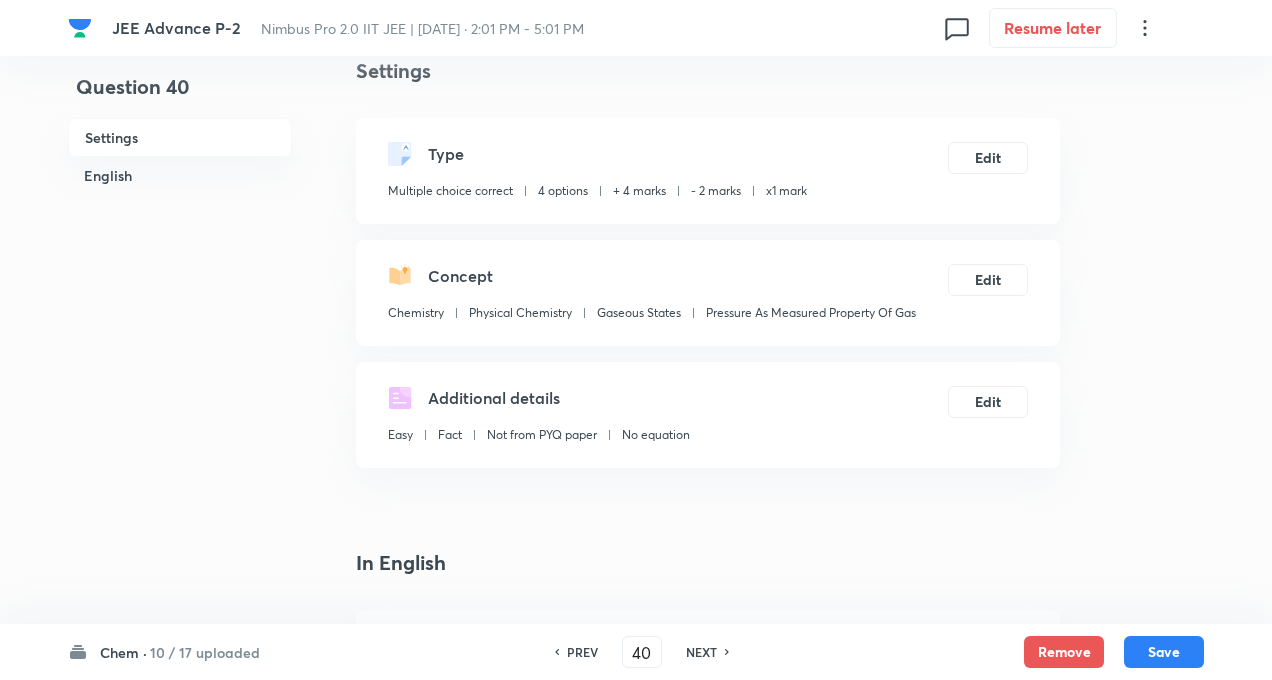 checkbox on "false" 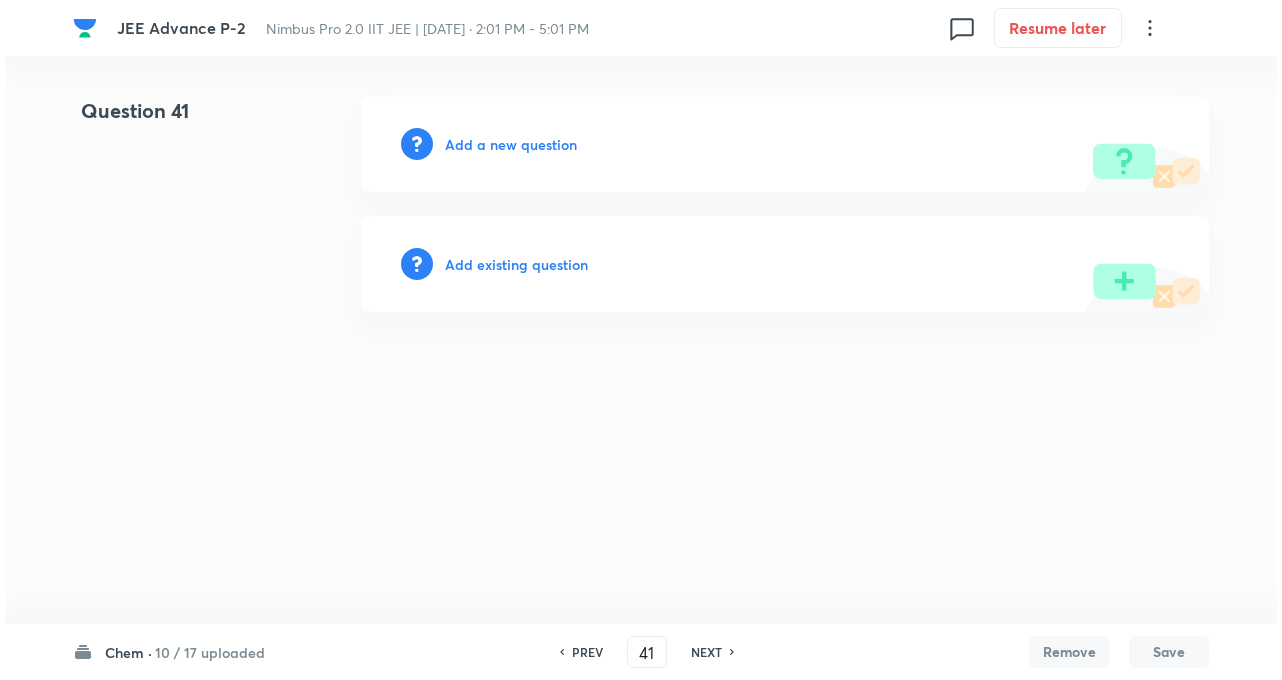 scroll, scrollTop: 0, scrollLeft: 0, axis: both 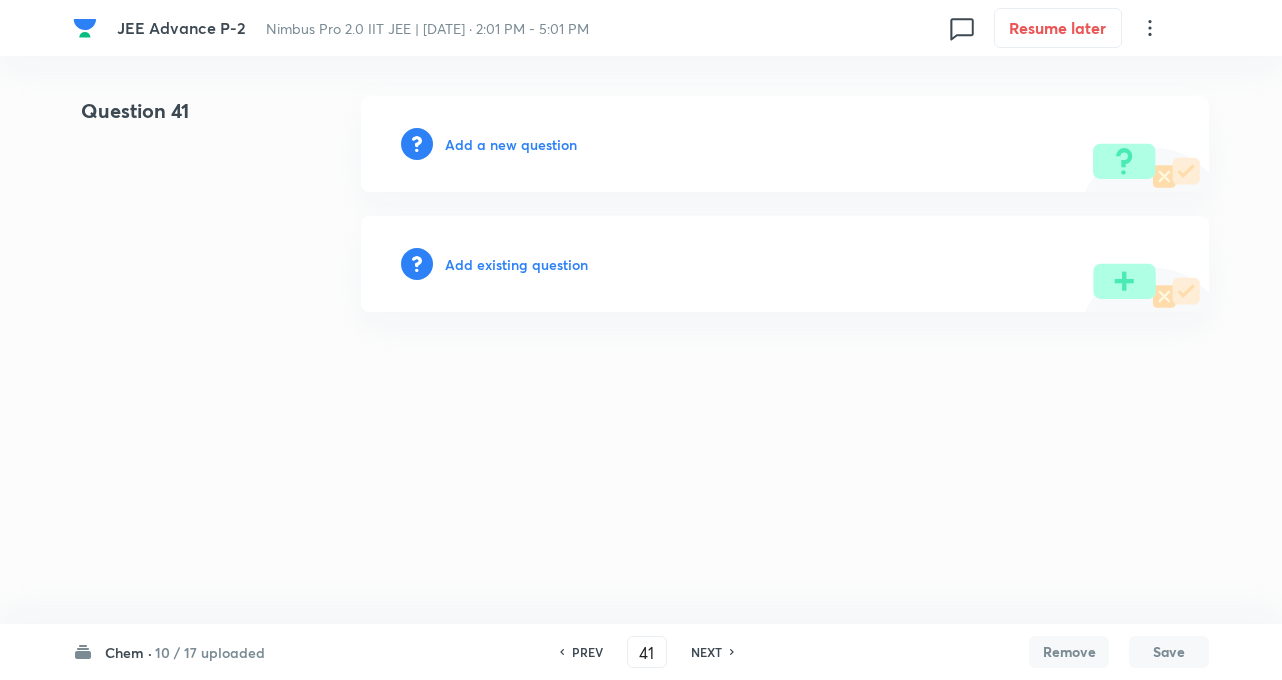 click on "PREV" at bounding box center (587, 652) 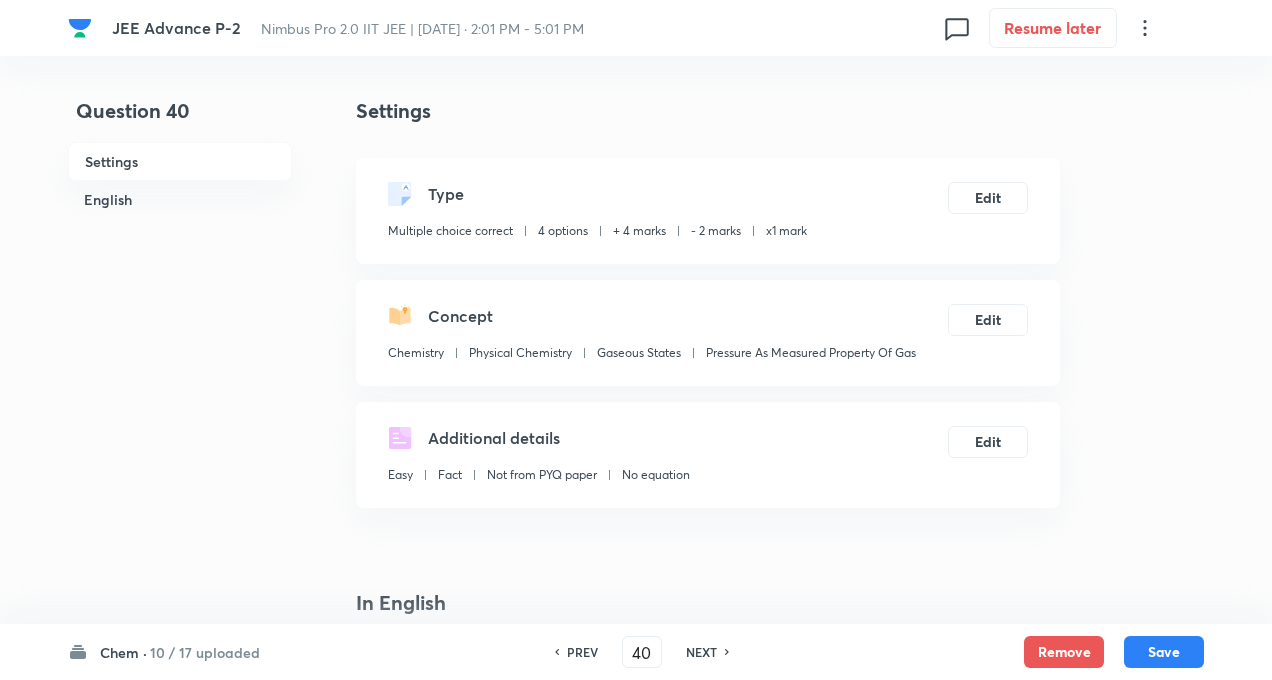 checkbox on "true" 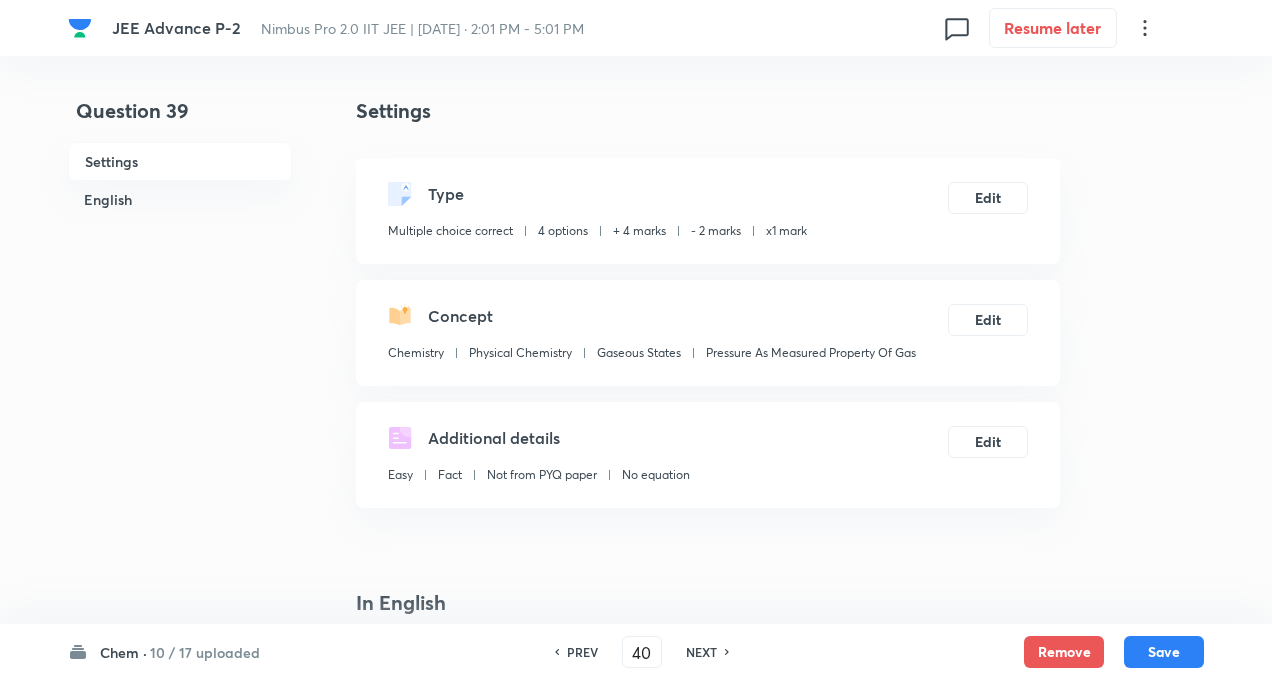 type on "39" 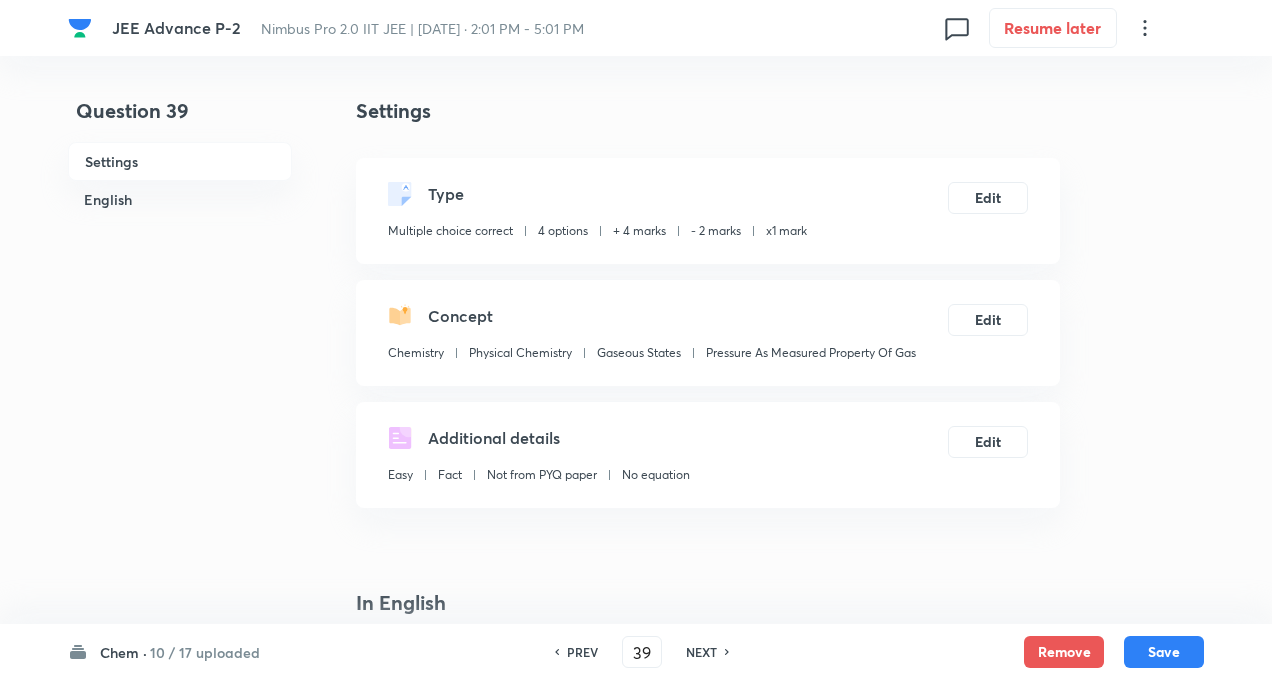 checkbox on "false" 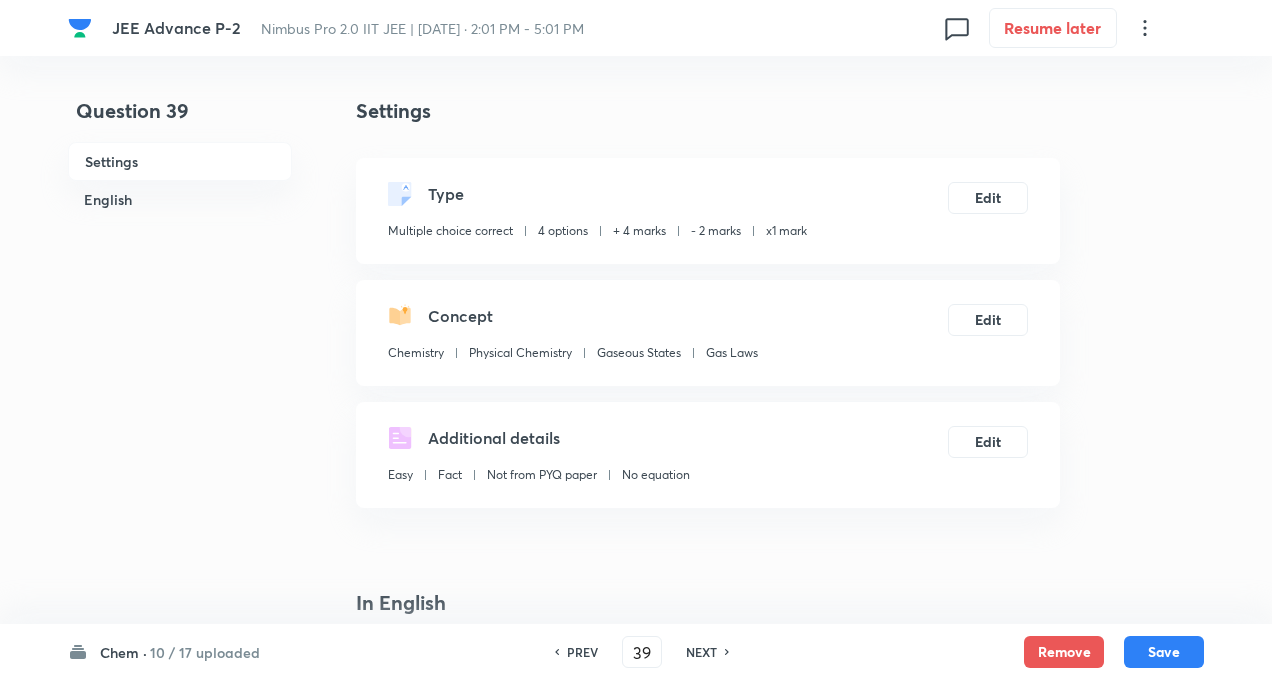 checkbox on "true" 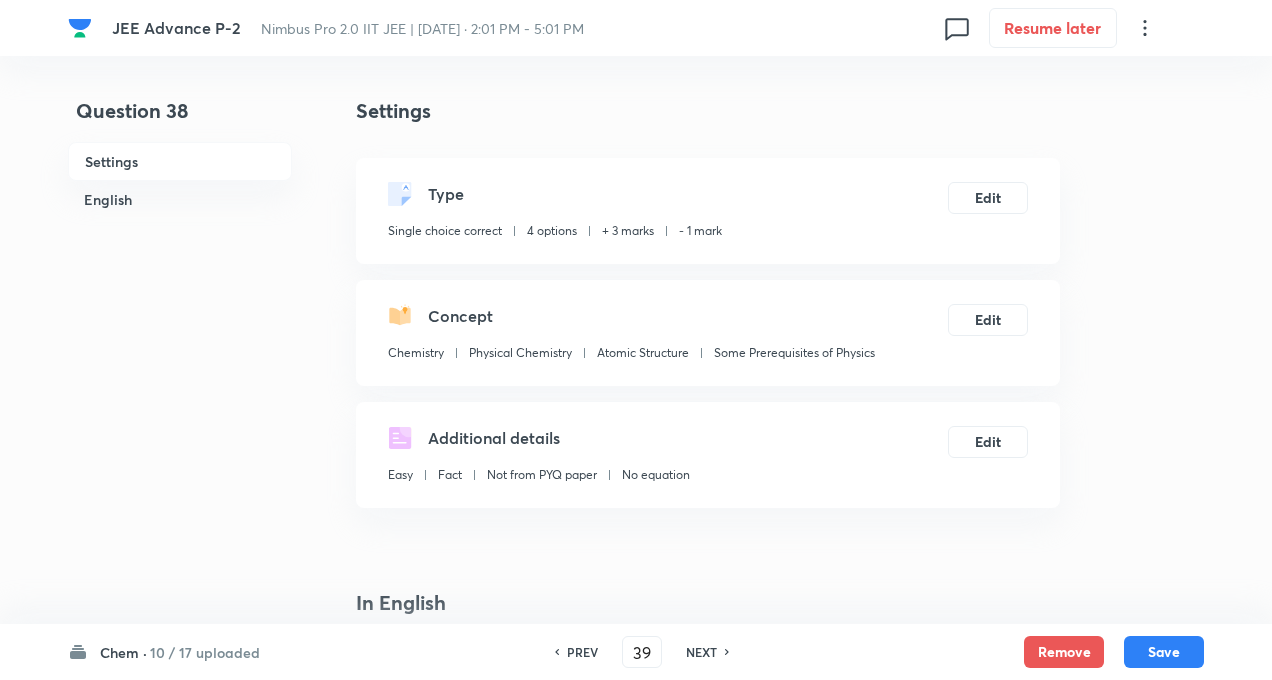 type on "38" 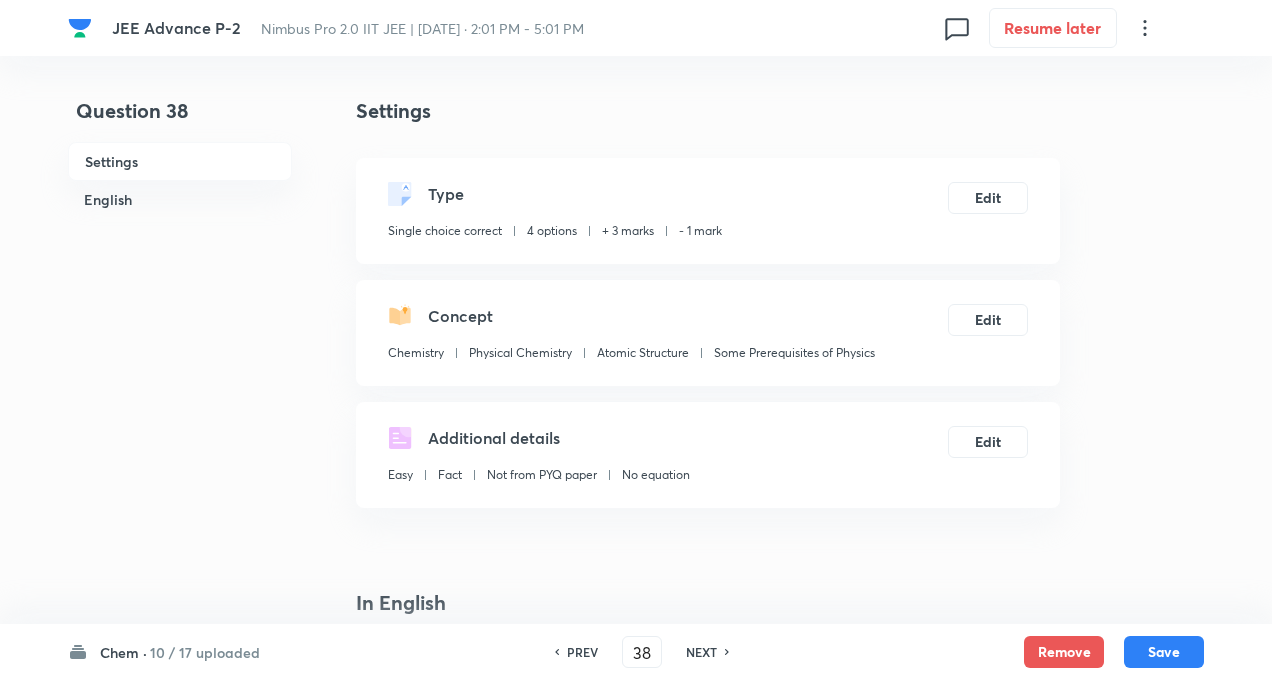 checkbox on "true" 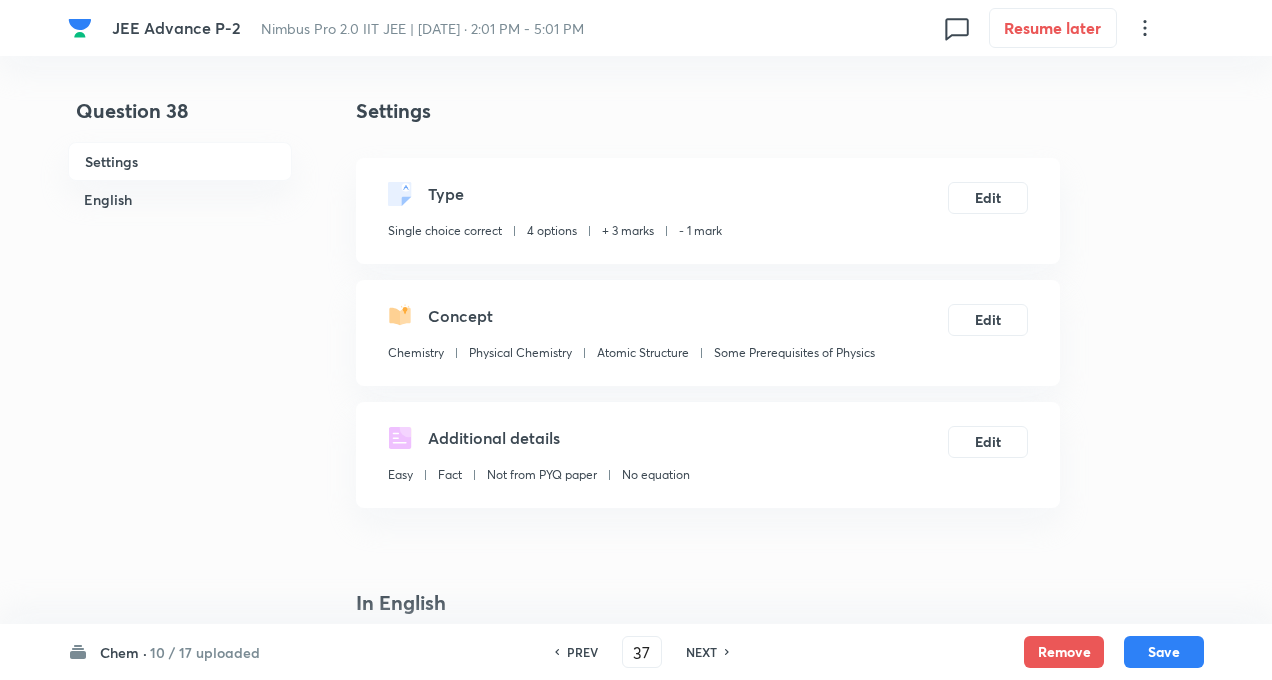 checkbox on "false" 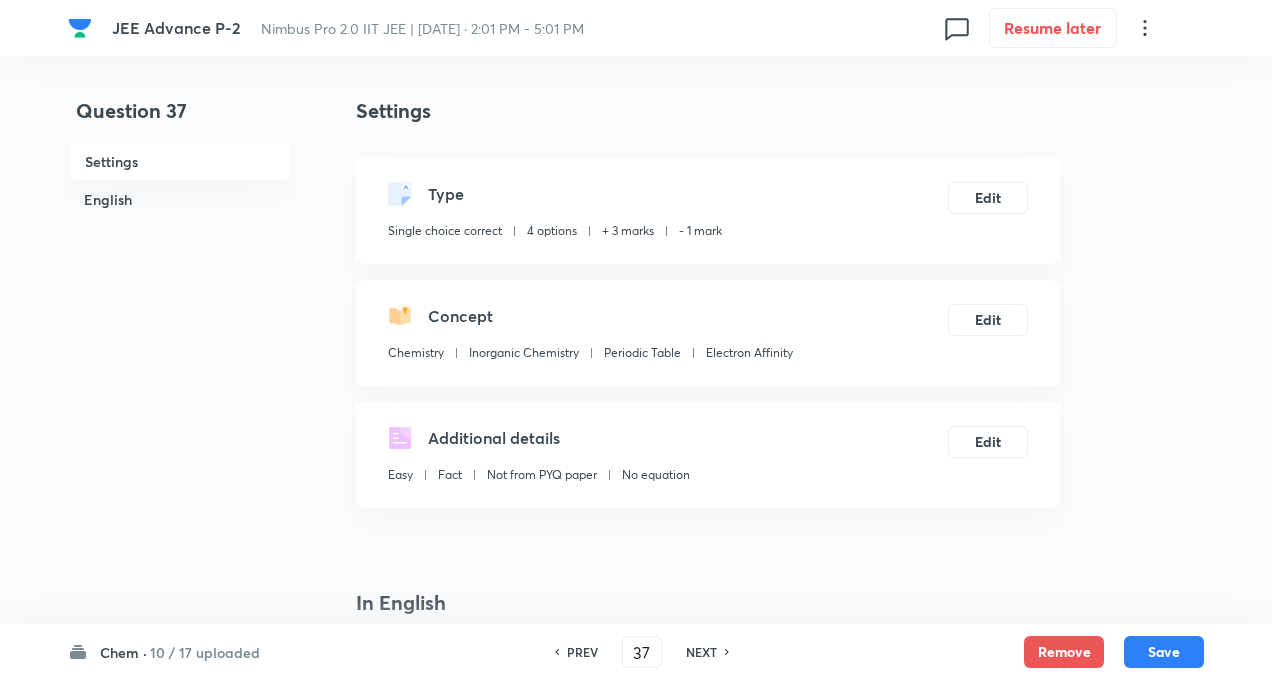 click on "PREV" at bounding box center (582, 652) 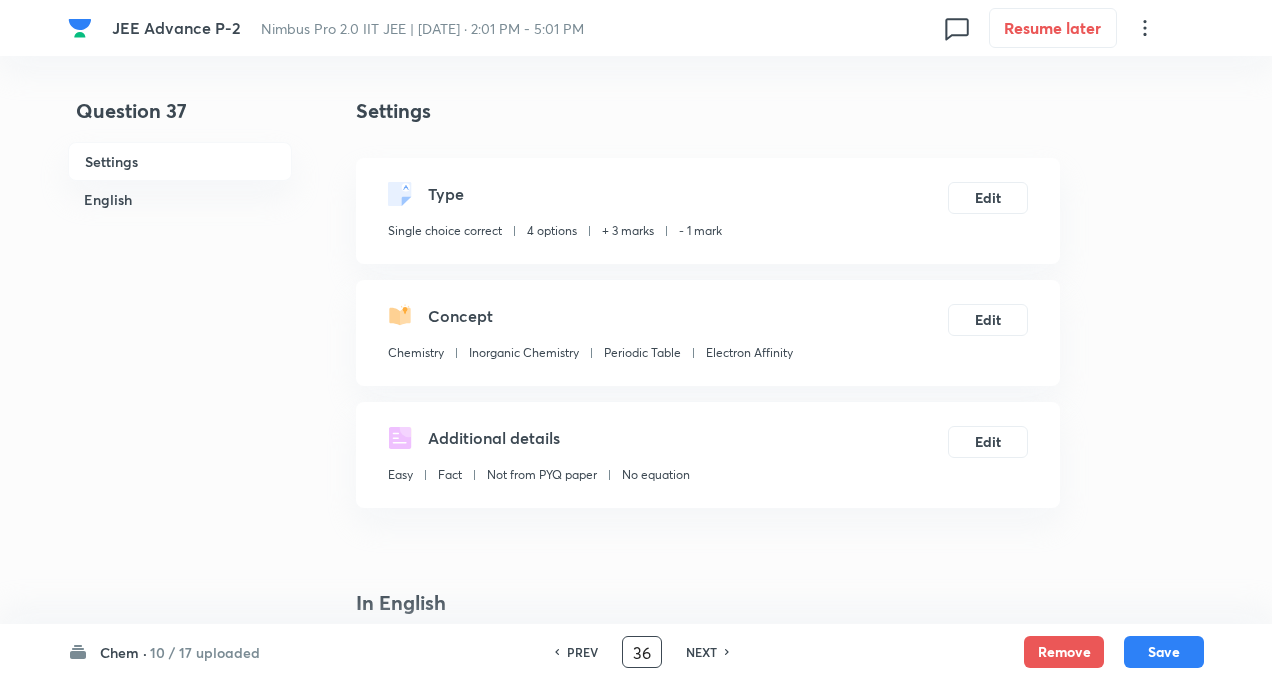 checkbox on "false" 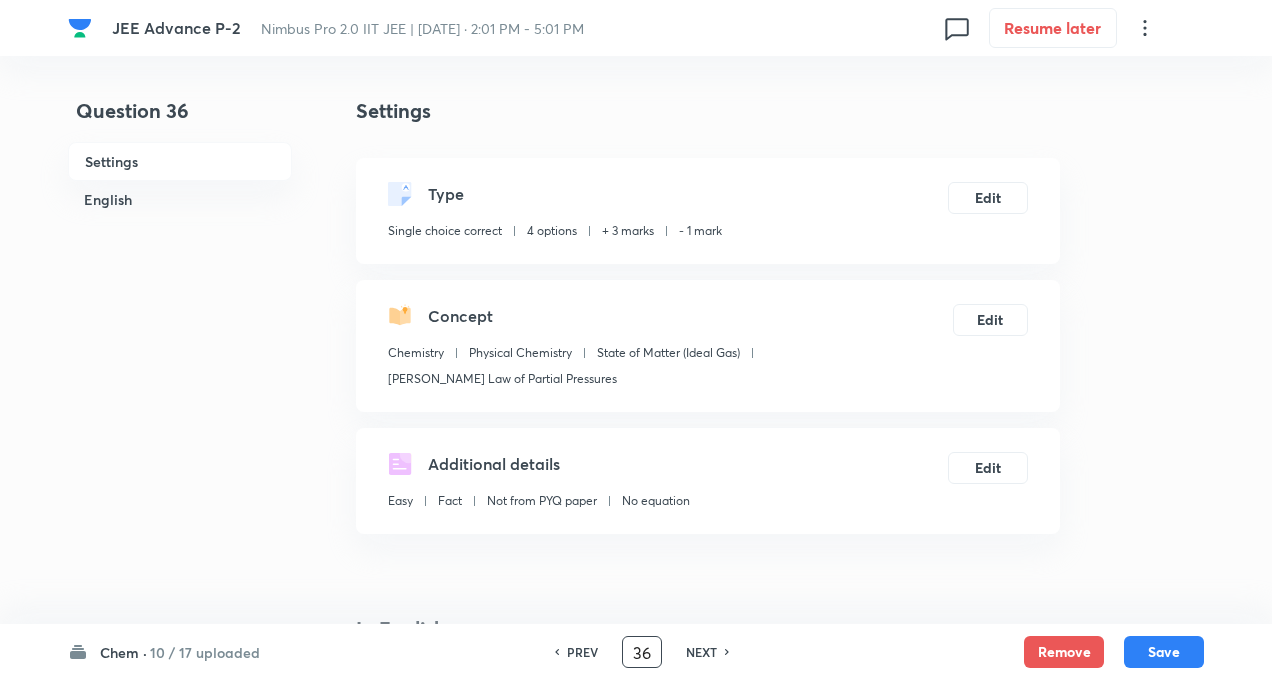 checkbox on "true" 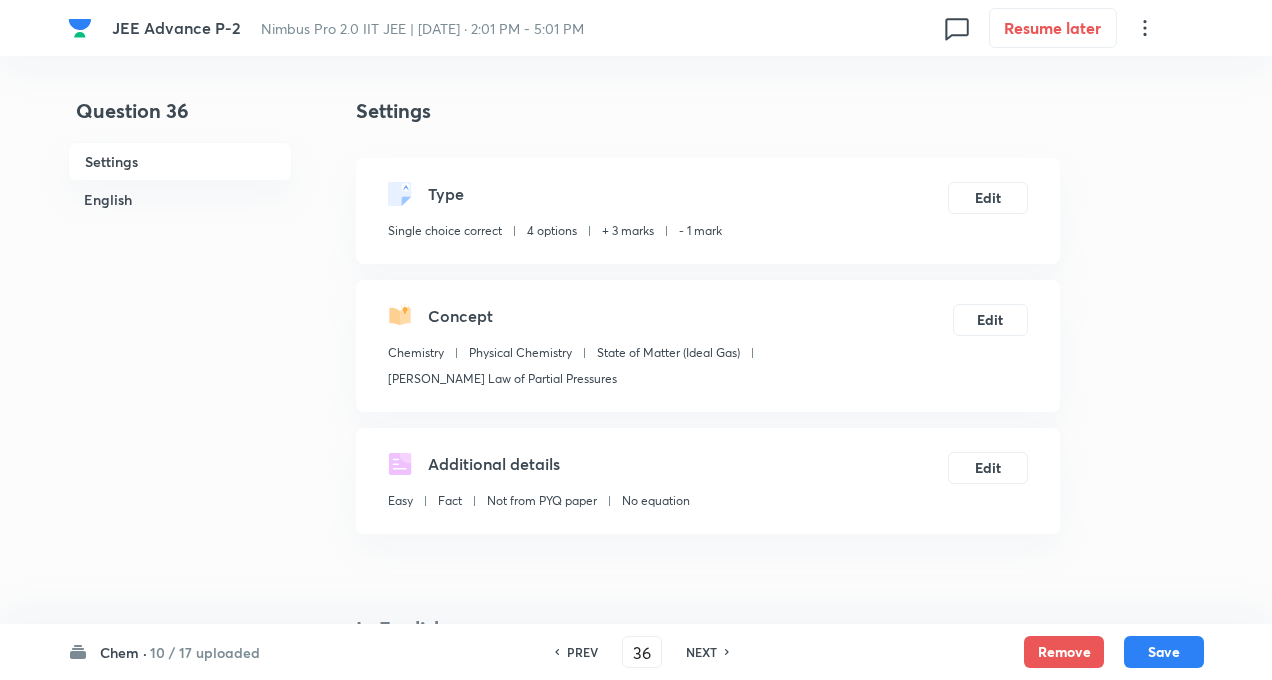 click on "NEXT" at bounding box center (701, 652) 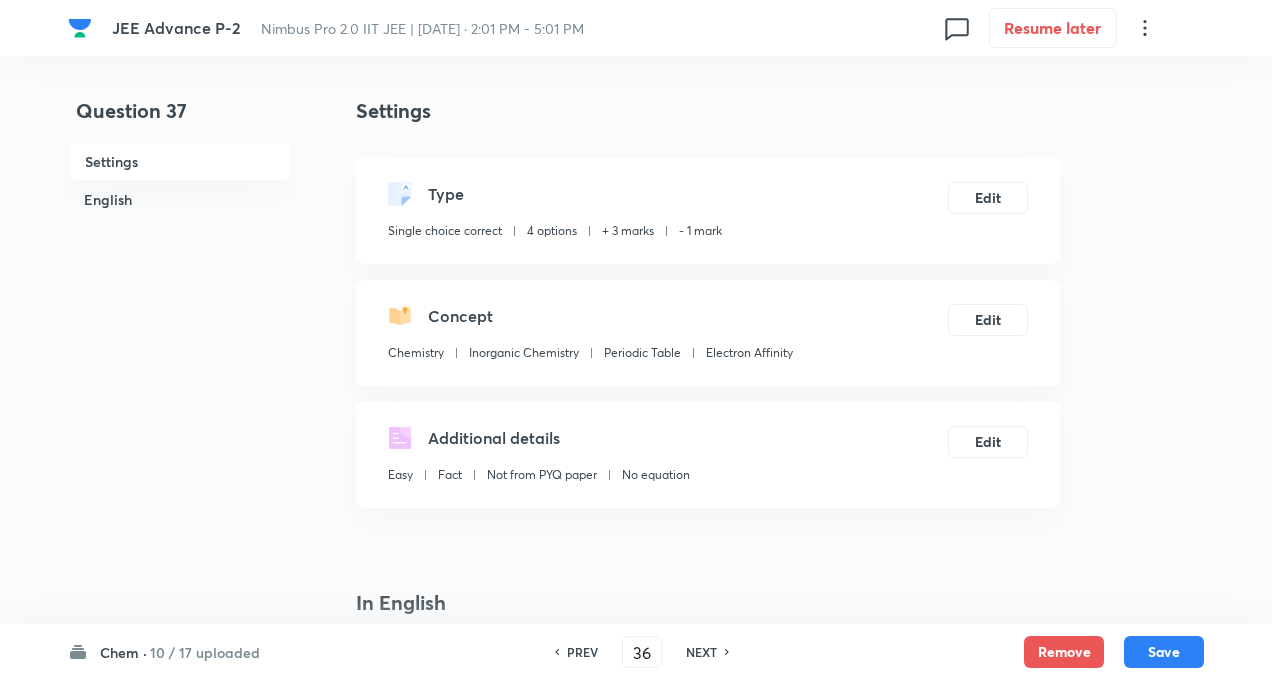 type on "37" 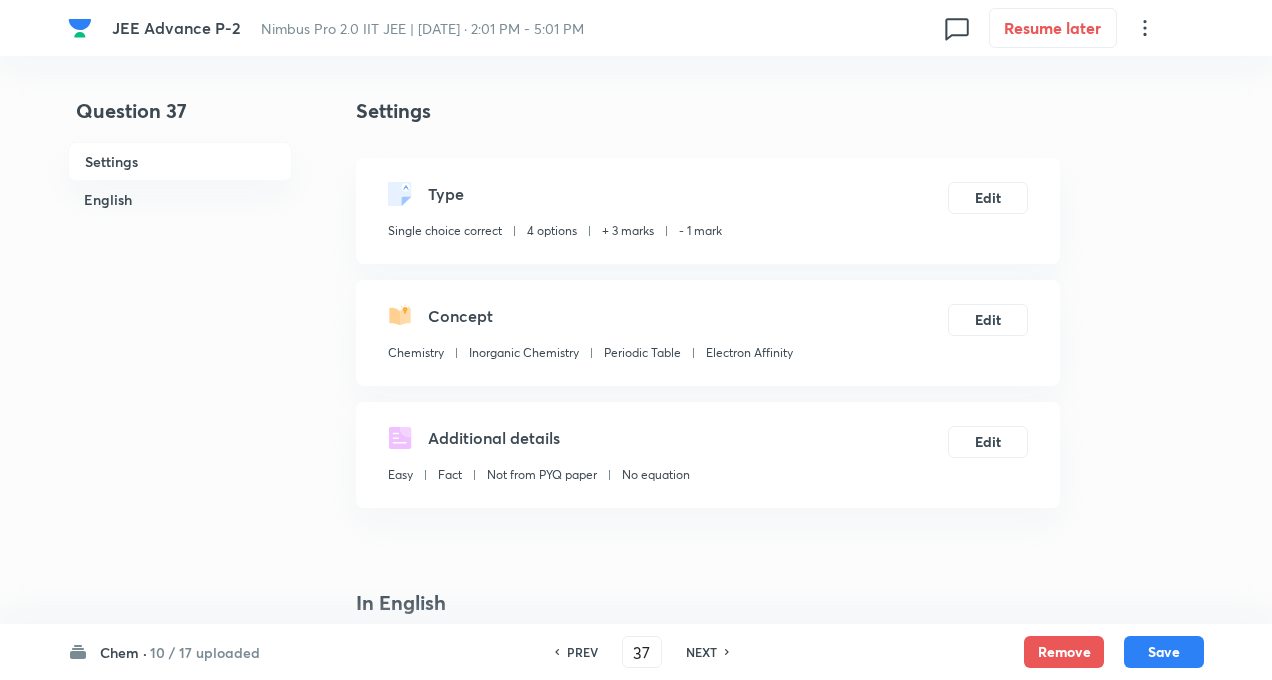 checkbox on "false" 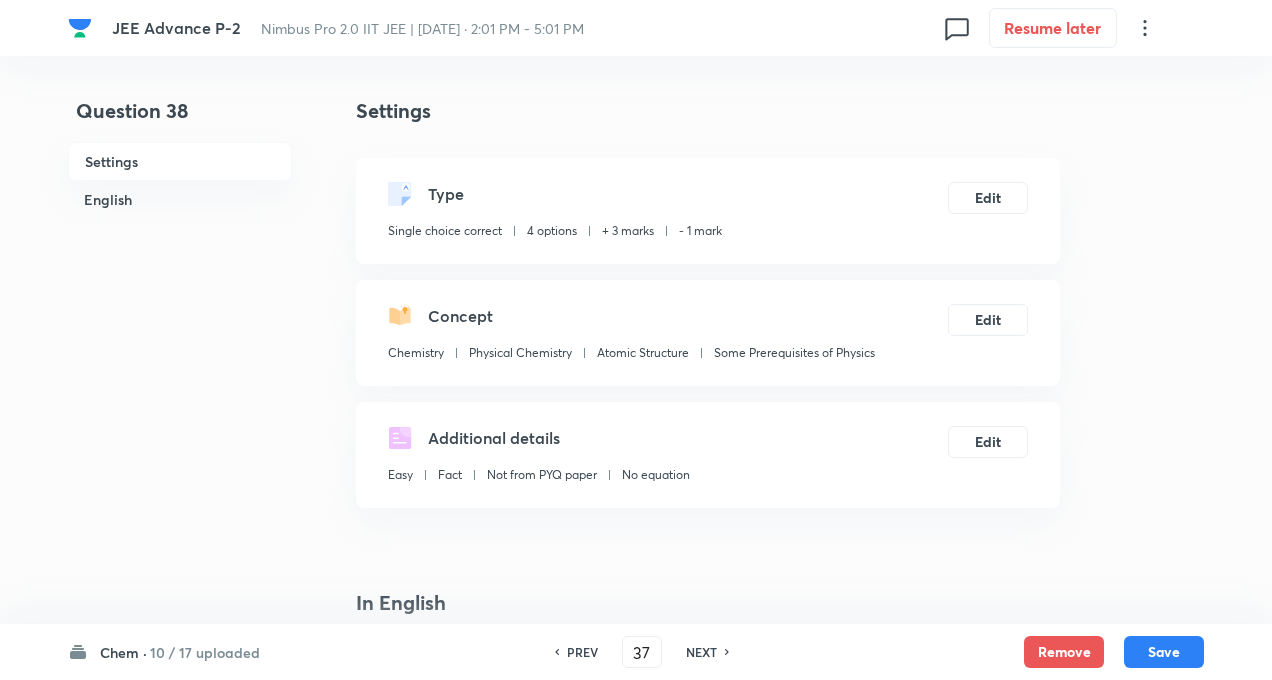 type on "38" 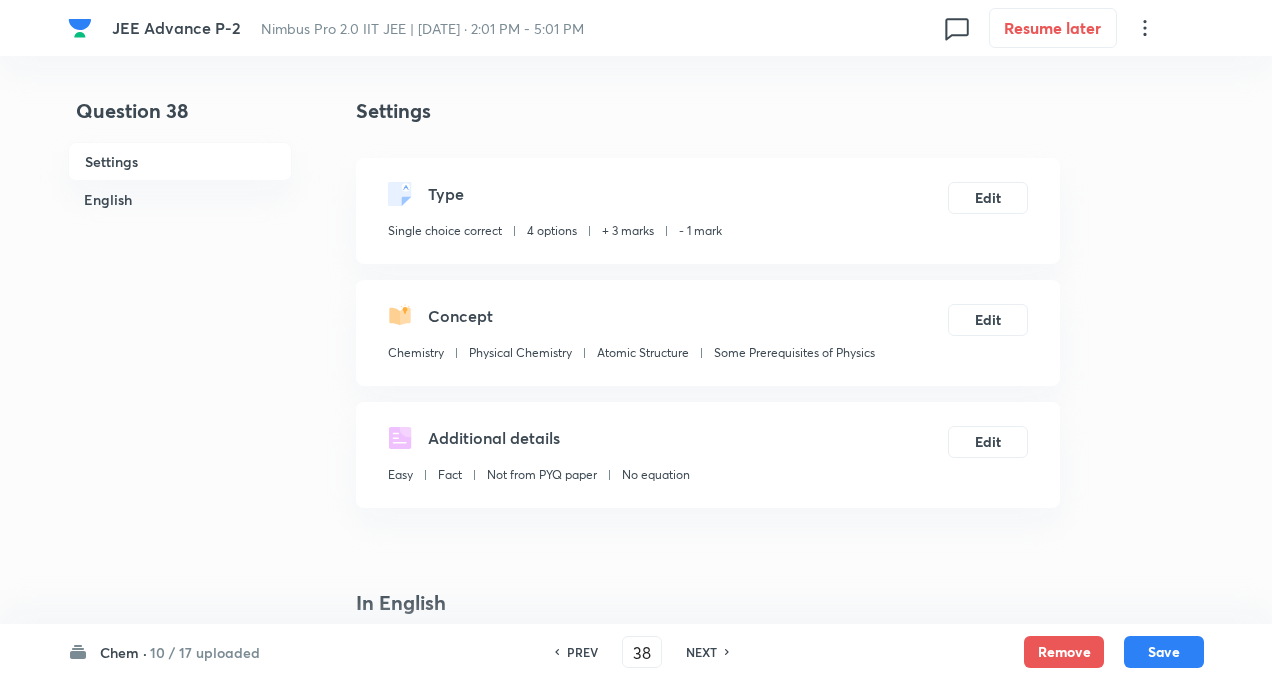 checkbox on "false" 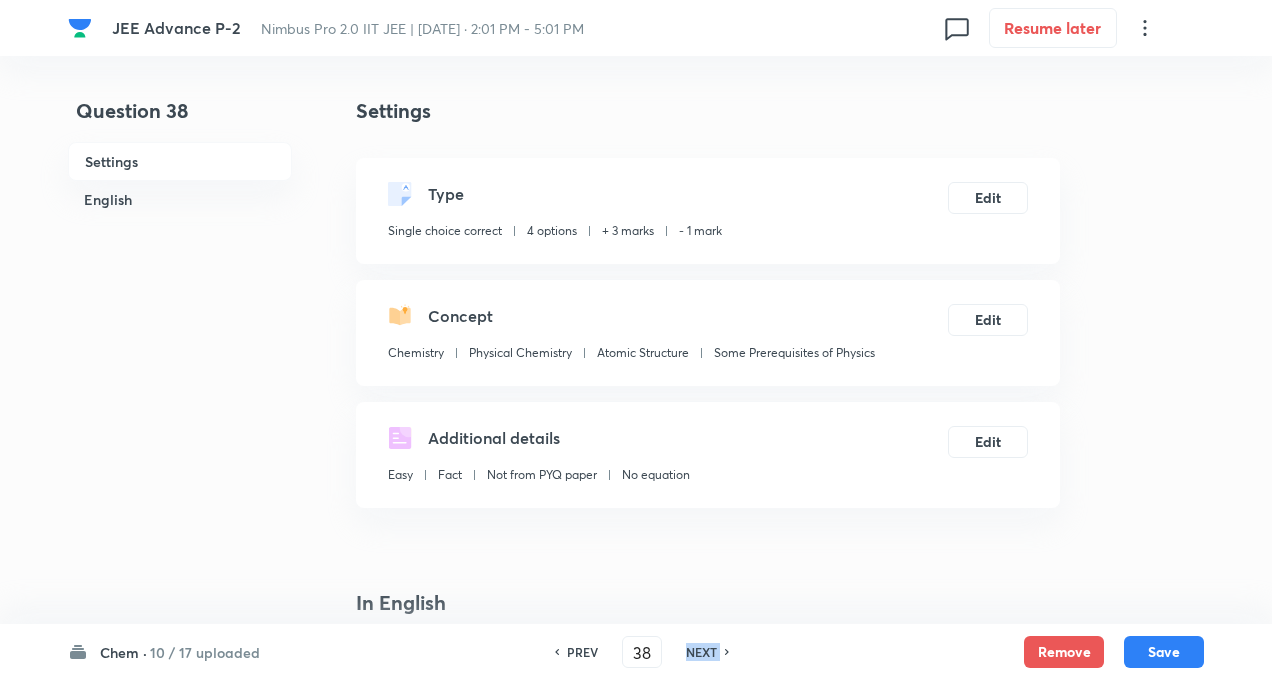 click on "NEXT" at bounding box center (701, 652) 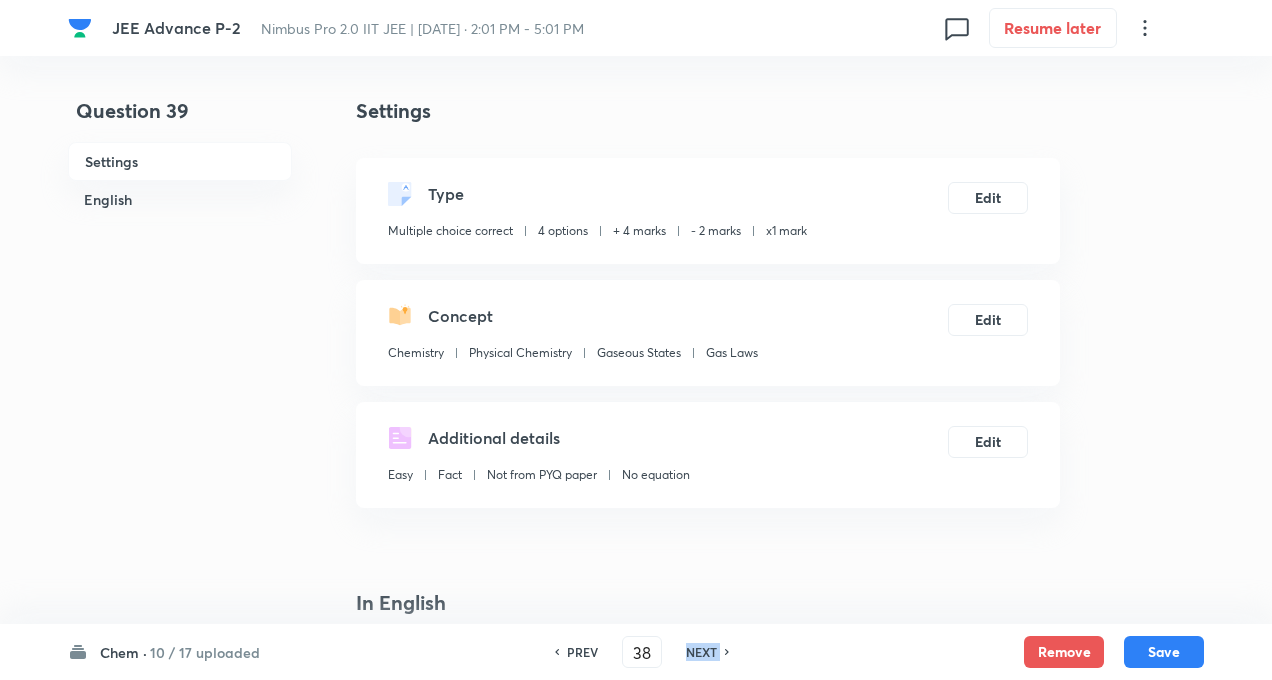 type on "39" 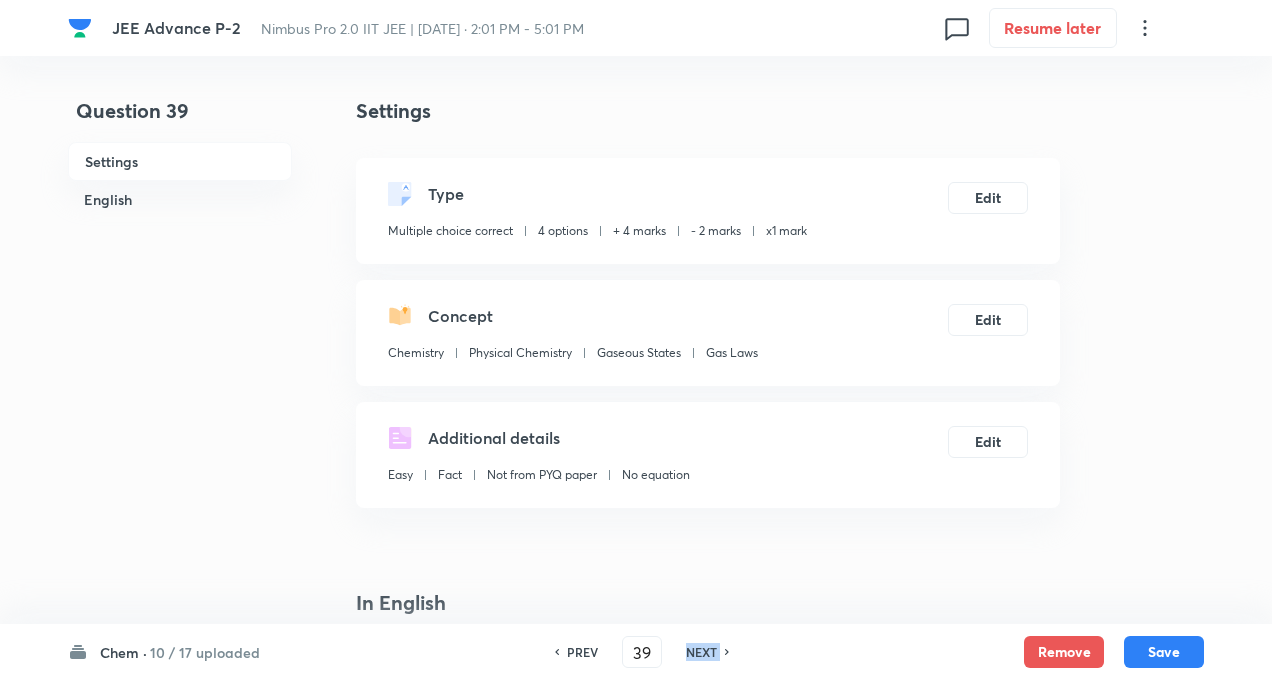 checkbox on "false" 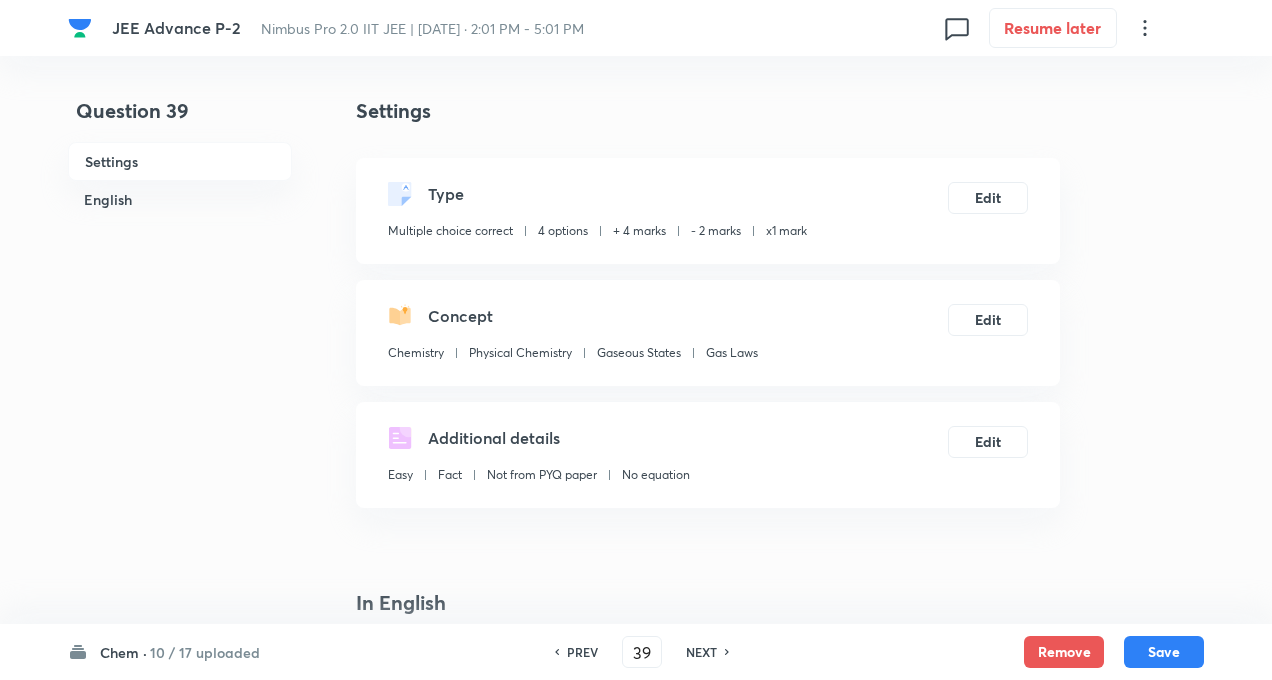 checkbox on "true" 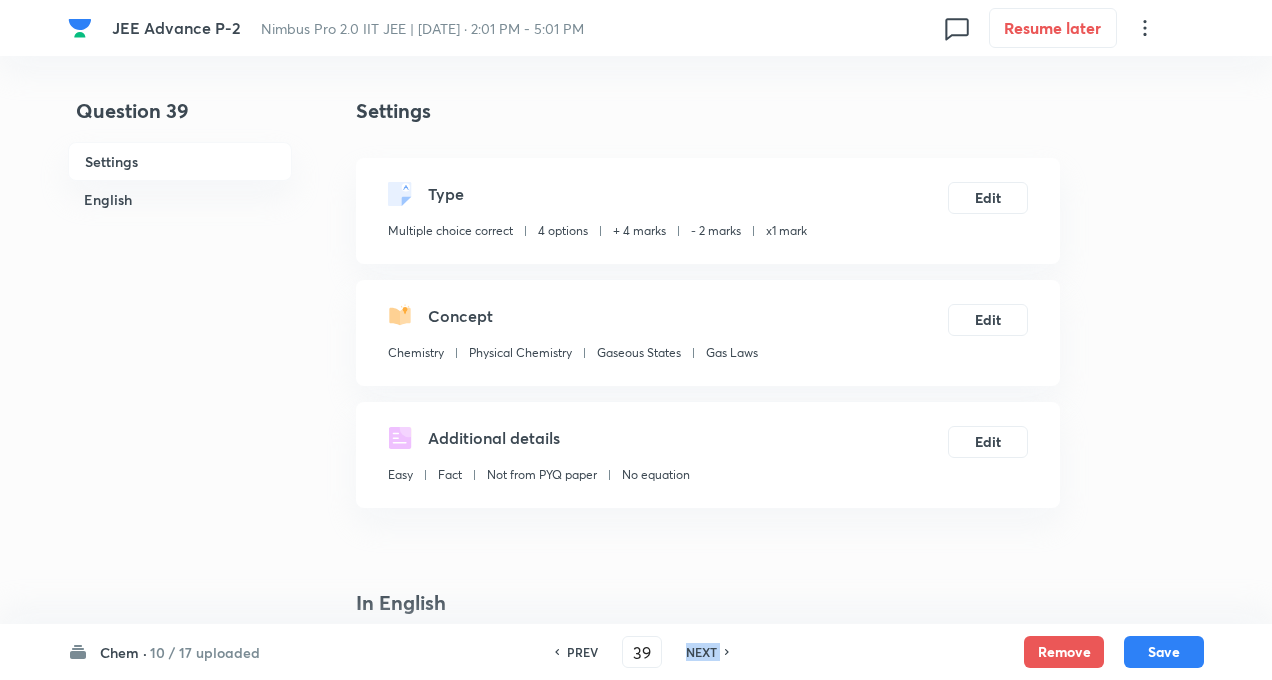 click on "NEXT" at bounding box center [701, 652] 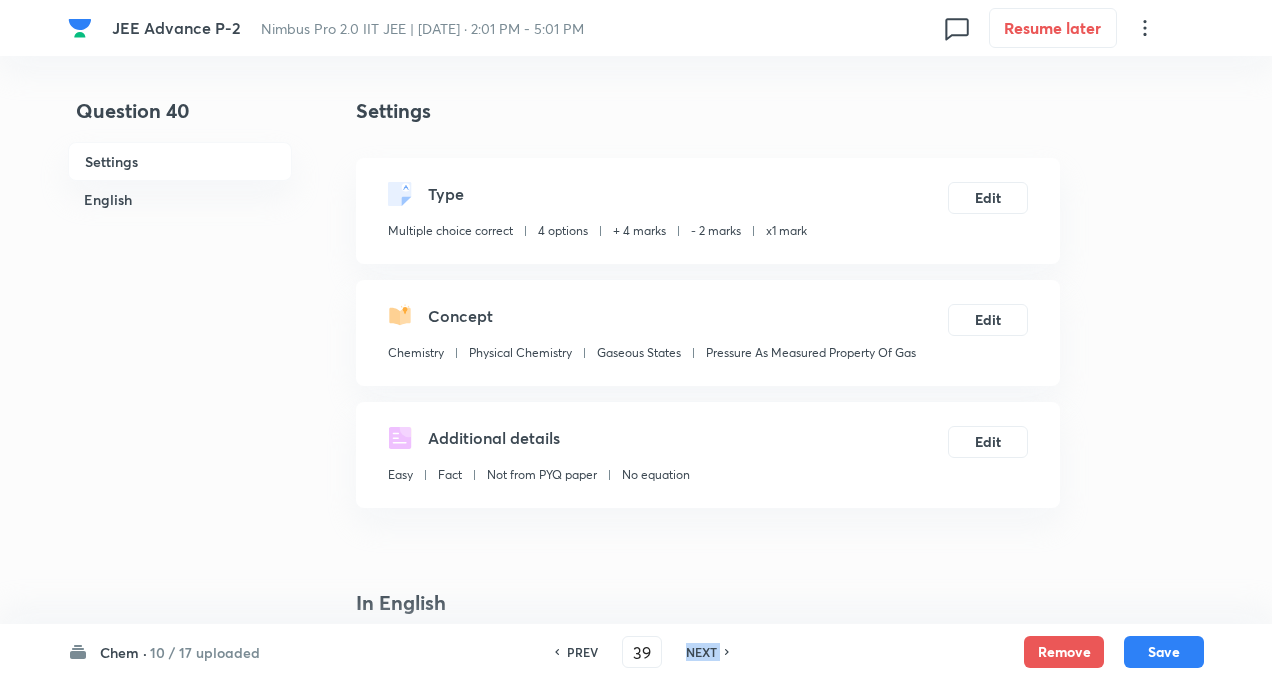 type 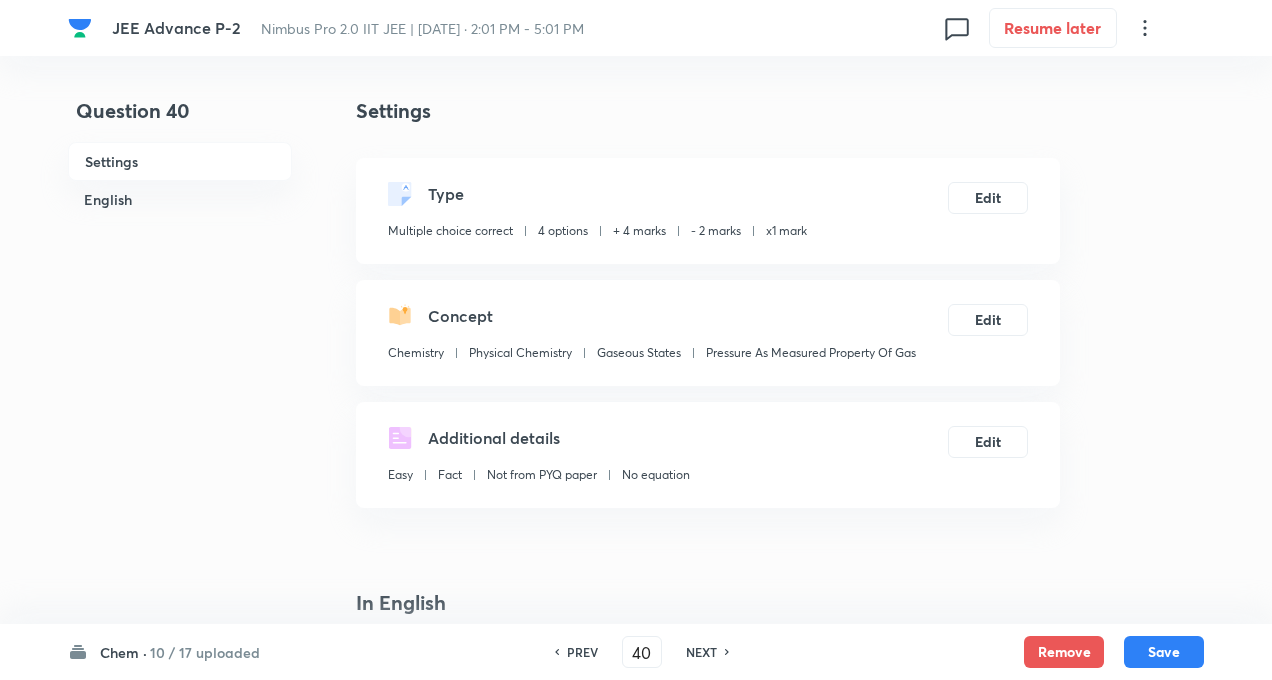 click on "NEXT" at bounding box center [701, 652] 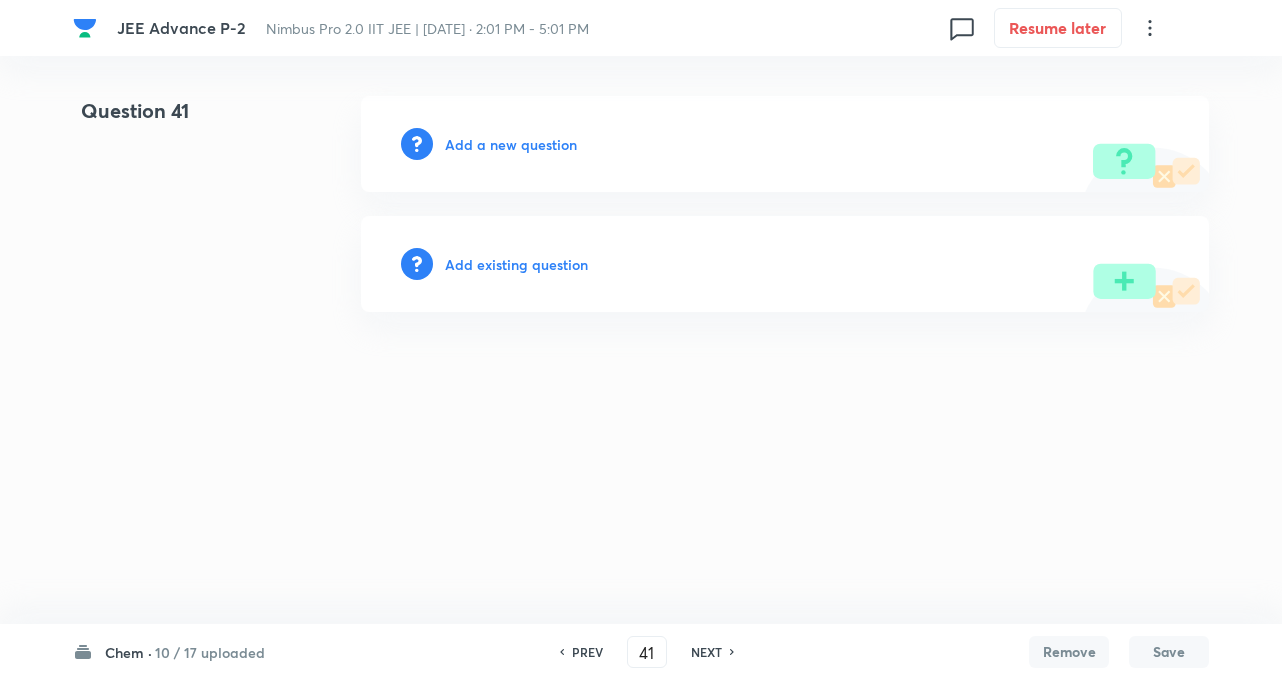 click on "Add a new question" at bounding box center [511, 144] 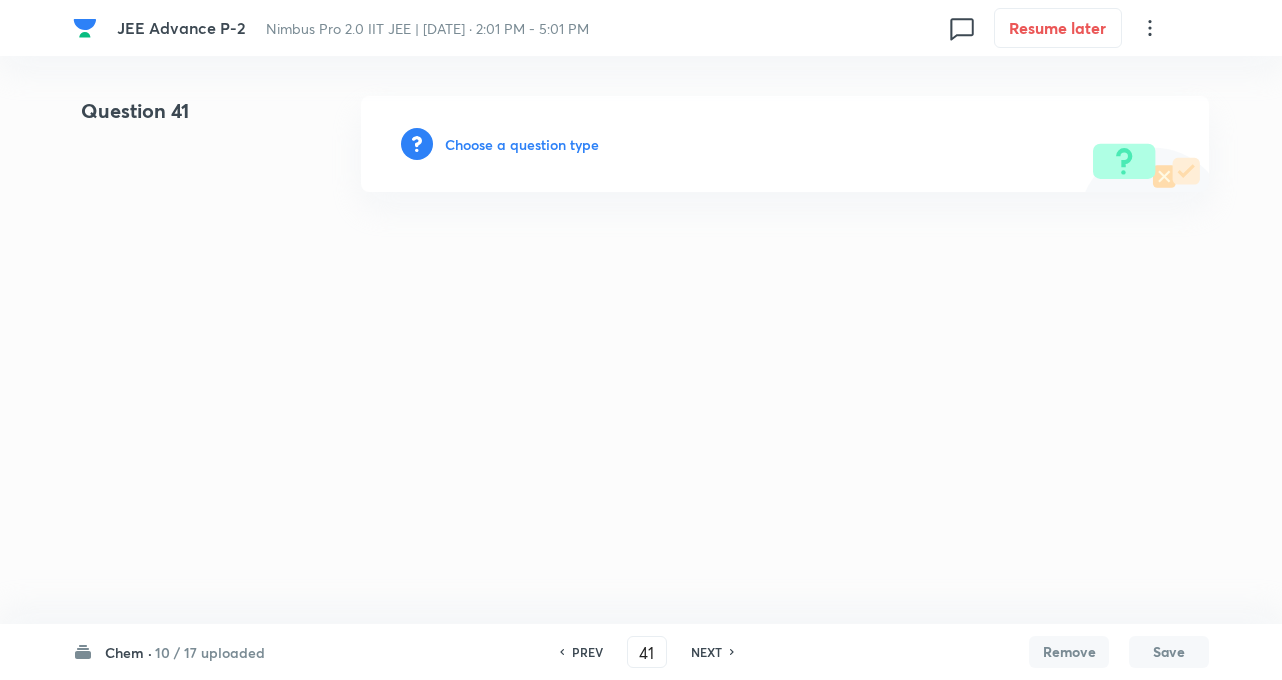 click on "Choose a question type" at bounding box center [522, 144] 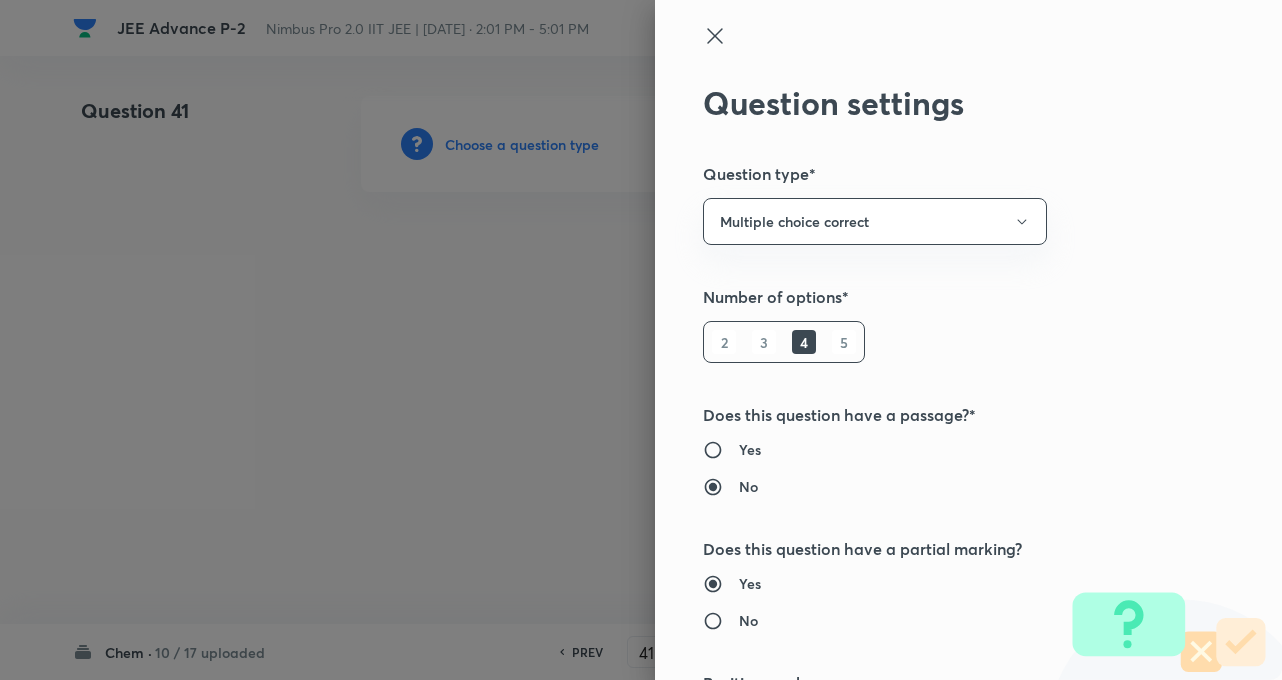 click on "Number of options*" at bounding box center [935, 297] 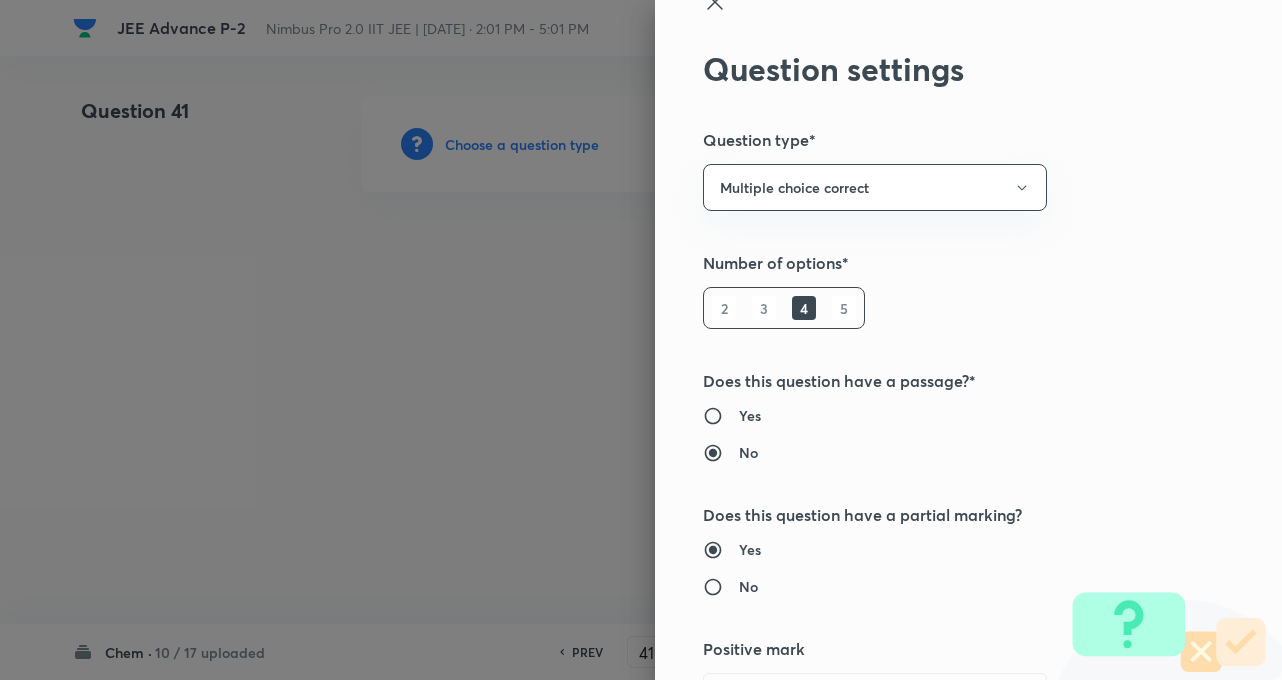 scroll, scrollTop: 0, scrollLeft: 0, axis: both 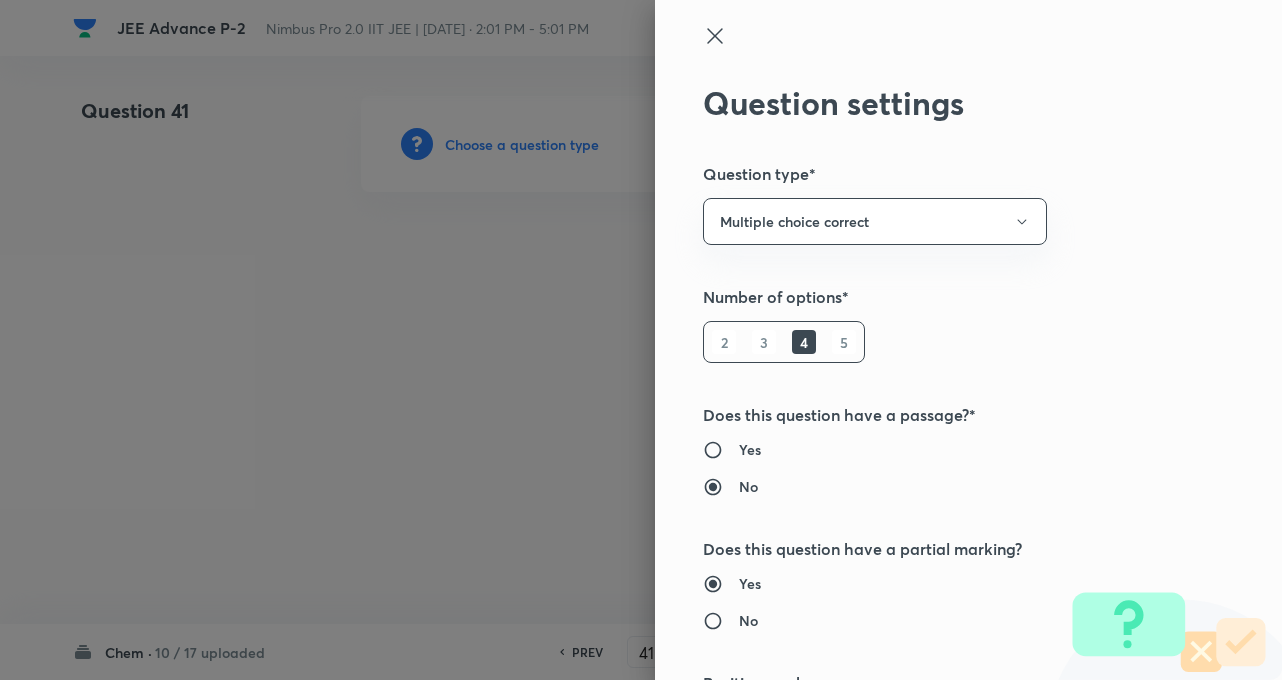 click 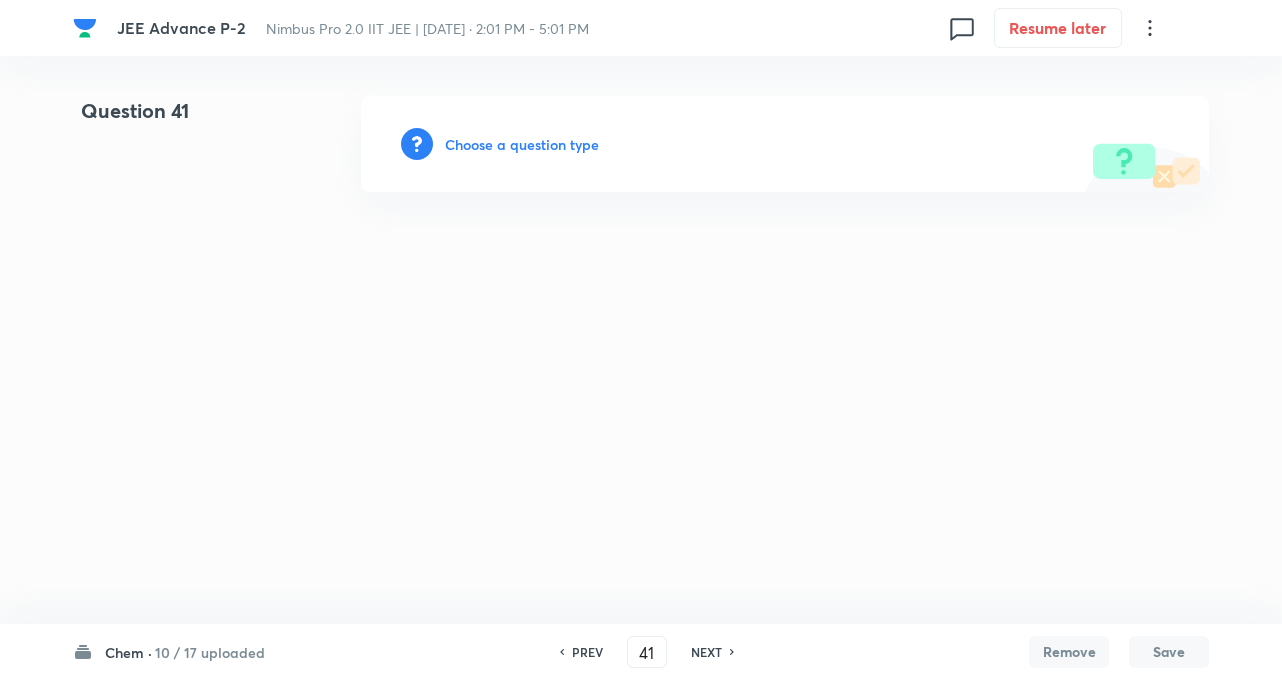 click on "PREV" at bounding box center (587, 652) 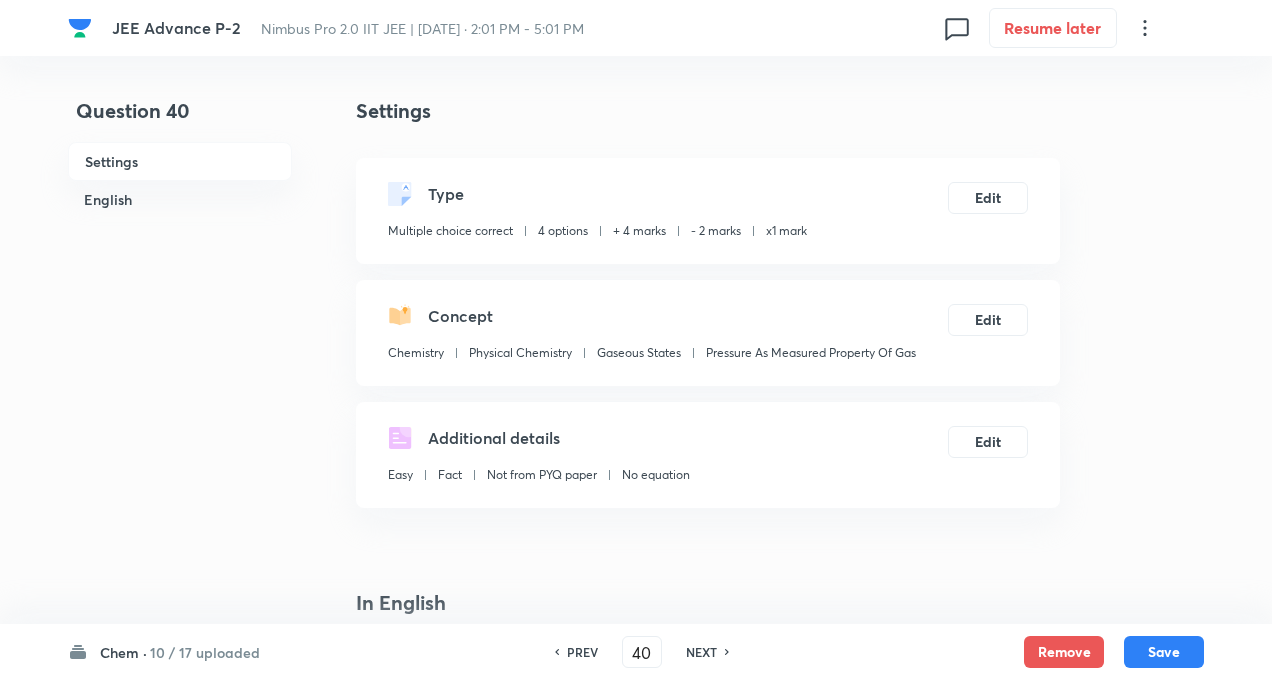 click on "PREV" at bounding box center [582, 652] 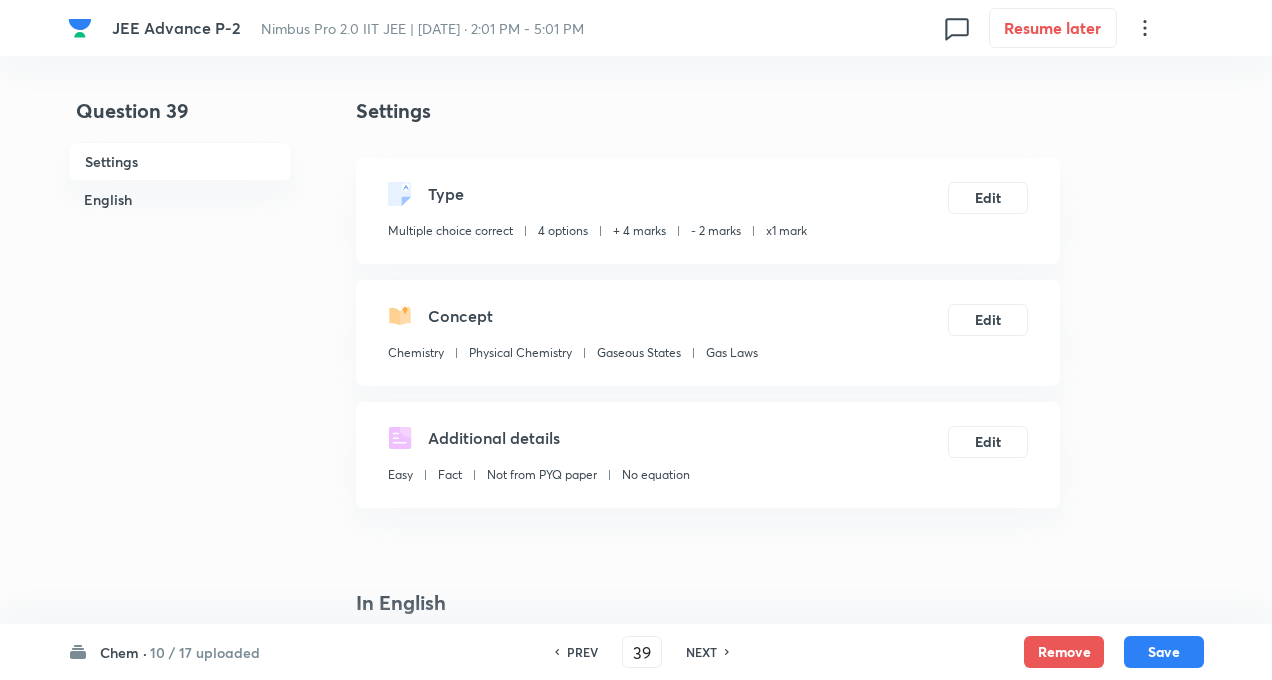 click on "PREV" at bounding box center (582, 652) 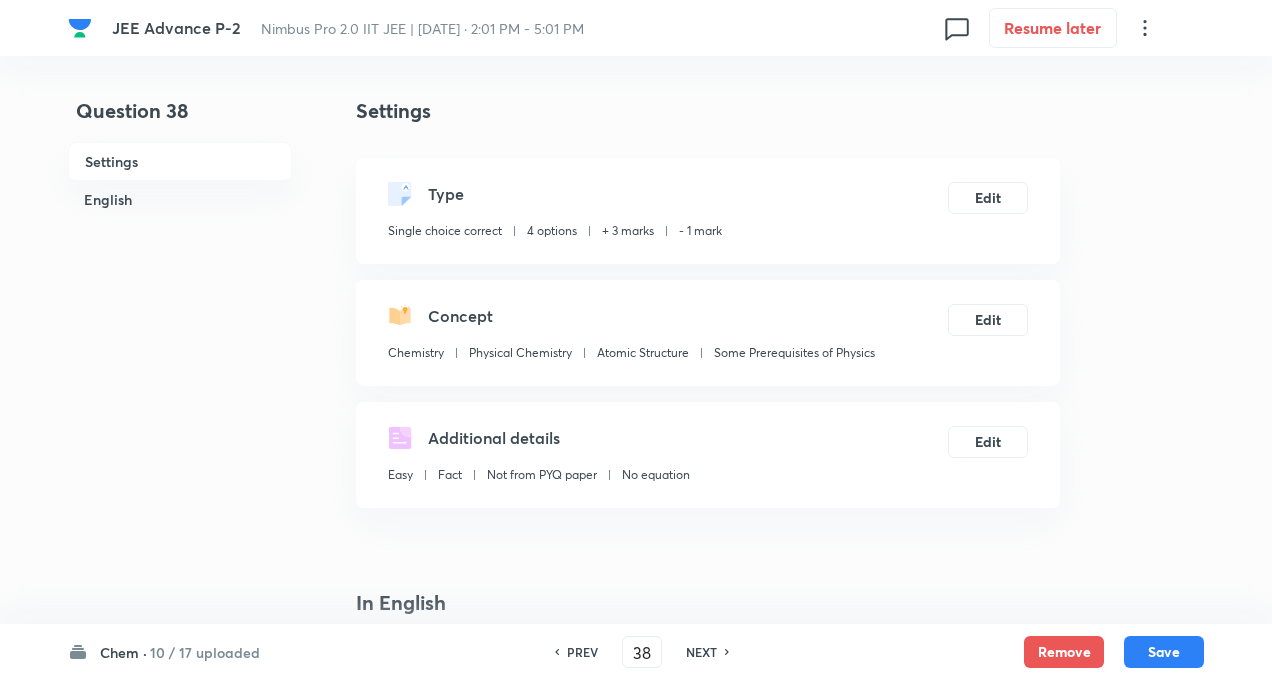 click on "NEXT" at bounding box center [701, 652] 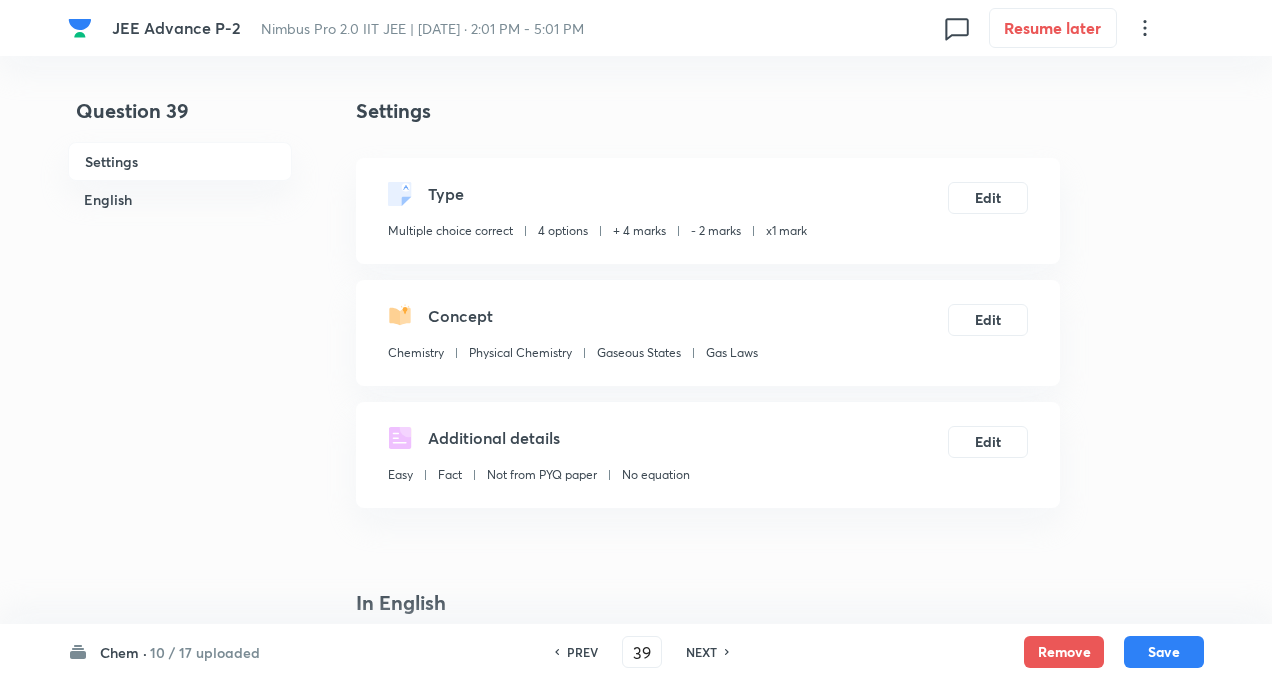 click on "NEXT" at bounding box center [701, 652] 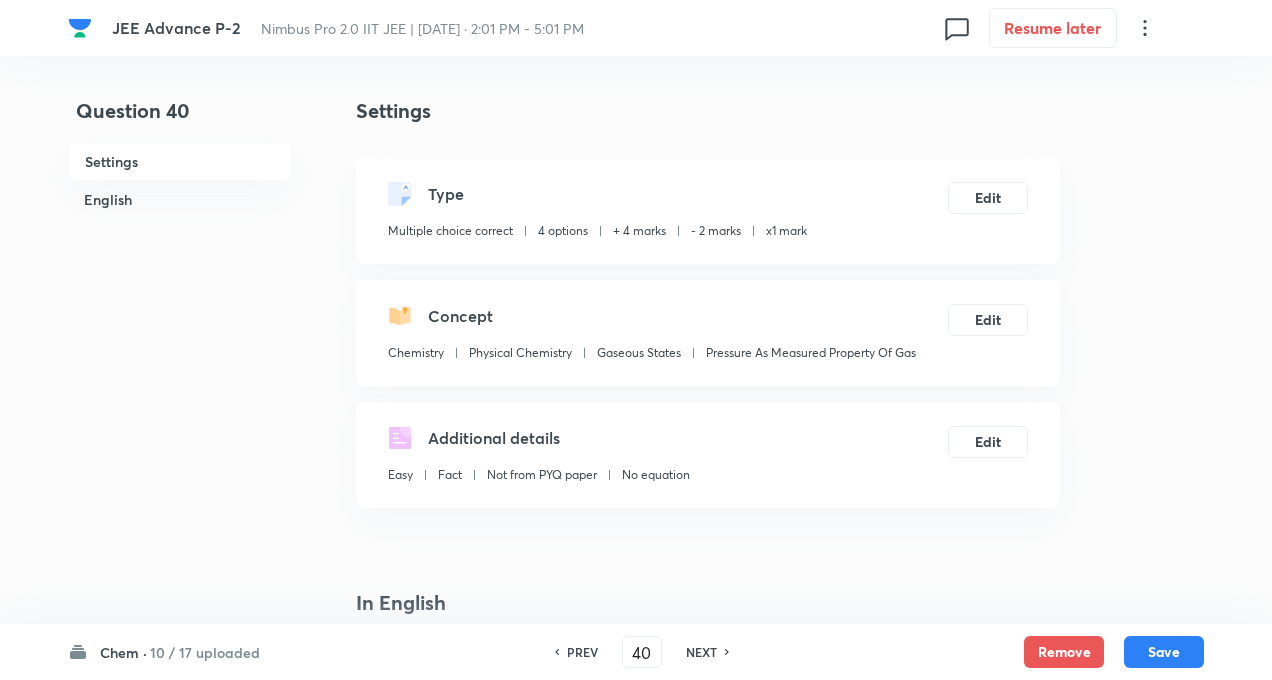 click on "NEXT" at bounding box center [701, 652] 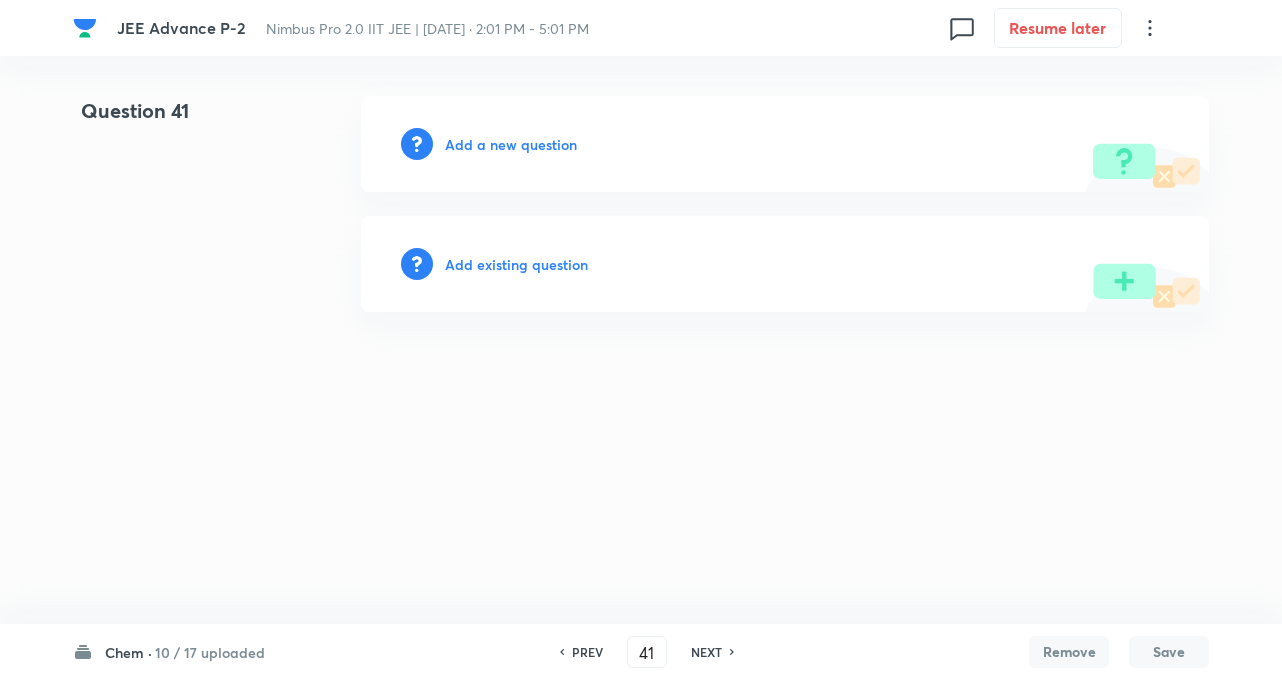 click on "Add a new question" at bounding box center [511, 144] 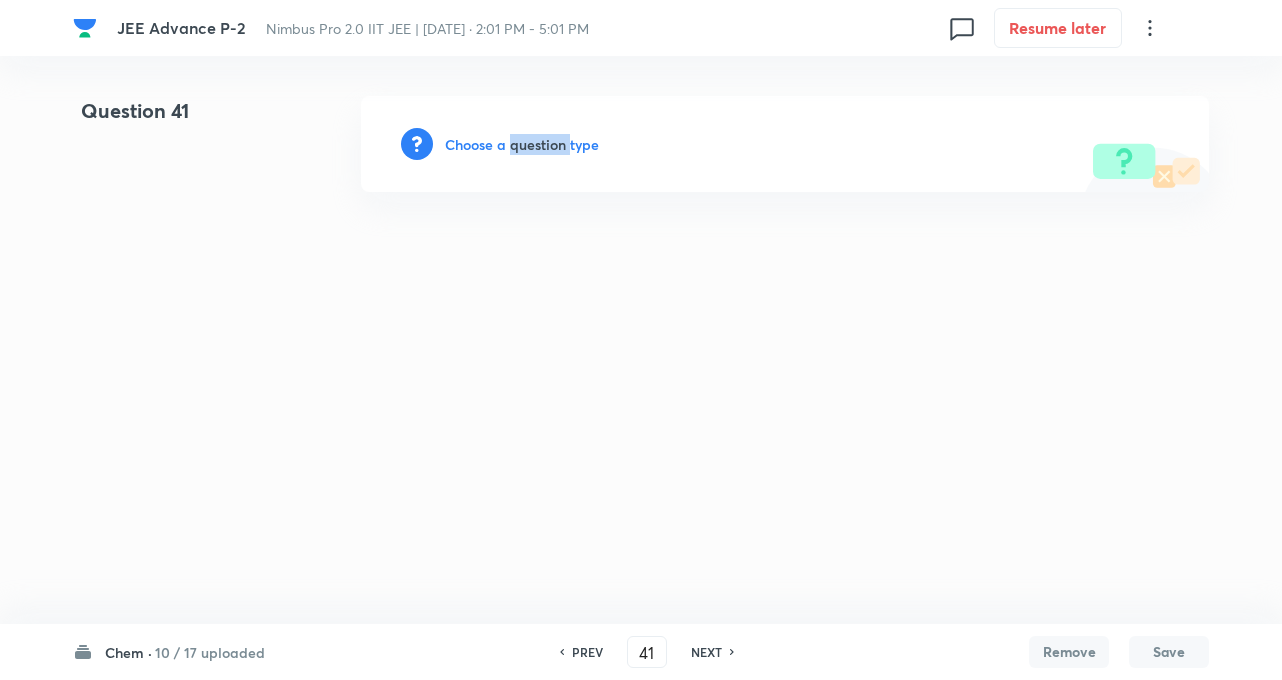 click on "Choose a question type" at bounding box center [522, 144] 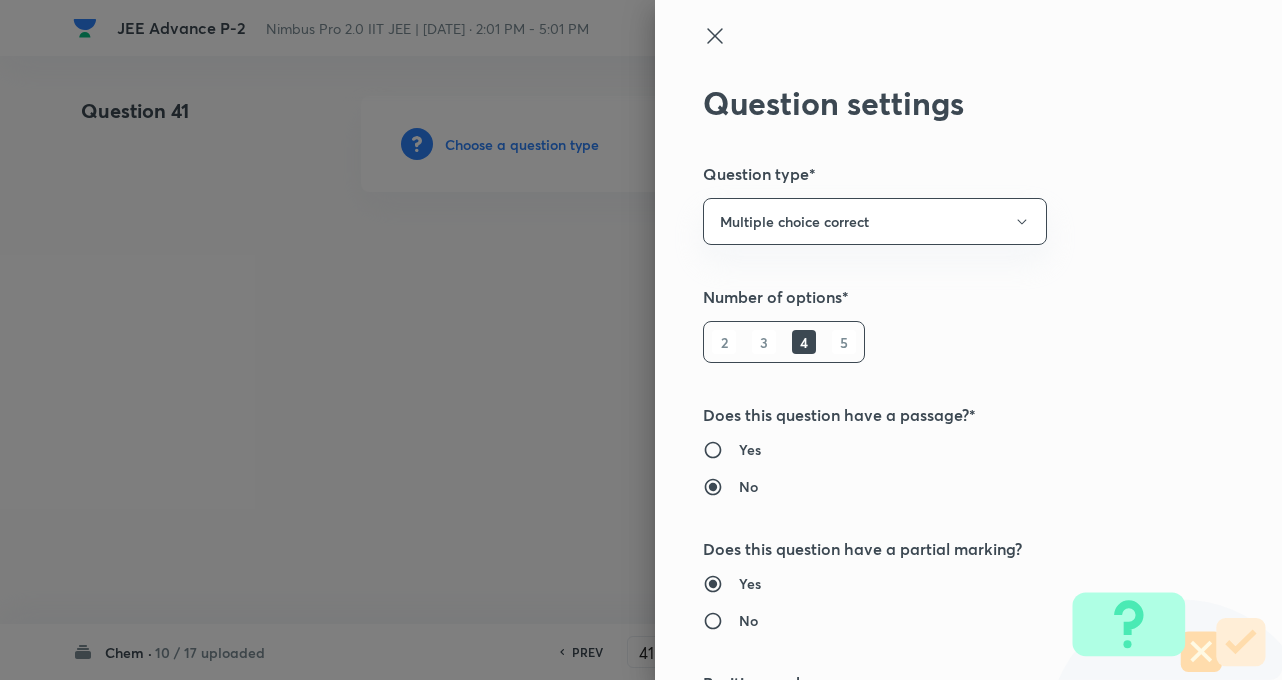 click on "Question settings Question type* Multiple choice correct Number of options* 2 3 4 5 Does this question have a passage?* Yes No Does this question have a partial marking? Yes No Positive mark 4 ​ Partial marking multiplier for each correct answer* 1 ​ Negative Marks (Don’t add negative sign) 2 ​ Syllabus Topic group* ​ Topic* ​ Concept* ​ Sub-concept* ​ Concept-field ​ Additional details Question Difficulty Very easy Easy Moderate Hard Very hard Question is based on Fact Numerical Concept Previous year question Yes No Does this question have equation? Yes No Verification status Is the question verified? *Select 'yes' only if a question is verified Yes No Save" at bounding box center (968, 340) 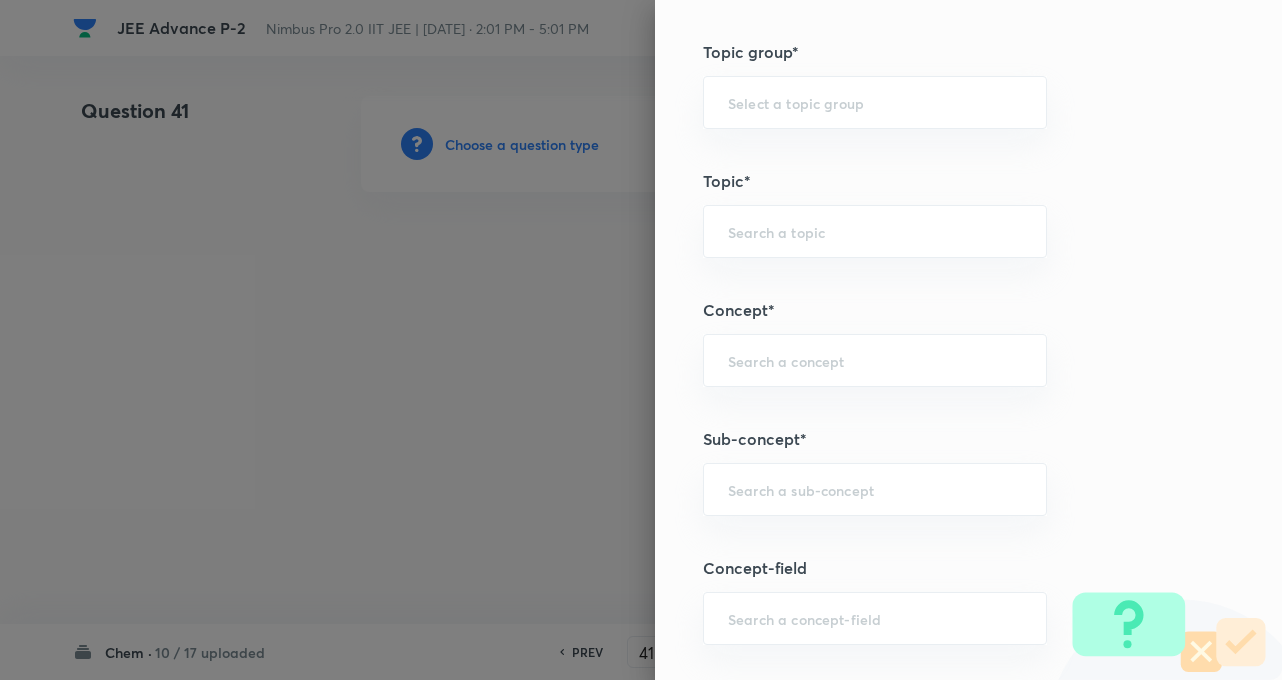 scroll, scrollTop: 1120, scrollLeft: 0, axis: vertical 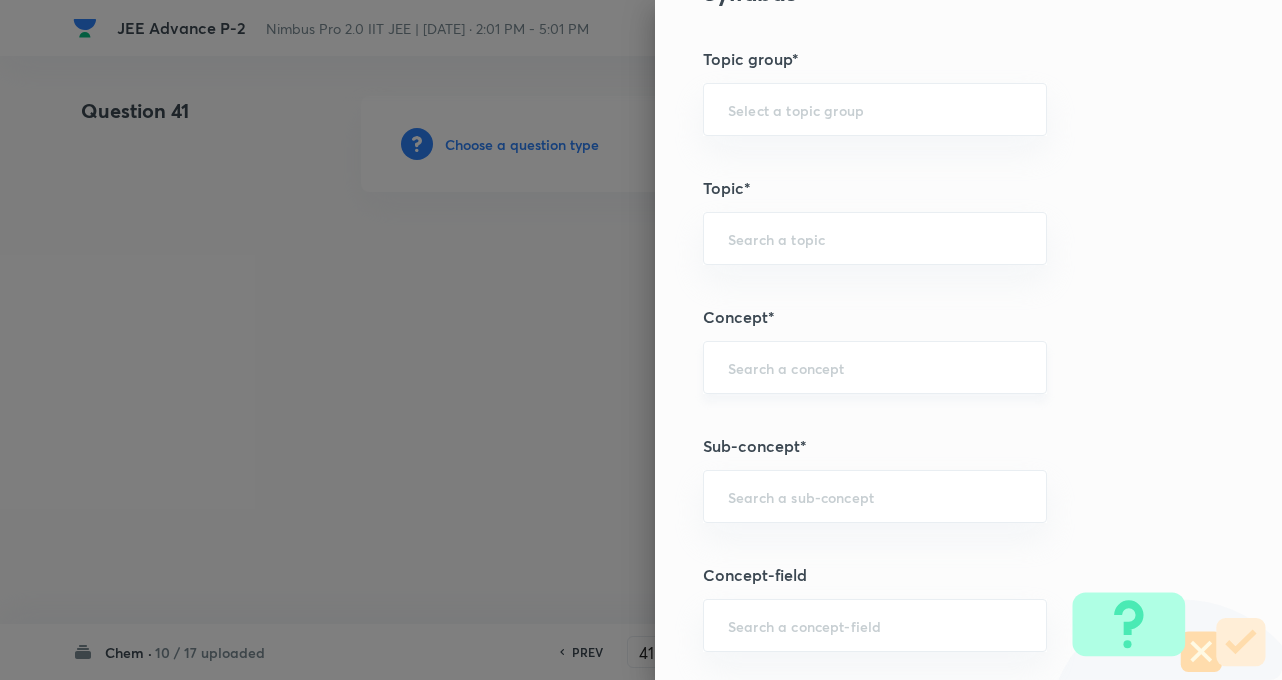 click on "​" at bounding box center [875, 367] 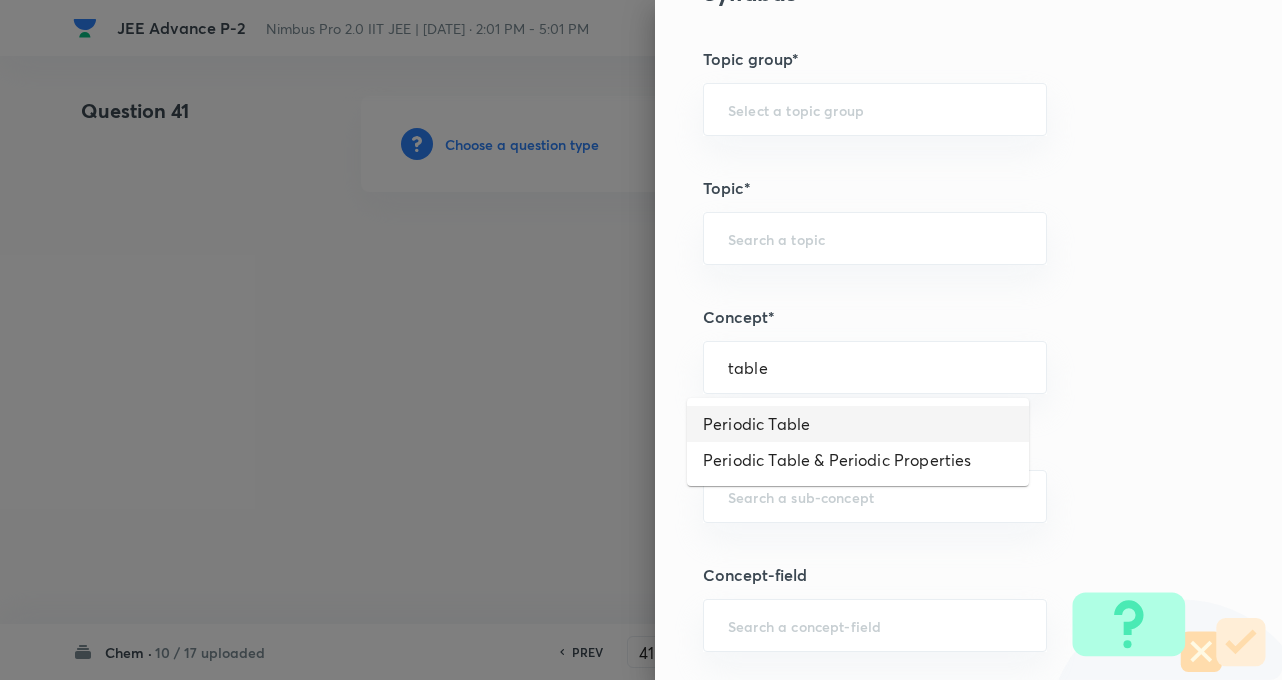 click on "Periodic Table" at bounding box center [858, 424] 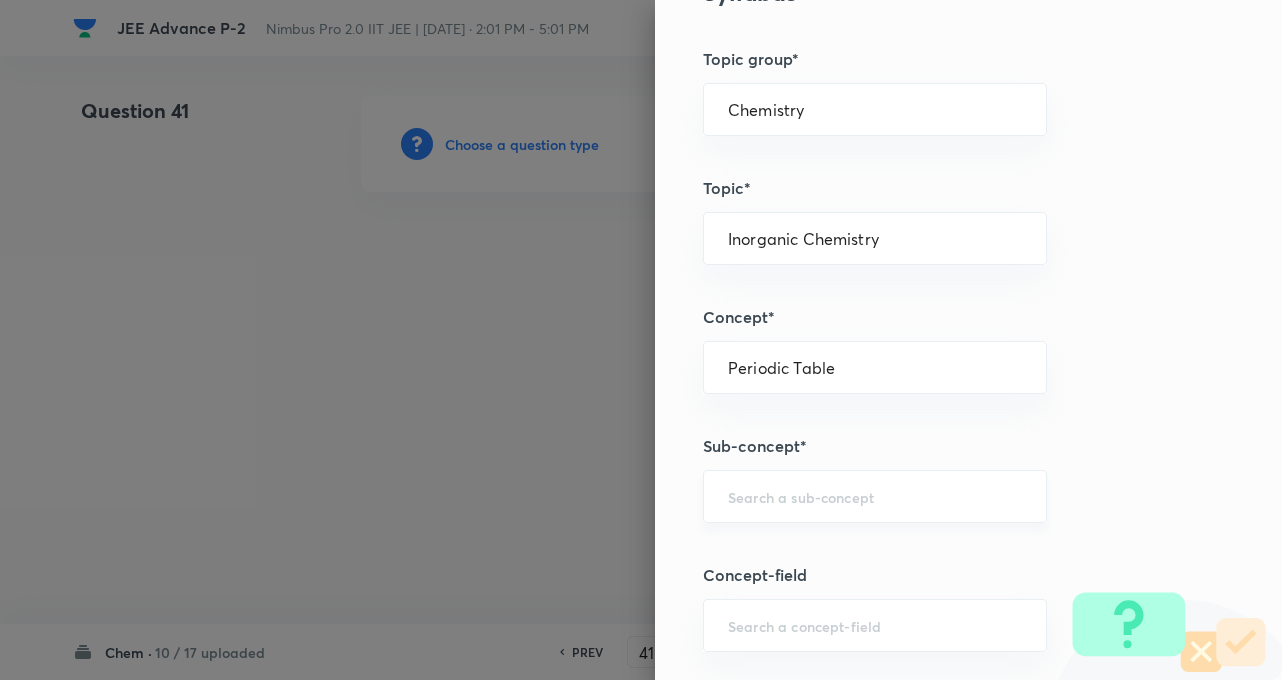 click on "​" at bounding box center (875, 496) 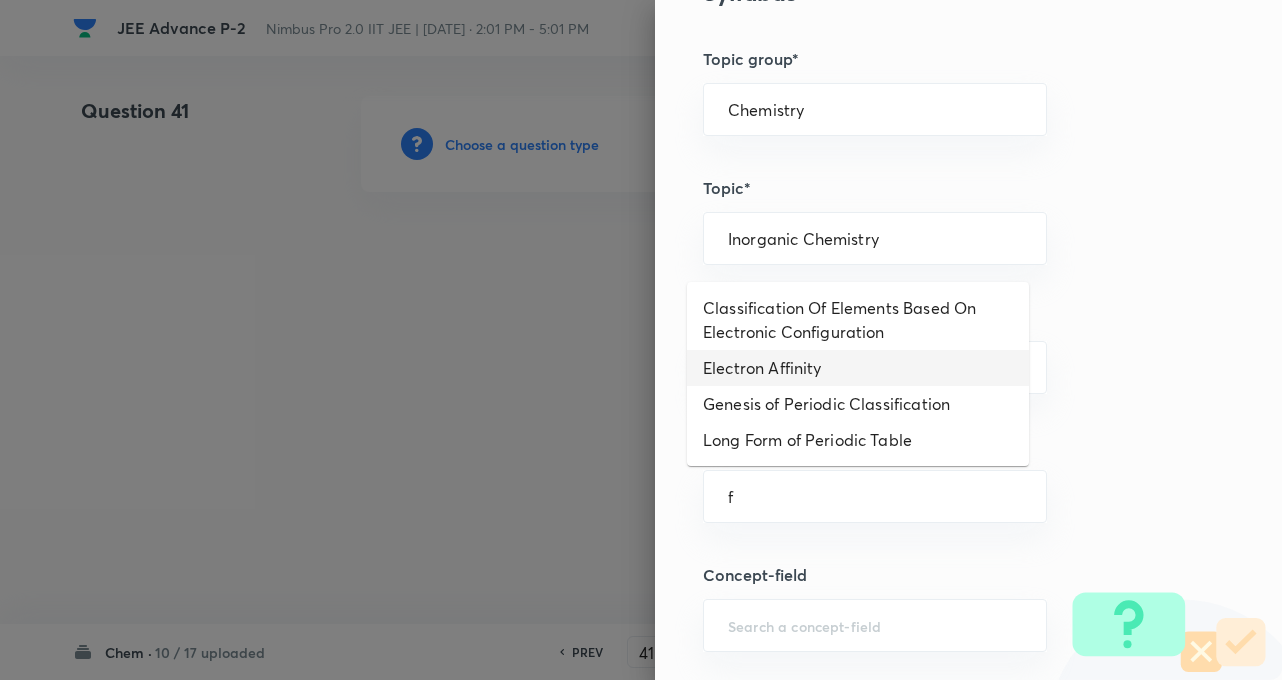 click on "Electron Affinity" at bounding box center (858, 368) 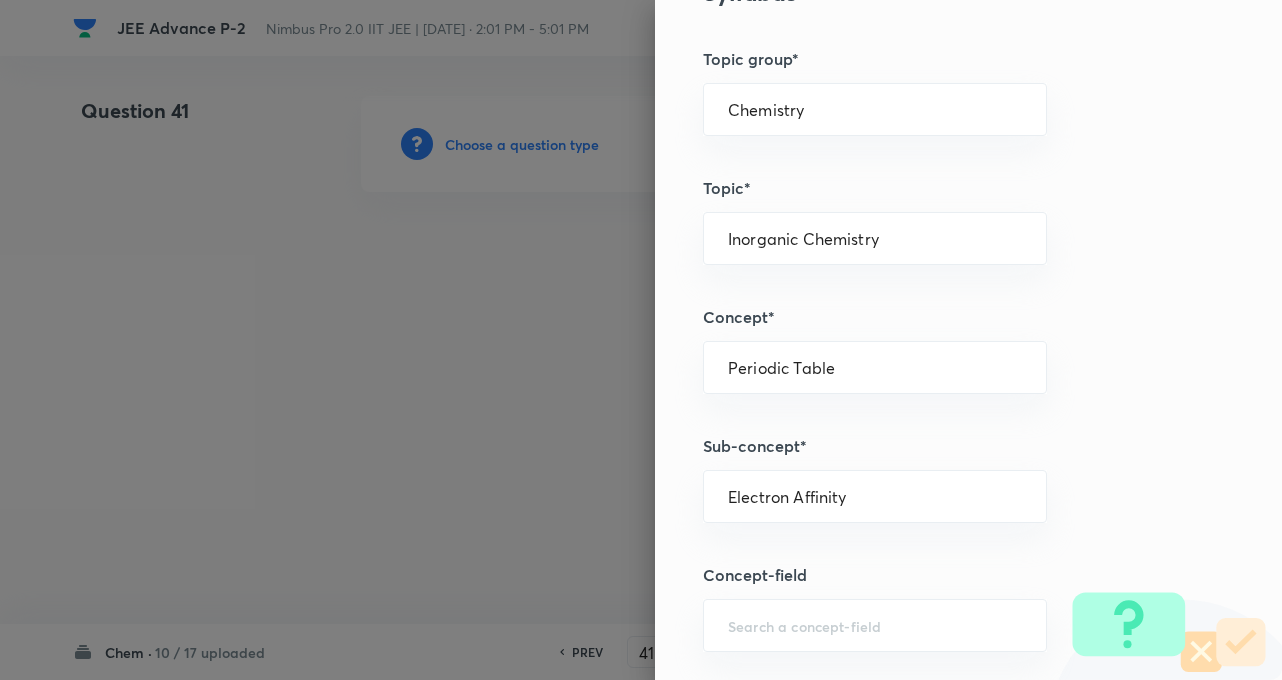 click on "Question settings Question type* Multiple choice correct Number of options* 2 3 4 5 Does this question have a passage?* Yes No Does this question have a partial marking? Yes No Positive mark 4 ​ Partial marking multiplier for each correct answer* 1 ​ Negative Marks (Don’t add negative sign) 2 ​ Syllabus Topic group* Chemistry ​ Topic* Inorganic Chemistry ​ Concept* Periodic Table ​ Sub-concept* Electron Affinity ​ Concept-field ​ Additional details Question Difficulty Very easy Easy Moderate Hard Very hard Question is based on Fact Numerical Concept Previous year question Yes No Does this question have equation? Yes No Verification status Is the question verified? *Select 'yes' only if a question is verified Yes No Save" at bounding box center (968, 340) 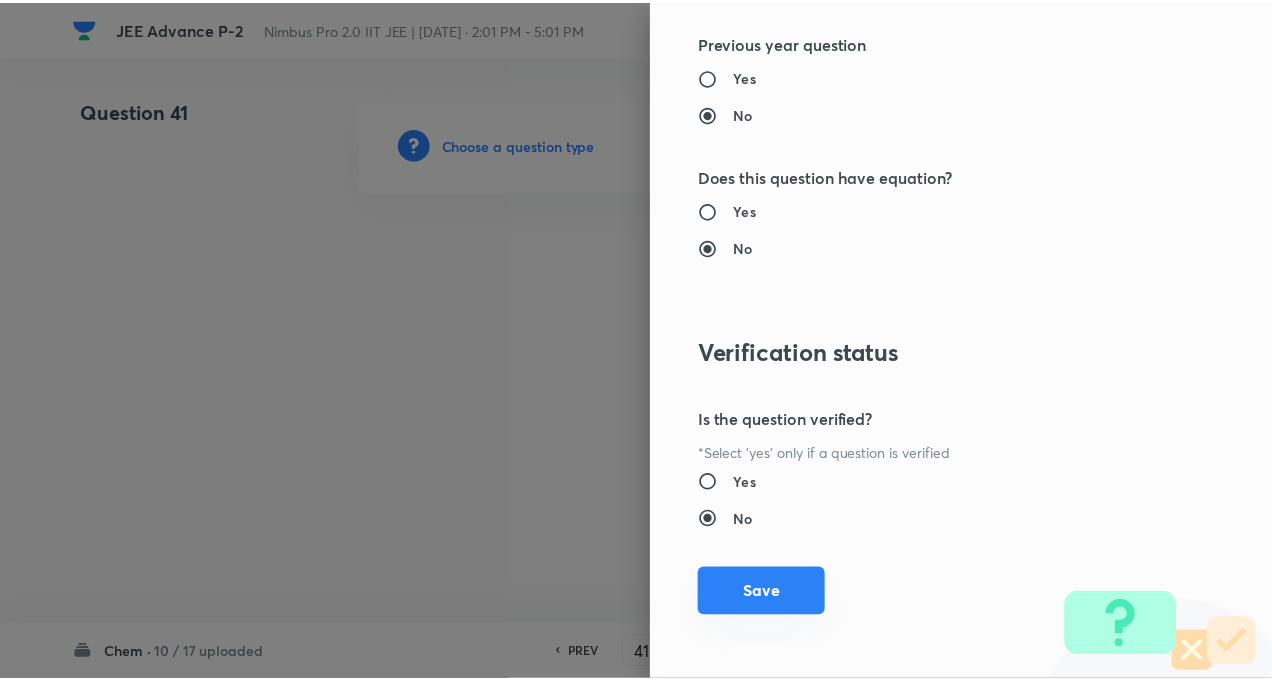 scroll, scrollTop: 2309, scrollLeft: 0, axis: vertical 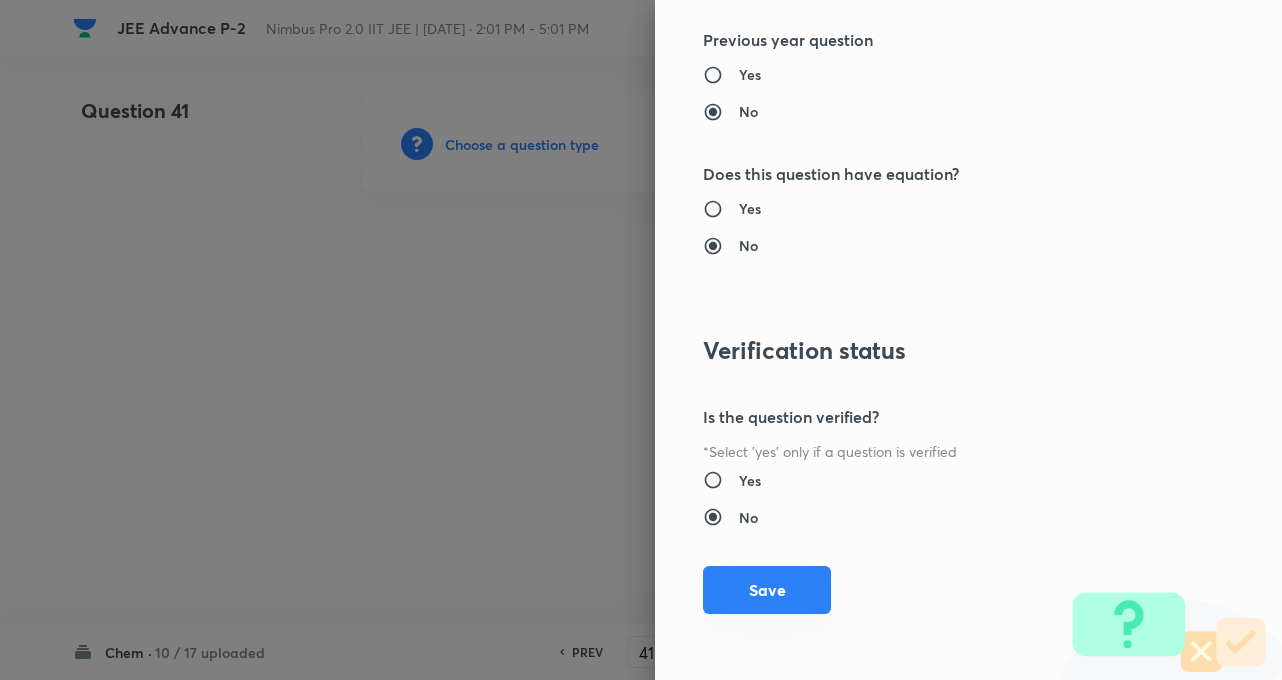 click on "Save" at bounding box center (767, 590) 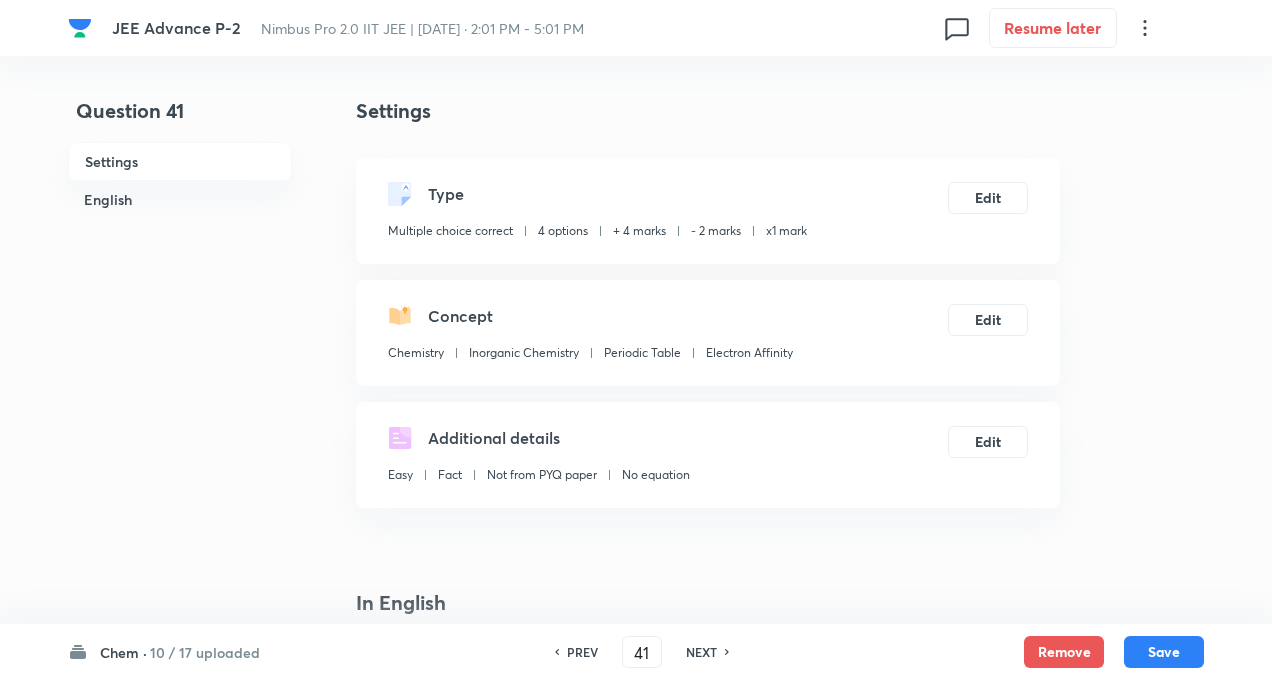 click on "Question 41 Settings English" at bounding box center (180, 1354) 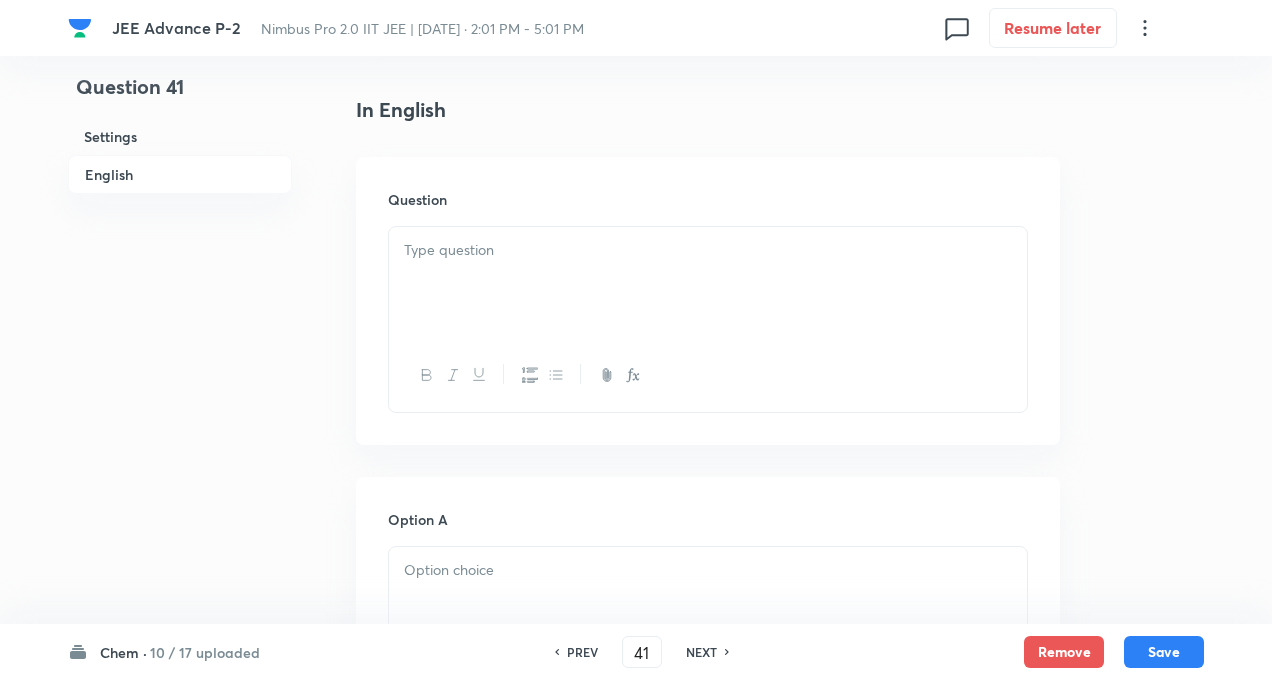scroll, scrollTop: 560, scrollLeft: 0, axis: vertical 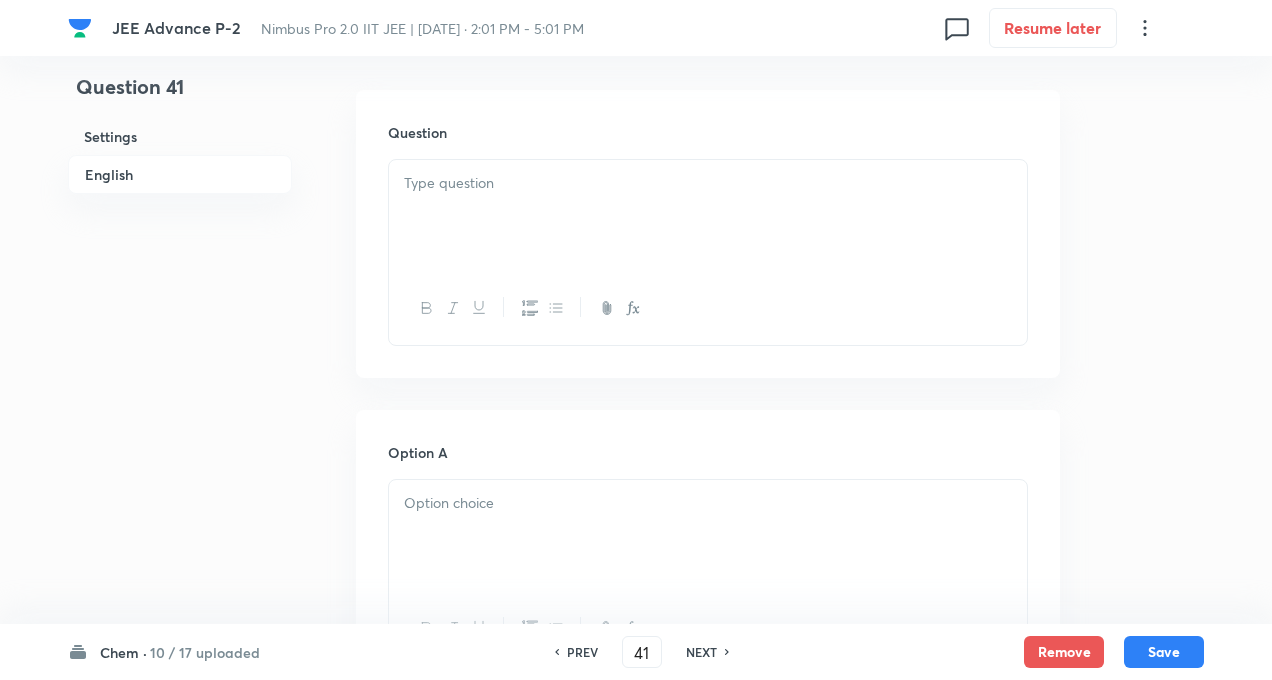 click at bounding box center [708, 183] 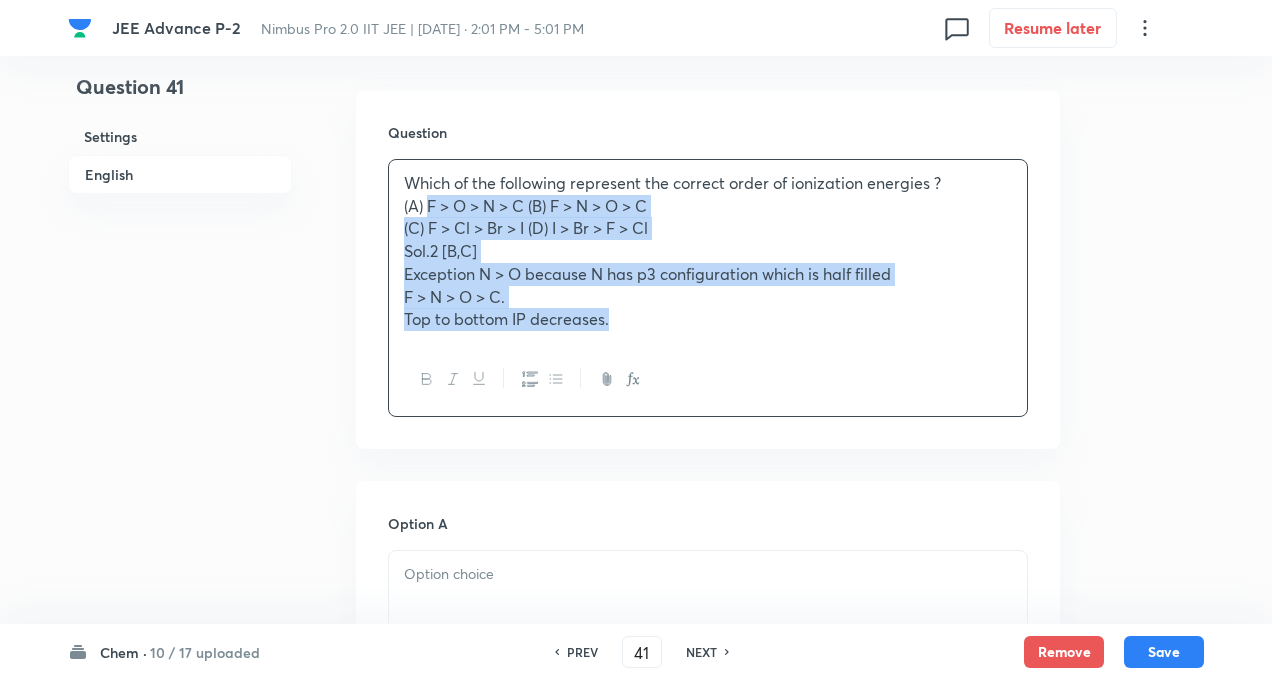 drag, startPoint x: 430, startPoint y: 204, endPoint x: 655, endPoint y: 344, distance: 265 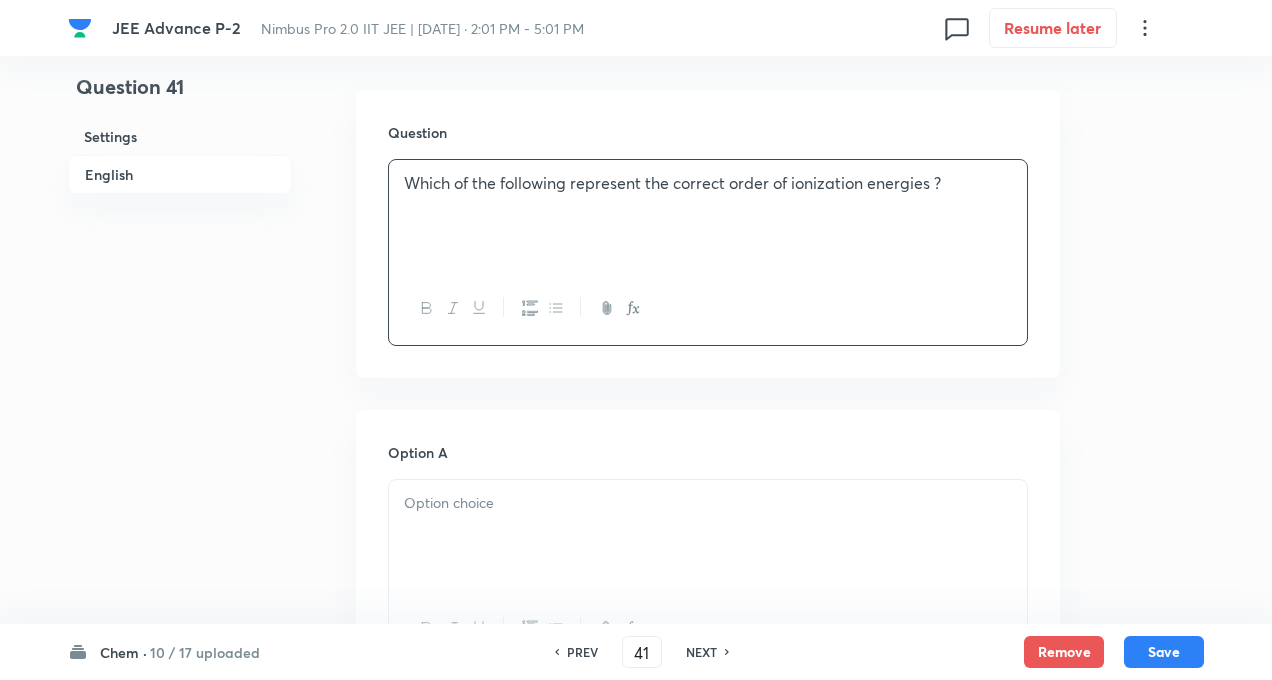 click at bounding box center [708, 503] 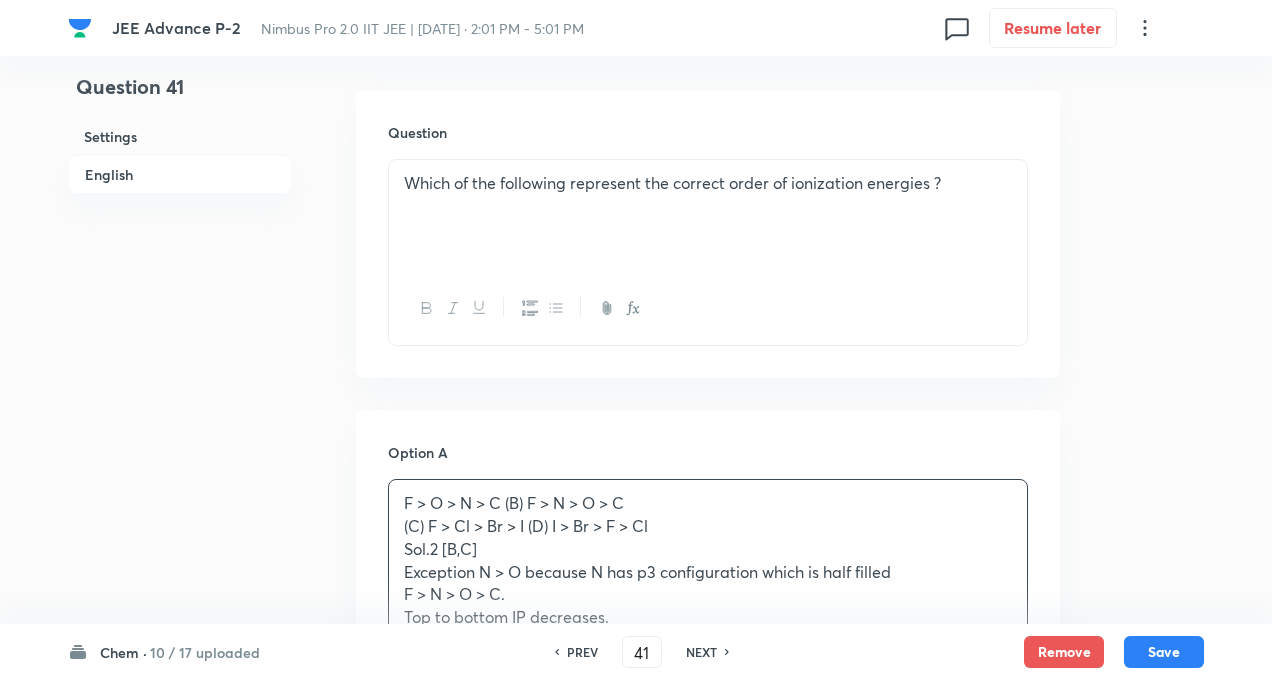 click on "Question 41 Settings English Settings Type Multiple choice correct 4 options + 4 marks - 2 marks x1 mark Edit Concept Chemistry Inorganic Chemistry Periodic Table Electron Affinity Edit Additional details Easy Fact Not from PYQ paper No equation Edit In English Question Which of the following represent the correct order of ionization energies ? Option A F > O > N > C (B) F > N > O > C (C) F > Cl > Br > I (D) I > Br > F > Cl Sol.2 [B,C] Exception N > O because N has p3 configuration which is half filled F > N > O > C. Top to bottom IP decreases. [PERSON_NAME] as correct answer Option B [PERSON_NAME] as correct answer Option C [PERSON_NAME] as correct answer Option D [PERSON_NAME] as correct answer Solution" at bounding box center (636, 818) 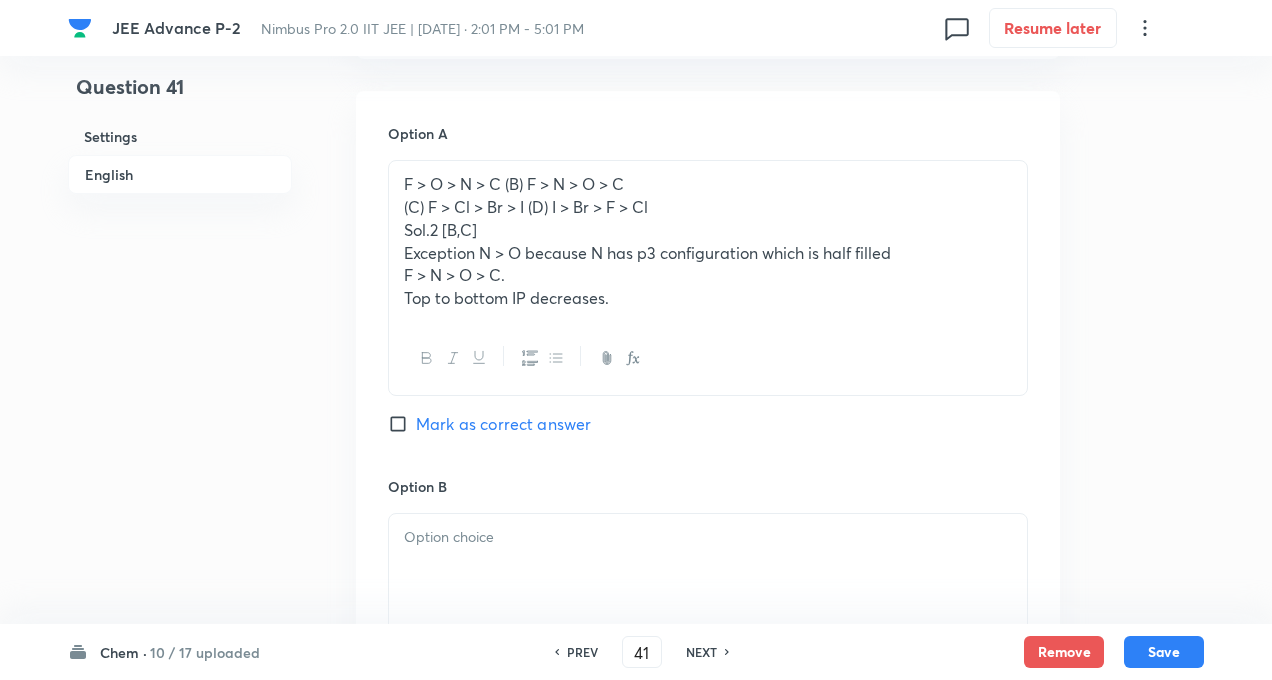 scroll, scrollTop: 880, scrollLeft: 0, axis: vertical 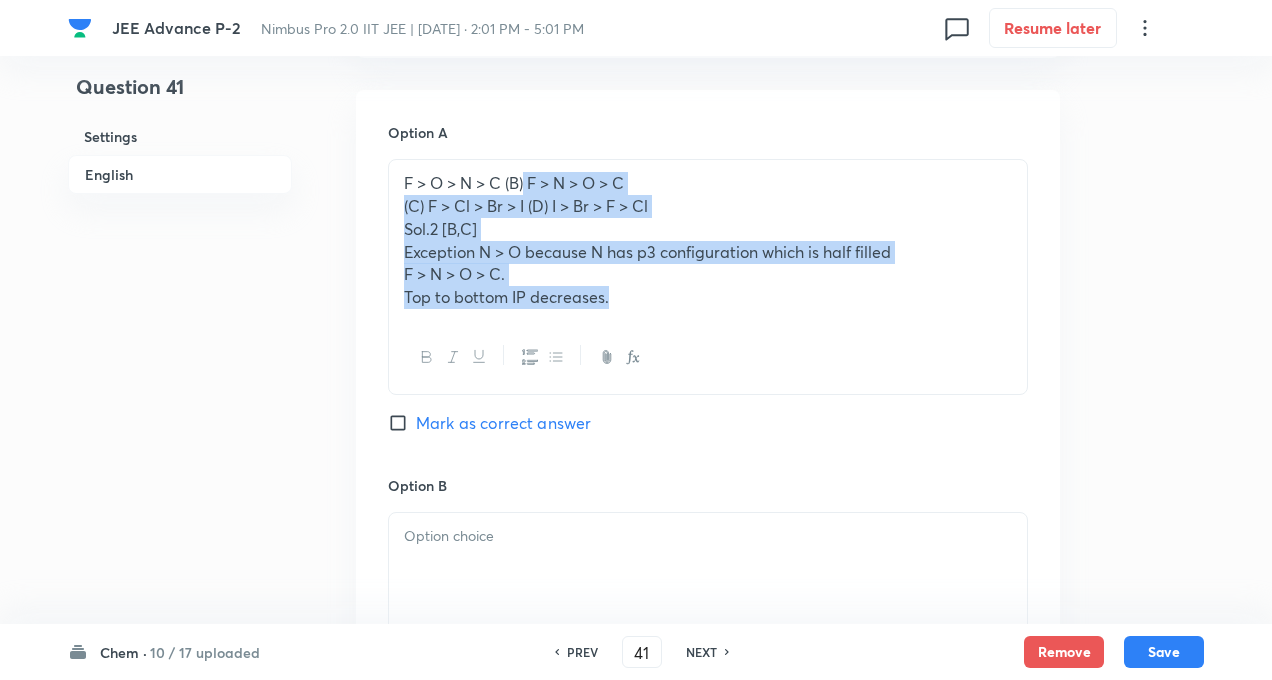 drag, startPoint x: 528, startPoint y: 189, endPoint x: 665, endPoint y: 323, distance: 191.63768 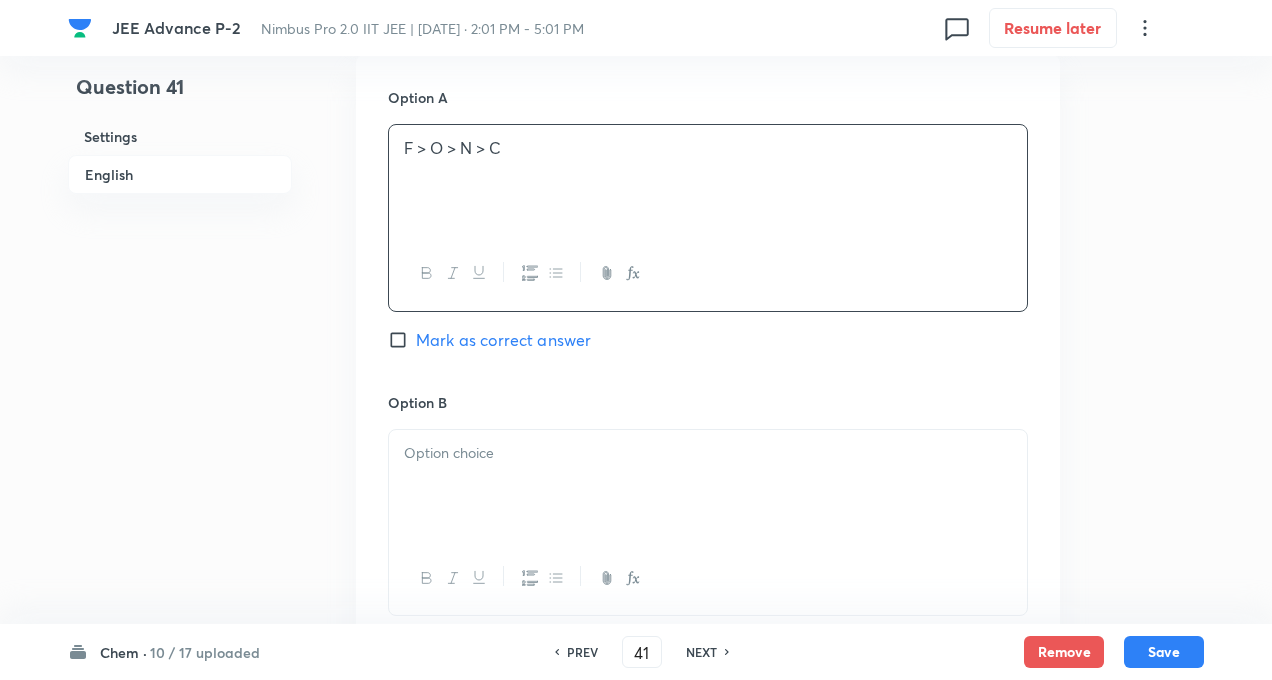 click on "Question 41 Settings English" at bounding box center (180, 439) 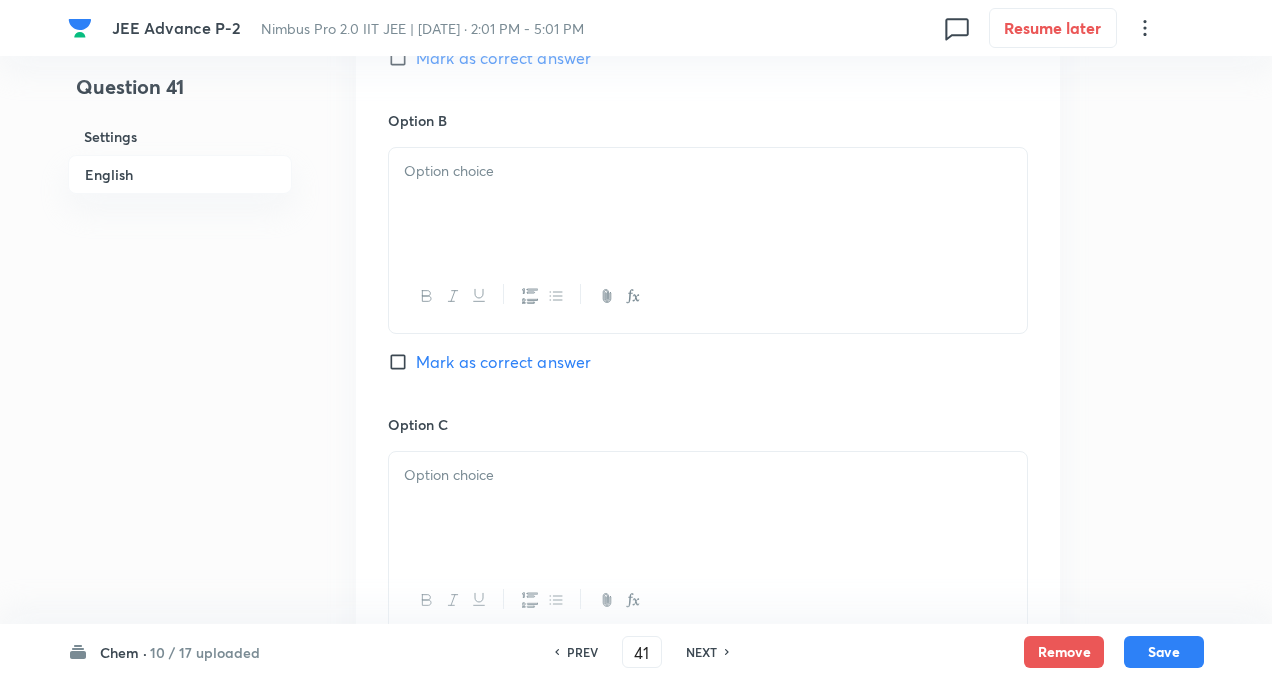 scroll, scrollTop: 1200, scrollLeft: 0, axis: vertical 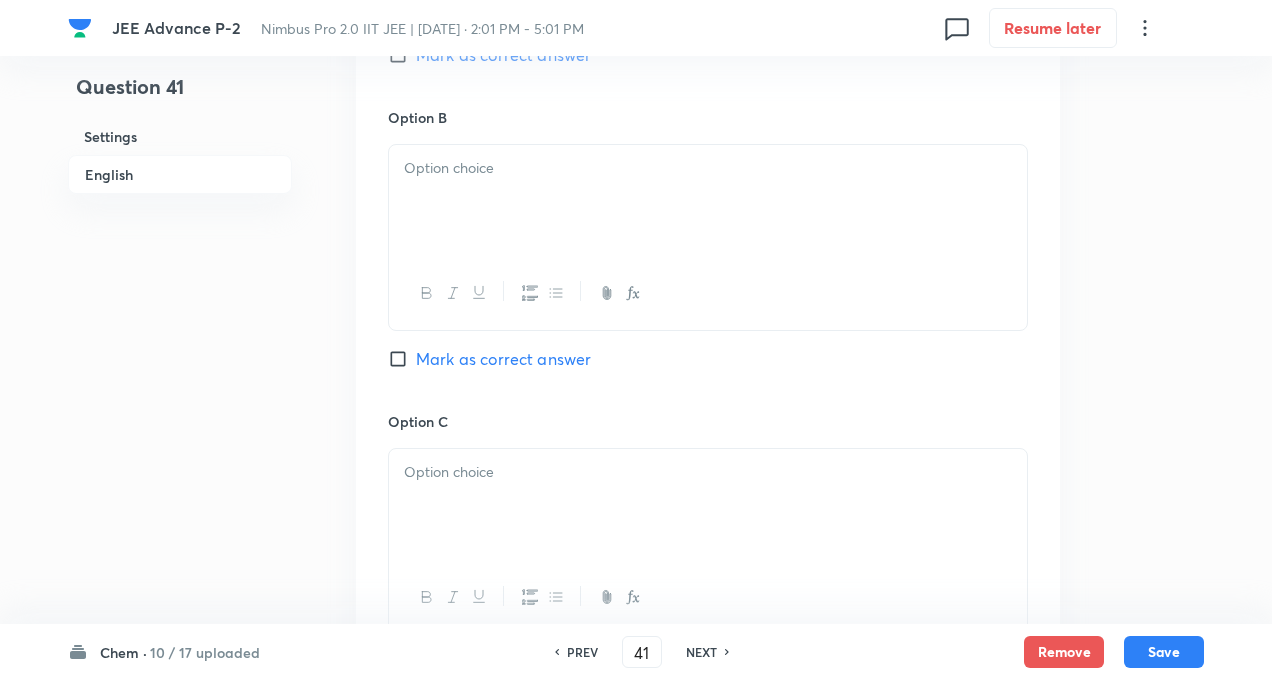 click at bounding box center [708, 201] 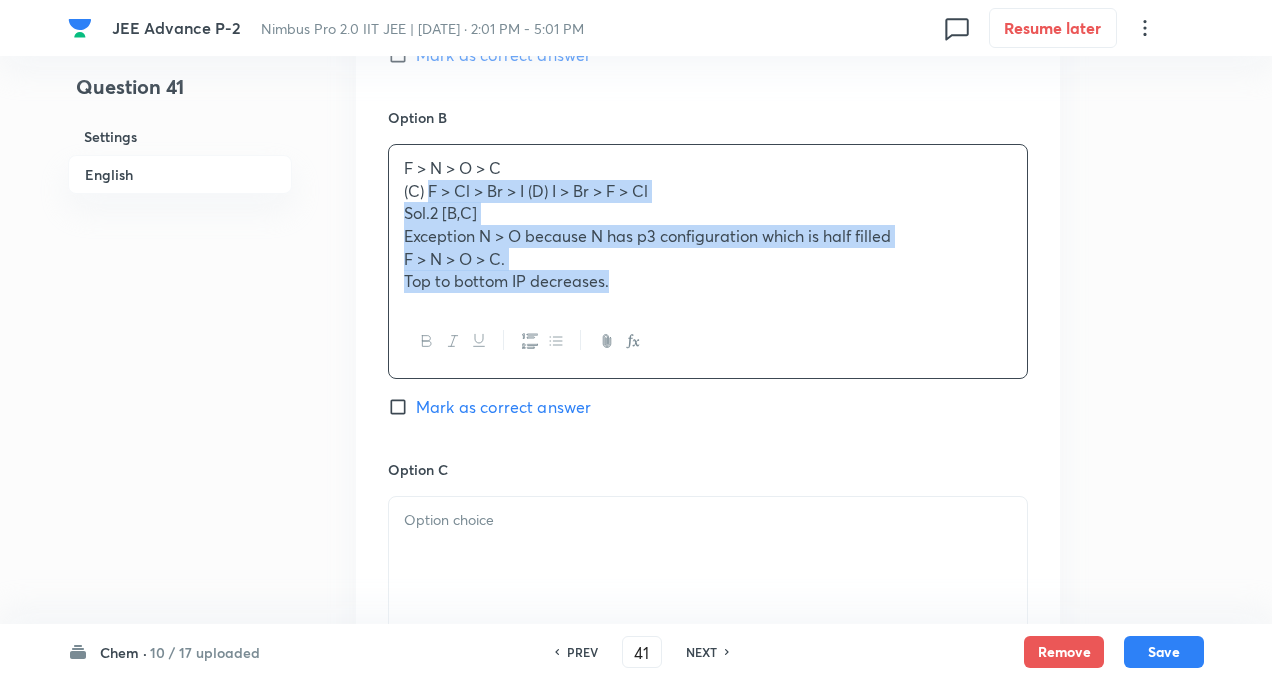 drag, startPoint x: 428, startPoint y: 189, endPoint x: 685, endPoint y: 313, distance: 285.35065 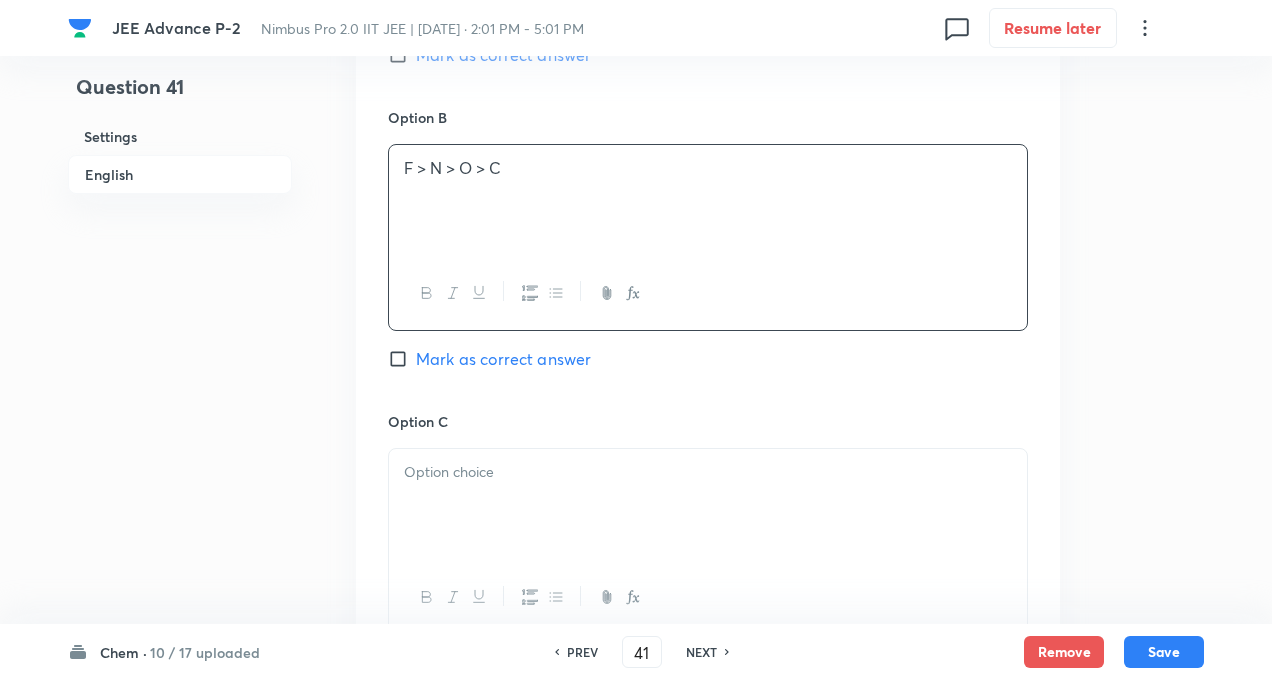 click on "Mark as correct answer" at bounding box center [402, 359] 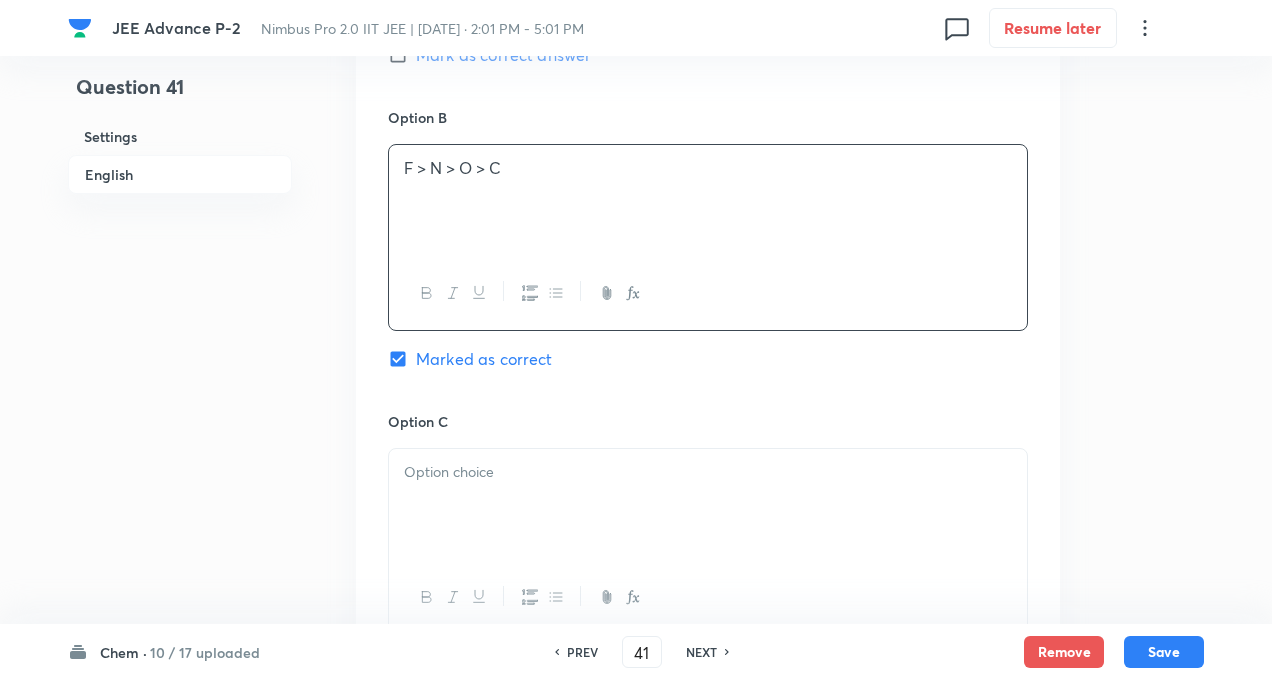 click at bounding box center [708, 505] 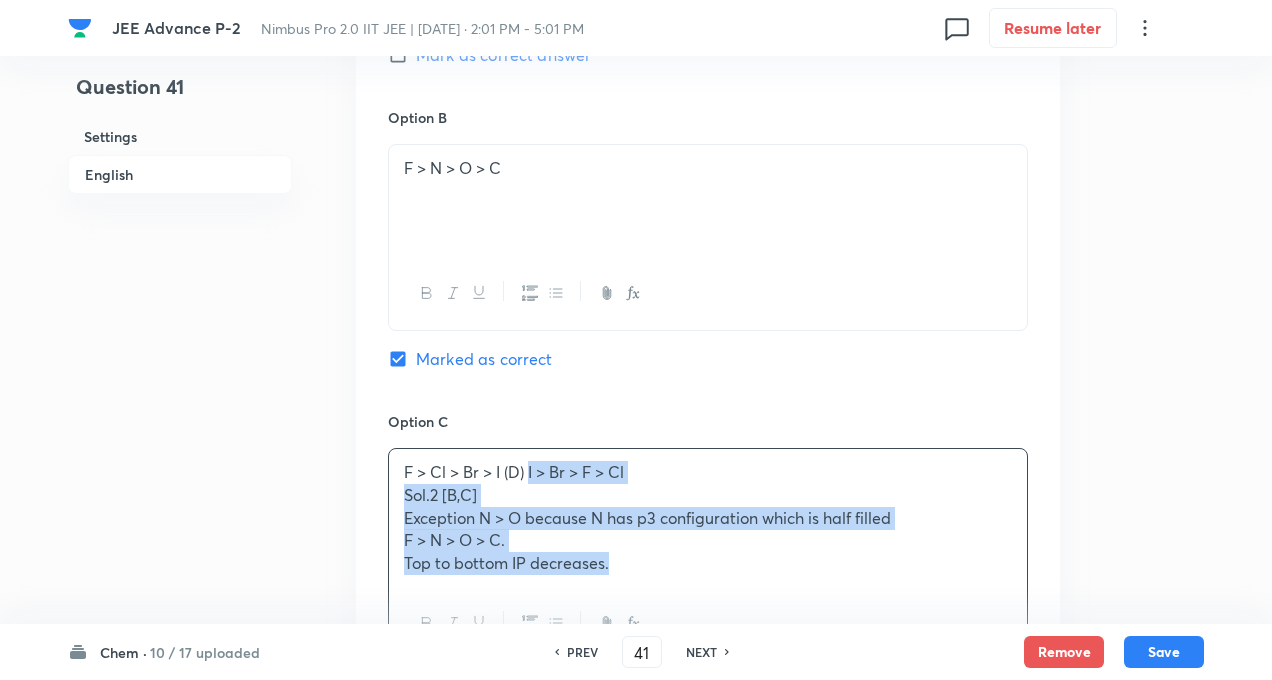 drag, startPoint x: 530, startPoint y: 470, endPoint x: 677, endPoint y: 613, distance: 205.08047 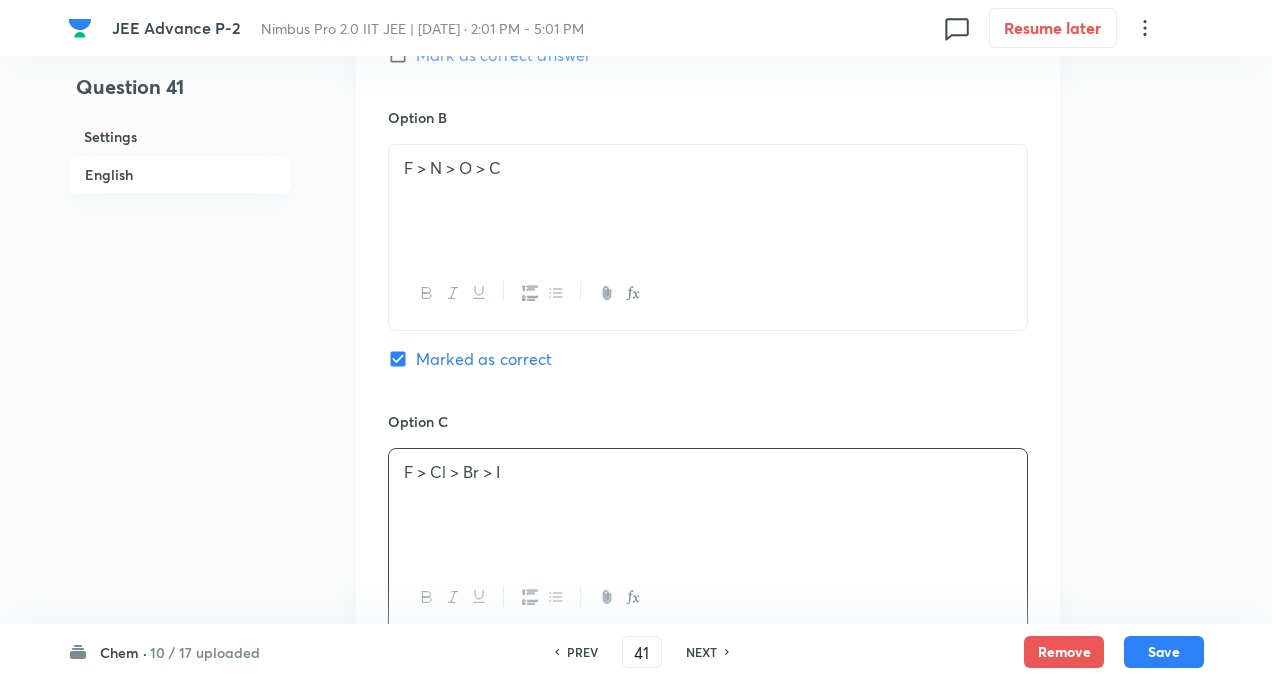 click on "Question 41 Settings English Settings Type Multiple choice correct 4 options + 4 marks - 2 marks x1 mark Edit Concept Chemistry Inorganic Chemistry Periodic Table Electron Affinity Edit Additional details Easy Fact Not from PYQ paper No equation Edit In English Question Which of the following represent the correct order of ionization energies ? Option A F > O > N > C  Mark as correct answer Option B F > N > O > C Marked as correct Option C F > Cl > Br > I  Mark as correct answer Option D Mark as correct answer Solution" at bounding box center (636, 154) 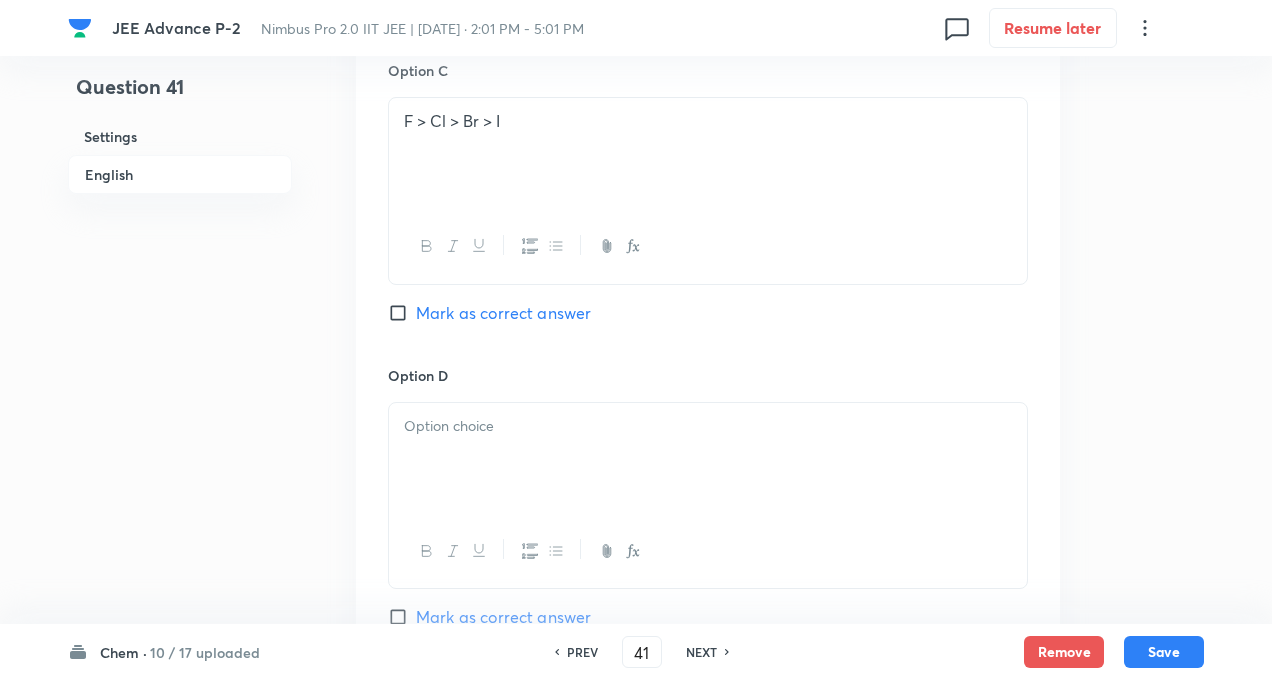 scroll, scrollTop: 1560, scrollLeft: 0, axis: vertical 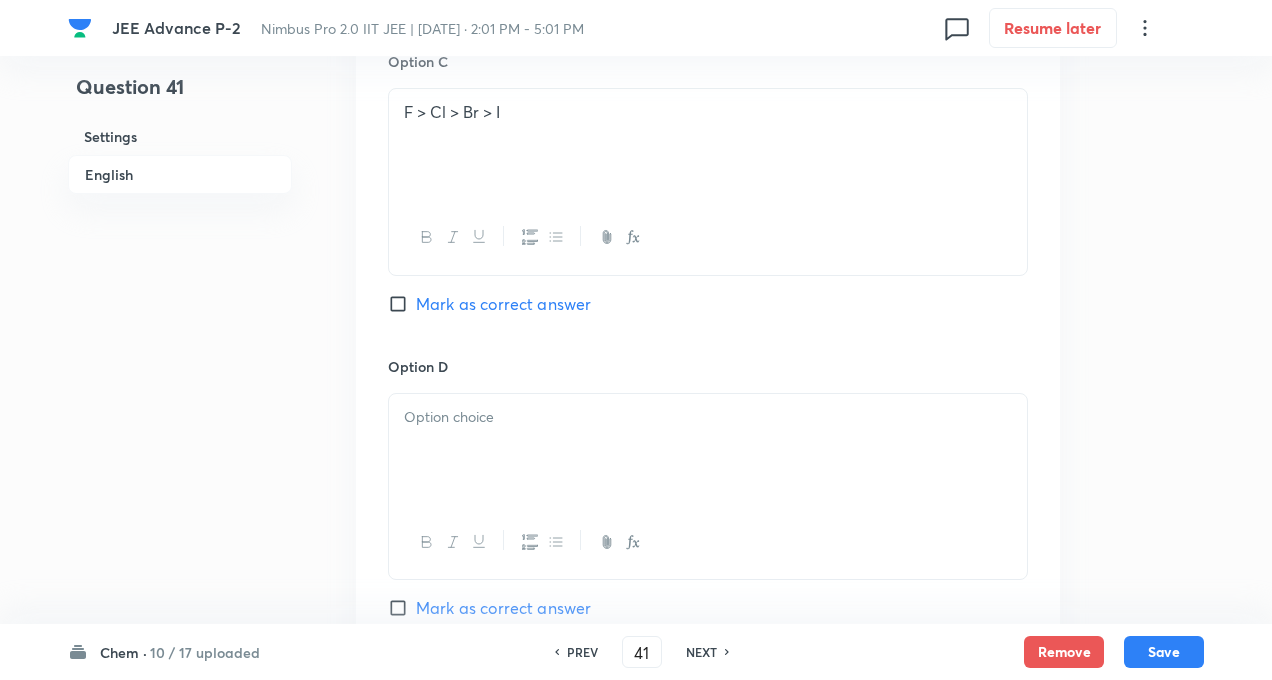 click on "Mark as correct answer" at bounding box center [402, 304] 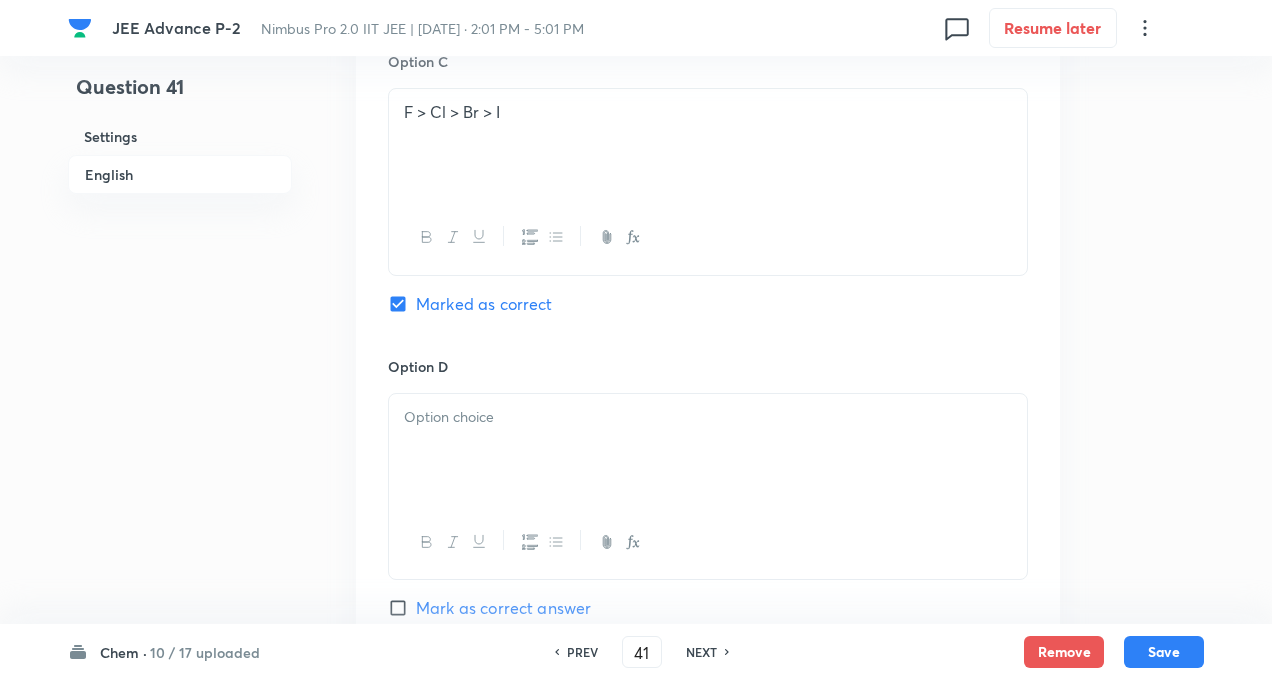 click at bounding box center [708, 417] 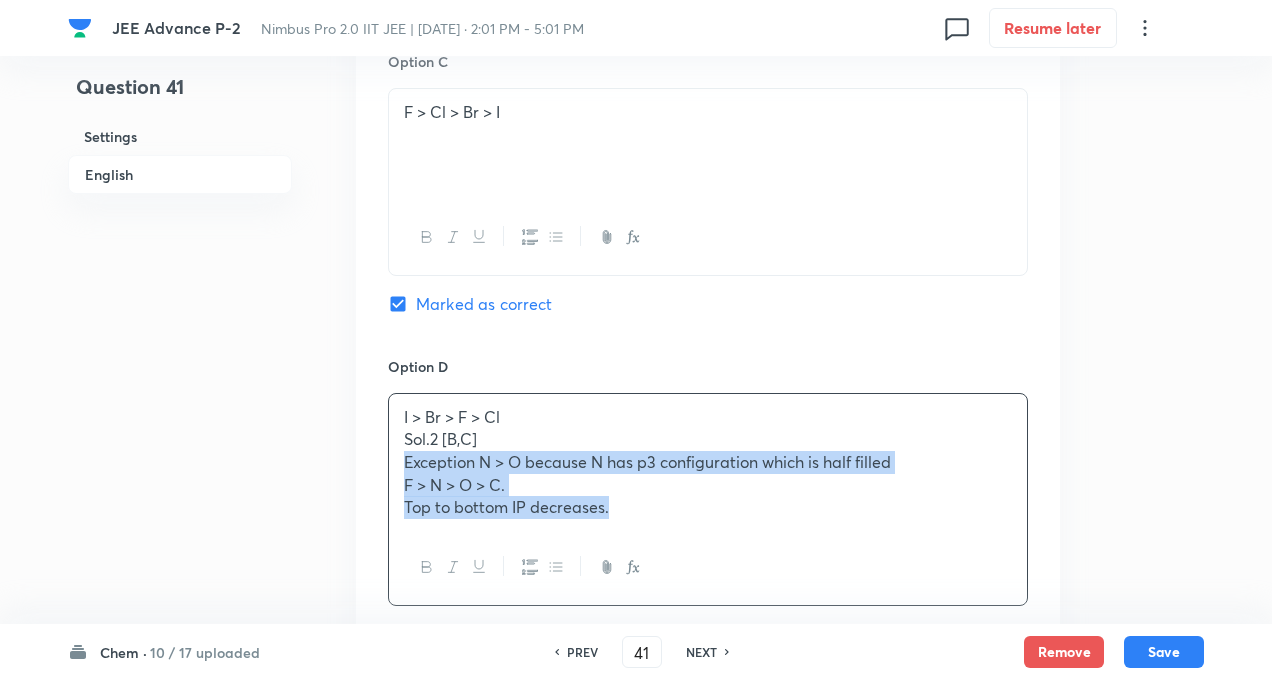 drag, startPoint x: 396, startPoint y: 459, endPoint x: 693, endPoint y: 584, distance: 322.23285 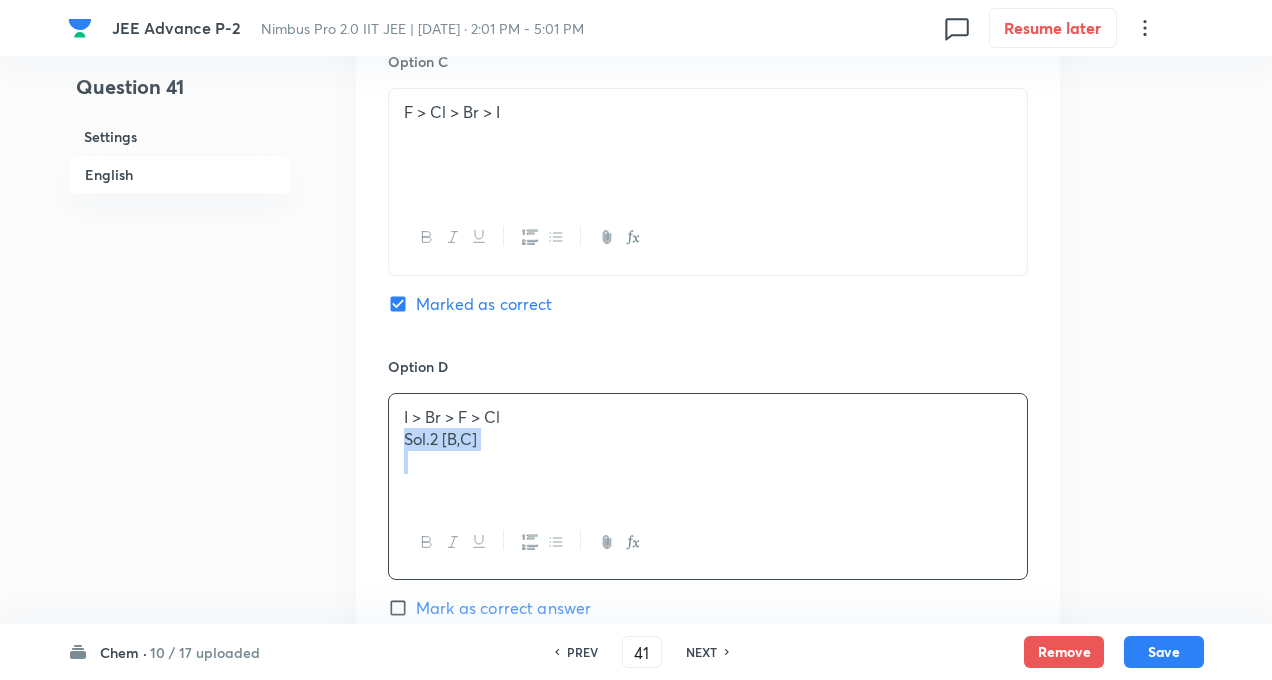 drag, startPoint x: 395, startPoint y: 438, endPoint x: 507, endPoint y: 461, distance: 114.33722 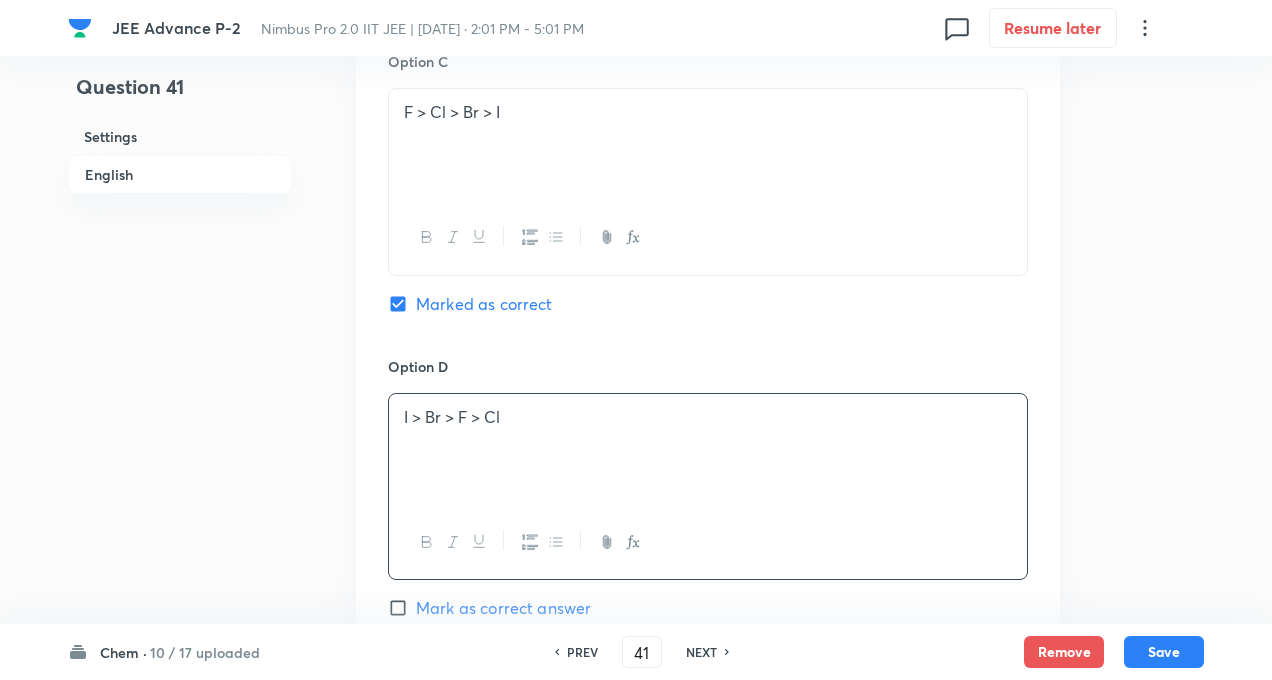 click on "Question 41 Settings English" at bounding box center (180, -206) 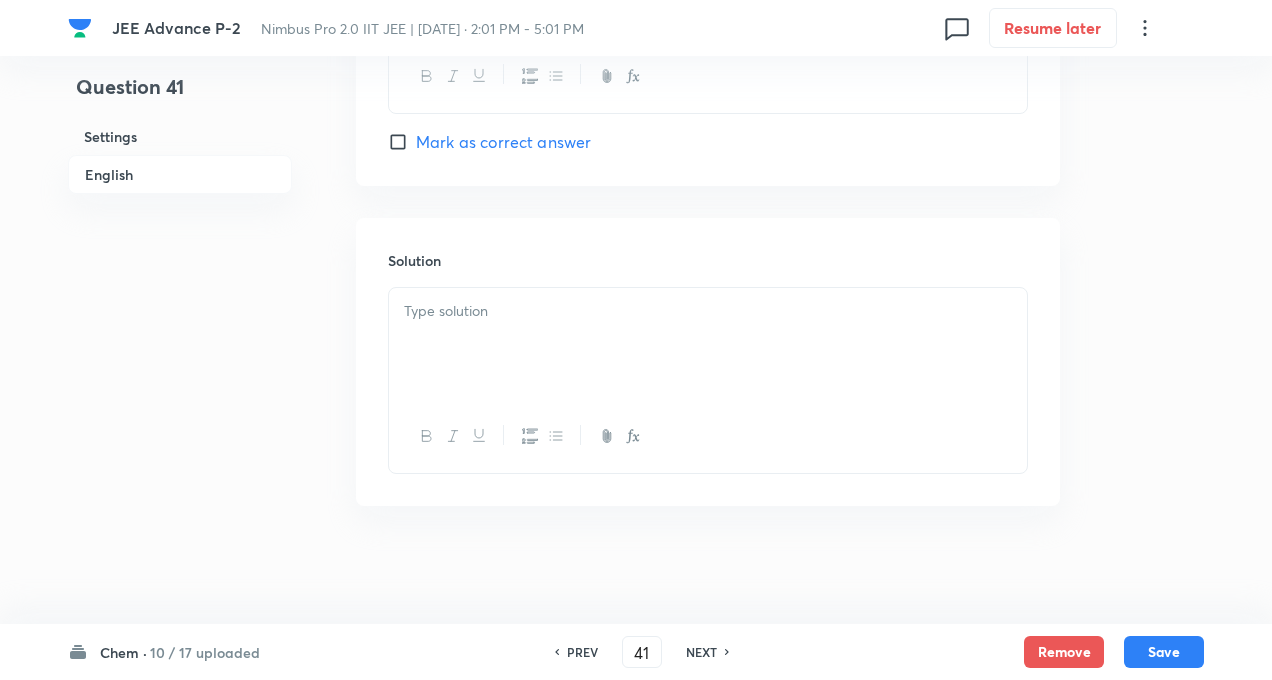 scroll, scrollTop: 2028, scrollLeft: 0, axis: vertical 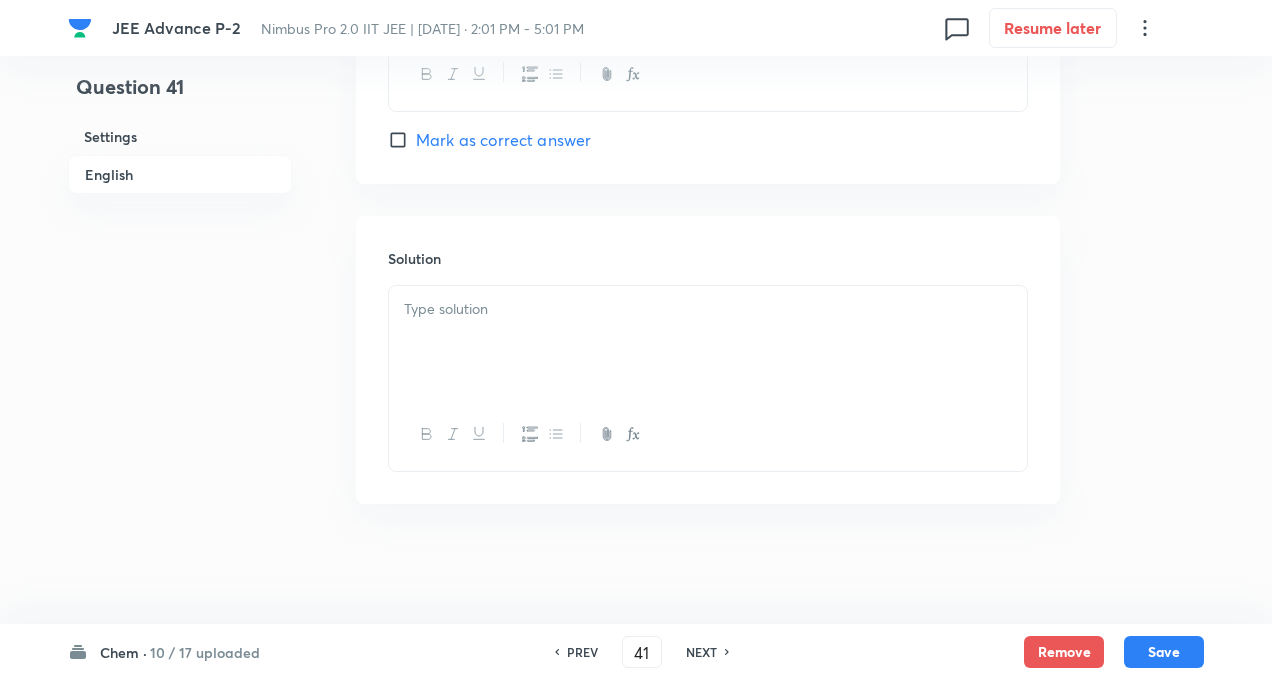click at bounding box center (708, 309) 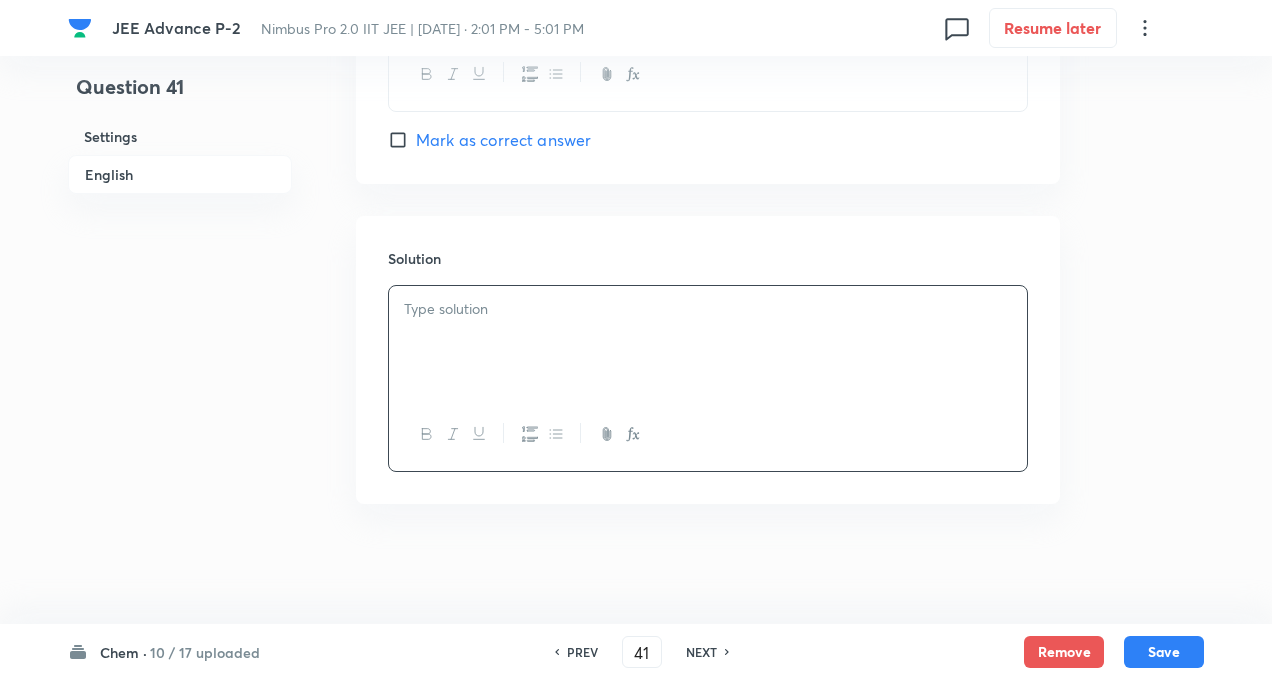 paste 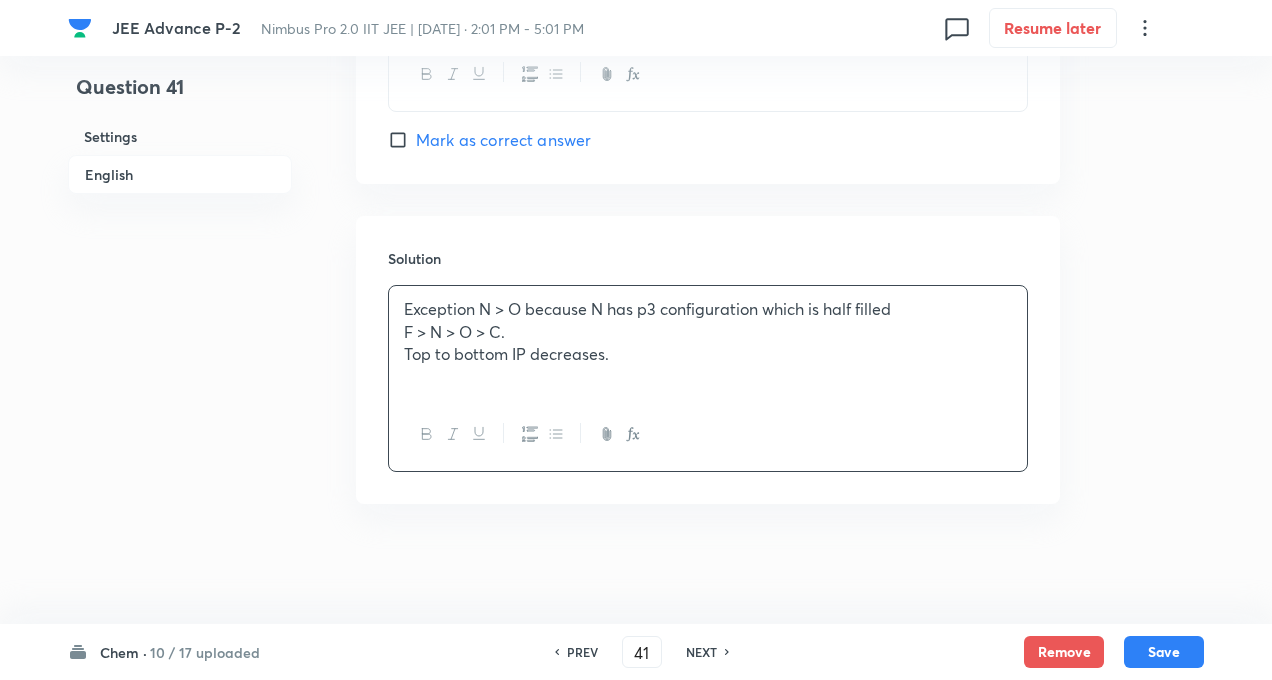 click on "Exception N > O because N has p3 configuration which is half filled F > N > O > C. Top to bottom IP decreases." at bounding box center [708, 342] 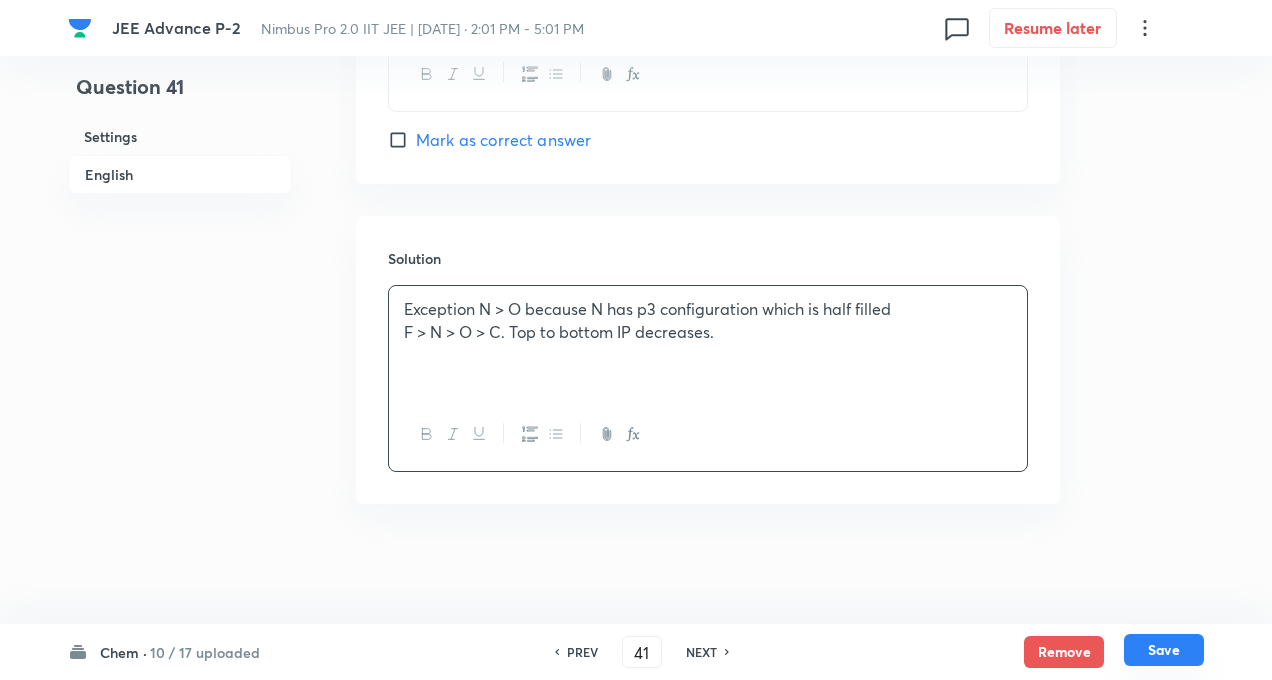 click on "Save" at bounding box center (1164, 650) 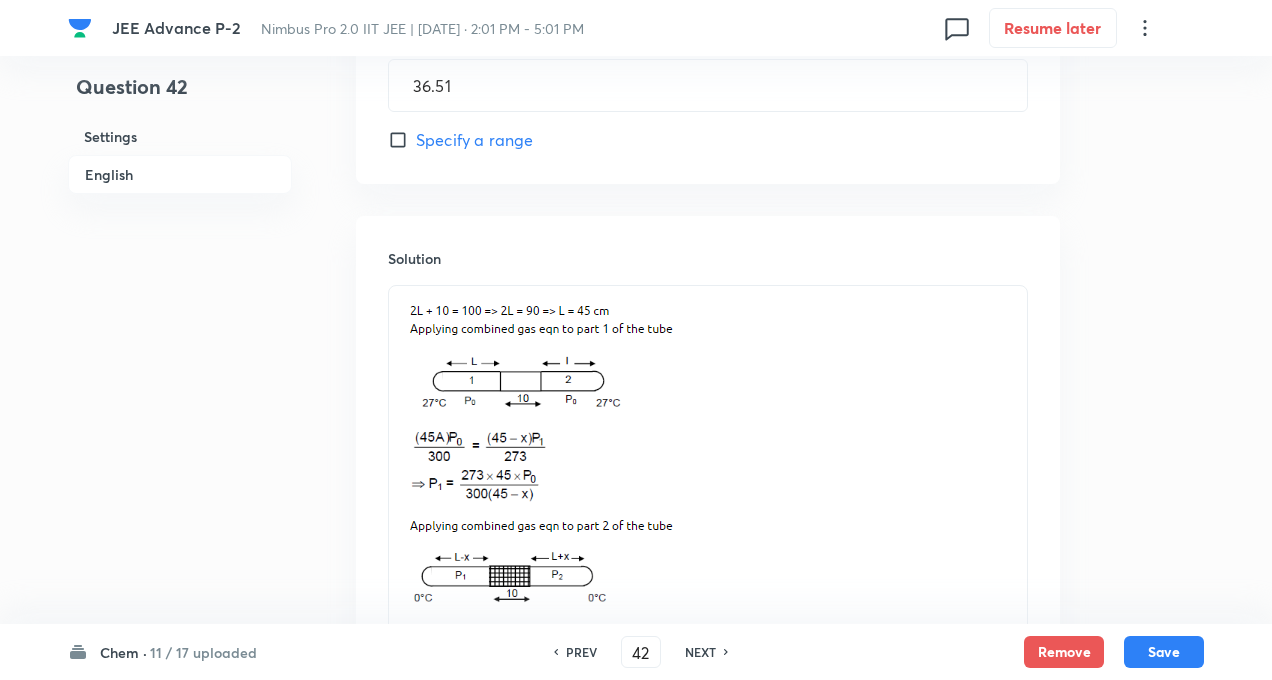 scroll, scrollTop: 1582, scrollLeft: 0, axis: vertical 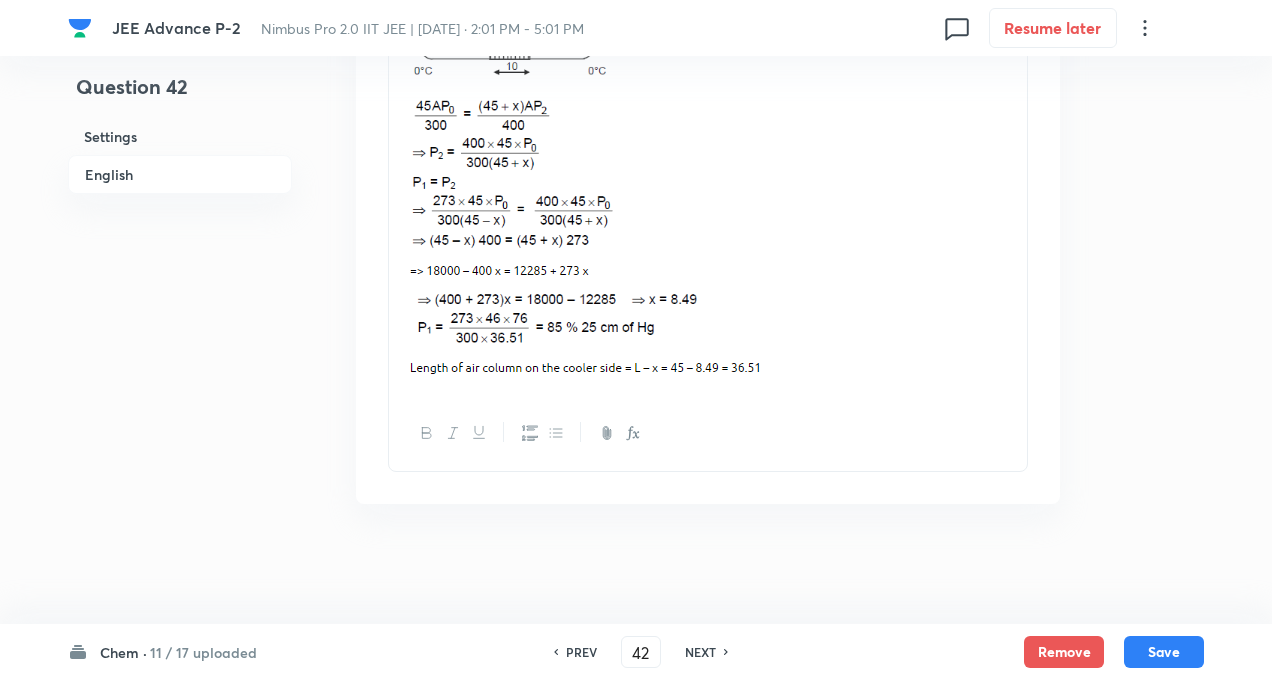 click on "Question 42 Settings English Settings Type Integer + 4 marks - 0 marks Edit Concept Chemistry Physical Chemistry Gaseous States Variation of Pressure with Change in Density of Fliud Edit Additional details Very easy Fact Not from PYQ paper No equation Edit In English Question A glass tube, sealed at both ends, is 100 [PERSON_NAME]. It lies horizontally with the middle 10 cm containing mercury. The two ends of the tube contain air at 27°C and at a pressure 76 cm of mercury. The air column on one side is maintained at 0°C and the other side is maintained at 127°C. Calculate the length of the air column on the cooler side. Neglect the changes in the volume of mercury and of the glass. Answer 36.51 ​ Specify a range Solution" at bounding box center (636, -451) 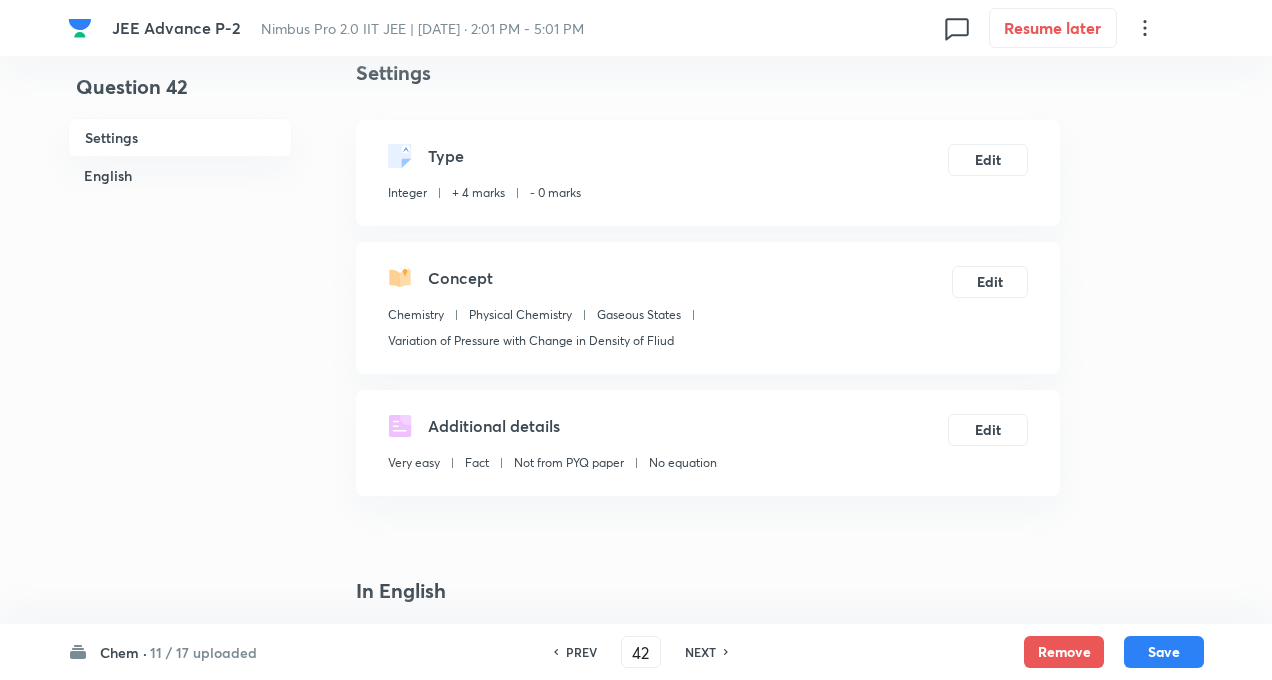 scroll, scrollTop: 40, scrollLeft: 0, axis: vertical 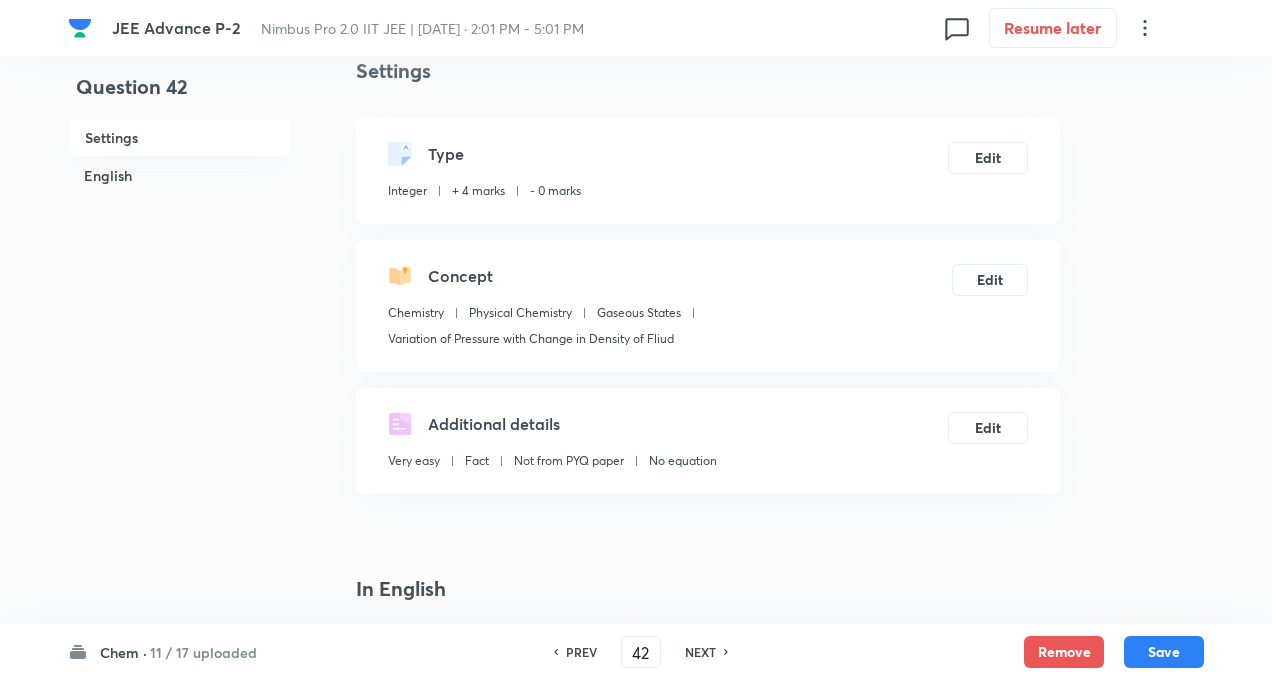 click on "NEXT" at bounding box center [700, 652] 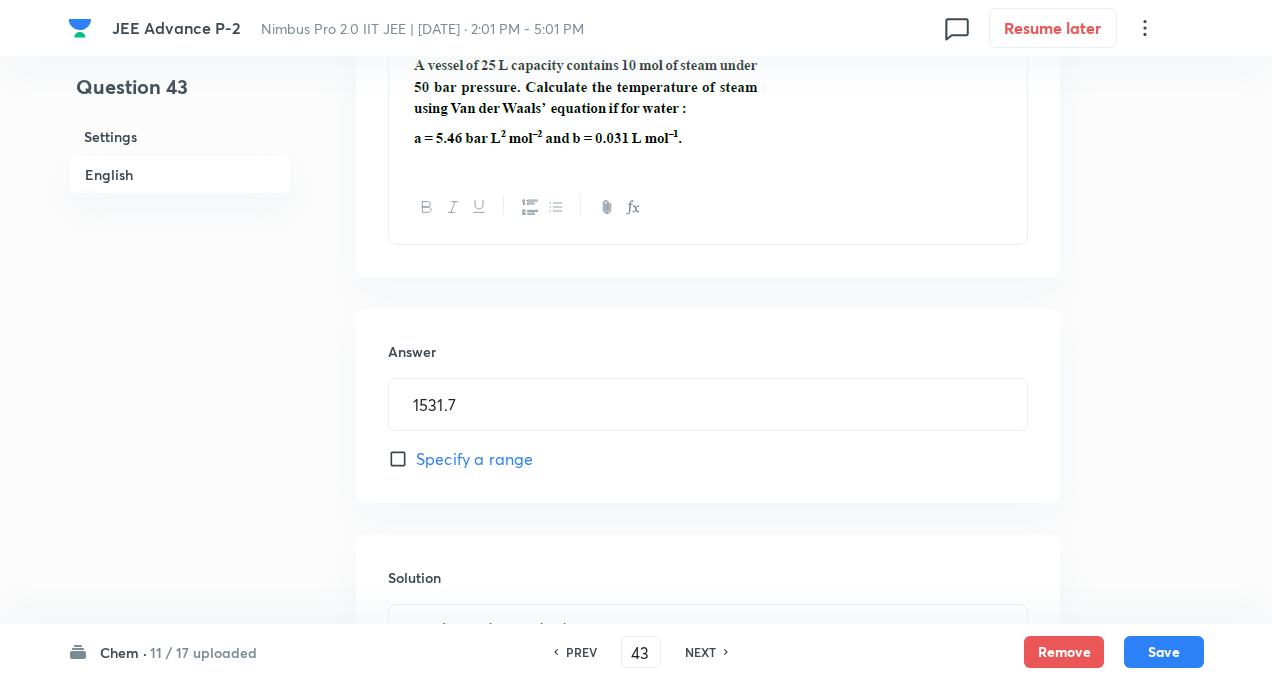 scroll, scrollTop: 720, scrollLeft: 0, axis: vertical 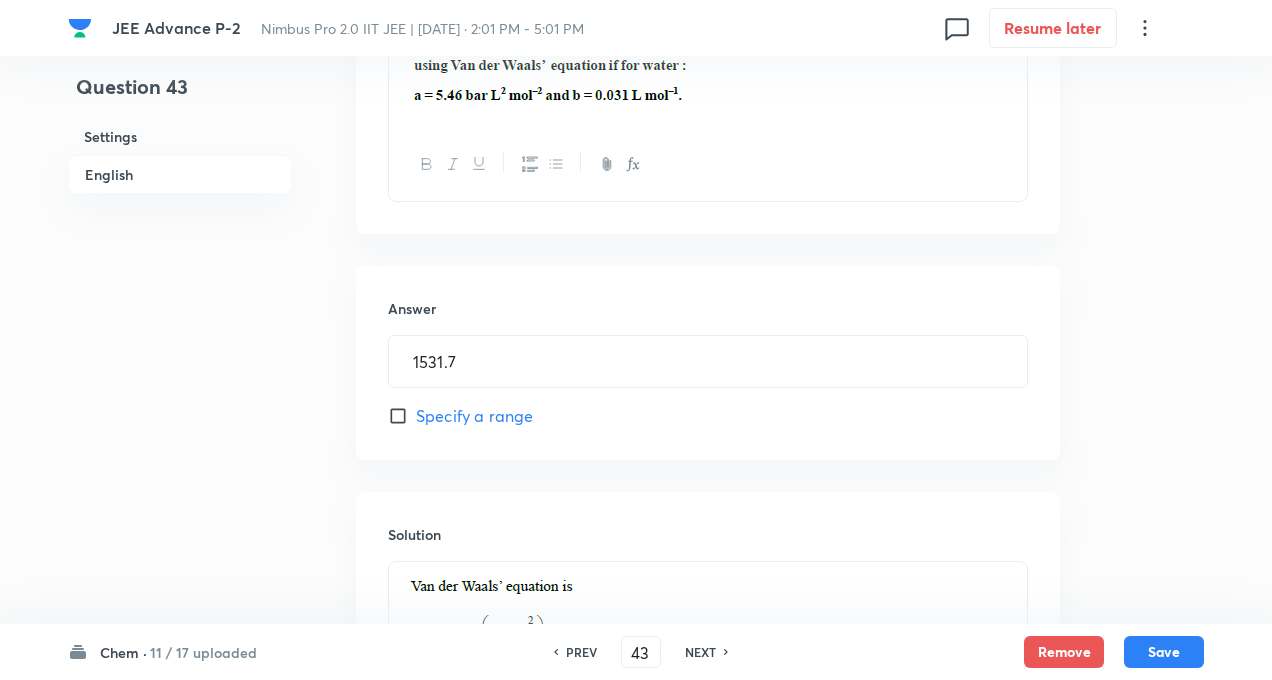 click on "NEXT" at bounding box center [700, 652] 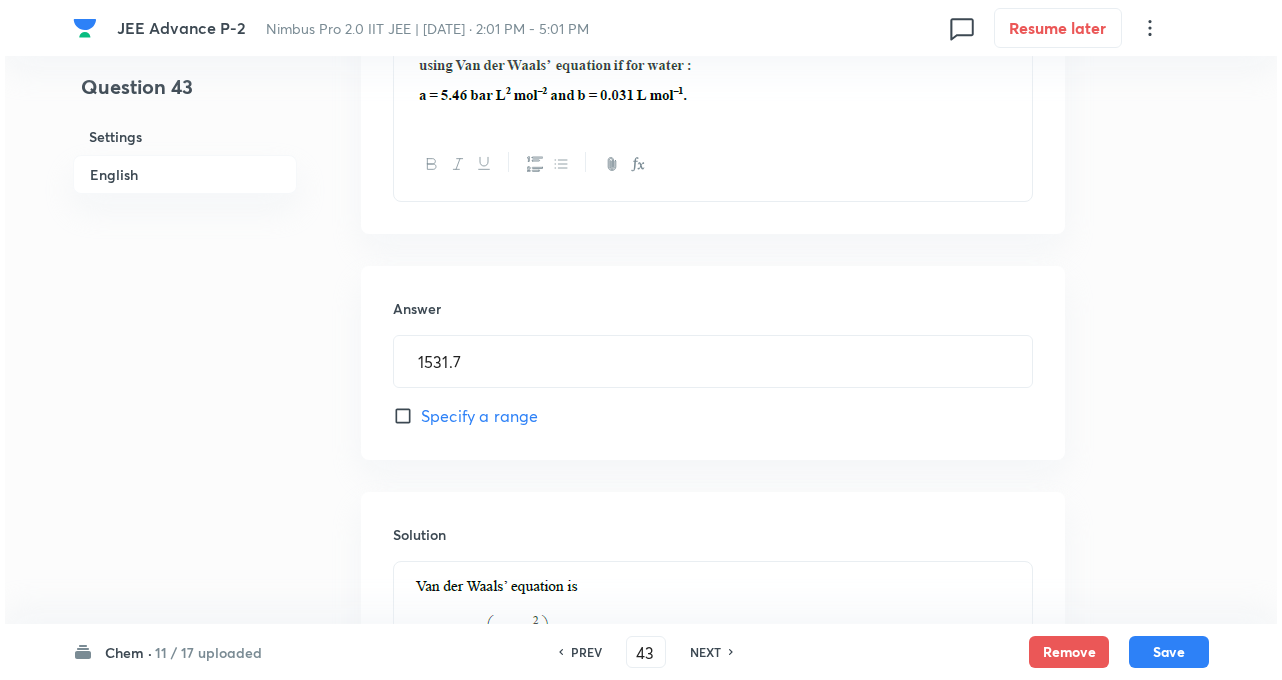 scroll, scrollTop: 0, scrollLeft: 0, axis: both 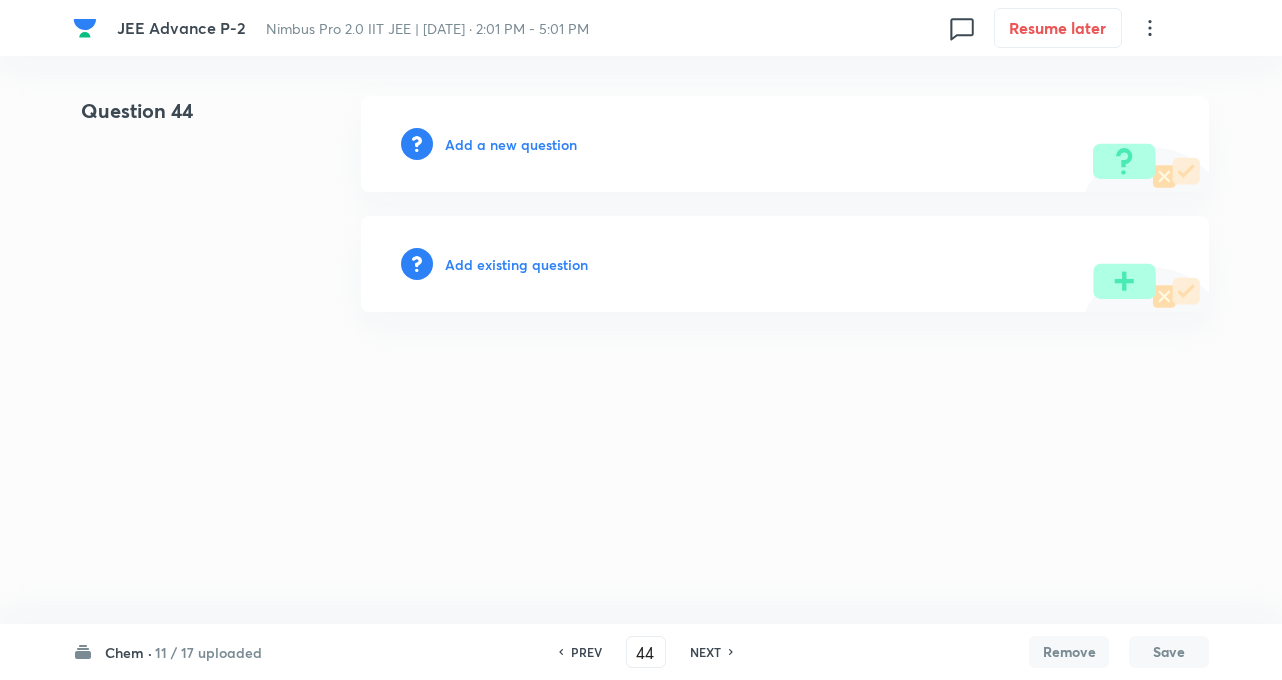 click on "PREV" at bounding box center (586, 652) 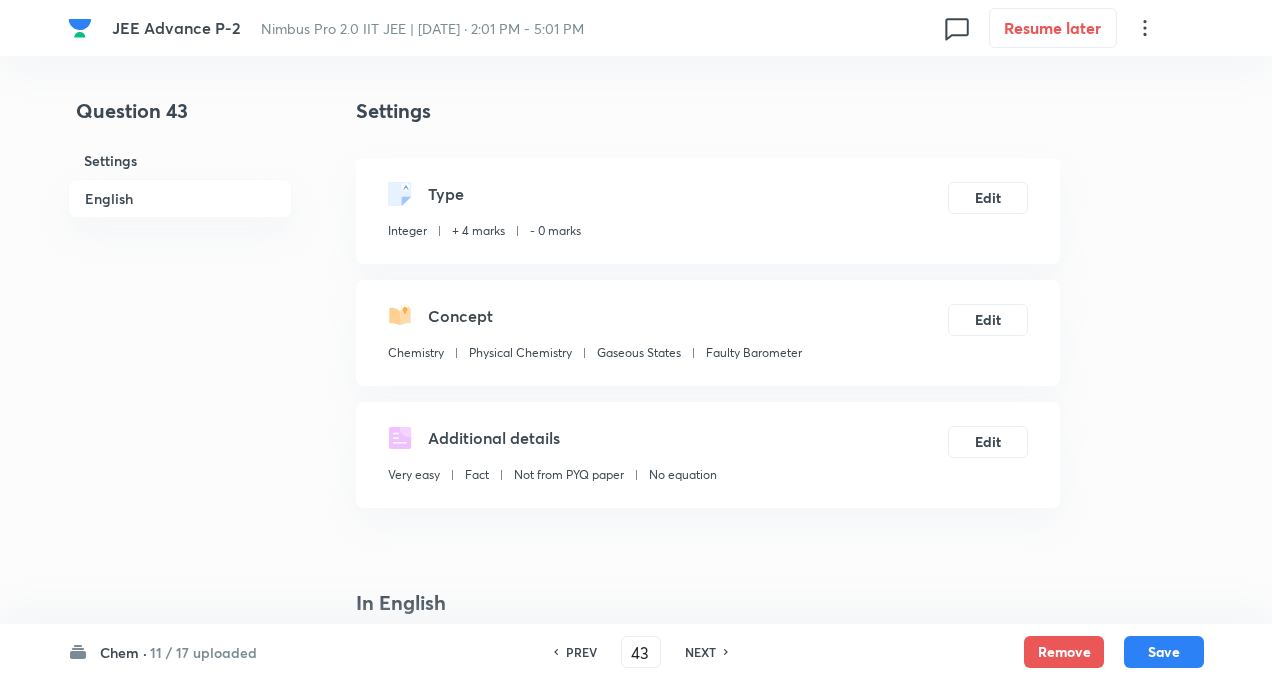 click on "PREV" at bounding box center (581, 652) 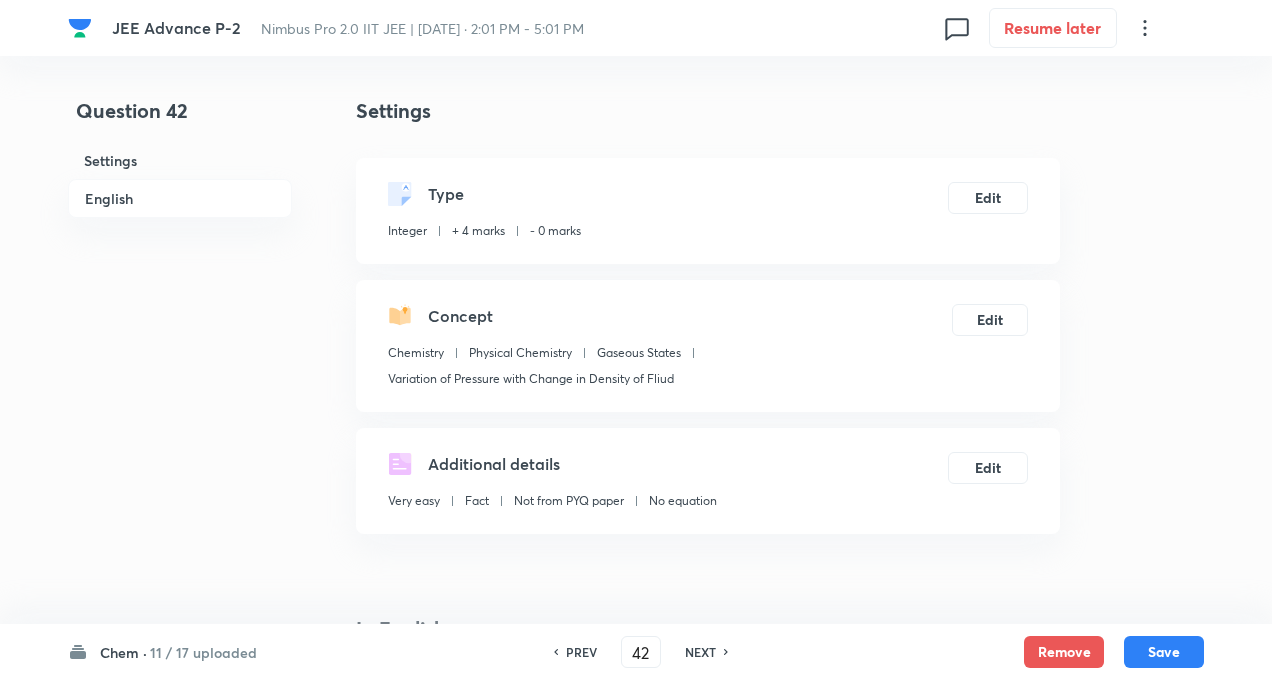 click on "NEXT" at bounding box center (700, 652) 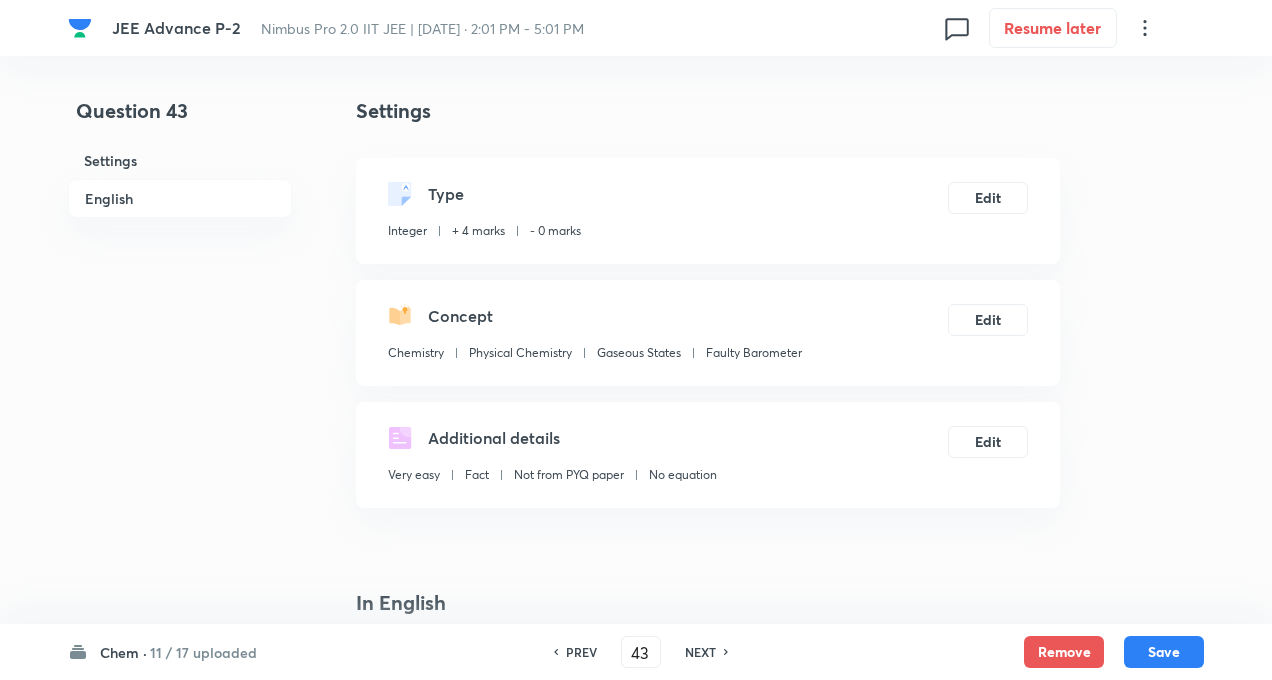 click on "NEXT" at bounding box center [700, 652] 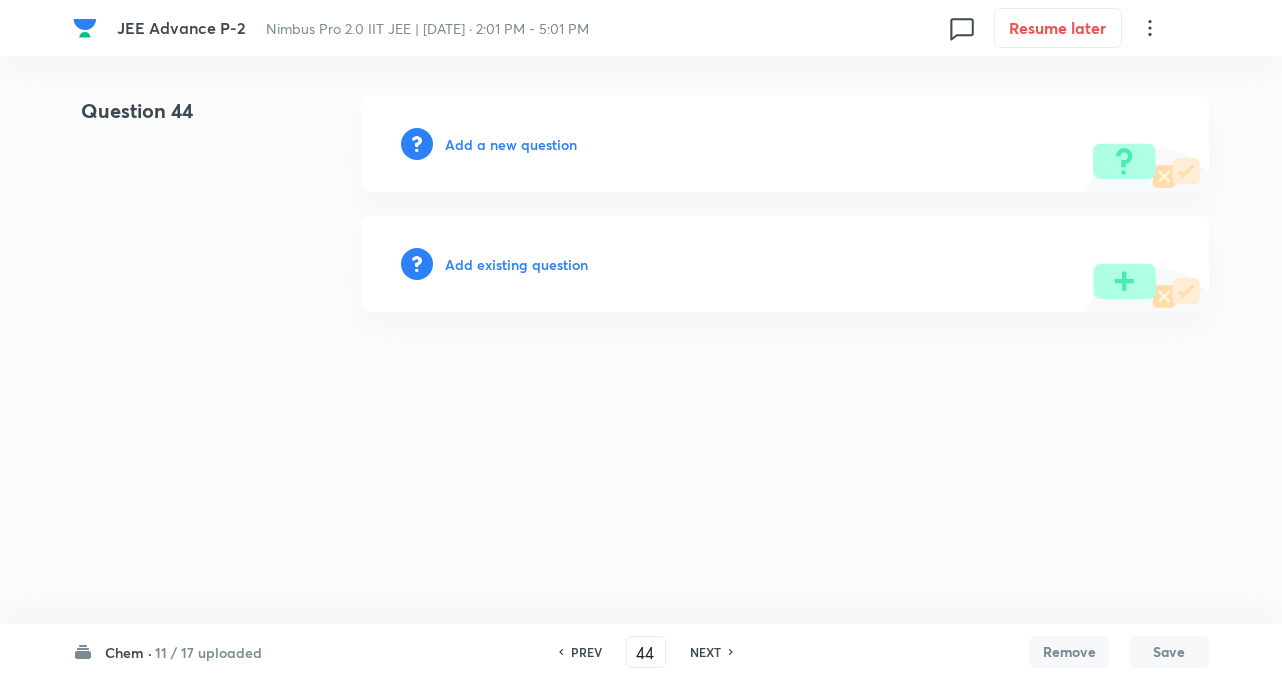click on "Add a new question" at bounding box center (511, 144) 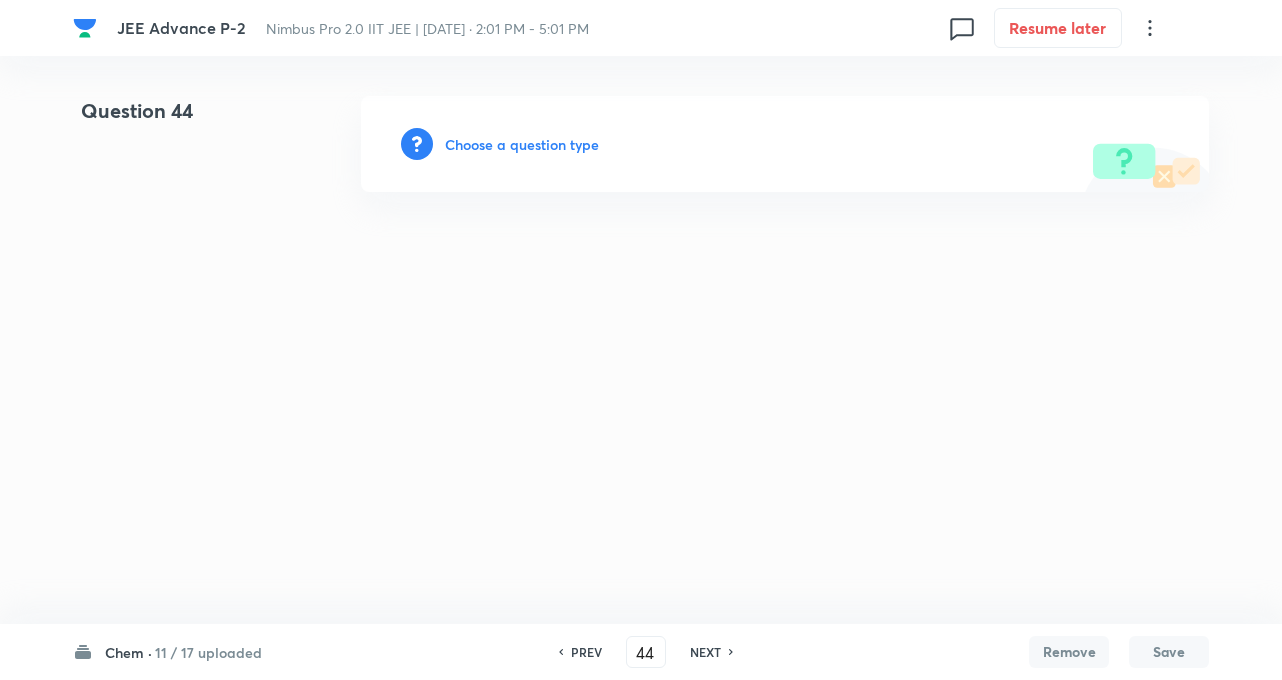 click on "Choose a question type" at bounding box center [522, 144] 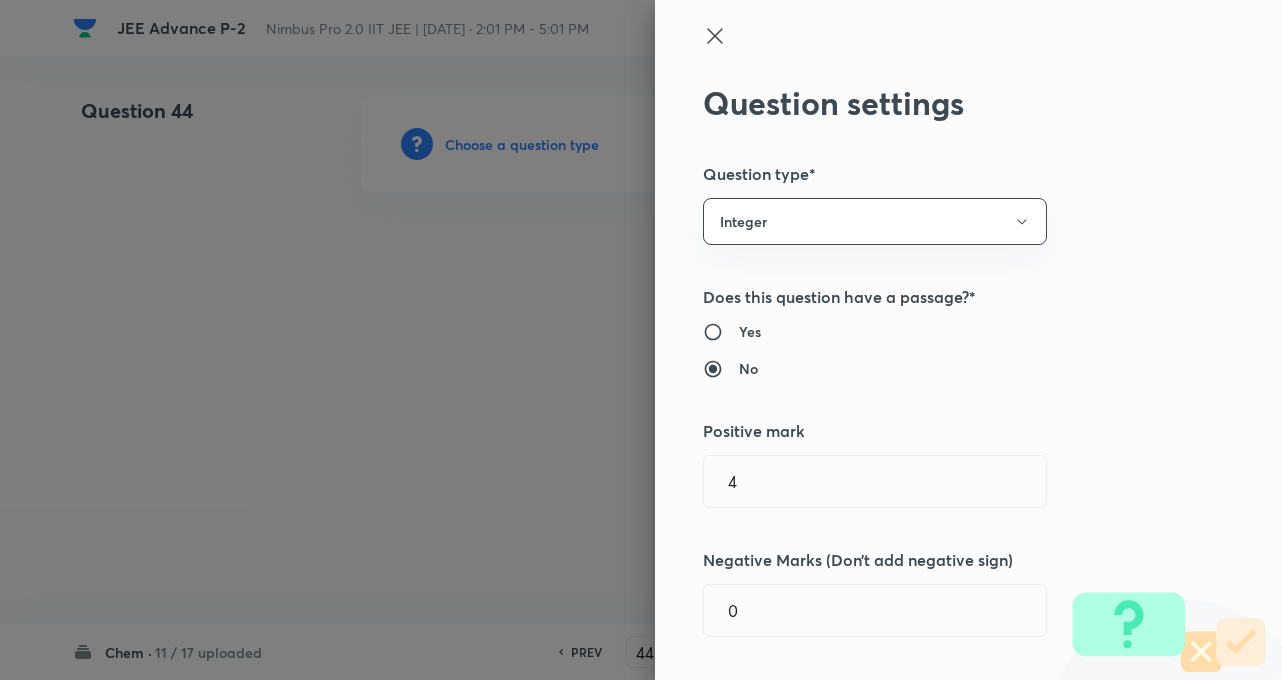 click on "Yes" at bounding box center (927, 331) 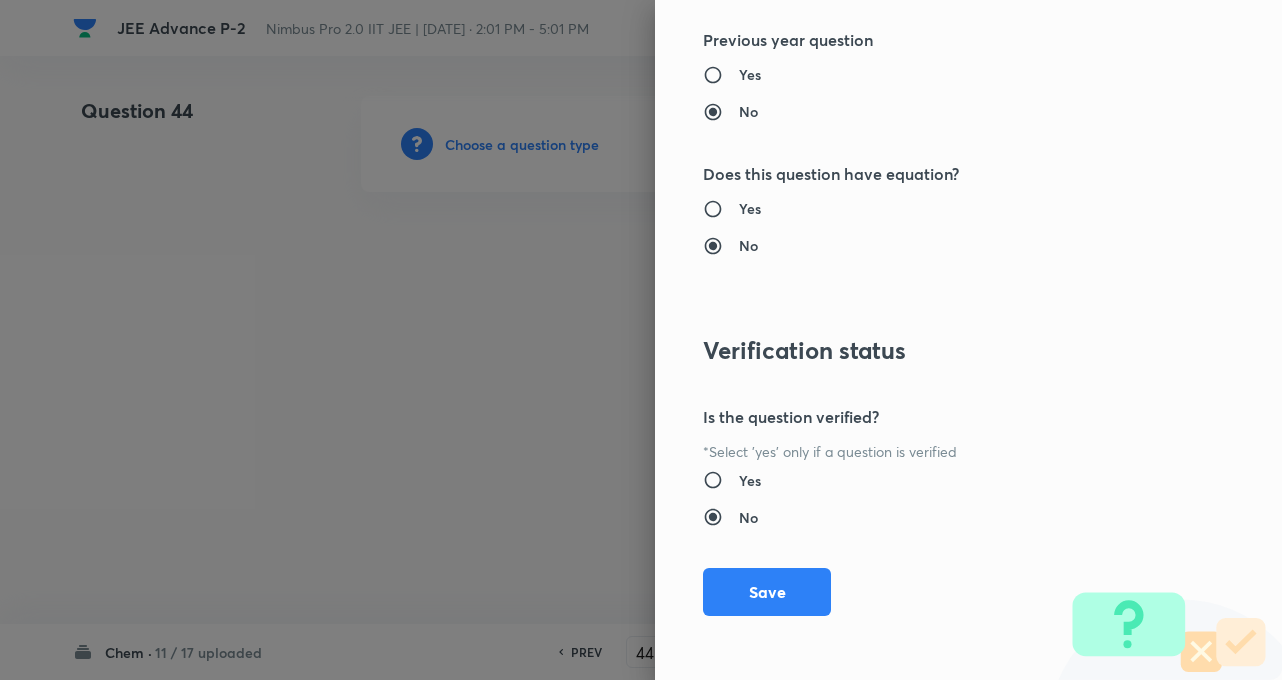 click on "Yes" at bounding box center [721, 480] 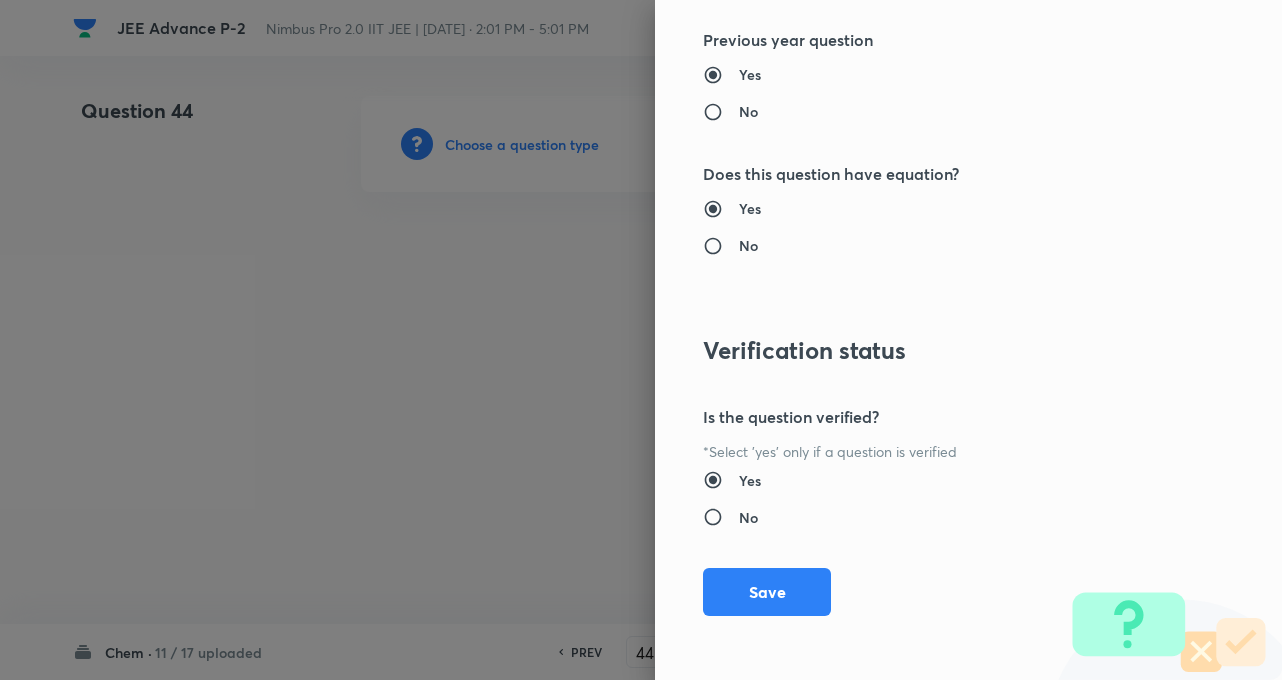 scroll, scrollTop: 1565, scrollLeft: 0, axis: vertical 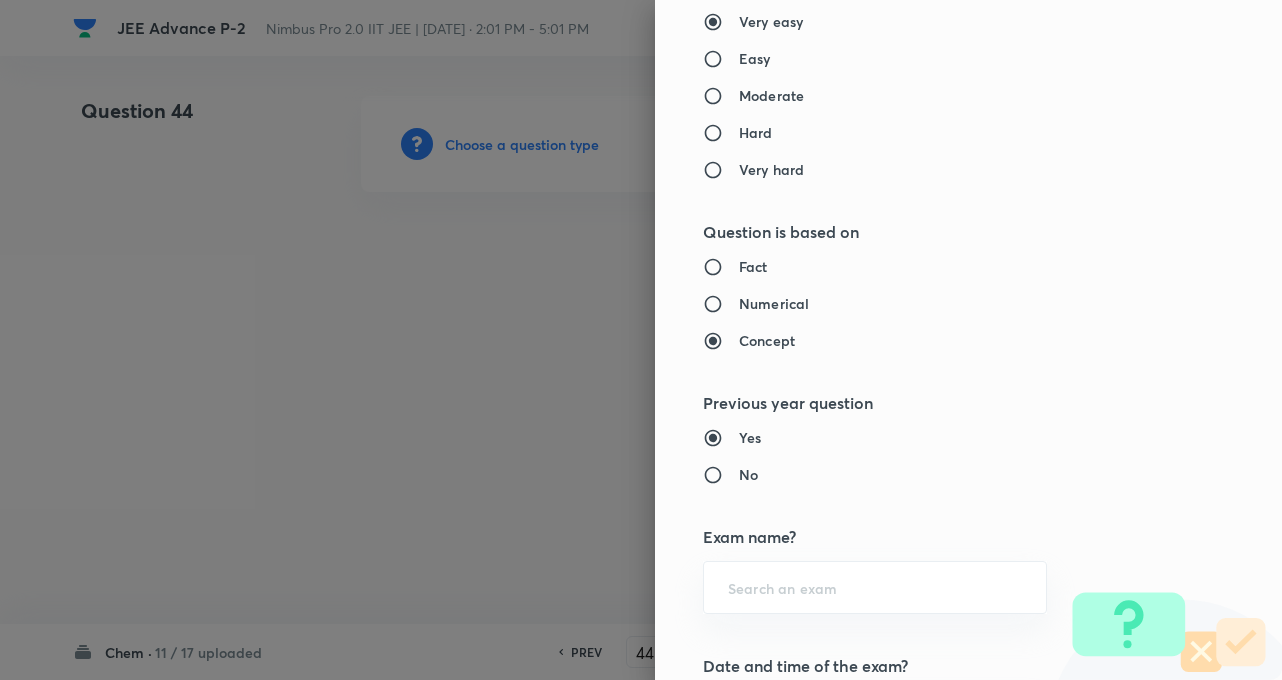 click on "Question settings Question type* Integer Does this question have a passage?* Yes No Positive mark 4 ​ Negative Marks (Don’t add negative sign) 0 ​ Syllabus Topic group* ​ Topic* ​ Concept* ​ Sub-concept* ​ Concept-field ​ Additional details Question Difficulty Very easy Easy Moderate Hard Very hard Question is based on Fact Numerical Concept Previous year question Yes No Exam name? ​ Date and time of the exam? Does this question have equation? Yes No Verification status Is the question verified? *Select 'yes' only if a question is verified Yes No Save" at bounding box center [968, 340] 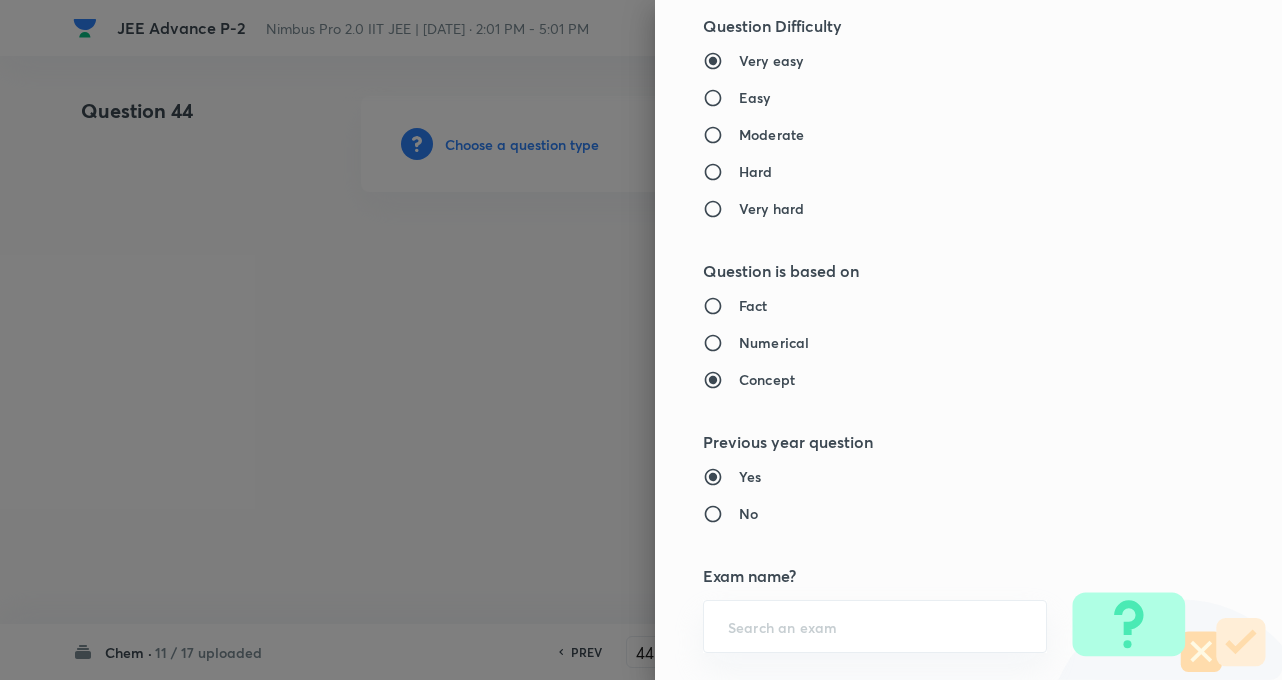 scroll, scrollTop: 1525, scrollLeft: 0, axis: vertical 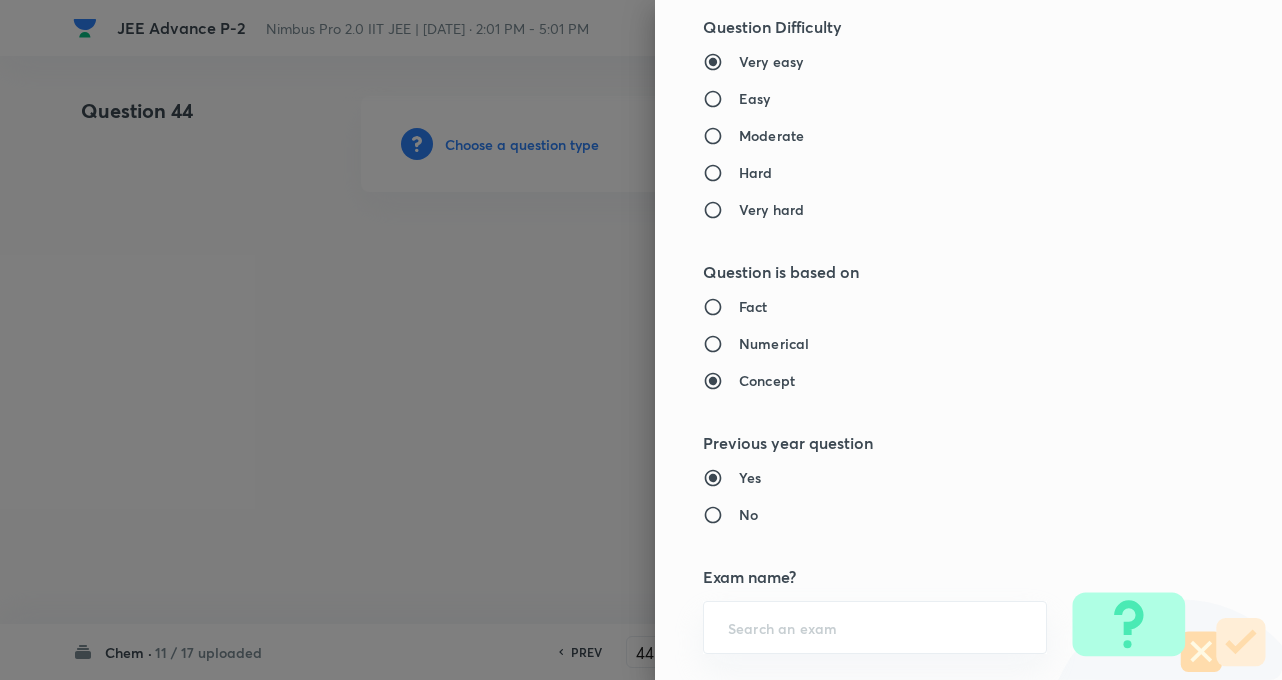 click on "Concept" at bounding box center (927, 380) 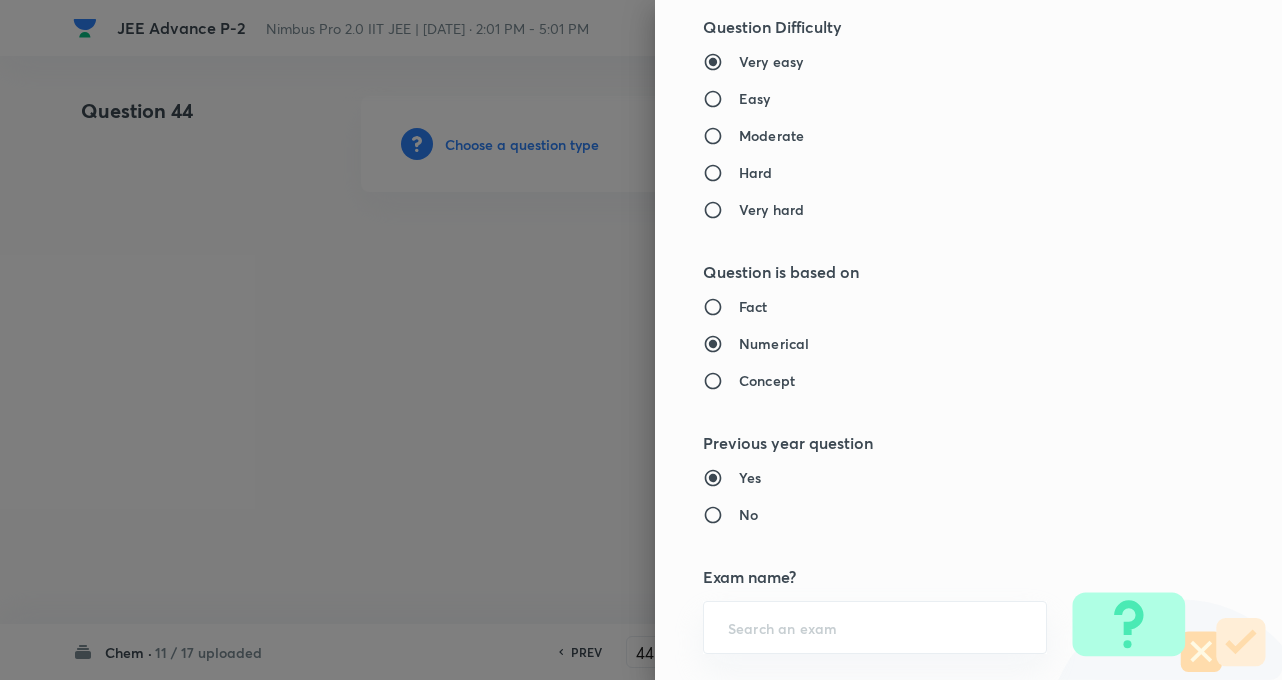 click on "Fact" at bounding box center [721, 307] 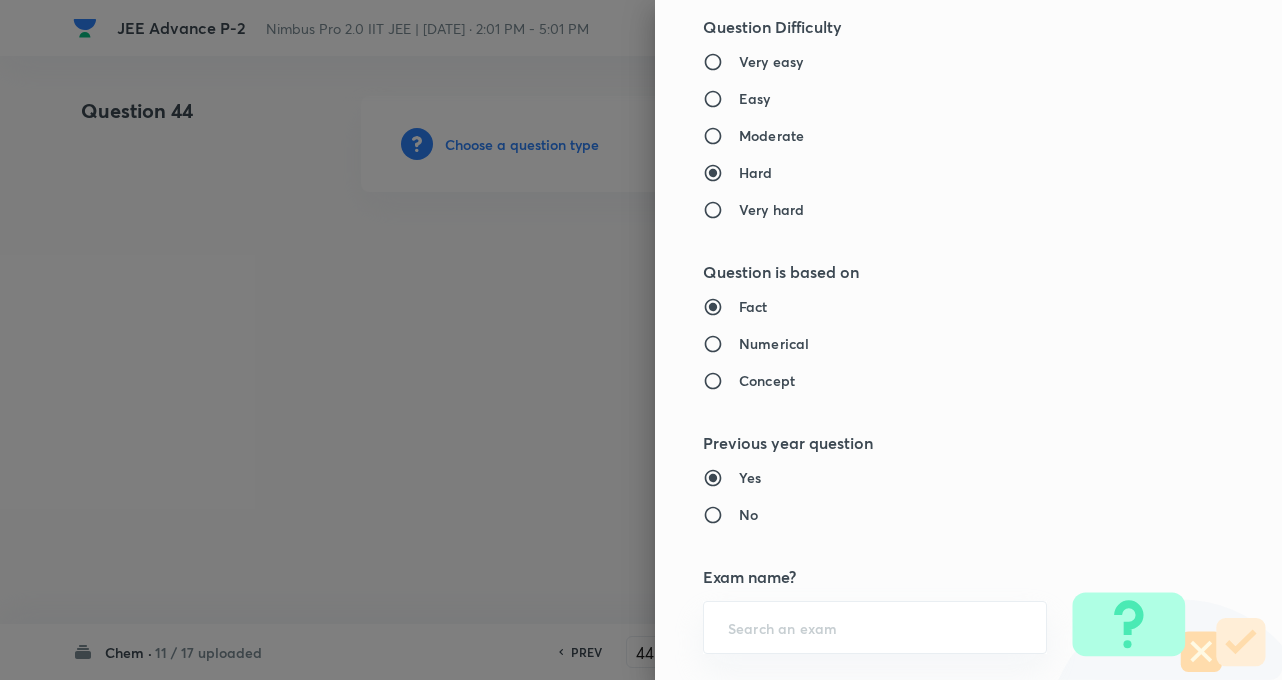click on "Question settings Question type* Integer Does this question have a passage?* Yes No Positive mark 4 ​ Negative Marks (Don’t add negative sign) 0 ​ Syllabus Topic group* ​ Topic* ​ Concept* ​ Sub-concept* ​ Concept-field ​ Additional details Question Difficulty Very easy Easy Moderate Hard Very hard Question is based on Fact Numerical Concept Previous year question Yes No Exam name? ​ Date and time of the exam? Does this question have equation? Yes No Verification status Is the question verified? *Select 'yes' only if a question is verified Yes No Save" at bounding box center [968, 340] 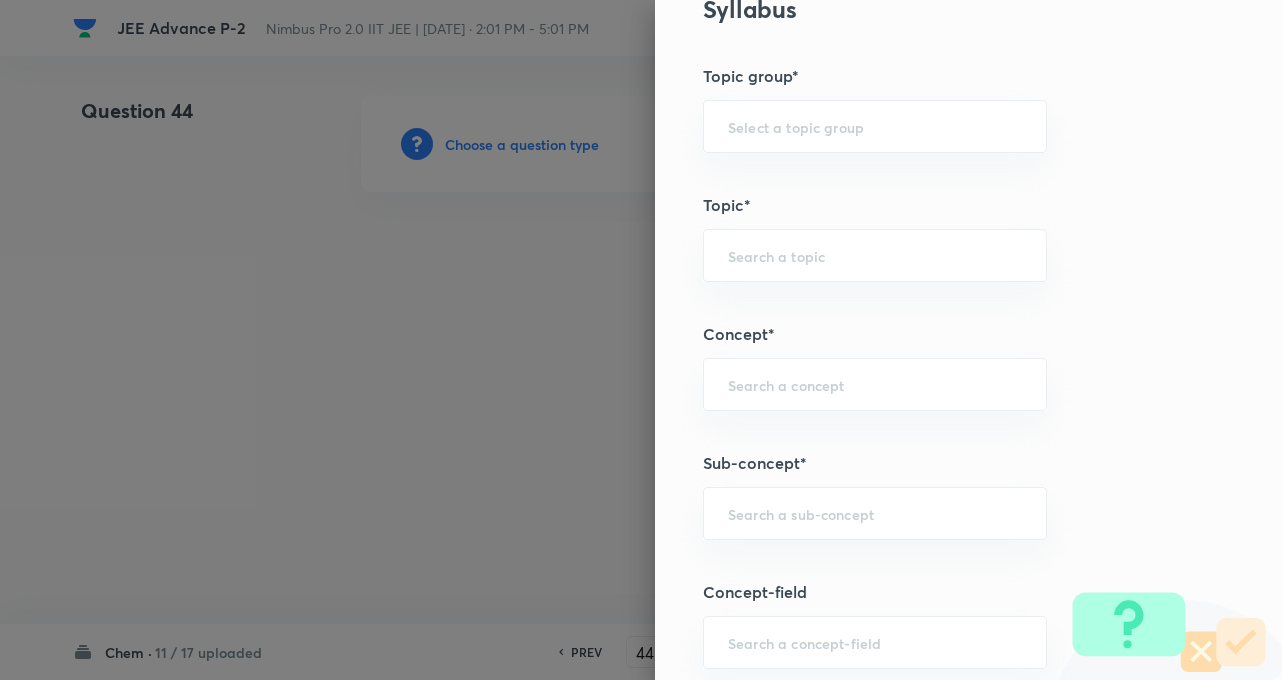 scroll, scrollTop: 725, scrollLeft: 0, axis: vertical 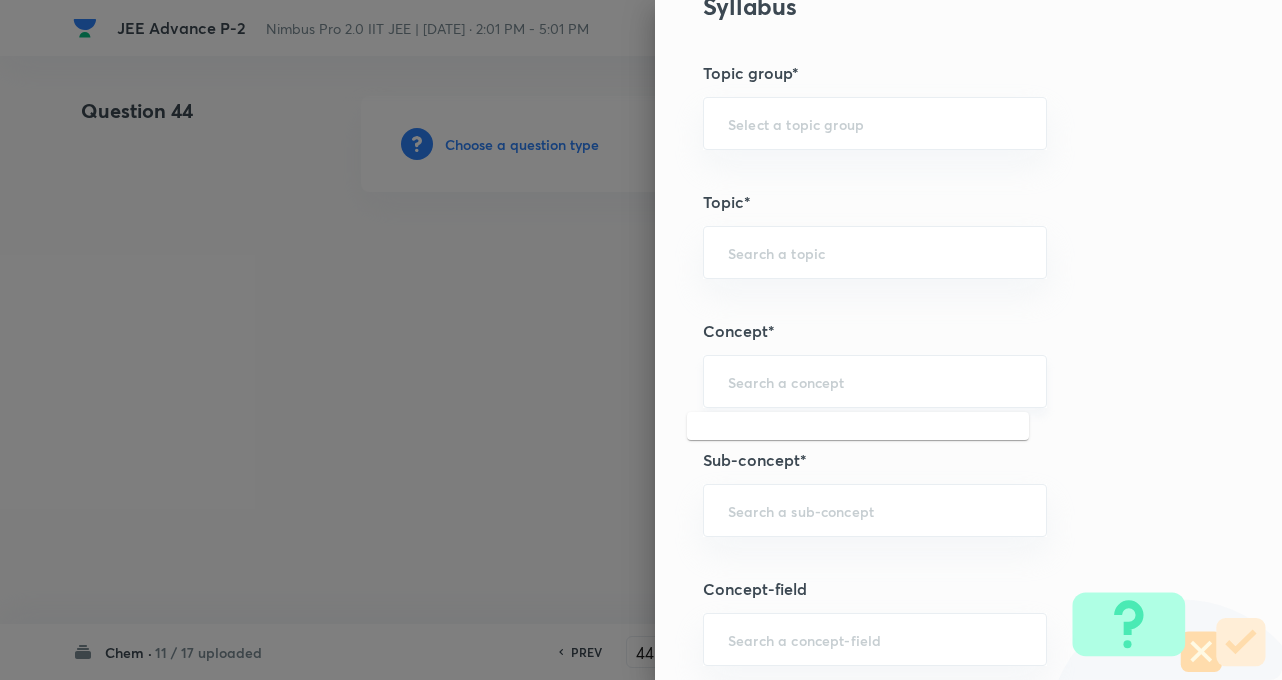 click at bounding box center (875, 381) 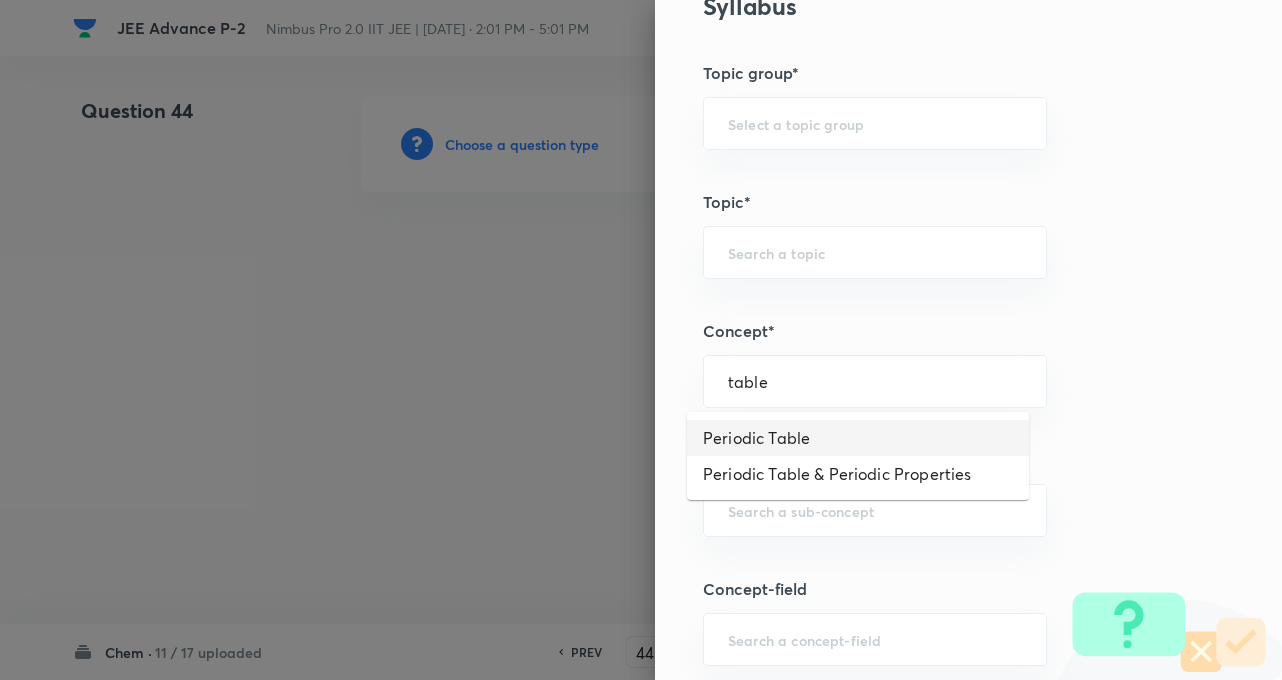 click on "Periodic Table" at bounding box center [858, 438] 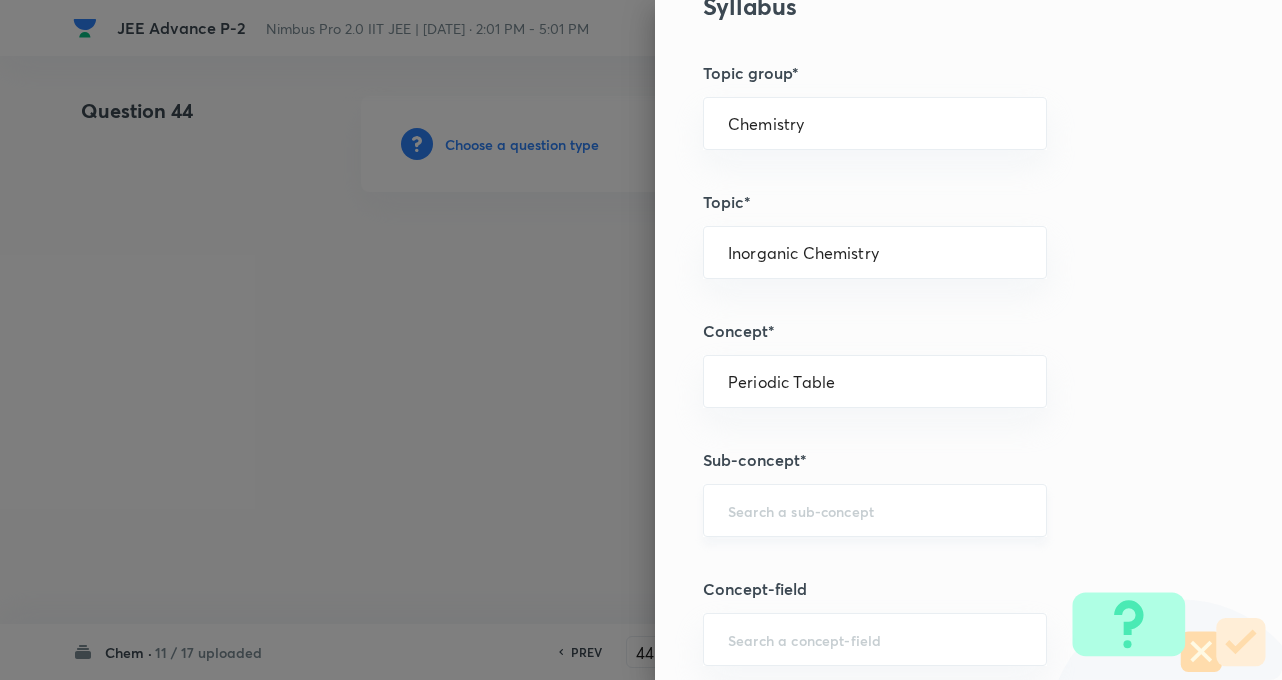 click at bounding box center (875, 510) 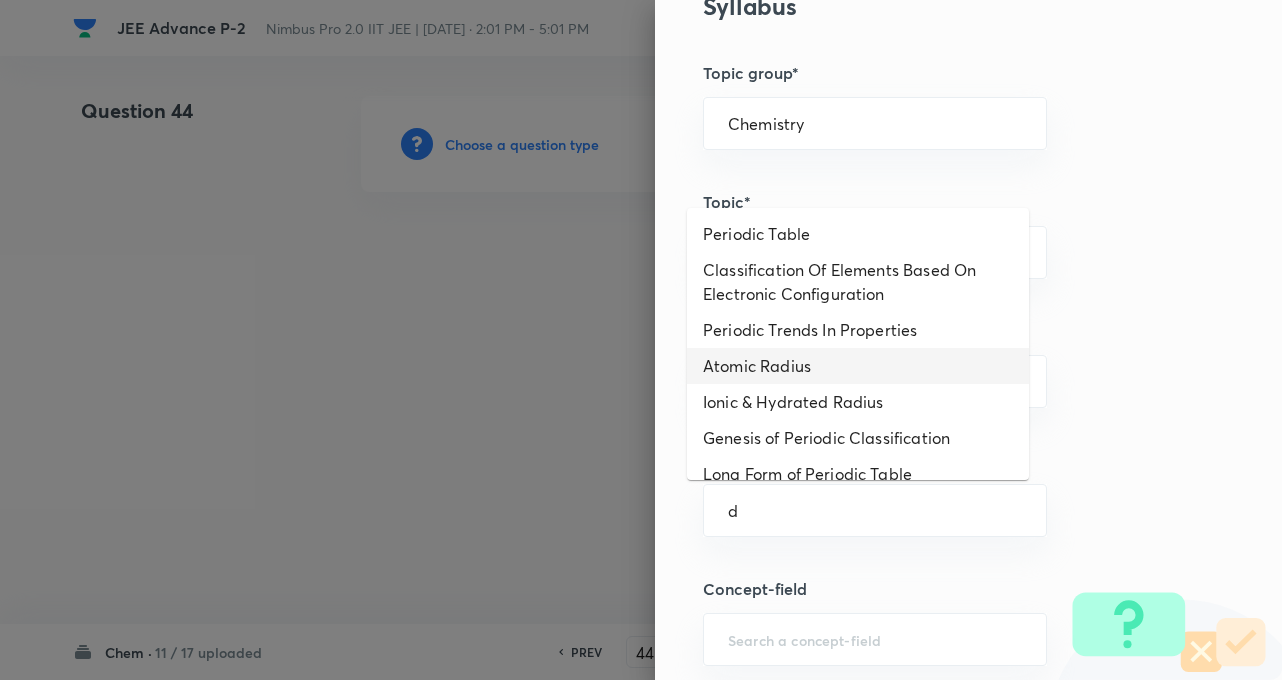 click on "Atomic Radius" at bounding box center (858, 366) 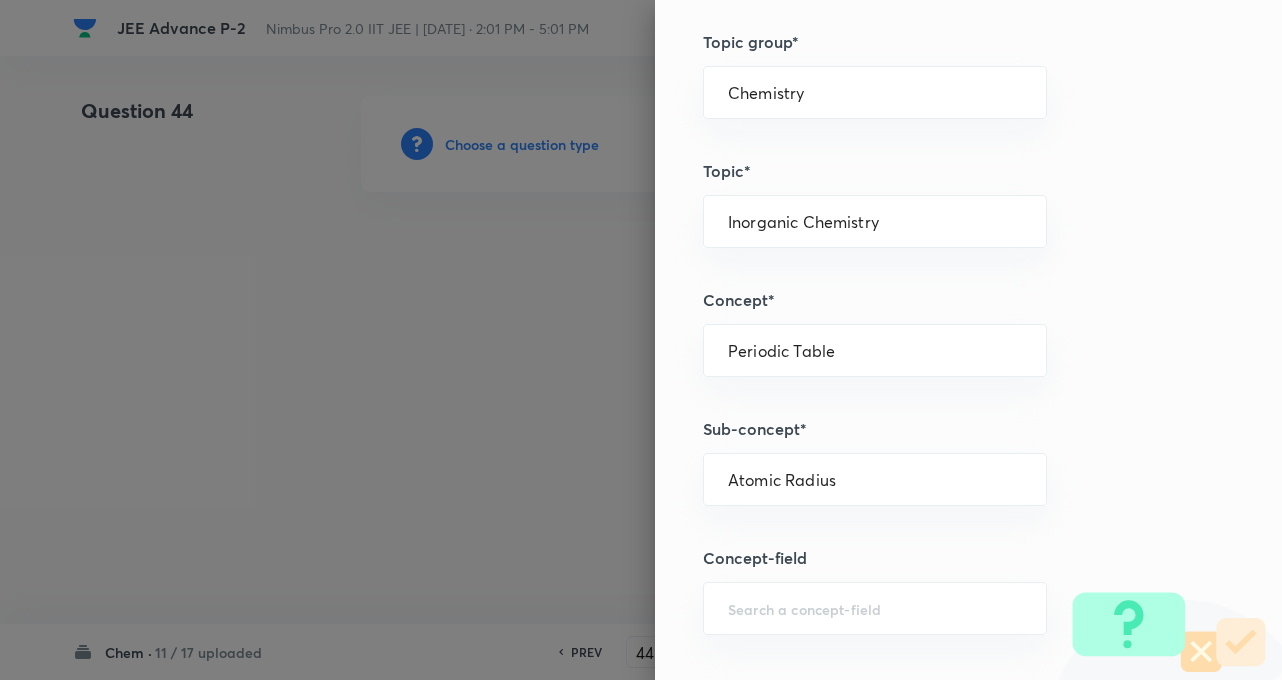 click on "Question settings Question type* Integer Does this question have a passage?* Yes No Positive mark 4 ​ Negative Marks (Don’t add negative sign) 0 ​ Syllabus Topic group* Chemistry ​ Topic* Inorganic Chemistry ​ Concept* Periodic Table ​ Sub-concept* Atomic Radius ​ Concept-field ​ Additional details Question Difficulty Very easy Easy Moderate Hard Very hard Question is based on Fact Numerical Concept Previous year question Yes No Exam name? ​ Date and time of the exam? Does this question have equation? Yes No Verification status Is the question verified? *Select 'yes' only if a question is verified Yes No Save" at bounding box center (968, 340) 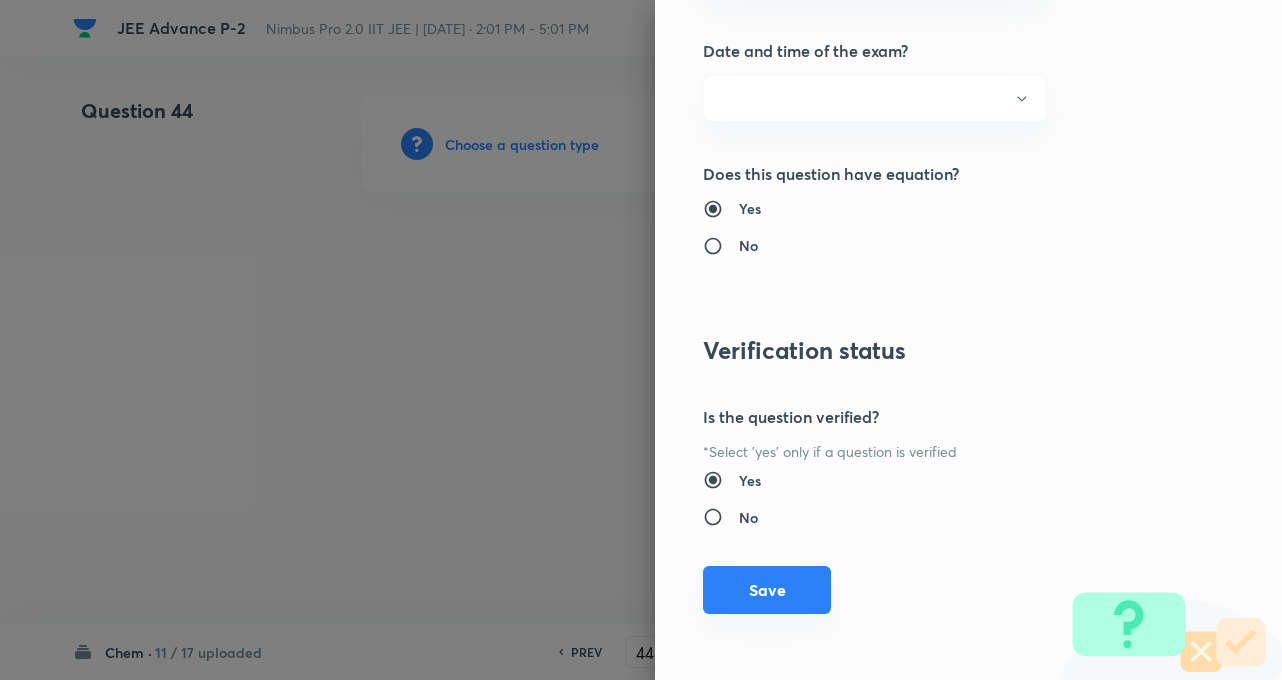 click on "Save" at bounding box center (767, 590) 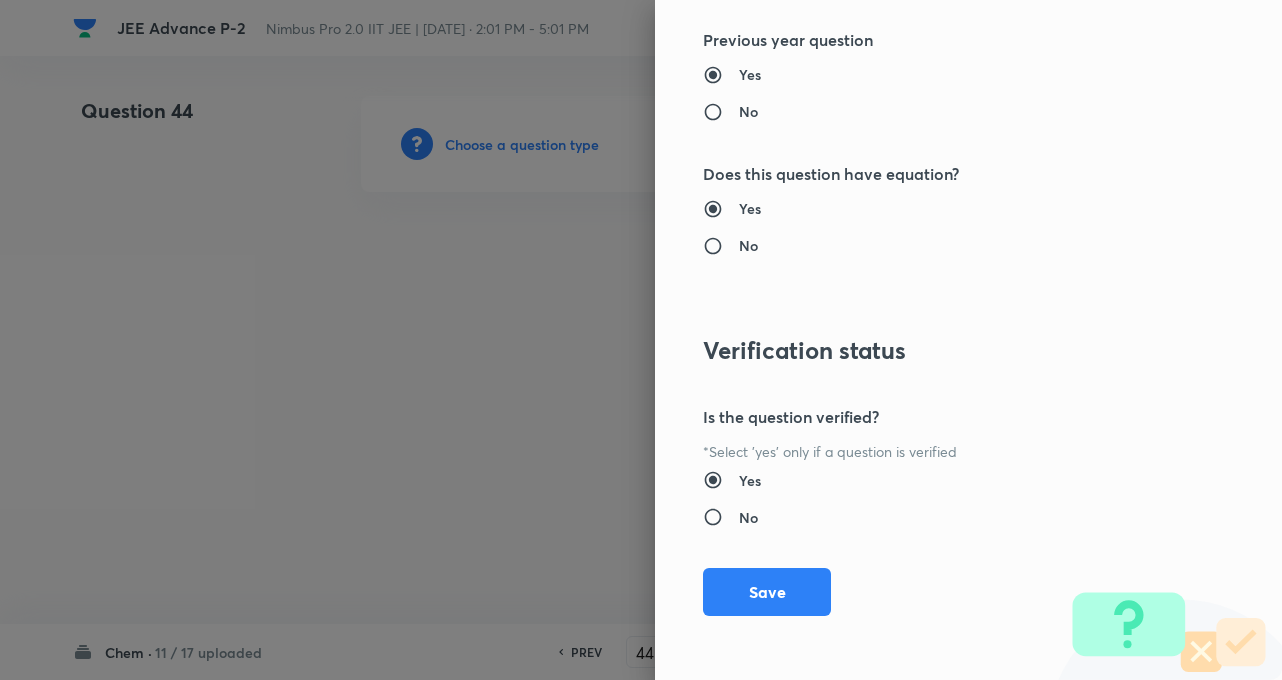 scroll, scrollTop: 1928, scrollLeft: 0, axis: vertical 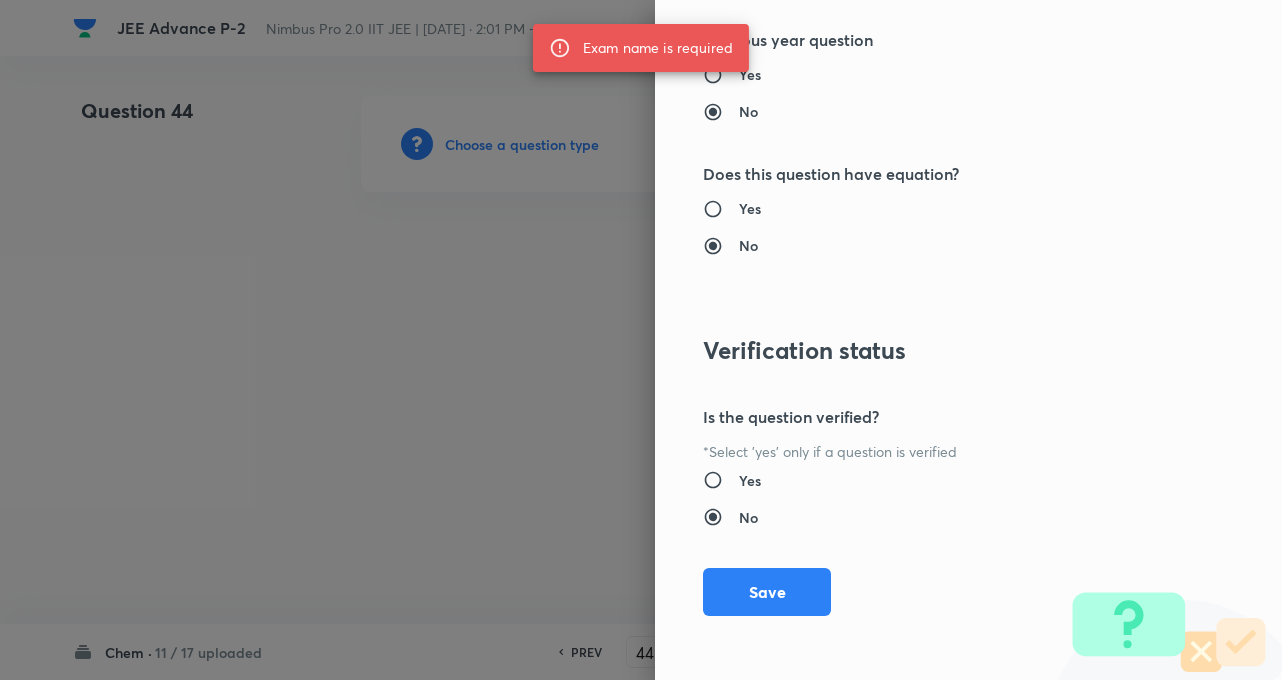 click at bounding box center (641, 340) 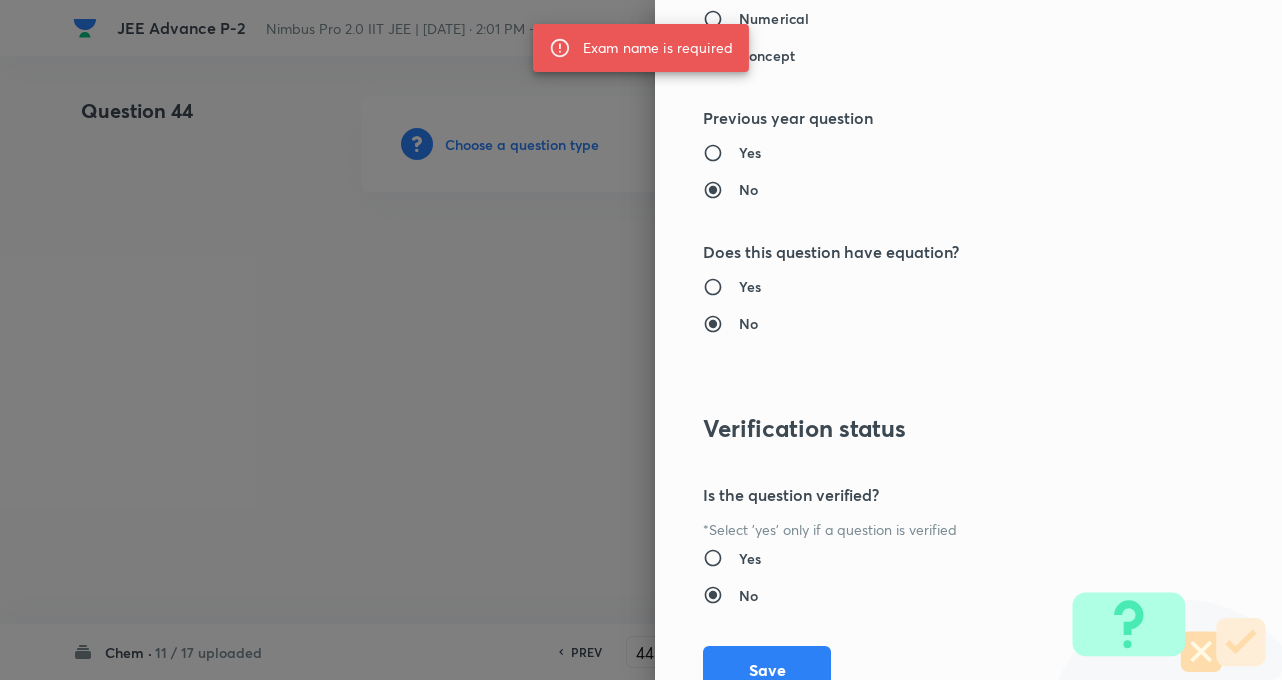 click at bounding box center (641, 340) 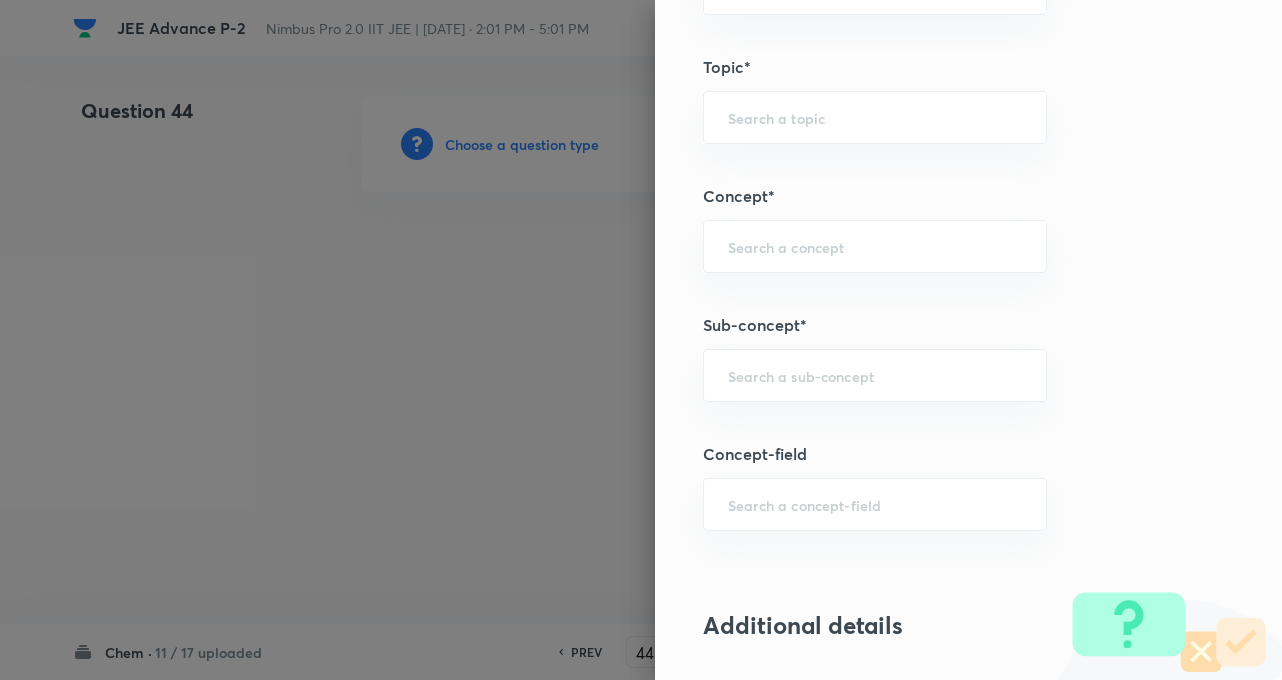 scroll, scrollTop: 808, scrollLeft: 0, axis: vertical 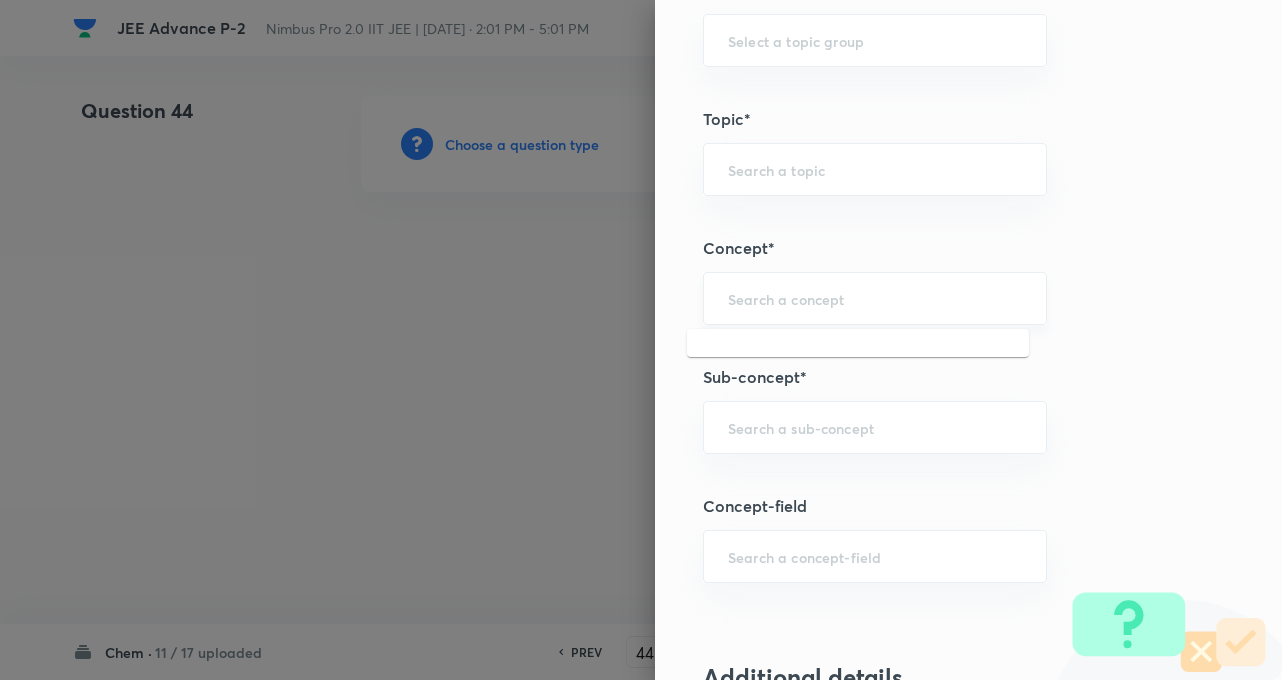 click at bounding box center (875, 298) 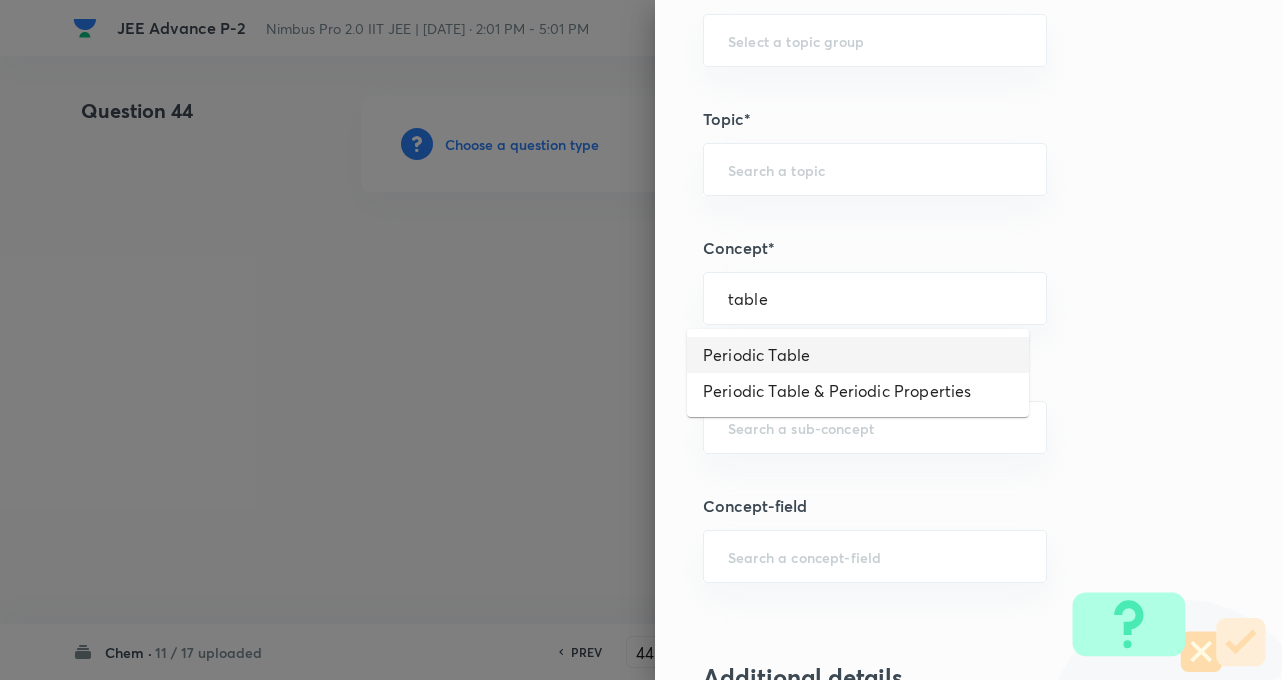 click on "Periodic Table" at bounding box center (858, 355) 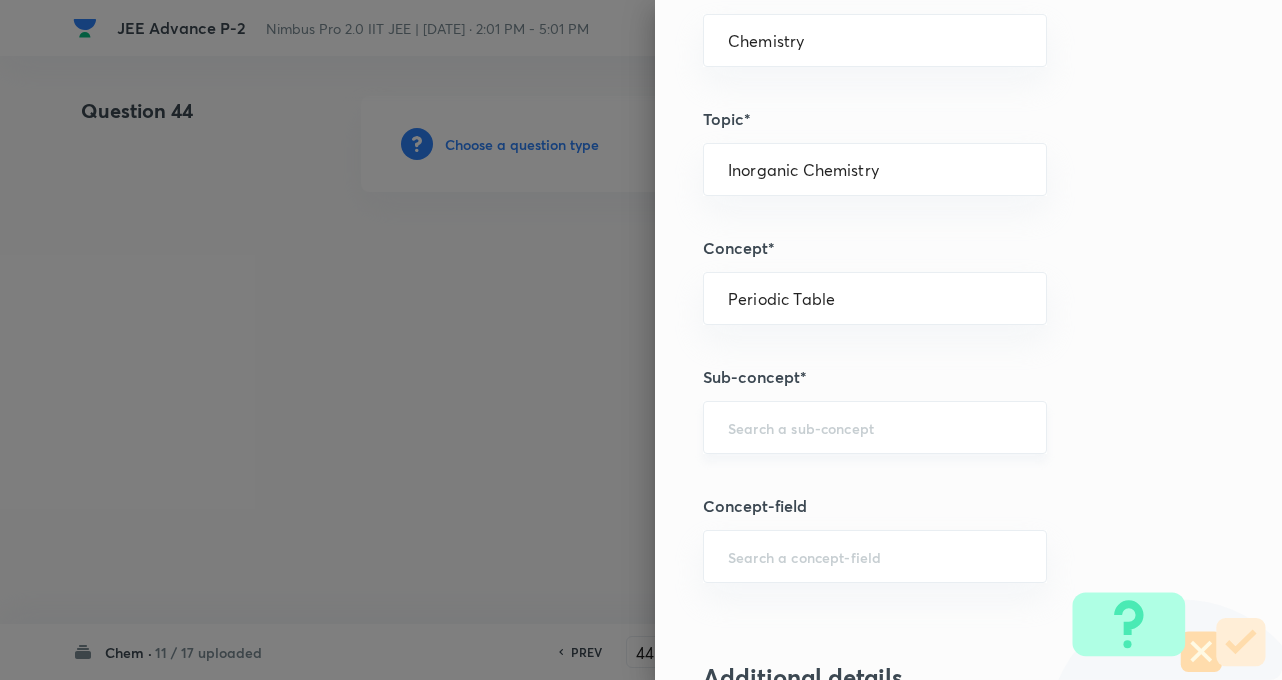 click at bounding box center [875, 427] 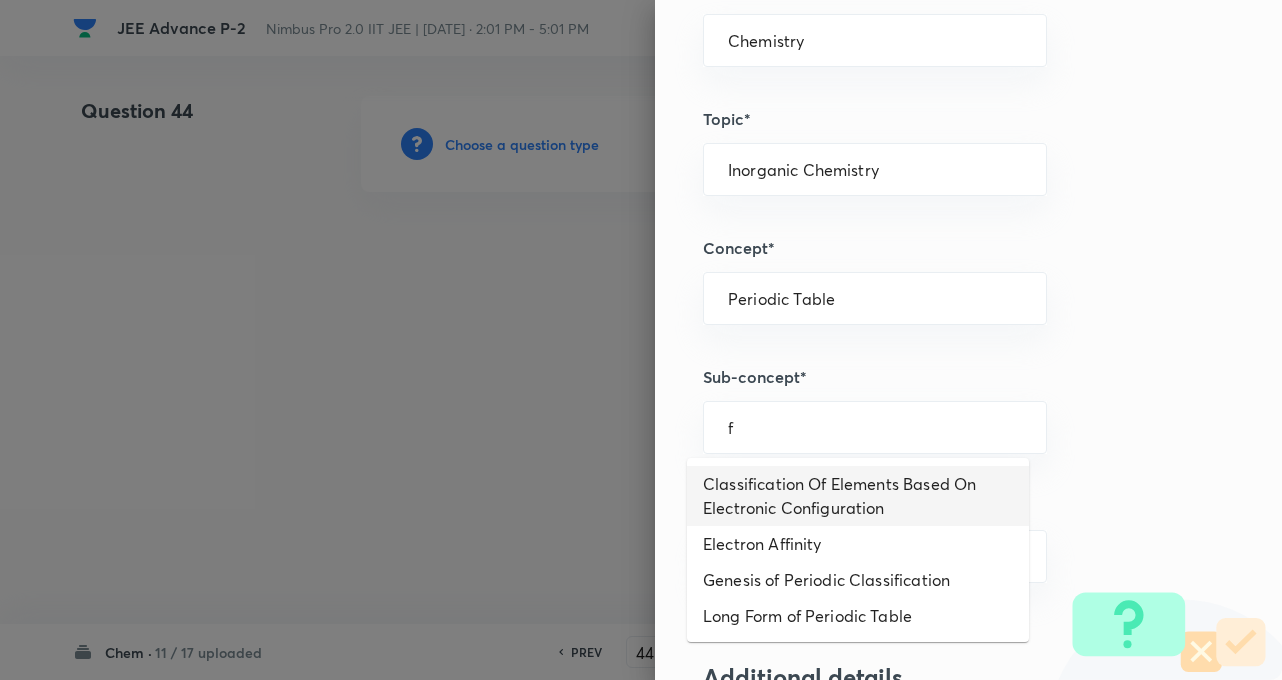 click on "Classification Of Elements Based On Electronic Configuration" at bounding box center (858, 496) 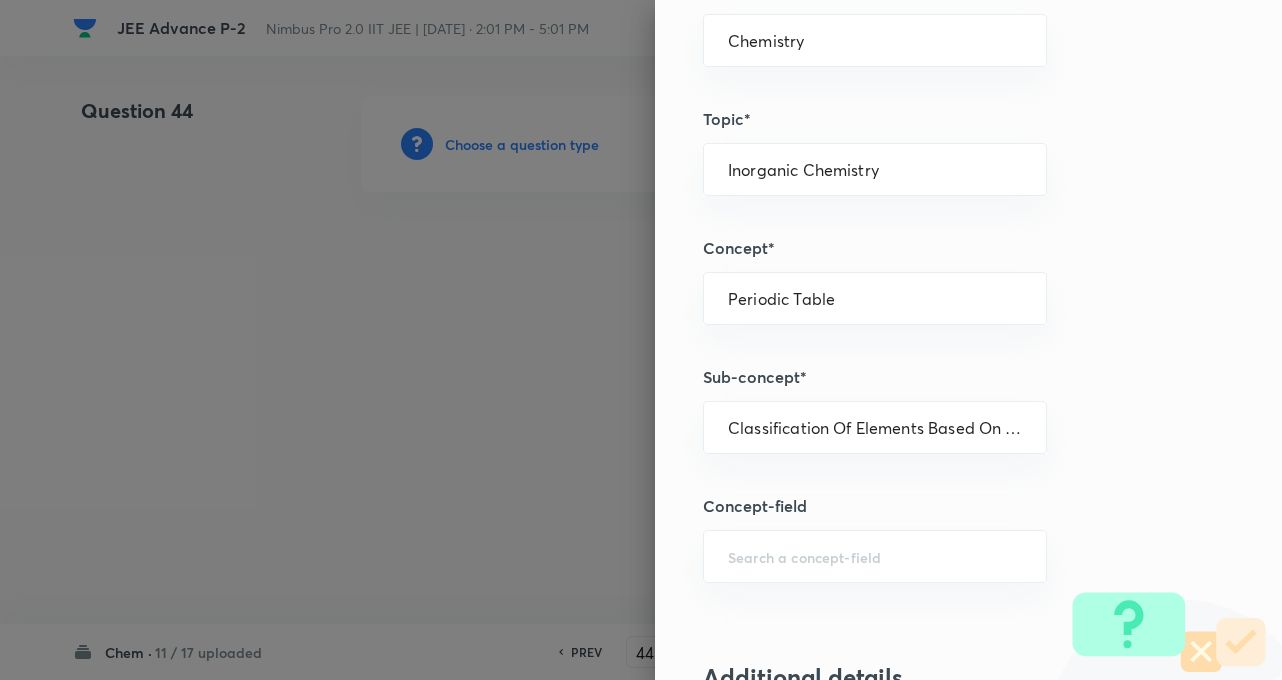 click on "Concept-field" at bounding box center [935, 506] 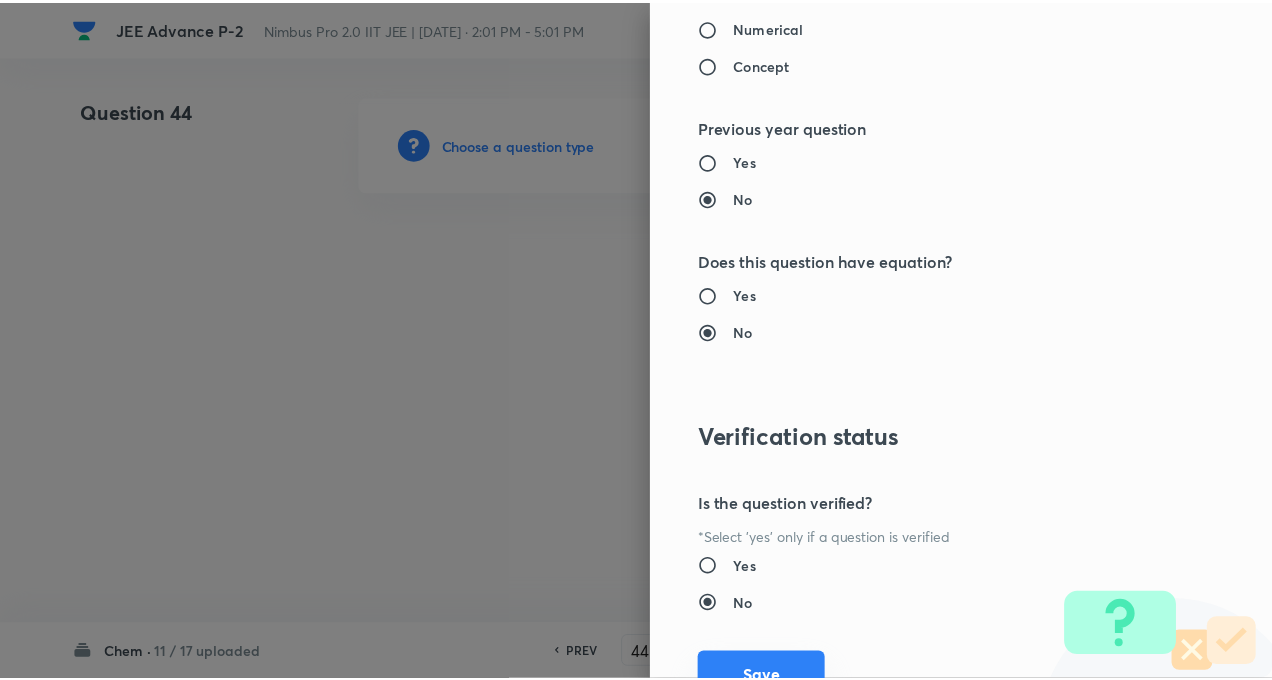 scroll, scrollTop: 1928, scrollLeft: 0, axis: vertical 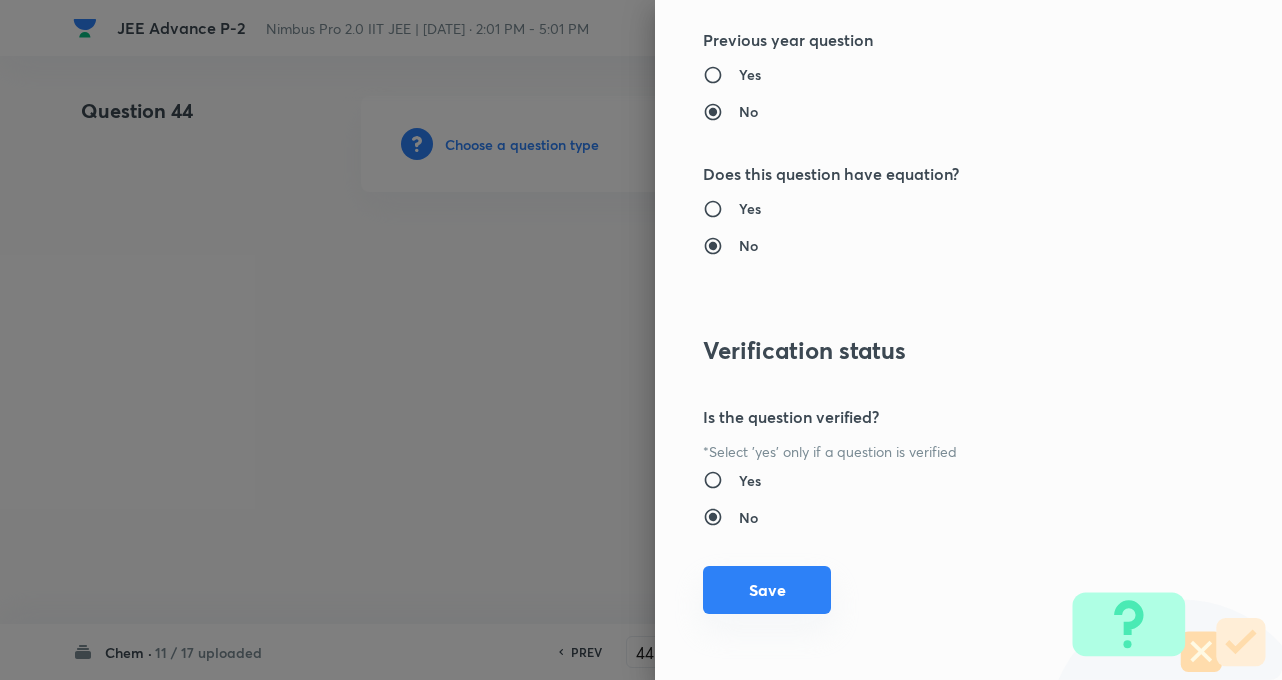 click on "Save" at bounding box center (767, 590) 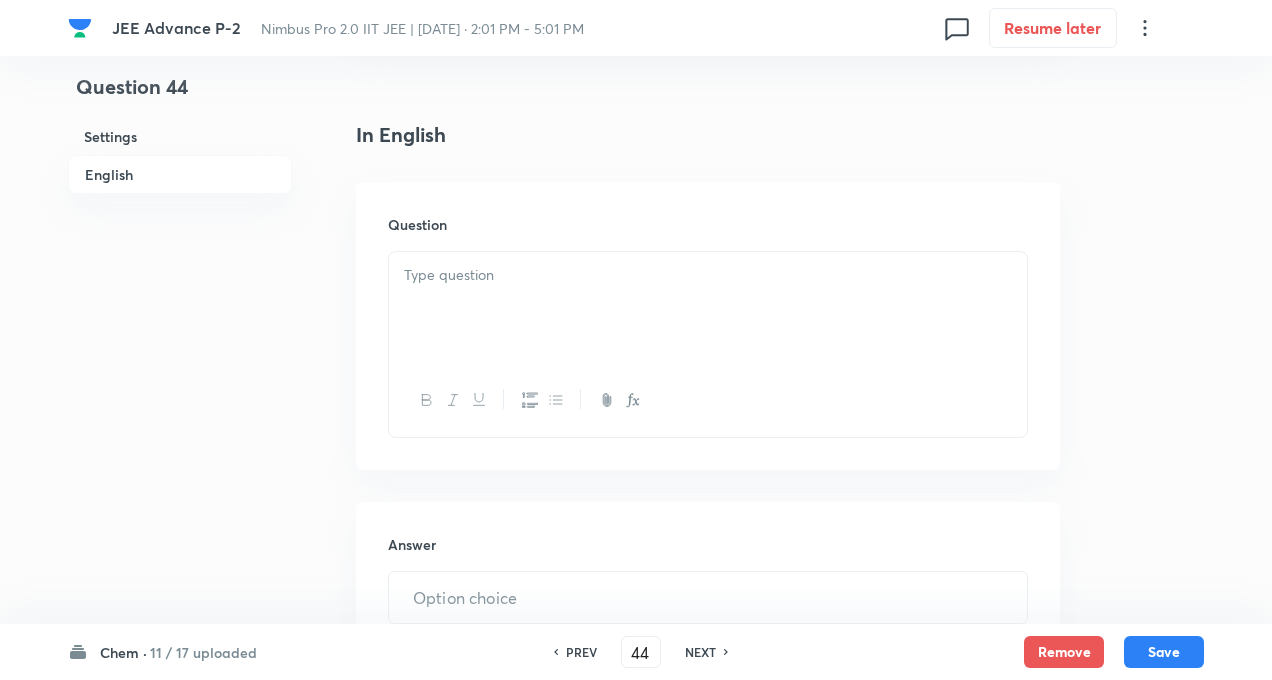 scroll, scrollTop: 520, scrollLeft: 0, axis: vertical 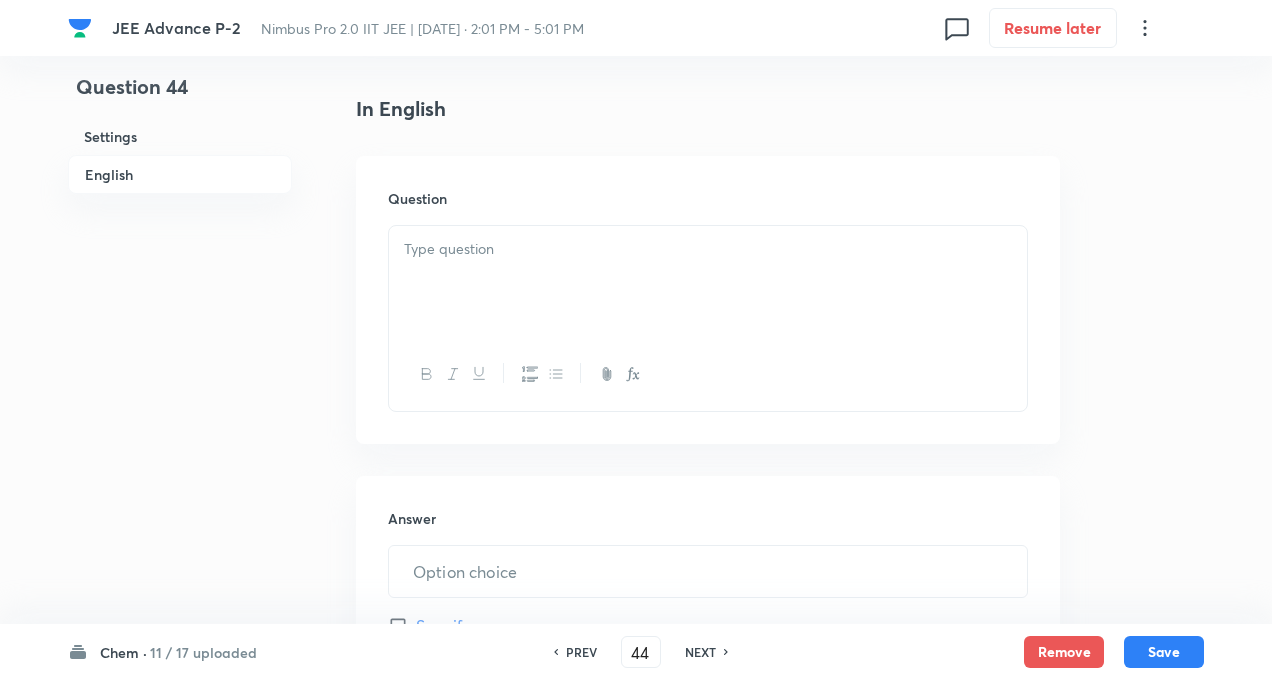 click at bounding box center [708, 282] 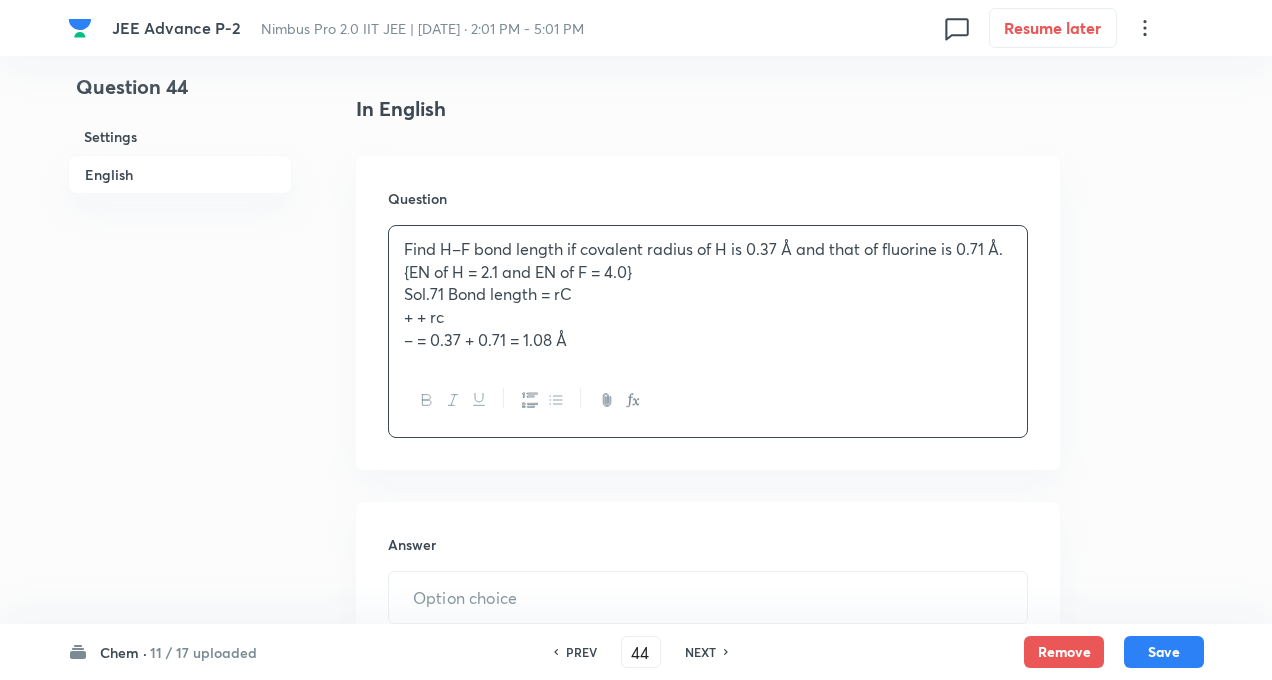 click on "Sol.71 Bond length = rC" at bounding box center [708, 294] 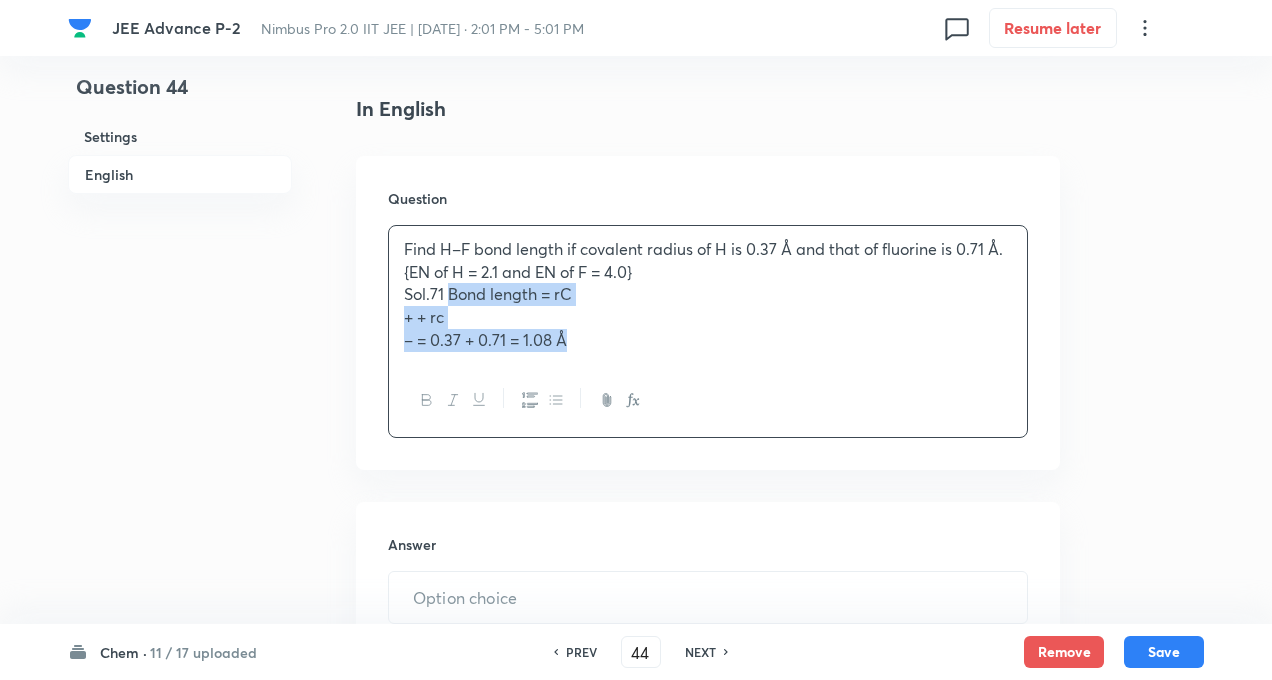 drag, startPoint x: 448, startPoint y: 289, endPoint x: 618, endPoint y: 372, distance: 189.17981 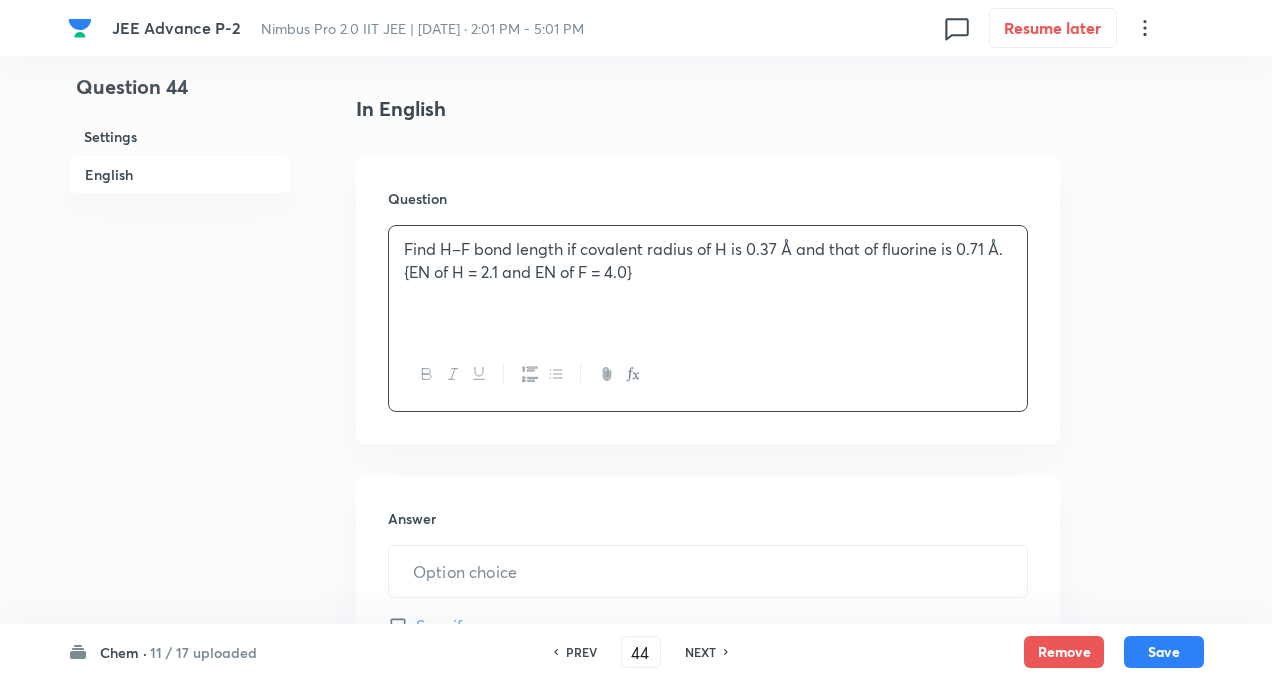 click on "Question 44 Settings English" at bounding box center [180, 323] 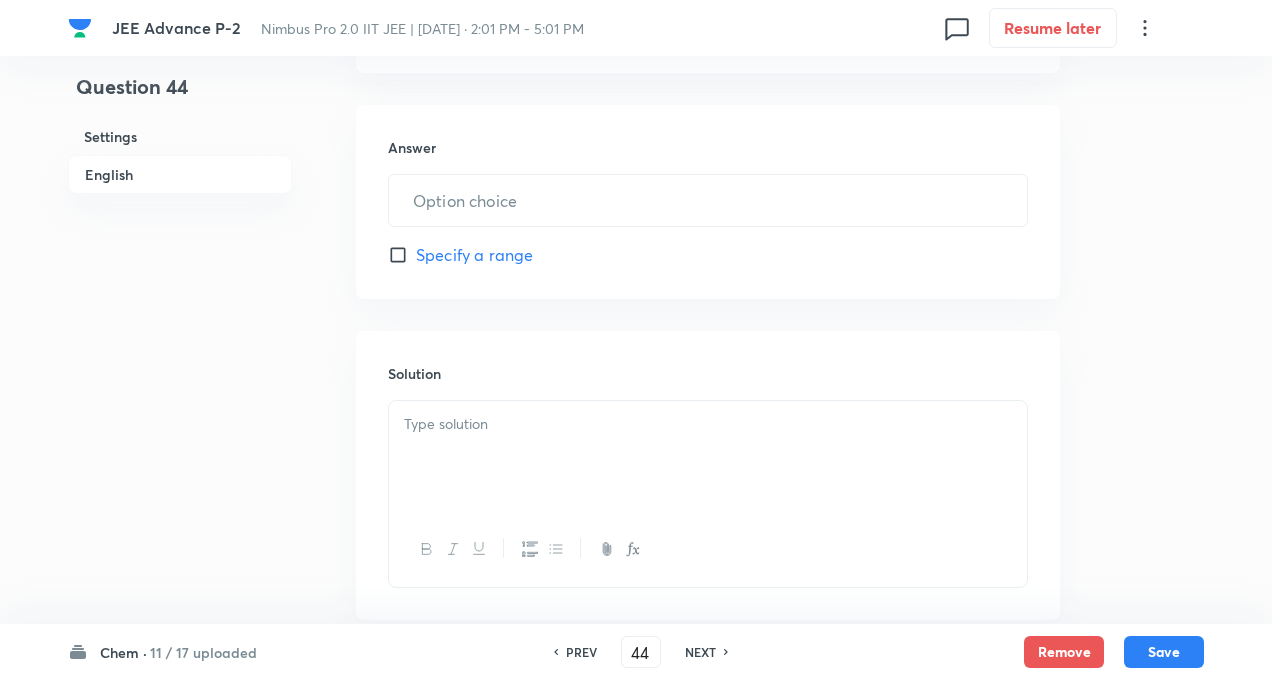 scroll, scrollTop: 920, scrollLeft: 0, axis: vertical 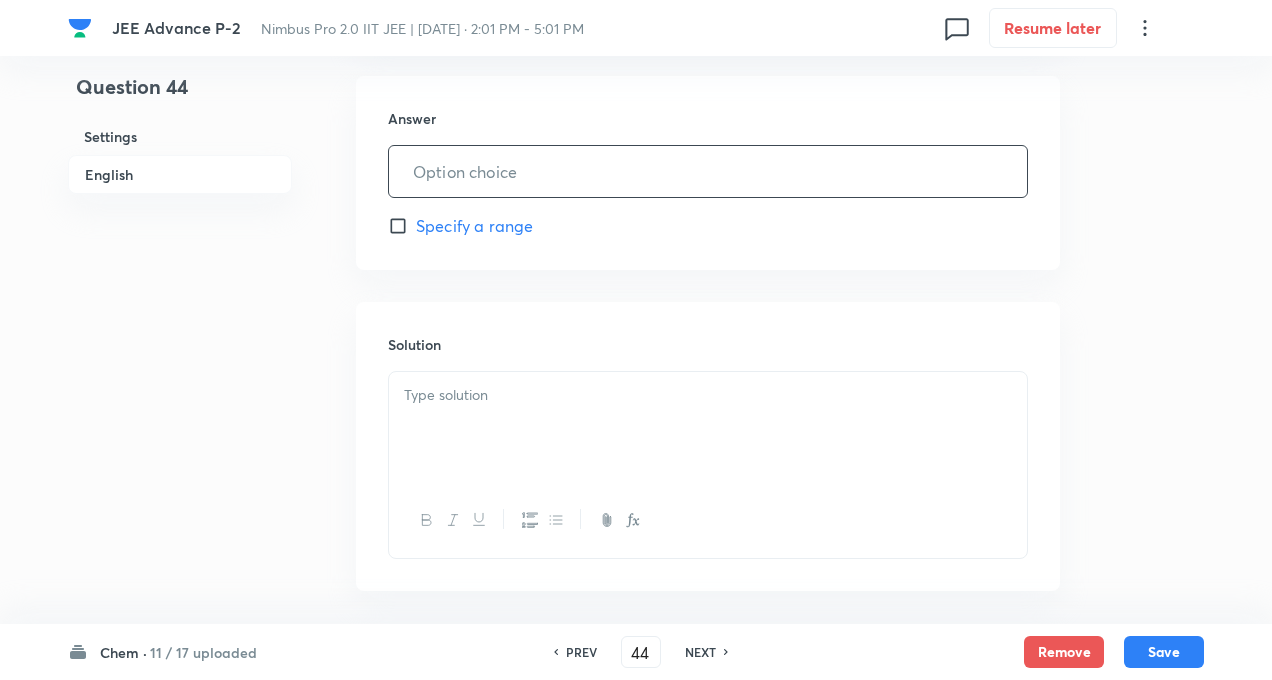 click at bounding box center [708, 171] 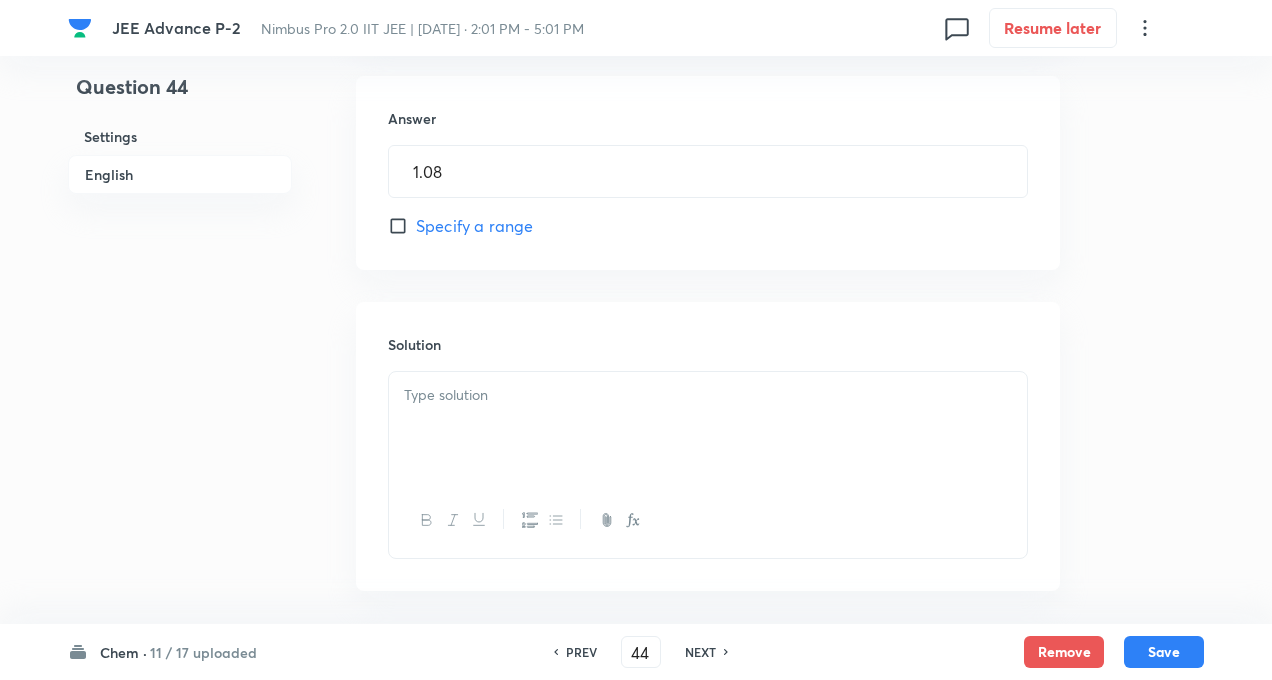 click at bounding box center [708, 428] 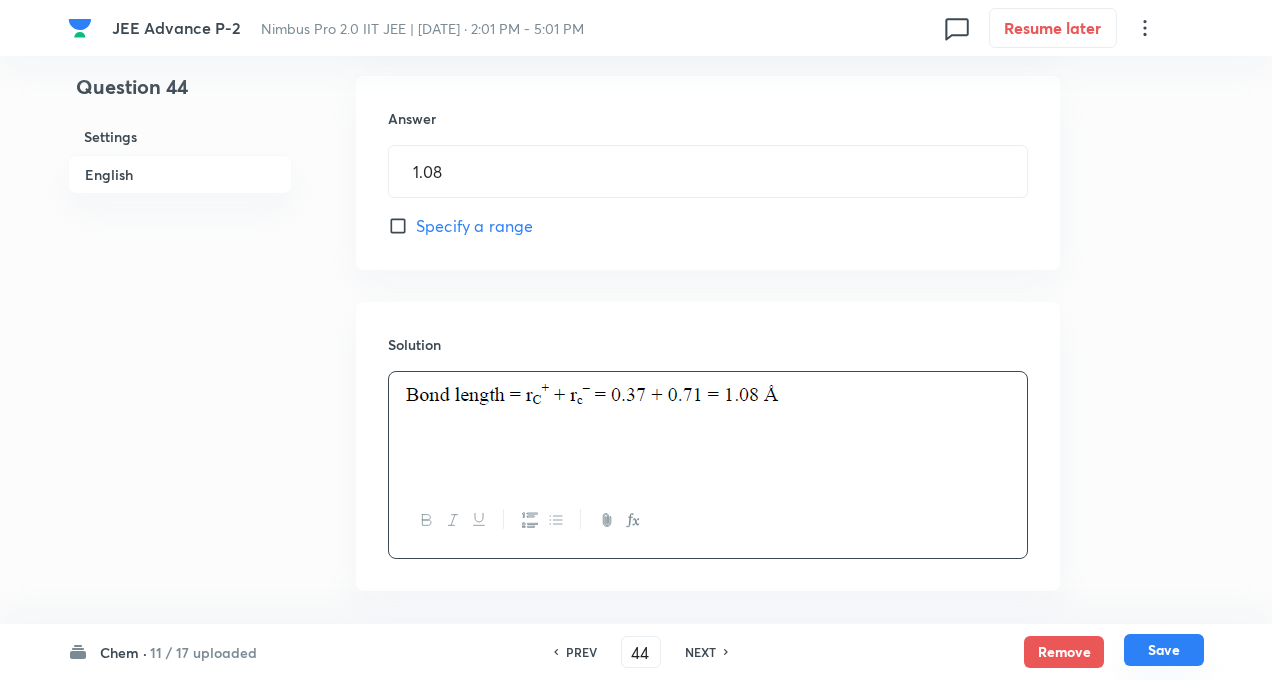 click on "Save" at bounding box center [1164, 650] 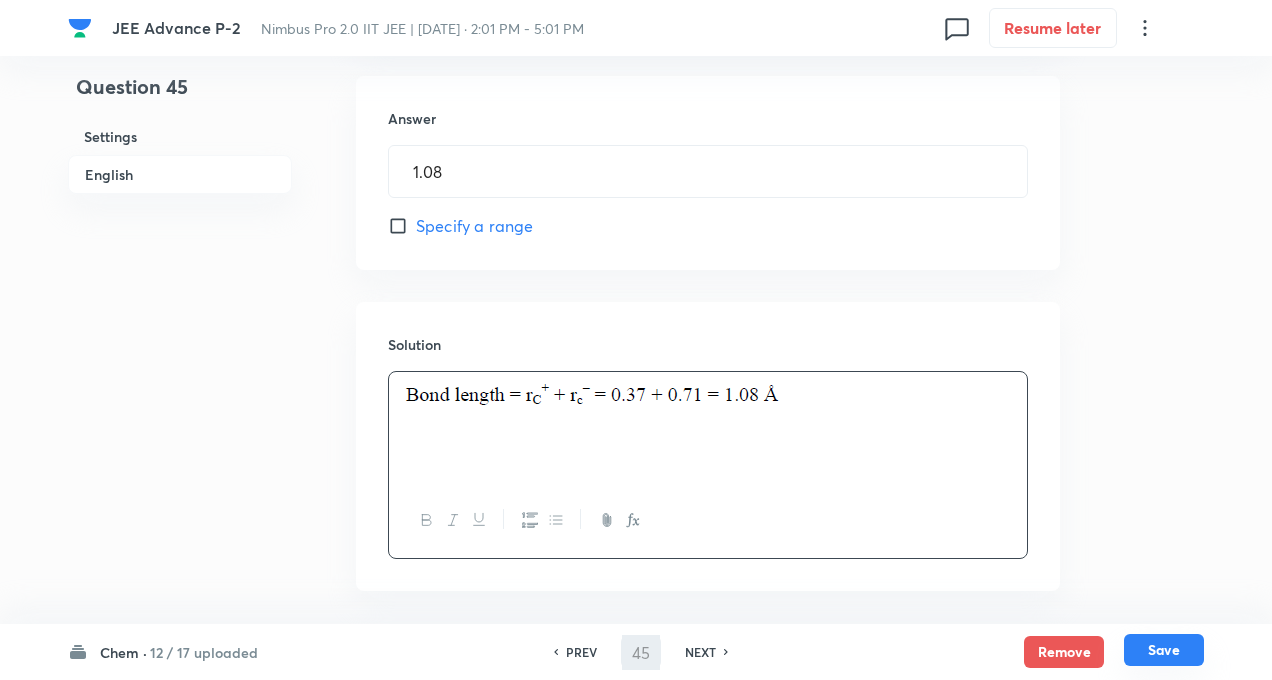 scroll, scrollTop: 0, scrollLeft: 0, axis: both 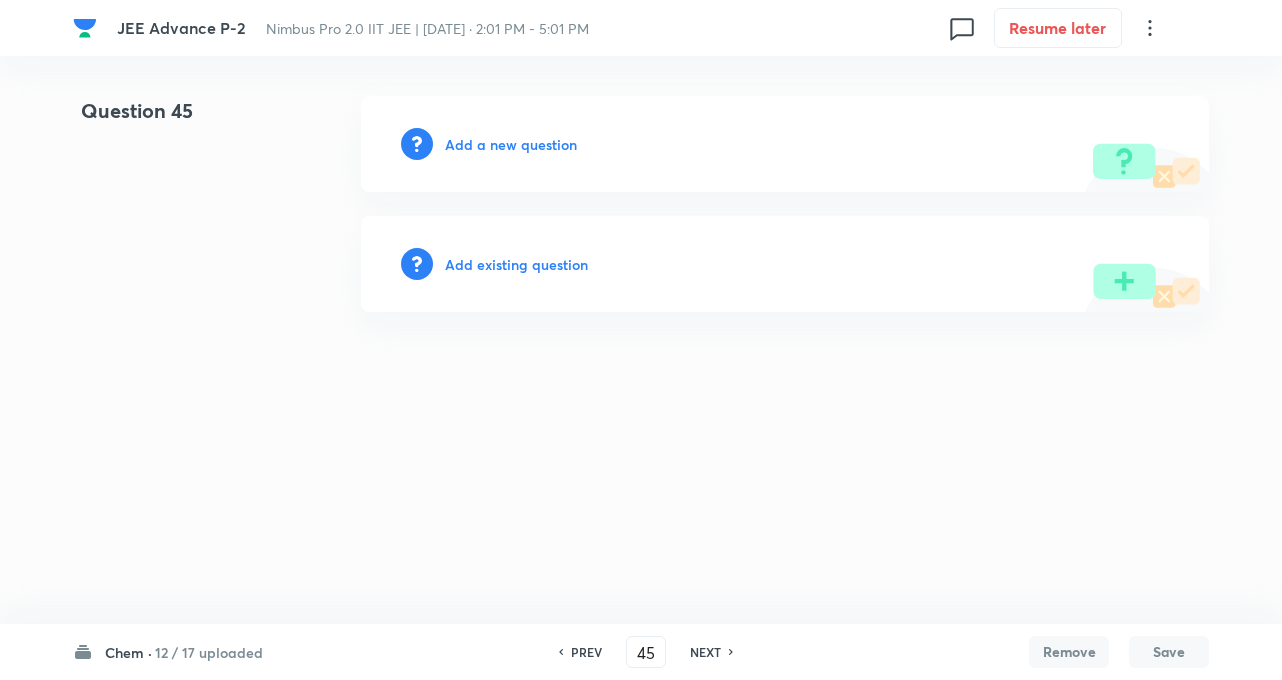 click on "JEE Advance P-2 Nimbus Pro 2.0 IIT JEE | [DATE] · 2:01 PM - 5:01 PM 0 Resume later Question 45 Add a new question Add existing question Chem ·
12 / 17 uploaded
PREV 45 ​ NEXT Remove Save No internet connection" at bounding box center [641, 204] 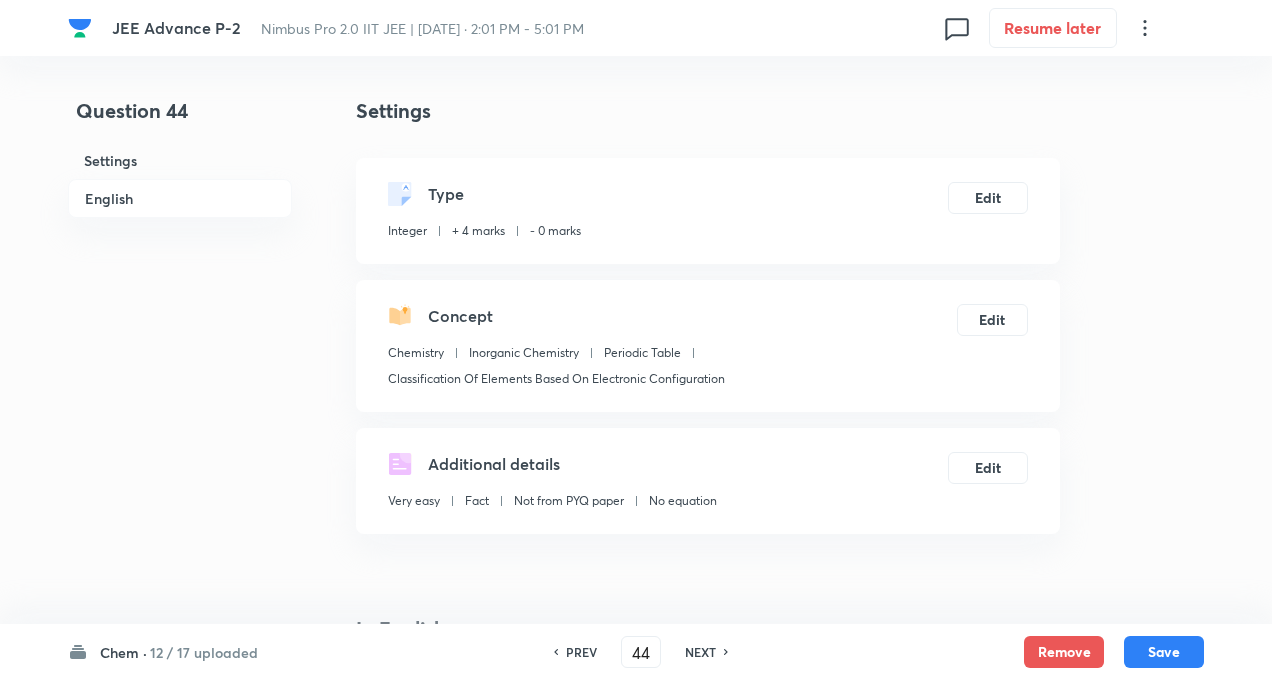 click on "PREV" at bounding box center [581, 652] 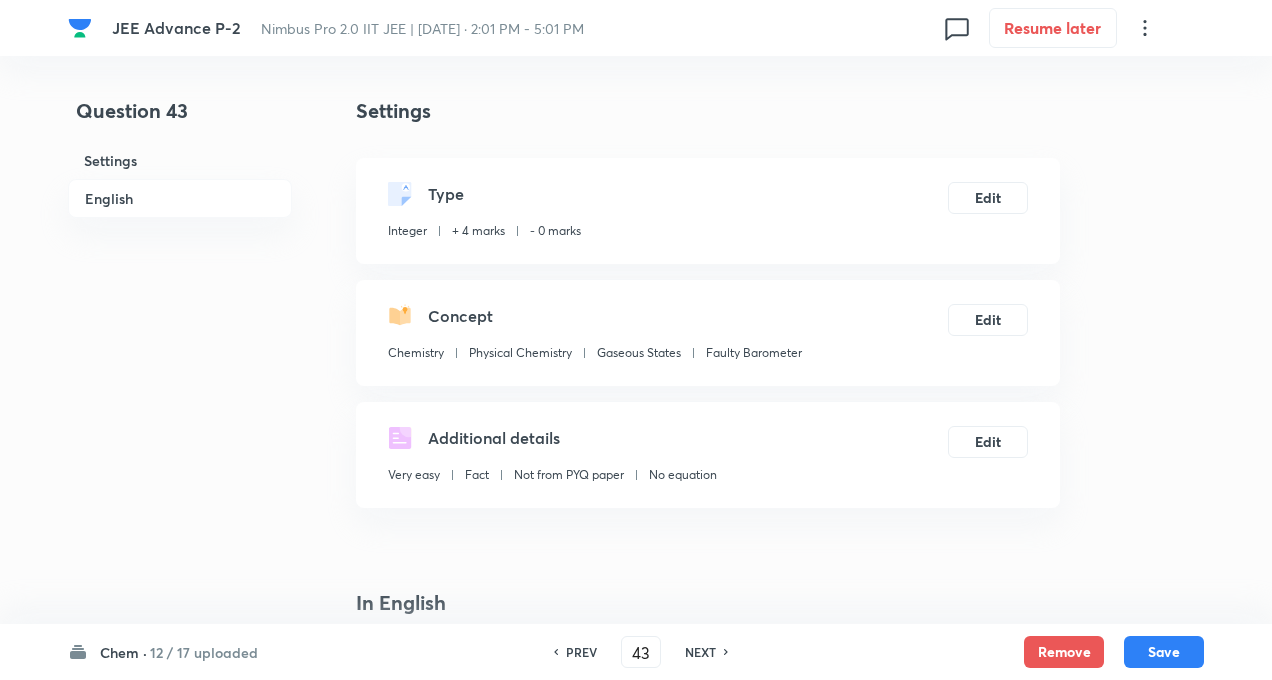 click on "NEXT" at bounding box center (700, 652) 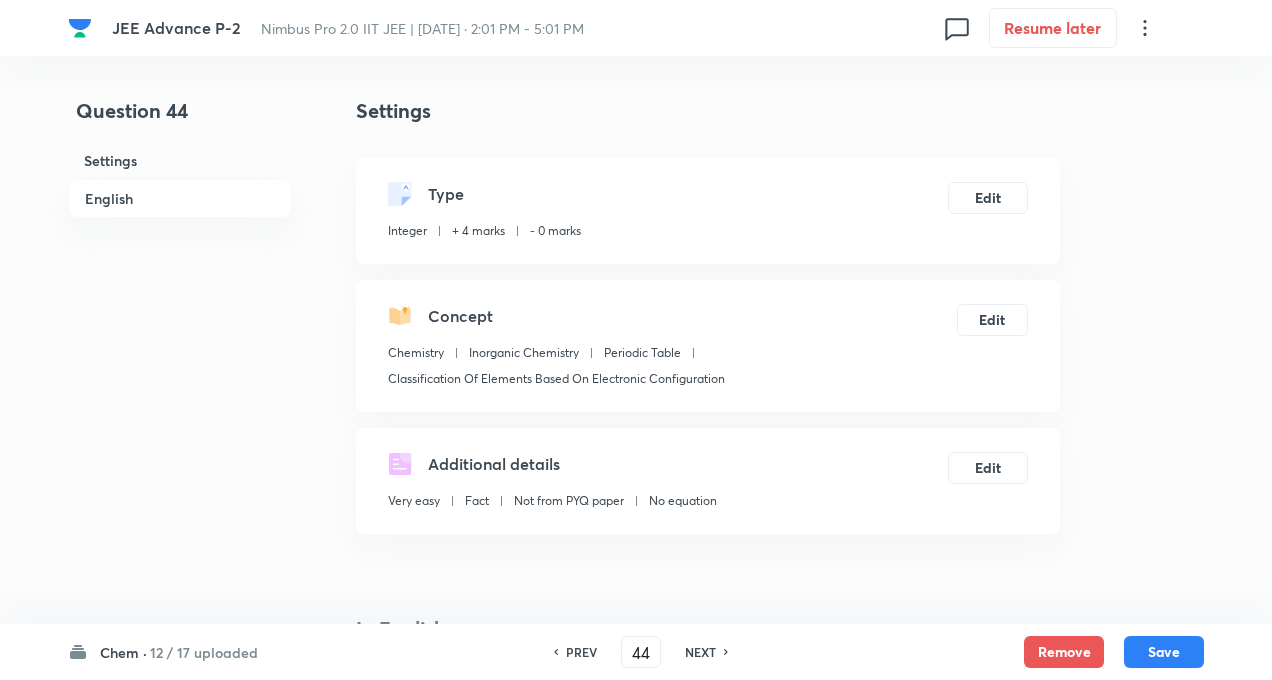 click on "Settings Type Integer + 4 marks - 0 marks Edit Concept Chemistry Inorganic Chemistry Periodic Table Classification Of Elements Based On Electronic Configuration Edit Additional details Very easy Fact Not from PYQ paper No equation Edit In English Question Find H–F bond length if covalent radius of H is 0.37 Å and that of fluorine is 0.71 Å. {EN of H = 2.1 and EN of F = 4.0} Answer 1.08 ​ Specify a range Solution" at bounding box center (708, 803) 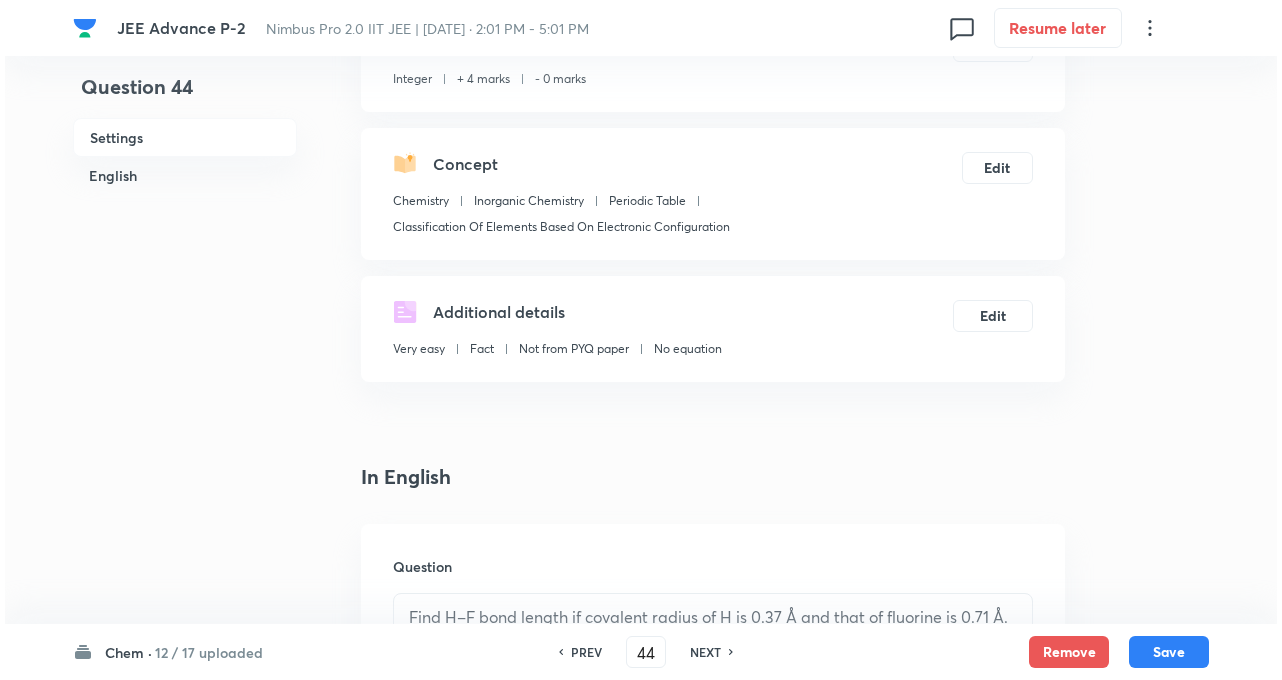 scroll, scrollTop: 0, scrollLeft: 0, axis: both 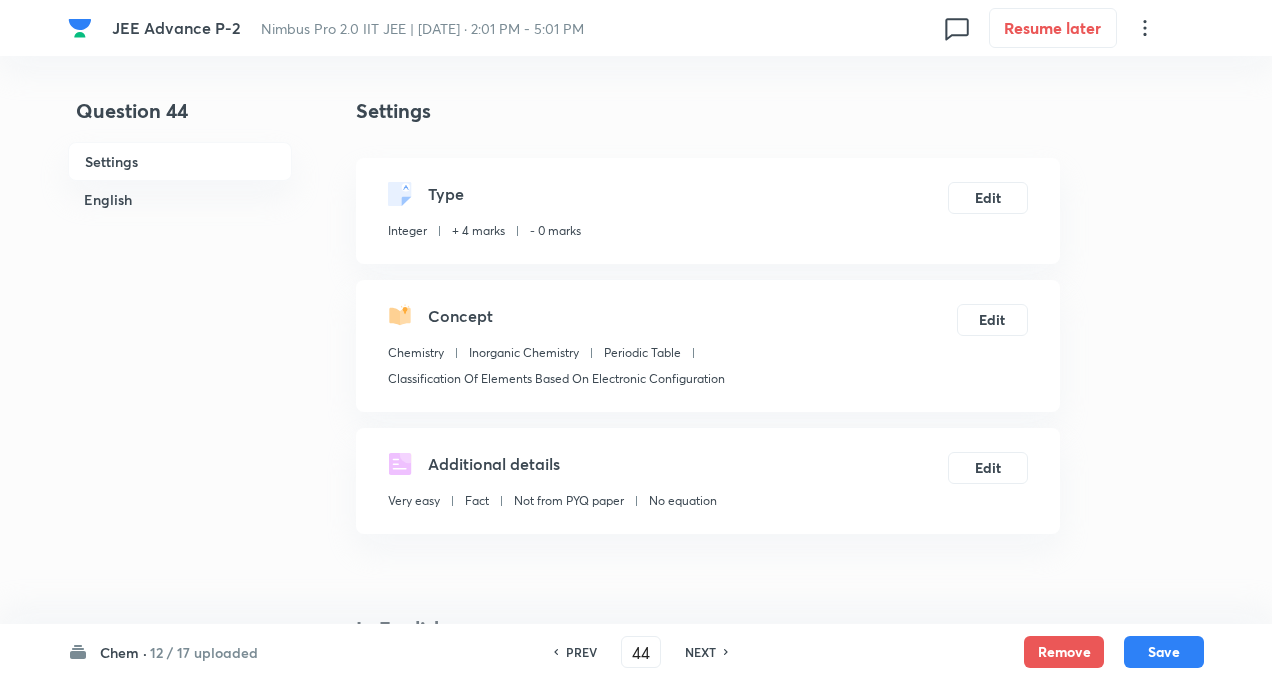 click on "NEXT" at bounding box center [700, 652] 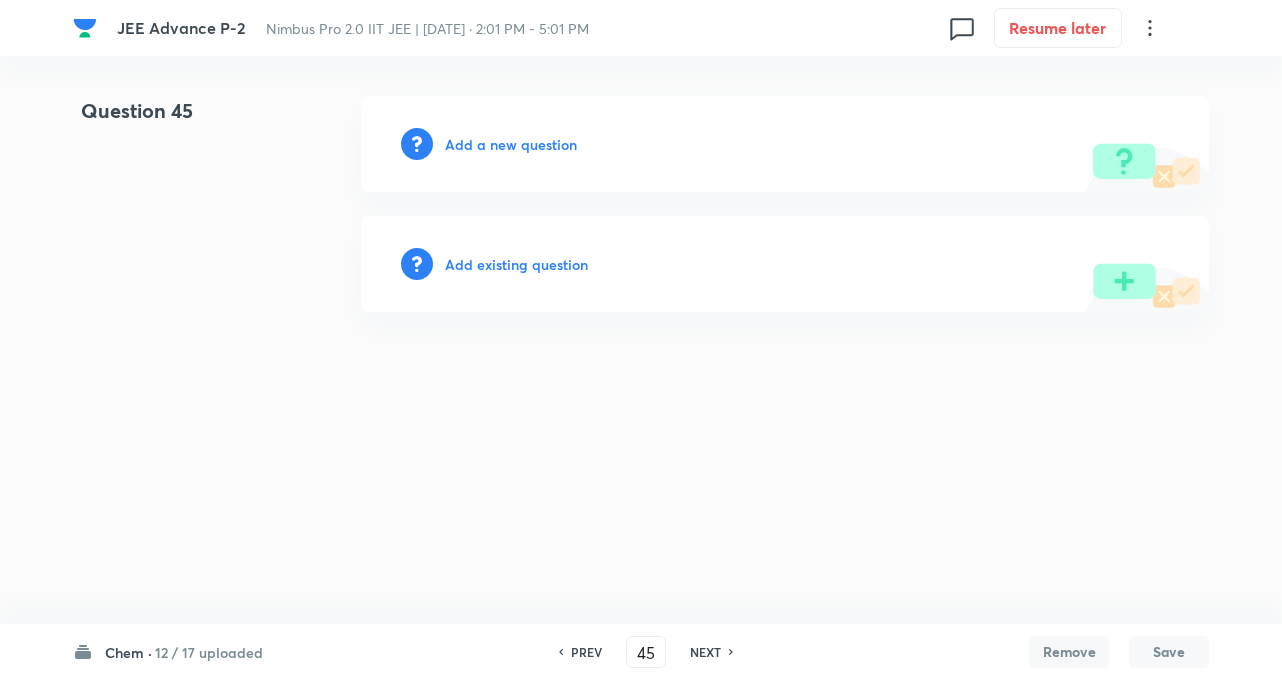 click on "Add a new question" at bounding box center (511, 144) 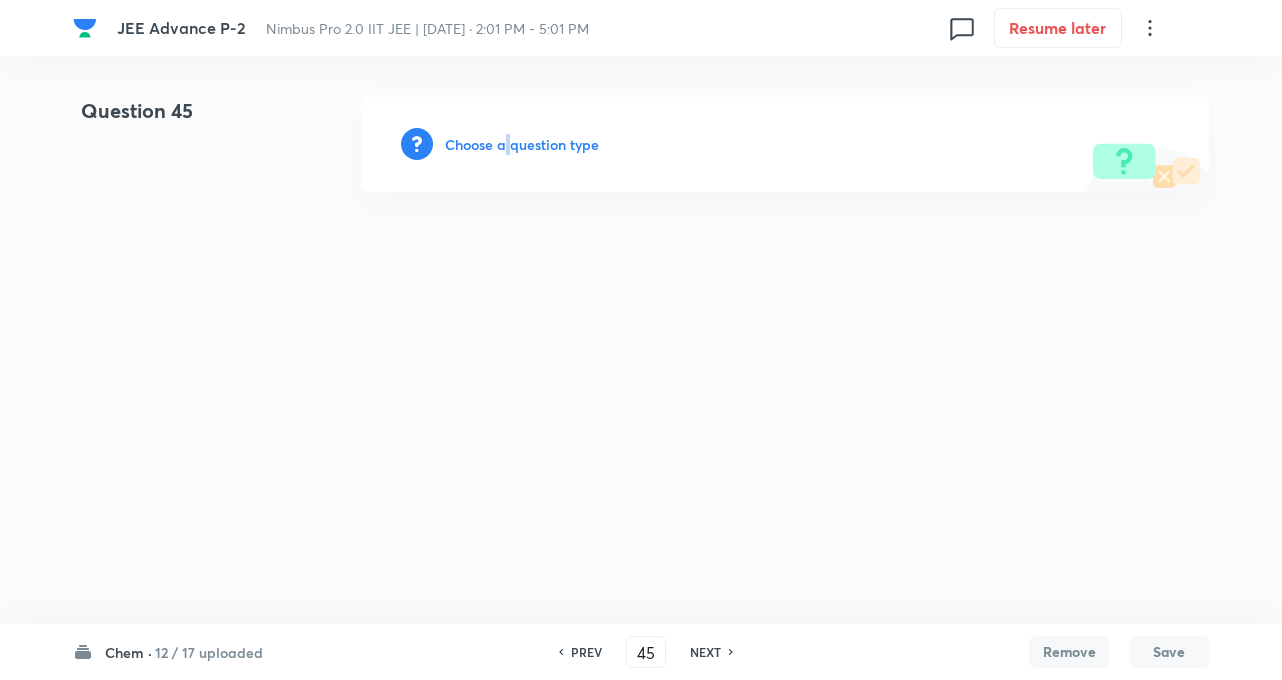 click on "Choose a question type" at bounding box center [522, 144] 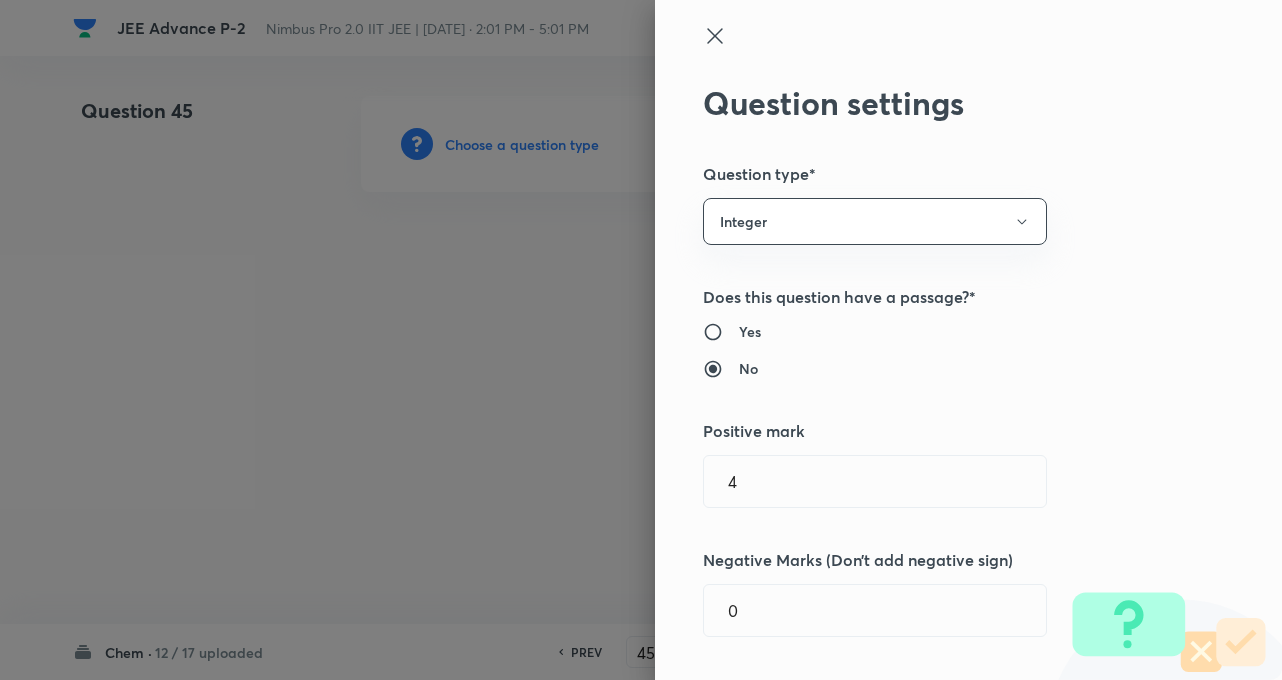 click on "Does this question have a passage?*" at bounding box center (935, 297) 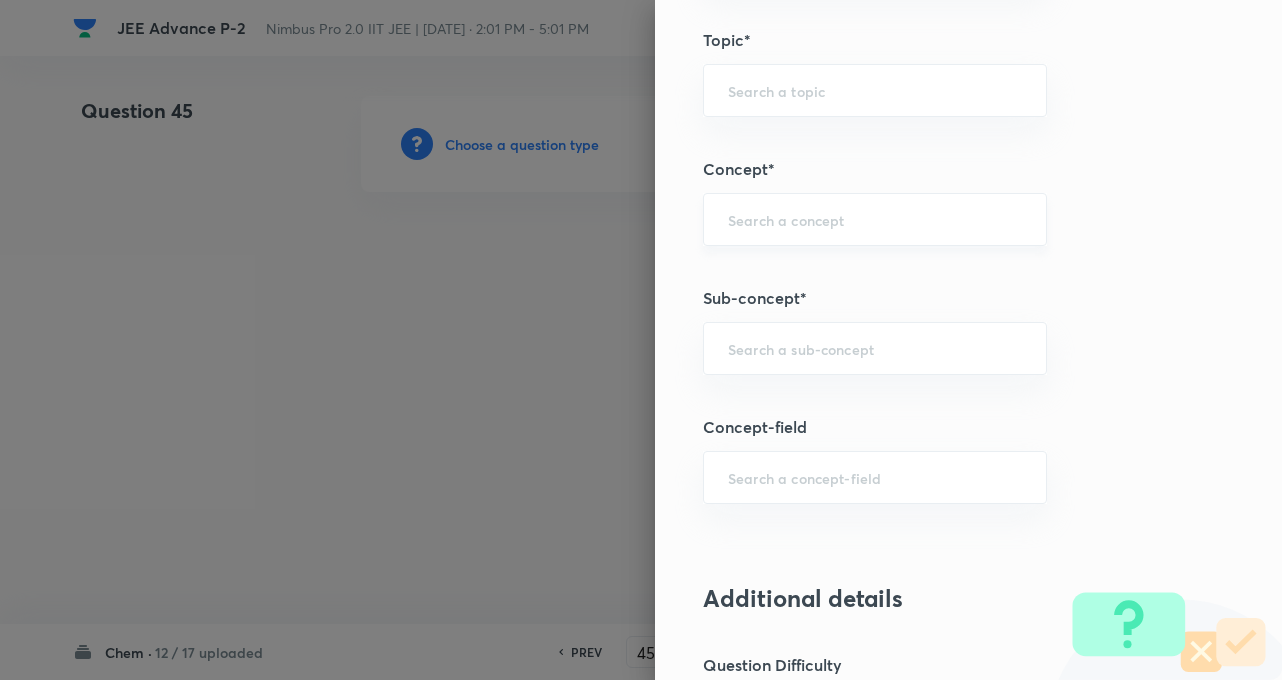 scroll, scrollTop: 880, scrollLeft: 0, axis: vertical 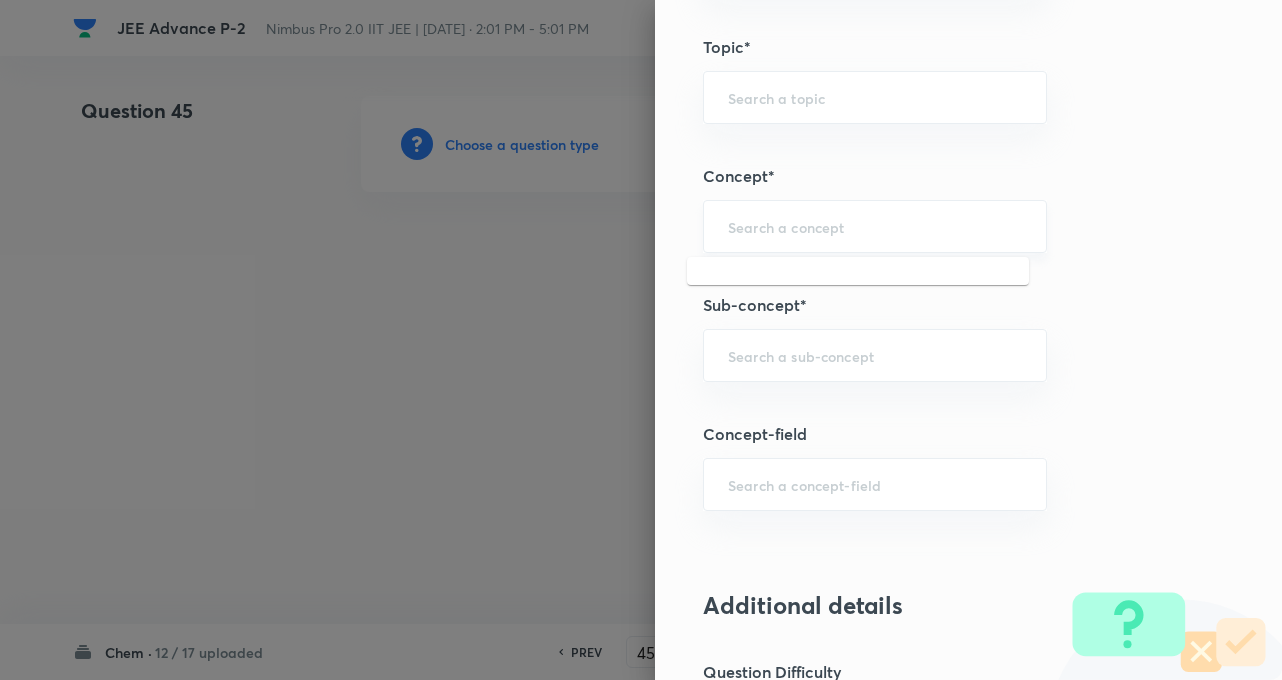click at bounding box center [875, 226] 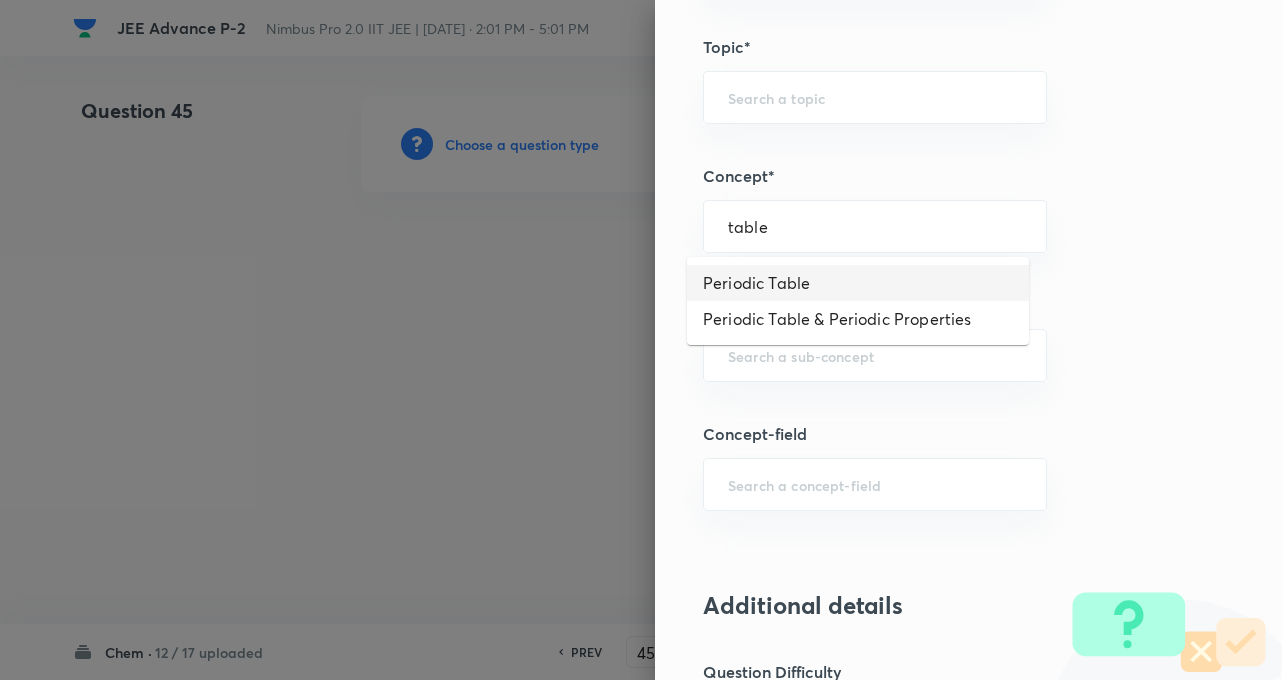 click on "Periodic Table" at bounding box center (858, 283) 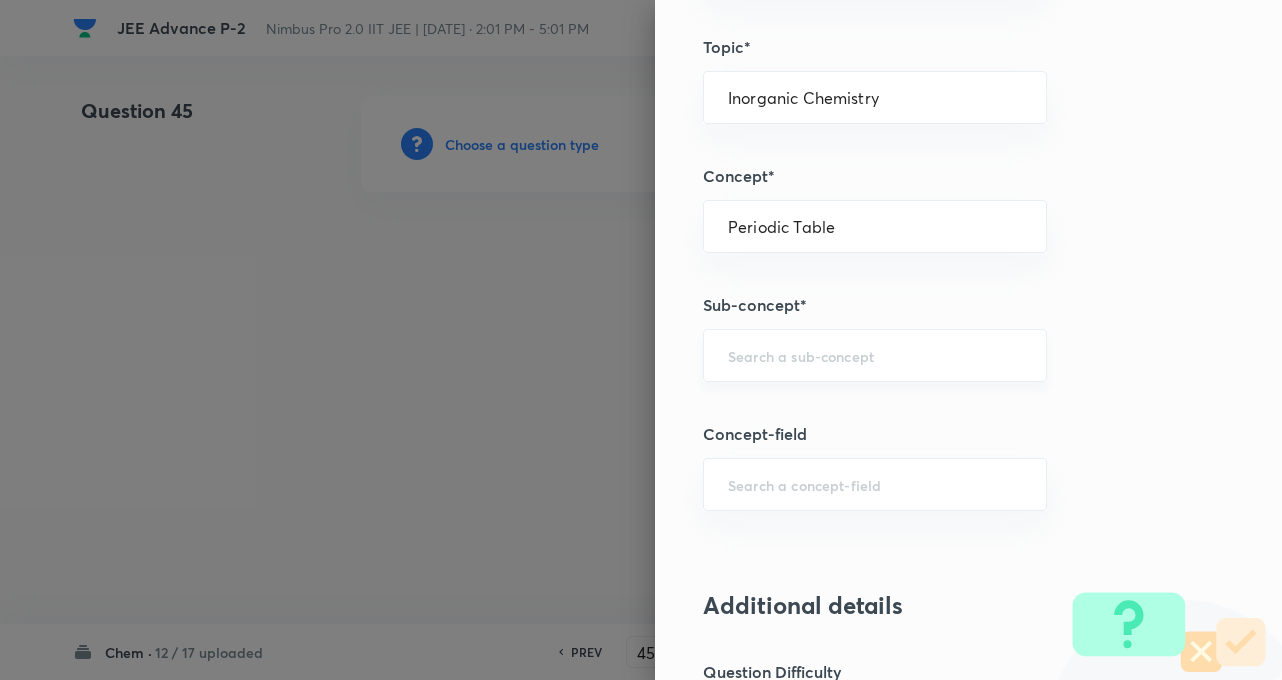 click at bounding box center (875, 355) 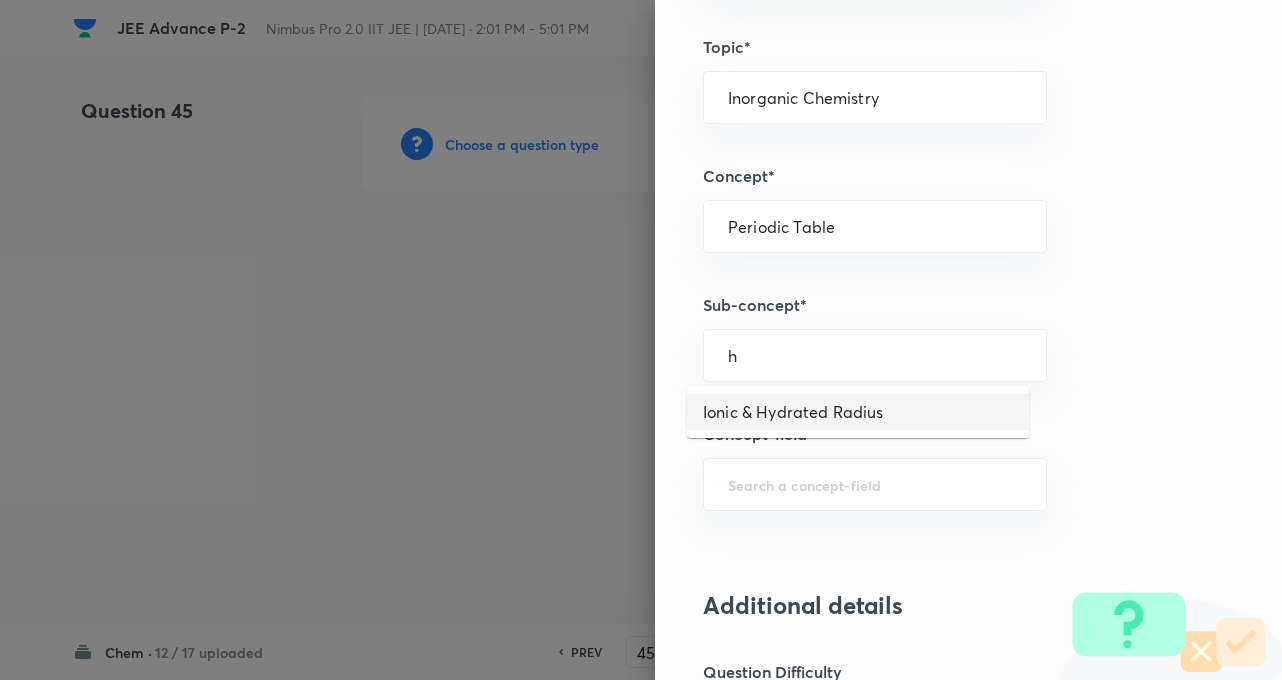 click on "Ionic & Hydrated Radius" at bounding box center (858, 412) 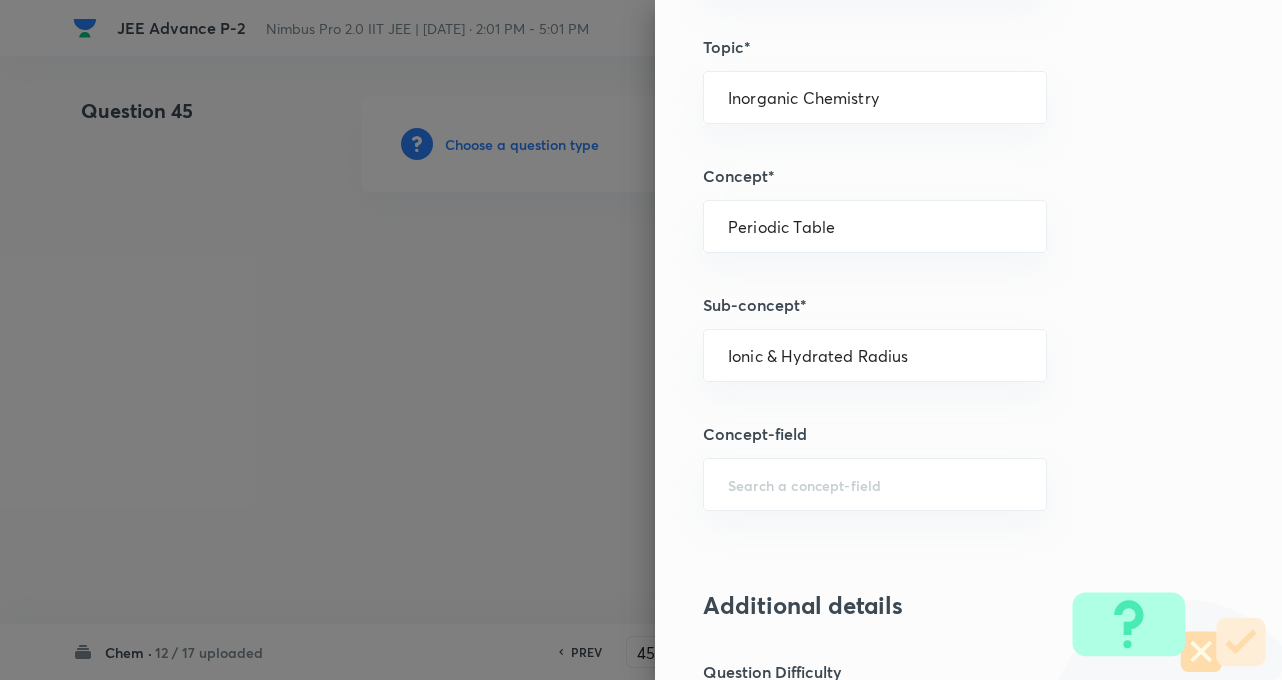 click on "Question settings Question type* Integer Does this question have a passage?* Yes No Positive mark 4 ​ Negative Marks (Don’t add negative sign) 0 ​ Syllabus Topic group* Chemistry ​ Topic* Inorganic Chemistry ​ Concept* Periodic Table ​ Sub-concept* Ionic & Hydrated Radius ​ Concept-field ​ Additional details Question Difficulty Very easy Easy Moderate Hard Very hard Question is based on Fact Numerical Concept Previous year question Yes No Does this question have equation? Yes No Verification status Is the question verified? *Select 'yes' only if a question is verified Yes No Save" at bounding box center [968, 340] 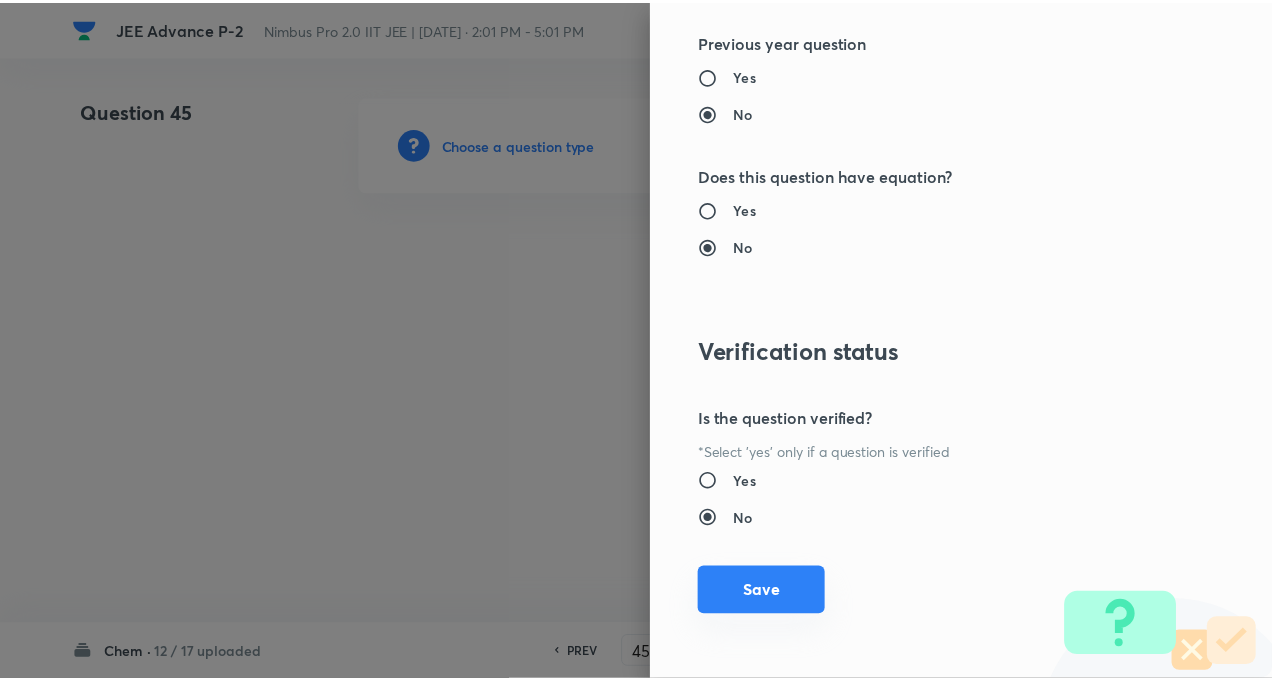 scroll, scrollTop: 1928, scrollLeft: 0, axis: vertical 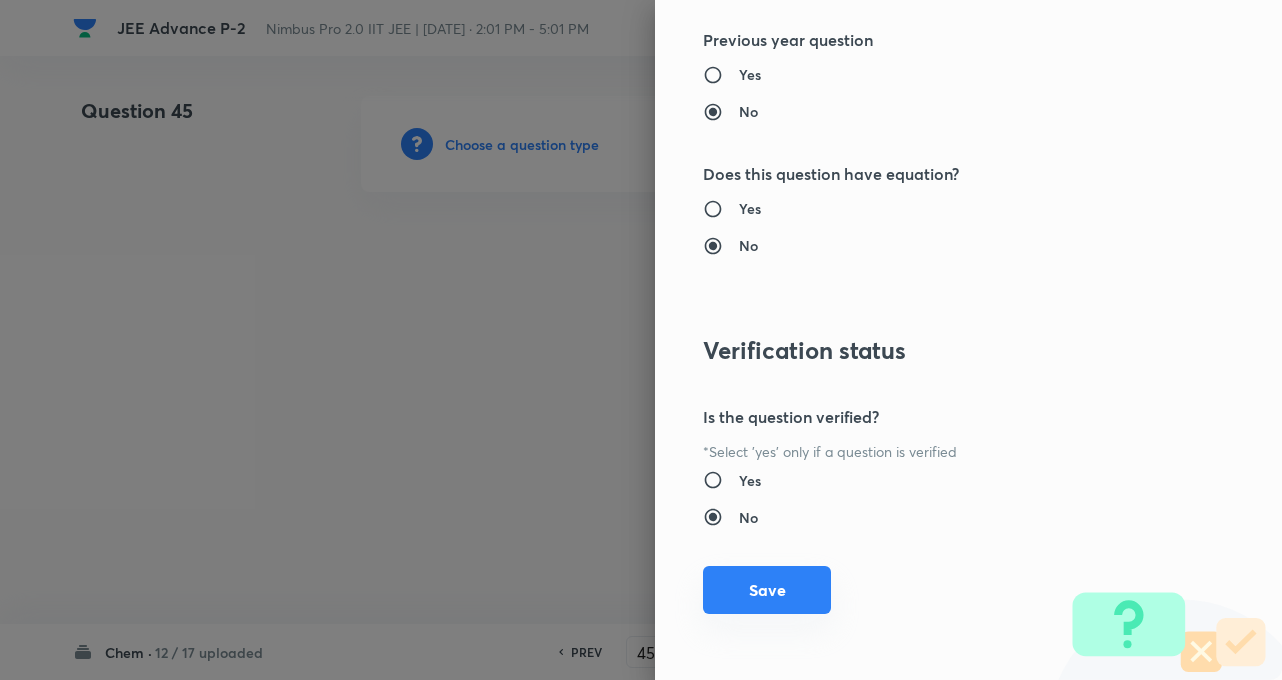 click on "Save" at bounding box center [767, 590] 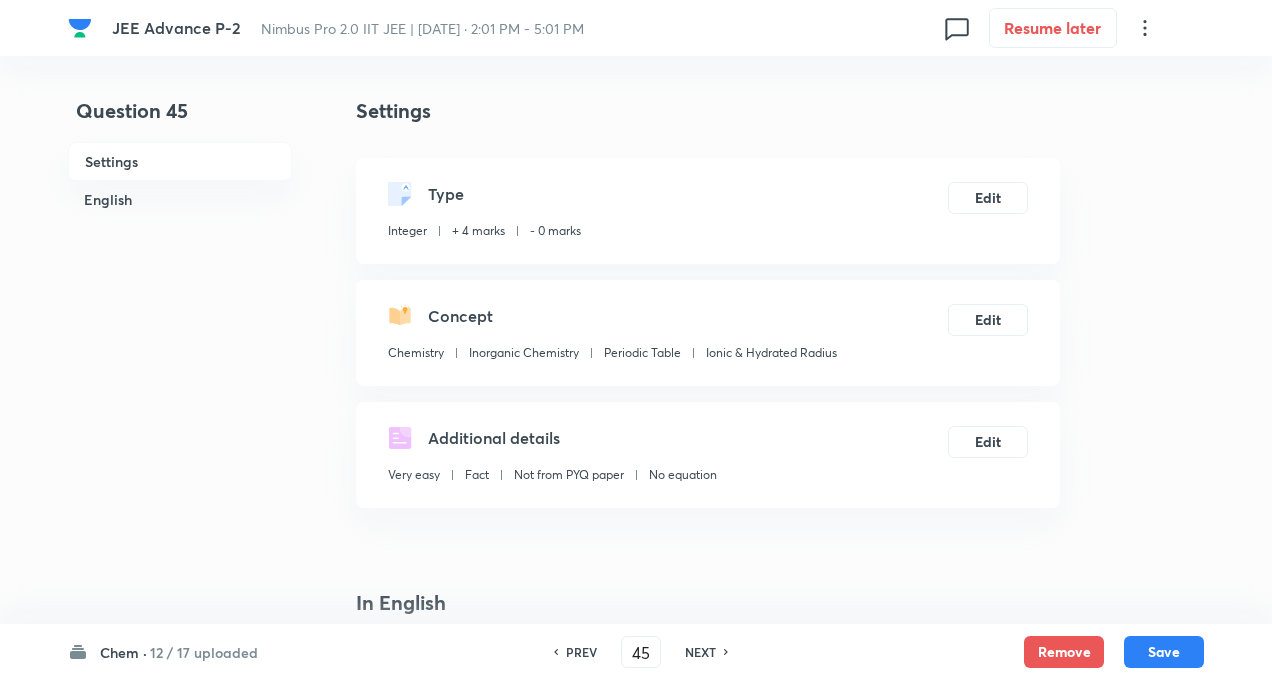 click on "Question 45 Settings English" at bounding box center [180, 830] 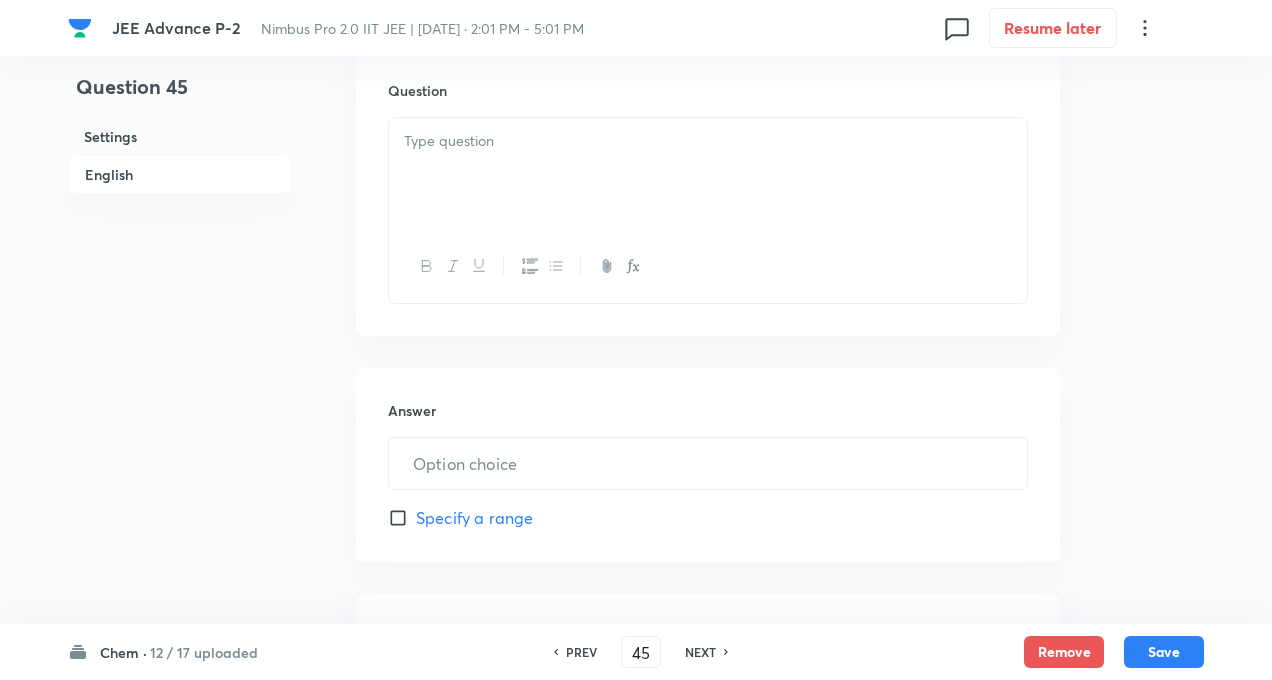 scroll, scrollTop: 600, scrollLeft: 0, axis: vertical 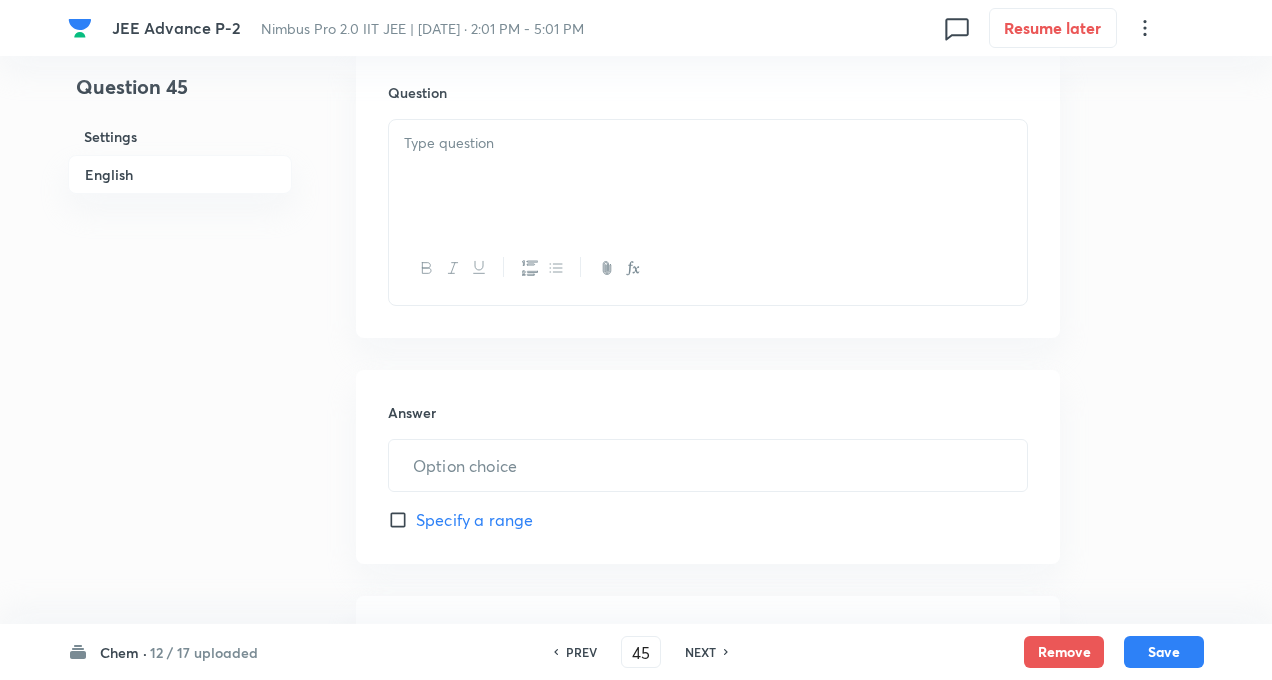 click at bounding box center [708, 176] 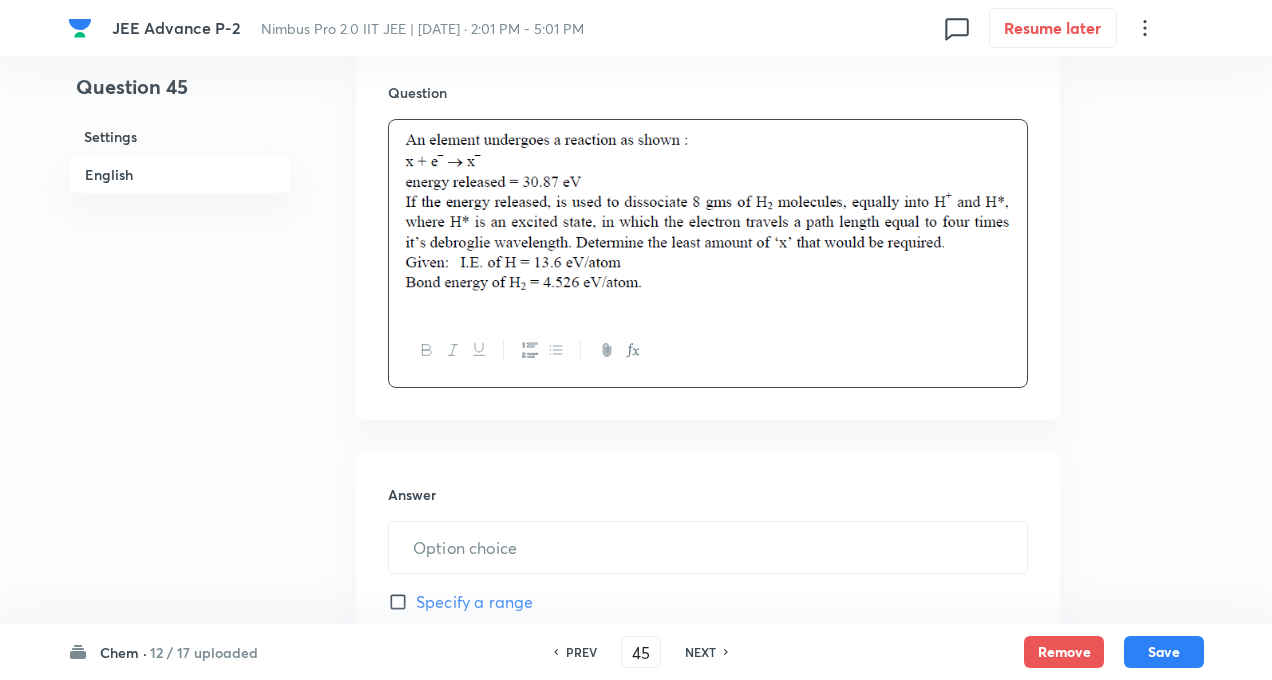click on "Question 45 Settings English Settings Type Integer + 4 marks - 0 marks Edit Concept Chemistry Inorganic Chemistry Periodic Table Ionic & Hydrated Radius Edit Additional details Very easy Fact Not from PYQ paper No equation Edit In English Question Answer ​ Specify a range Solution" at bounding box center [636, 271] 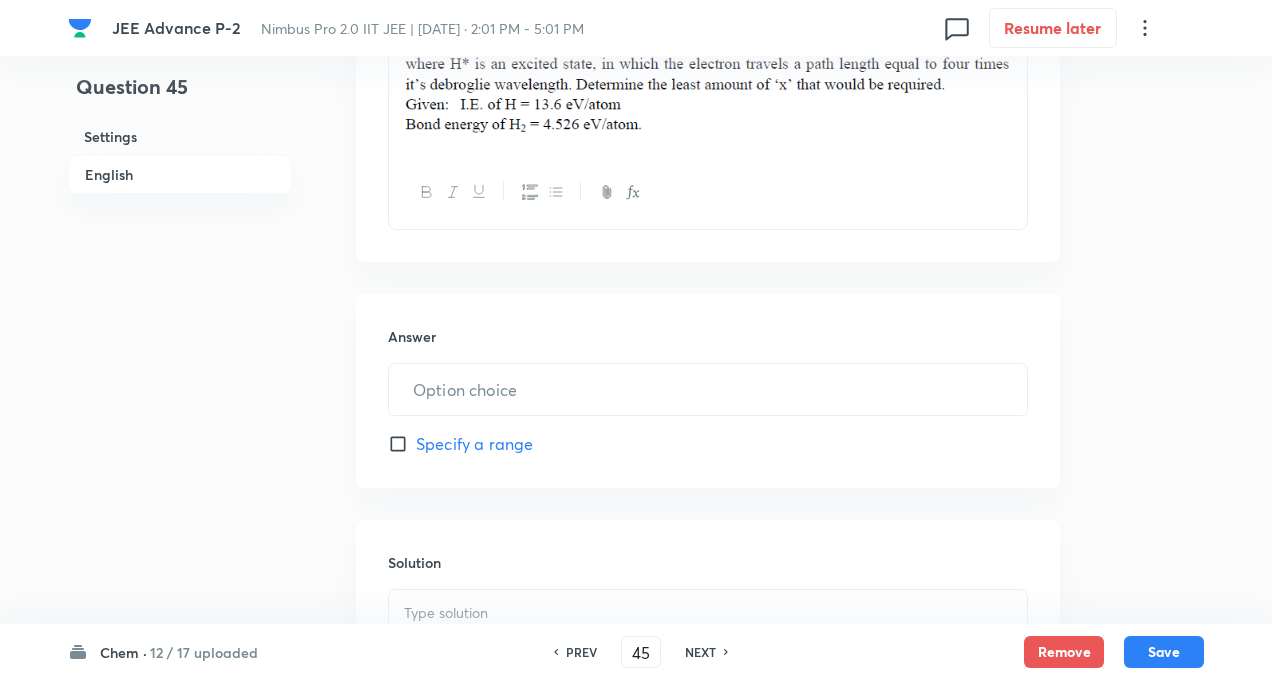 scroll, scrollTop: 760, scrollLeft: 0, axis: vertical 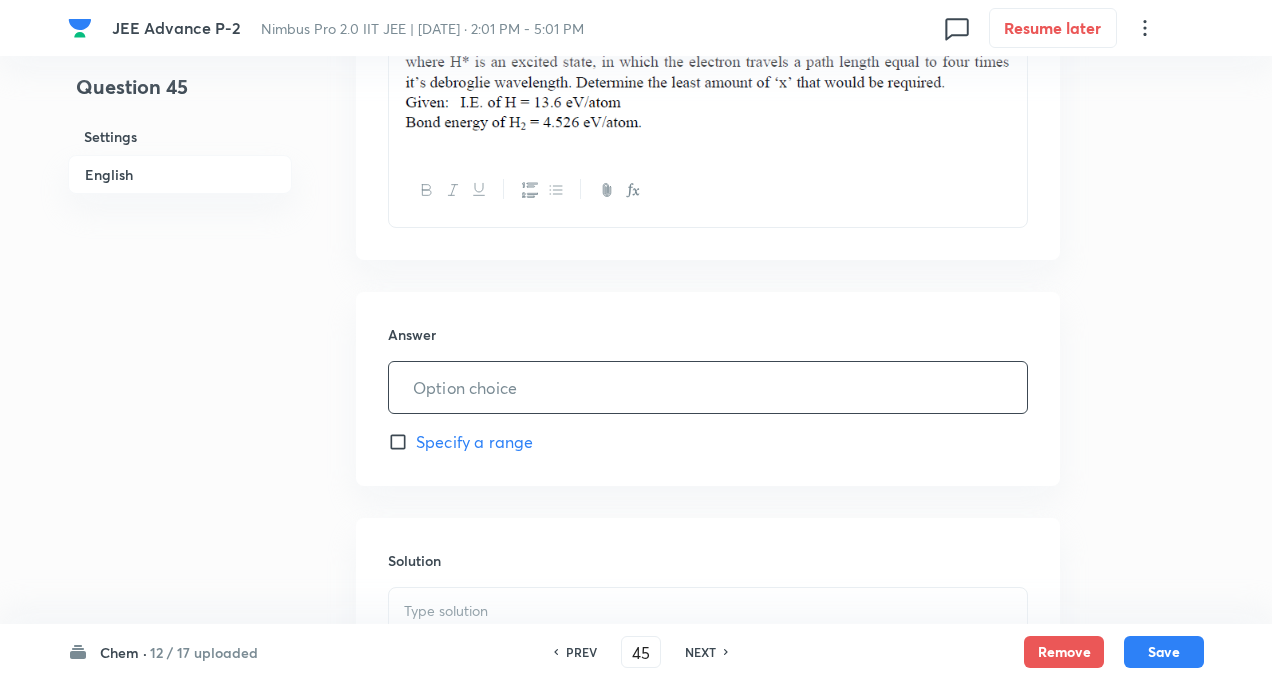 click at bounding box center (708, 387) 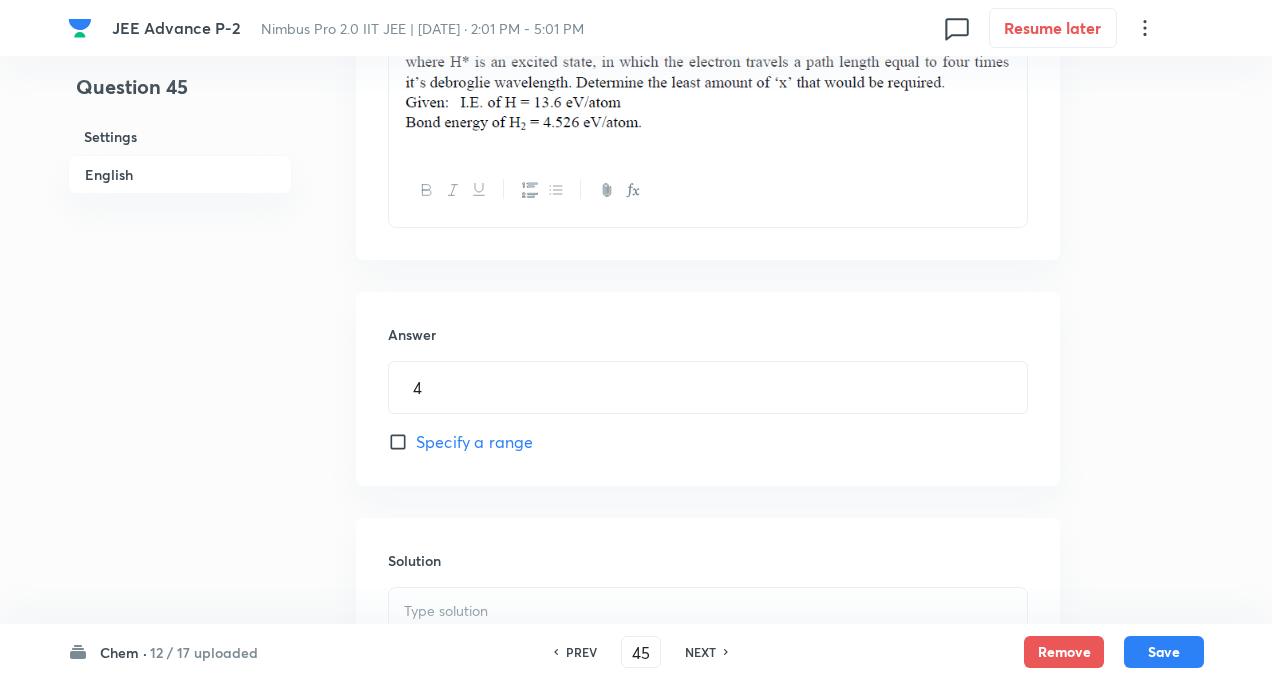 click on "Question 45 Settings English Settings Type Integer + 4 marks - 0 marks Edit Concept Chemistry Inorganic Chemistry Periodic Table Ionic & Hydrated Radius Edit Additional details Very easy Fact Not from PYQ paper No equation Edit In English Question Answer 4 ​ Specify a range Solution" at bounding box center (636, 111) 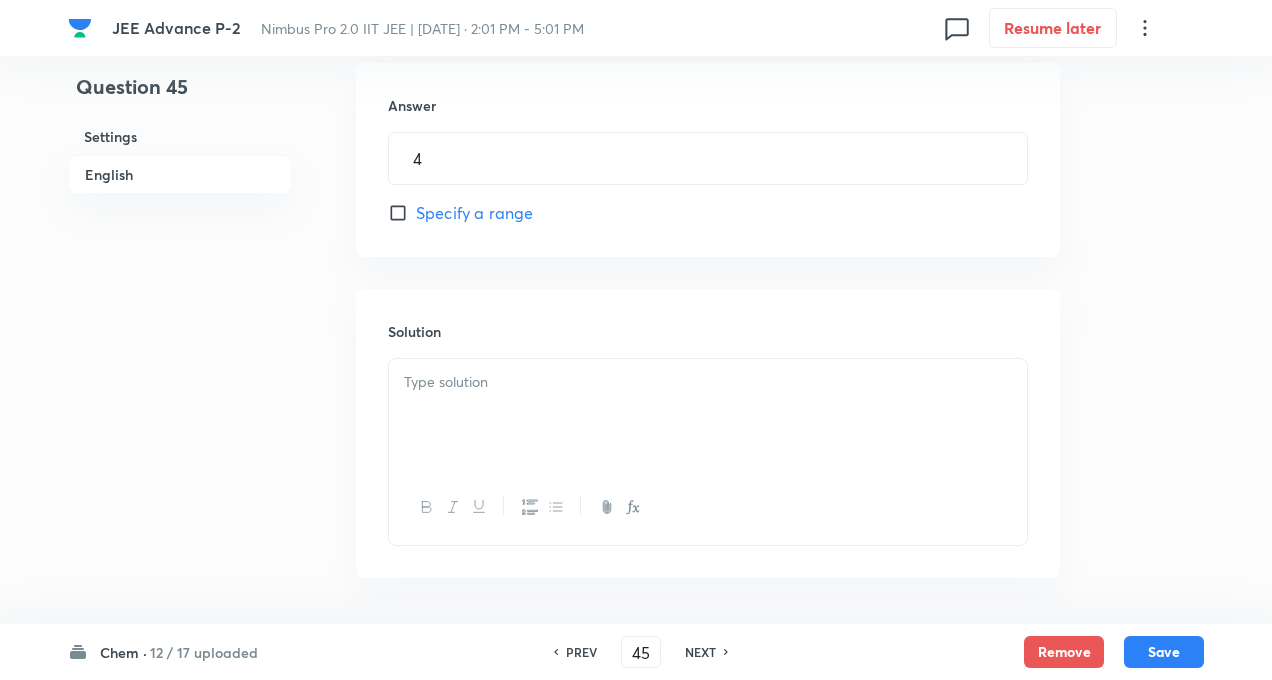 scroll, scrollTop: 1063, scrollLeft: 0, axis: vertical 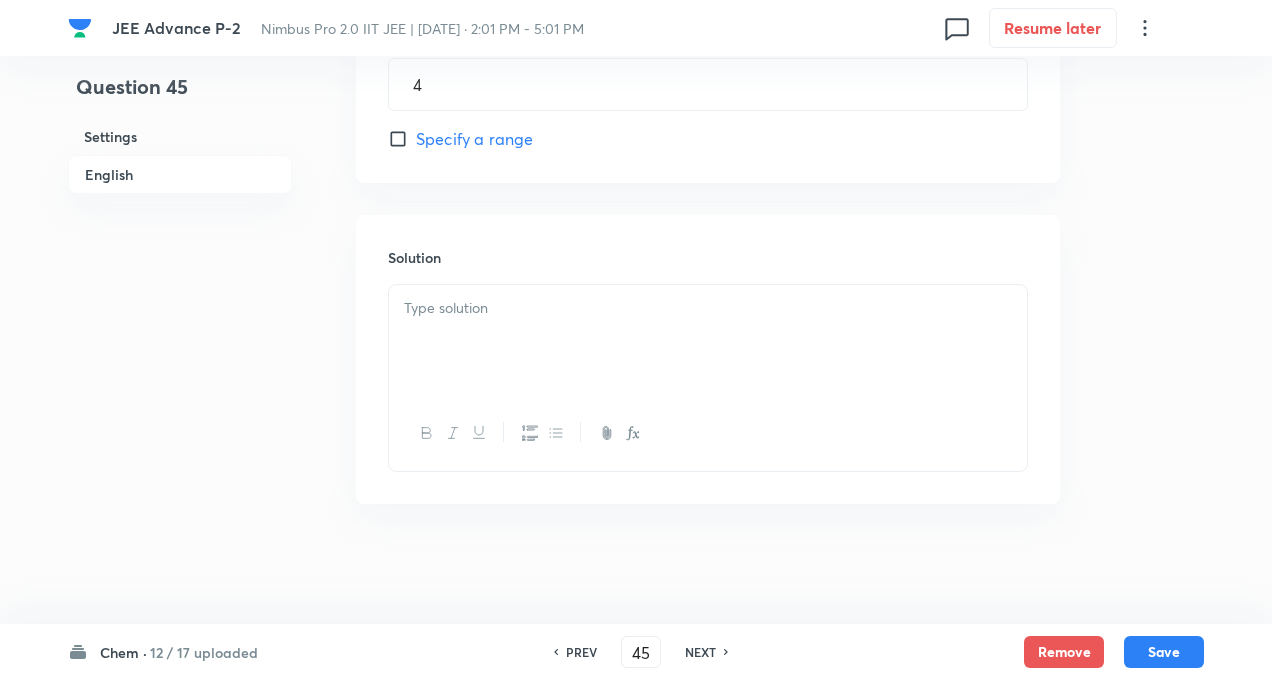 click at bounding box center [708, 341] 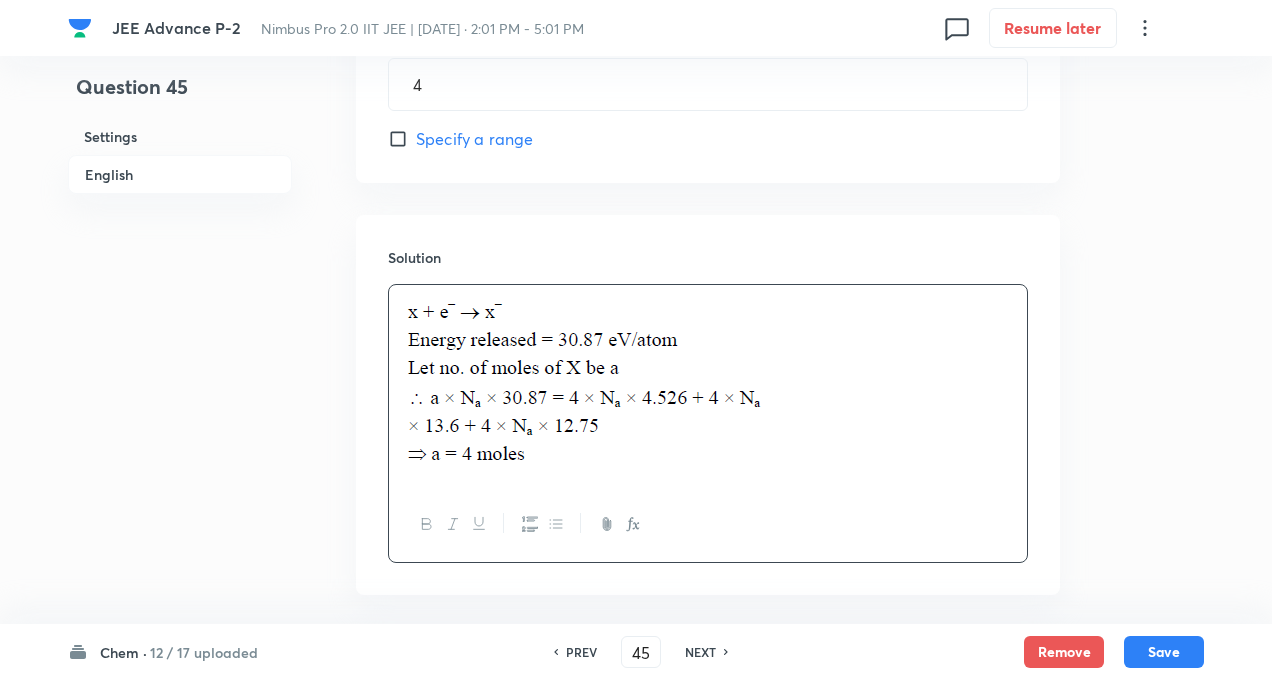 click on "Question 45 Settings English Settings Type Integer + 4 marks - 0 marks Edit Concept Chemistry Inorganic Chemistry Periodic Table Ionic & Hydrated Radius Edit Additional details Very easy Fact Not from PYQ paper No equation Edit In English Question Answer 4 ​ Specify a range Solution" at bounding box center (636, -146) 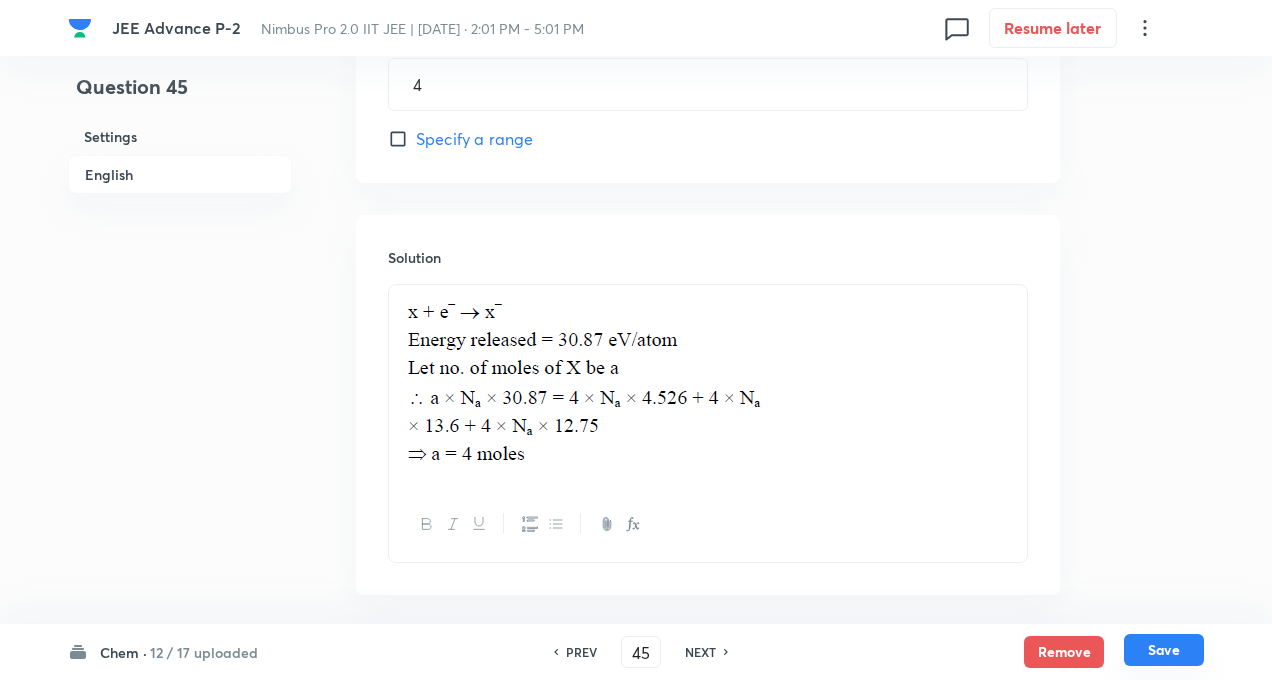 click on "Save" at bounding box center (1164, 650) 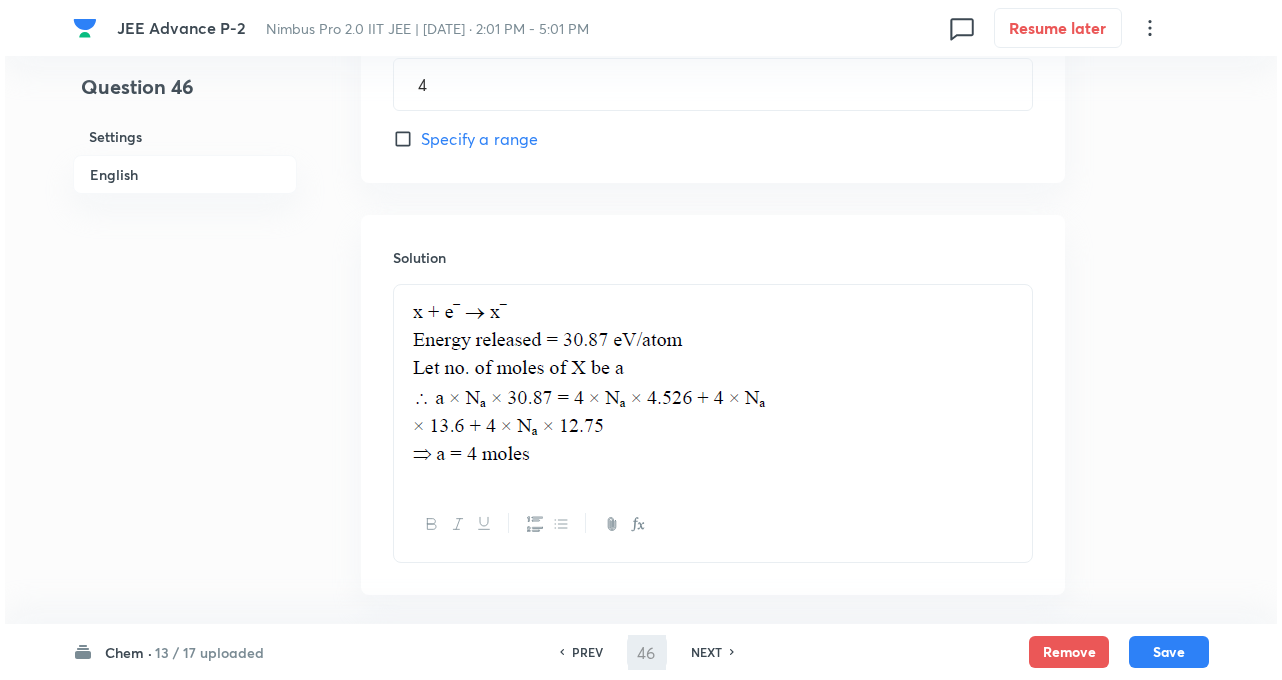 scroll, scrollTop: 0, scrollLeft: 0, axis: both 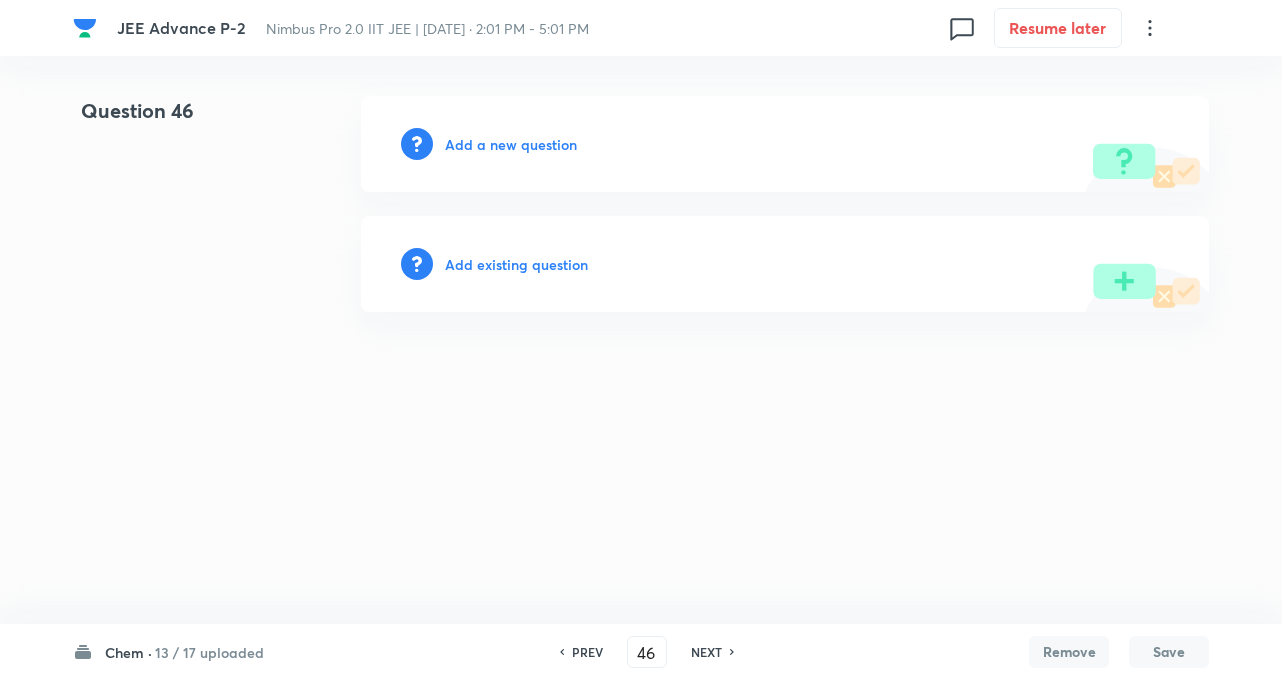 click on "JEE Advance P-2 Nimbus Pro 2.0 IIT JEE | [DATE] · 2:01 PM - 5:01 PM 0 Resume later Question 46 Add a new question Add existing question Chem ·
13 / 17 uploaded
PREV 46 ​ NEXT Remove Save No internet connection" at bounding box center (641, 204) 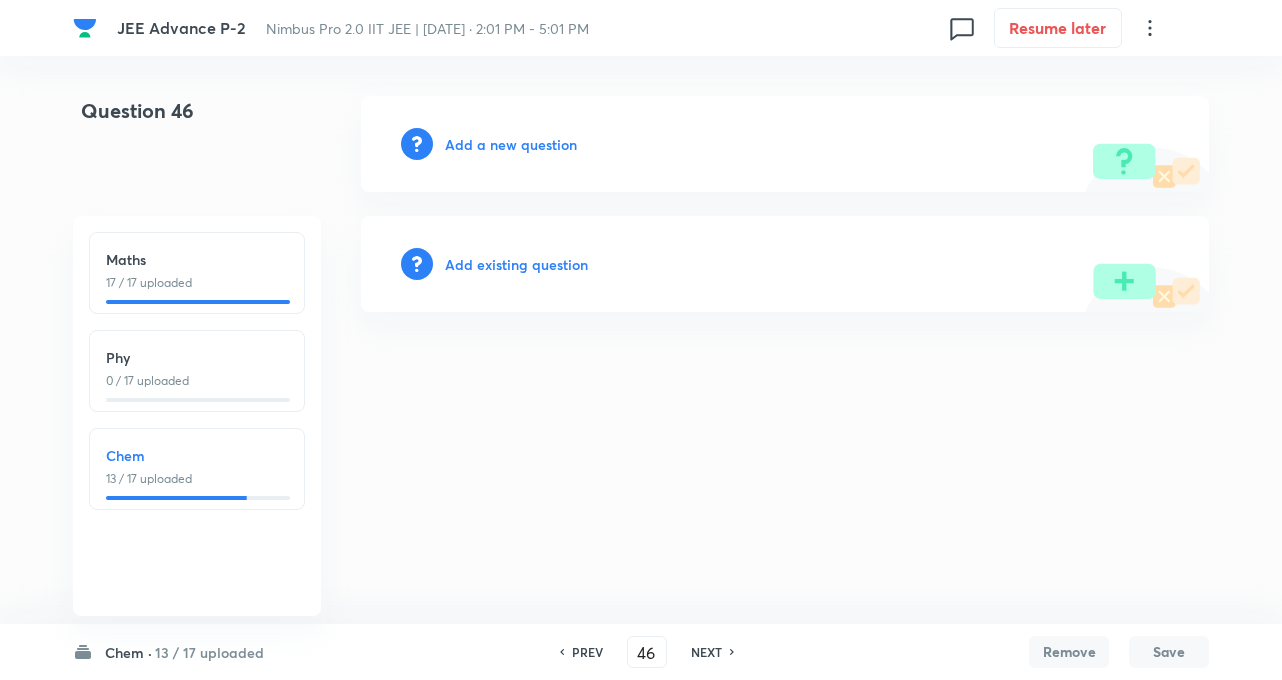 click on "JEE Advance P-2 Nimbus Pro 2.0 IIT JEE | [DATE] · 2:01 PM - 5:01 PM 0 Resume later Question 46 Add a new question Add existing question Chem ·
13 / 17 uploaded
Maths 17 / 17 uploaded Phy 0 / 17 uploaded Chem 13 / 17 uploaded PREV 46 ​ NEXT Remove Save No internet connection" at bounding box center [641, 204] 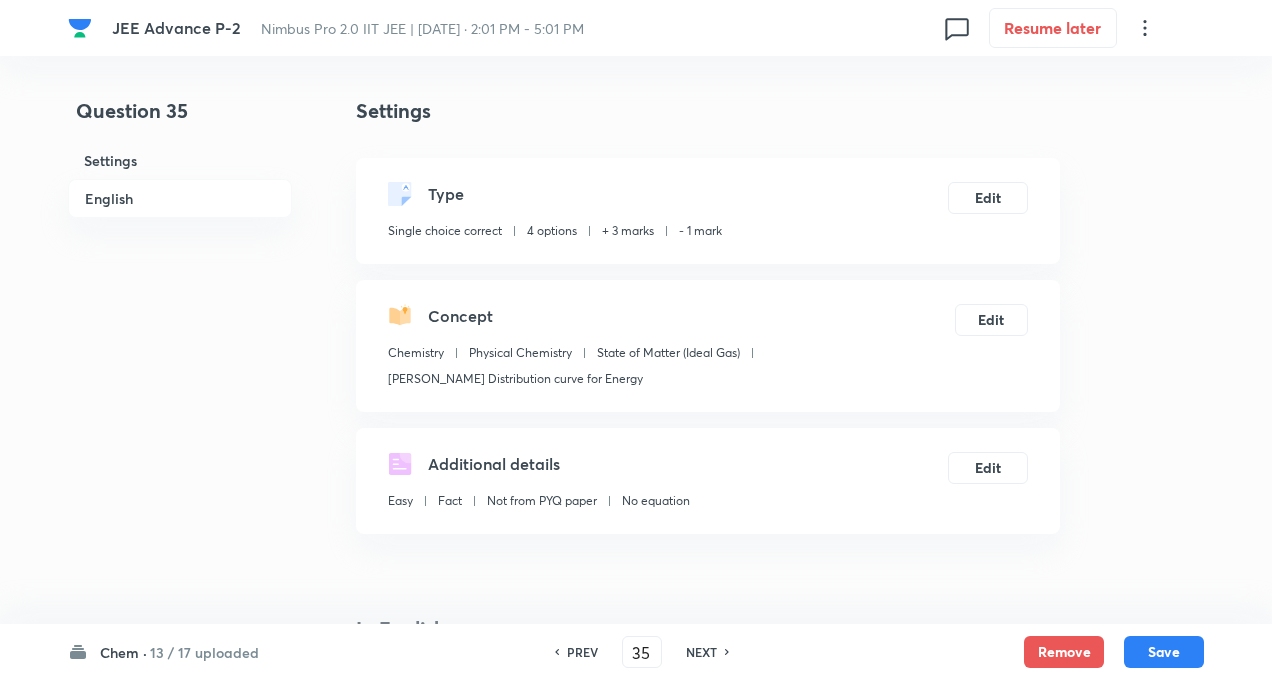 click on "NEXT" at bounding box center [701, 652] 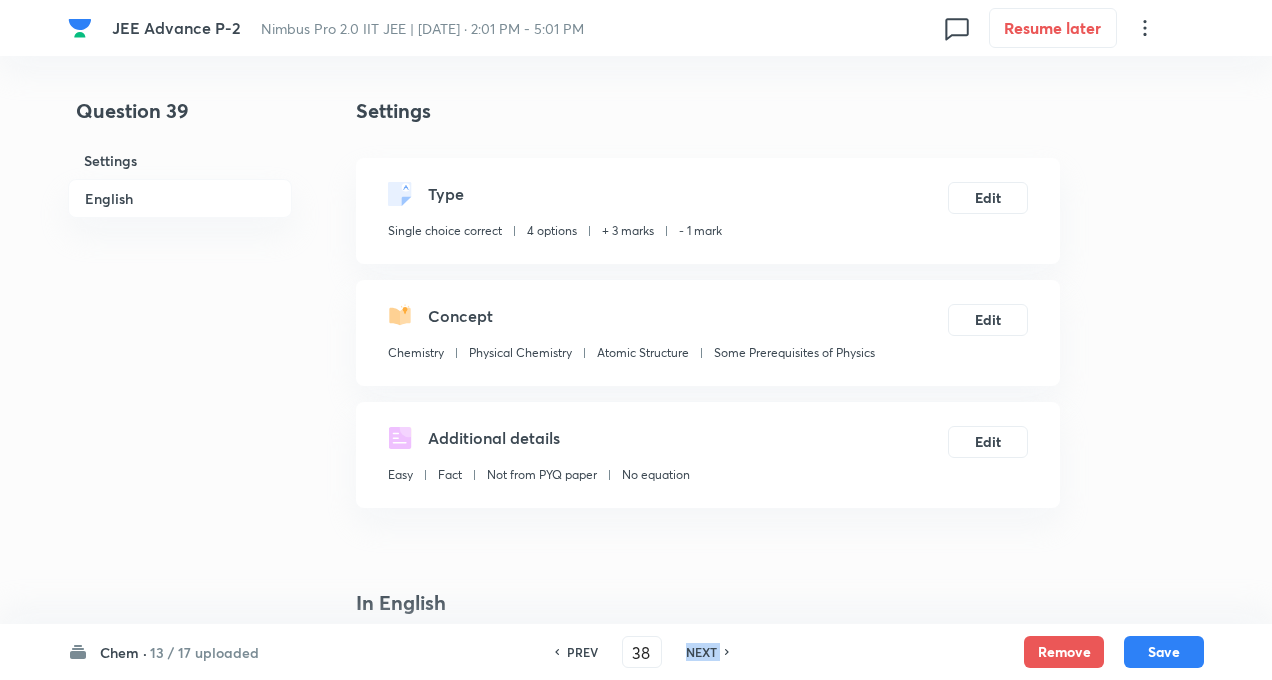 click on "NEXT" at bounding box center [701, 652] 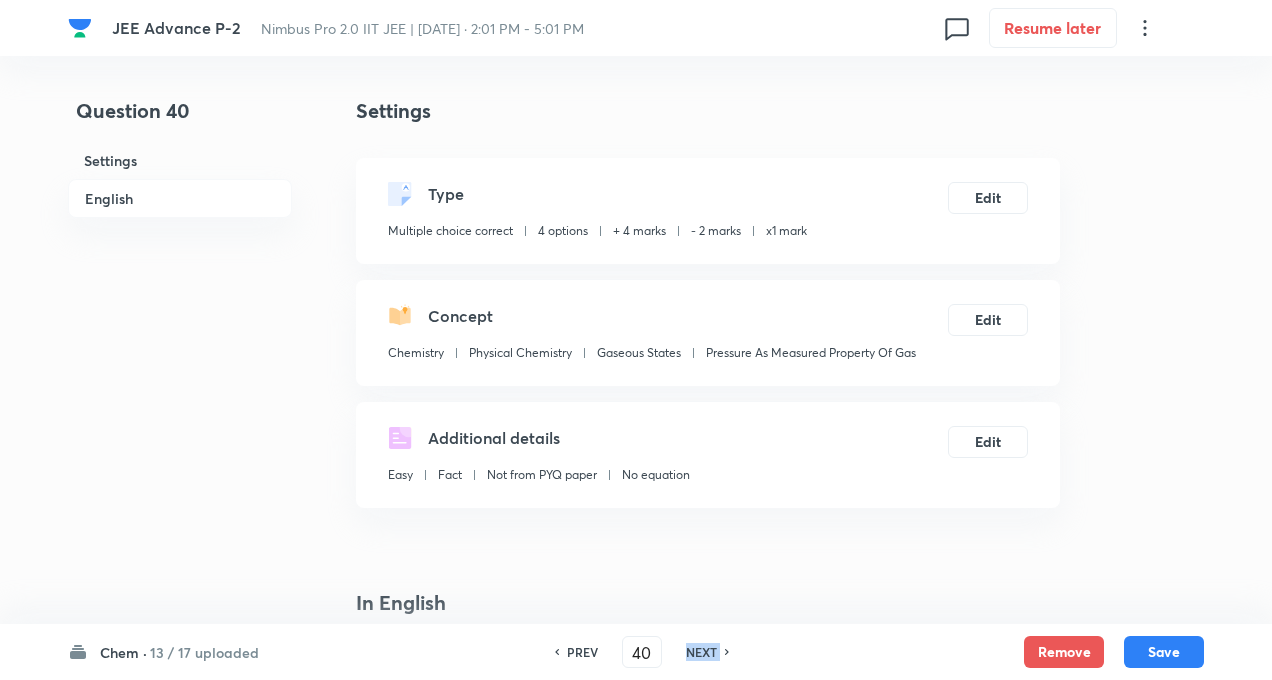 click on "NEXT" at bounding box center [701, 652] 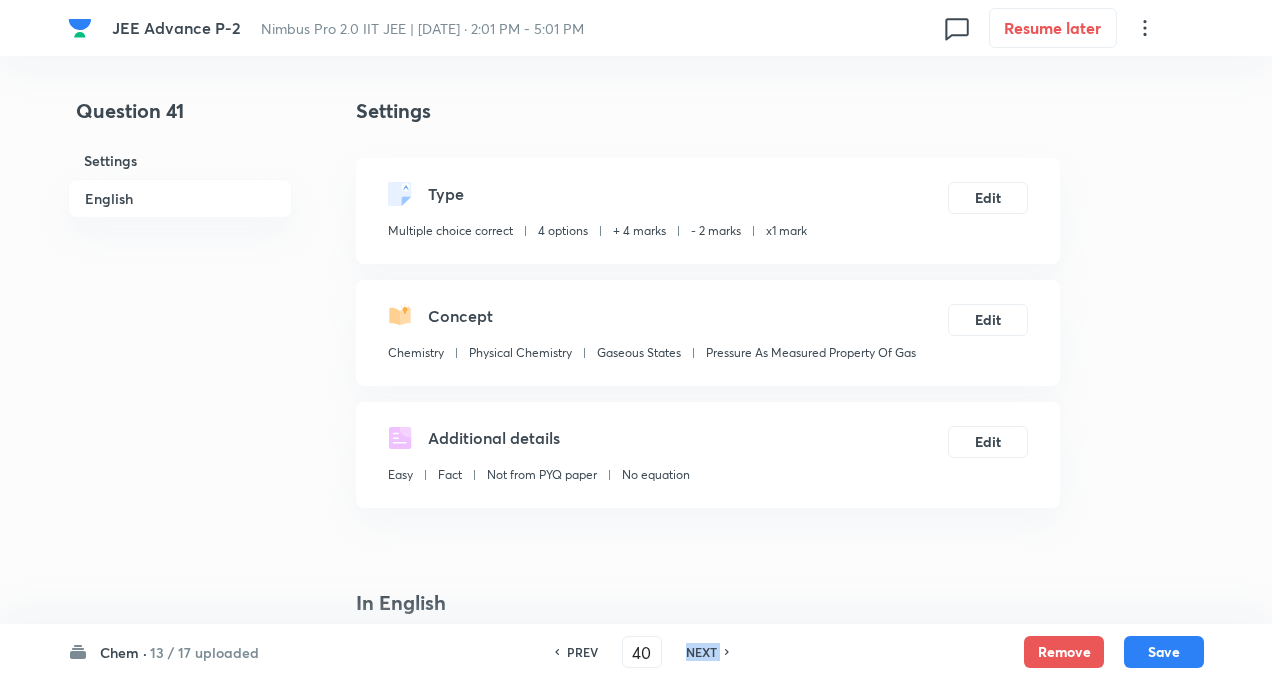 click on "NEXT" at bounding box center [701, 652] 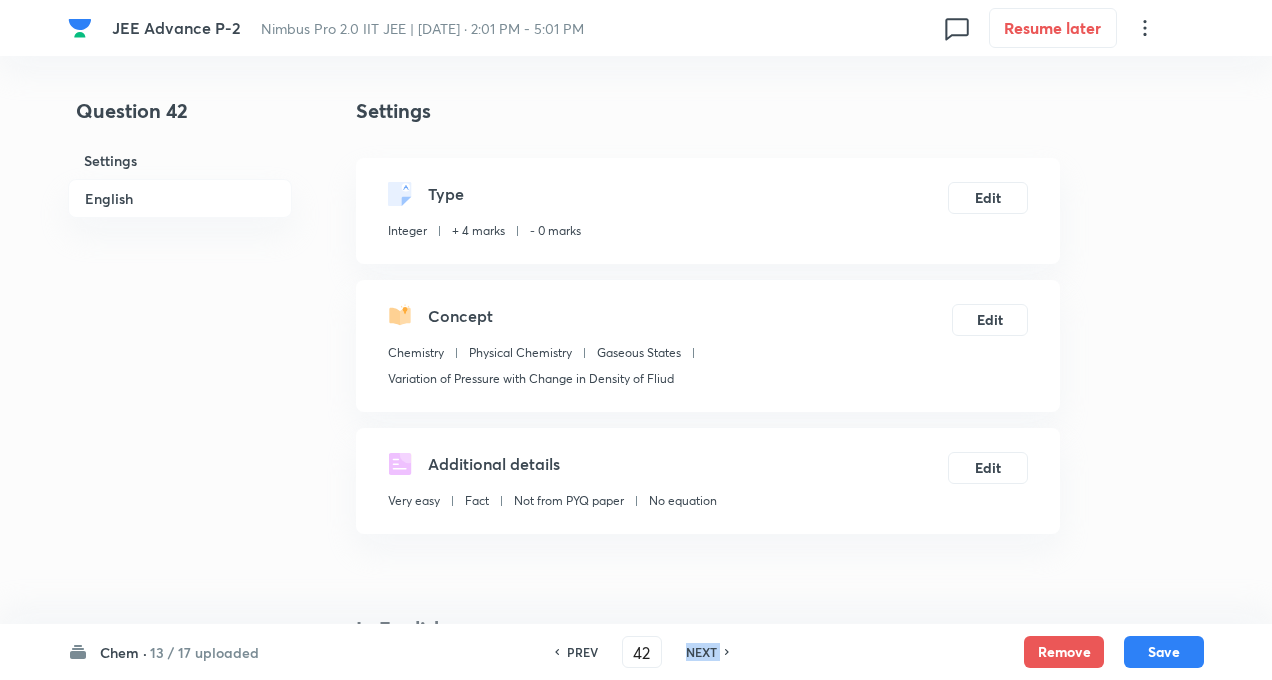 click on "NEXT" at bounding box center [701, 652] 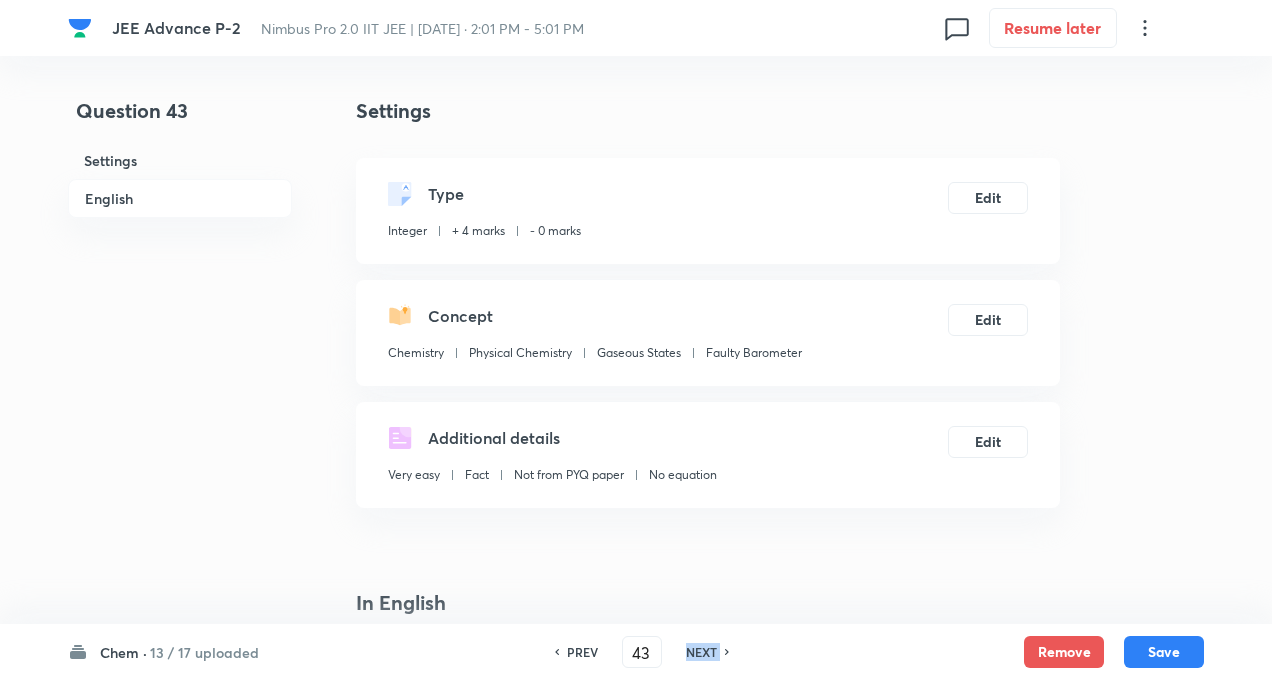 click on "NEXT" at bounding box center (701, 652) 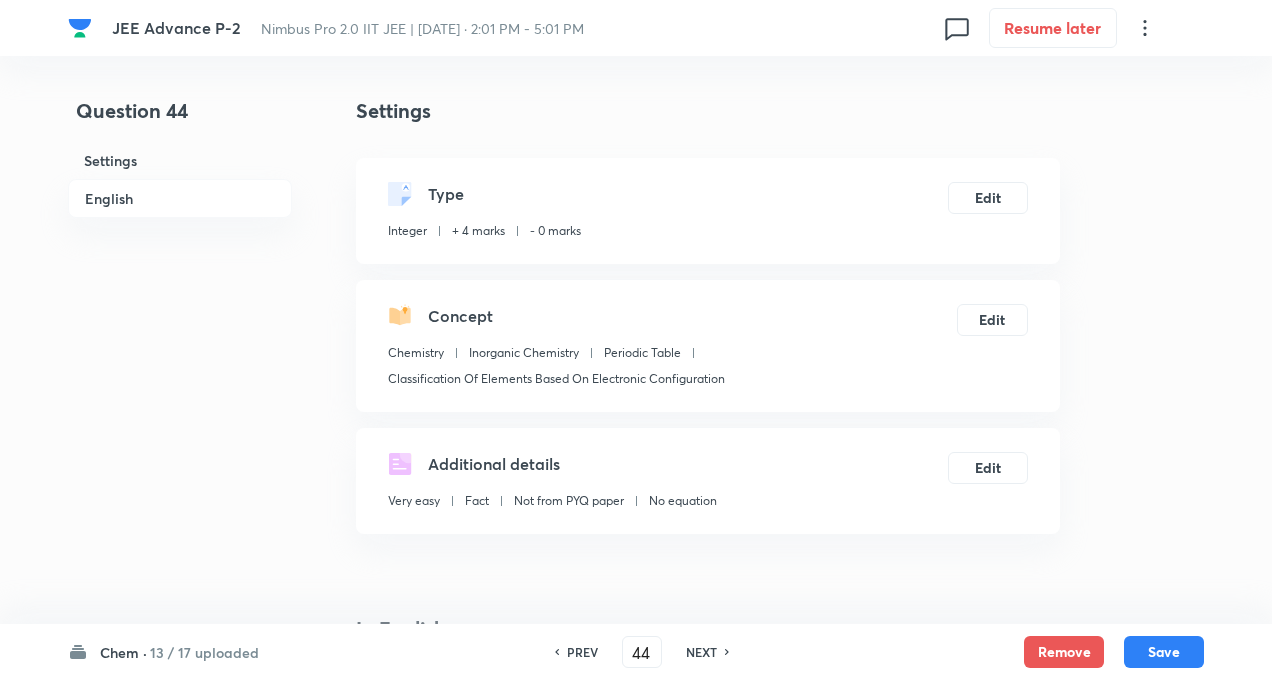 click on "NEXT" at bounding box center [701, 652] 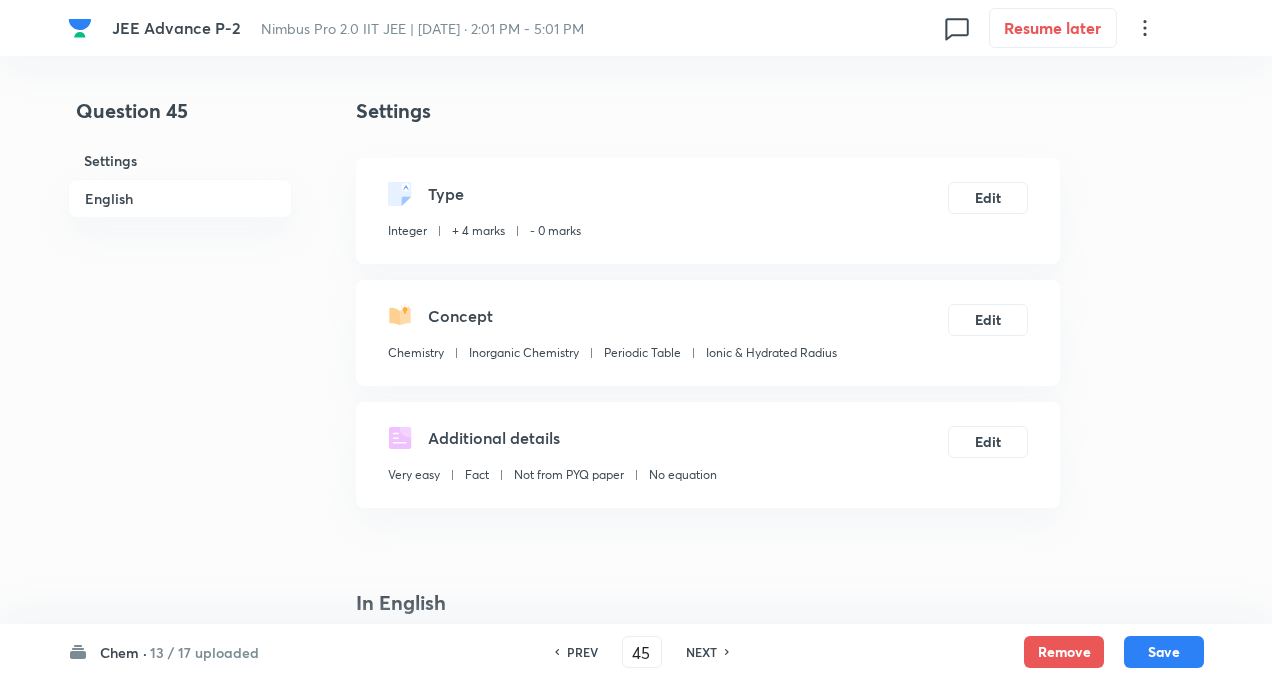 click on "NEXT" at bounding box center (701, 652) 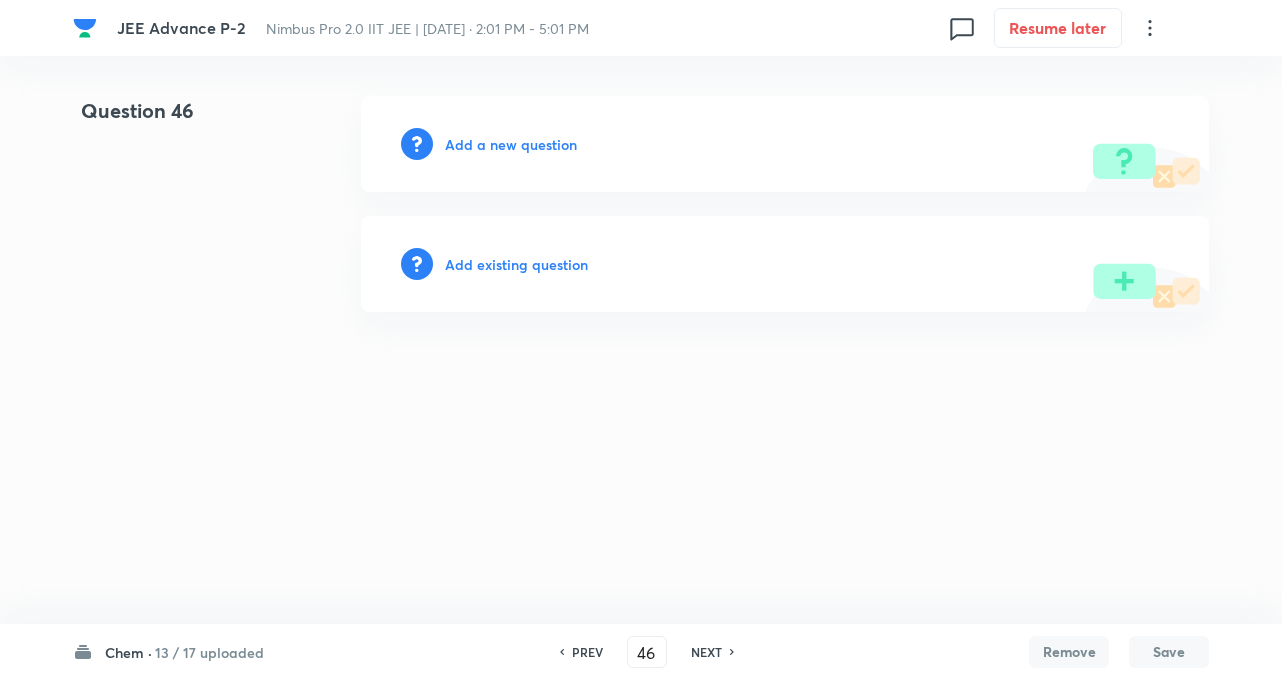 click on "NEXT" at bounding box center (709, 652) 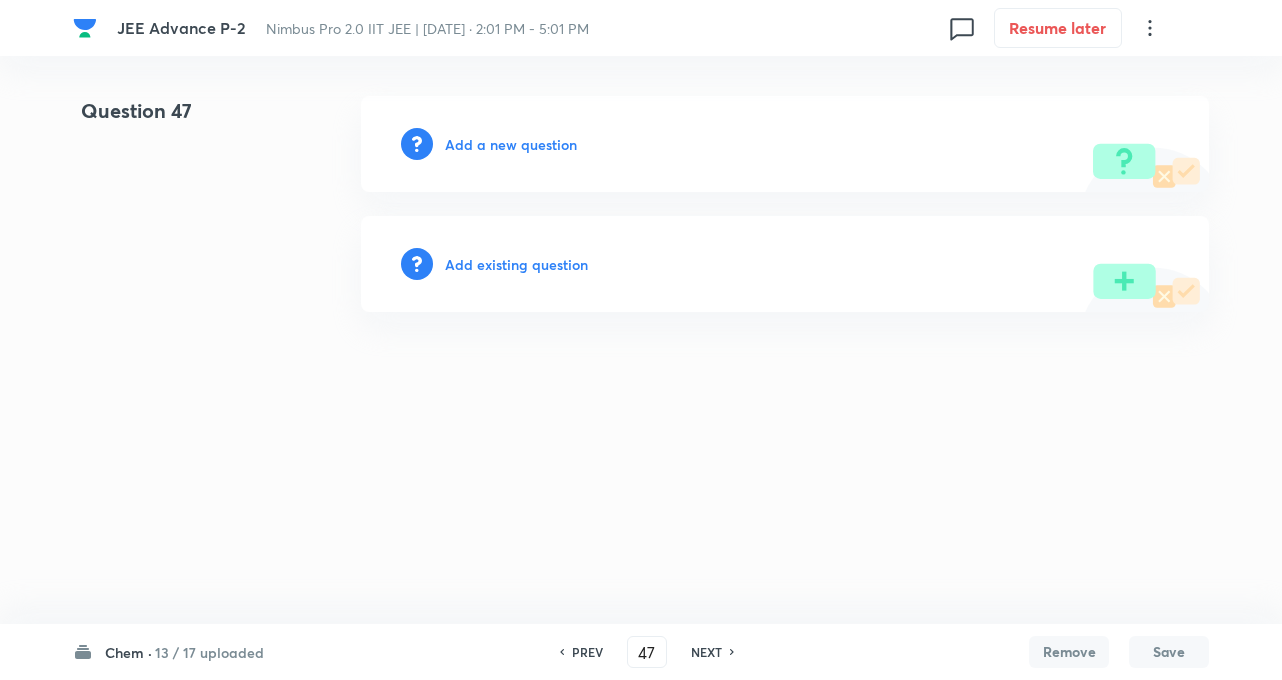 click on "PREV" at bounding box center (587, 652) 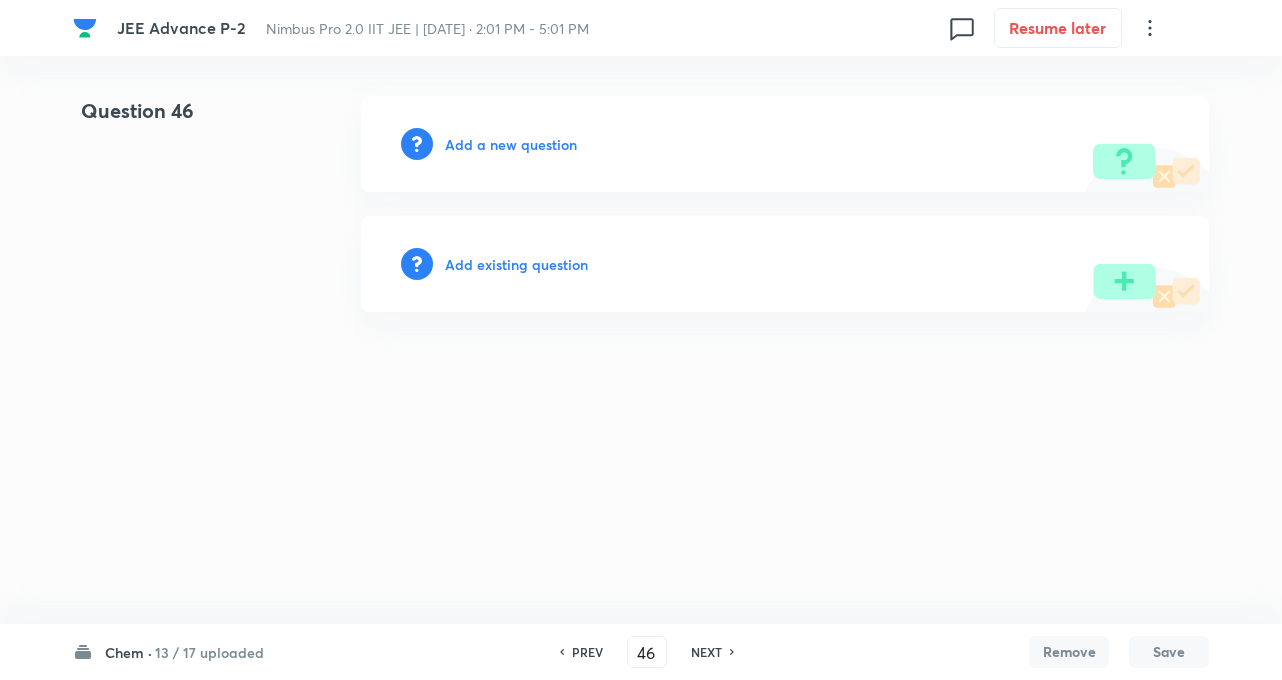click on "Add a new question" at bounding box center [511, 144] 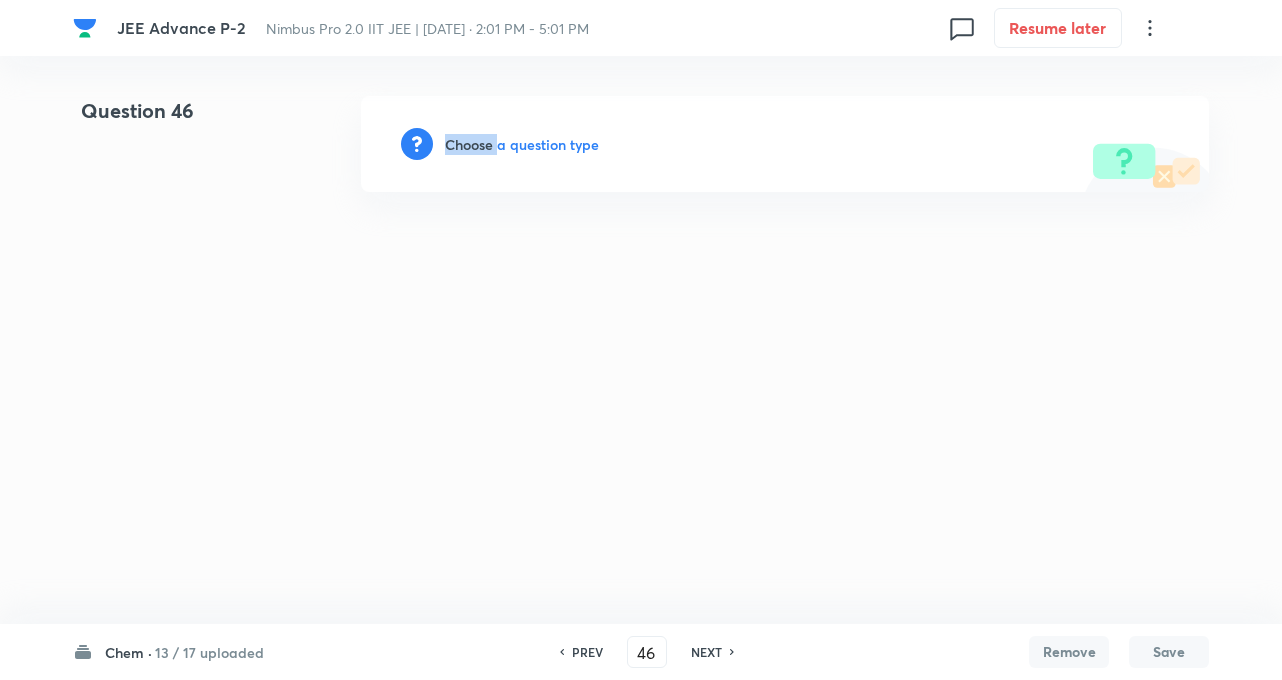 click on "Choose a question type" at bounding box center [522, 144] 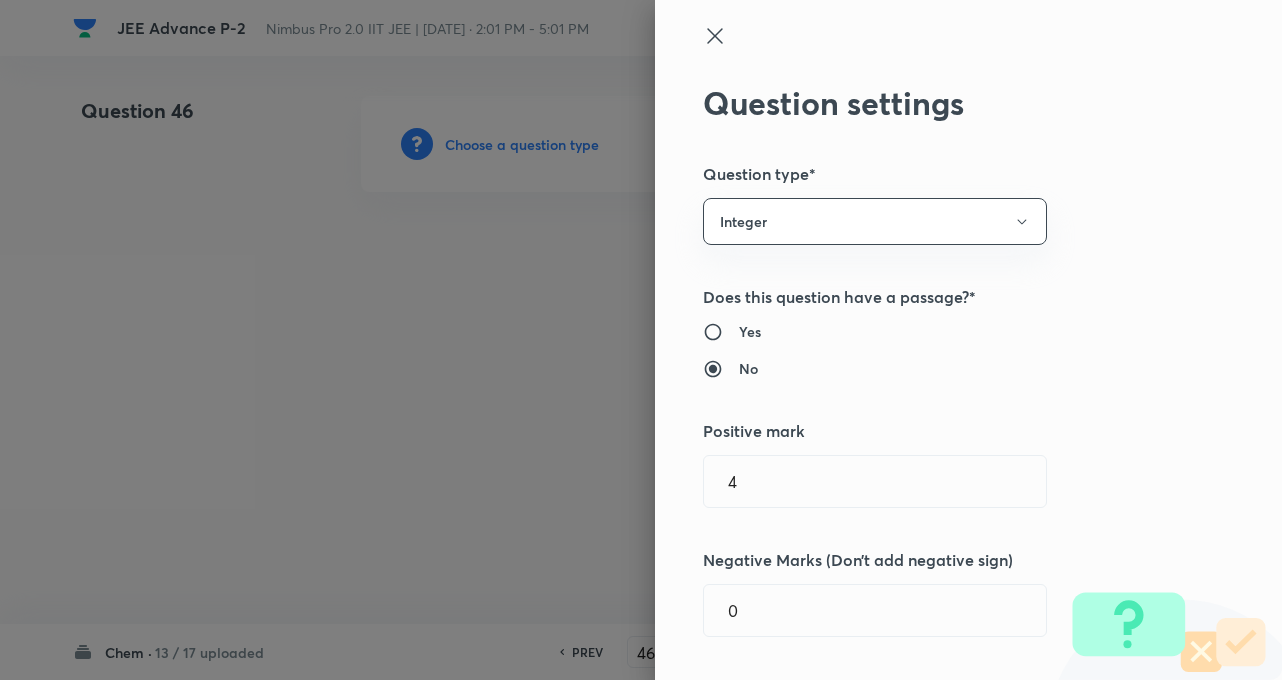 click on "Yes No" at bounding box center (935, 350) 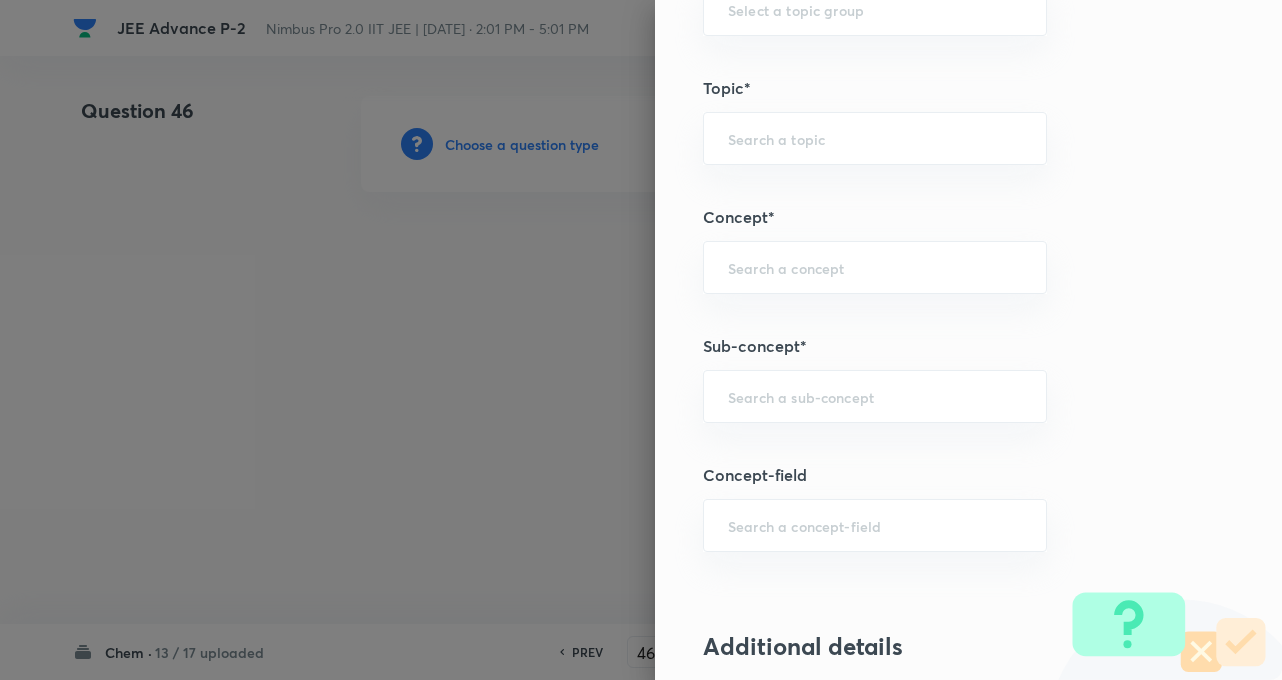 scroll, scrollTop: 840, scrollLeft: 0, axis: vertical 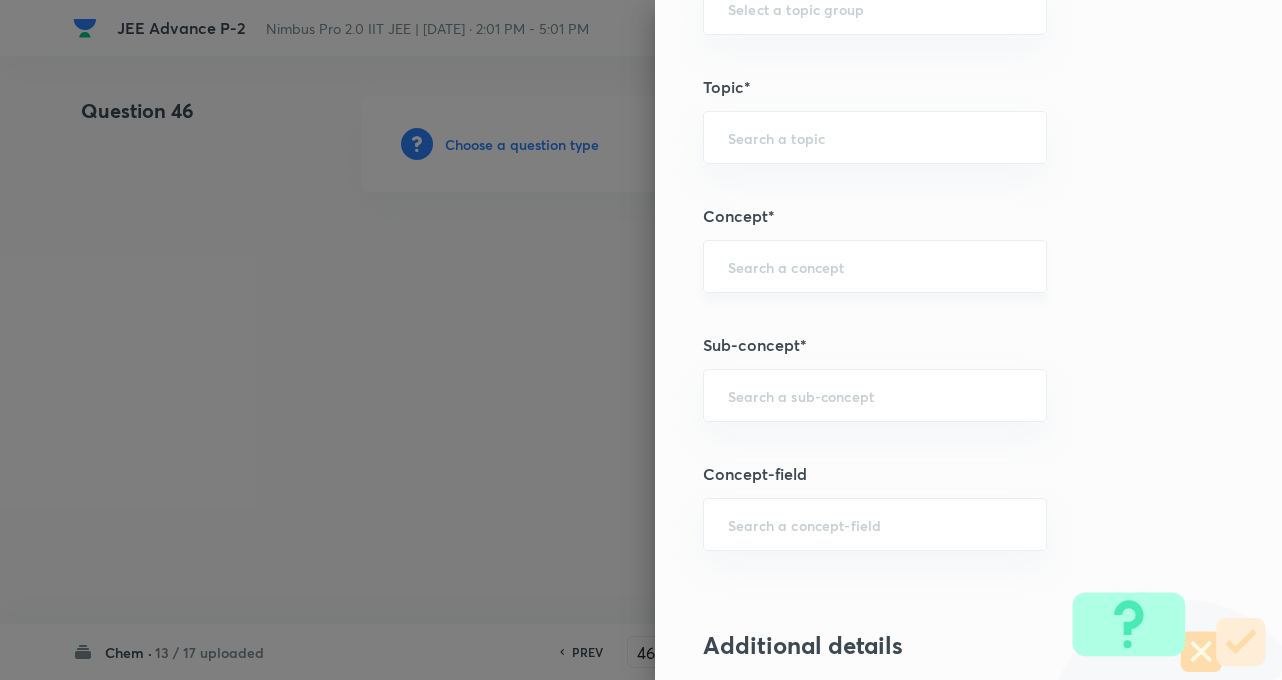 click on "​" at bounding box center (875, 266) 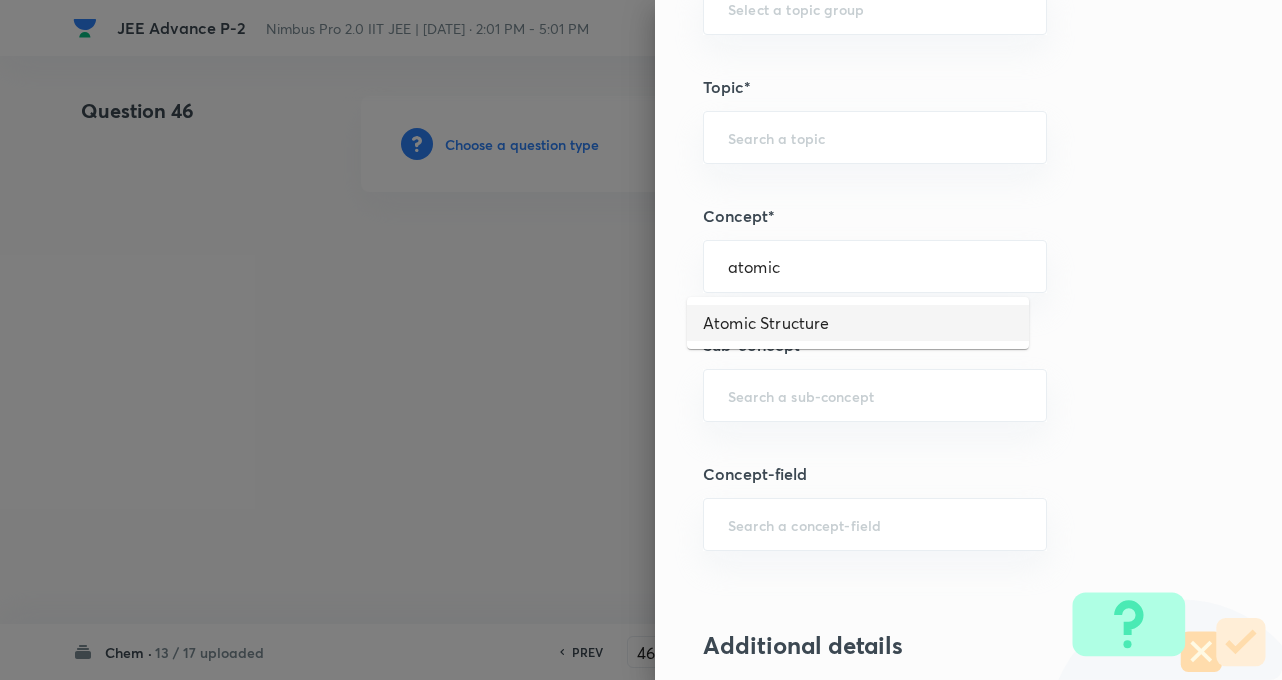click on "Atomic Structure" at bounding box center (858, 323) 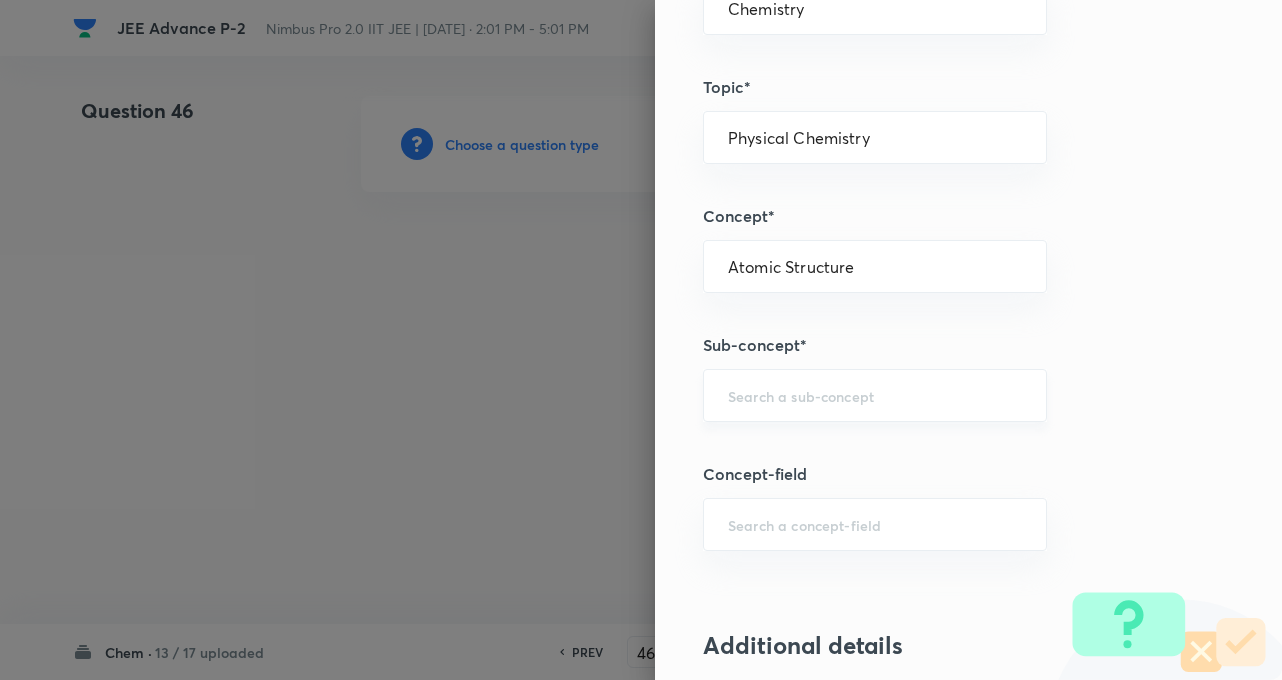 click at bounding box center (875, 395) 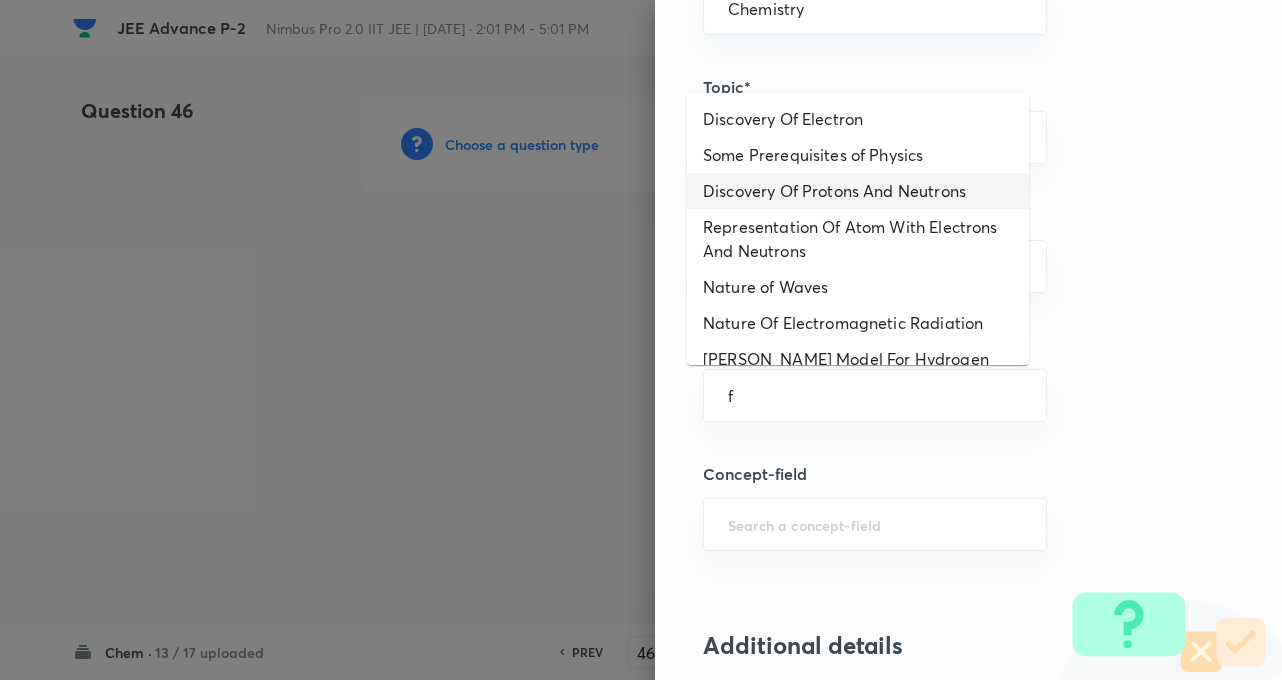 click on "Discovery Of Protons And Neutrons" at bounding box center (858, 191) 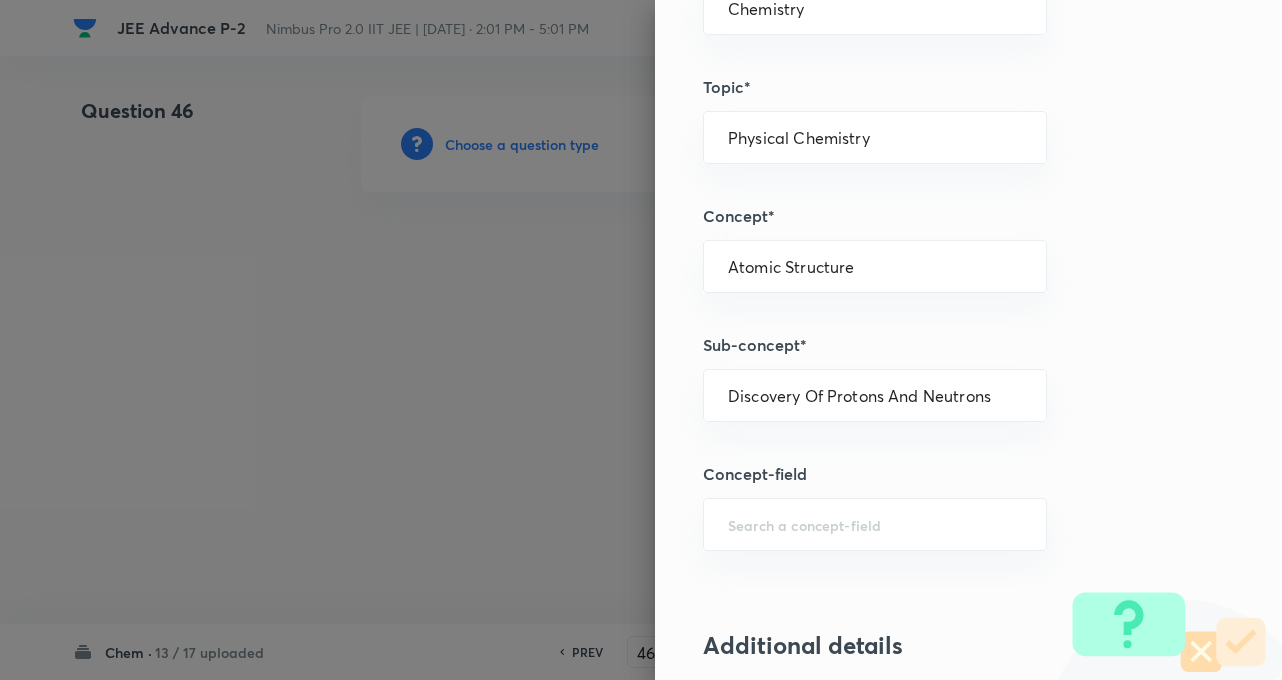click on "Question settings Question type* Integer Does this question have a passage?* Yes No Positive mark 4 ​ Negative Marks (Don’t add negative sign) 0 ​ Syllabus Topic group* Chemistry ​ Topic* Physical Chemistry ​ Concept* Atomic Structure ​ Sub-concept* Discovery Of Protons And Neutrons ​ Concept-field ​ Additional details Question Difficulty Very easy Easy Moderate Hard Very hard Question is based on Fact Numerical Concept Previous year question Yes No Does this question have equation? Yes No Verification status Is the question verified? *Select 'yes' only if a question is verified Yes No Save" at bounding box center (968, 340) 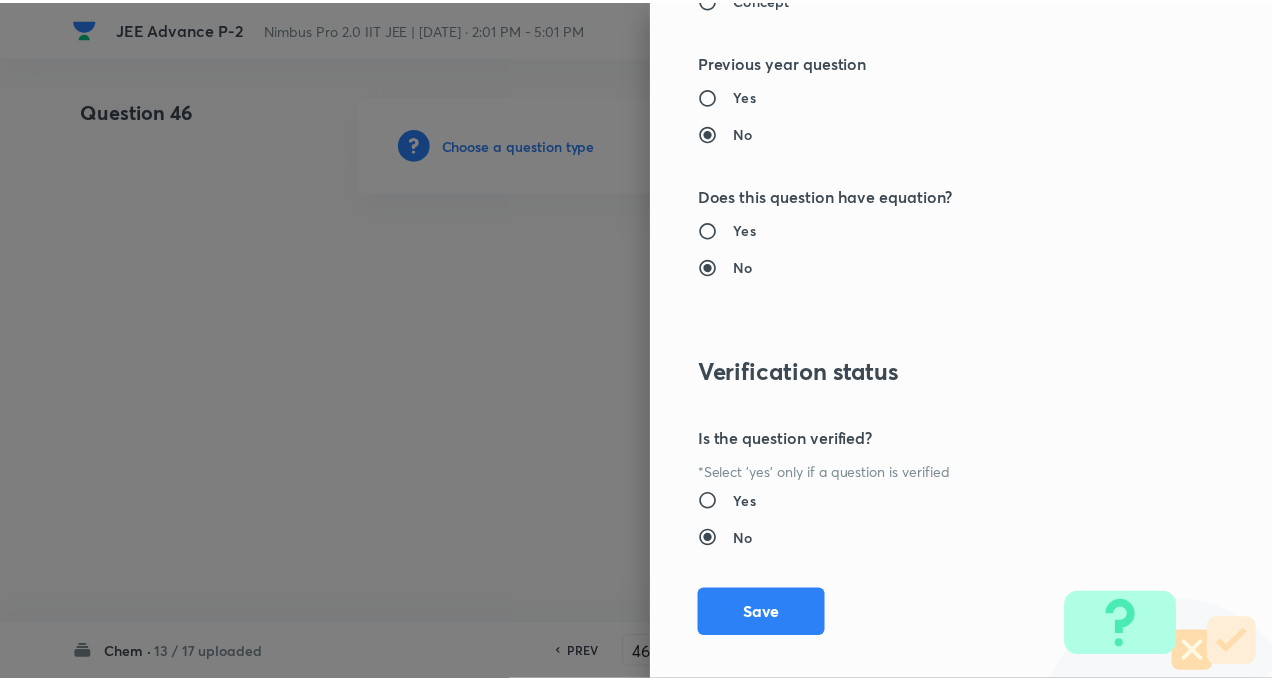 scroll, scrollTop: 1928, scrollLeft: 0, axis: vertical 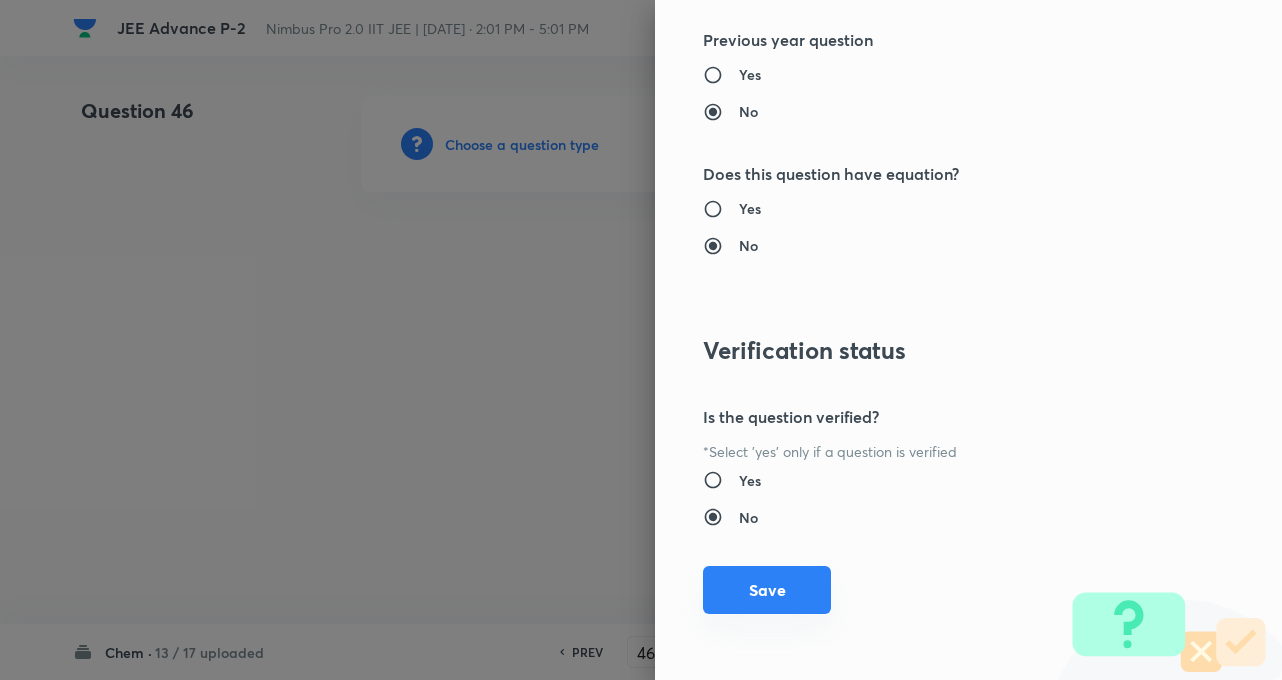 click on "Save" at bounding box center (767, 590) 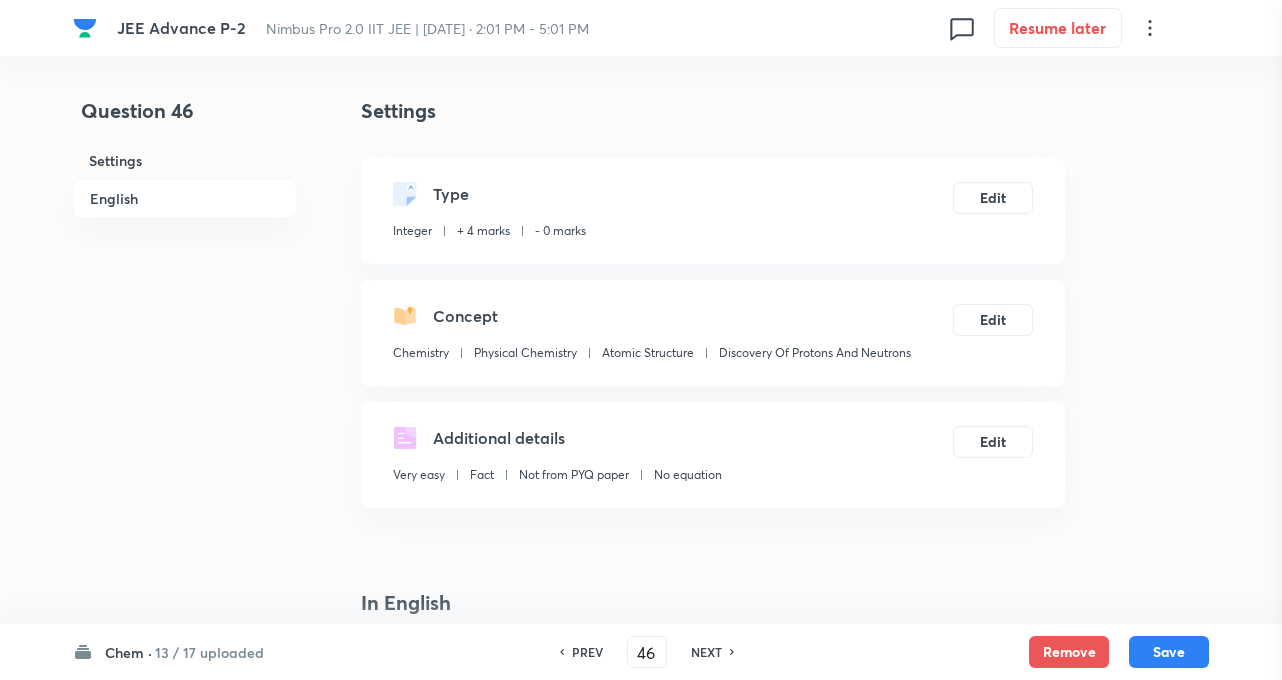 click on "Question settings Question type* Integer Does this question have a passage?* Yes No Positive mark 4 ​ Negative Marks (Don’t add negative sign) 0 ​ Syllabus Topic group* Chemistry ​ Topic* Physical Chemistry ​ Concept* Atomic Structure ​ Sub-concept* Discovery Of Protons And Neutrons ​ Concept-field ​ Additional details Question Difficulty Very easy Easy Moderate Hard Very hard Question is based on Fact Numerical Concept Previous year question Yes No Does this question have equation? Yes No Verification status Is the question verified? *Select 'yes' only if a question is verified Yes No Save" at bounding box center [641, 340] 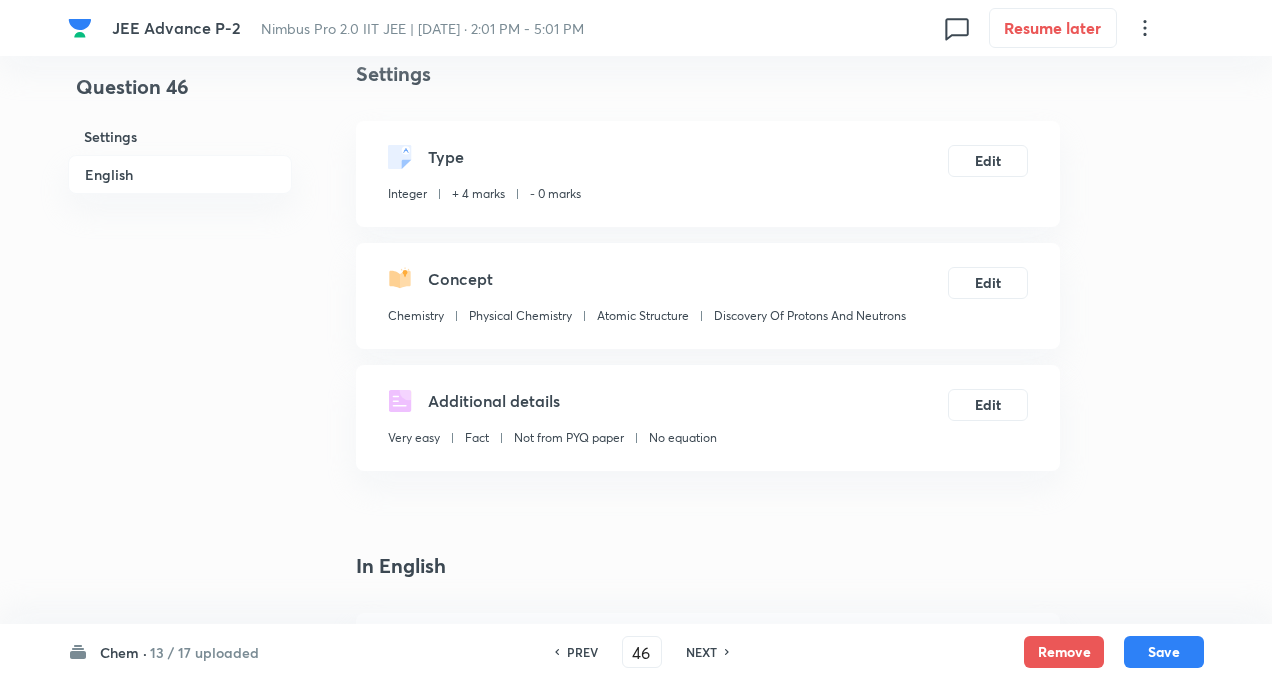 click on "Question 46 Settings English Settings Type Integer + 4 marks - 0 marks Edit Concept Chemistry Physical Chemistry Atomic Structure Discovery Of Protons And Neutrons Edit Additional details Very easy Fact Not from PYQ paper No equation Edit In English Question Answer ​ Specify a range Solution" at bounding box center (636, 793) 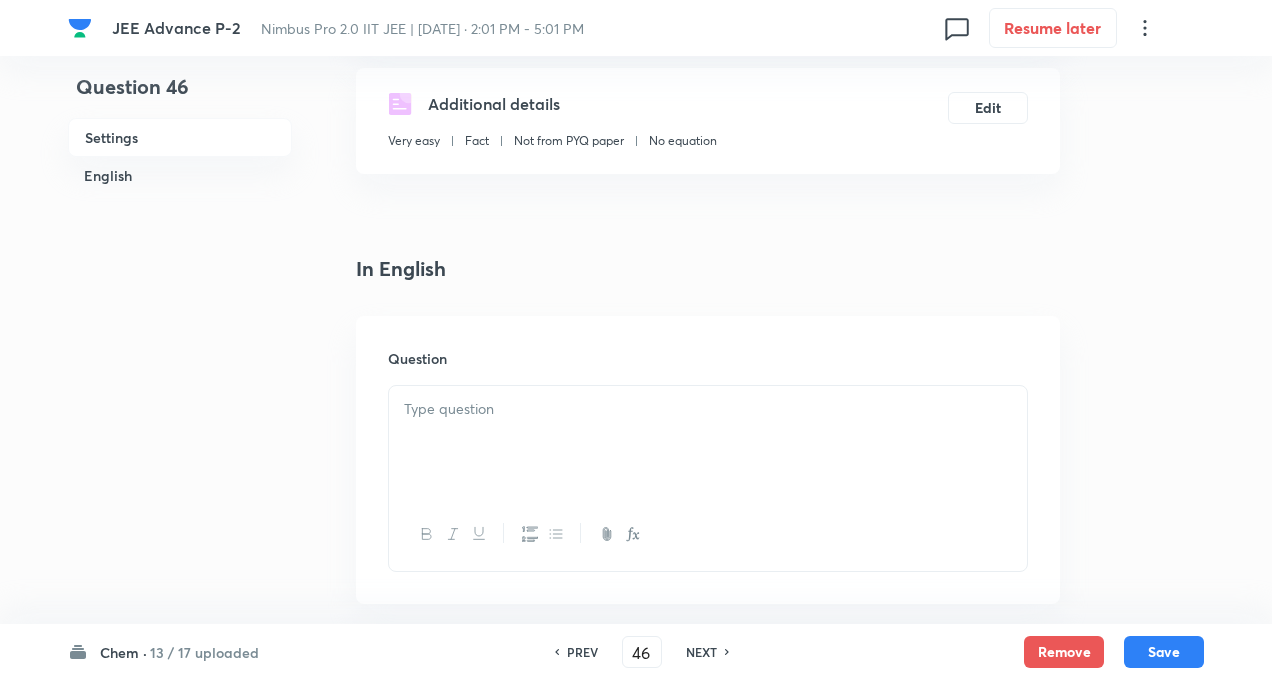 scroll, scrollTop: 400, scrollLeft: 0, axis: vertical 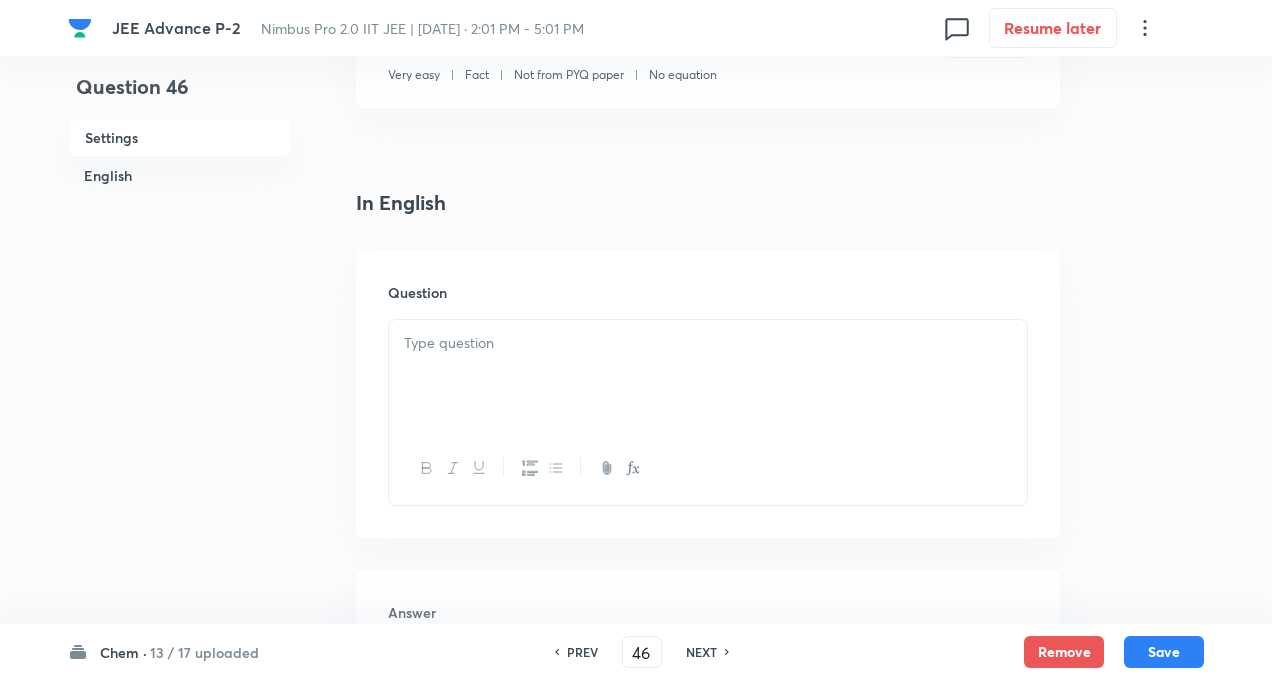 click at bounding box center [708, 376] 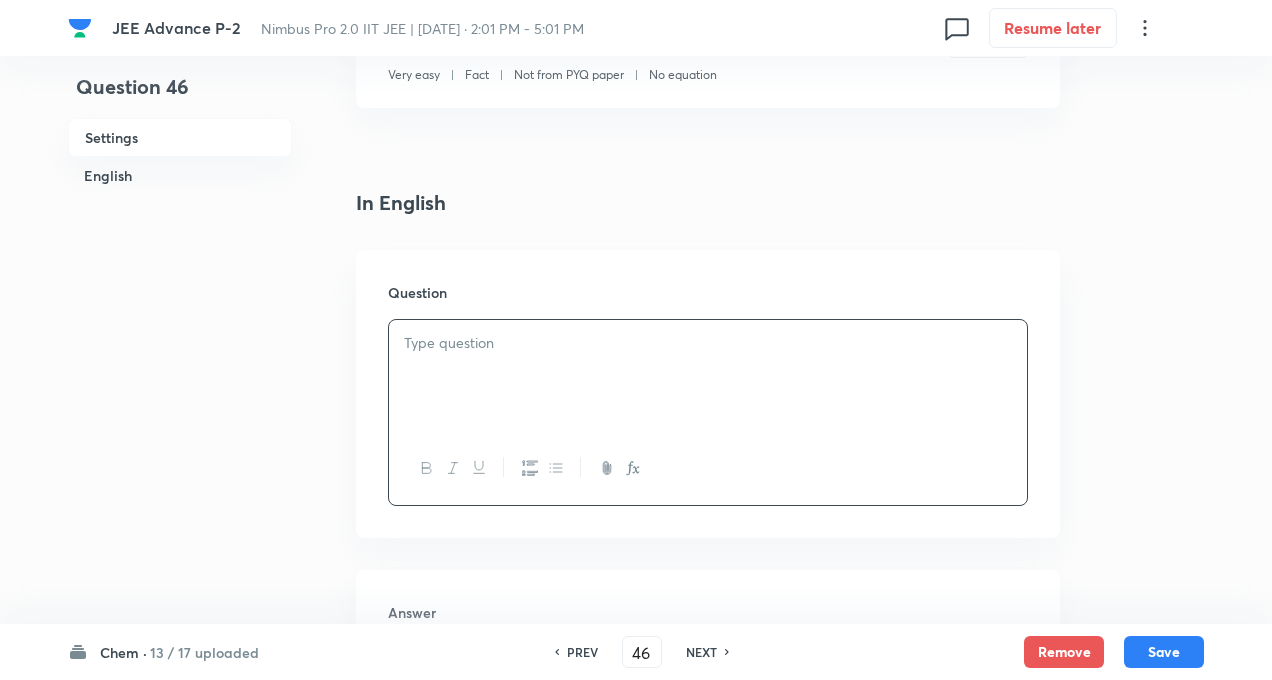 paste 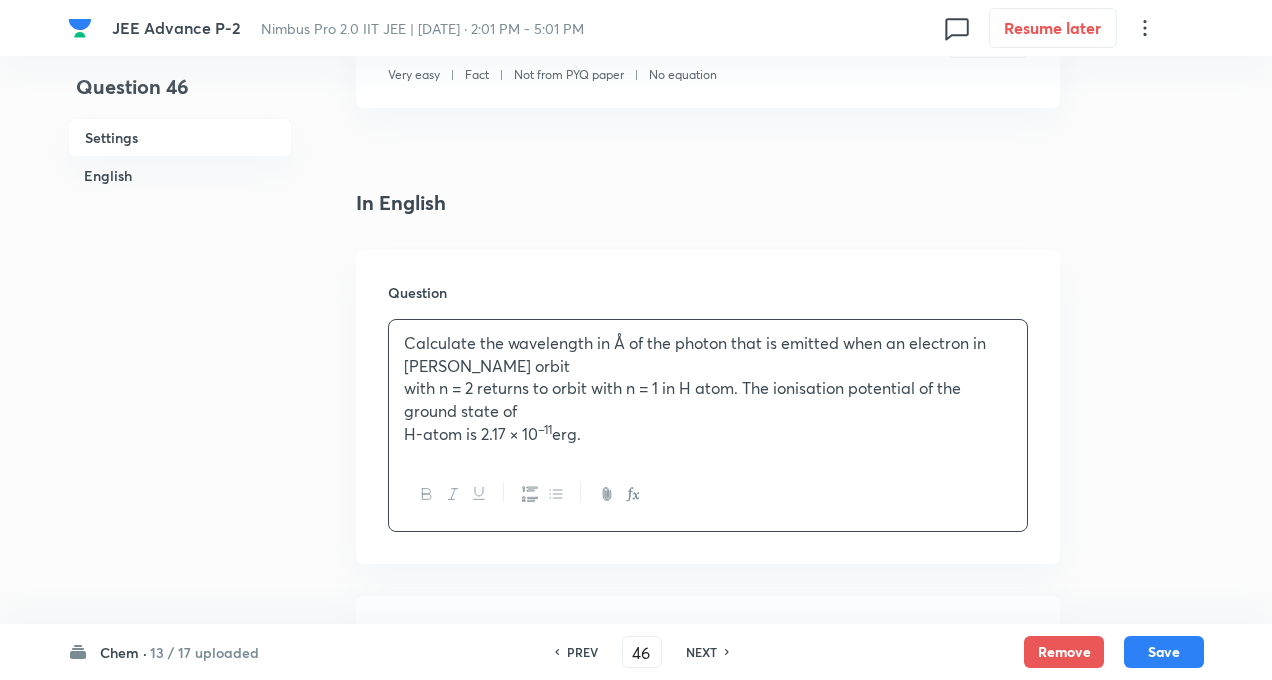 click on "with n = 2 returns to orbit with n = 1 in H atom. The ionisation potential of the ground state of" at bounding box center (708, 399) 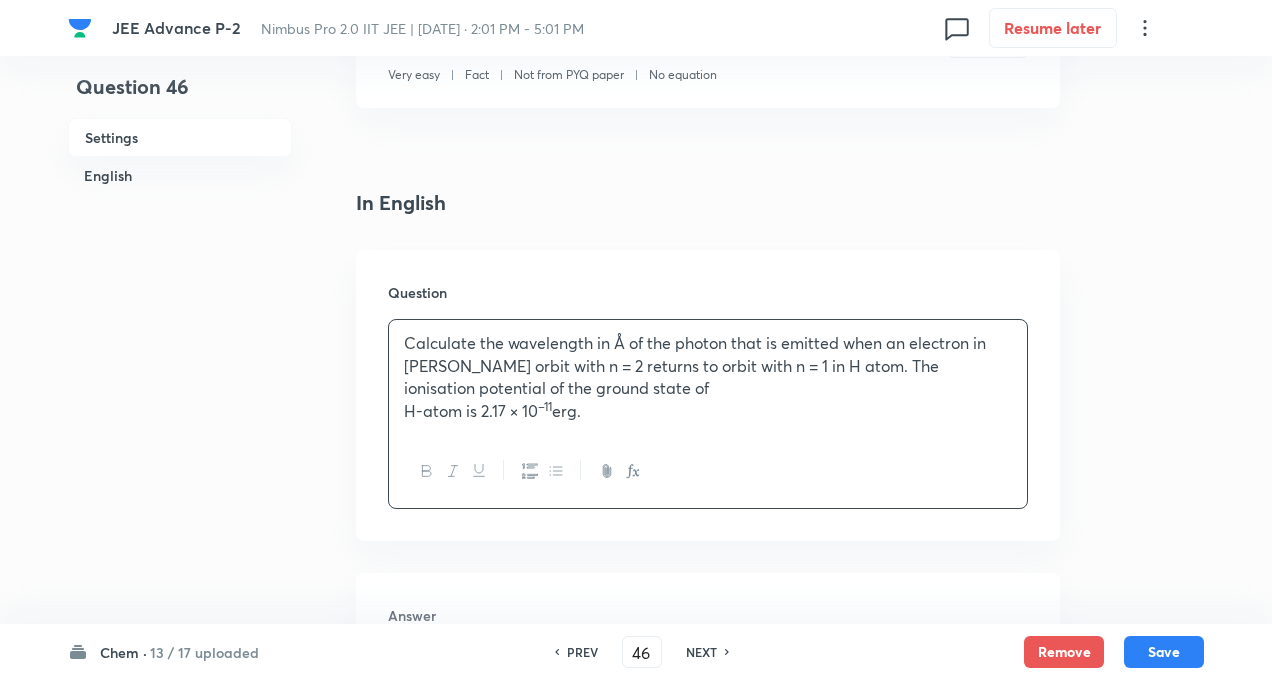 click on "Calculate the wavelength in Å of the photon that is emitted when an electron in [PERSON_NAME] orbit with n = 2 returns to orbit with n = 1 in H atom. The ionisation potential of the ground state of H-atom is 2.17 × 10 –11  erg." at bounding box center [708, 377] 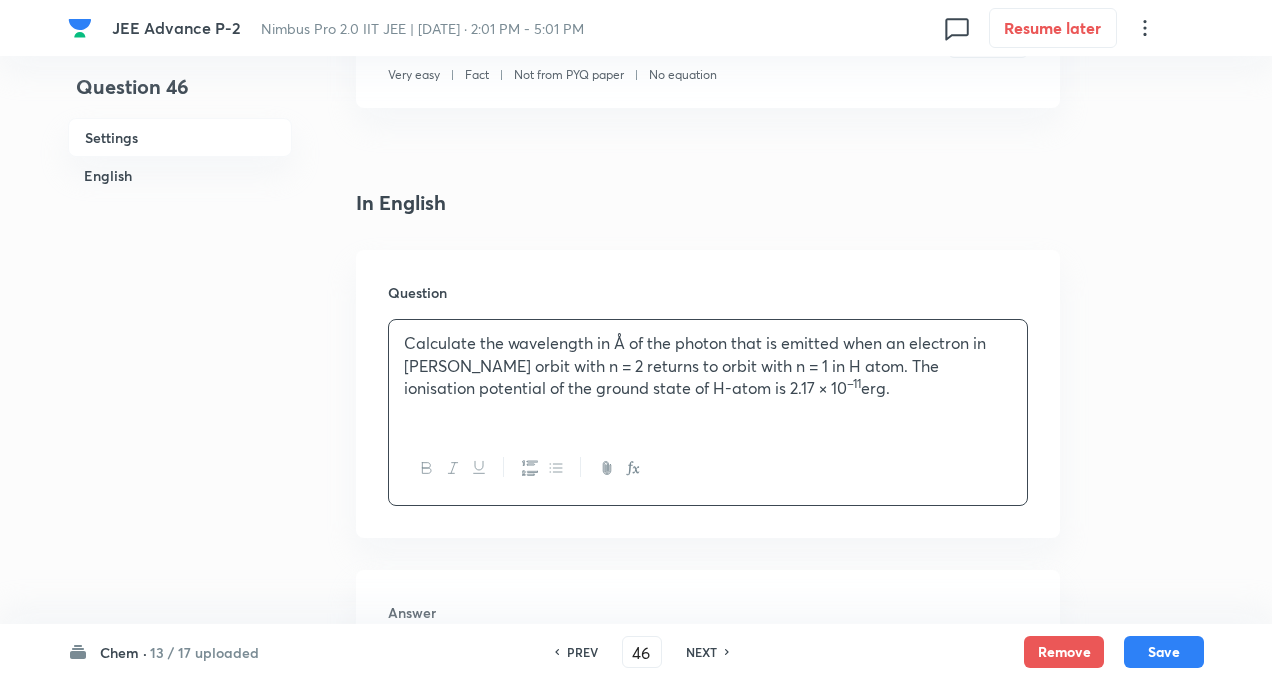 click on "Question 46 Settings English Settings Type Integer + 4 marks - 0 marks Edit Concept Chemistry Physical Chemistry Atomic Structure Discovery Of Protons And Neutrons Edit Additional details Very easy Fact Not from PYQ paper No equation Edit In English Question Calculate the wavelength in Å of the photon that is emitted when an electron in [PERSON_NAME] orbit with n = 2 returns to orbit with n = 1 in H atom. The ionisation potential of the ground state of H-atom is 2.17 × 10 –11  erg. Answer ​ Specify a range Solution" at bounding box center [636, 430] 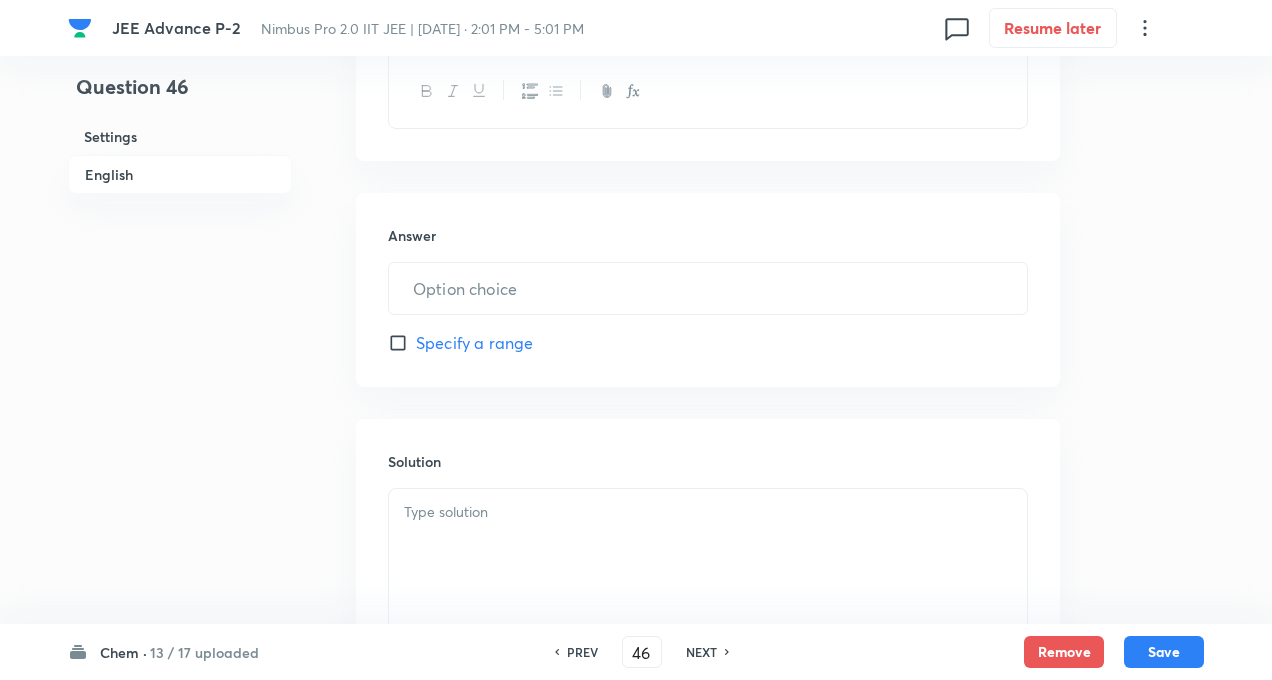 scroll, scrollTop: 840, scrollLeft: 0, axis: vertical 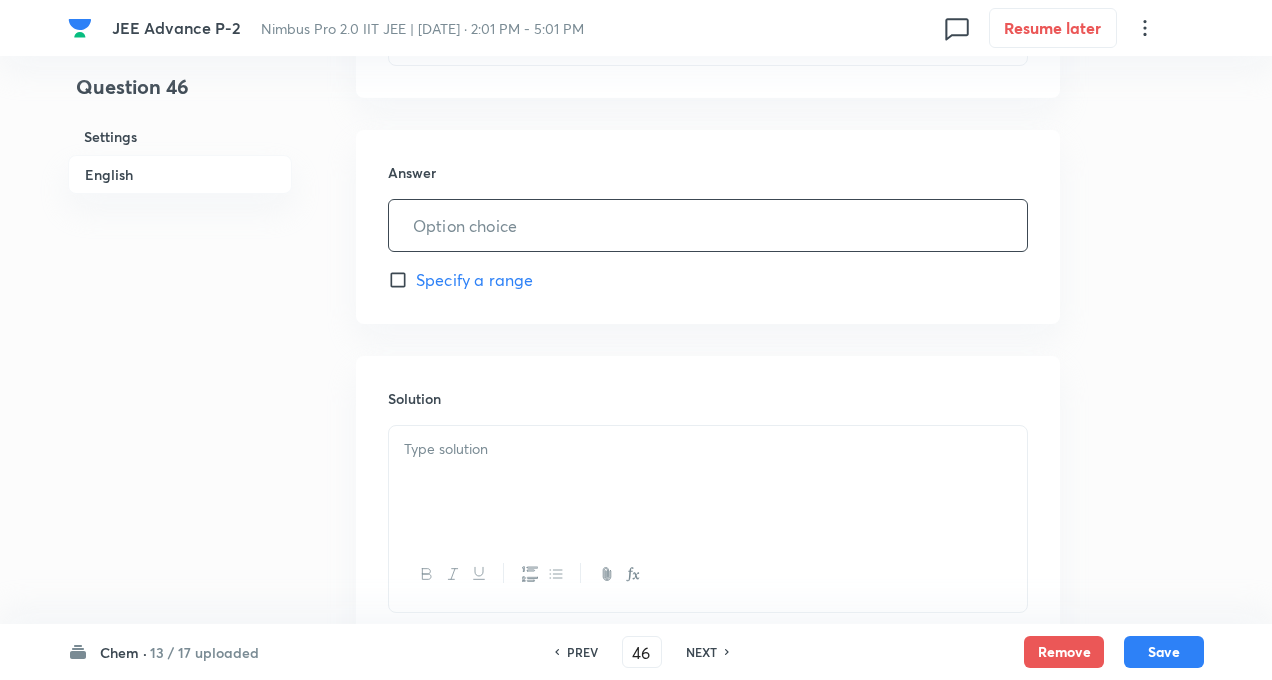 click at bounding box center [708, 225] 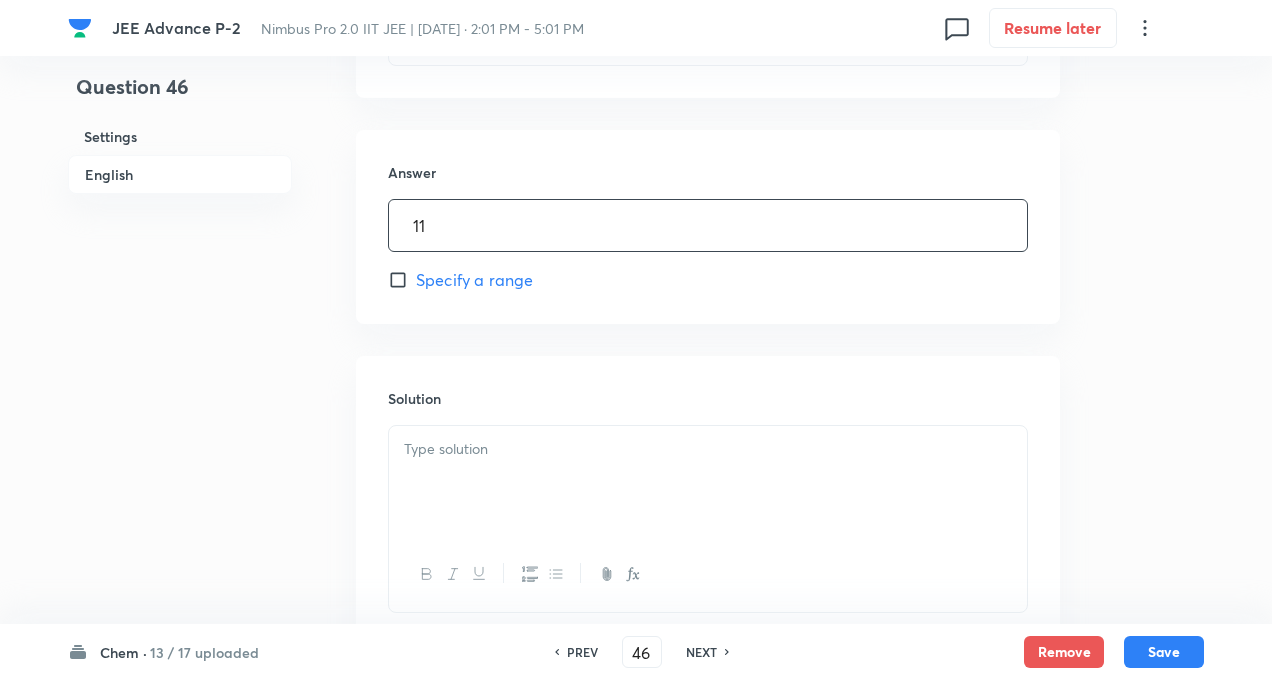 click on "11" at bounding box center [708, 225] 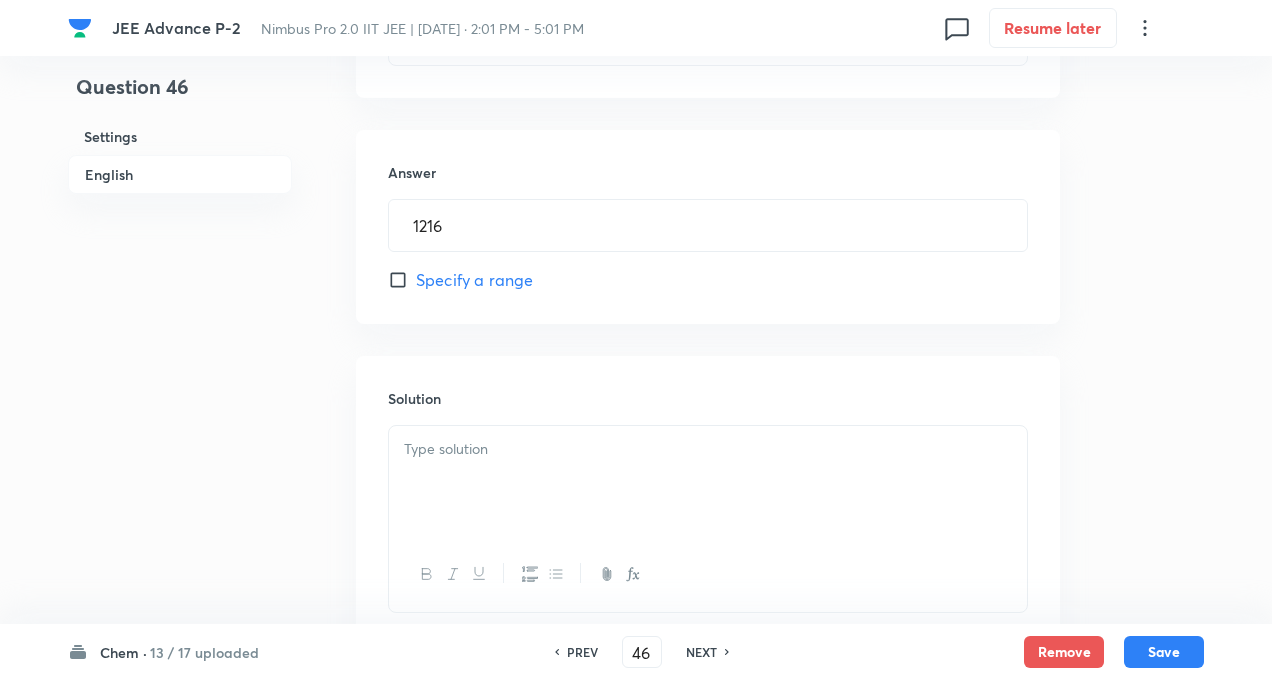click at bounding box center [708, 482] 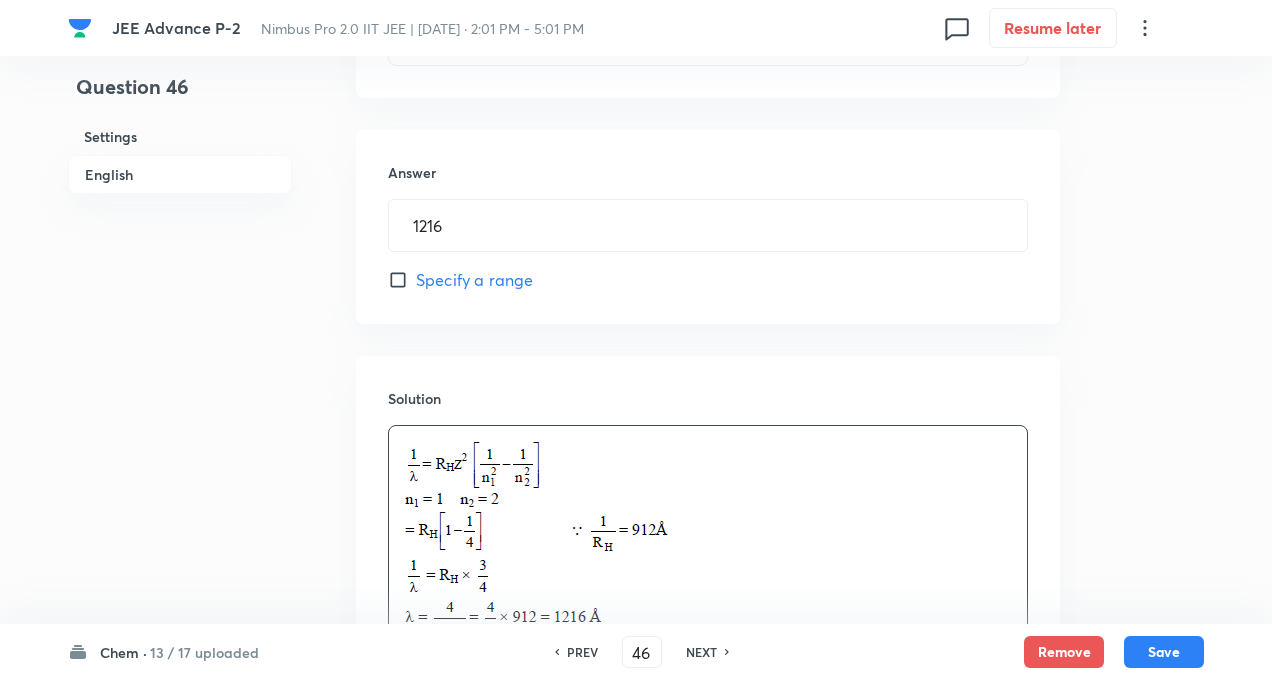 click on "Question 46 Settings English" at bounding box center (180, 54) 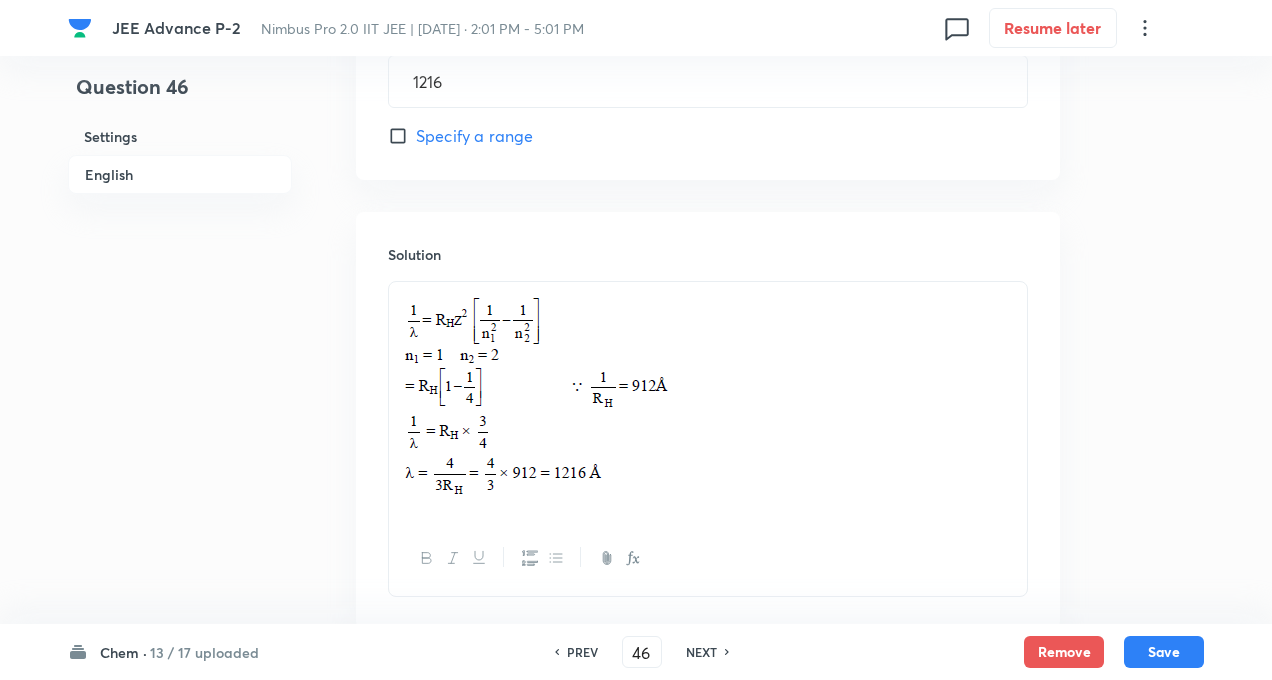 scroll, scrollTop: 960, scrollLeft: 0, axis: vertical 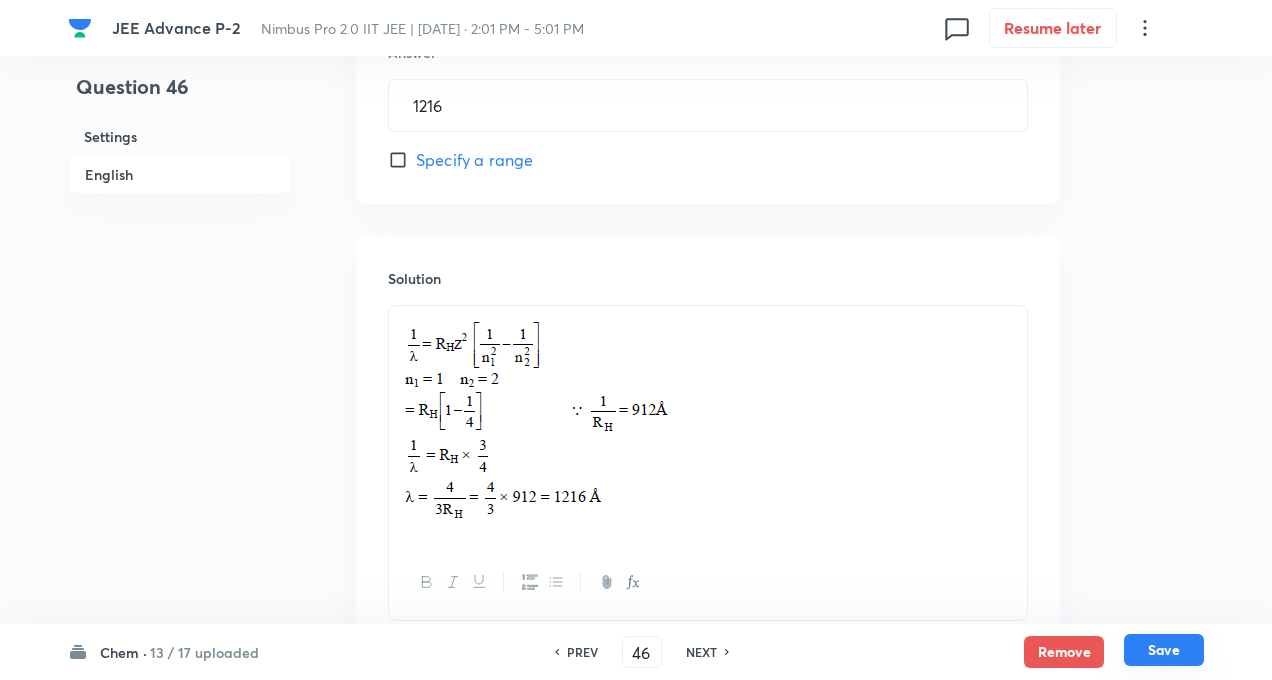 click on "Save" at bounding box center (1164, 650) 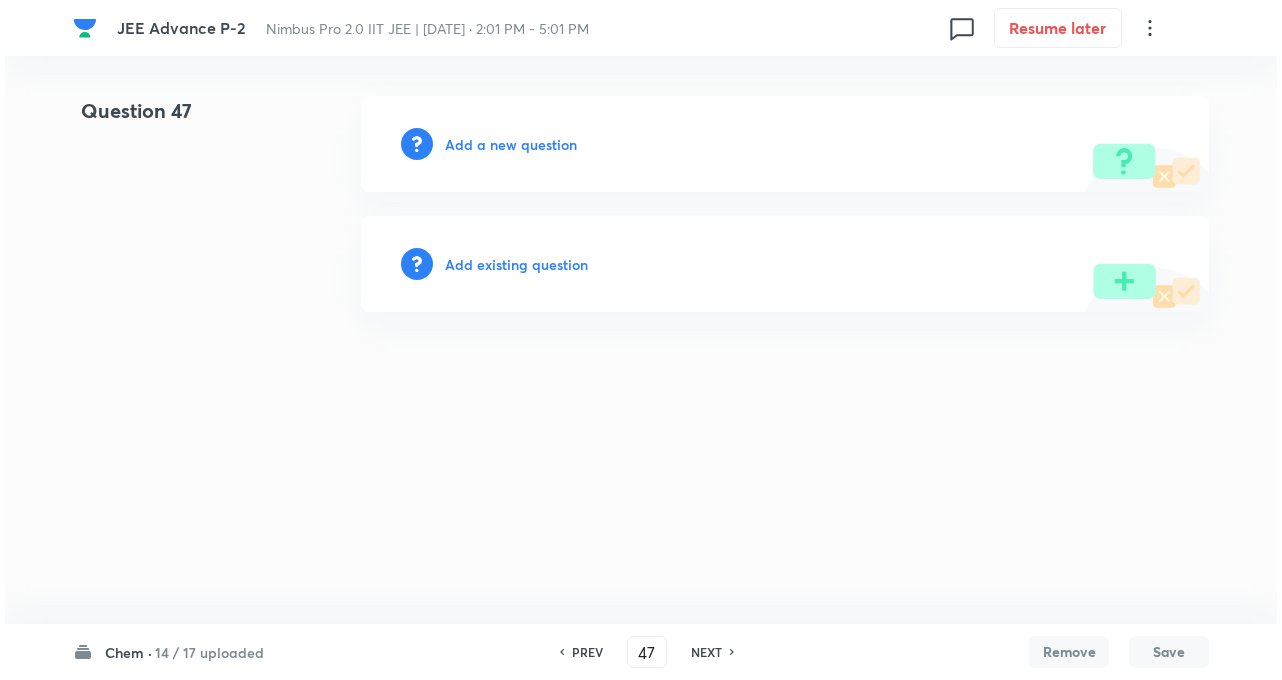 scroll, scrollTop: 0, scrollLeft: 0, axis: both 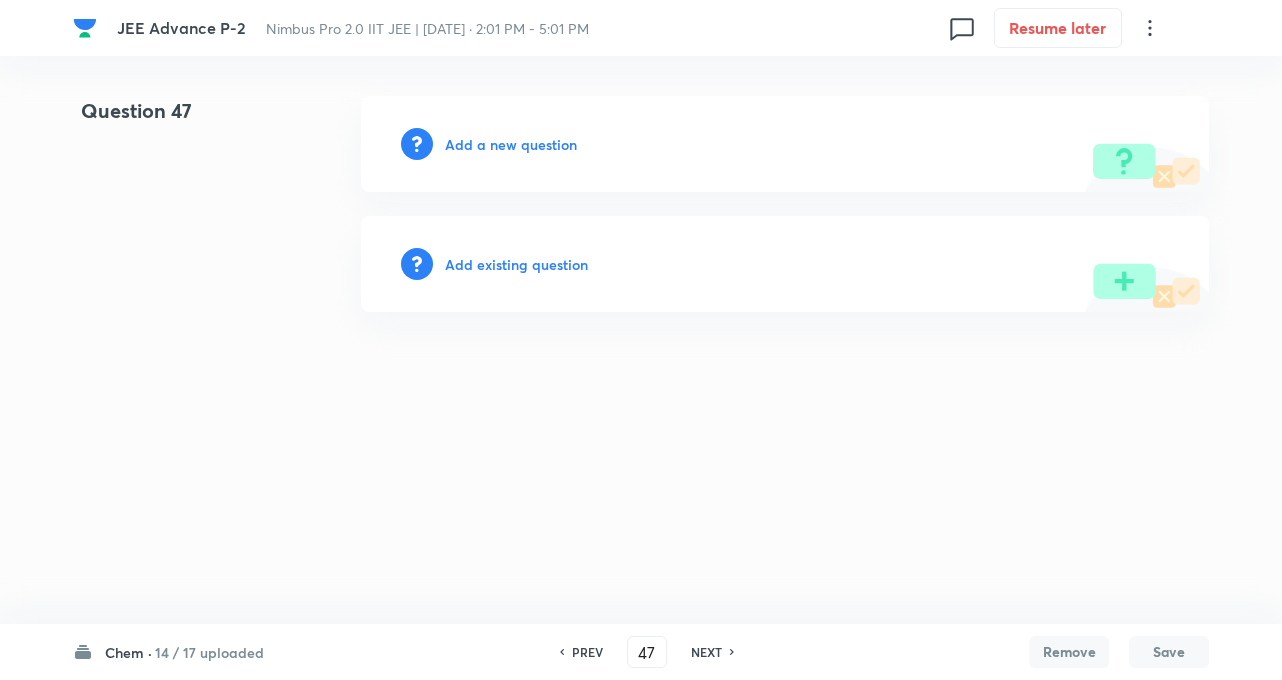 click on "Add a new question" at bounding box center (511, 144) 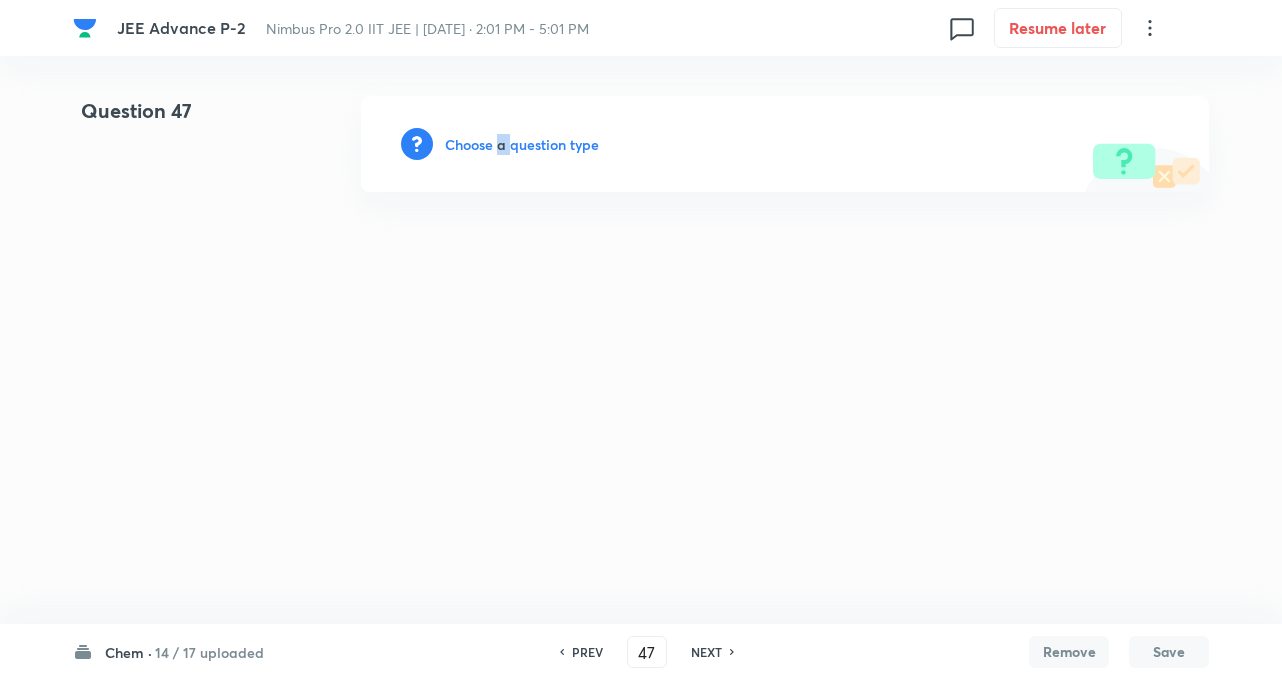 click on "Choose a question type" at bounding box center [522, 144] 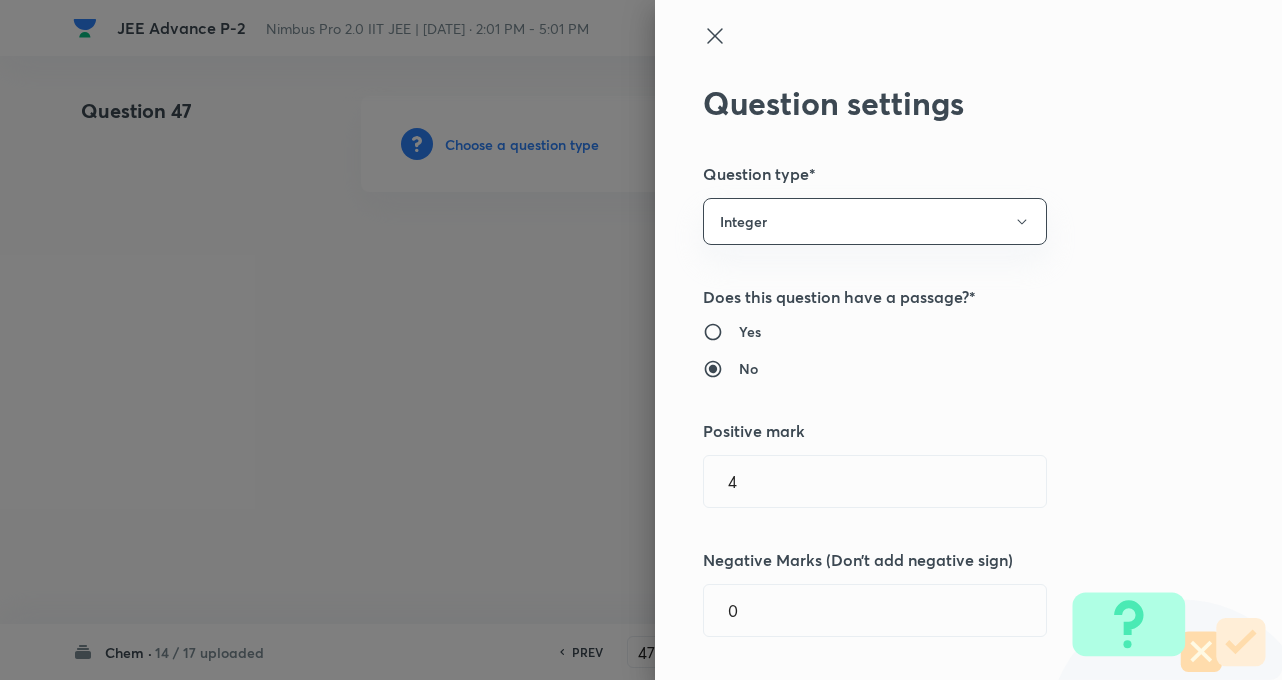 click on "Question settings Question type* Integer Does this question have a passage?* Yes No Positive mark 4 ​ Negative Marks (Don’t add negative sign) 0 ​ Syllabus Topic group* ​ Topic* ​ Concept* ​ Sub-concept* ​ Concept-field ​ Additional details Question Difficulty Very easy Easy Moderate Hard Very hard Question is based on Fact Numerical Concept Previous year question Yes No Does this question have equation? Yes No Verification status Is the question verified? *Select 'yes' only if a question is verified Yes No Save" at bounding box center (968, 340) 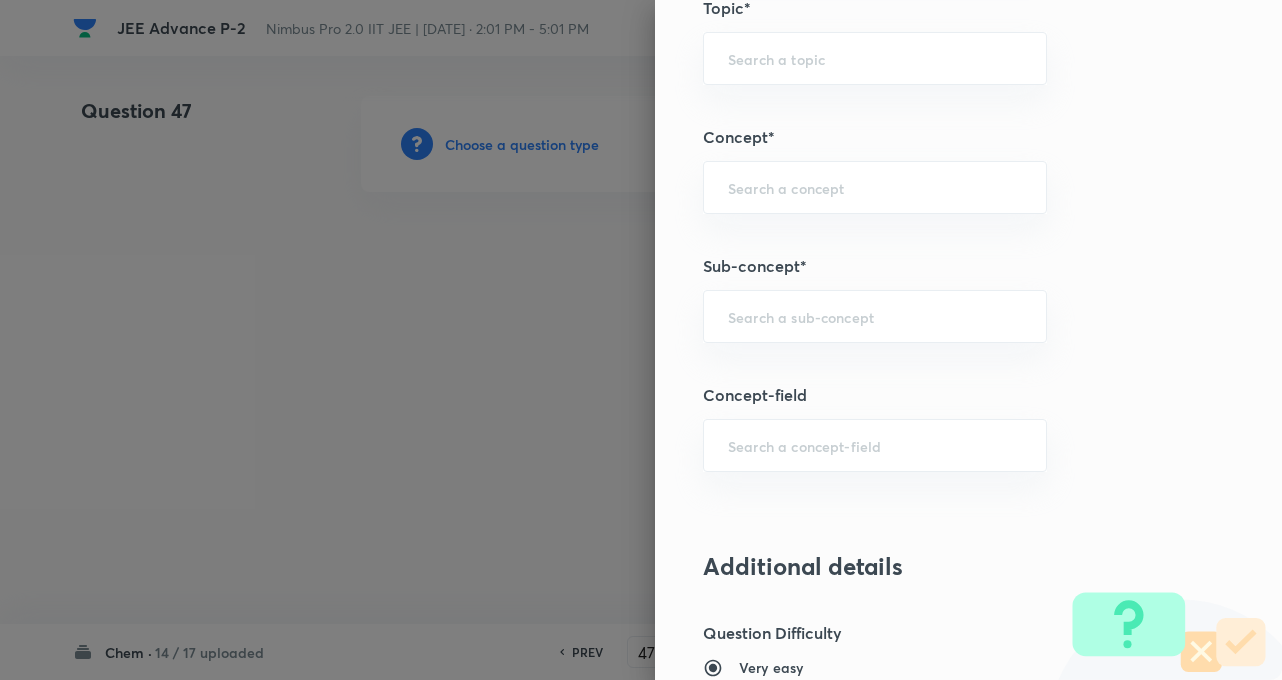 scroll, scrollTop: 920, scrollLeft: 0, axis: vertical 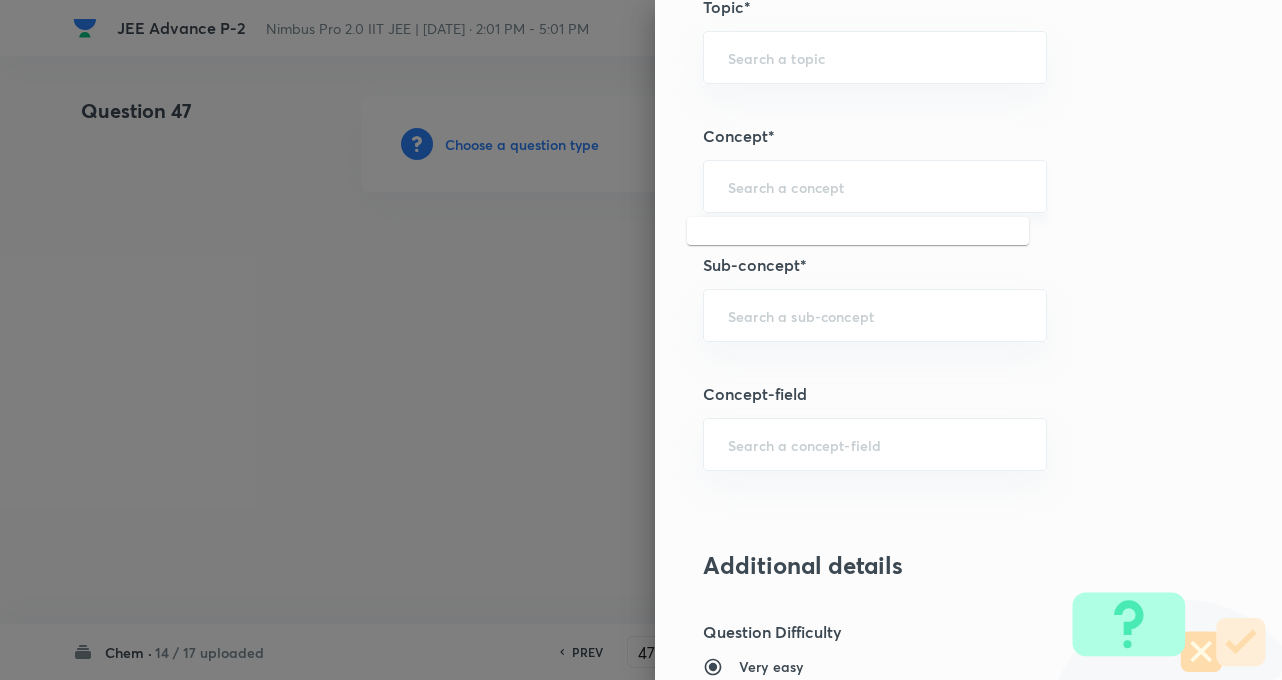 click at bounding box center [875, 186] 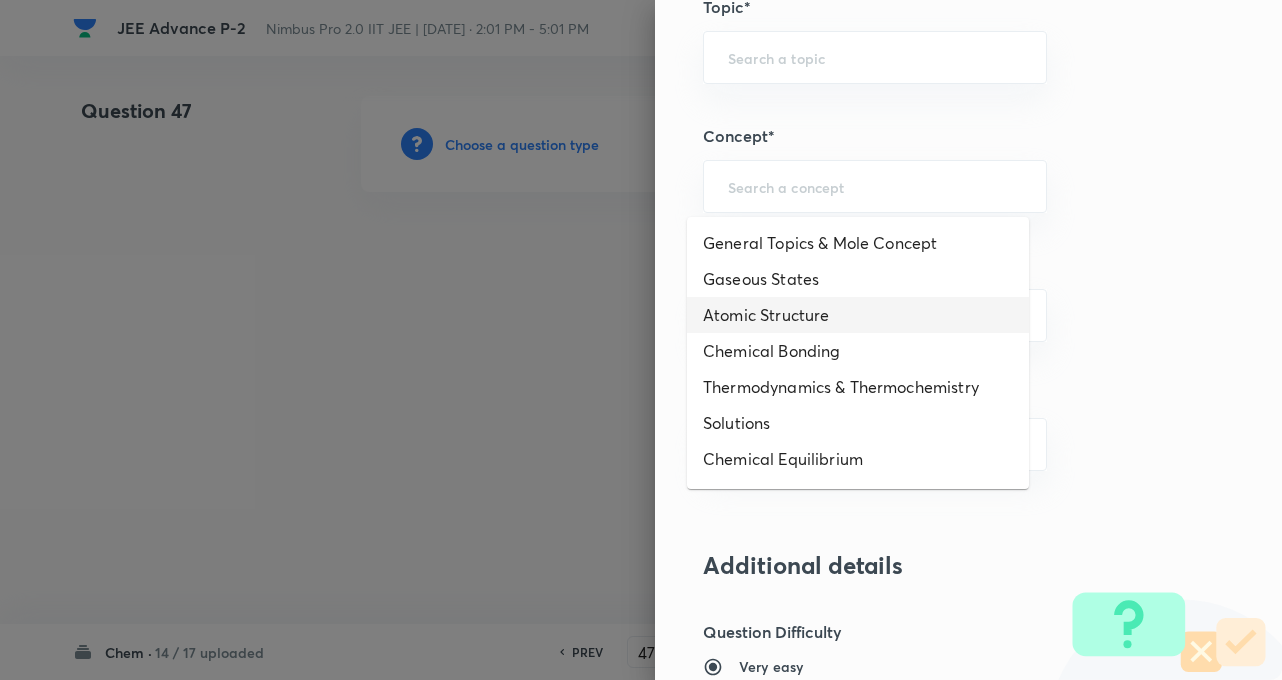 click on "Atomic Structure" at bounding box center (858, 315) 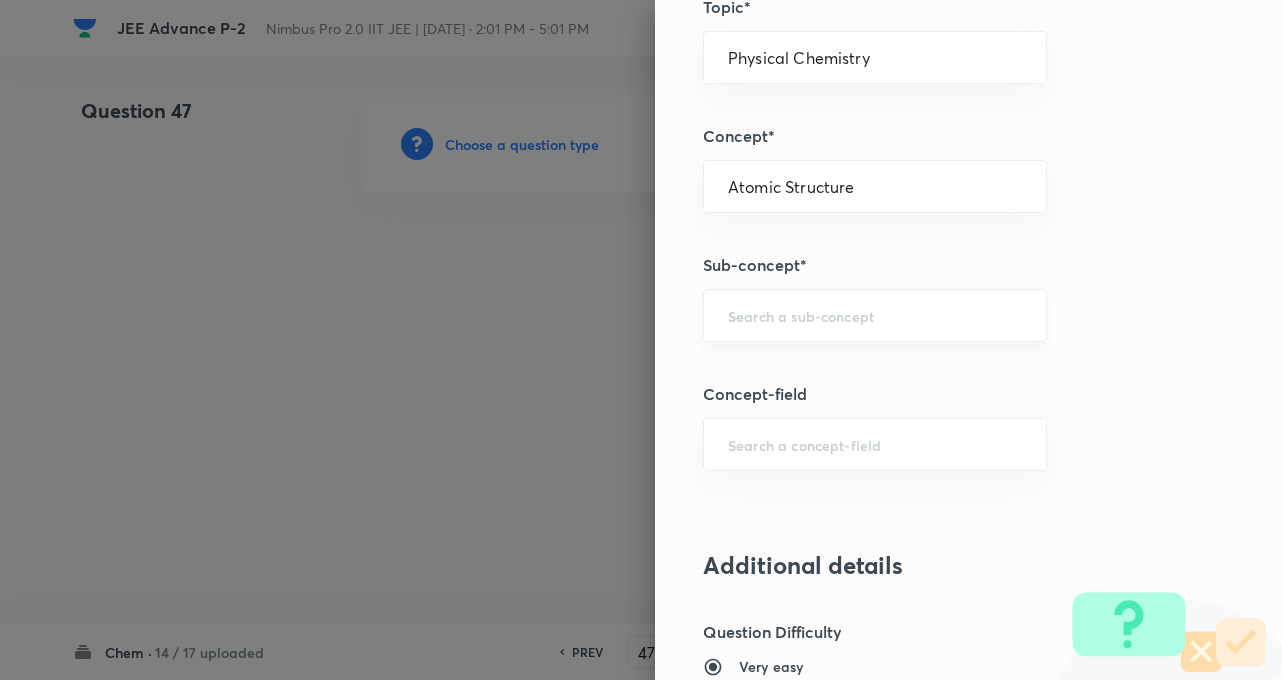 click on "​" at bounding box center (875, 315) 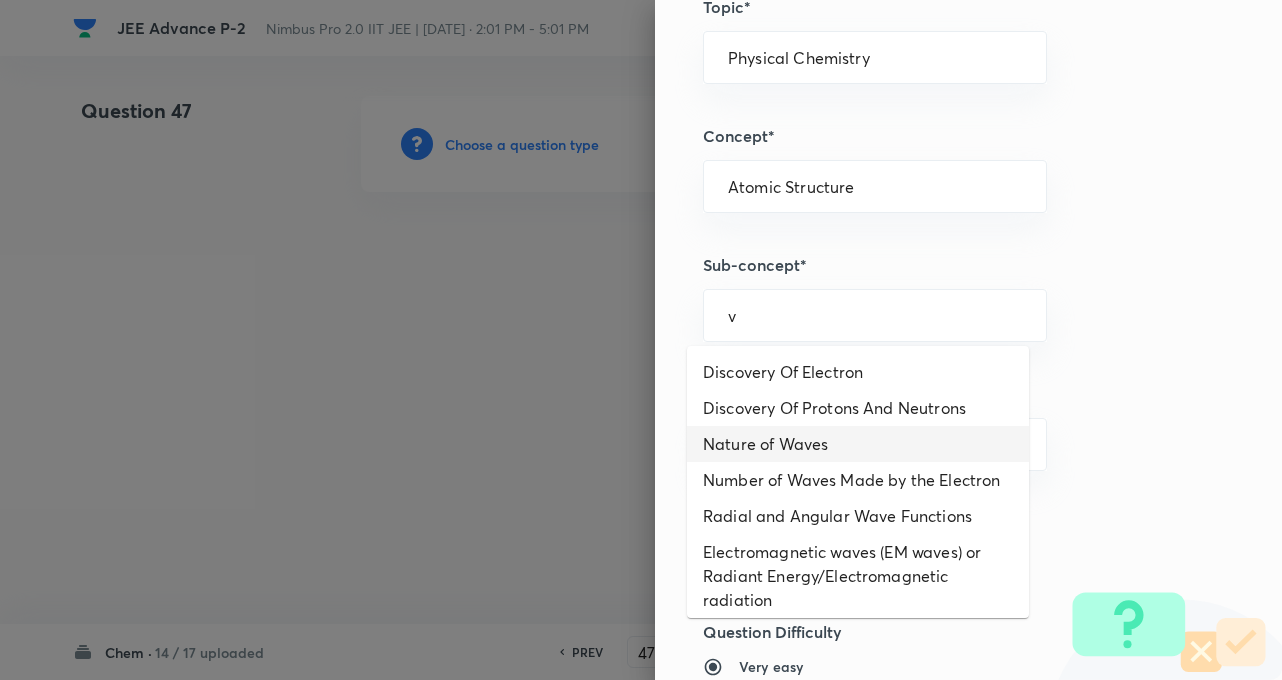 click on "Nature of Waves" at bounding box center [858, 444] 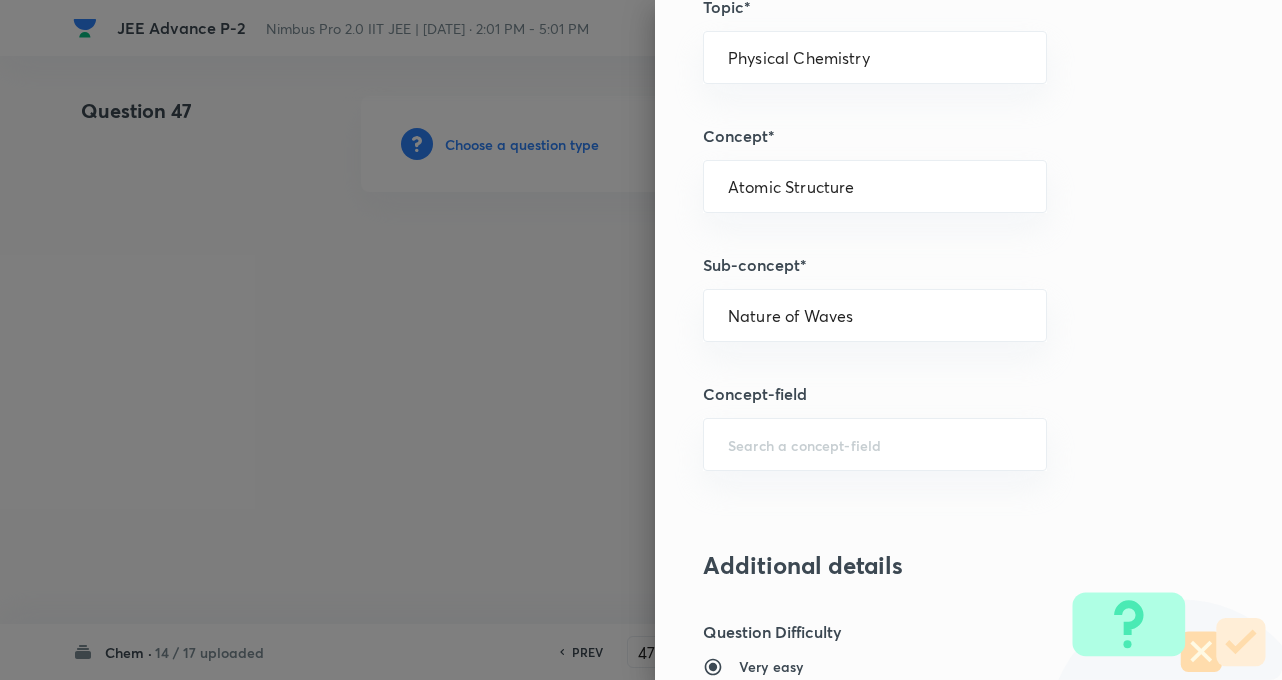 click on "Concept-field" at bounding box center (935, 394) 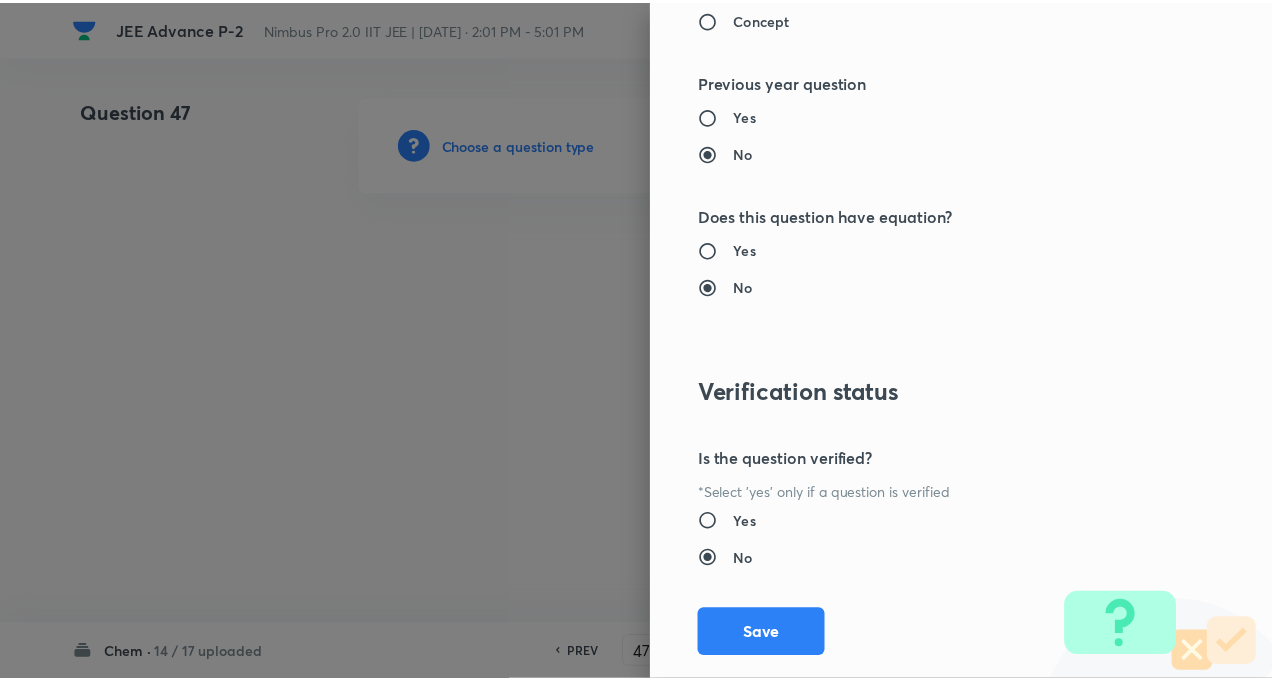 scroll, scrollTop: 1928, scrollLeft: 0, axis: vertical 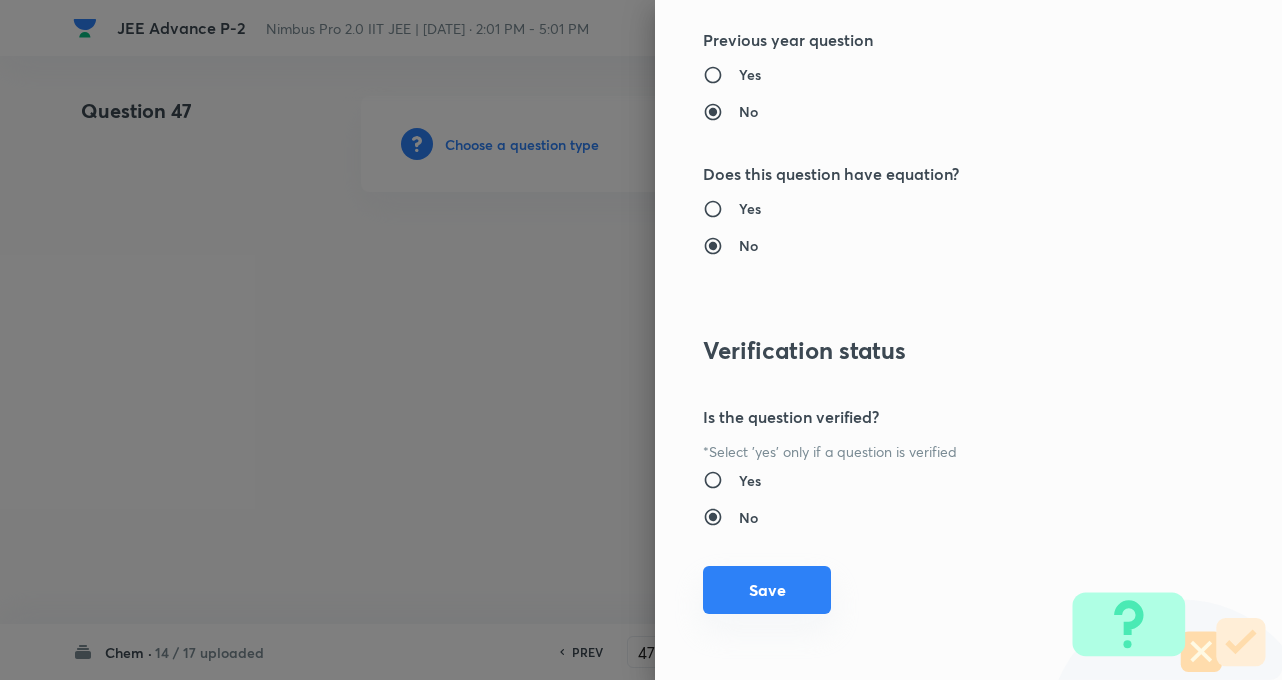 click on "Save" at bounding box center [767, 590] 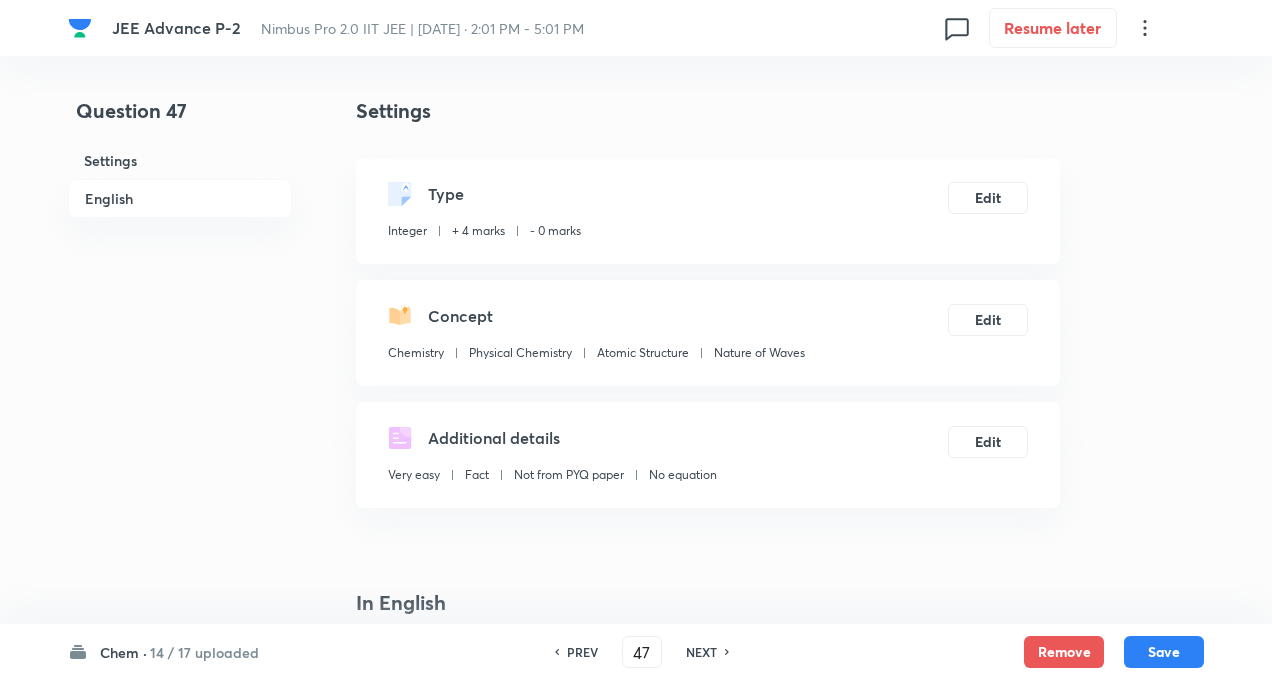 click on "Question 47 Settings English Settings Type Integer + 4 marks - 0 marks Edit Concept Chemistry Physical Chemistry Atomic Structure Nature of Waves Edit Additional details Very easy Fact Not from PYQ paper No equation Edit In English Question Answer ​ Specify a range Solution" at bounding box center (636, 830) 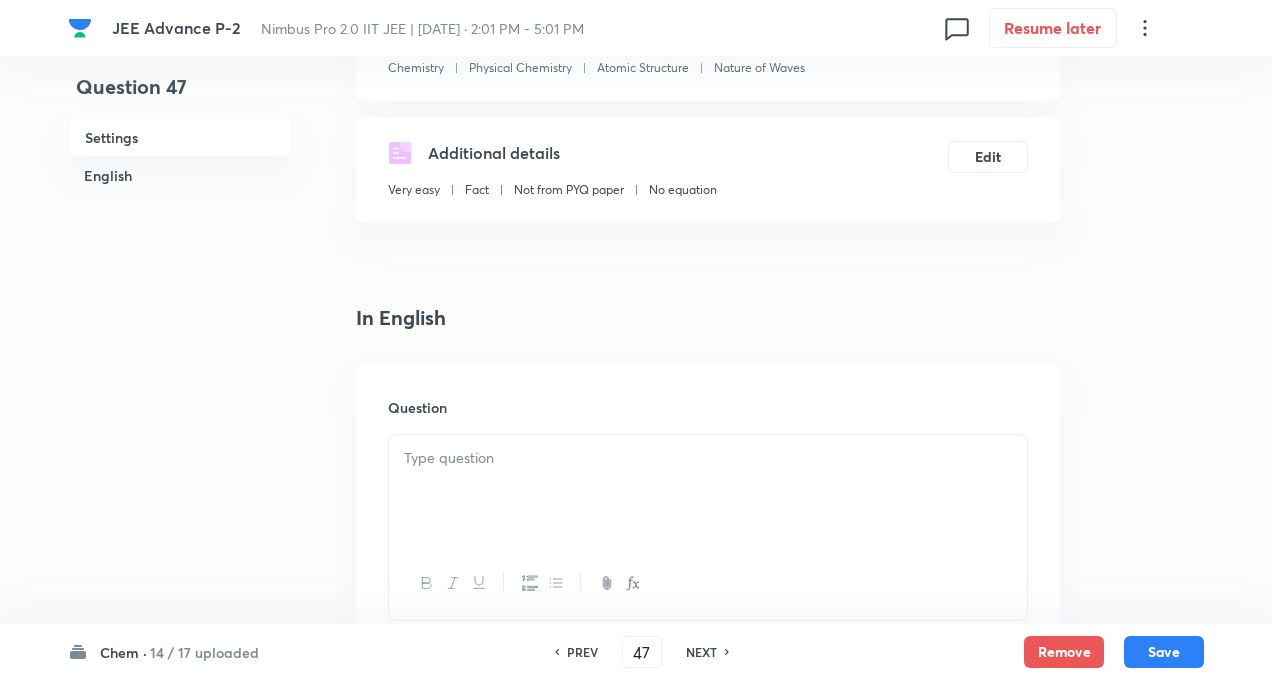 scroll, scrollTop: 440, scrollLeft: 0, axis: vertical 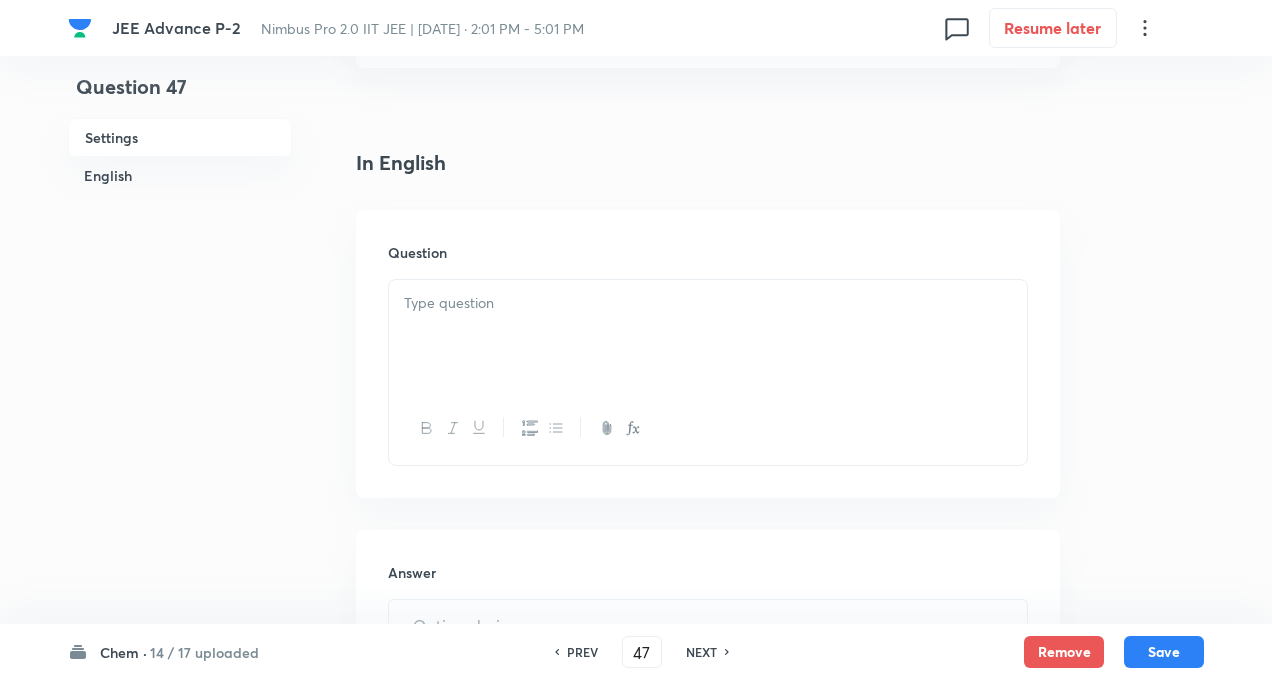 click at bounding box center [708, 303] 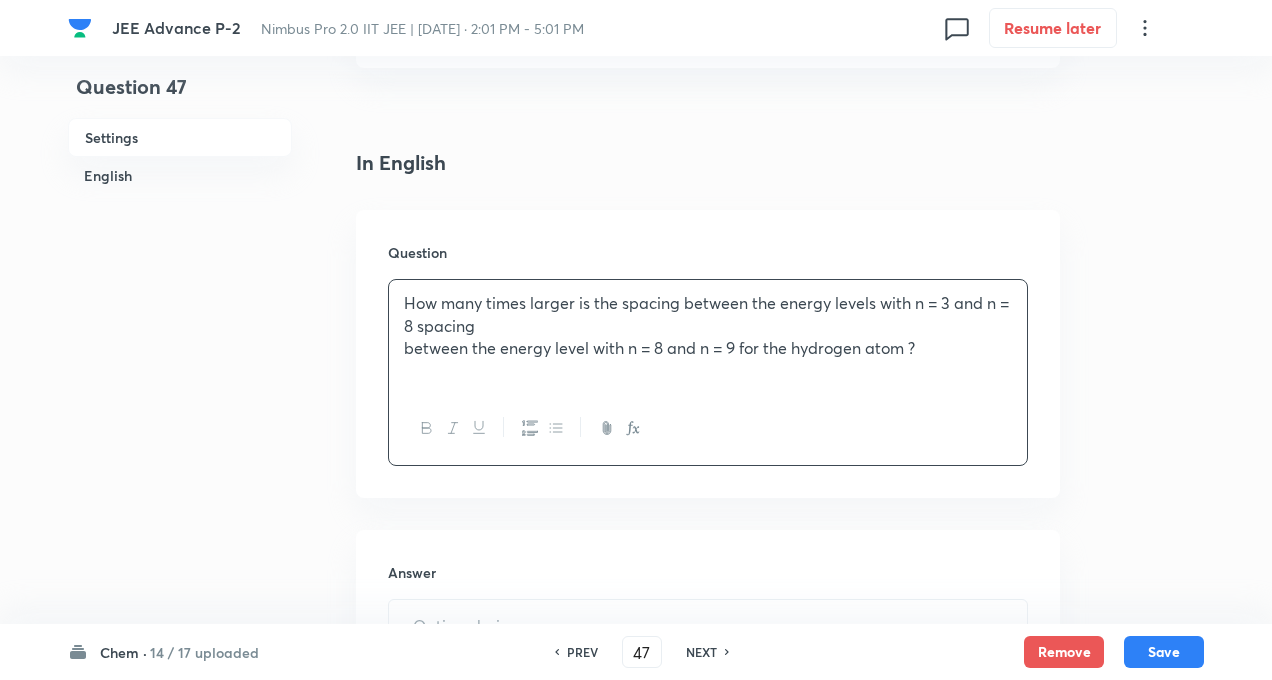 click on "How many times larger is the spacing between the energy levels with n = 3 and n = 8 spacing between the energy level with n = 8 and n = 9 for the hydrogen atom ?" at bounding box center (708, 336) 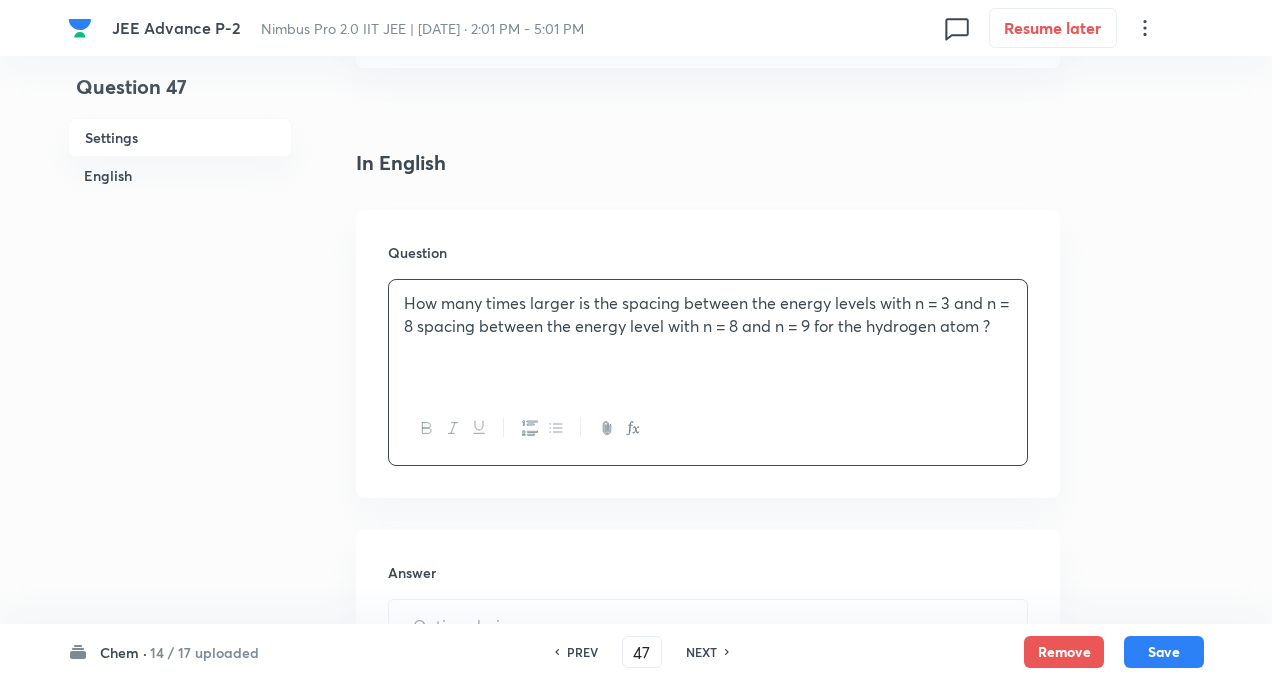 click on "Question 47 Settings English Settings Type Integer + 4 marks - 0 marks Edit Concept Chemistry Physical Chemistry Atomic Structure Nature of Waves Edit Additional details Very easy Fact Not from PYQ paper No equation Edit In English Question How many times larger is the spacing between the energy levels with n = 3 and n = 8 spacing between the energy level with n = 8 and n = 9 for the hydrogen atom ? Answer ​ Specify a range Solution" at bounding box center [636, 390] 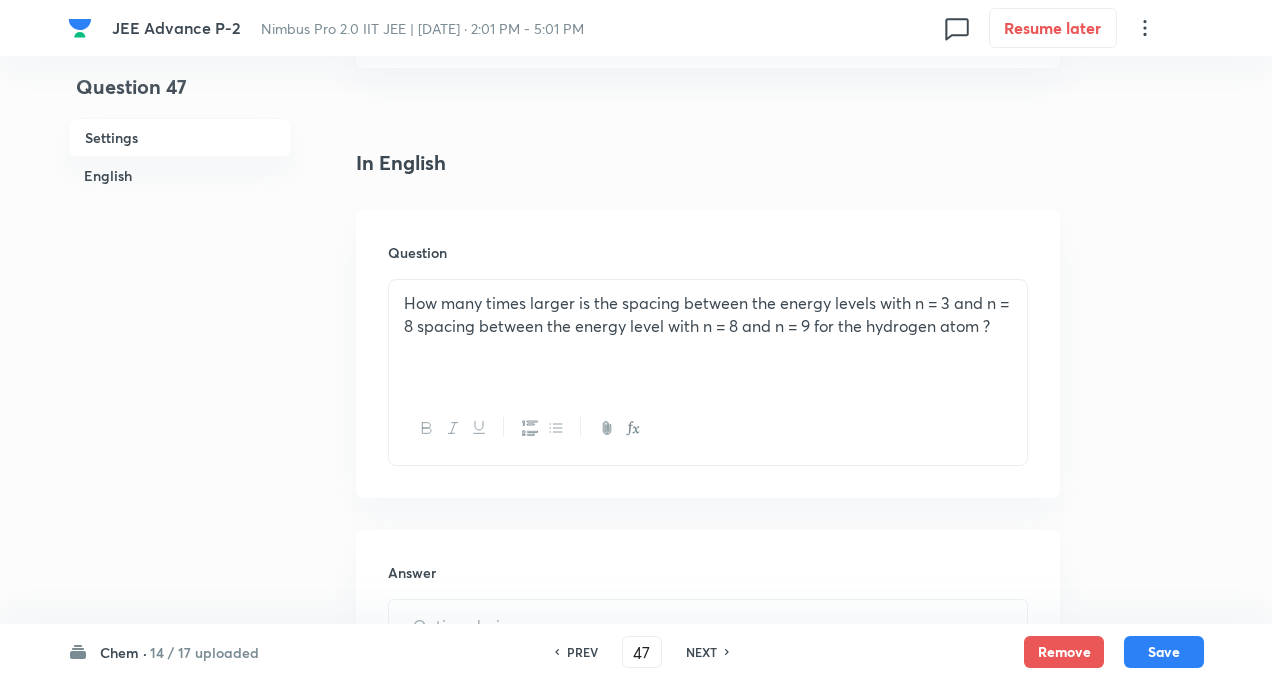 click on "Question 47 Settings English Settings Type Integer + 4 marks - 0 marks Edit Concept Chemistry Physical Chemistry Atomic Structure Nature of Waves Edit Additional details Very easy Fact Not from PYQ paper No equation Edit In English Question How many times larger is the spacing between the energy levels with n = 3 and n = 8 spacing between the energy level with n = 8 and n = 9 for the hydrogen atom ? Answer ​ Specify a range Solution" at bounding box center (636, 390) 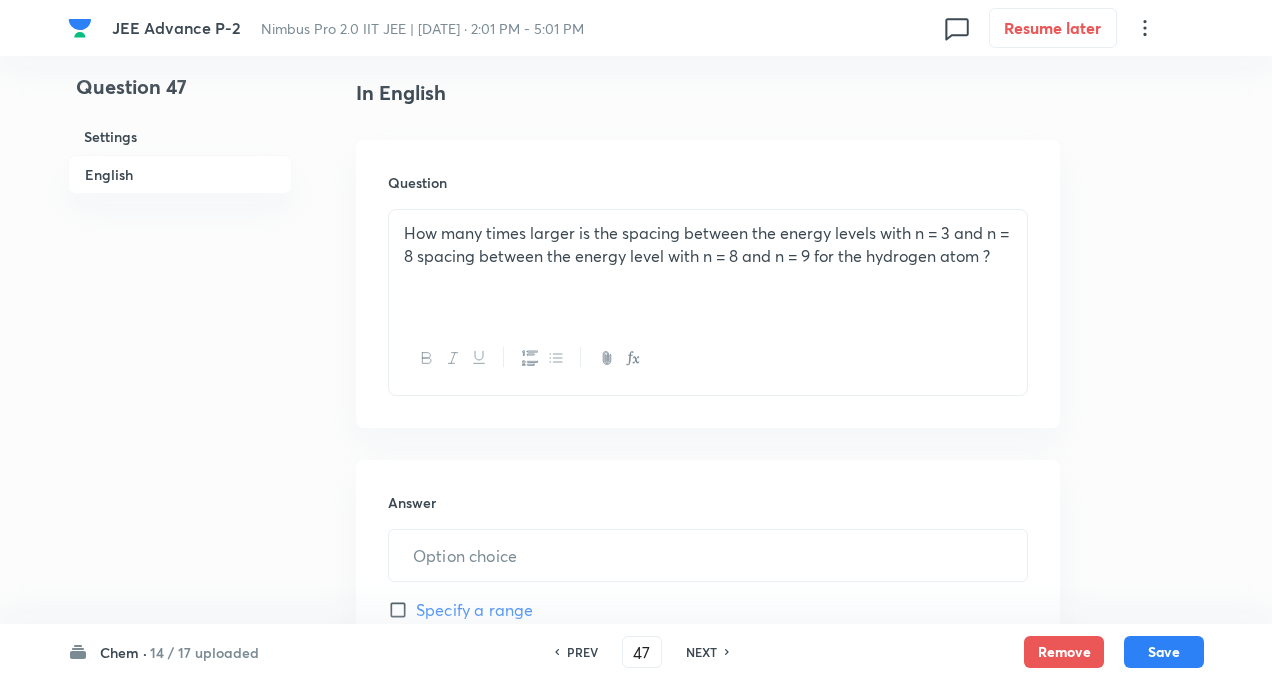 scroll, scrollTop: 520, scrollLeft: 0, axis: vertical 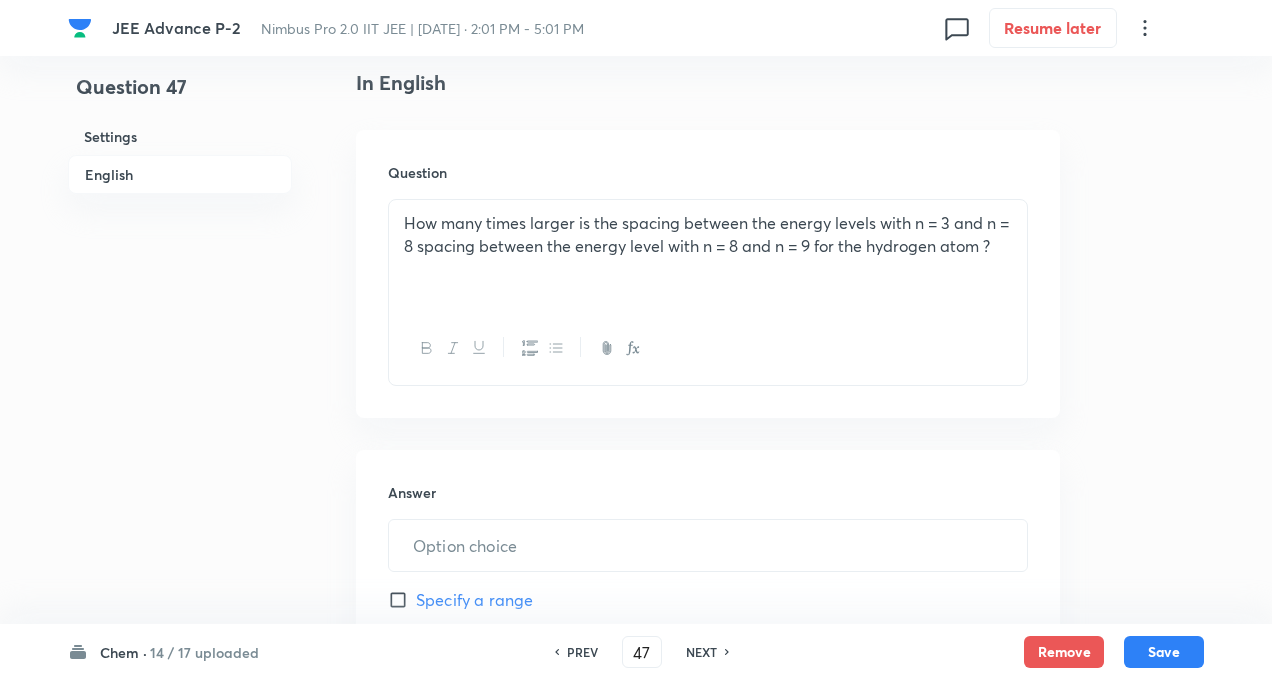 click on "How many times larger is the spacing between the energy levels with n = 3 and n = 8 spacing between the energy level with n = 8 and n = 9 for the hydrogen atom ?" at bounding box center (708, 234) 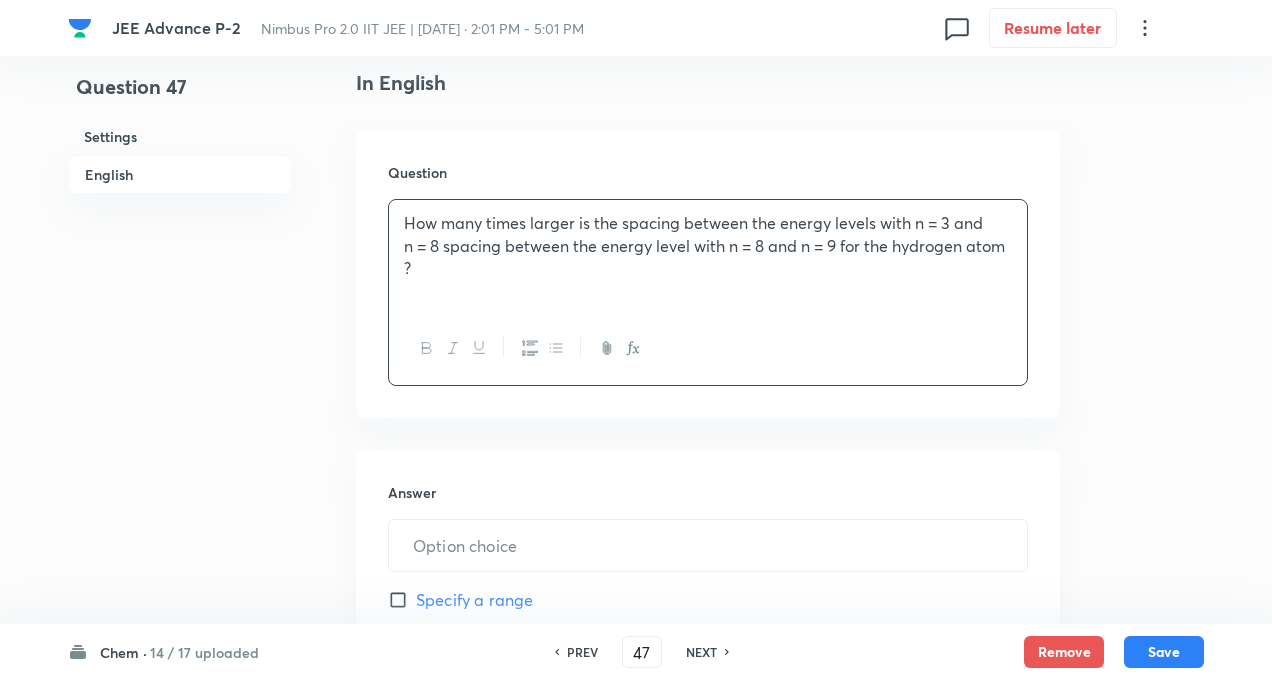 click on "Question 47 Settings English Settings Type Integer + 4 marks - 0 marks Edit Concept Chemistry Physical Chemistry Atomic Structure Nature of Waves Edit Additional details Very easy Fact Not from PYQ paper No equation Edit In English Question How many times larger is the spacing between the energy levels with n = 3 and  n = 8 spacing between the energy level with n = 8 and n = 9 for the hydrogen atom ? Answer ​ Specify a range Solution" at bounding box center [636, 310] 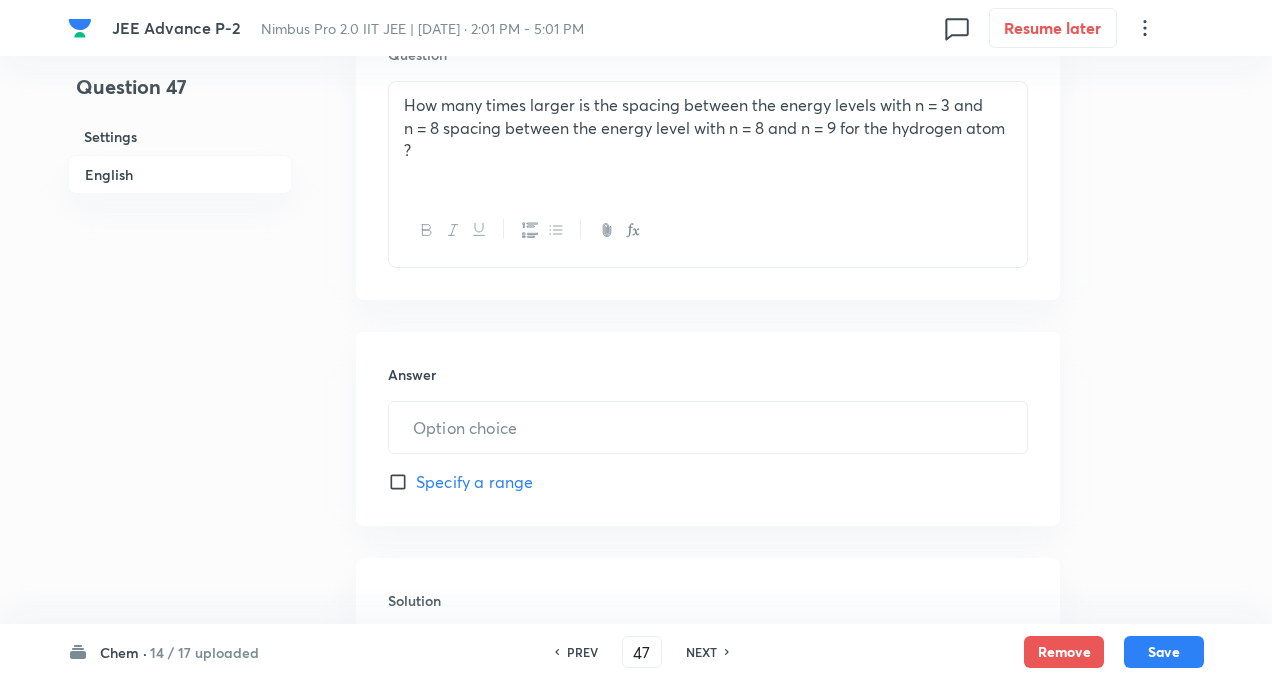 scroll, scrollTop: 640, scrollLeft: 0, axis: vertical 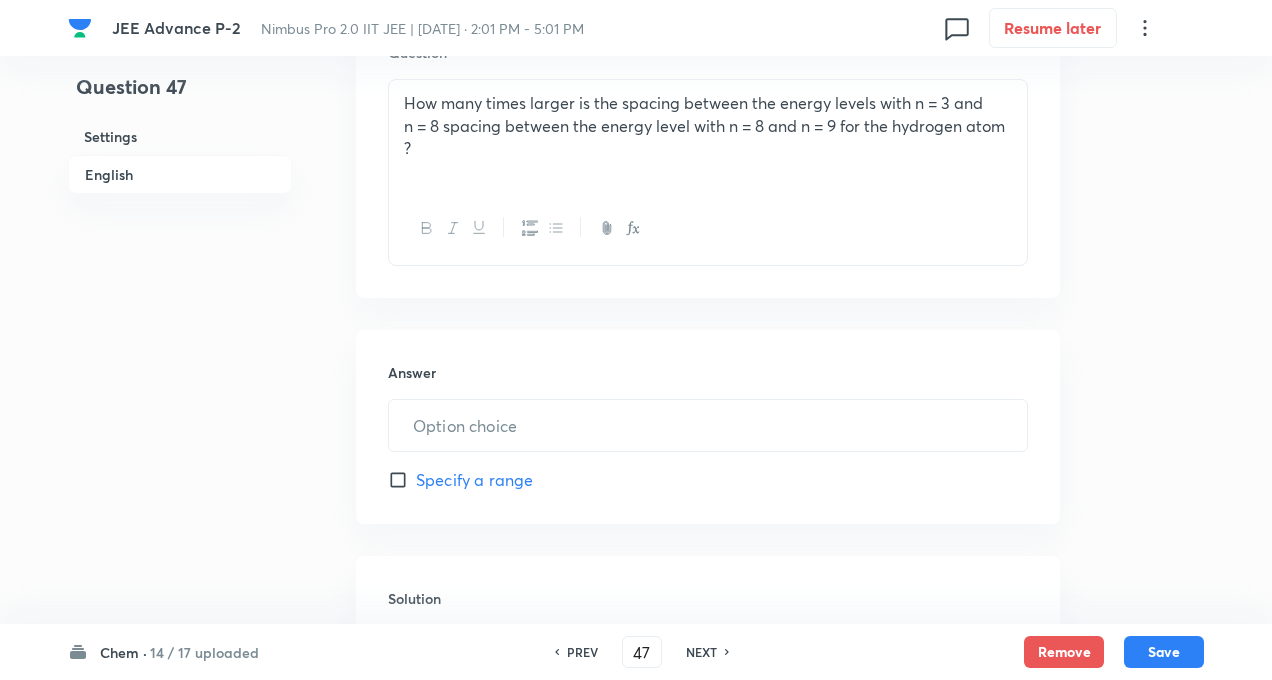 click on "Question 47 Settings English" at bounding box center [180, 190] 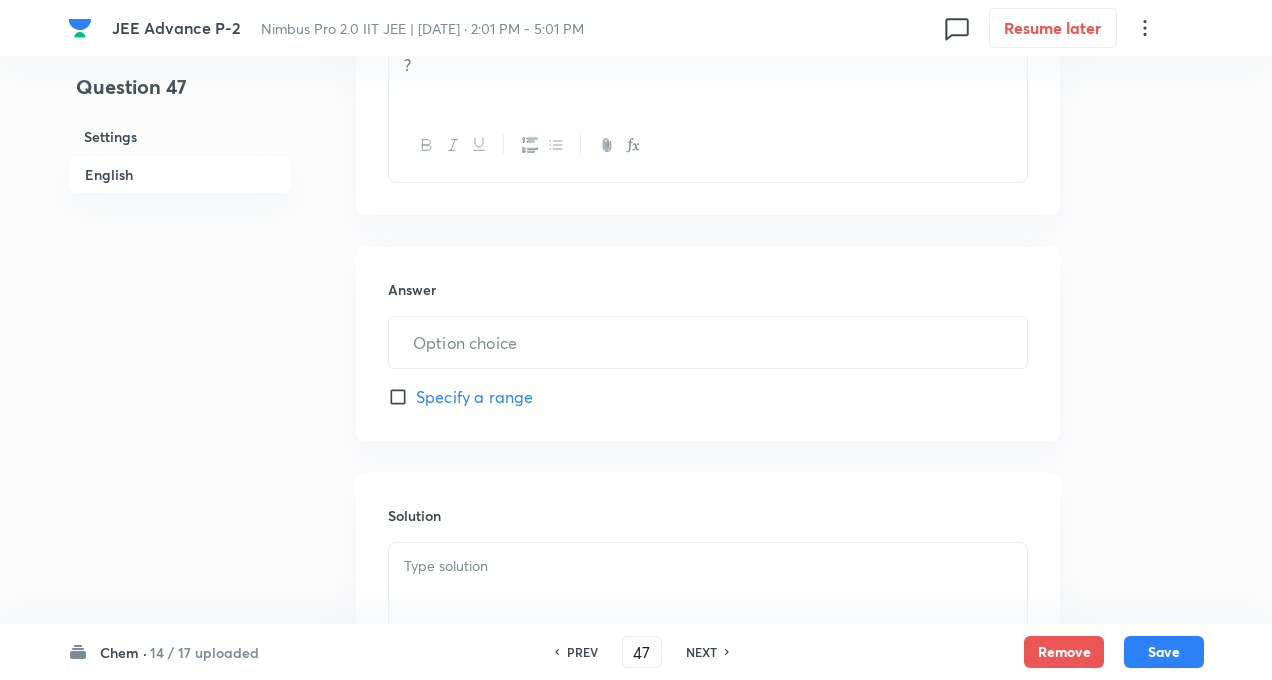 scroll, scrollTop: 760, scrollLeft: 0, axis: vertical 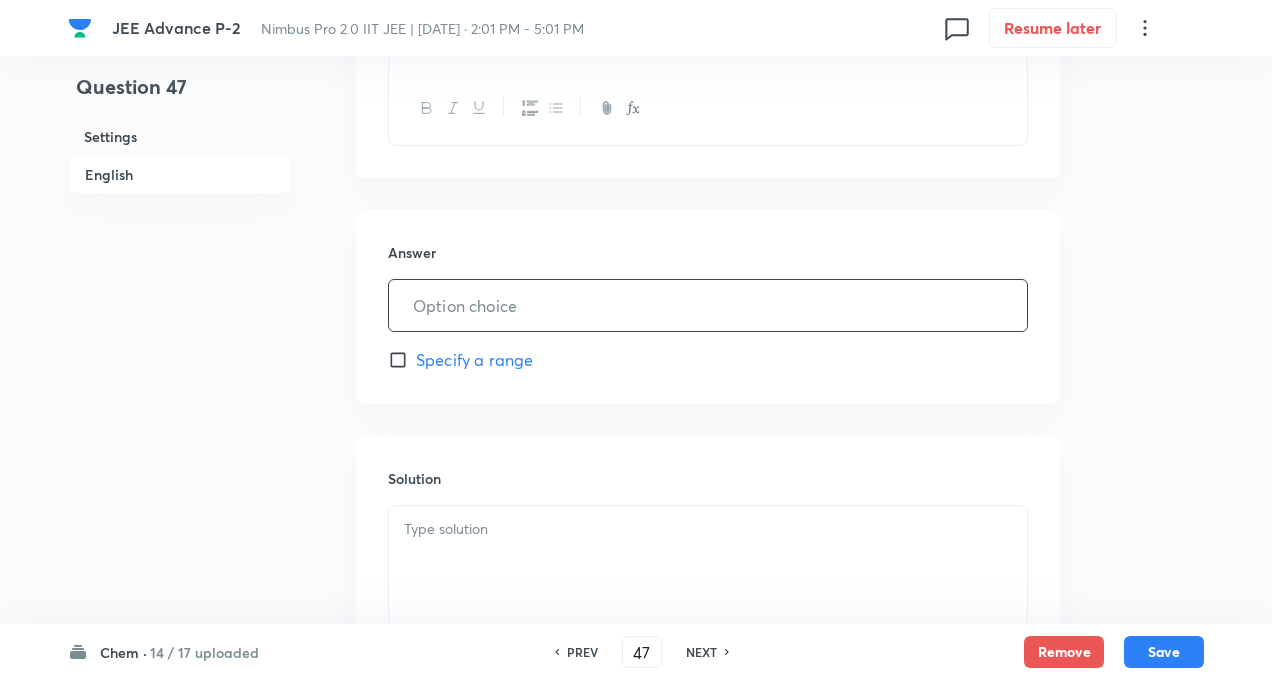 click at bounding box center (708, 305) 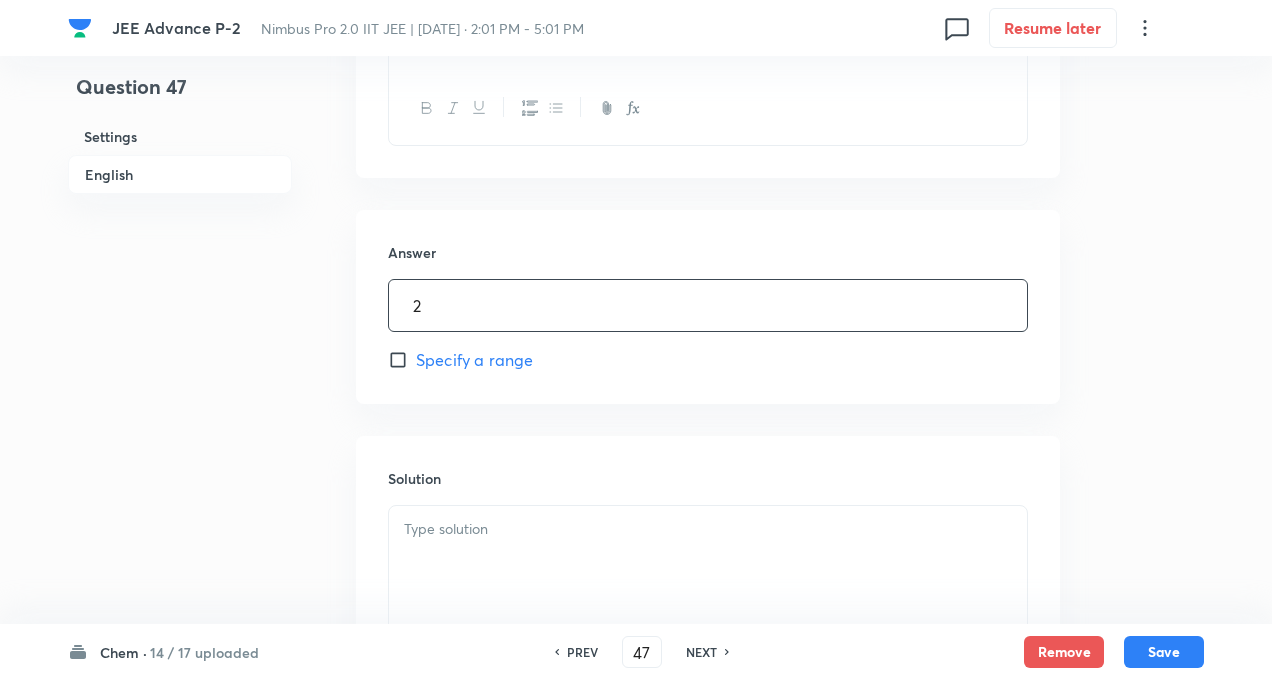 click at bounding box center [708, 562] 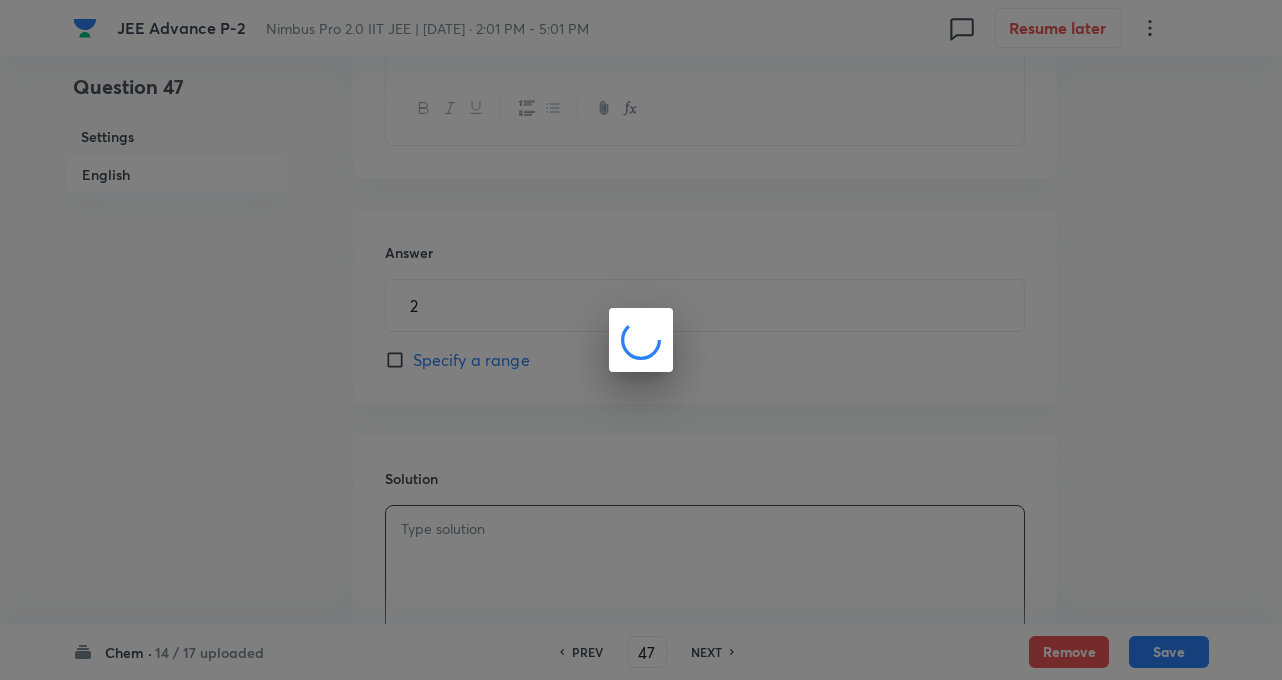 click at bounding box center (641, 340) 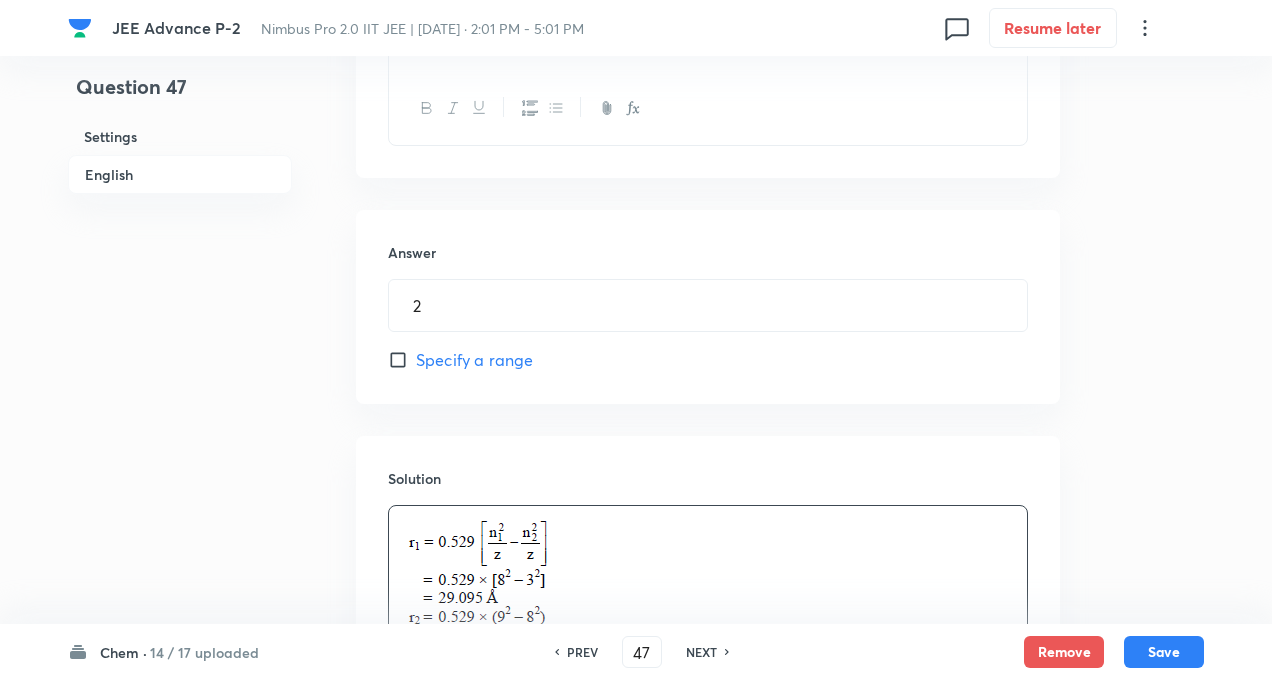 click on "Question 47 Settings English" at bounding box center (180, 116) 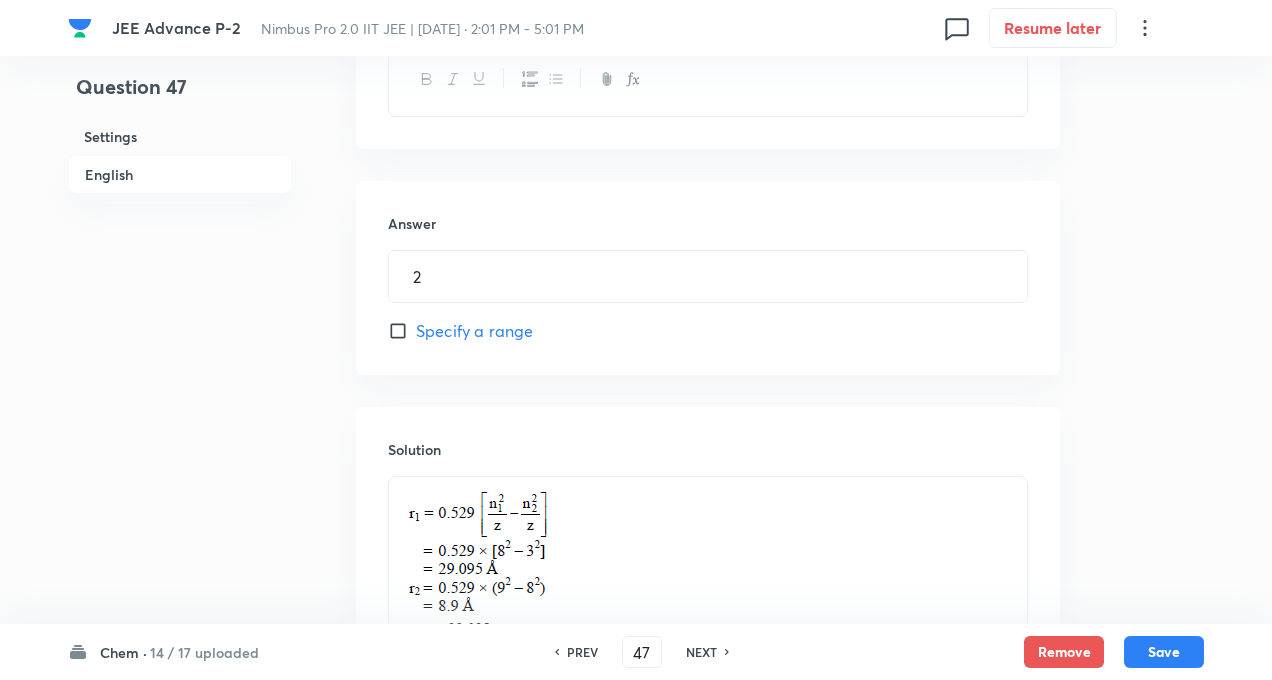 click on "Question 47 Settings English" at bounding box center (180, 87) 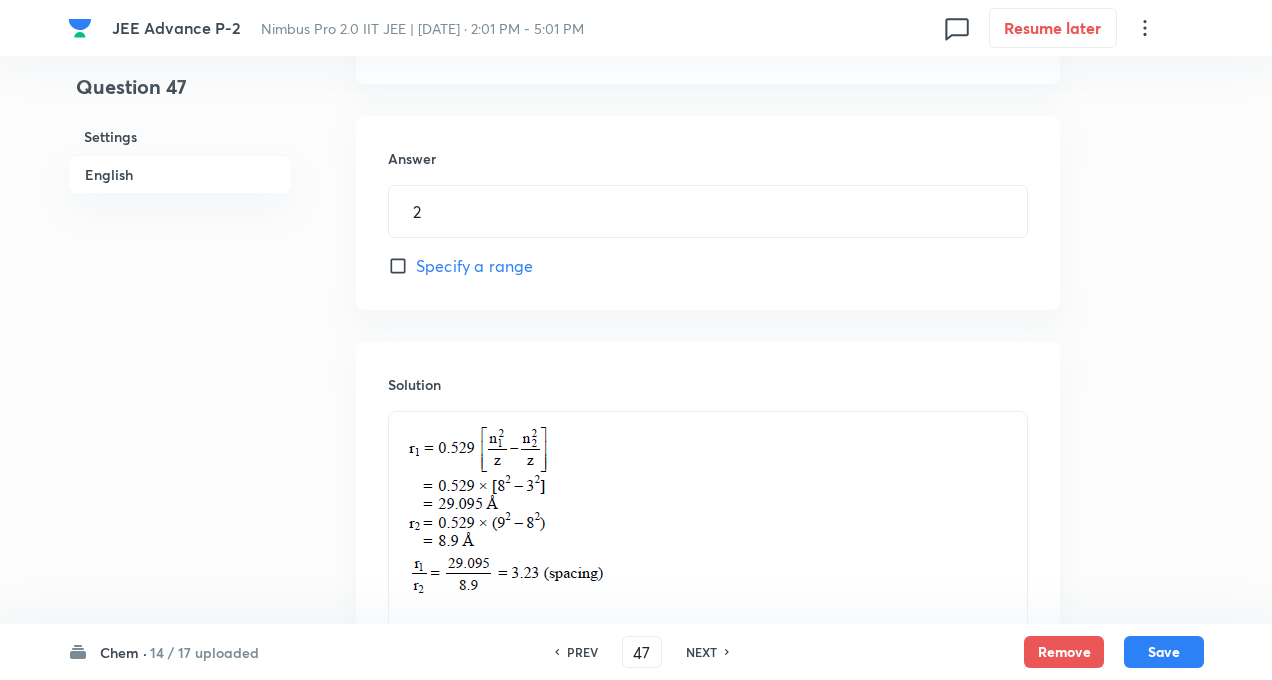 scroll, scrollTop: 920, scrollLeft: 0, axis: vertical 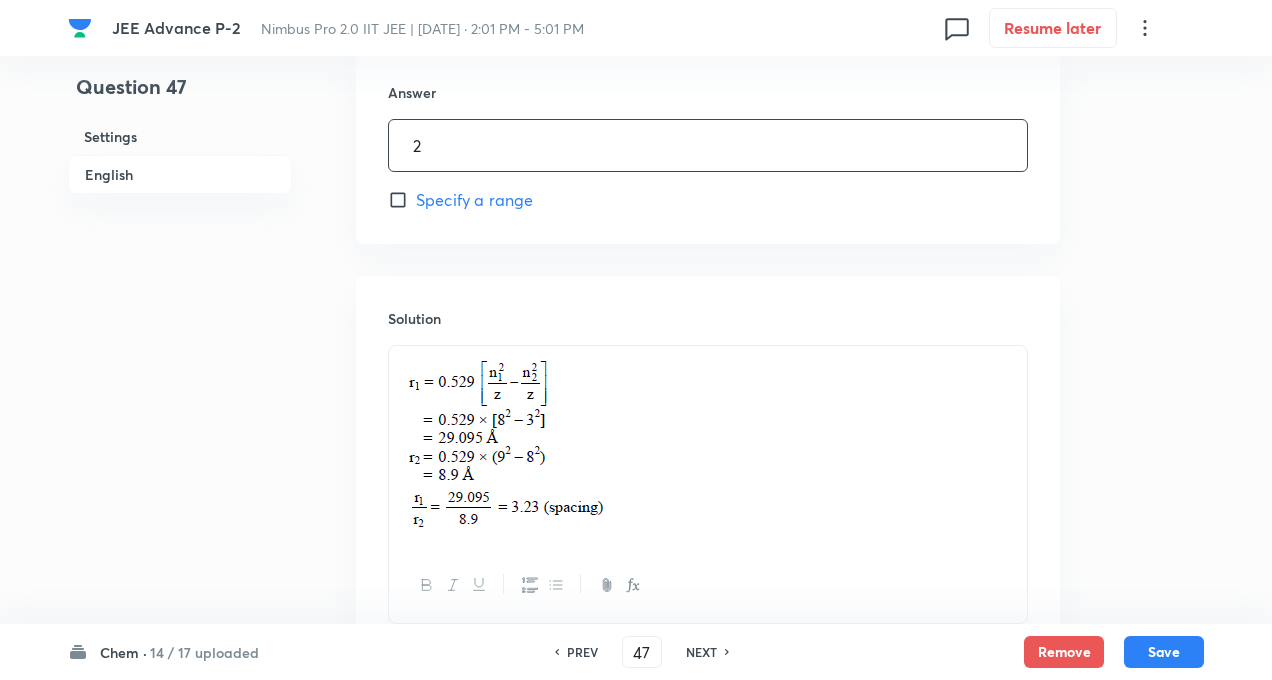 click on "2" at bounding box center (708, 145) 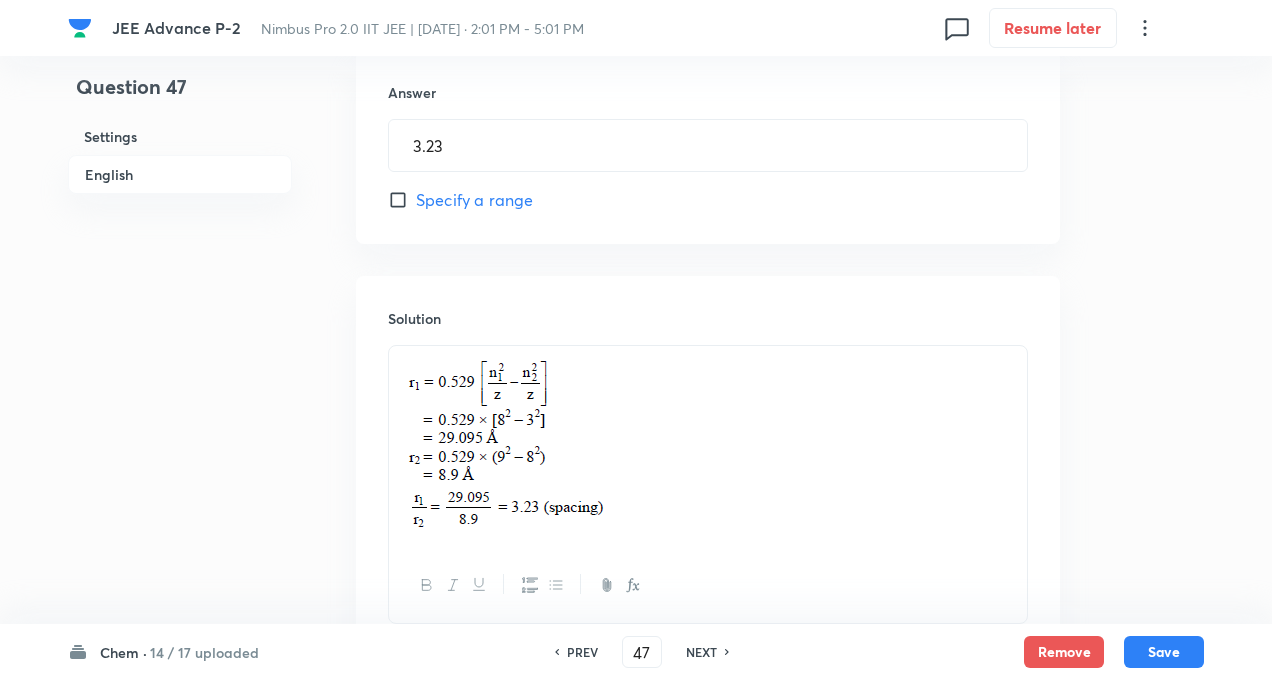 click on "Question 47 Settings English" at bounding box center [180, -44] 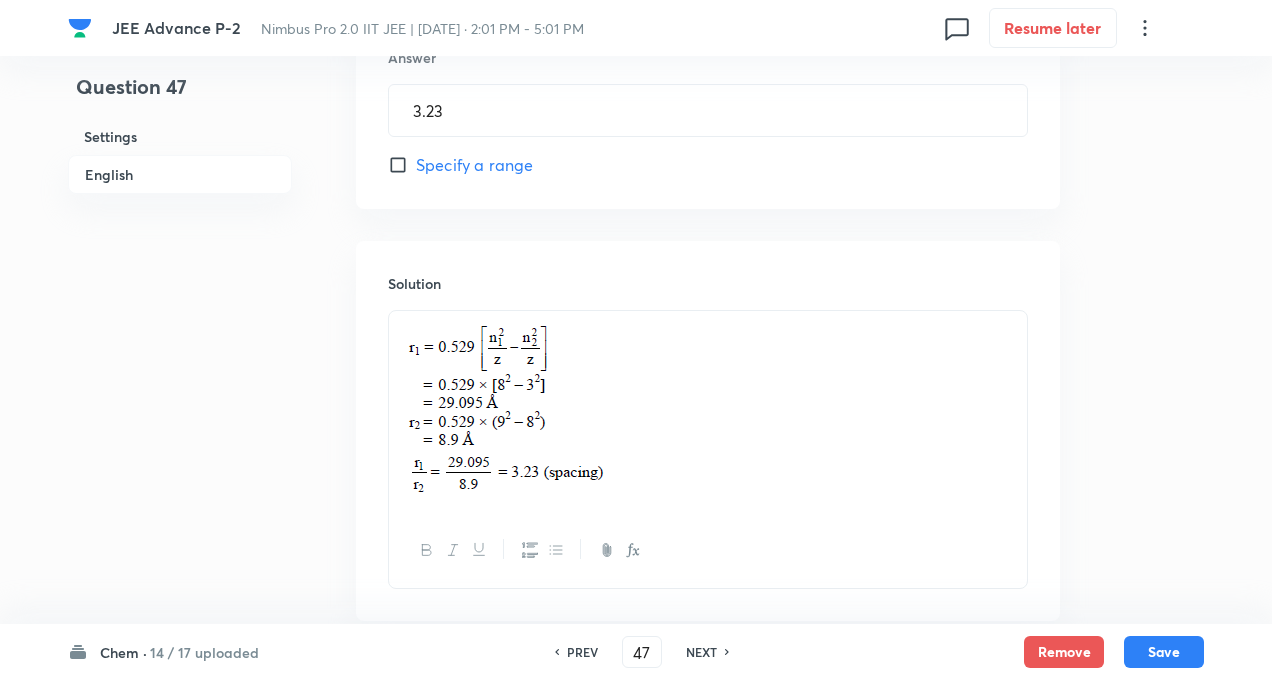 scroll, scrollTop: 960, scrollLeft: 0, axis: vertical 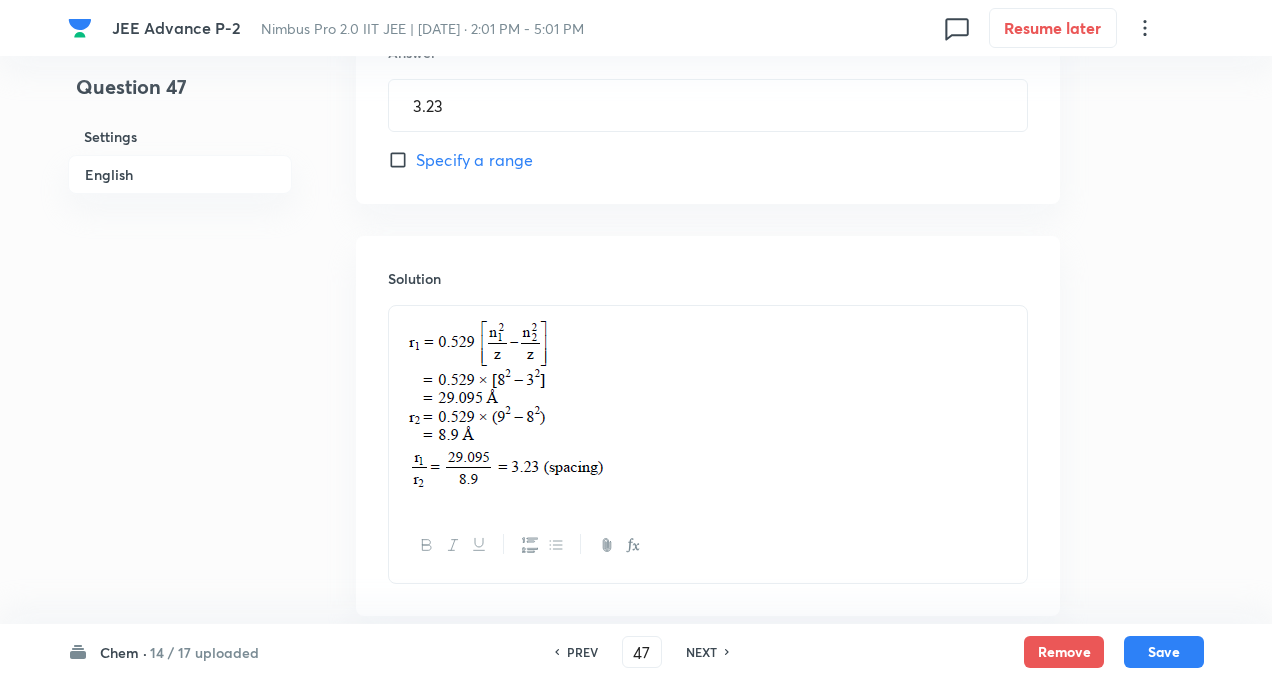 click on "Question 47 Settings English" at bounding box center (180, -84) 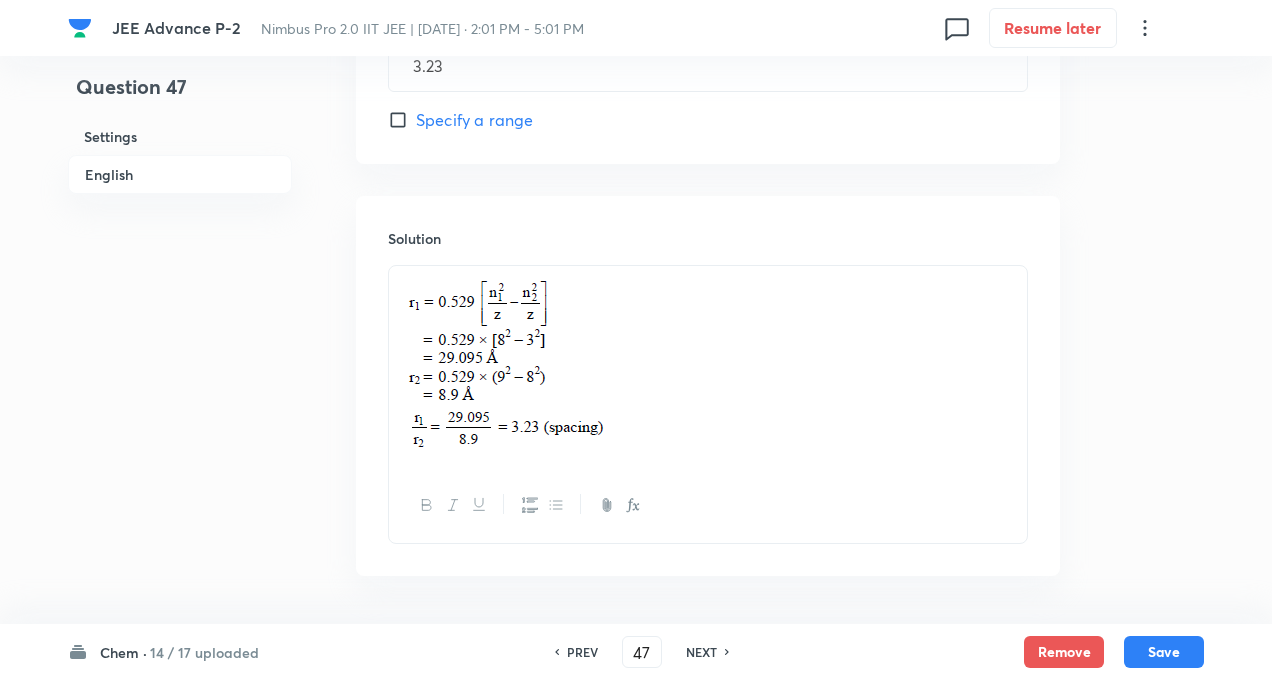 scroll, scrollTop: 960, scrollLeft: 0, axis: vertical 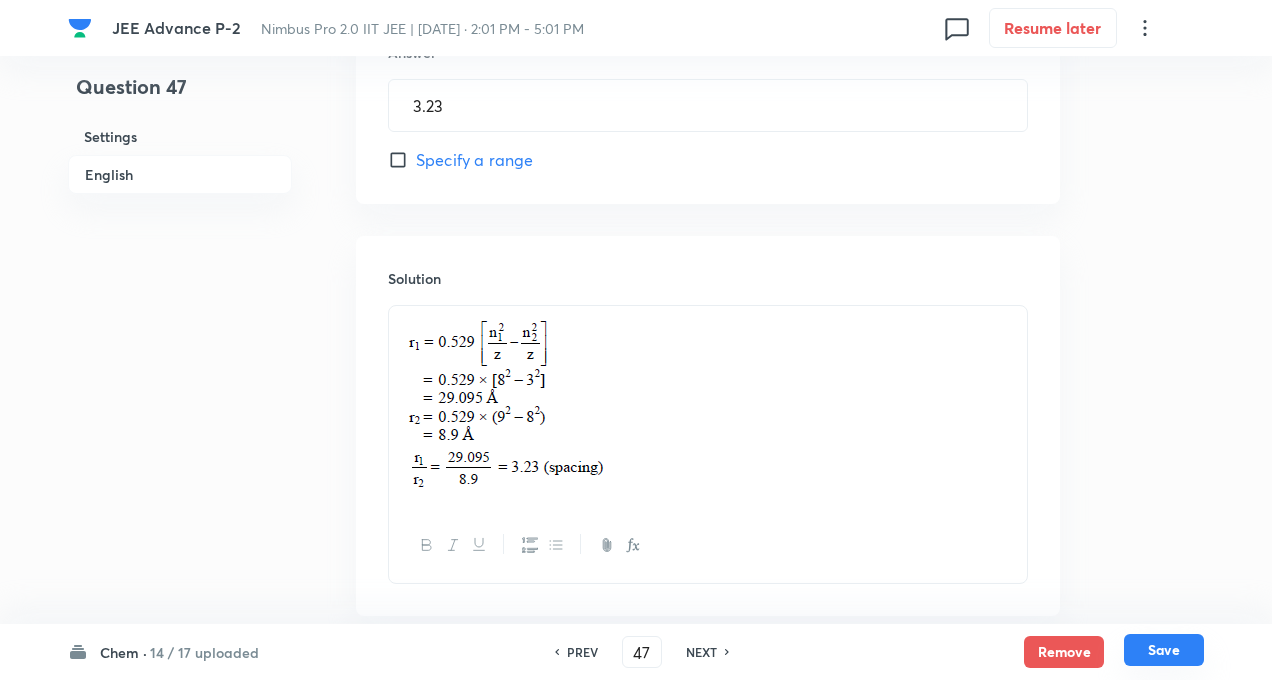 click on "Save" at bounding box center (1164, 650) 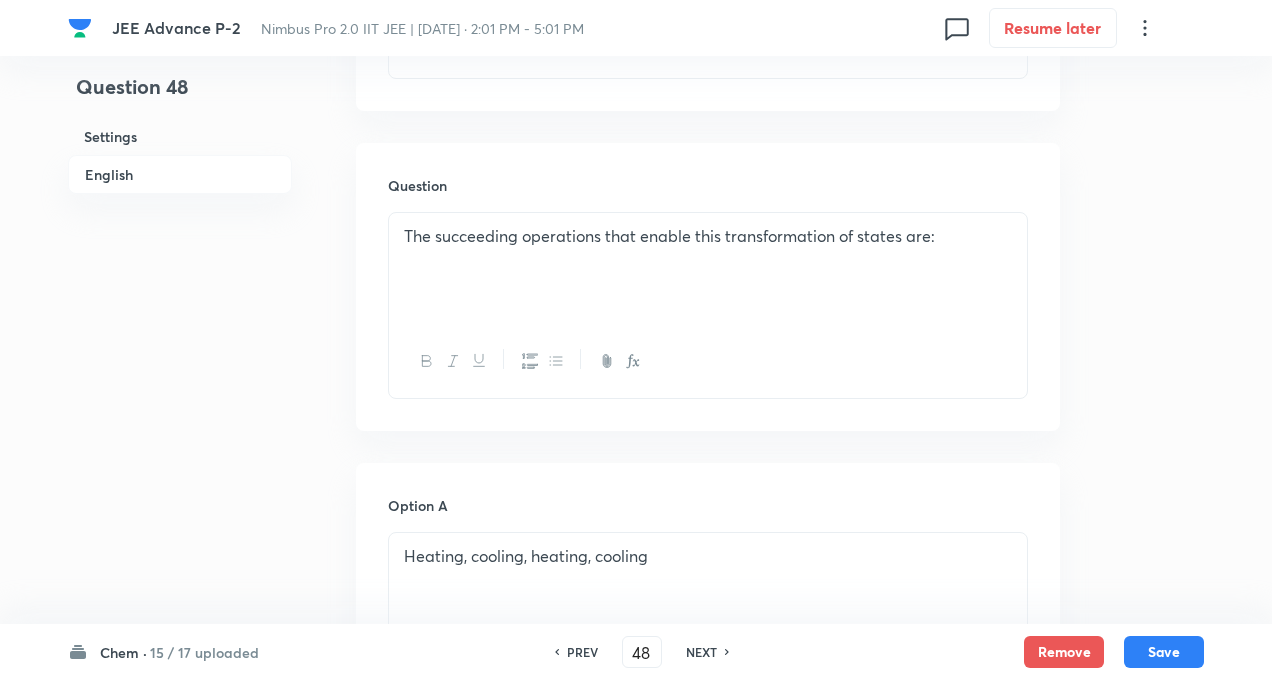 click on "15 / 17 uploaded" at bounding box center (204, 652) 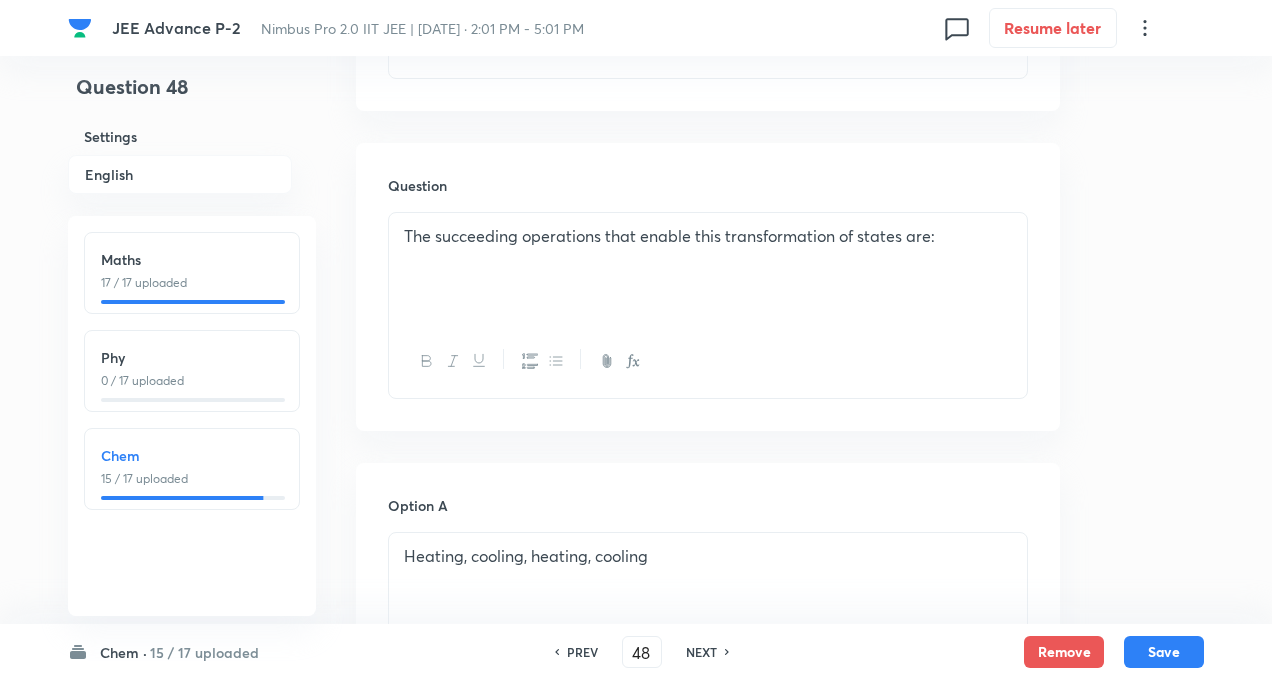 click on "NEXT" at bounding box center [701, 652] 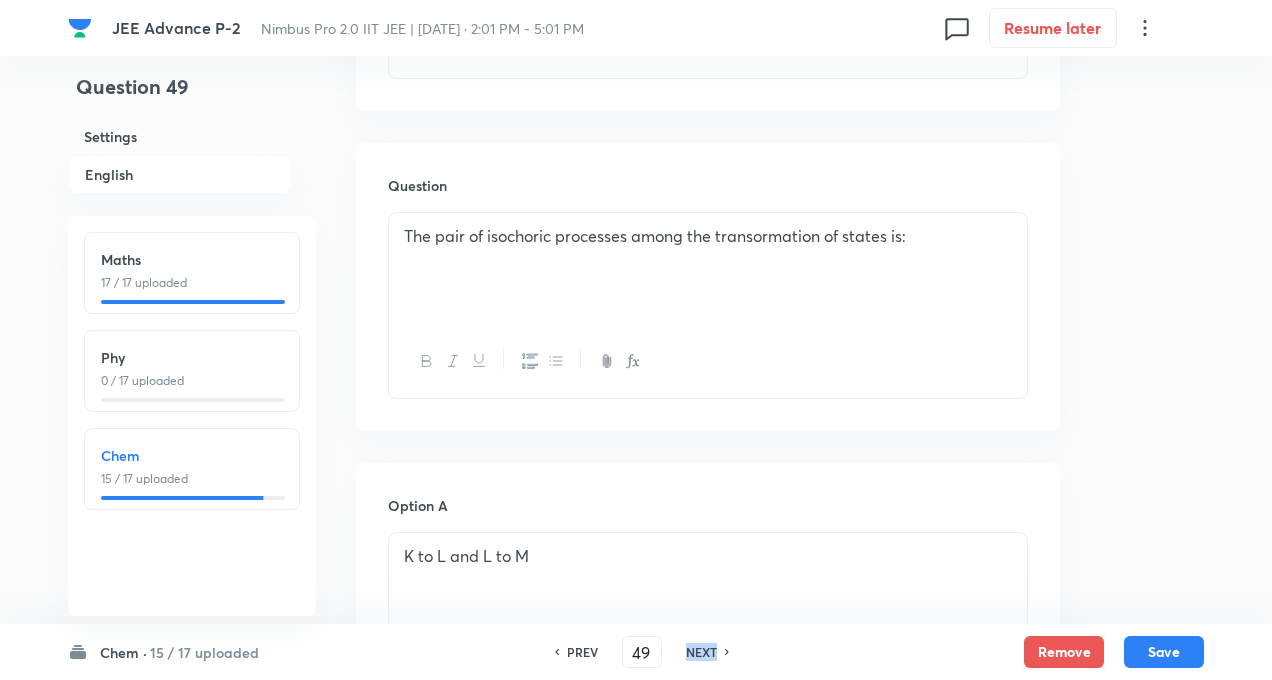 click on "NEXT" at bounding box center [701, 652] 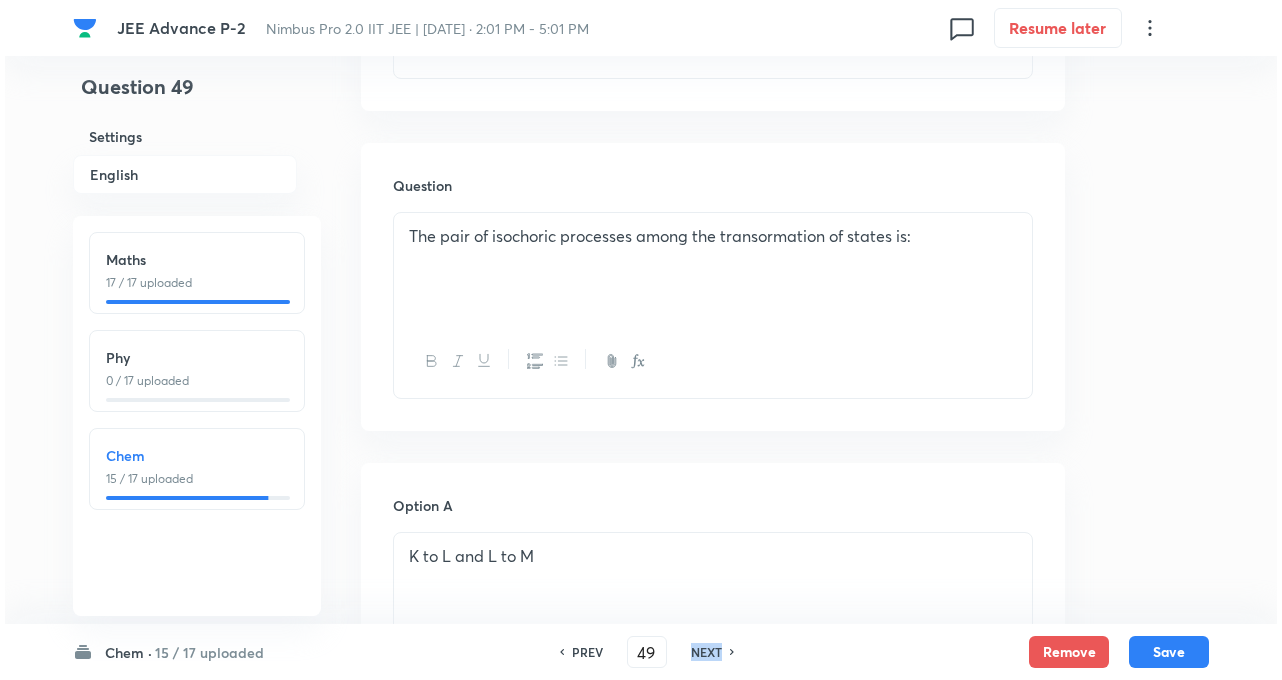scroll, scrollTop: 0, scrollLeft: 0, axis: both 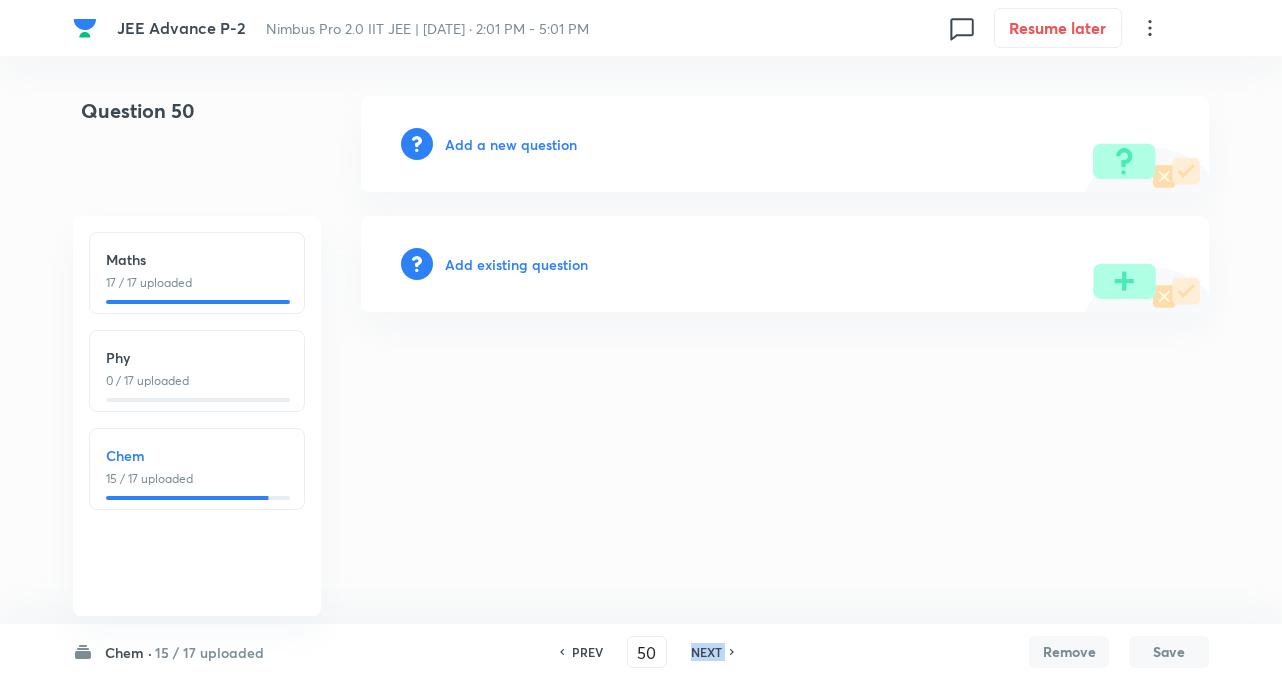 click on "NEXT" at bounding box center [706, 652] 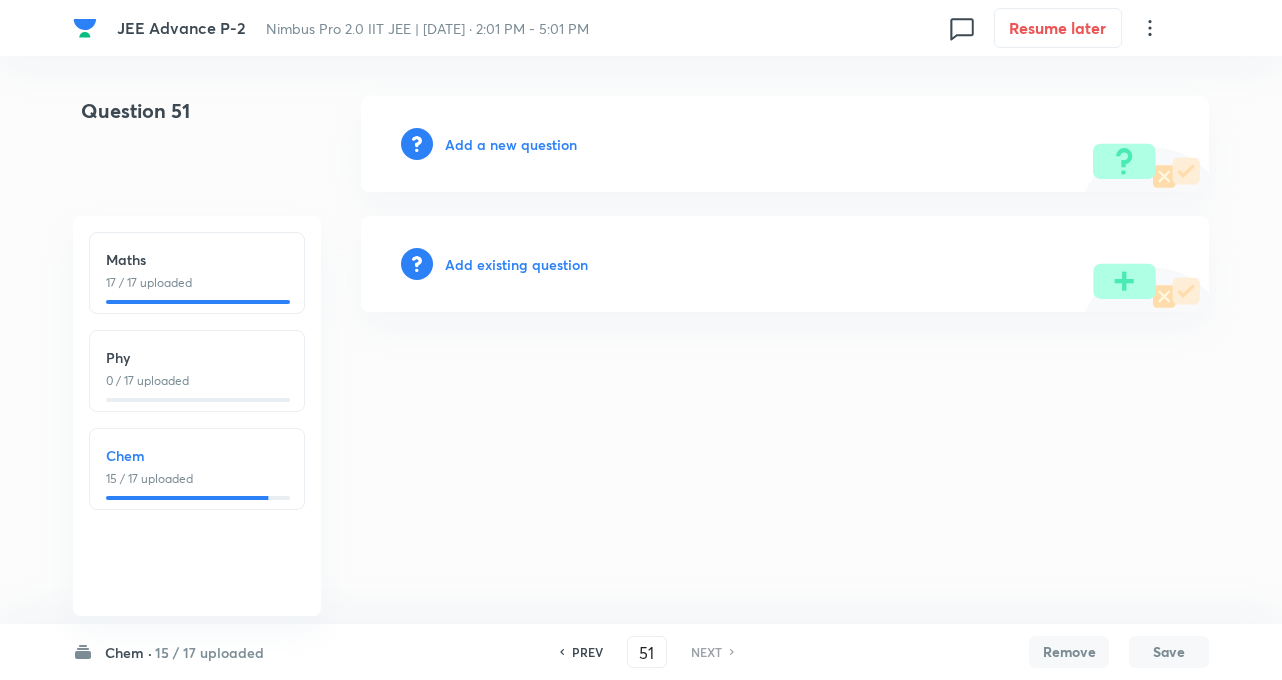 click on "PREV" at bounding box center (587, 652) 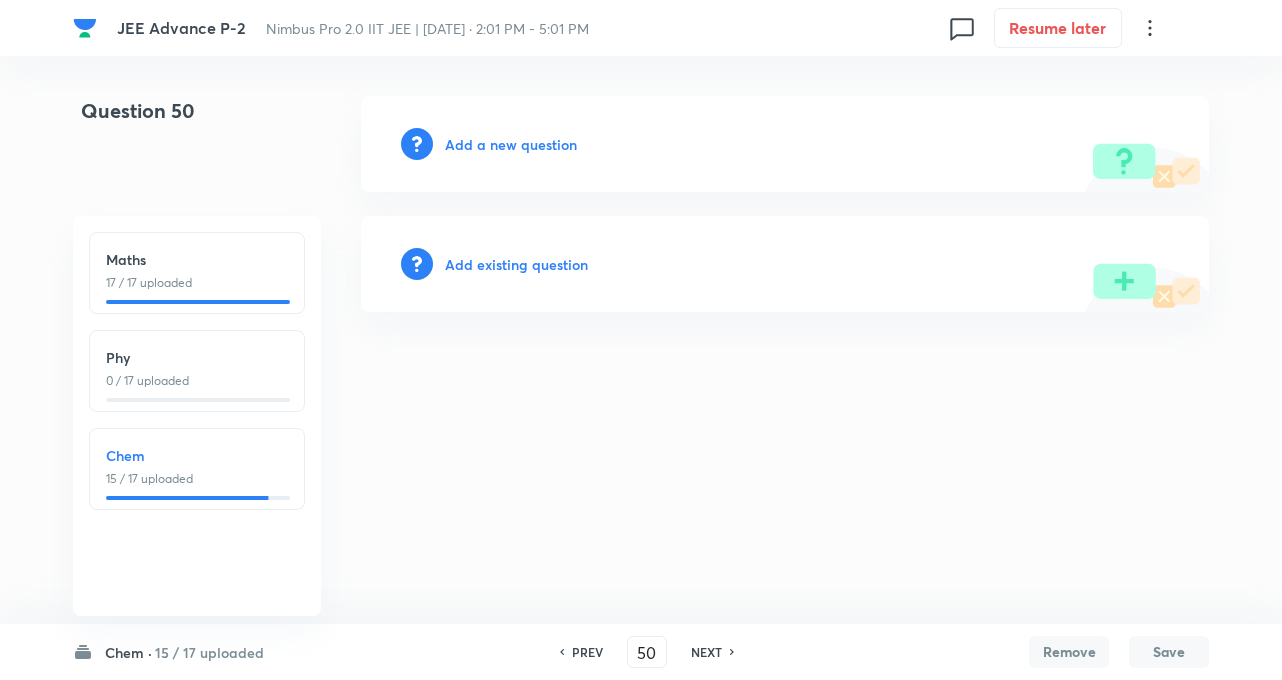 click on "PREV" at bounding box center [587, 652] 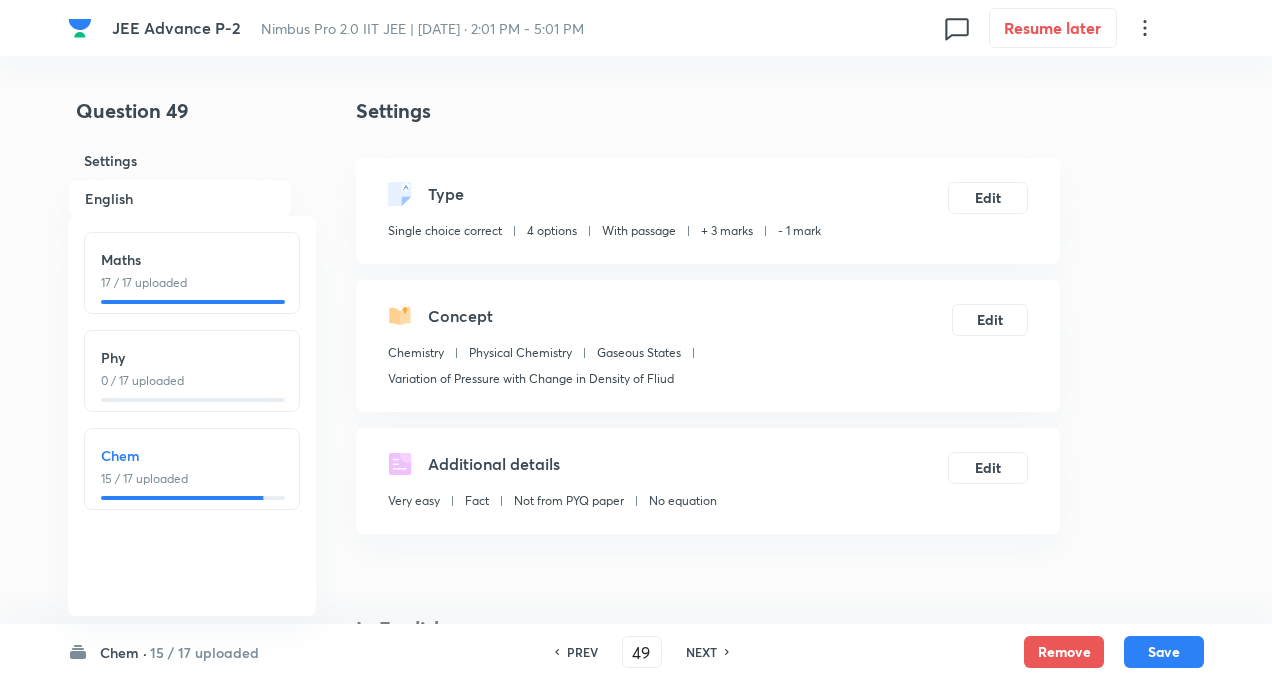 click on "NEXT" at bounding box center (701, 652) 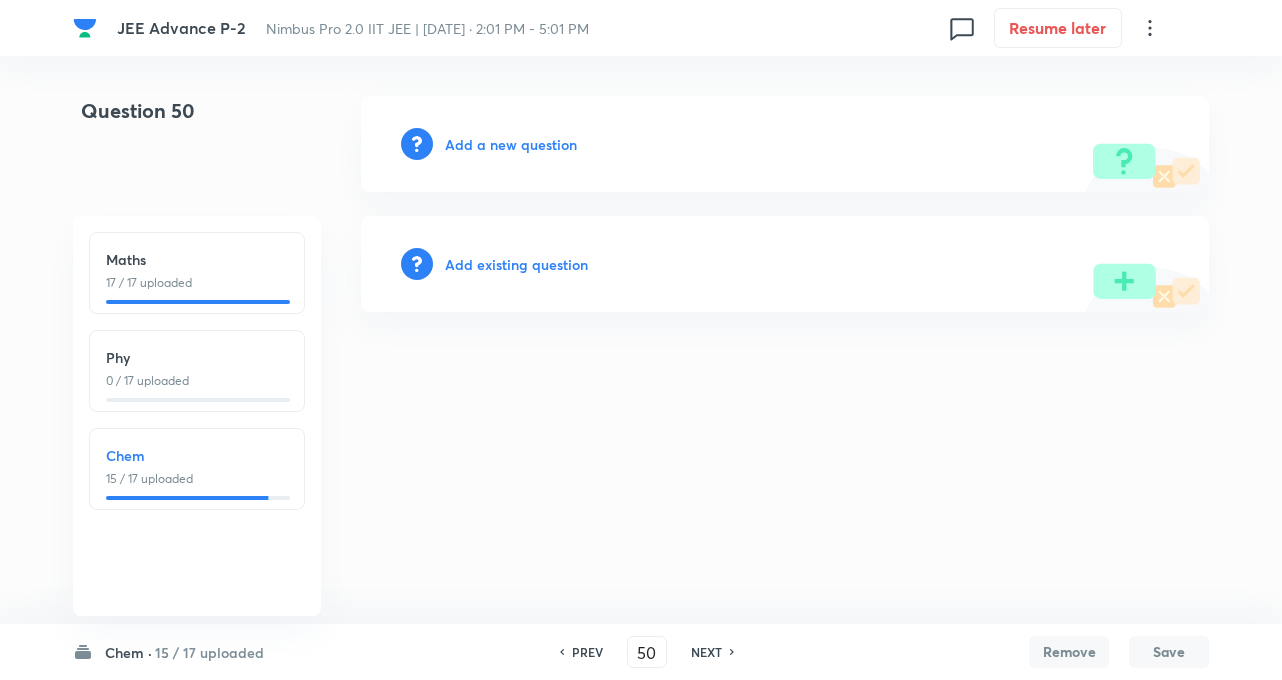 click on "NEXT" at bounding box center (706, 652) 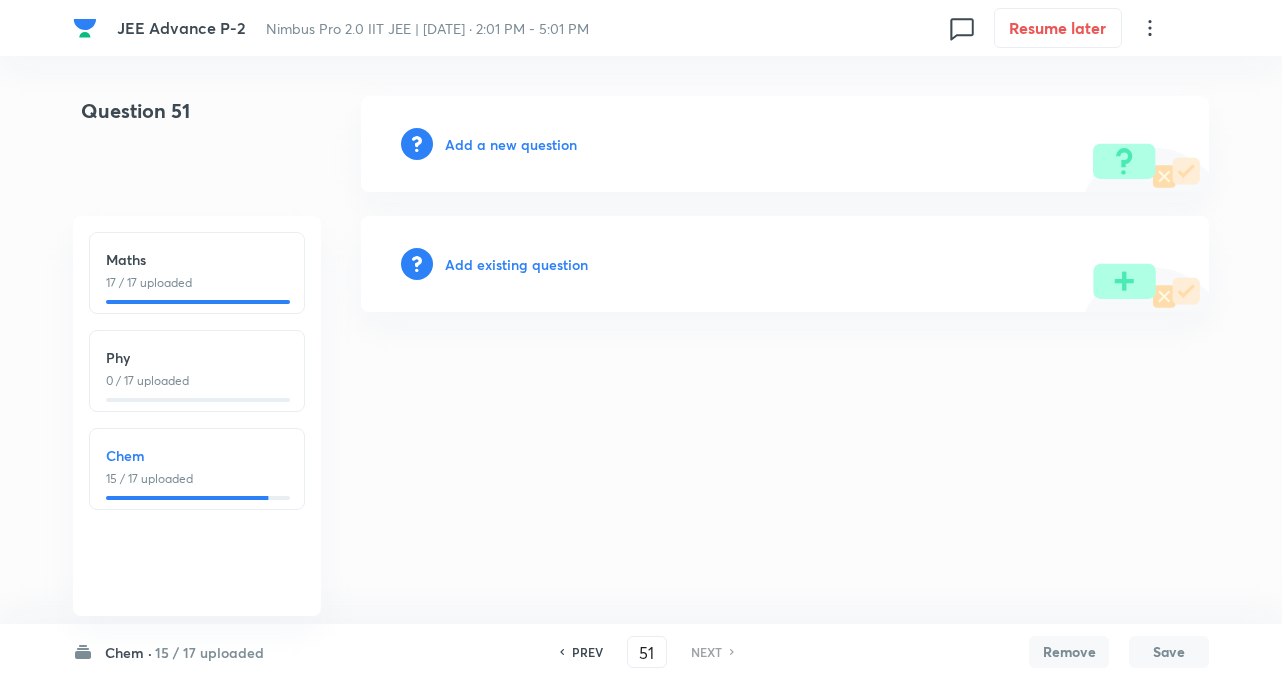 click on "PREV" at bounding box center (587, 652) 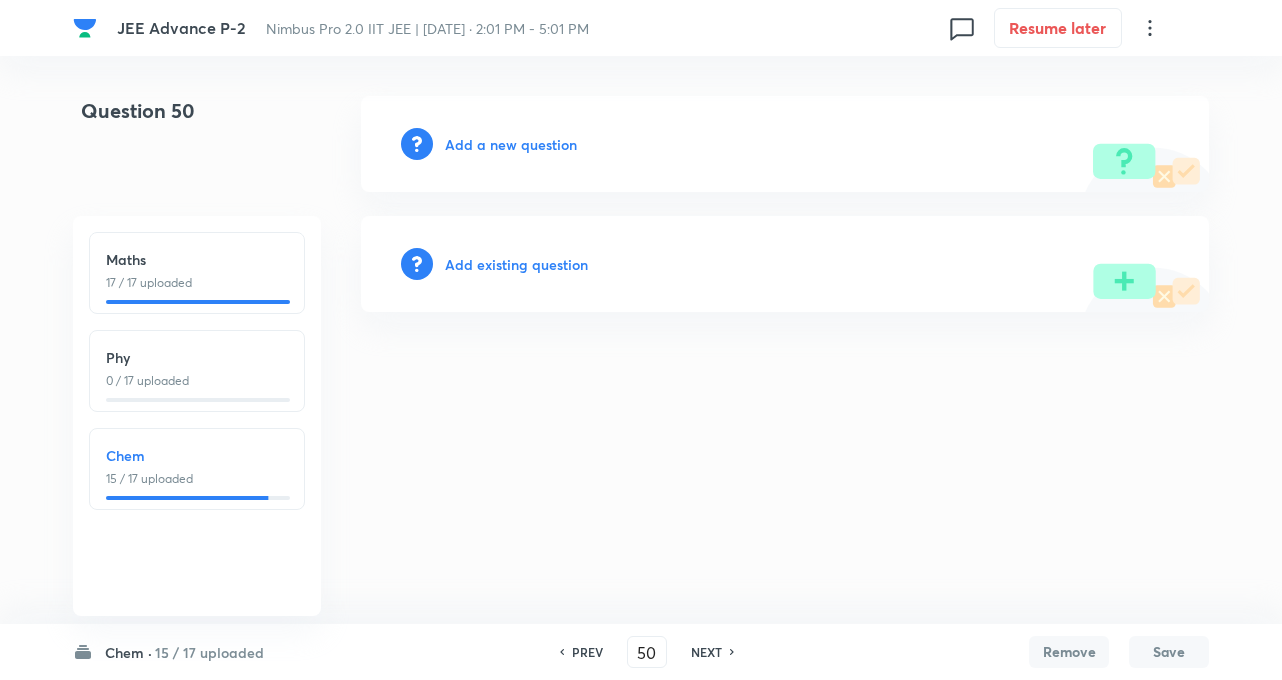 click on "JEE Advance P-2 Nimbus Pro 2.0 IIT JEE | [DATE] · 2:01 PM - 5:01 PM 0 Resume later Question 50 Add a new question Add existing question Chem ·
15 / 17 uploaded
Maths 17 / 17 uploaded Phy 0 / 17 uploaded Chem 15 / 17 uploaded PREV 50 ​ NEXT Remove Save No internet connection" at bounding box center (641, 204) 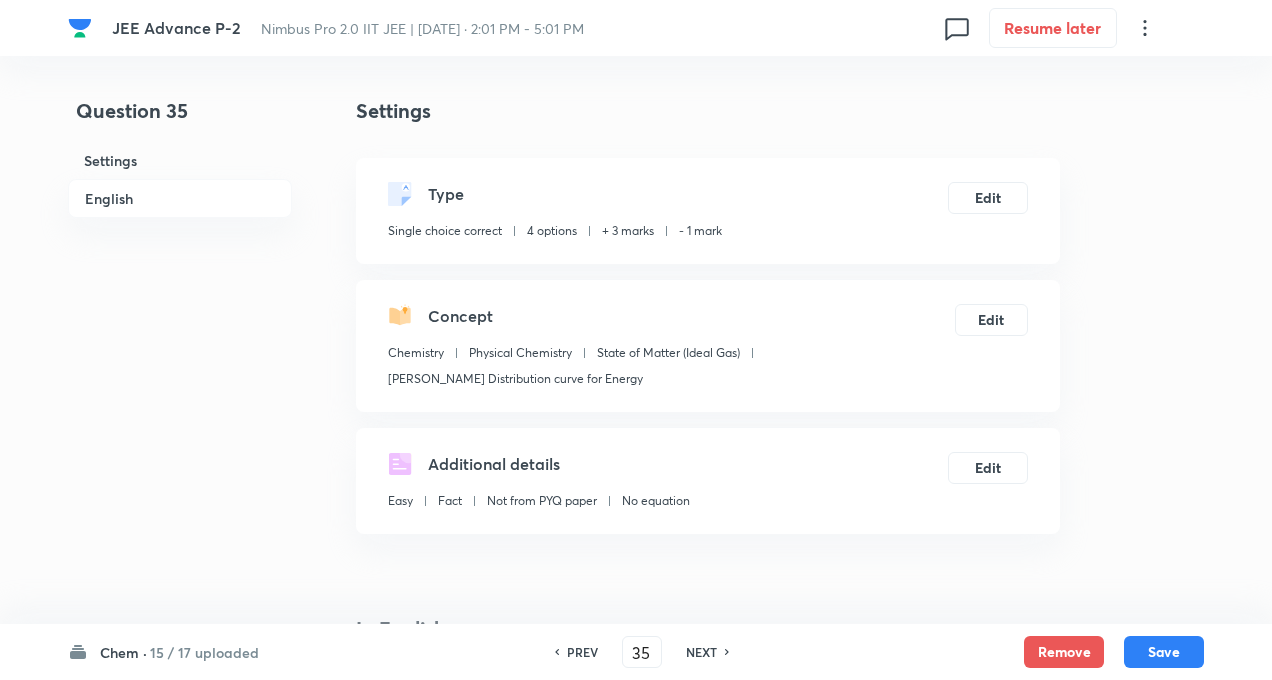 click on "NEXT" at bounding box center (701, 652) 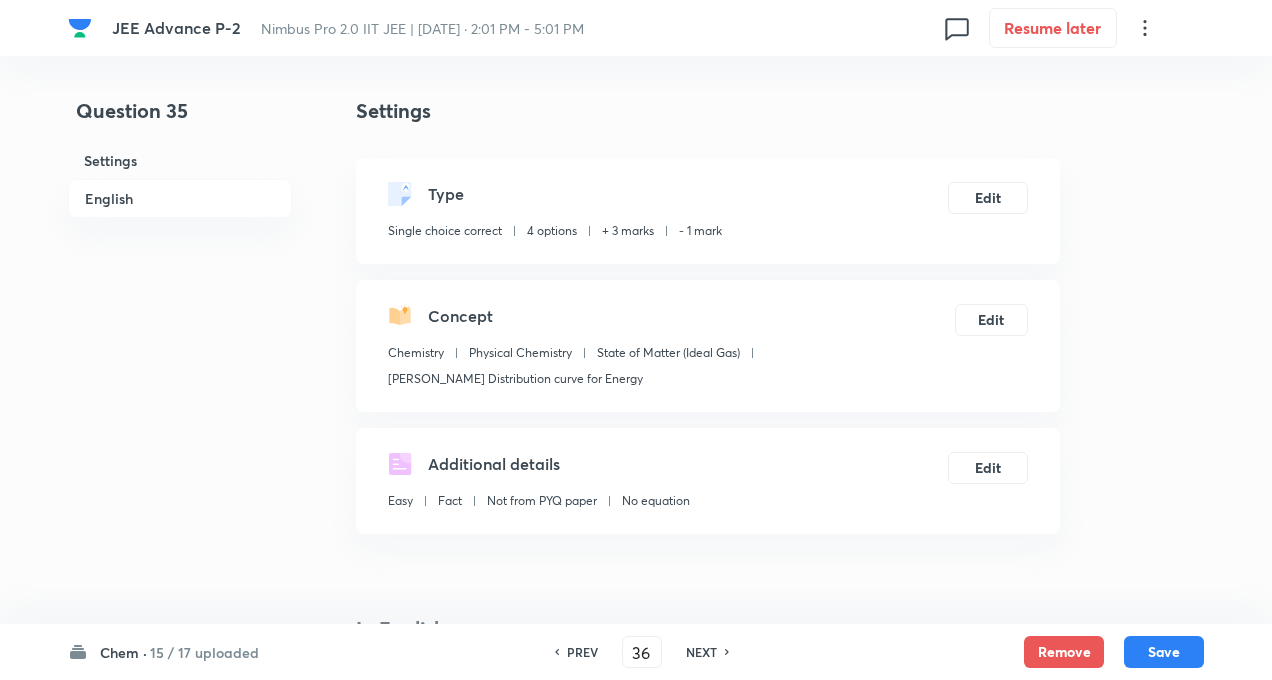 click on "NEXT" at bounding box center (701, 652) 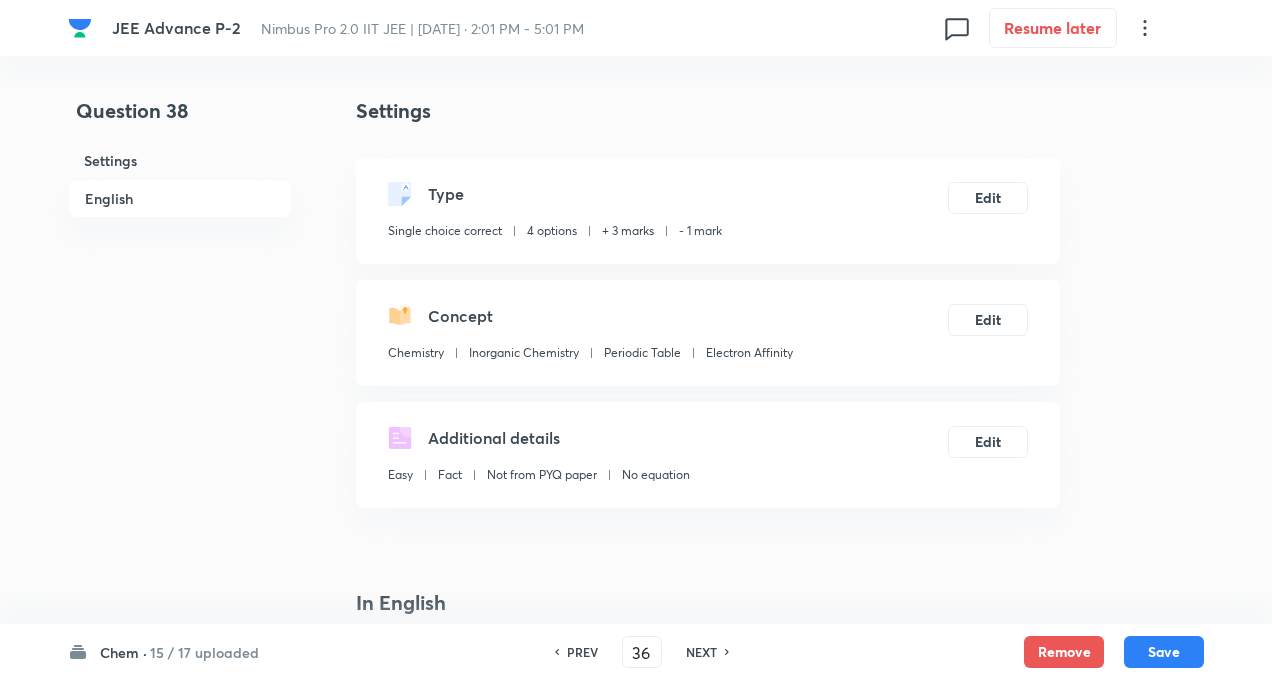 click on "NEXT" at bounding box center (701, 652) 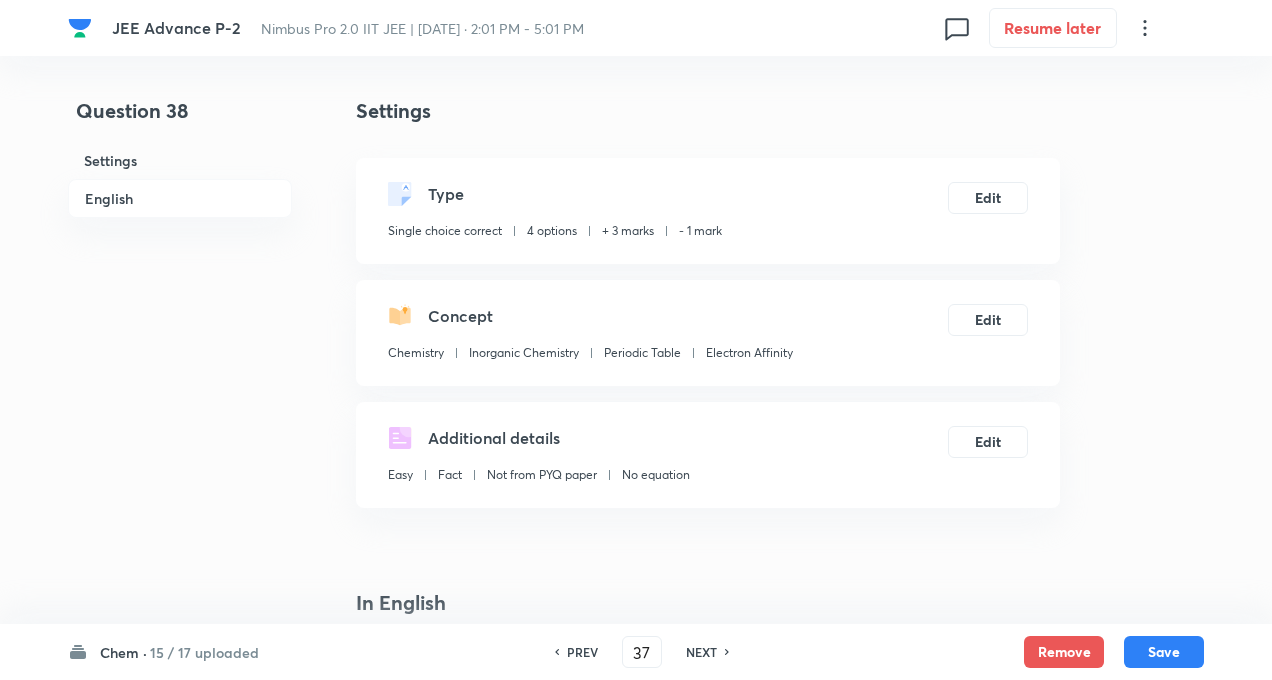 click on "NEXT" at bounding box center (701, 652) 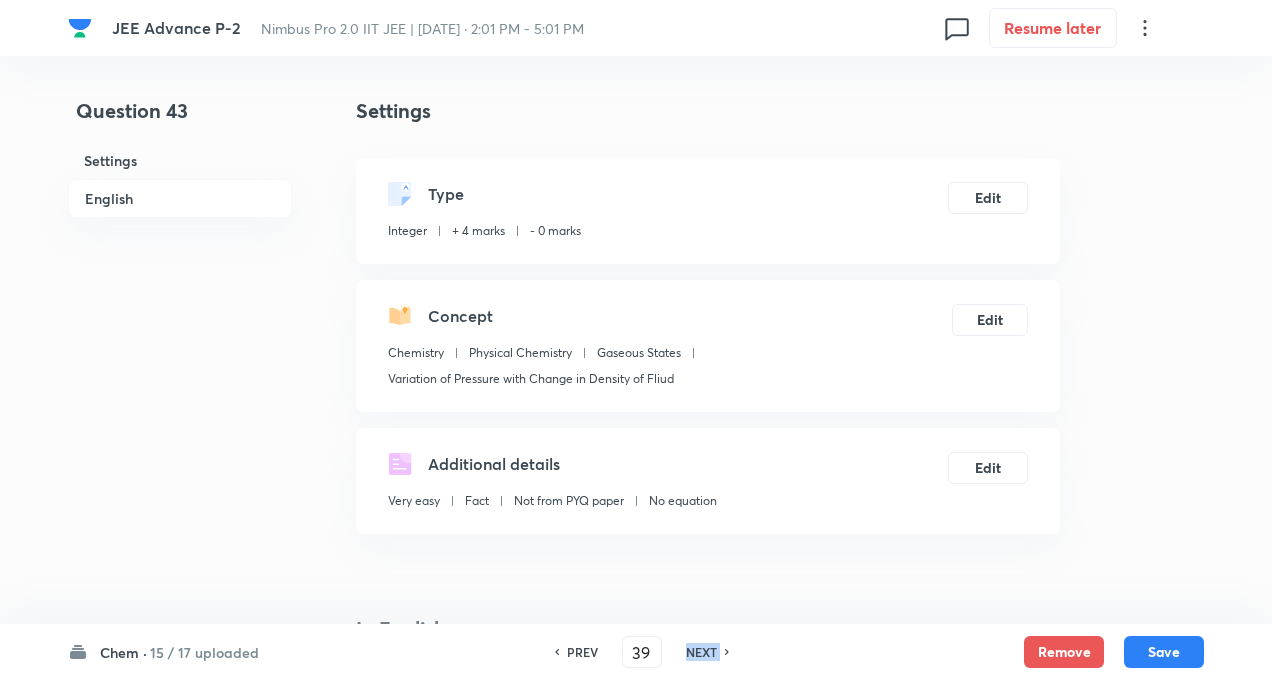 click on "NEXT" at bounding box center [701, 652] 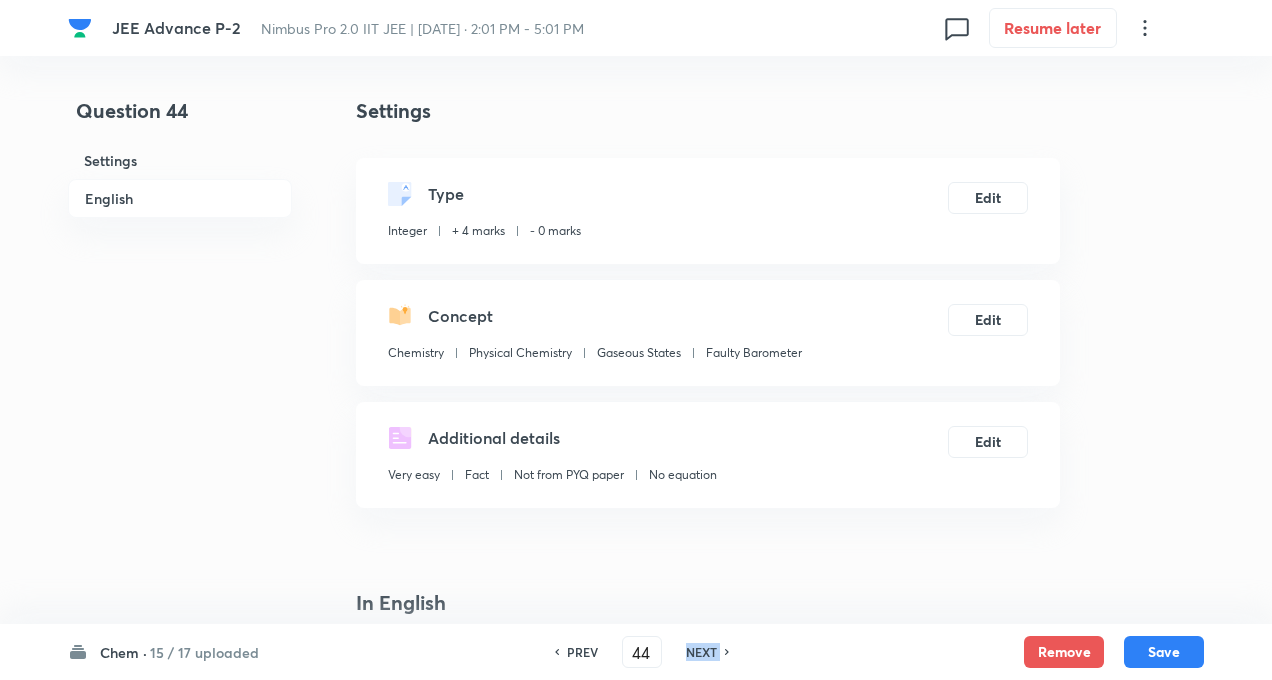 click on "NEXT" at bounding box center [701, 652] 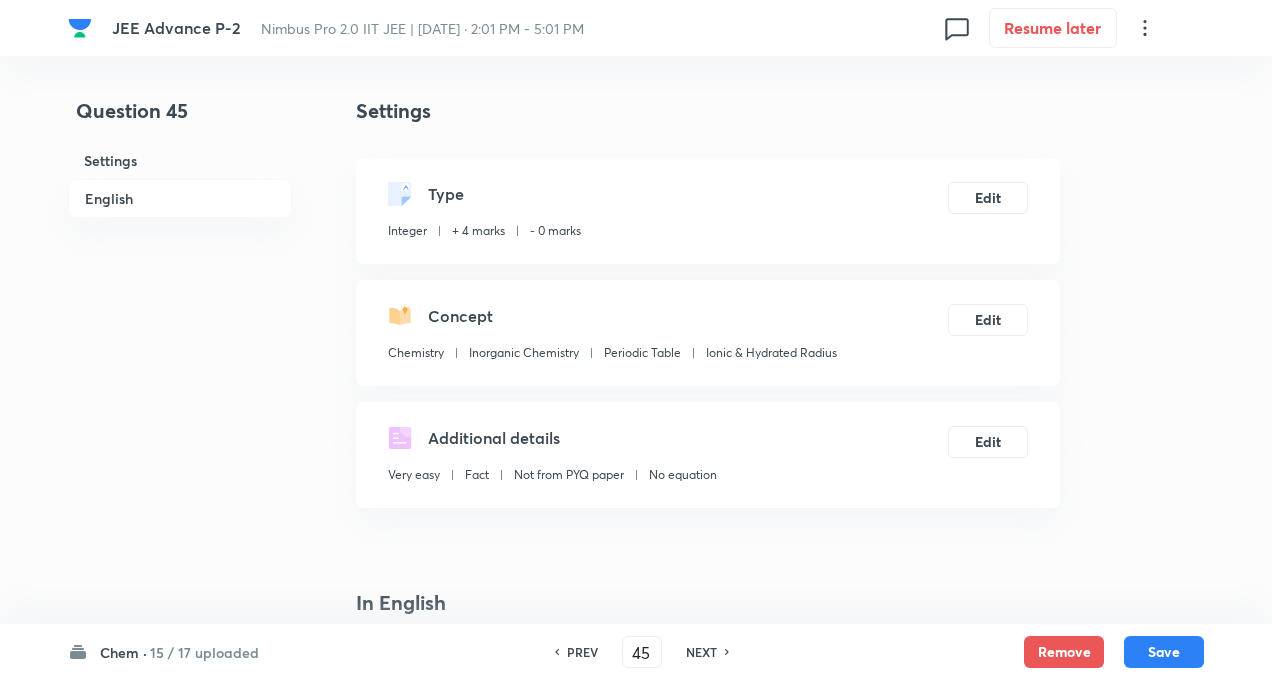 click on "NEXT" at bounding box center [701, 652] 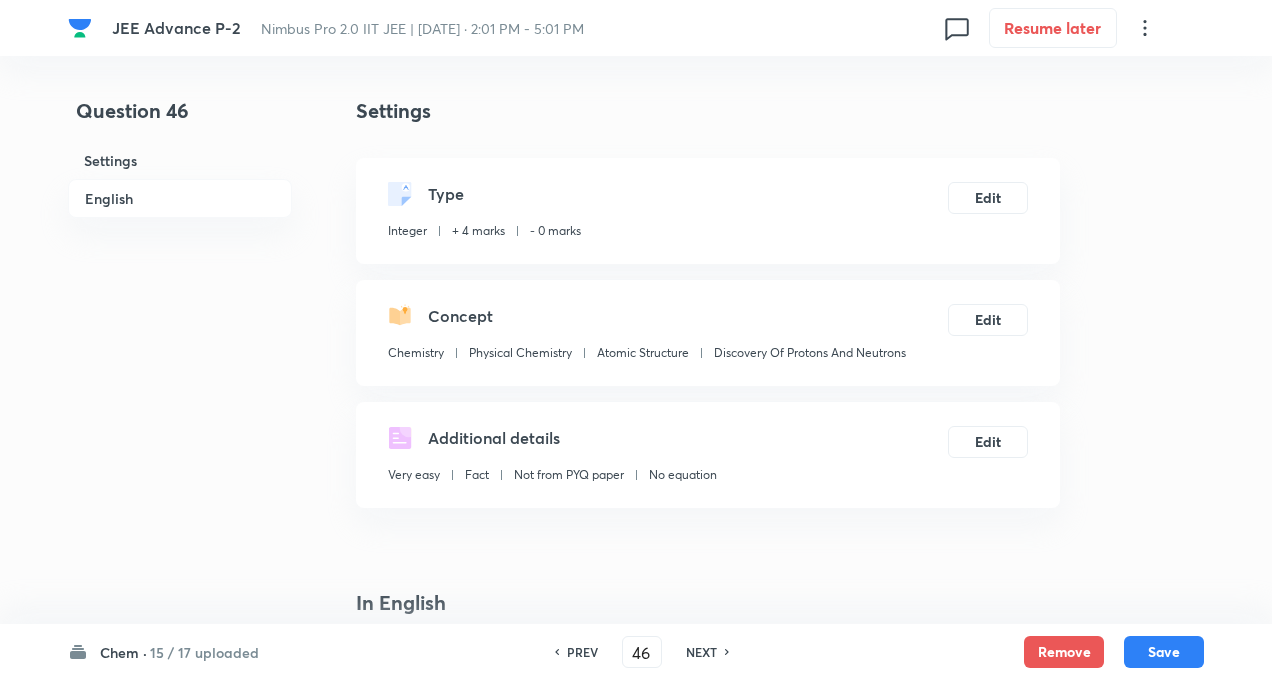 click on "NEXT" at bounding box center (701, 652) 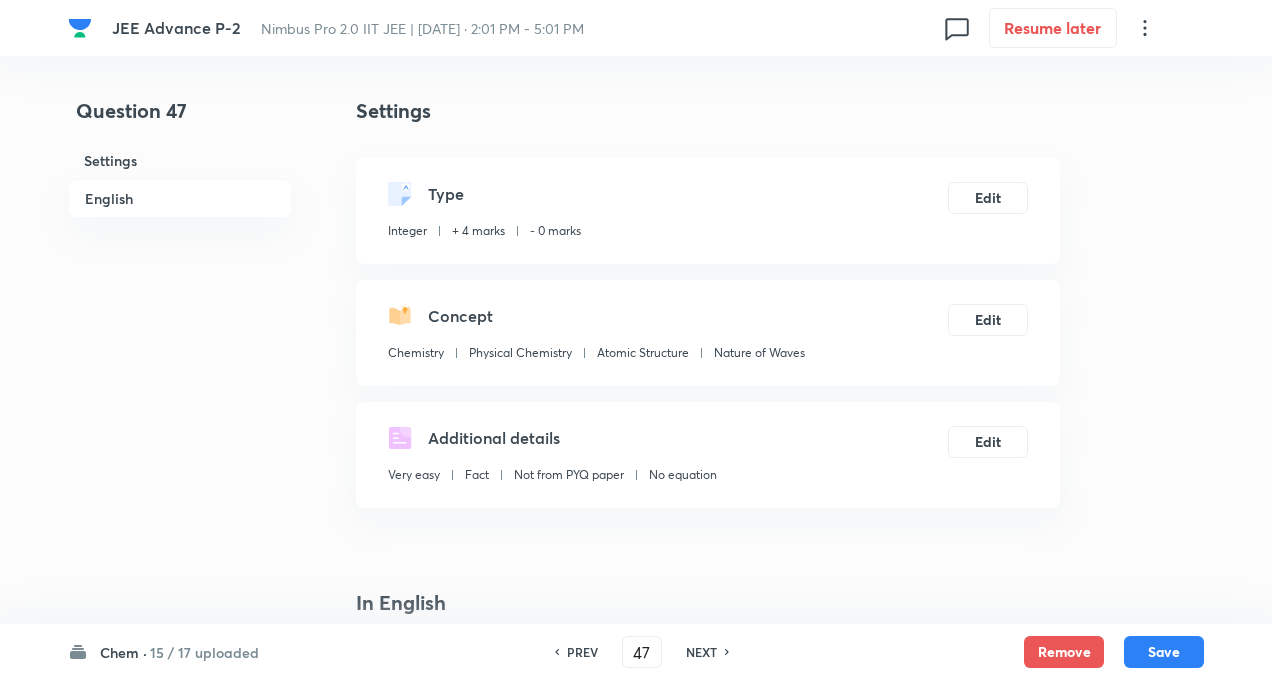 click on "NEXT" at bounding box center [701, 652] 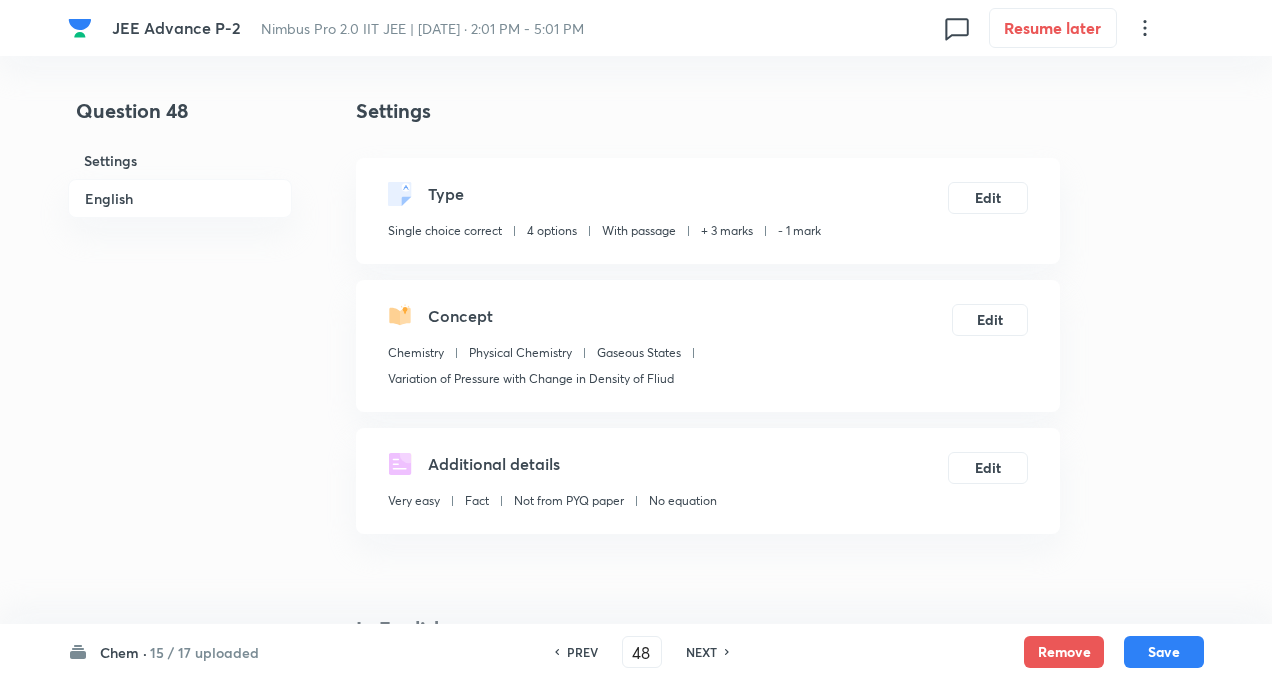click on "NEXT" at bounding box center [701, 652] 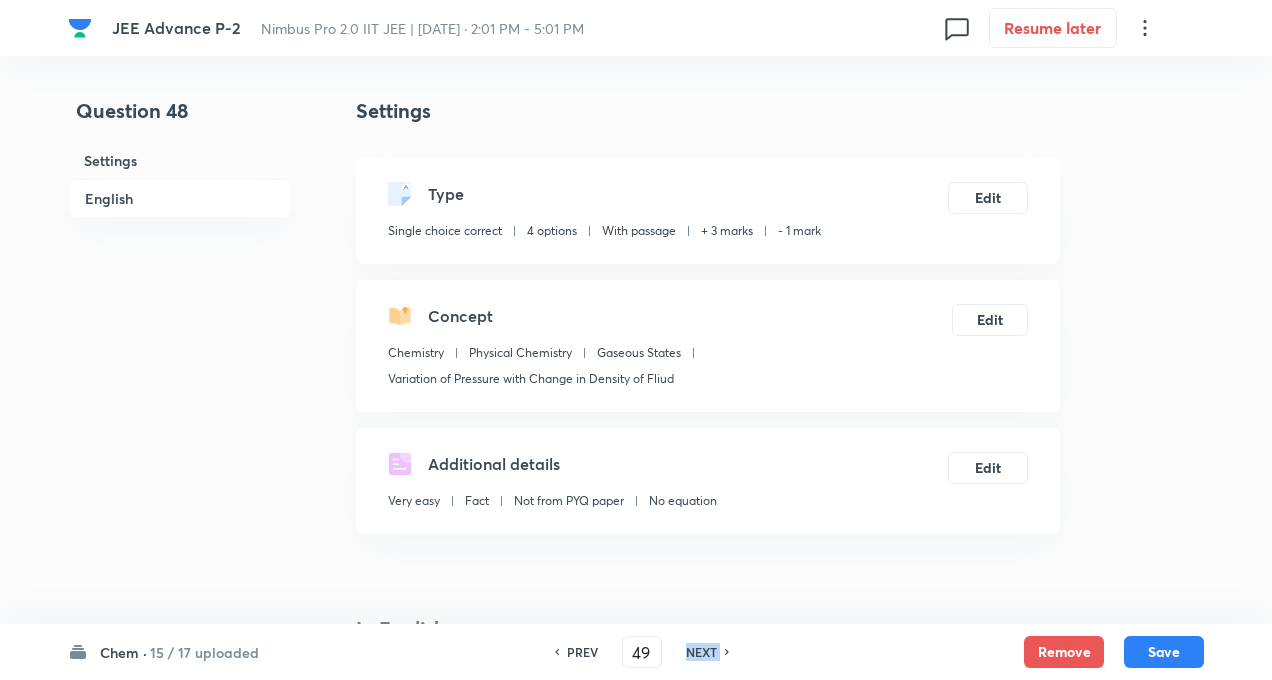 click on "NEXT" at bounding box center (701, 652) 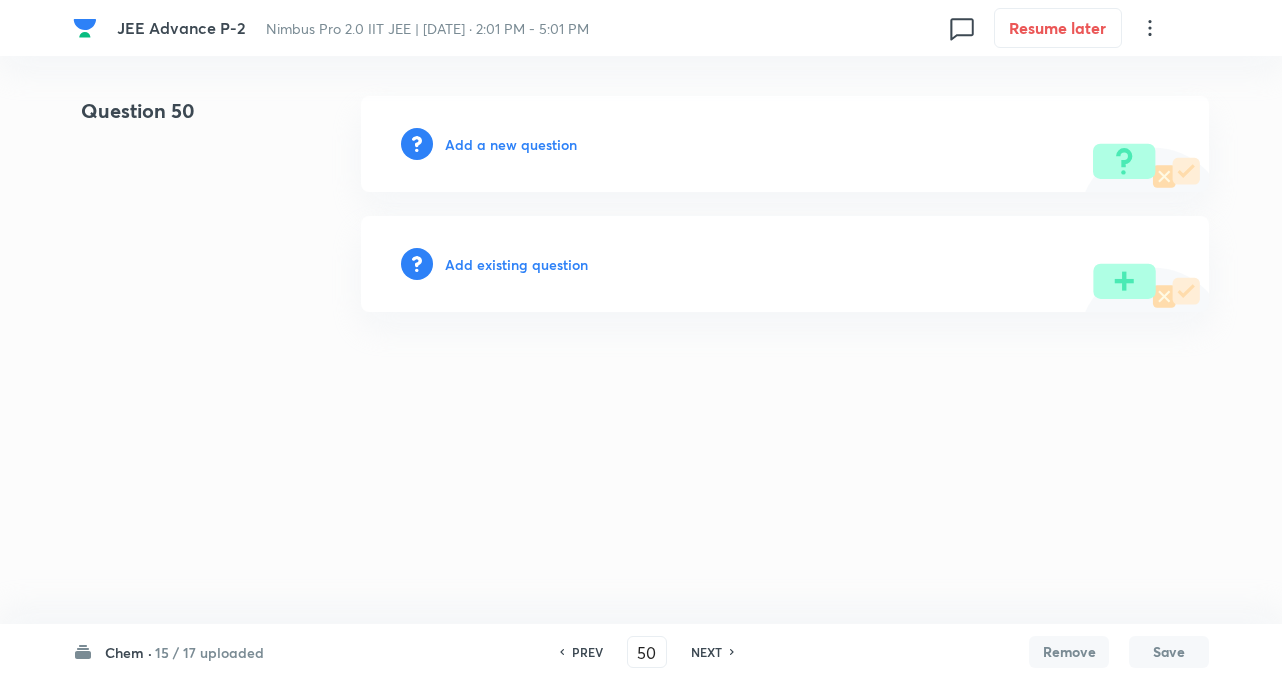 click on "PREV" at bounding box center (587, 652) 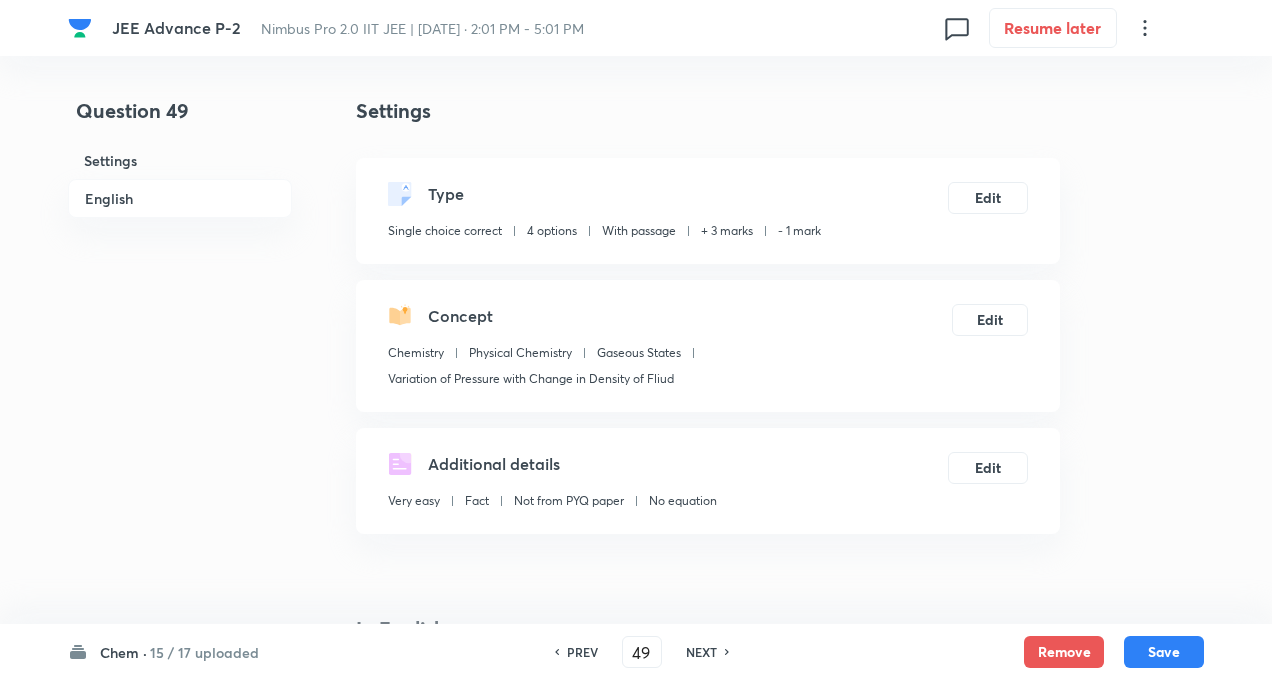 click on "NEXT" at bounding box center (701, 652) 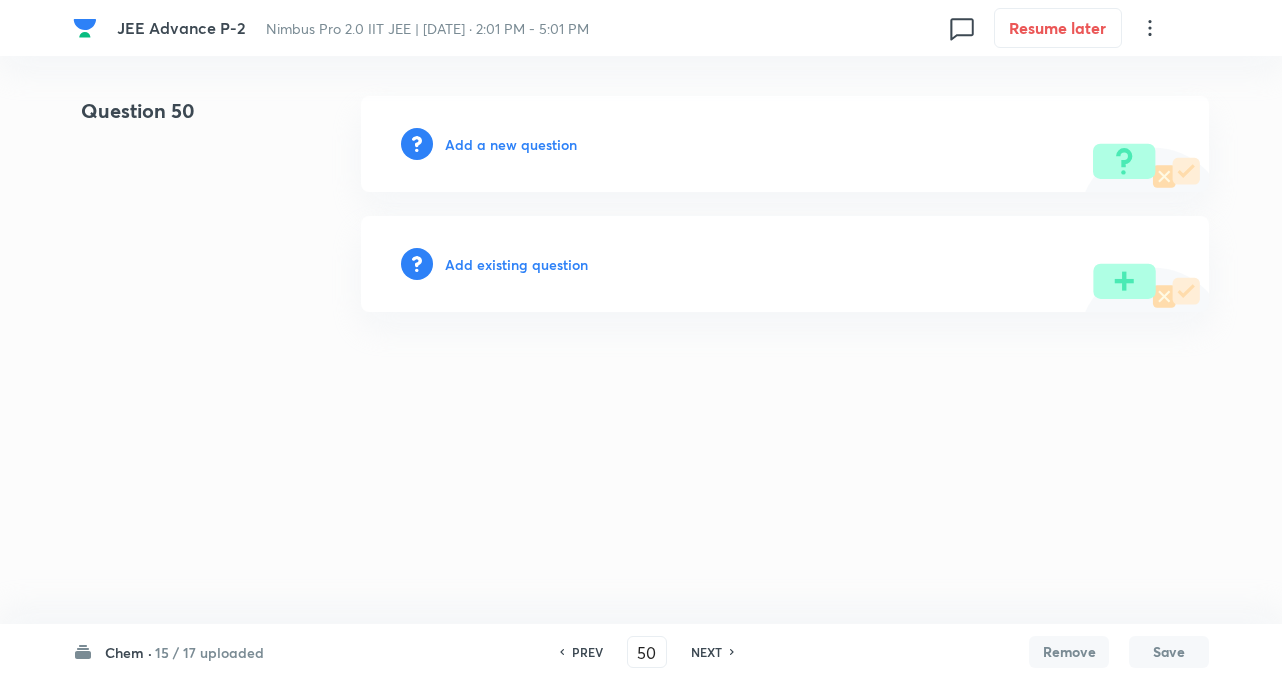 click on "Add a new question" at bounding box center (511, 144) 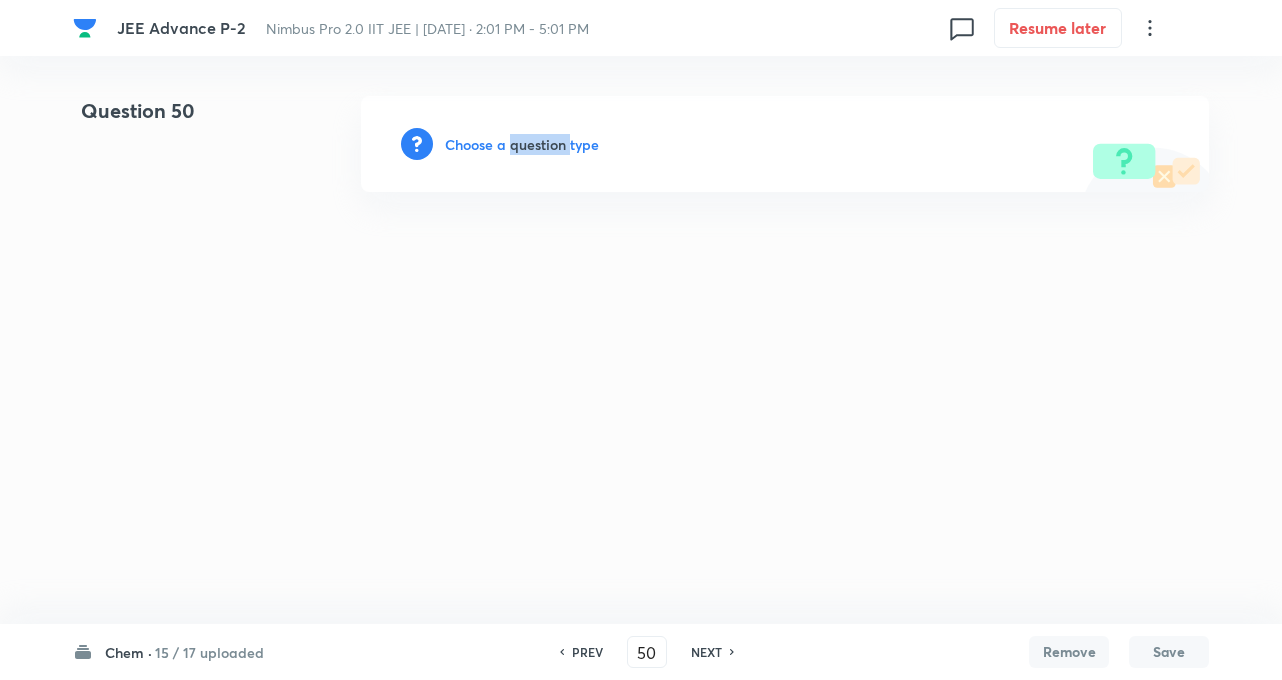 click on "Choose a question type" at bounding box center (522, 144) 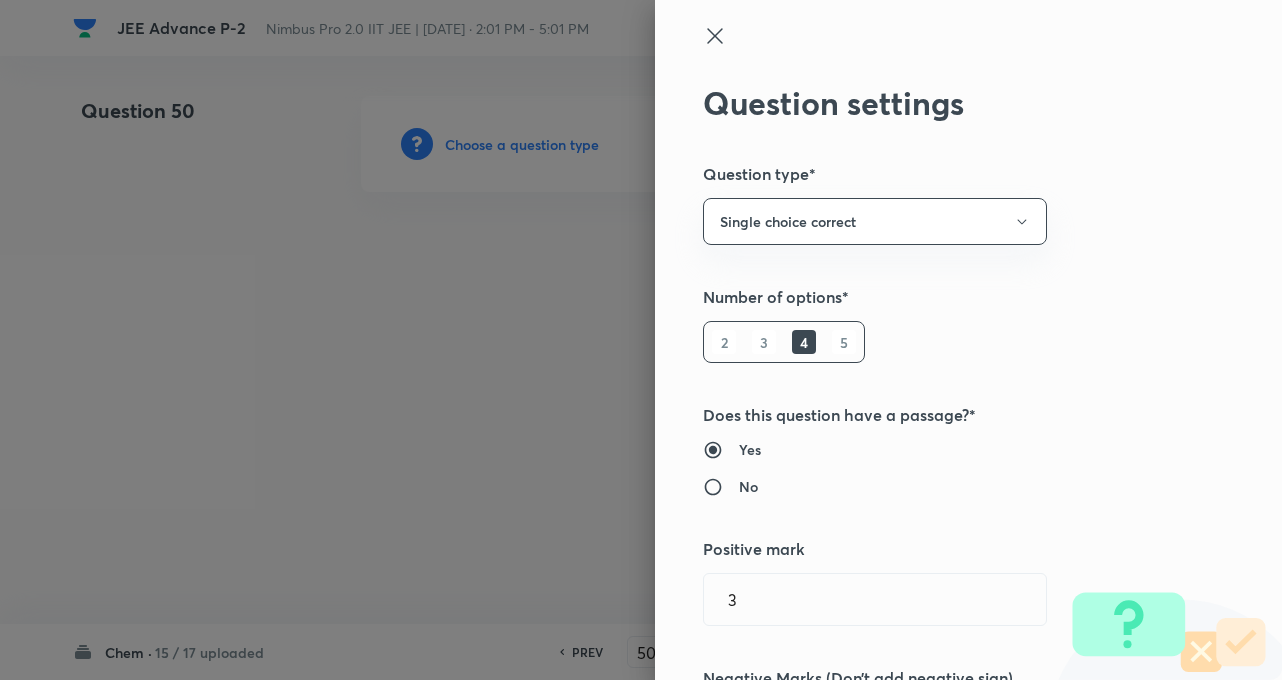 click on "Question settings Question type* Single choice correct Number of options* 2 3 4 5 Does this question have a passage?* Yes No Positive mark 3 ​ Negative Marks (Don’t add negative sign) 1 ​ Syllabus Topic group* ​ Topic* ​ Concept* ​ Sub-concept* ​ Concept-field ​ Additional details Question Difficulty Very easy Easy Moderate Hard Very hard Question is based on Fact Numerical Concept Previous year question Yes No Does this question have equation? Yes No Verification status Is the question verified? *Select 'yes' only if a question is verified Yes No Save" at bounding box center (968, 340) 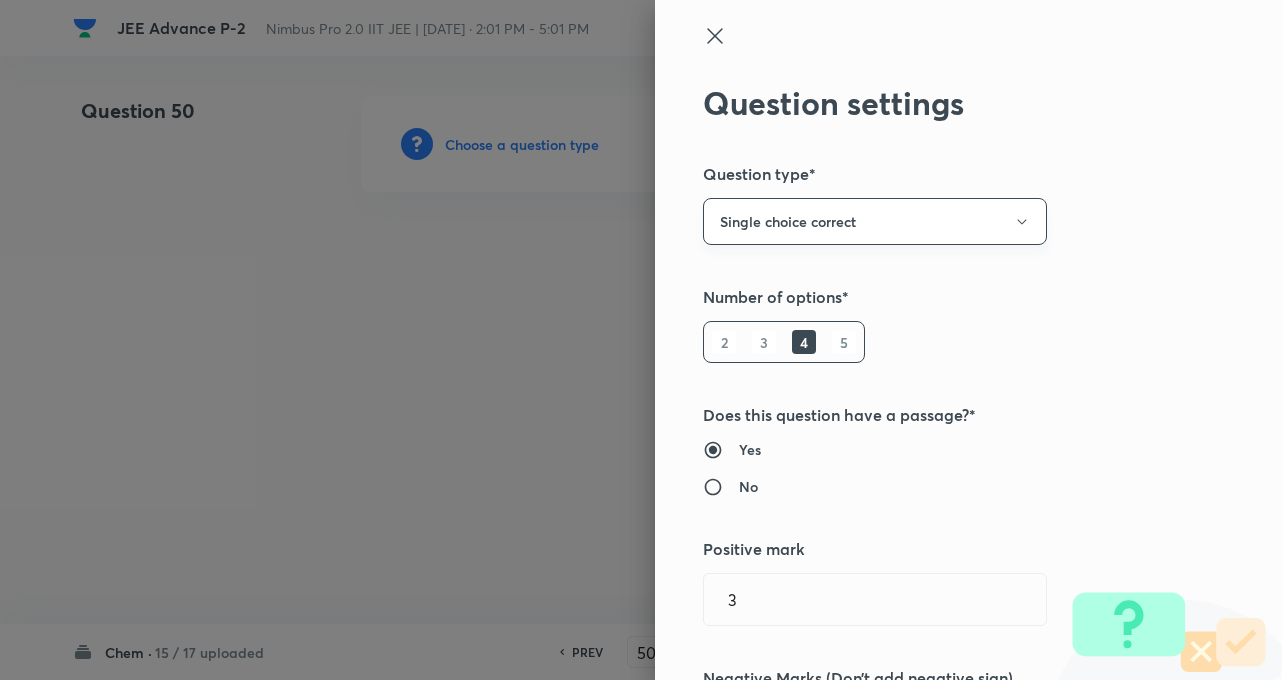 click on "Single choice correct" at bounding box center [875, 221] 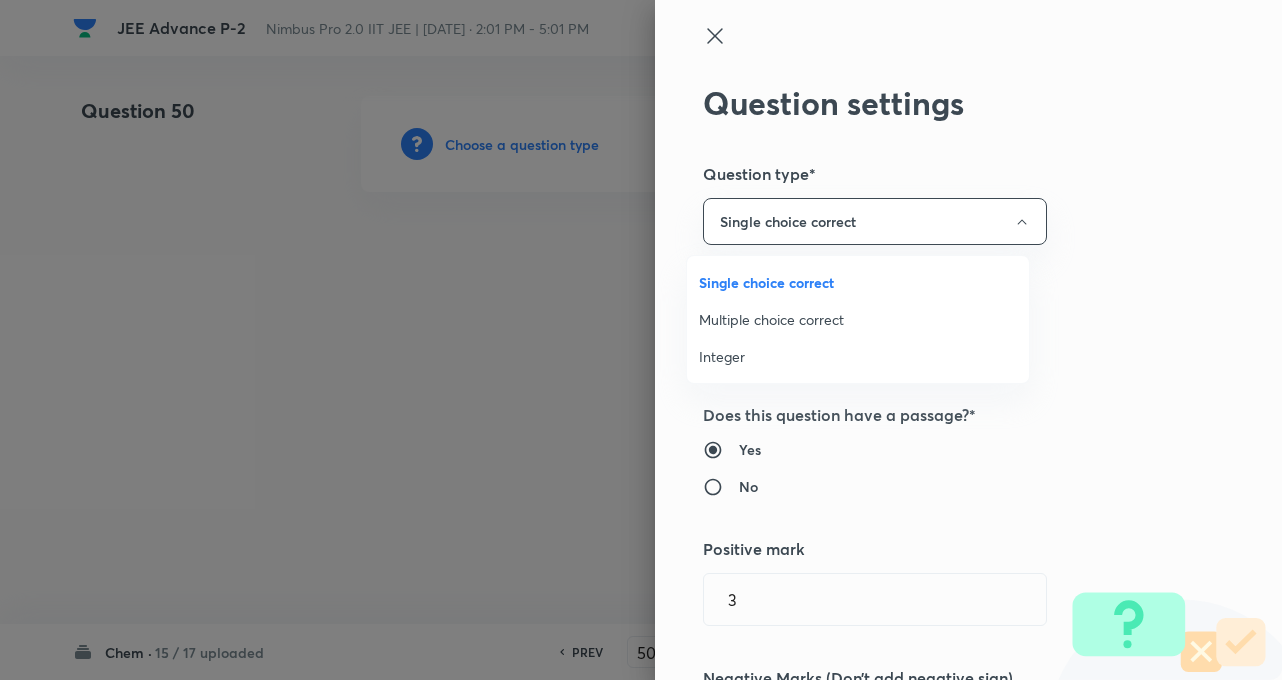 click at bounding box center [641, 340] 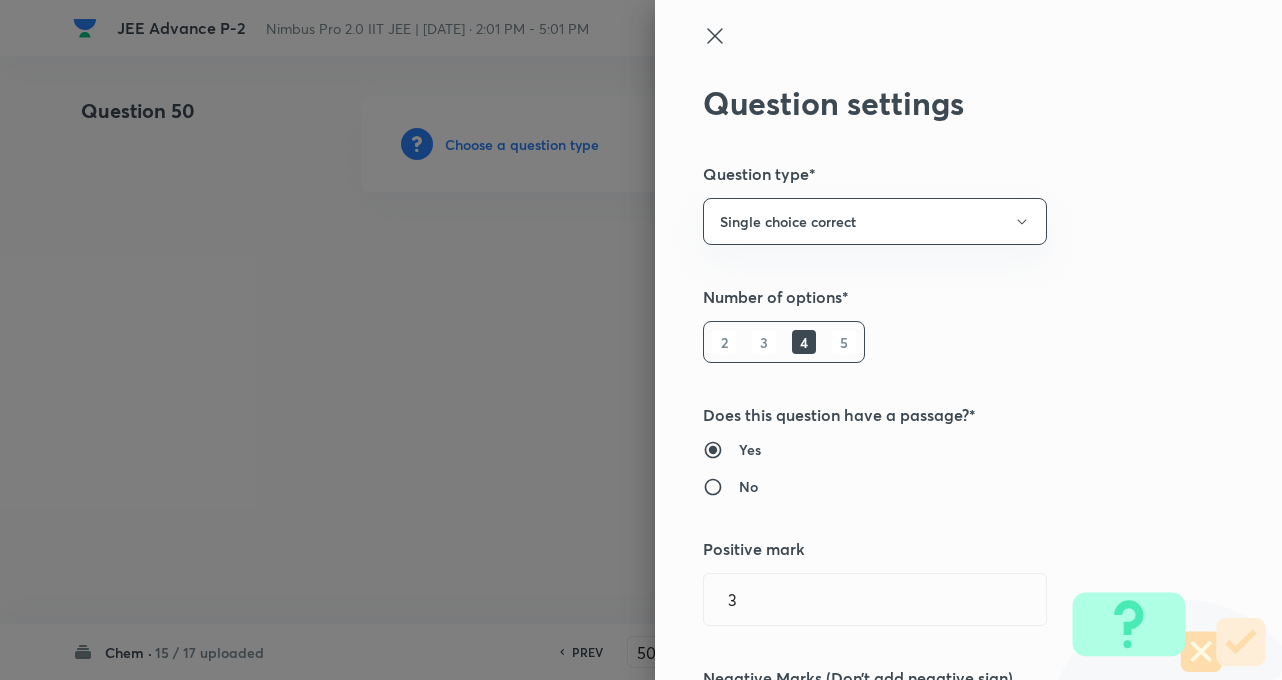 click on "Question settings Question type* Single choice correct Number of options* 2 3 4 5 Does this question have a passage?* Yes No Positive mark 3 ​ Negative Marks (Don’t add negative sign) 1 ​ Syllabus Topic group* ​ Topic* ​ Concept* ​ Sub-concept* ​ Concept-field ​ Additional details Question Difficulty Very easy Easy Moderate Hard Very hard Question is based on Fact Numerical Concept Previous year question Yes No Does this question have equation? Yes No Verification status Is the question verified? *Select 'yes' only if a question is verified Yes No Save" at bounding box center [968, 340] 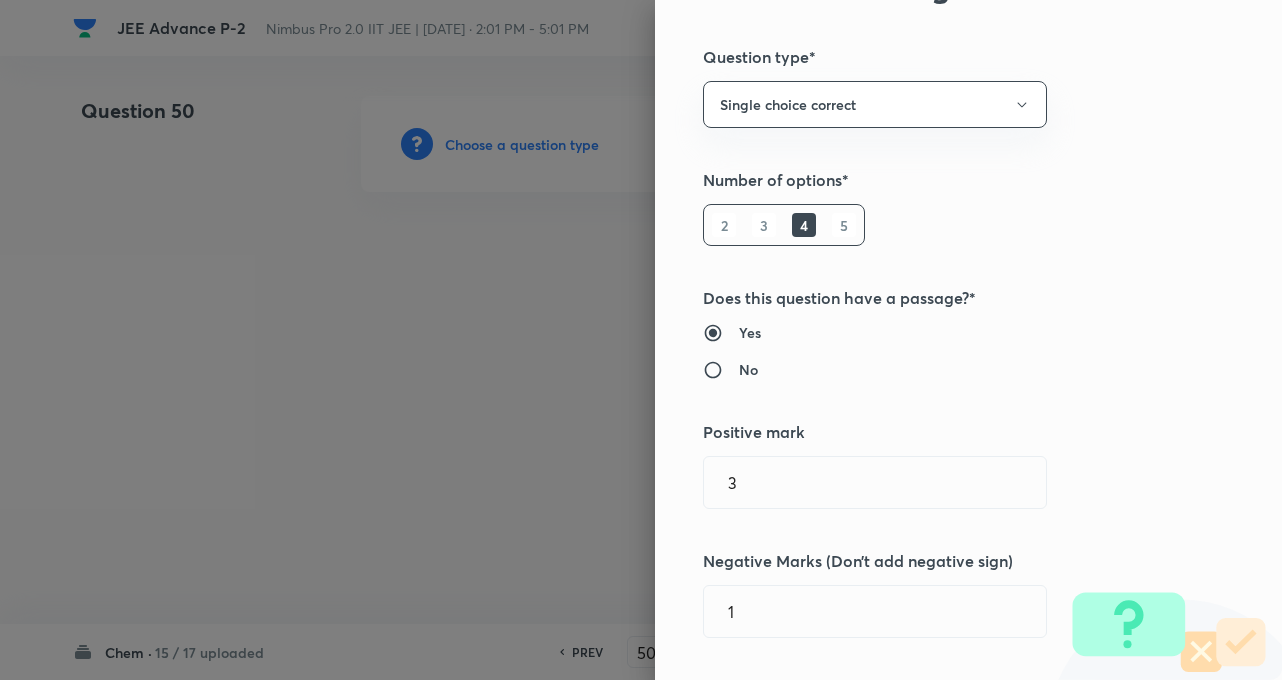 scroll, scrollTop: 160, scrollLeft: 0, axis: vertical 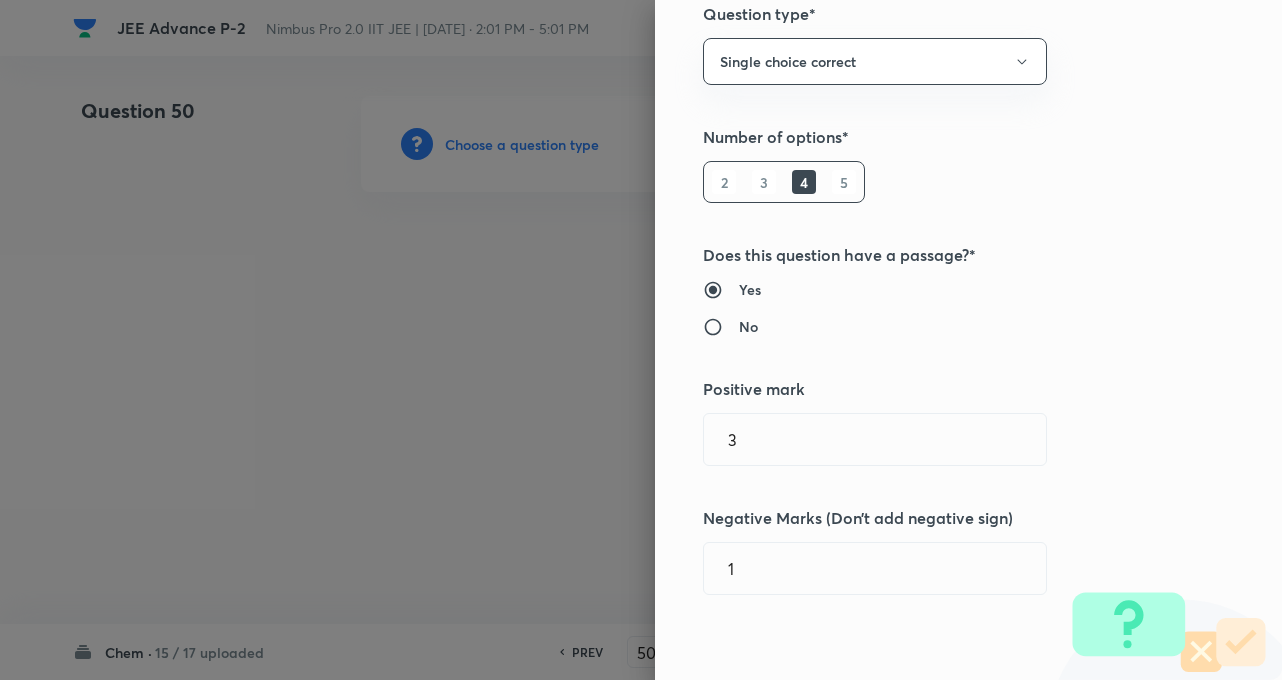 click on "Question settings Question type* Single choice correct Number of options* 2 3 4 5 Does this question have a passage?* Yes No Positive mark 3 ​ Negative Marks (Don’t add negative sign) 1 ​ Syllabus Topic group* ​ Topic* ​ Concept* ​ Sub-concept* ​ Concept-field ​ Additional details Question Difficulty Very easy Easy Moderate Hard Very hard Question is based on Fact Numerical Concept Previous year question Yes No Does this question have equation? Yes No Verification status Is the question verified? *Select 'yes' only if a question is verified Yes No Save" at bounding box center (968, 340) 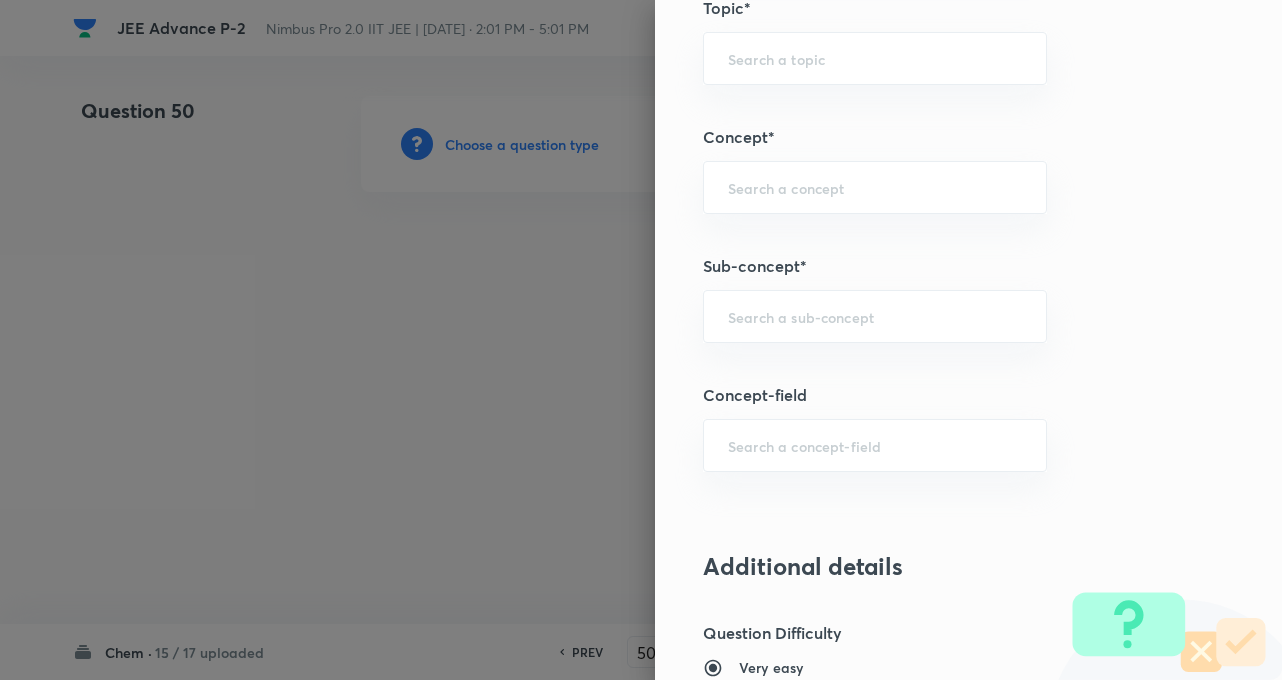 scroll, scrollTop: 1040, scrollLeft: 0, axis: vertical 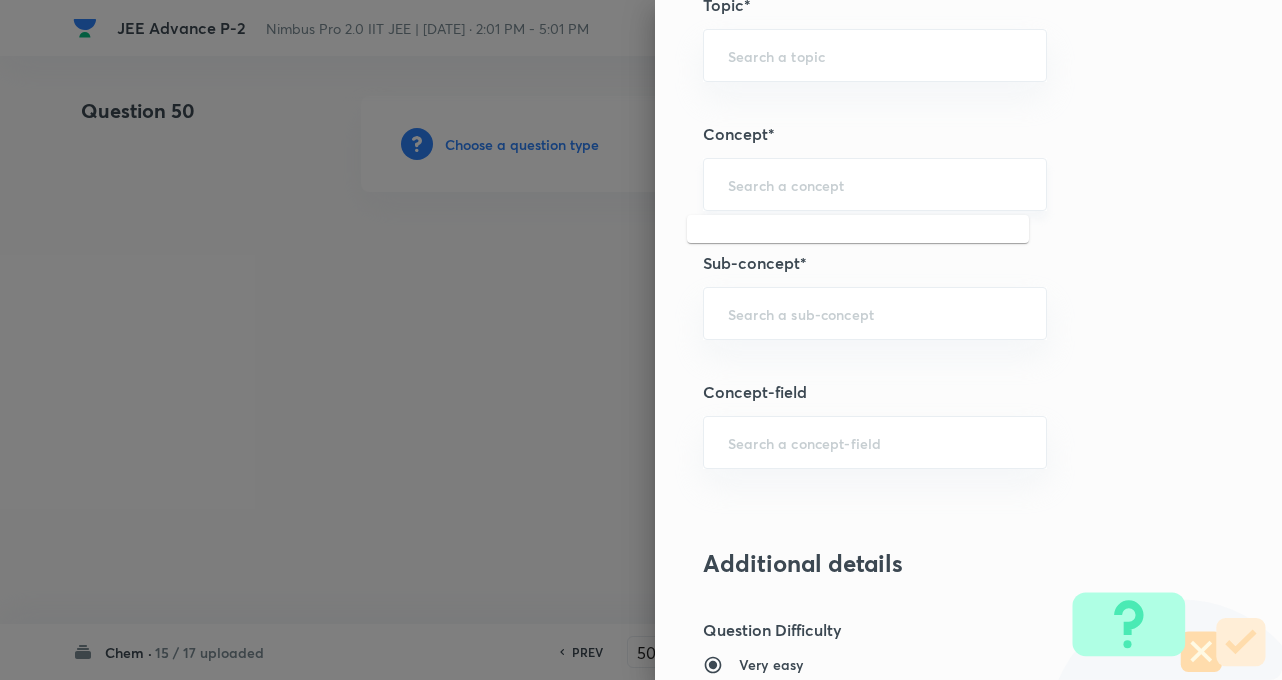 click at bounding box center [875, 184] 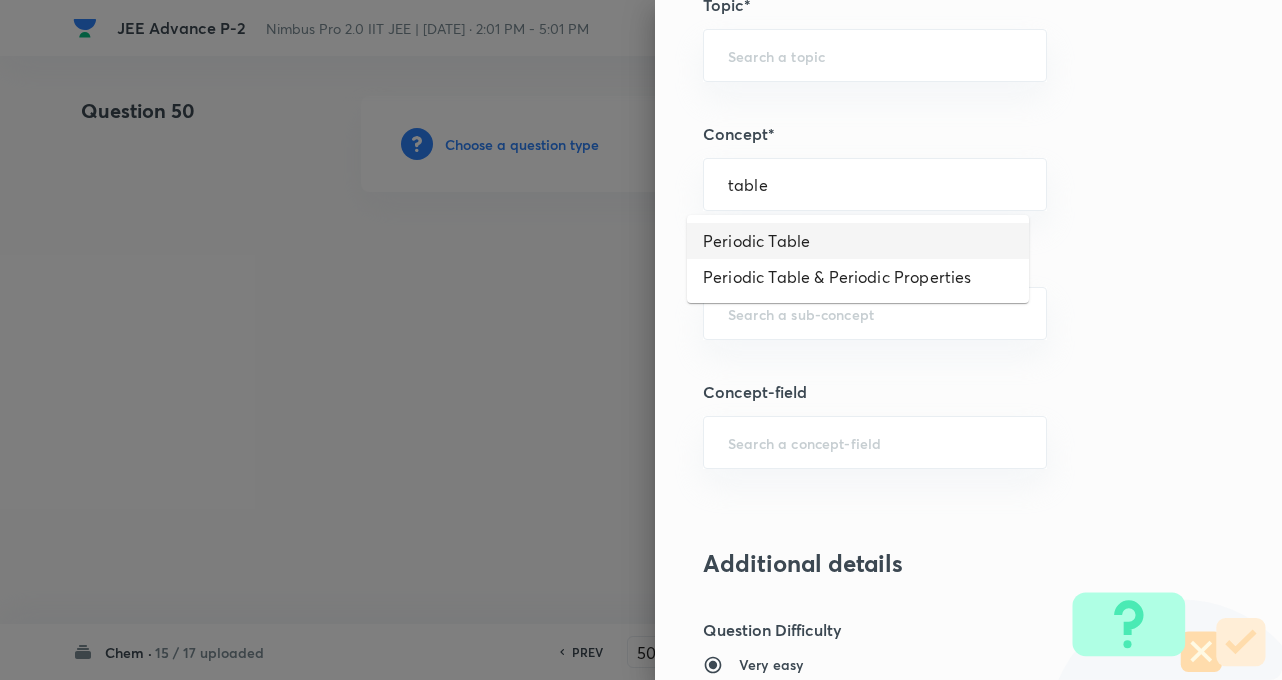click on "Periodic Table" at bounding box center [858, 241] 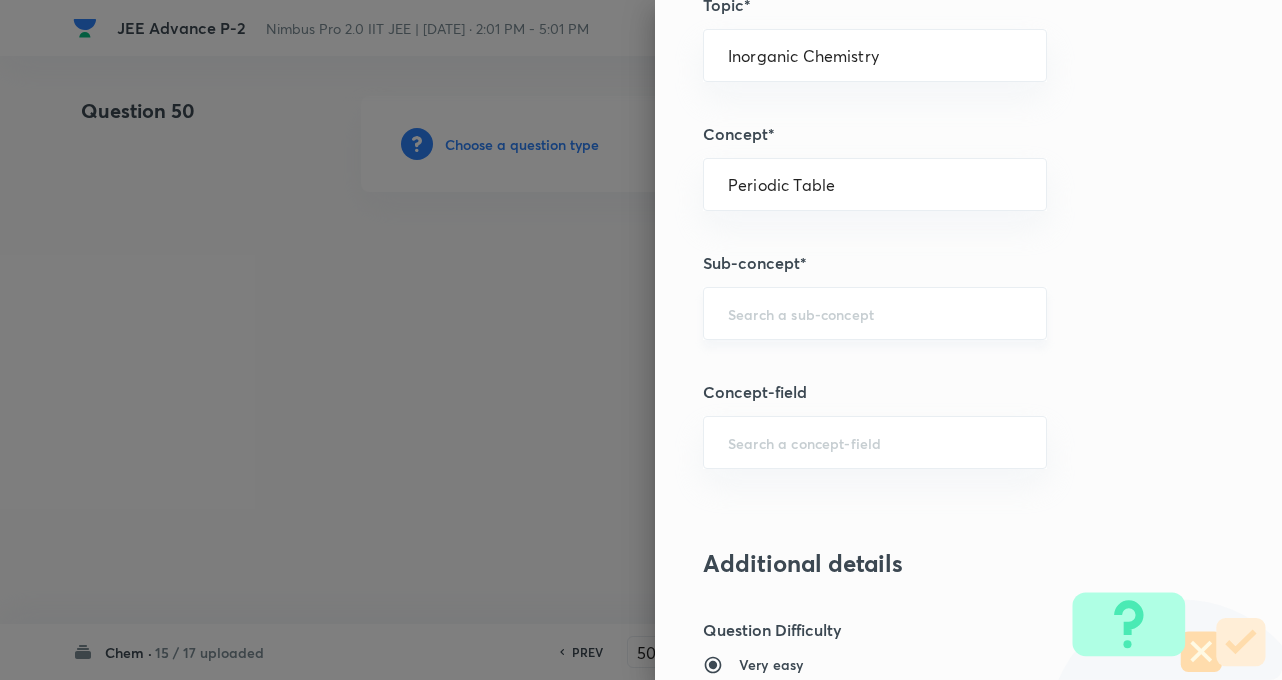 click on "​" at bounding box center [875, 313] 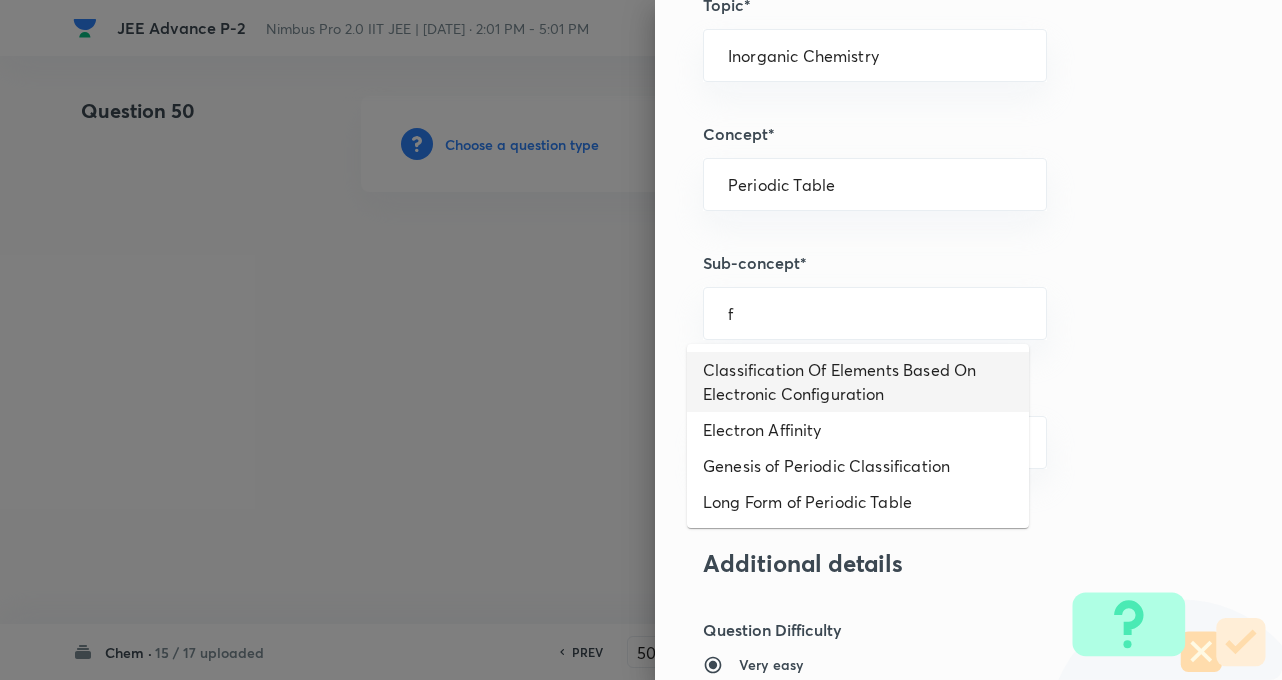 click on "Classification Of Elements Based On Electronic Configuration" at bounding box center (858, 382) 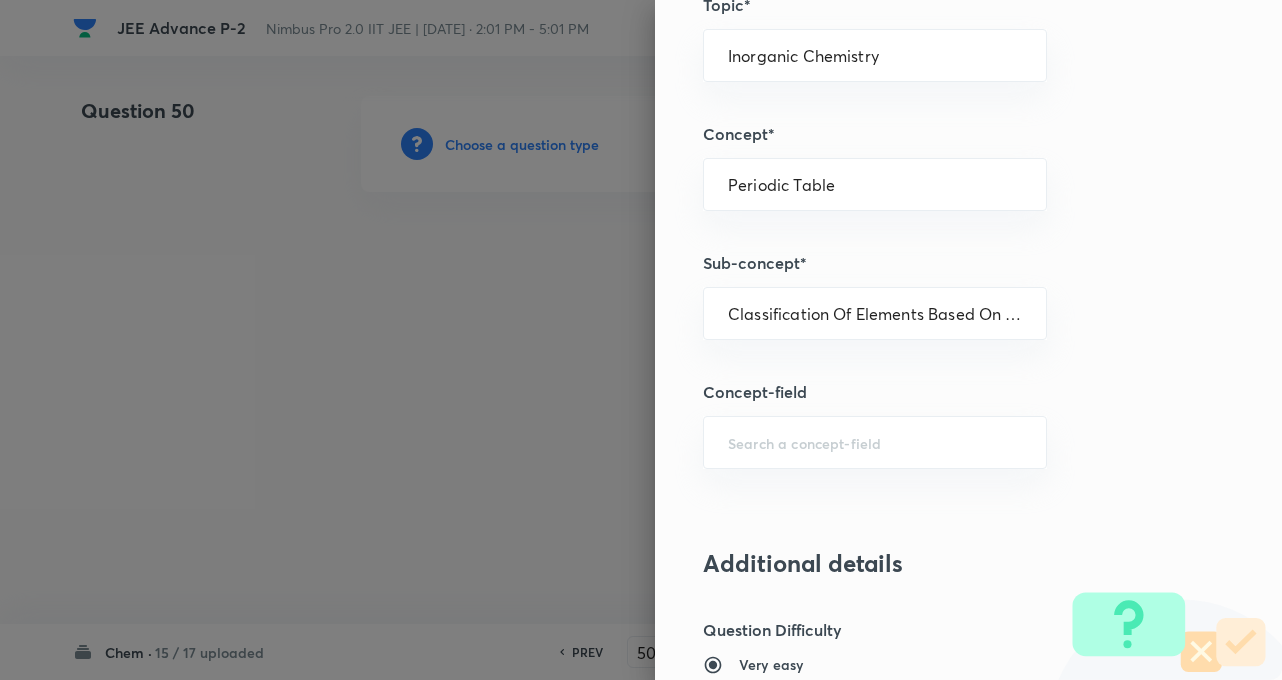 click on "Concept-field" at bounding box center (935, 392) 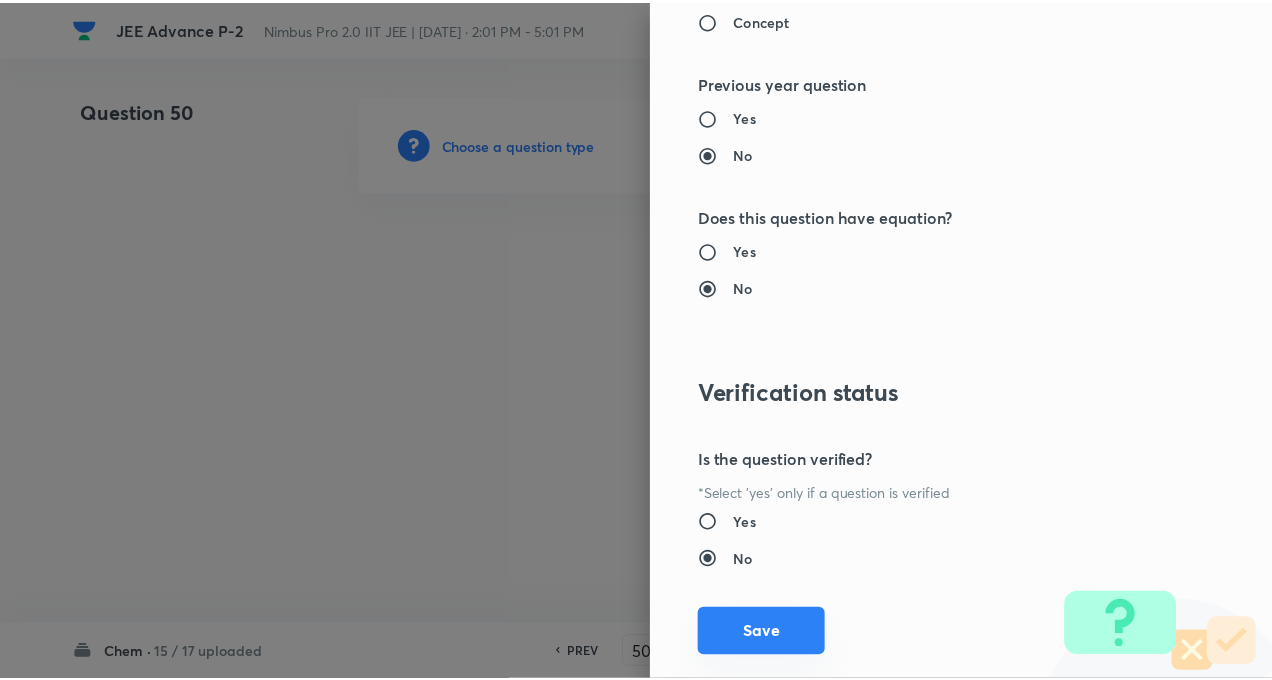 scroll, scrollTop: 2046, scrollLeft: 0, axis: vertical 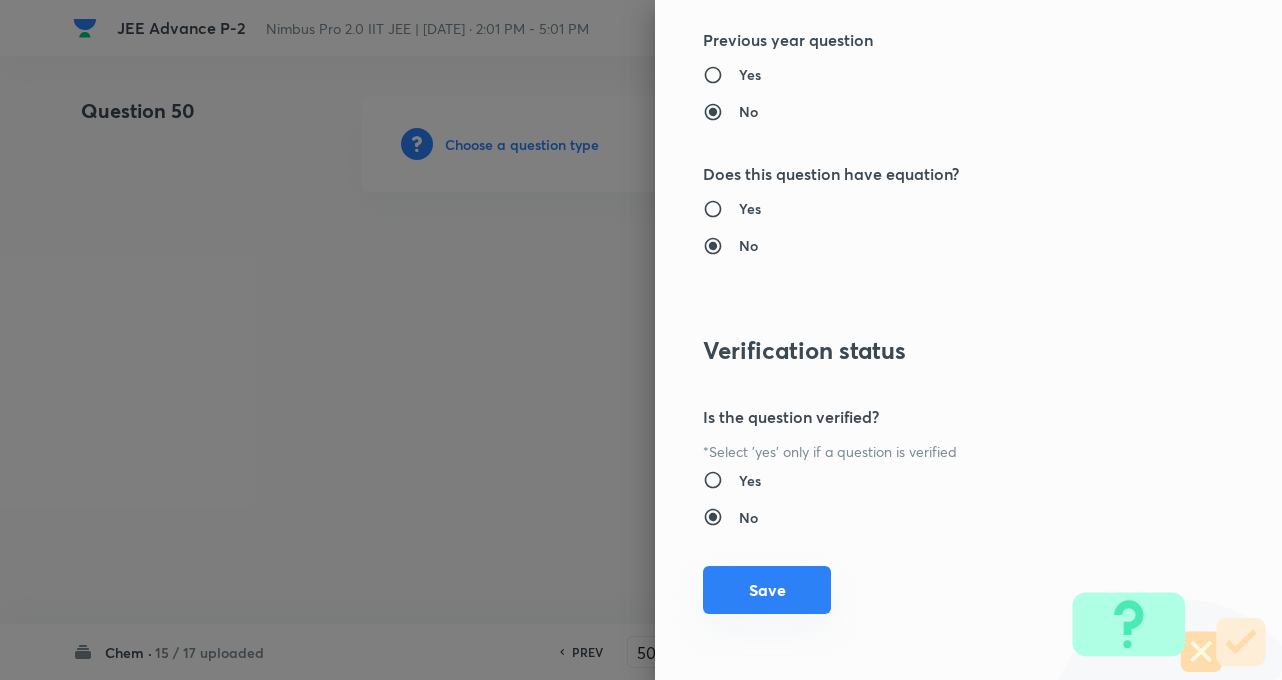 click on "Save" at bounding box center [767, 590] 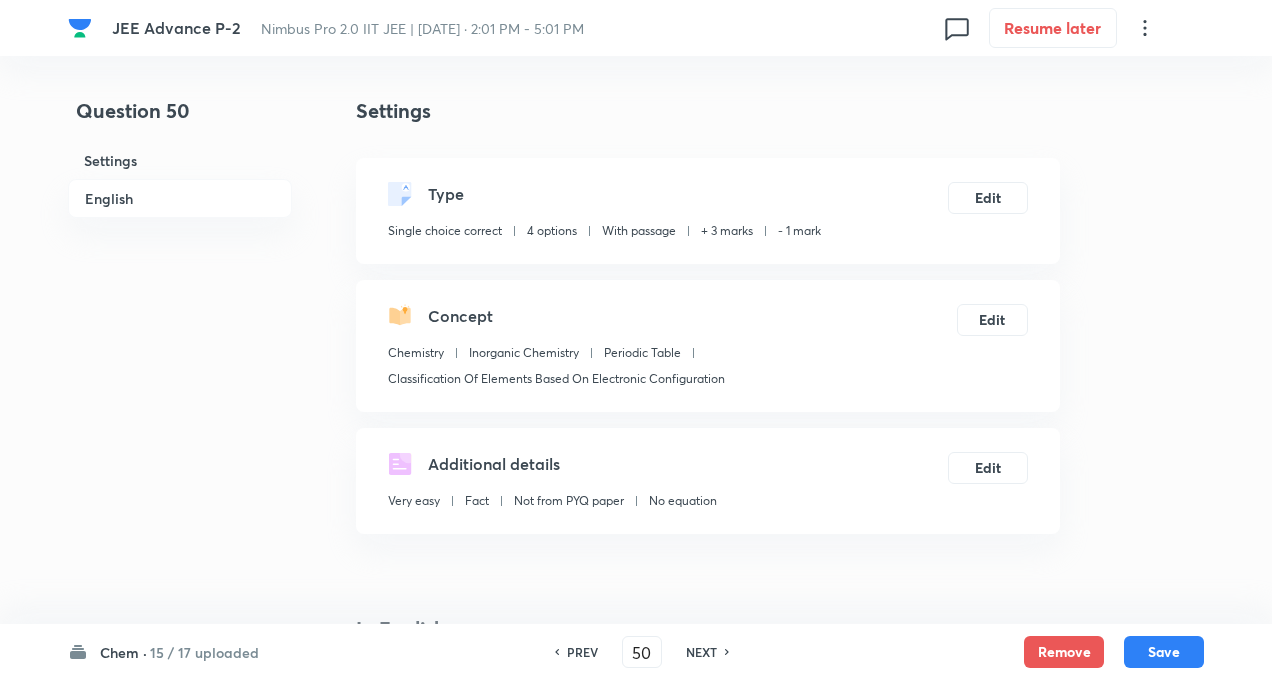 click on "Question 50 Settings English" at bounding box center [180, 1580] 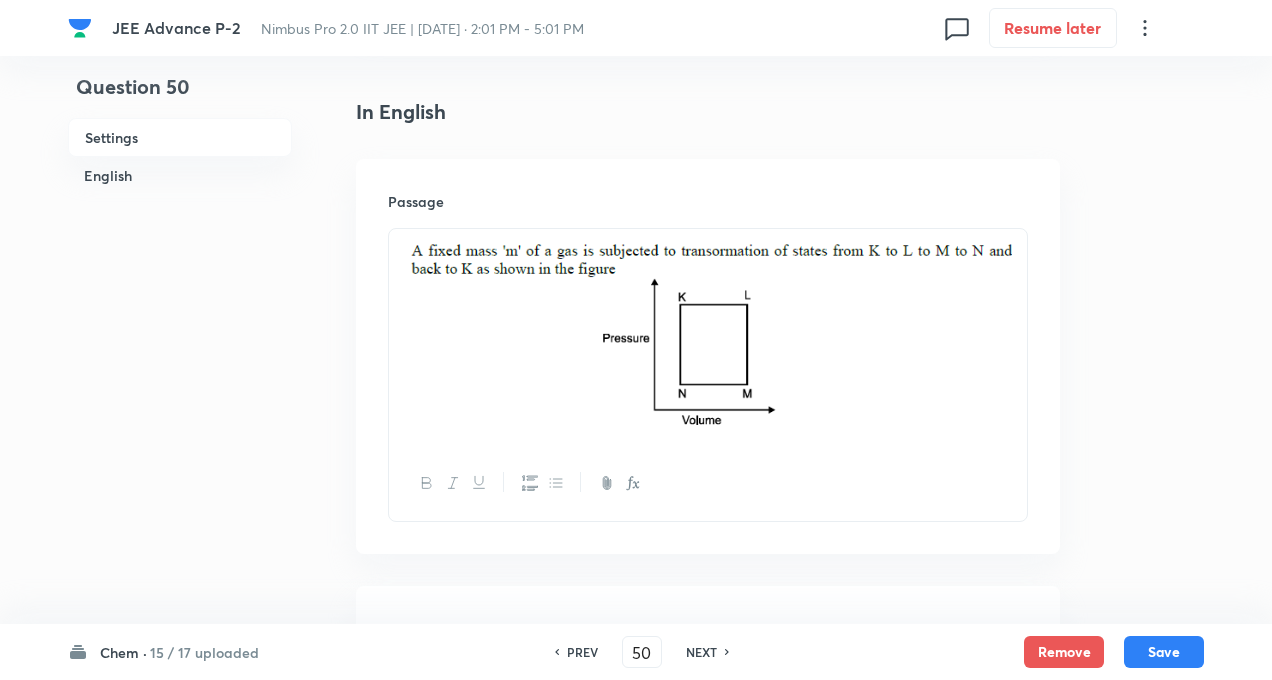 scroll, scrollTop: 560, scrollLeft: 0, axis: vertical 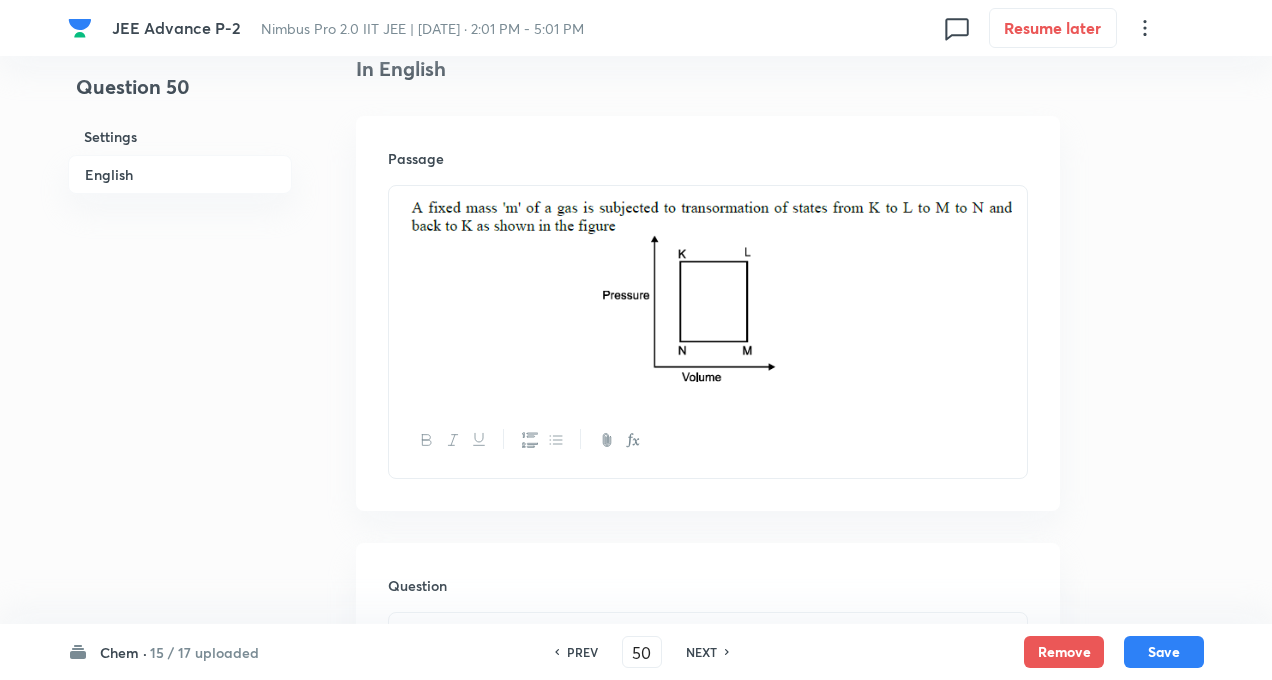click at bounding box center (708, 295) 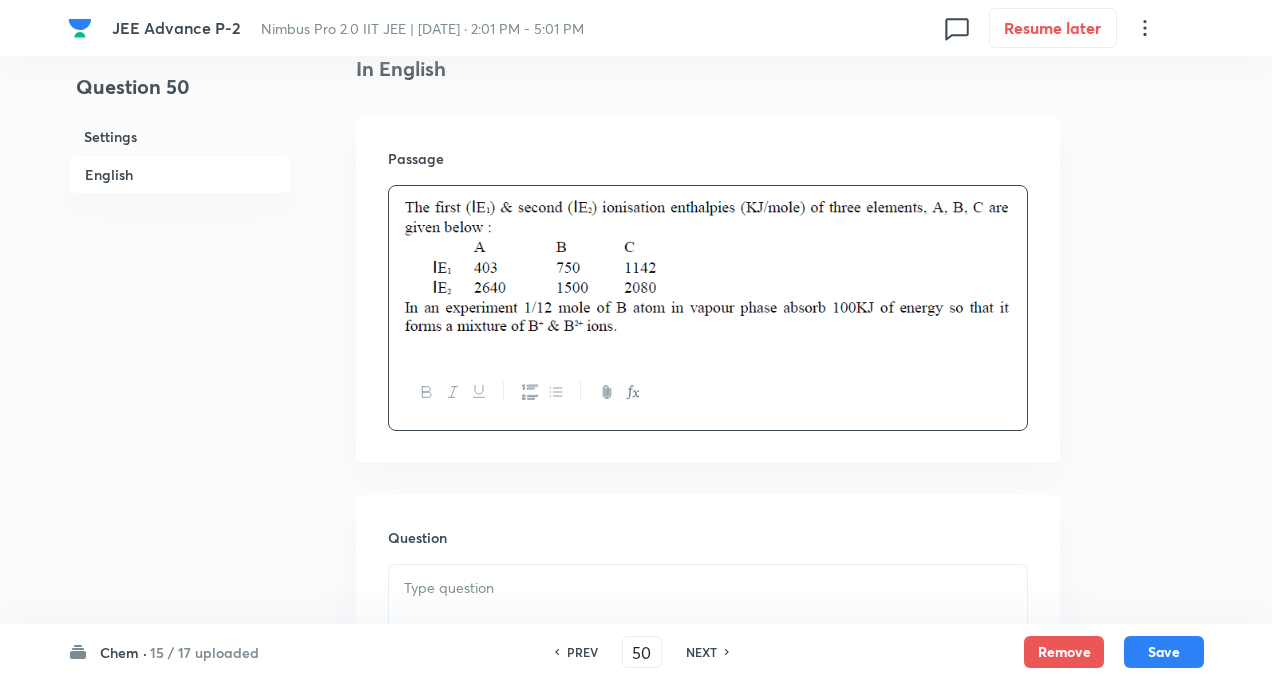 click on "Question 50 Settings English Settings Type Single choice correct 4 options With passage + 3 marks - 1 mark Edit Concept Chemistry Inorganic Chemistry Periodic Table Classification Of Elements Based On Electronic Configuration Edit Additional details Very easy Fact Not from PYQ paper No equation Edit In English Passage Question Option A Mark as correct answer Option B [PERSON_NAME] as correct answer Option C [PERSON_NAME] as correct answer Option D [PERSON_NAME] as correct answer Solution" at bounding box center (636, 996) 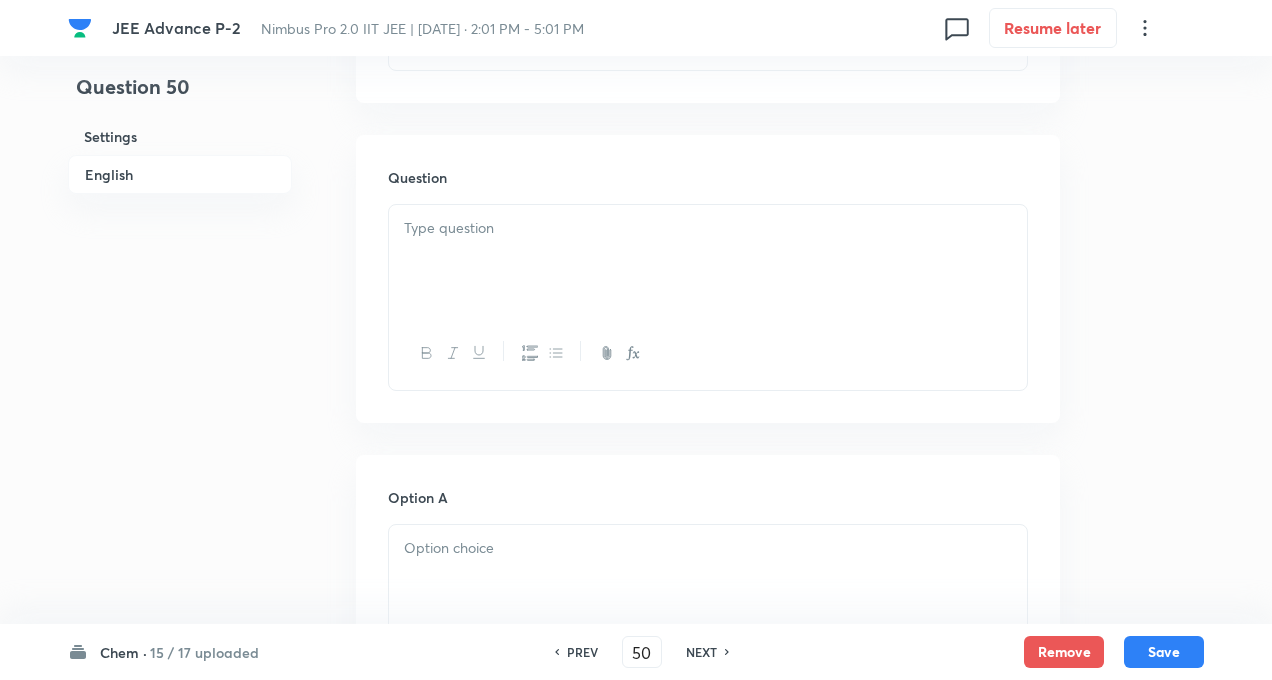 scroll, scrollTop: 960, scrollLeft: 0, axis: vertical 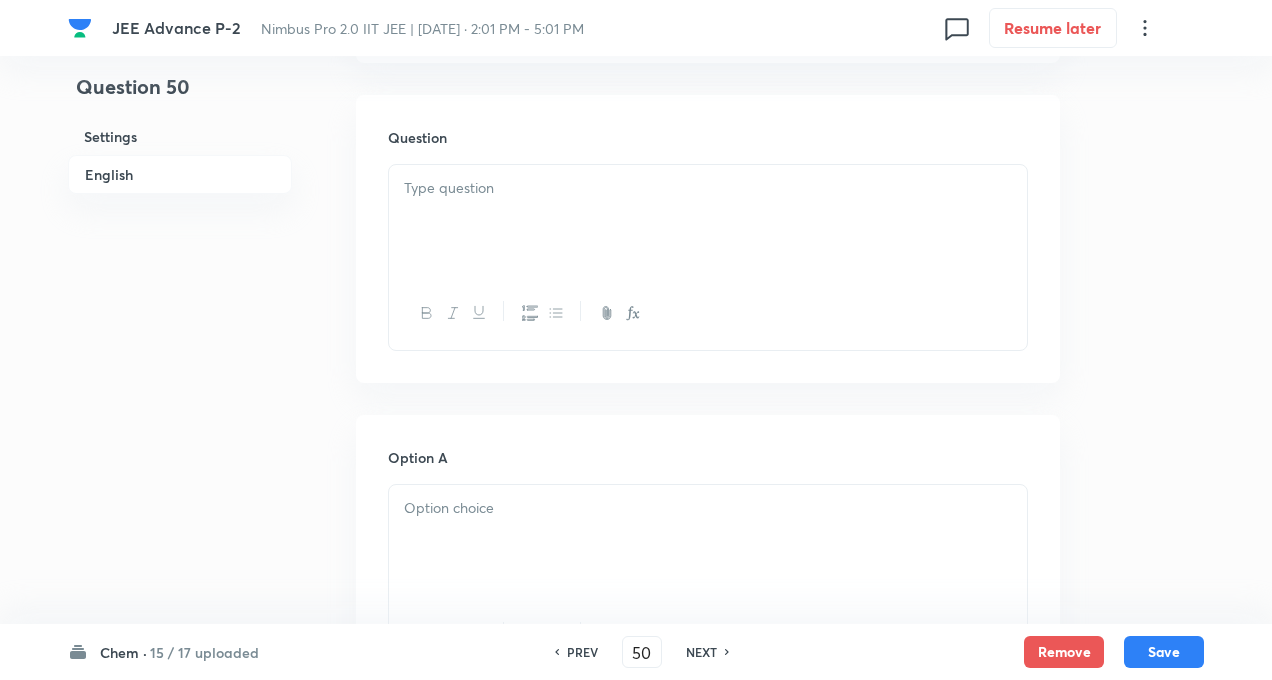 click at bounding box center (708, 188) 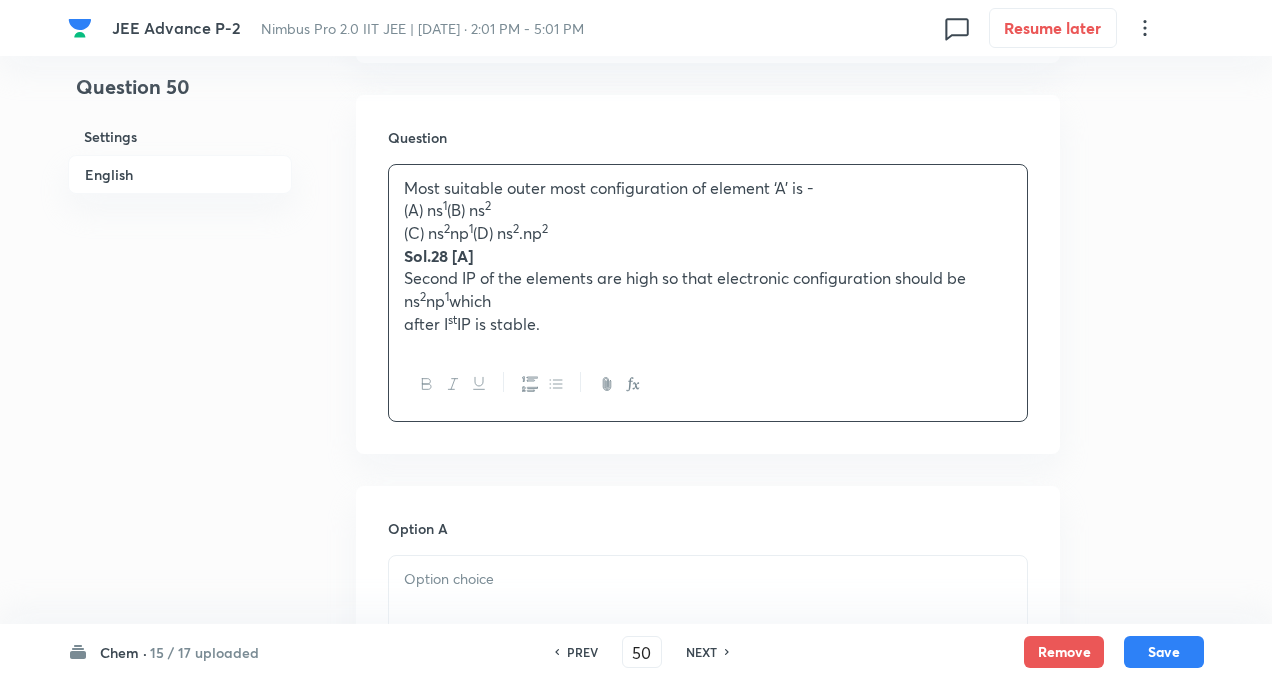 drag, startPoint x: 424, startPoint y: 211, endPoint x: 602, endPoint y: 332, distance: 215.23244 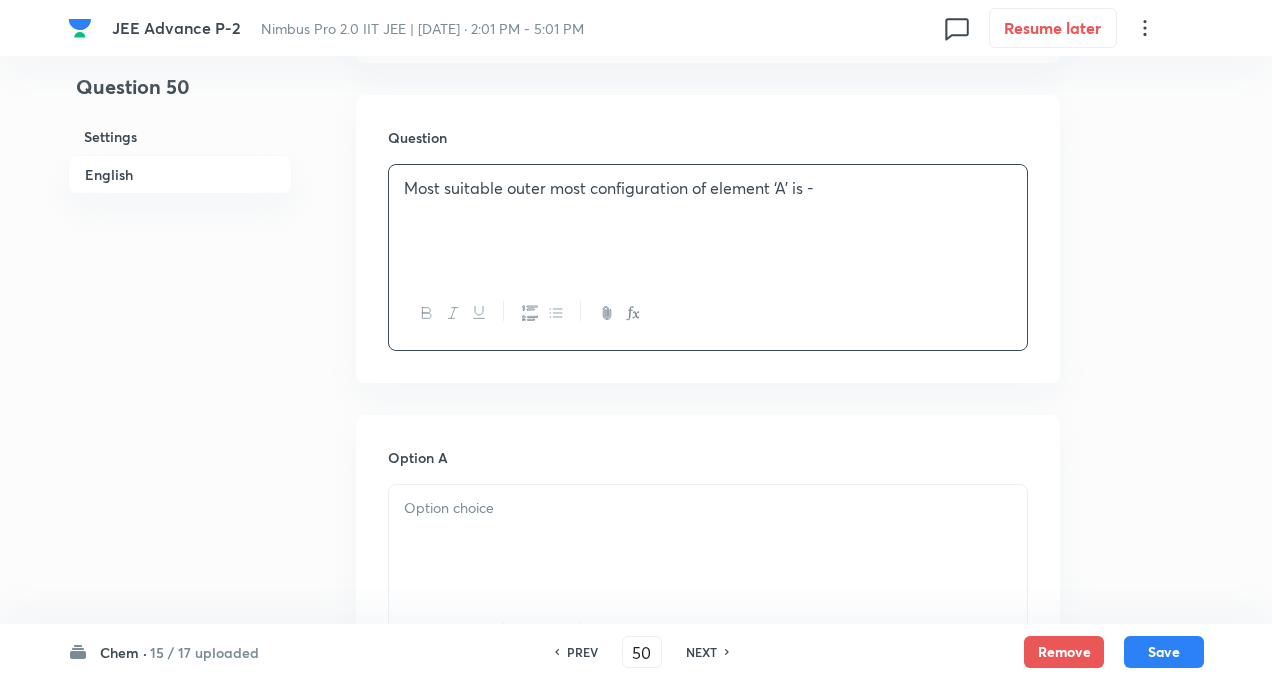 click on "Question 50 Settings English" at bounding box center (180, 596) 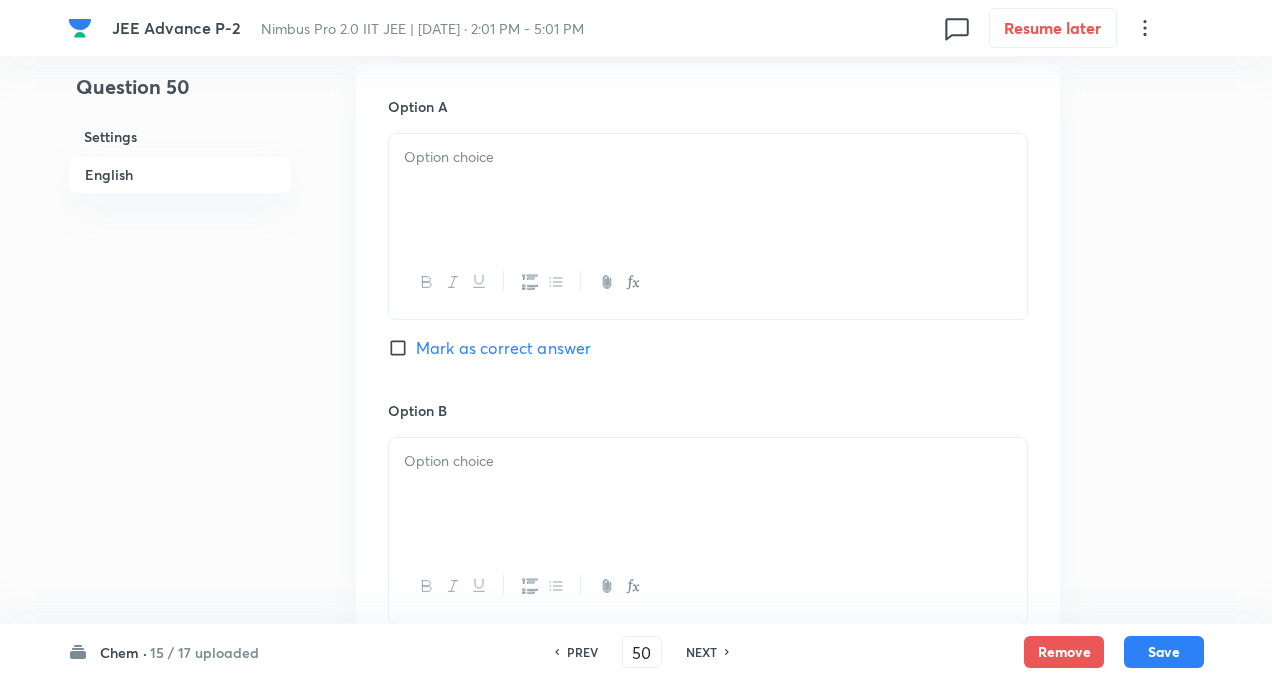 scroll, scrollTop: 1320, scrollLeft: 0, axis: vertical 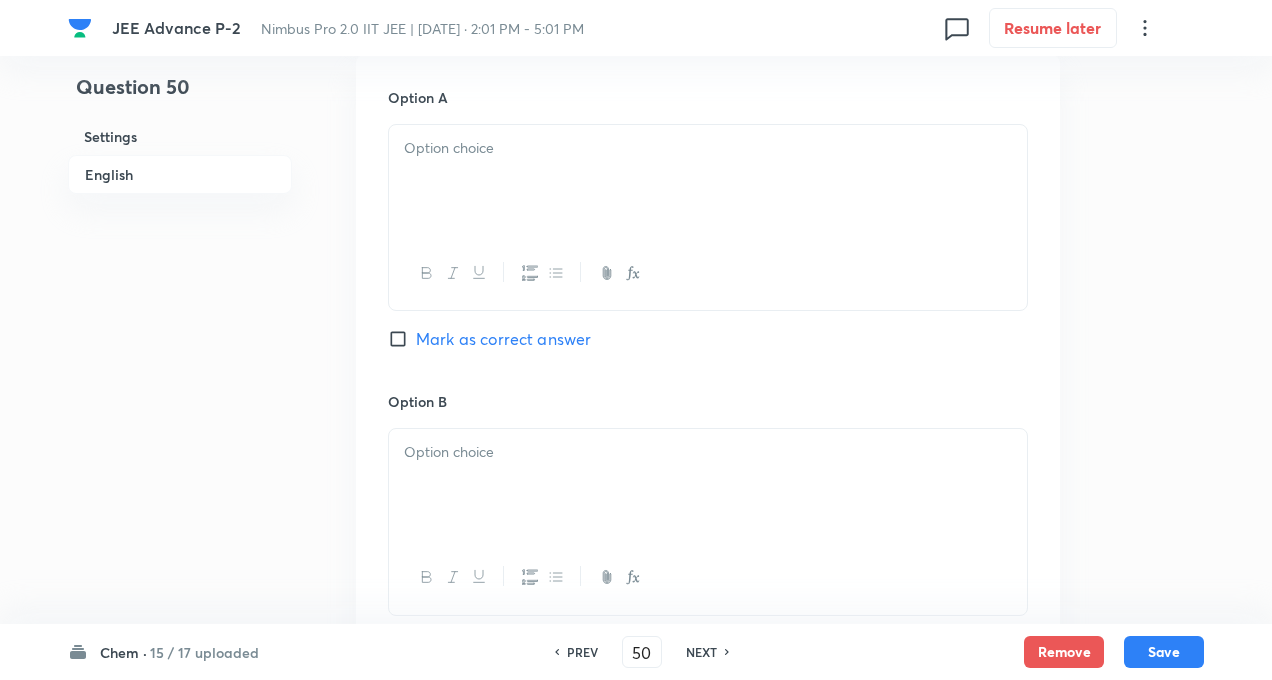 click at bounding box center (708, 181) 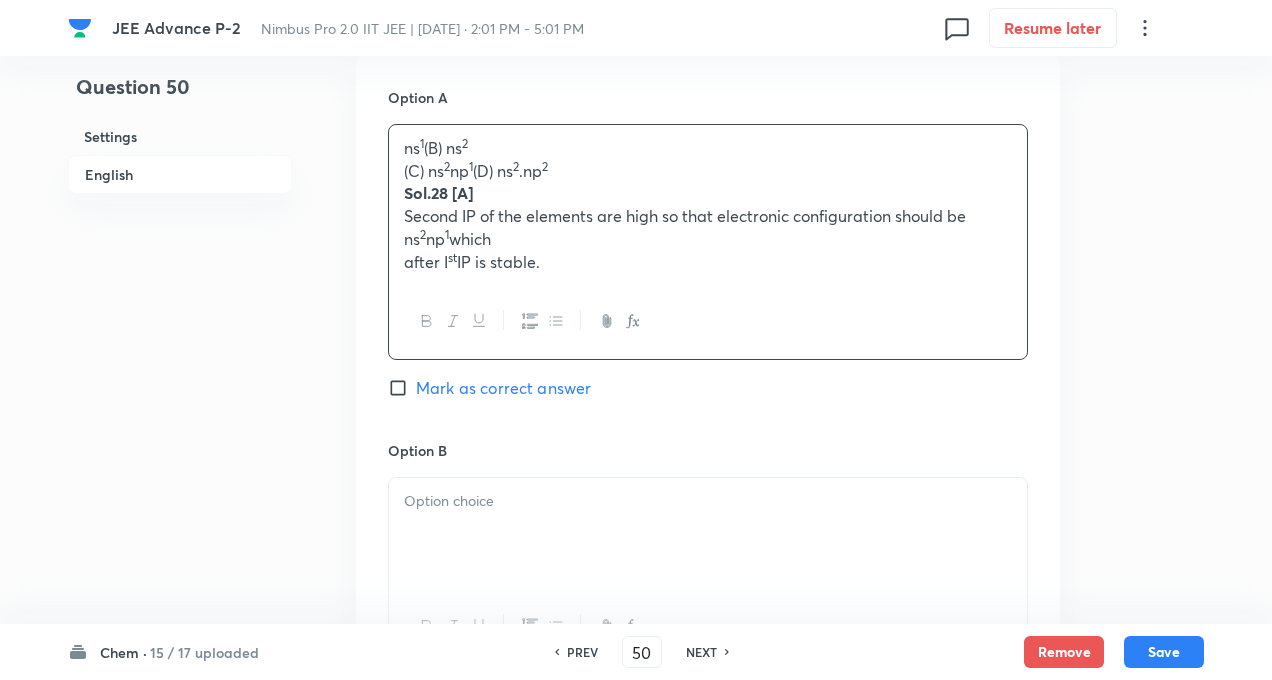 drag, startPoint x: 449, startPoint y: 147, endPoint x: 586, endPoint y: 335, distance: 232.62201 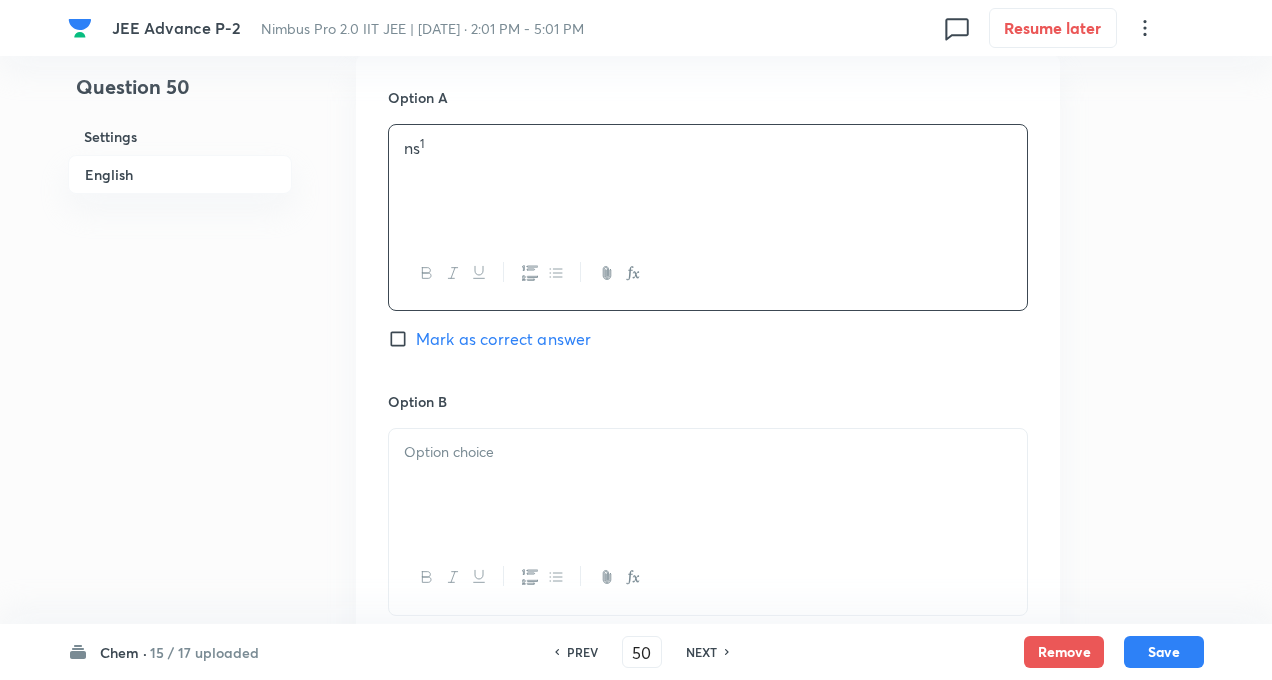 click at bounding box center [708, 485] 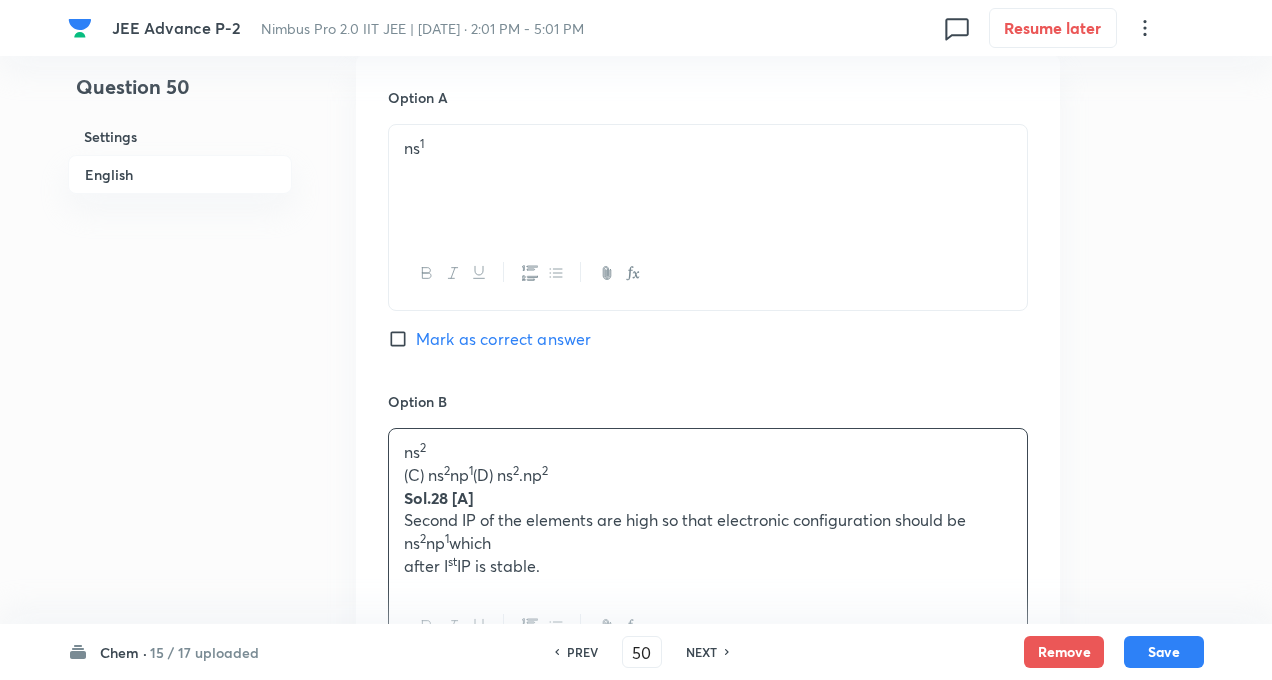 click on "Question 50 Settings English" at bounding box center [180, 260] 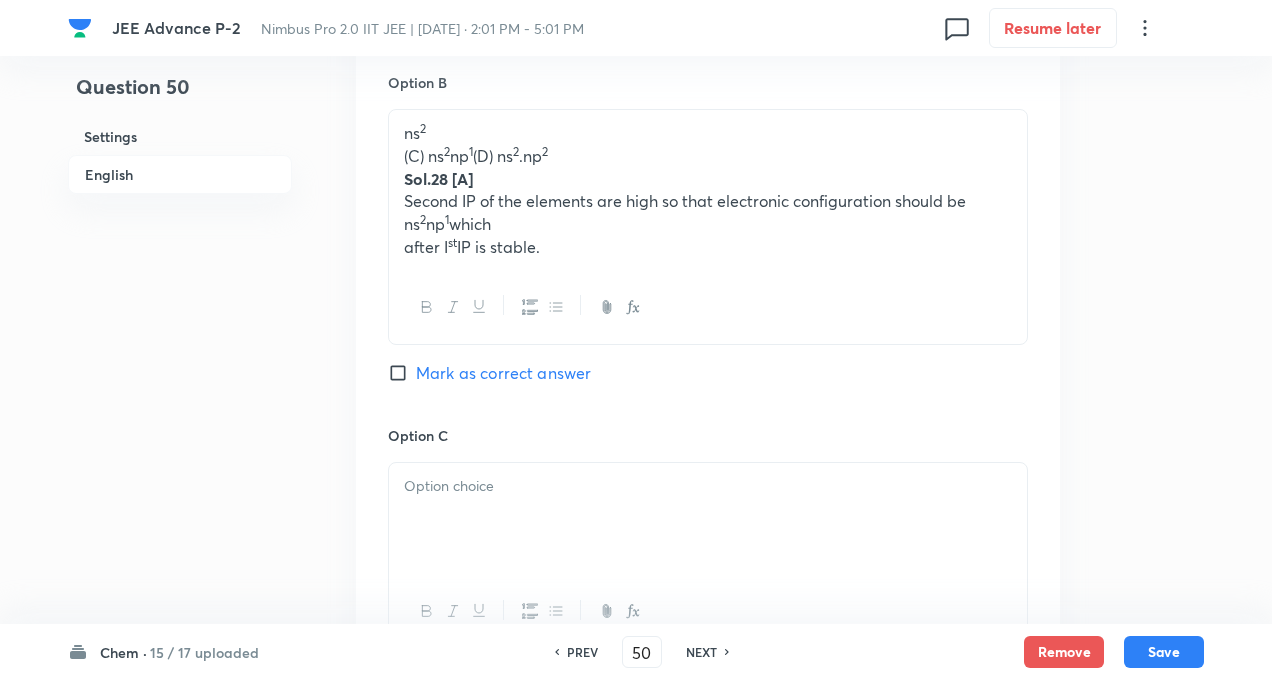 scroll, scrollTop: 1640, scrollLeft: 0, axis: vertical 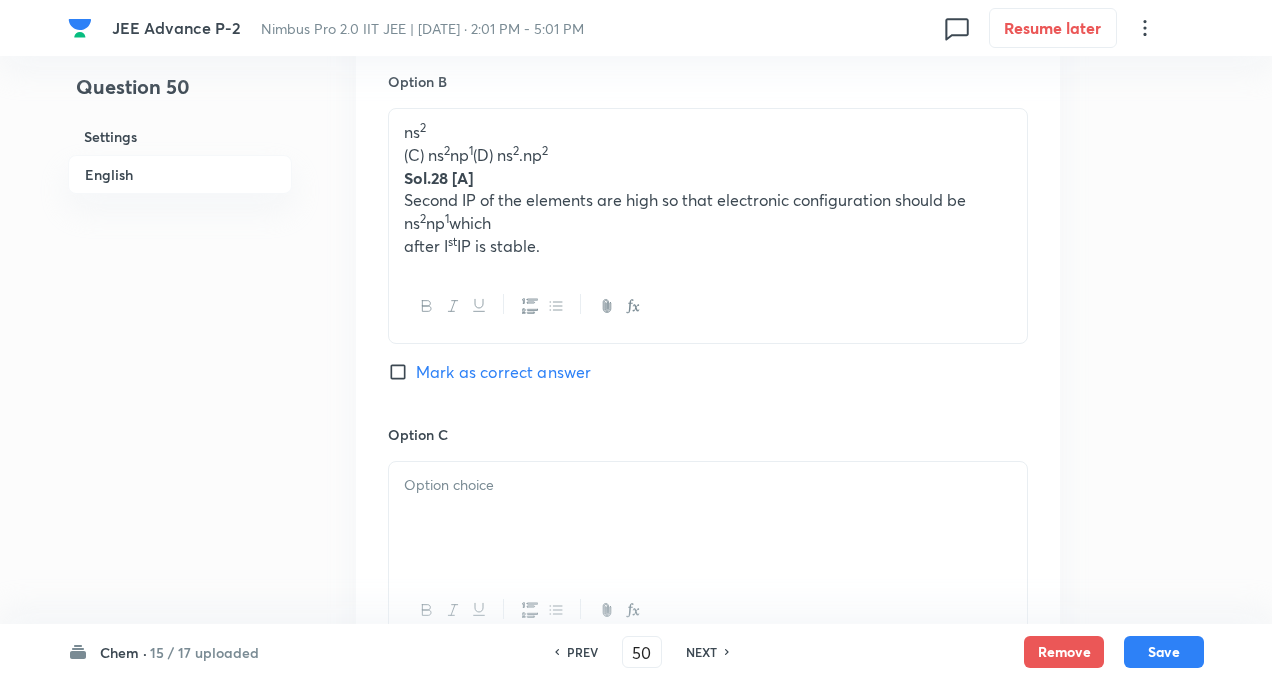 drag, startPoint x: 428, startPoint y: 155, endPoint x: 588, endPoint y: 280, distance: 203.0394 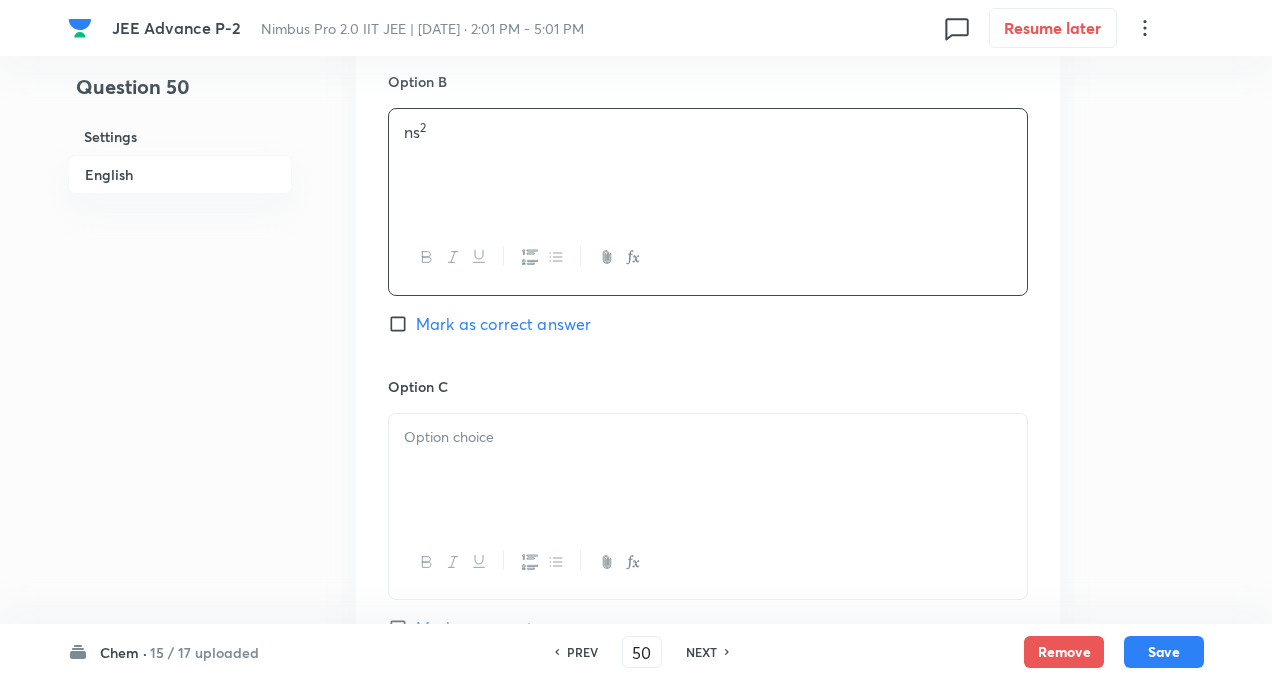 click on "Question 50 Settings English" at bounding box center [180, -84] 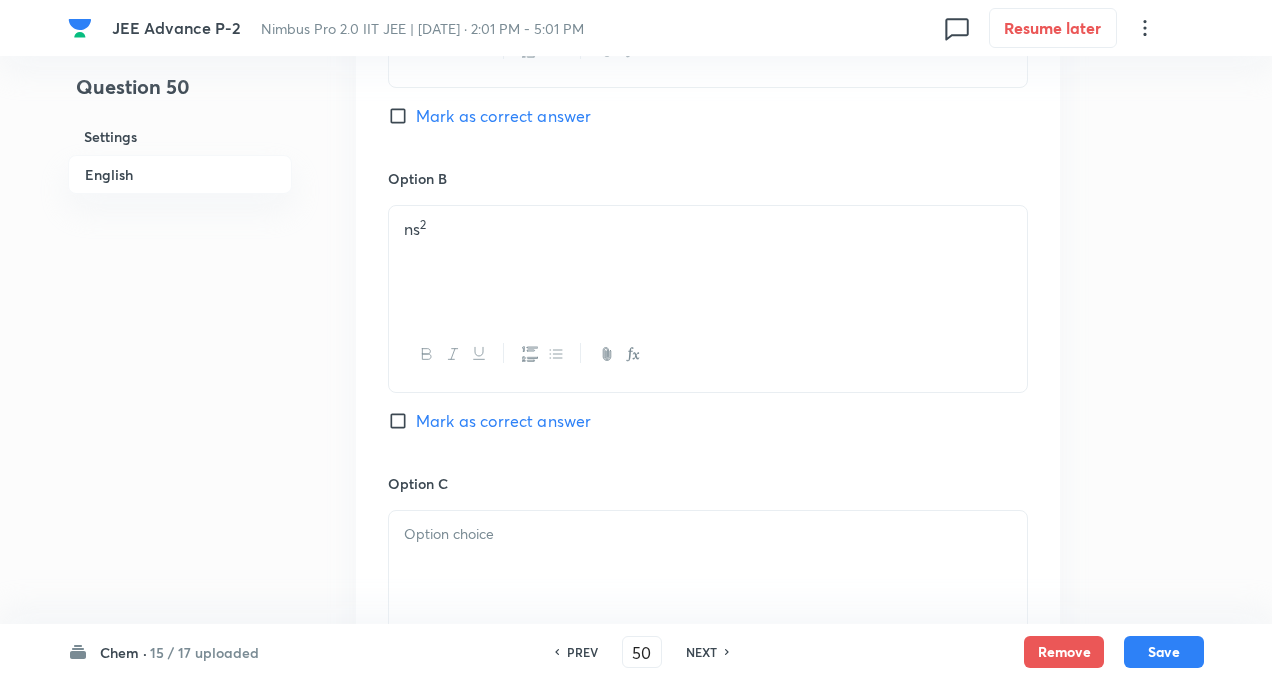 scroll, scrollTop: 1520, scrollLeft: 0, axis: vertical 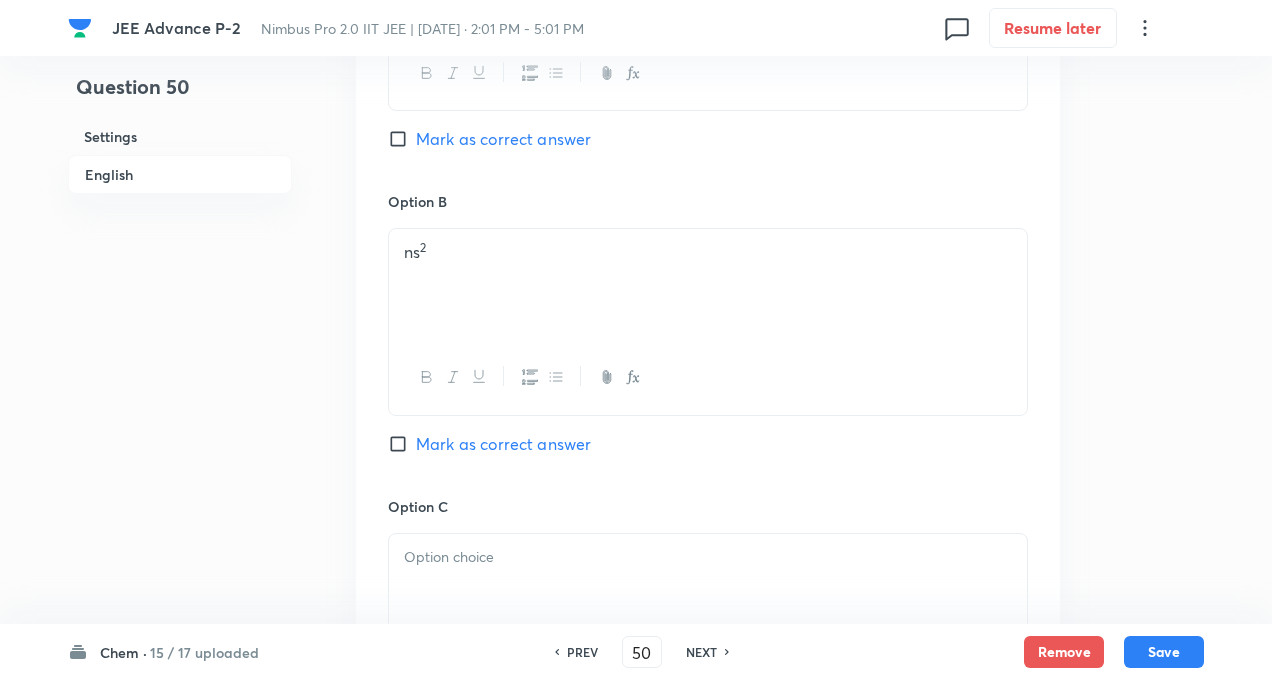 click on "Mark as correct answer" at bounding box center (402, 139) 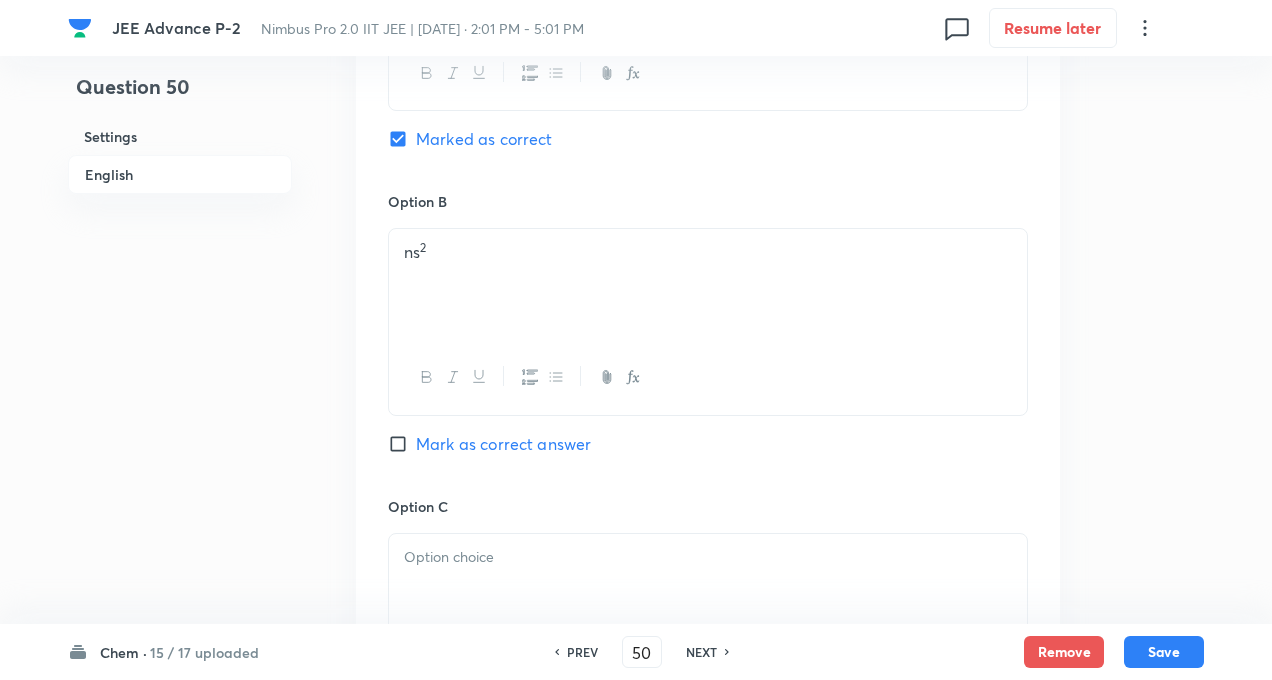 click on "Question 50 Settings English" at bounding box center (180, 36) 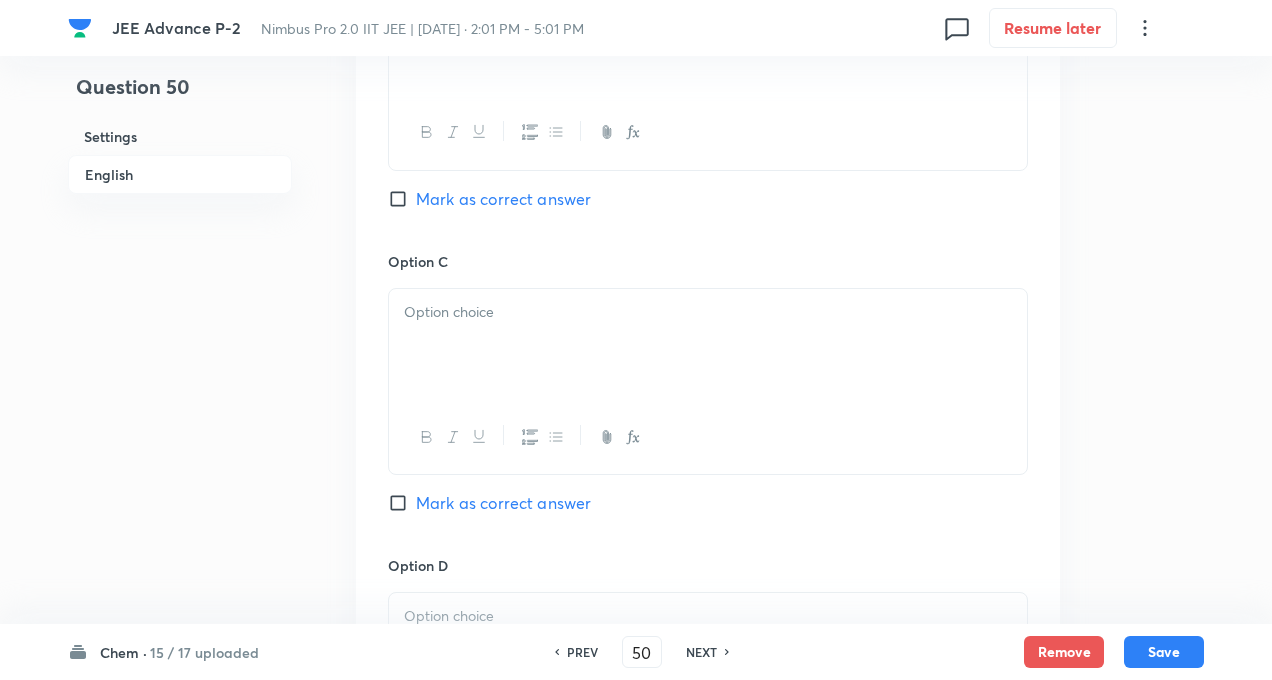 scroll, scrollTop: 1880, scrollLeft: 0, axis: vertical 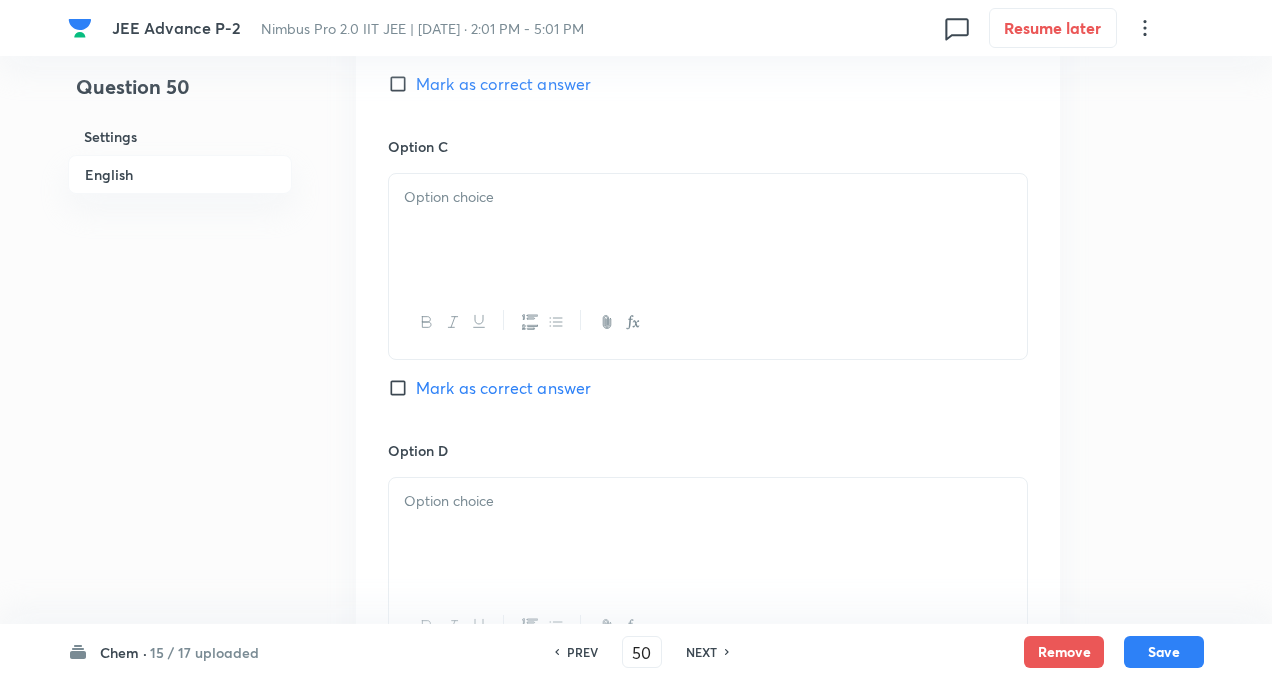 click at bounding box center (708, 230) 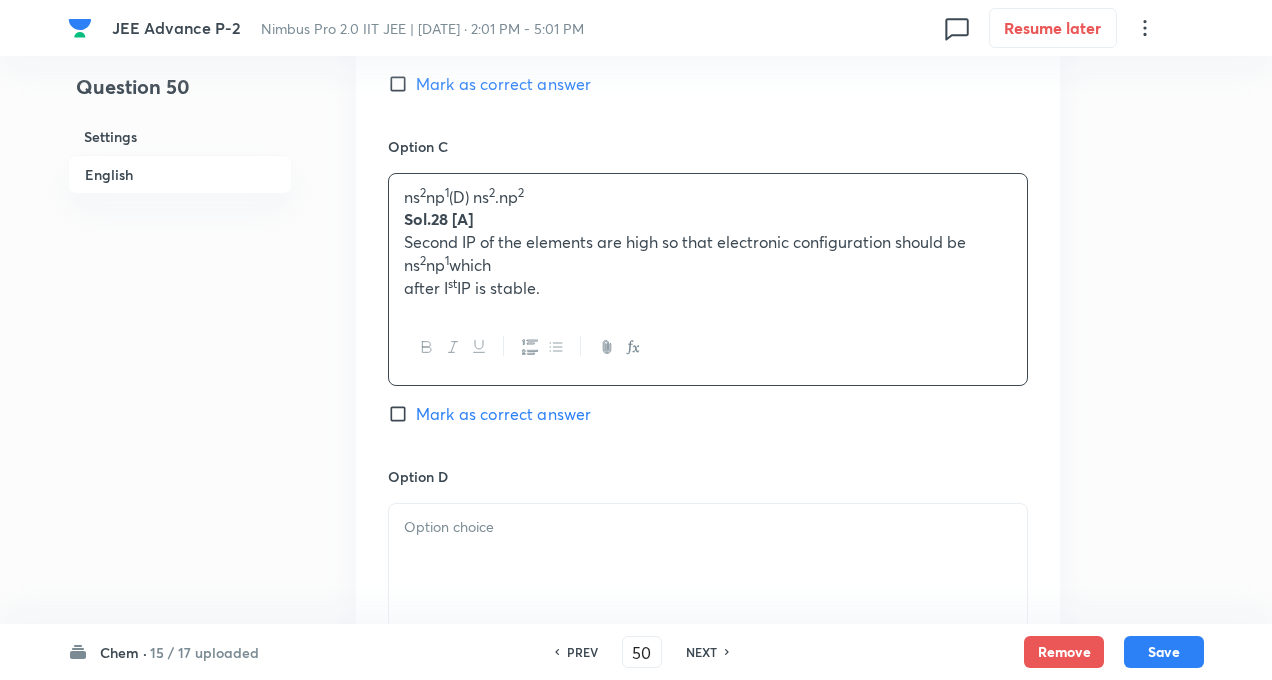 drag, startPoint x: 476, startPoint y: 199, endPoint x: 558, endPoint y: 292, distance: 123.9879 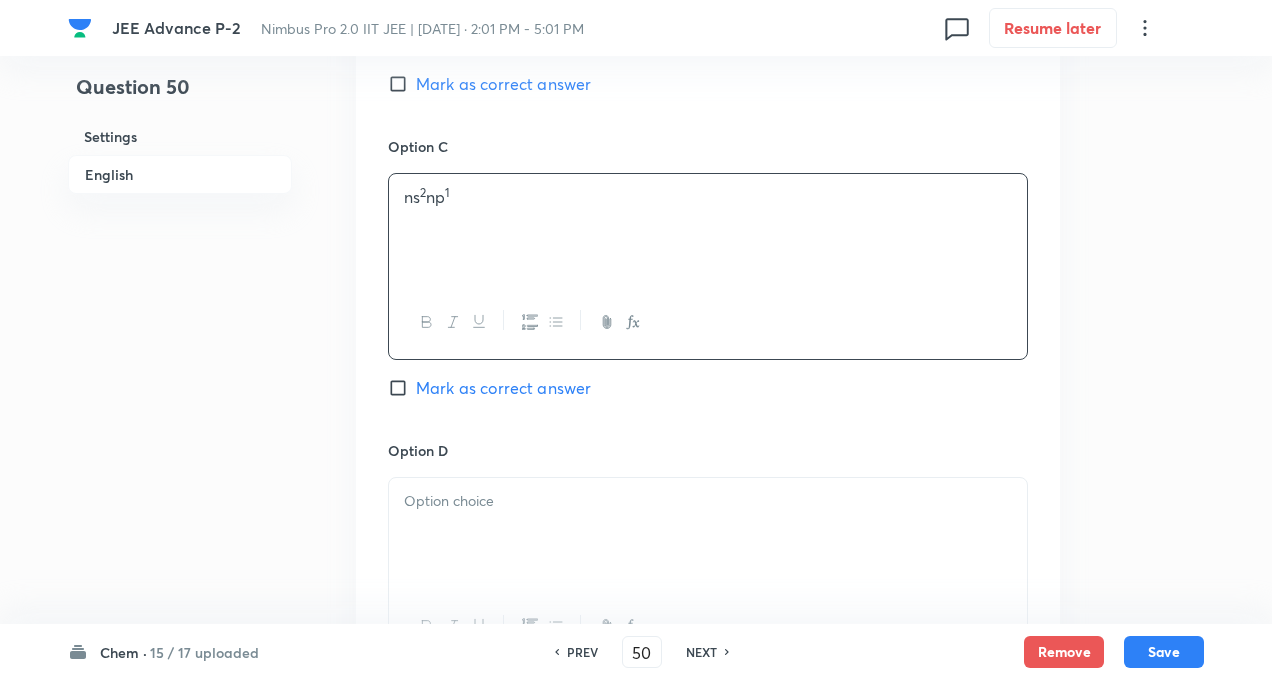 click at bounding box center (708, 534) 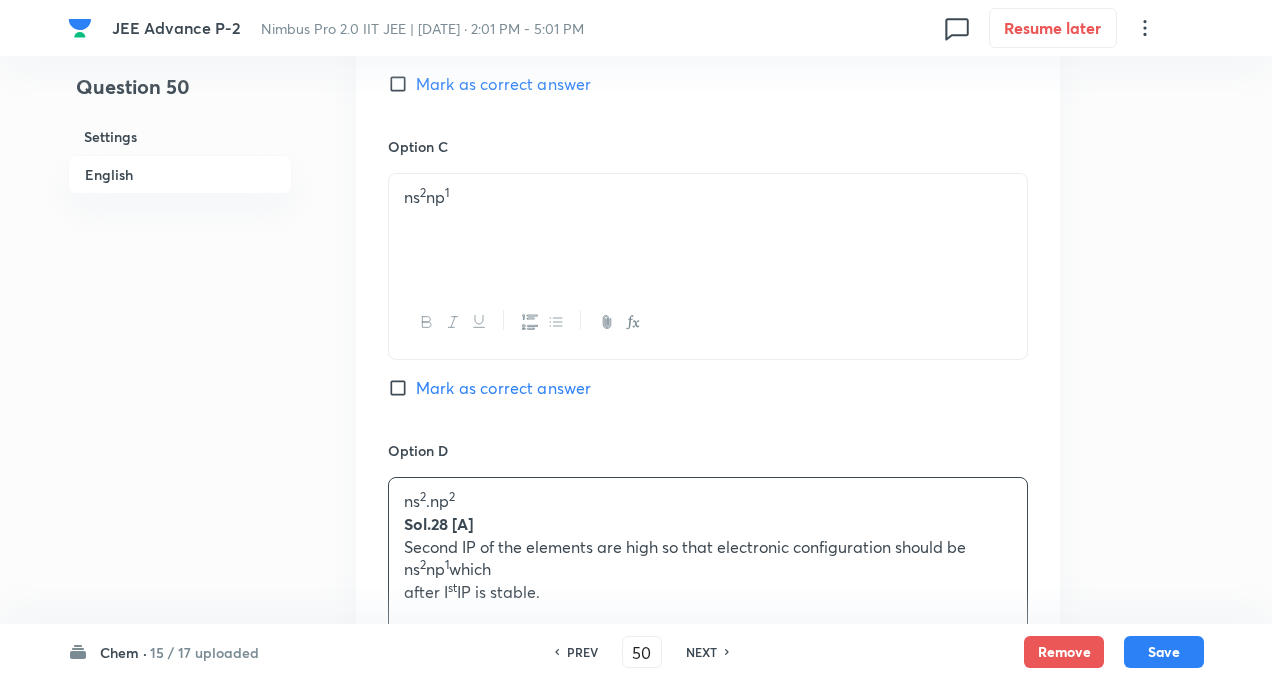 click on "Question 50 Settings English" at bounding box center (180, -311) 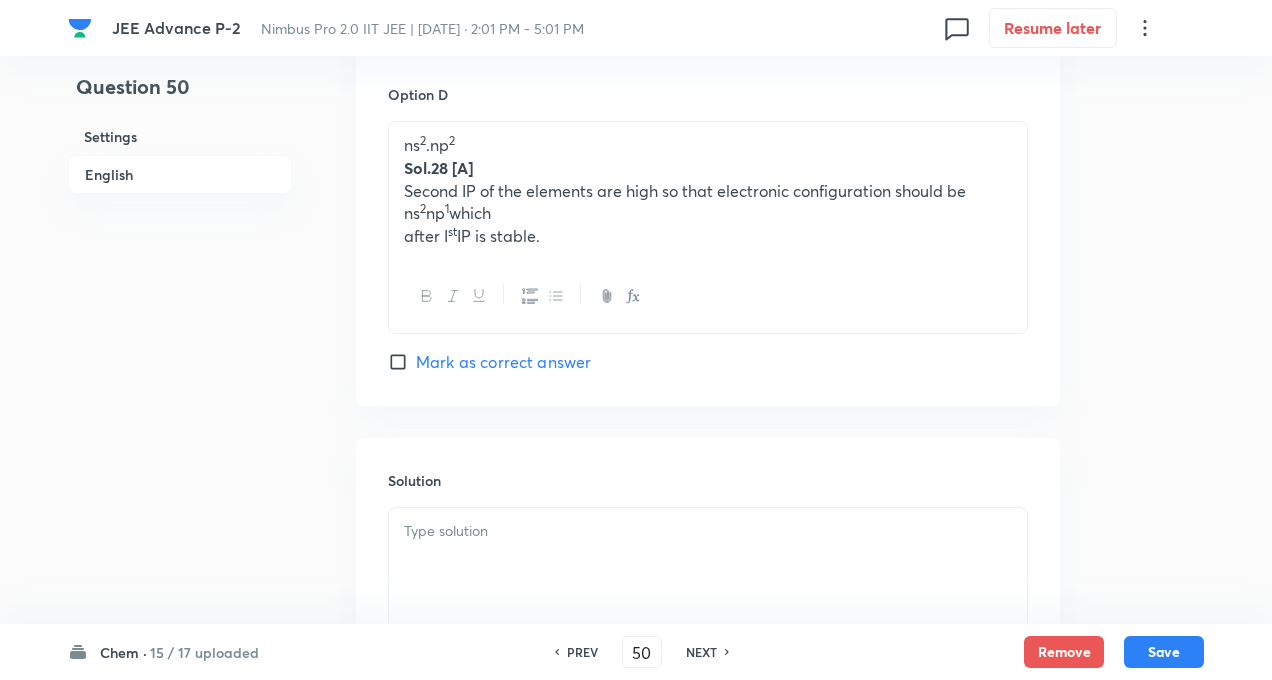 scroll, scrollTop: 2240, scrollLeft: 0, axis: vertical 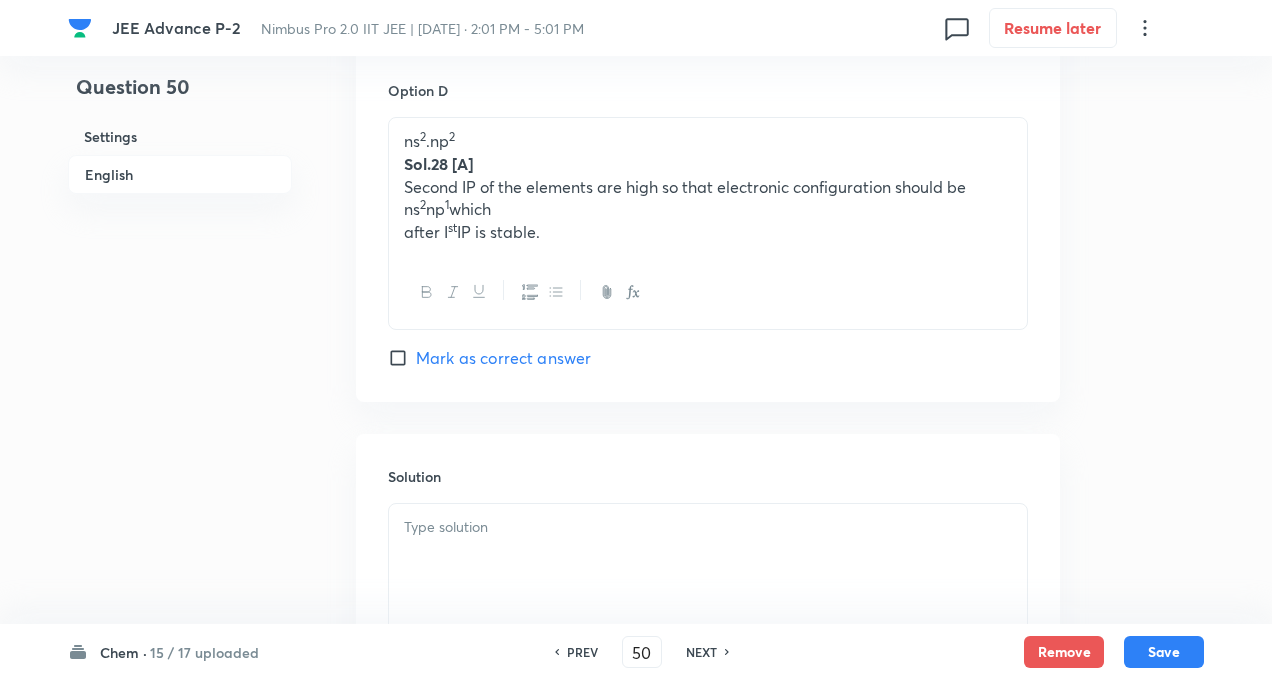 drag, startPoint x: 404, startPoint y: 190, endPoint x: 611, endPoint y: 275, distance: 223.7722 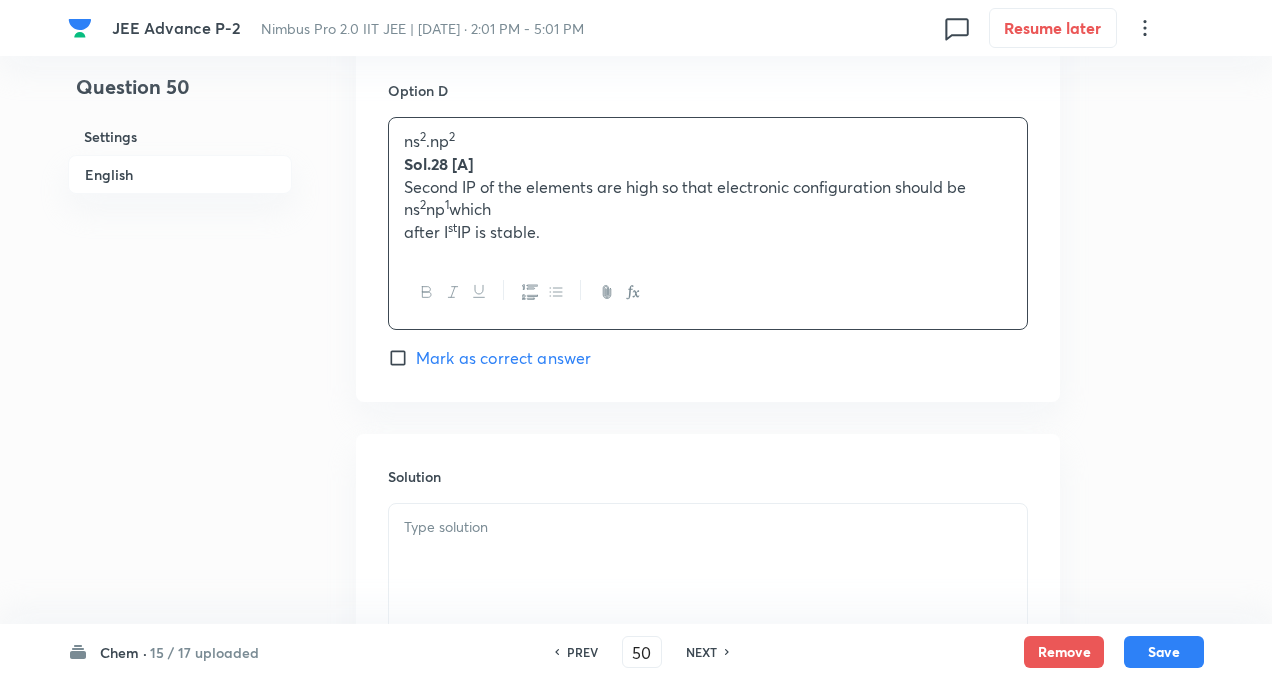 copy on "Second IP of the elements are high so that electronic configuration should be ns 2 np 1  which after I st  IP is stable." 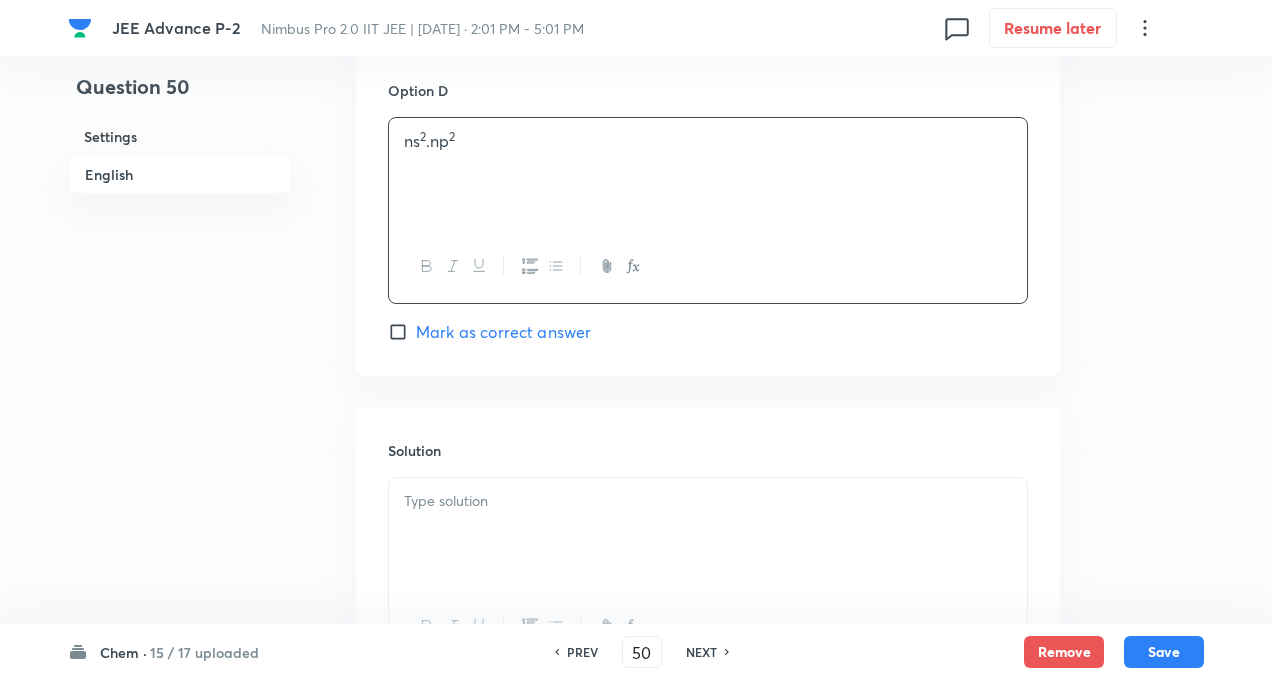 click on "Question 50 Settings English Settings Type Single choice correct 4 options With passage + 3 marks - 1 mark Edit Concept Chemistry Inorganic Chemistry Periodic Table Classification Of Elements Based On Electronic Configuration Edit Additional details Very easy Fact Not from PYQ paper No equation Edit In English Passage Question Most suitable outer most configuration of element ‘A’ is - Option A ns 1   Marked as correct Option B ns 2 Mark as correct answer Option C ns 2 np 1  Mark as correct answer Option D ns 2 .np 2 Mark as correct answer Solution" at bounding box center (636, -684) 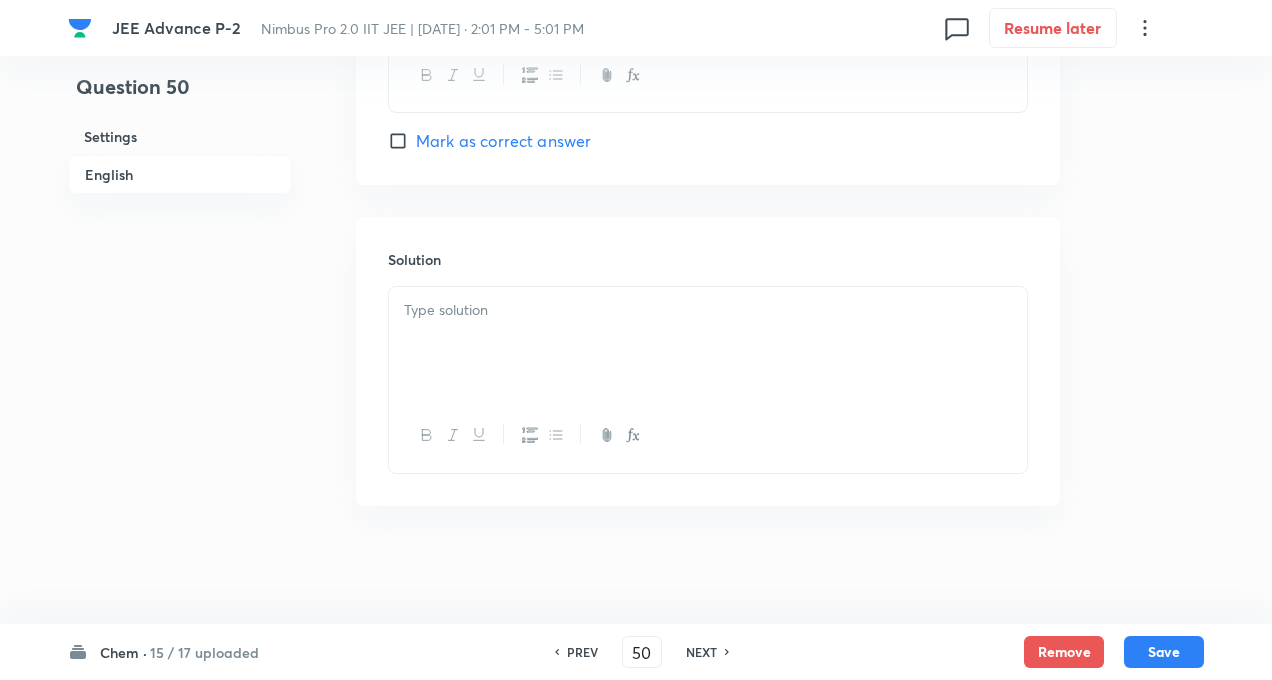 scroll, scrollTop: 2433, scrollLeft: 0, axis: vertical 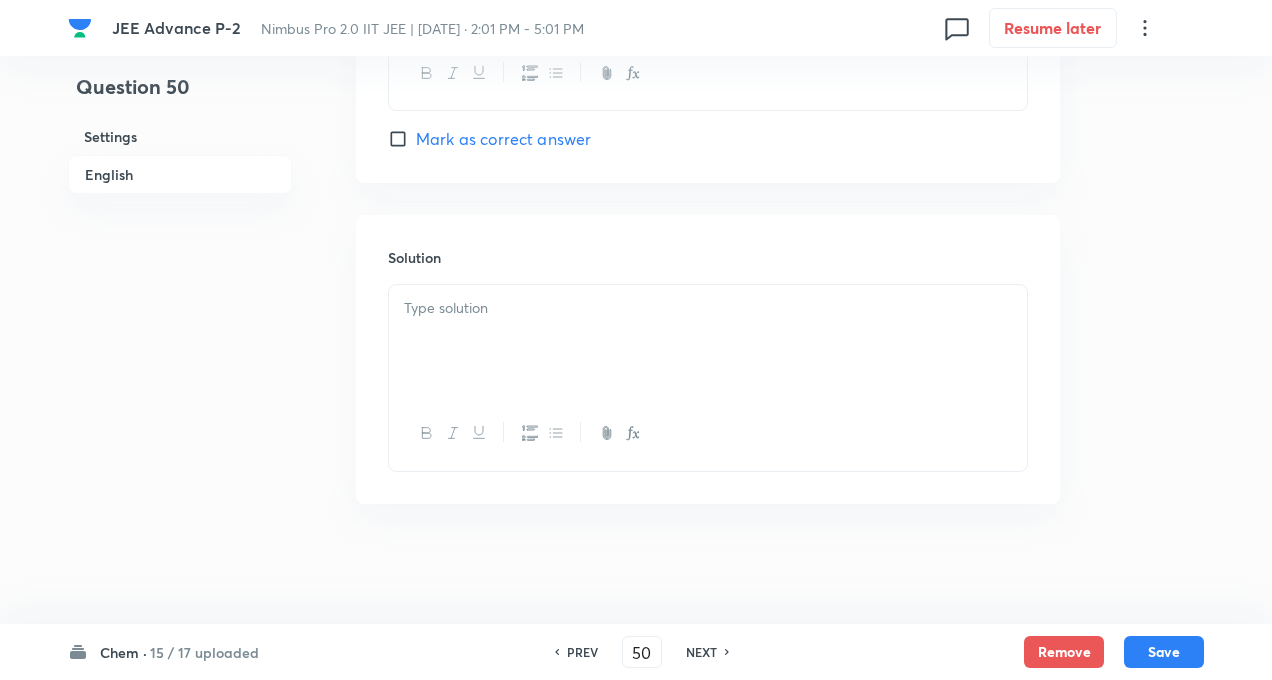 click at bounding box center [708, 308] 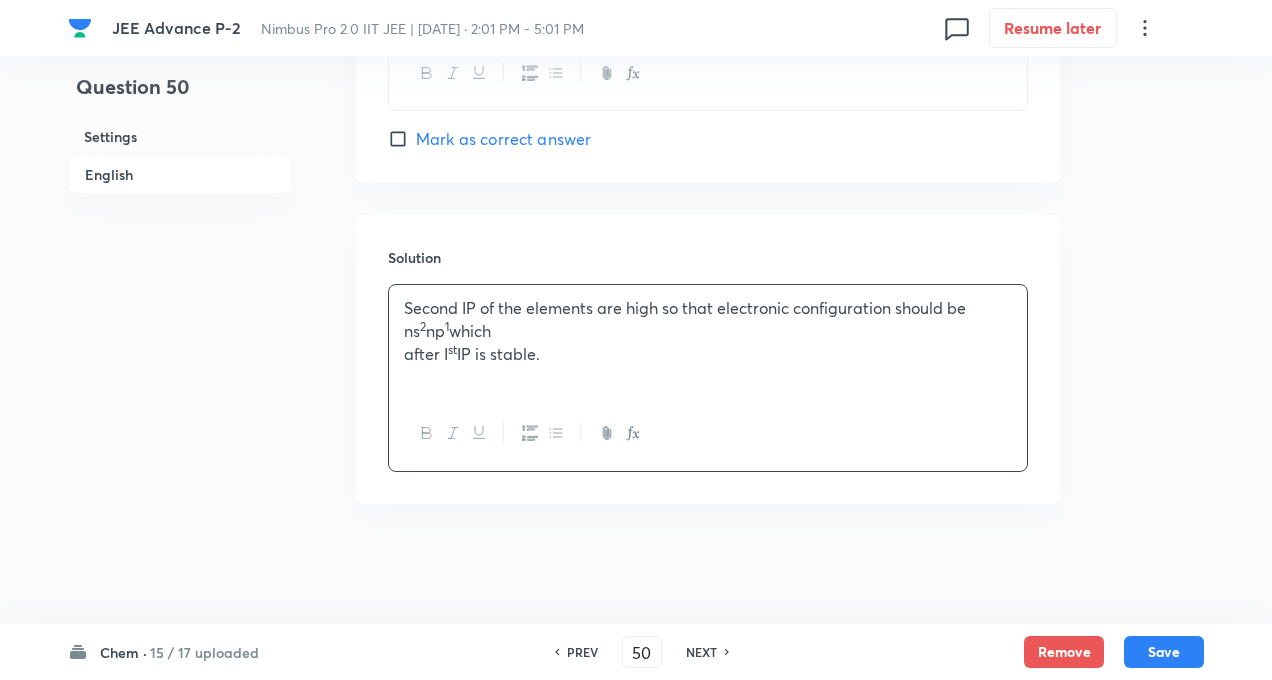 click on "Solution Second IP of the elements are high so that electronic configuration should be ns 2 np 1  which after I st  IP is stable." at bounding box center (708, 359) 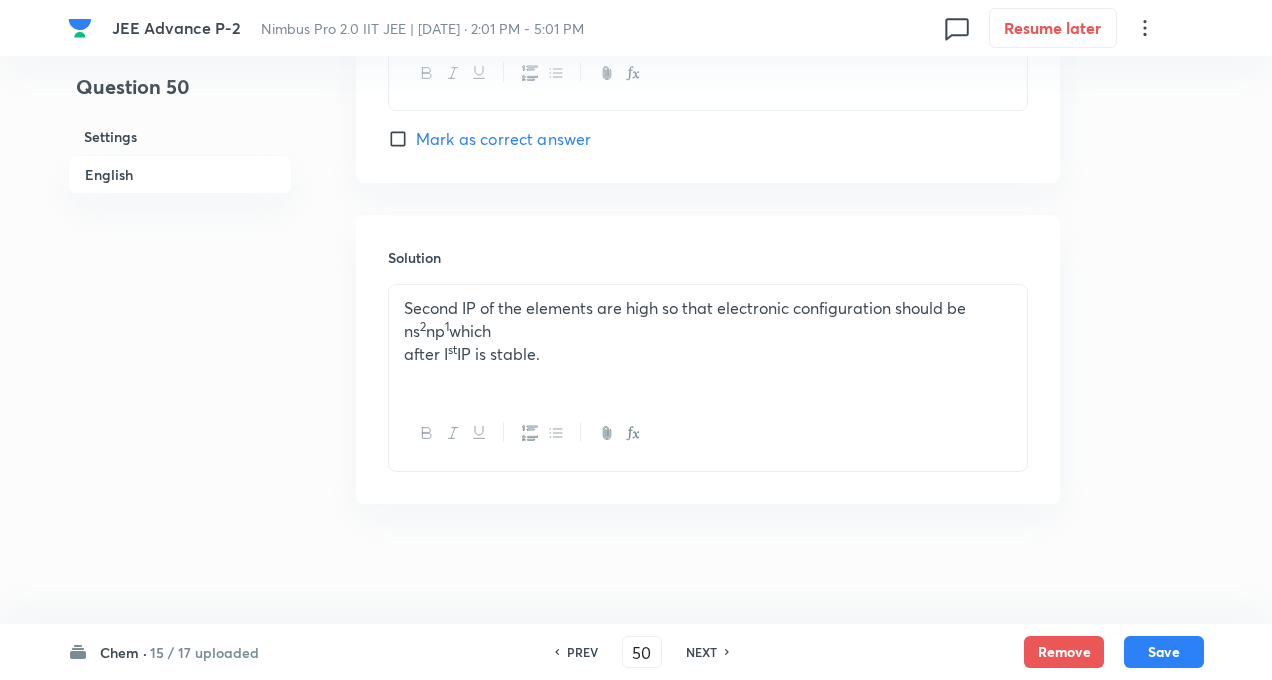 click on "Second IP of the elements are high so that electronic configuration should be ns 2 np 1  which after I st  IP is stable." at bounding box center (708, 341) 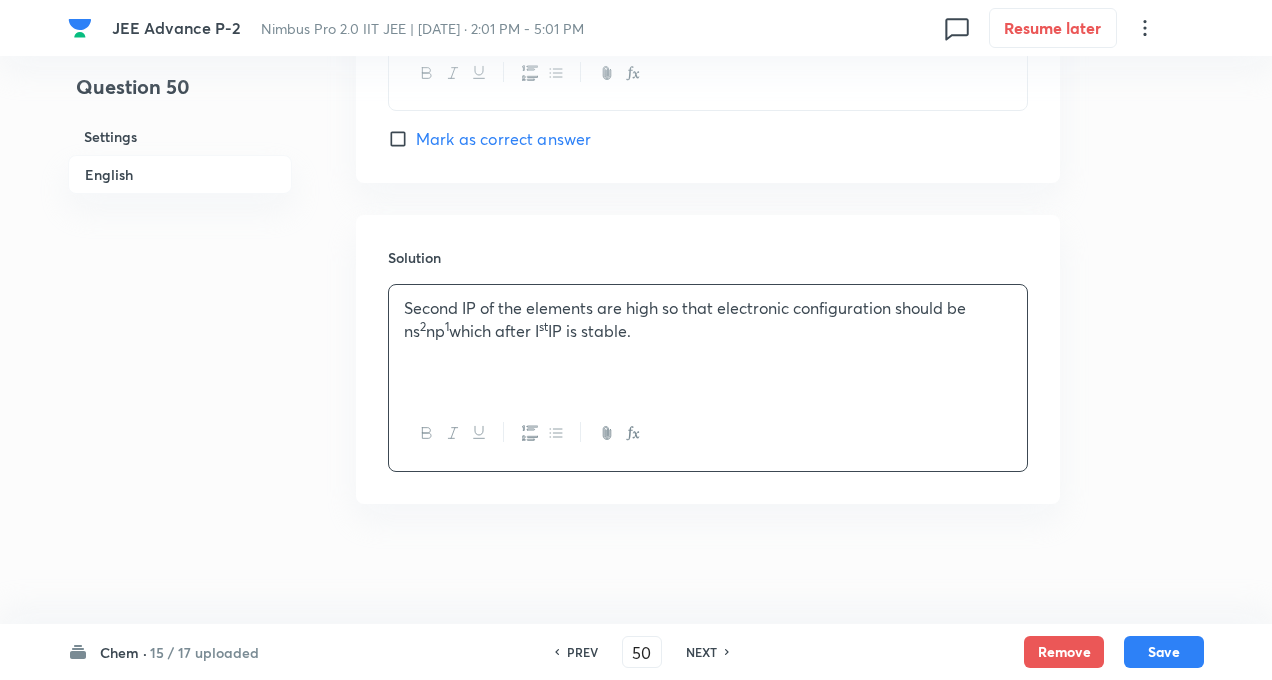 click on "Question 50 Settings English Settings Type Single choice correct 4 options With passage + 3 marks - 1 mark Edit Concept Chemistry Inorganic Chemistry Periodic Table Classification Of Elements Based On Electronic Configuration Edit Additional details Very easy Fact Not from PYQ paper No equation Edit In English Passage Question Most suitable outer most configuration of element ‘A’ is - Option A ns 1   Marked as correct Option B ns 2 Mark as correct answer Option C ns 2 np 1  Mark as correct answer Option D ns 2 .np 2 Mark as correct answer Solution Second IP of the elements are high so that electronic configuration should be ns 2 np 1  which after I st  IP is stable." at bounding box center [636, -877] 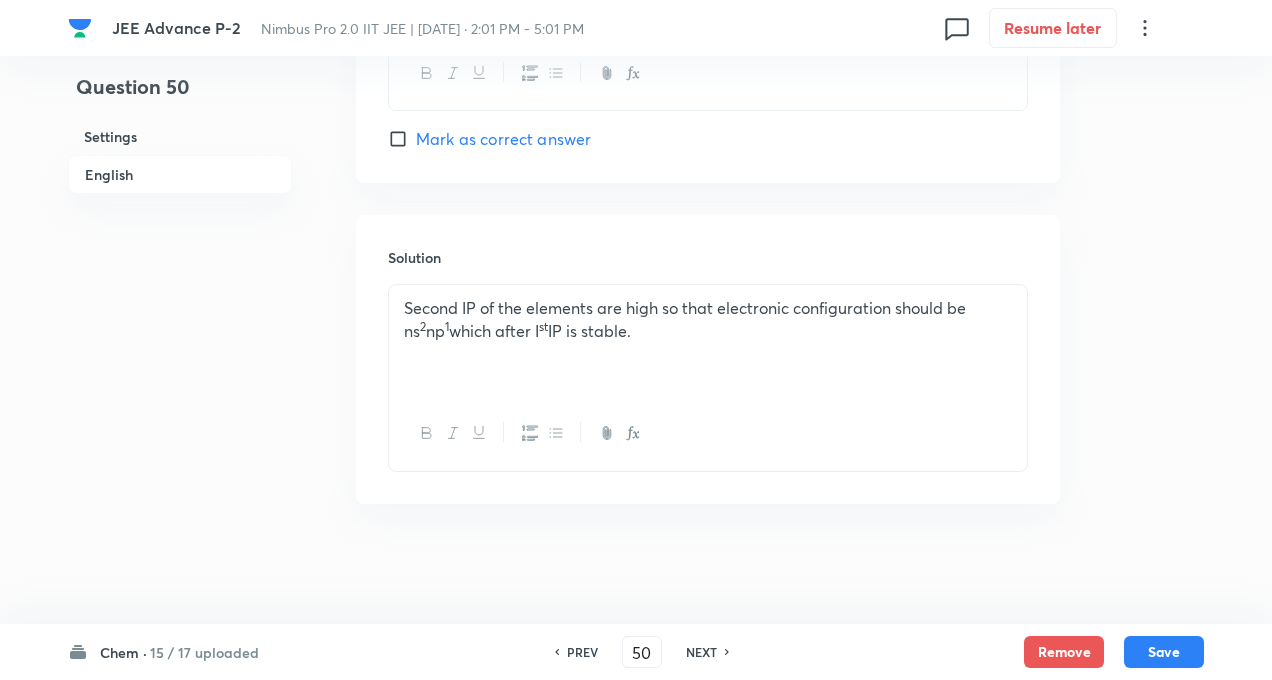 click on "Question 50 Settings English Settings Type Single choice correct 4 options With passage + 3 marks - 1 mark Edit Concept Chemistry Inorganic Chemistry Periodic Table Classification Of Elements Based On Electronic Configuration Edit Additional details Very easy Fact Not from PYQ paper No equation Edit In English Passage Question Most suitable outer most configuration of element ‘A’ is - Option A ns 1   Marked as correct Option B ns 2 Mark as correct answer Option C ns 2 np 1  Mark as correct answer Option D ns 2 .np 2 Mark as correct answer Solution Second IP of the elements are high so that electronic configuration should be ns 2 np 1  which after I st  IP is stable." at bounding box center (636, -877) 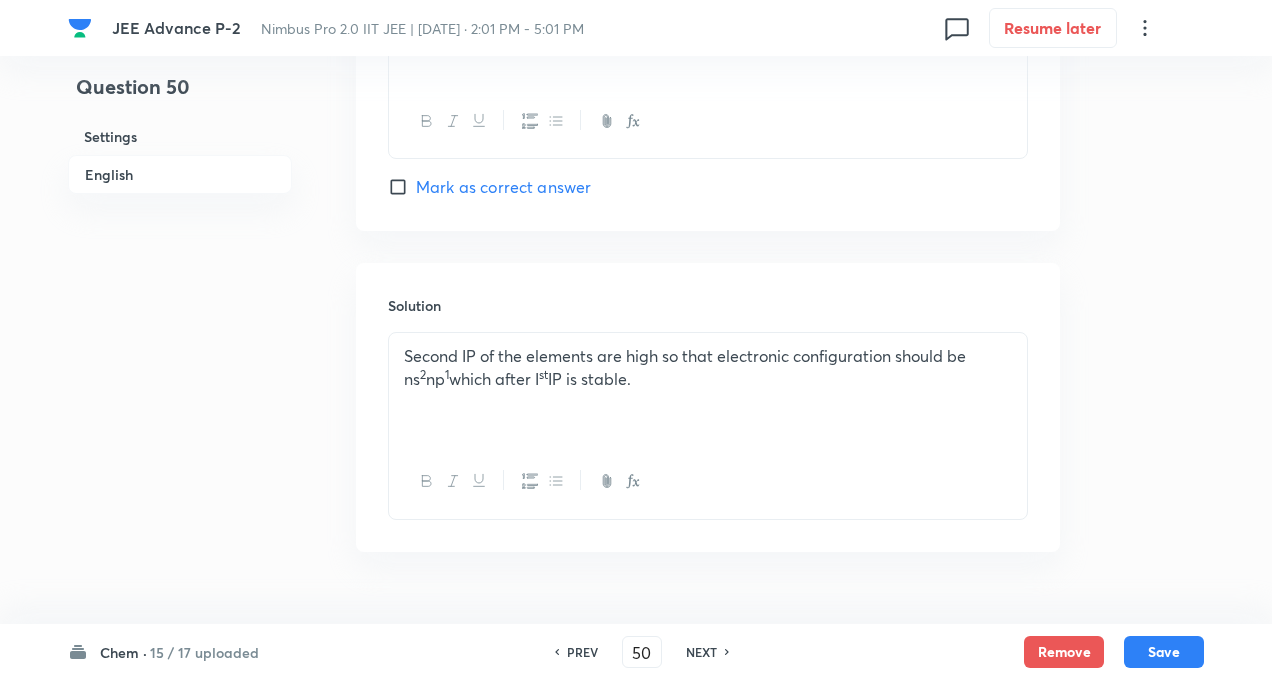 scroll, scrollTop: 2433, scrollLeft: 0, axis: vertical 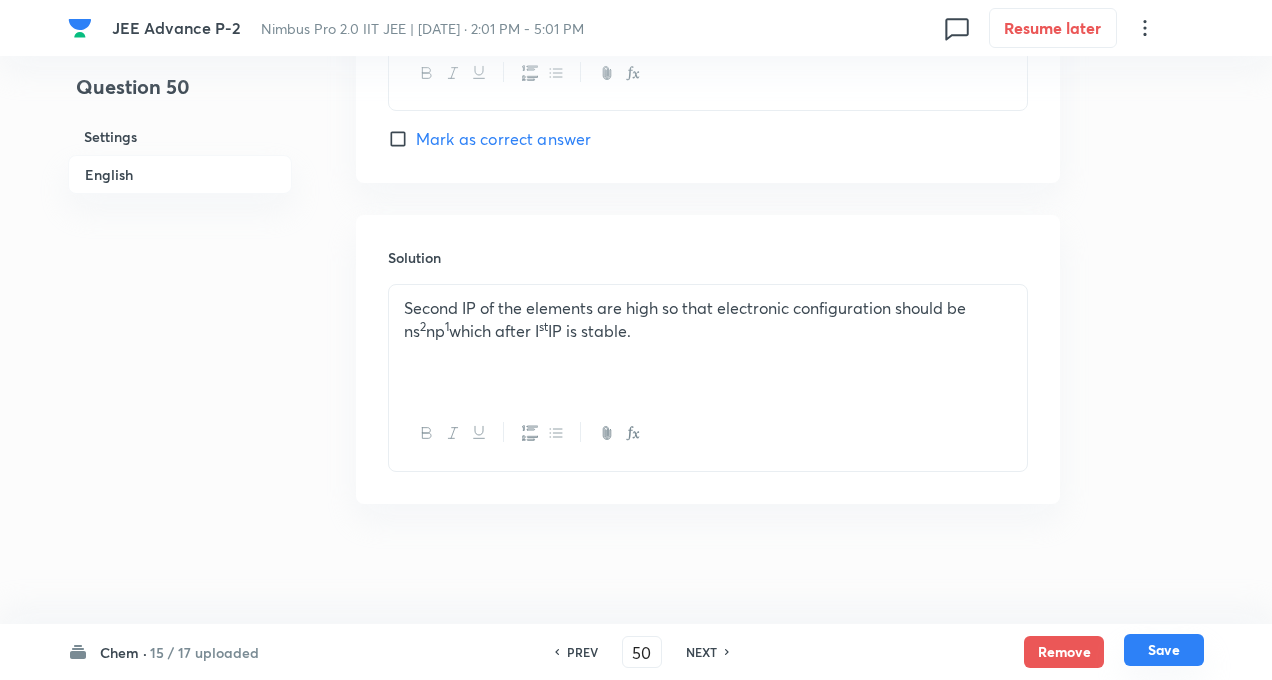 click on "Save" at bounding box center (1164, 650) 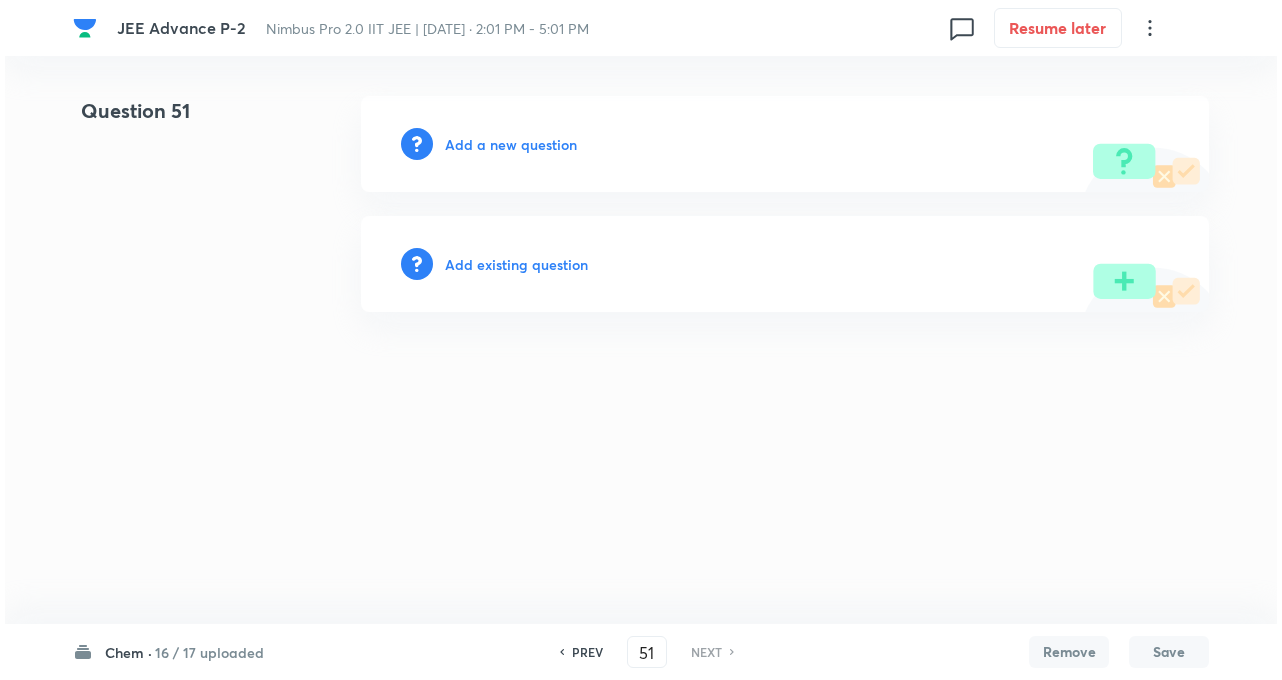 scroll, scrollTop: 0, scrollLeft: 0, axis: both 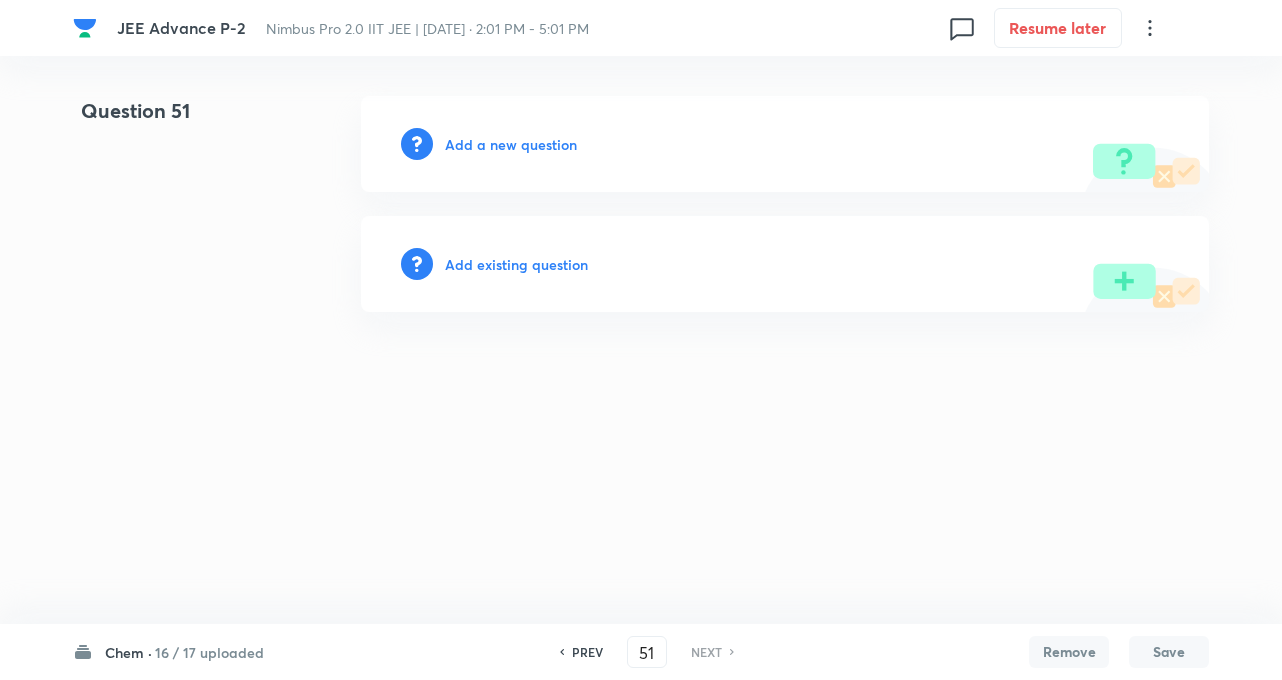 click on "Add a new question" at bounding box center [511, 144] 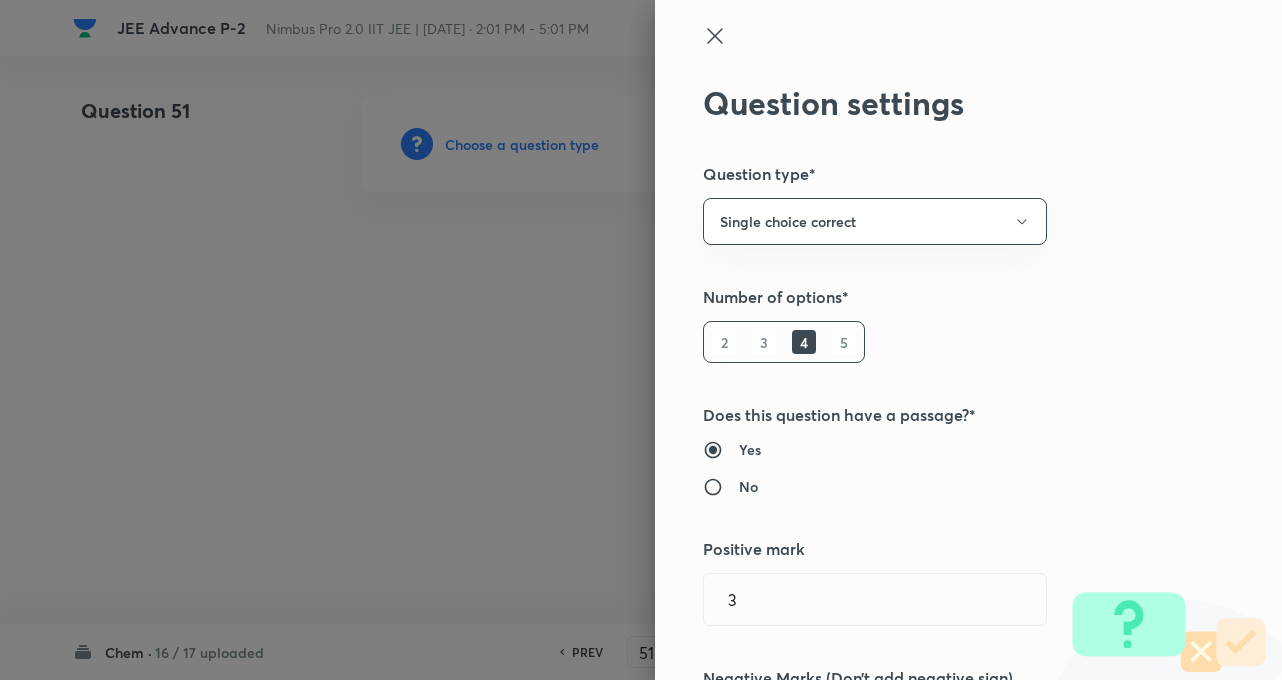 click on "Question settings Question type* Single choice correct Number of options* 2 3 4 5 Does this question have a passage?* Yes No Positive mark 3 ​ Negative Marks (Don’t add negative sign) 1 ​ Syllabus Topic group* ​ Topic* ​ Concept* ​ Sub-concept* ​ Concept-field ​ Additional details Question Difficulty Very easy Easy Moderate Hard Very hard Question is based on Fact Numerical Concept Previous year question Yes No Does this question have equation? Yes No Verification status Is the question verified? *Select 'yes' only if a question is verified Yes No Save" at bounding box center [968, 340] 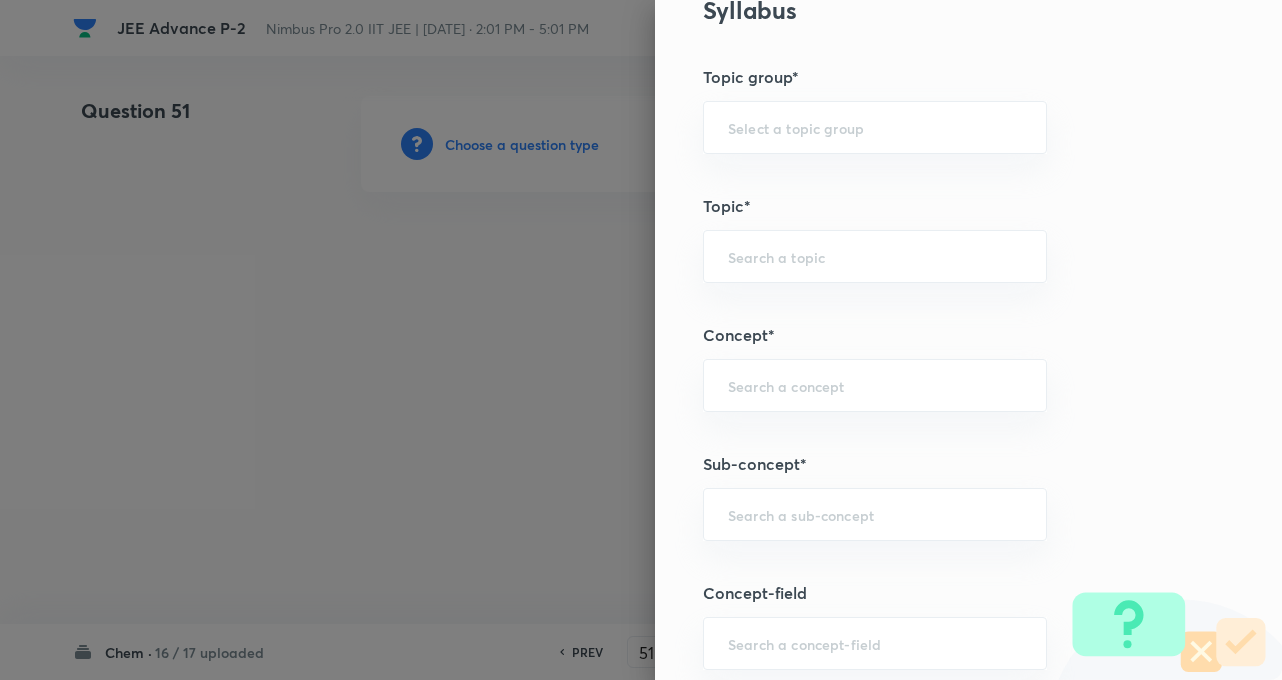 scroll, scrollTop: 960, scrollLeft: 0, axis: vertical 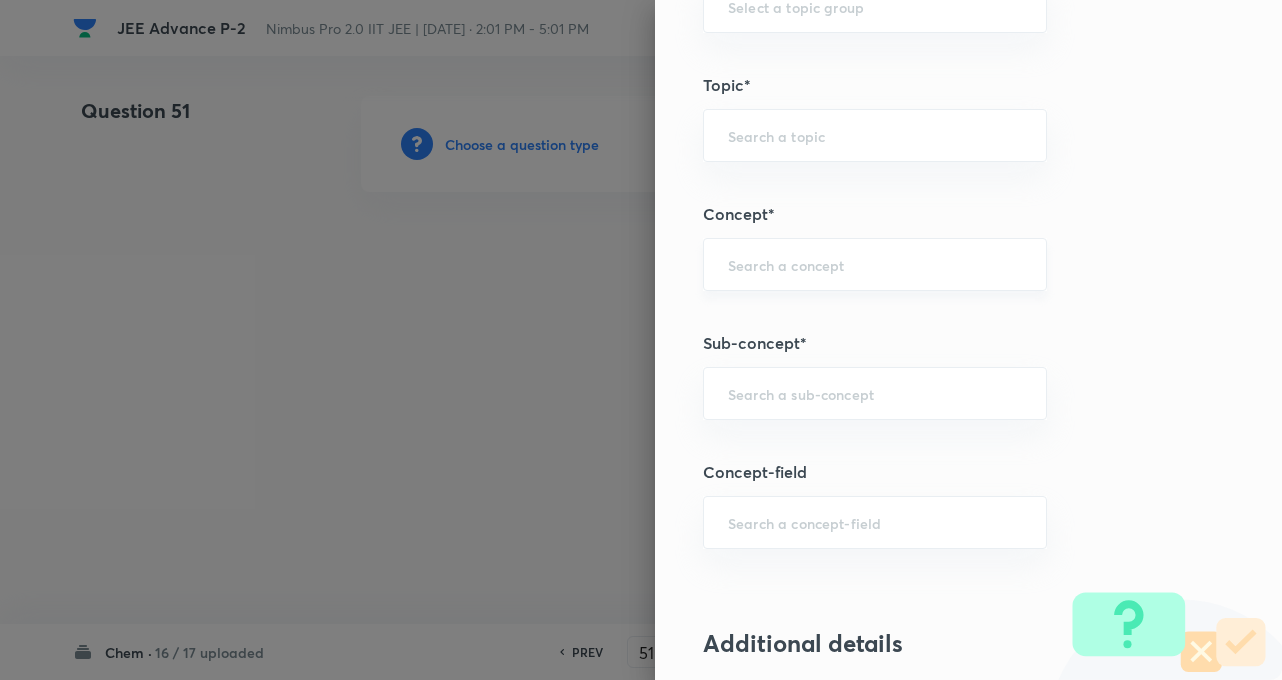 click on "​" at bounding box center [875, 264] 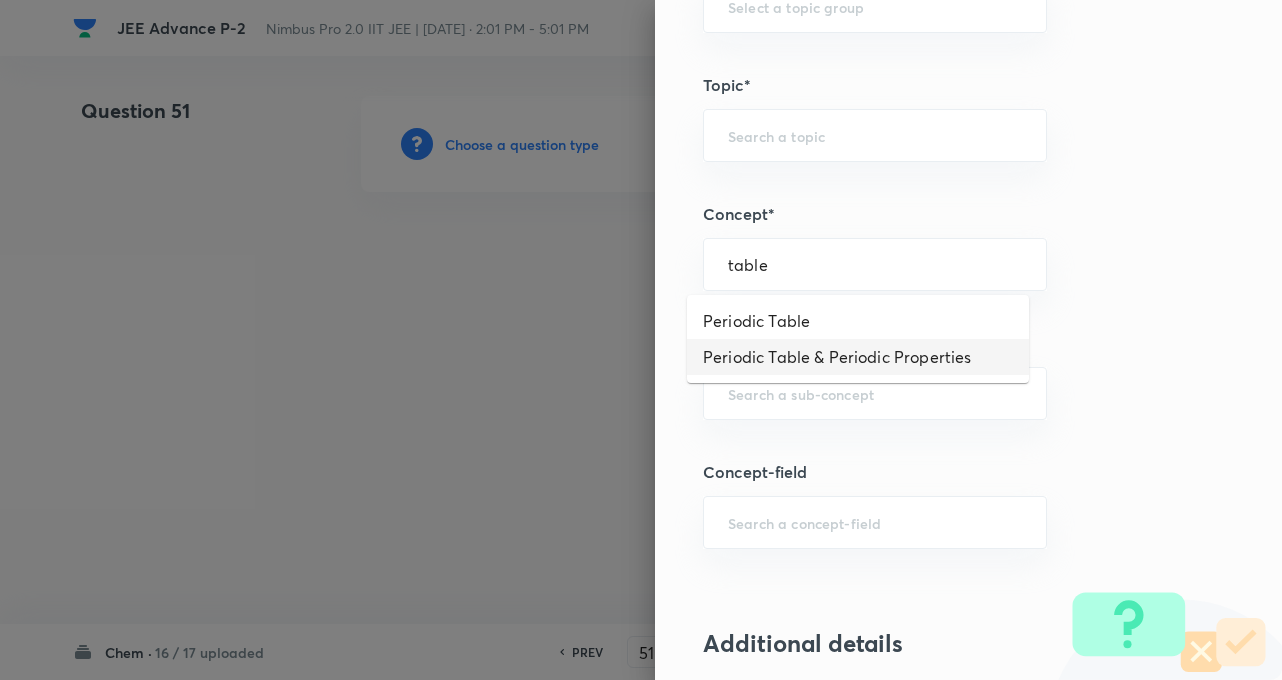 click on "Periodic Table & Periodic Properties" at bounding box center [858, 357] 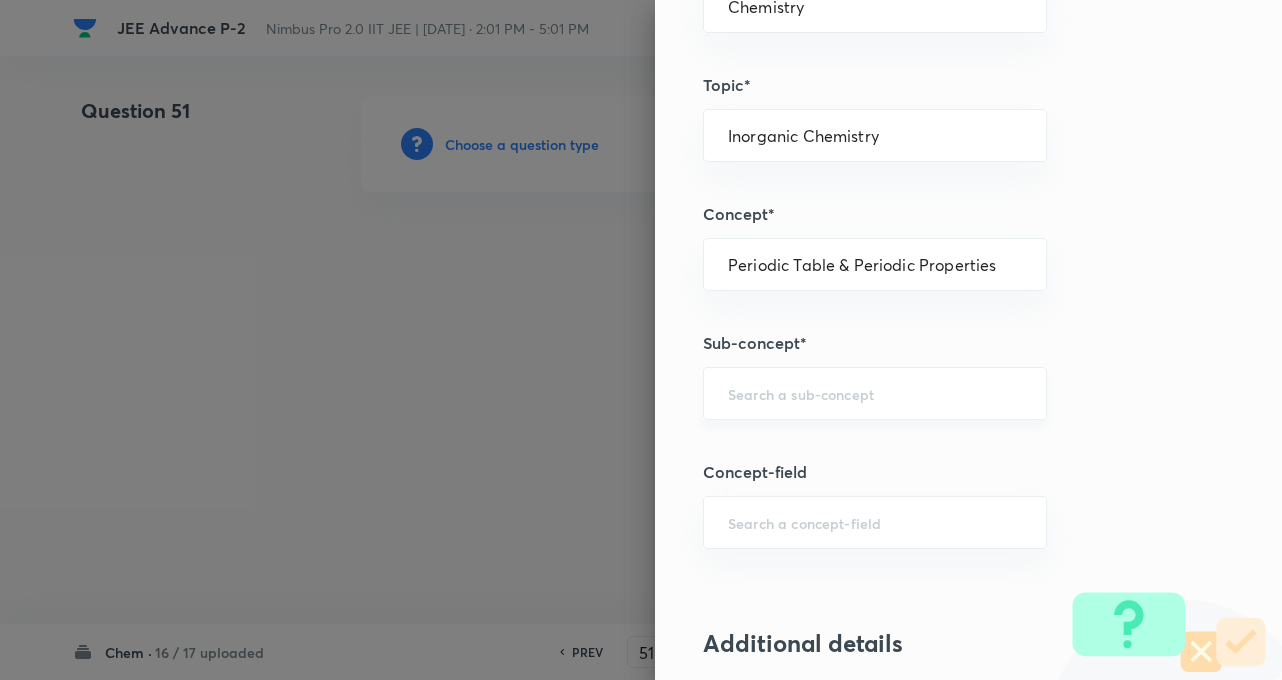 click on "​" at bounding box center (875, 393) 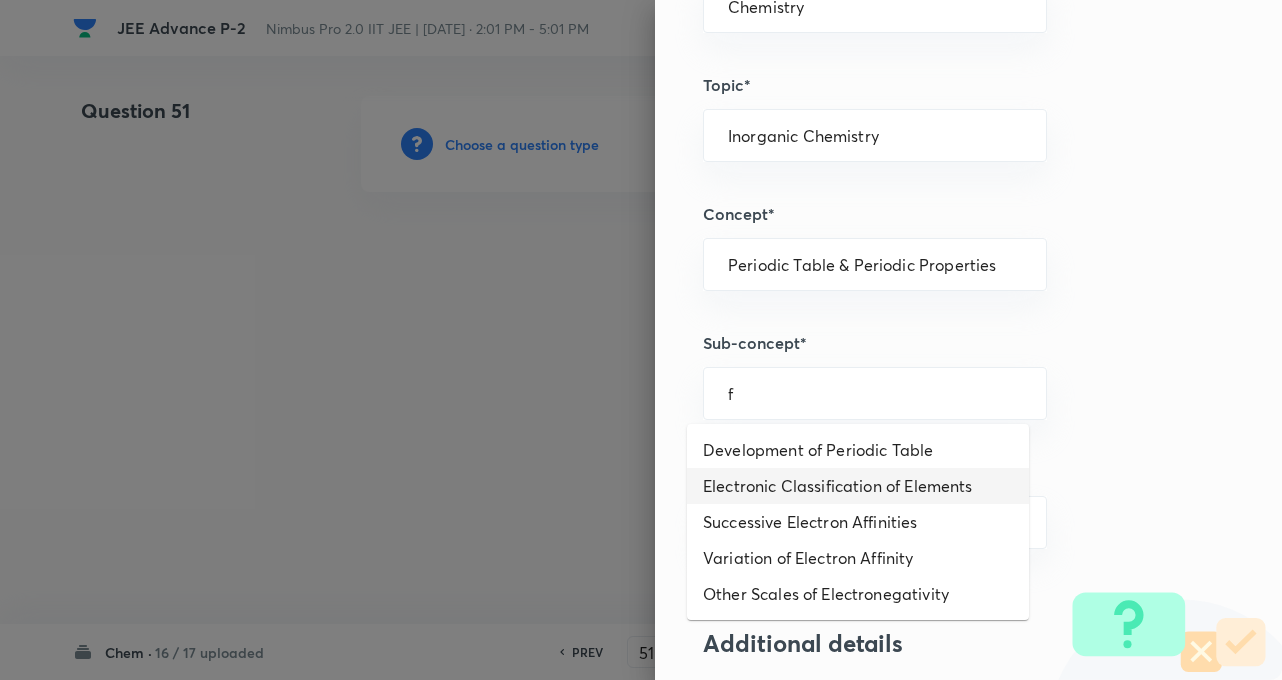 click on "Electronic Classification of Elements" at bounding box center [858, 486] 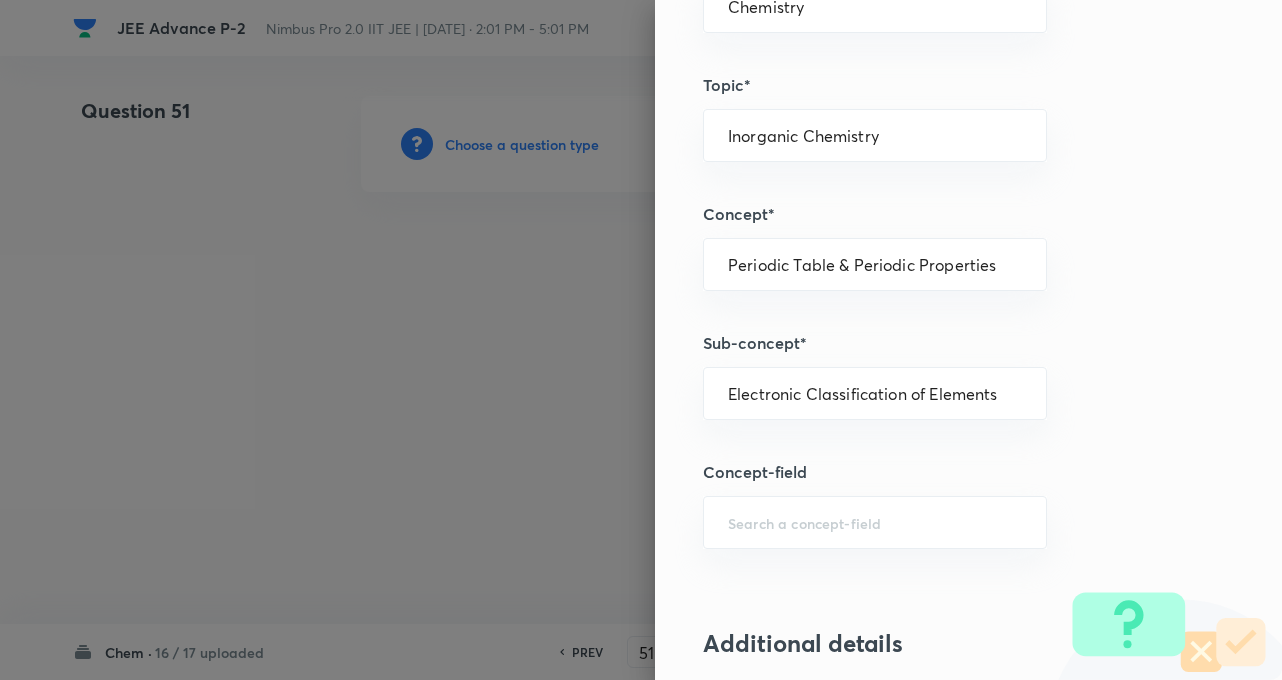 click on "Question settings Question type* Single choice correct Number of options* 2 3 4 5 Does this question have a passage?* Yes No Positive mark 3 ​ Negative Marks (Don’t add negative sign) 1 ​ Syllabus Topic group* Chemistry ​ Topic* Inorganic Chemistry ​ Concept* Periodic Table & Periodic Properties ​ Sub-concept* Electronic Classification of Elements ​ Concept-field ​ Additional details Question Difficulty Very easy Easy Moderate Hard Very hard Question is based on Fact Numerical Concept Previous year question Yes No Does this question have equation? Yes No Verification status Is the question verified? *Select 'yes' only if a question is verified Yes No Save" at bounding box center [968, 340] 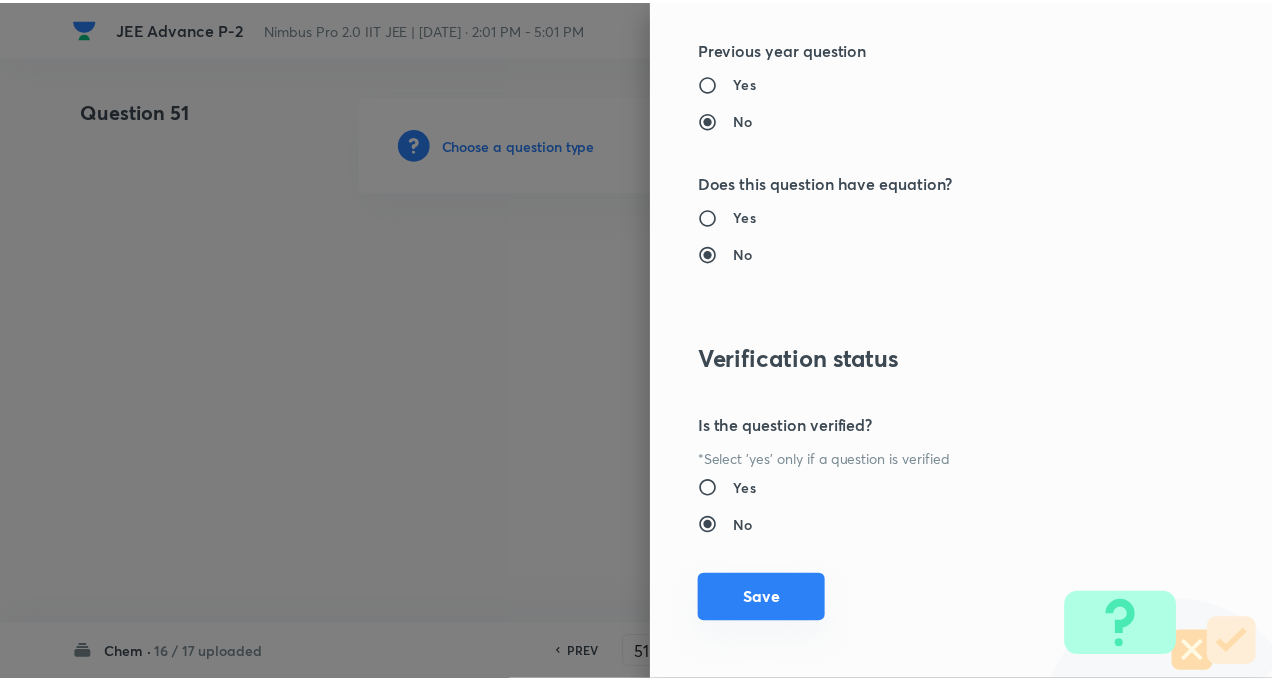 scroll, scrollTop: 2046, scrollLeft: 0, axis: vertical 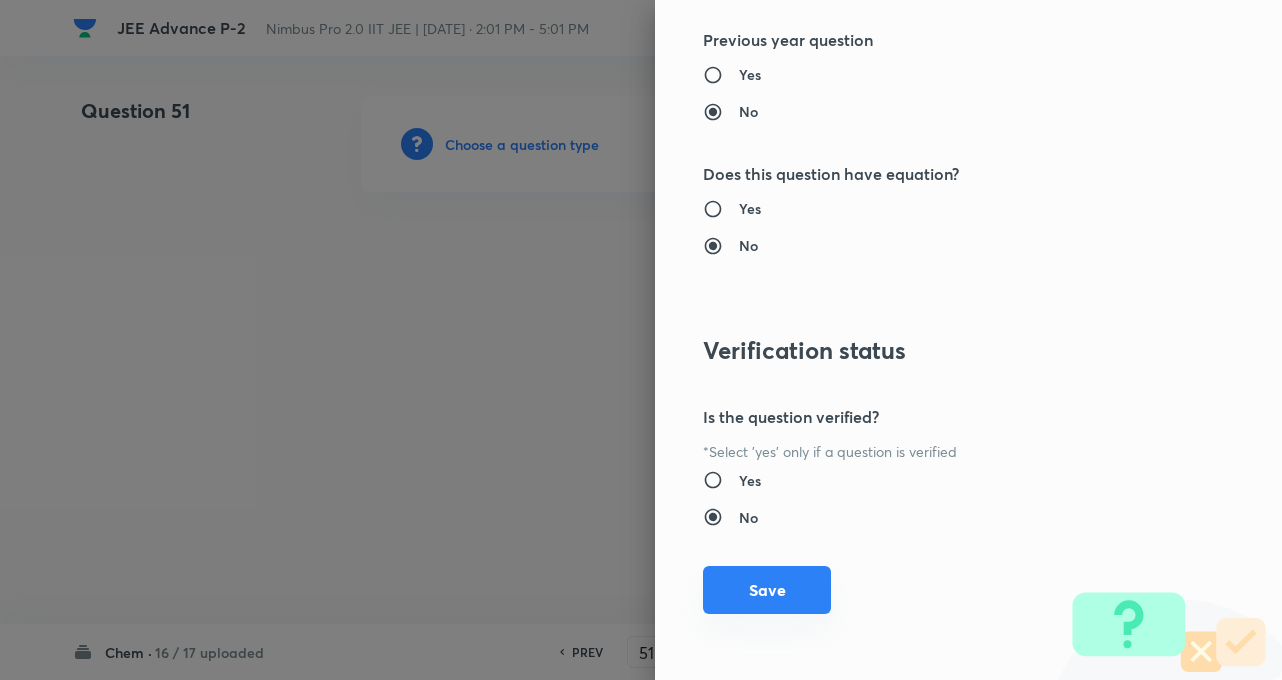 click on "Save" at bounding box center [767, 590] 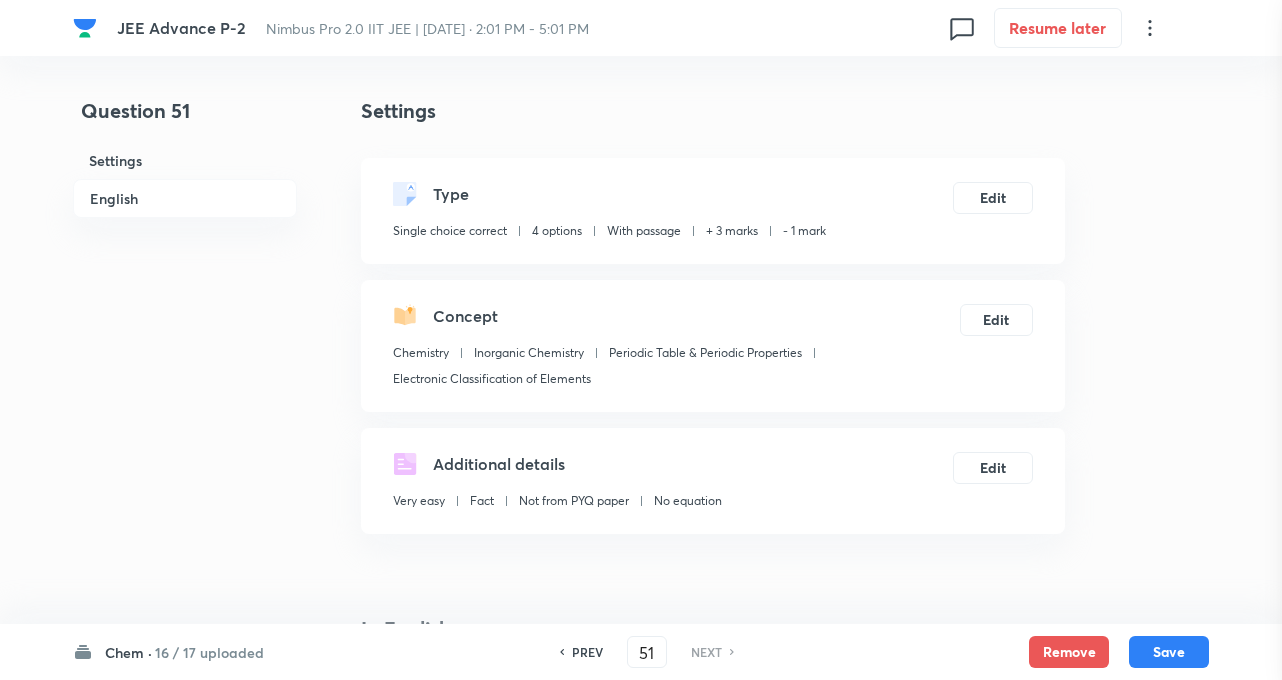 click at bounding box center [641, 340] 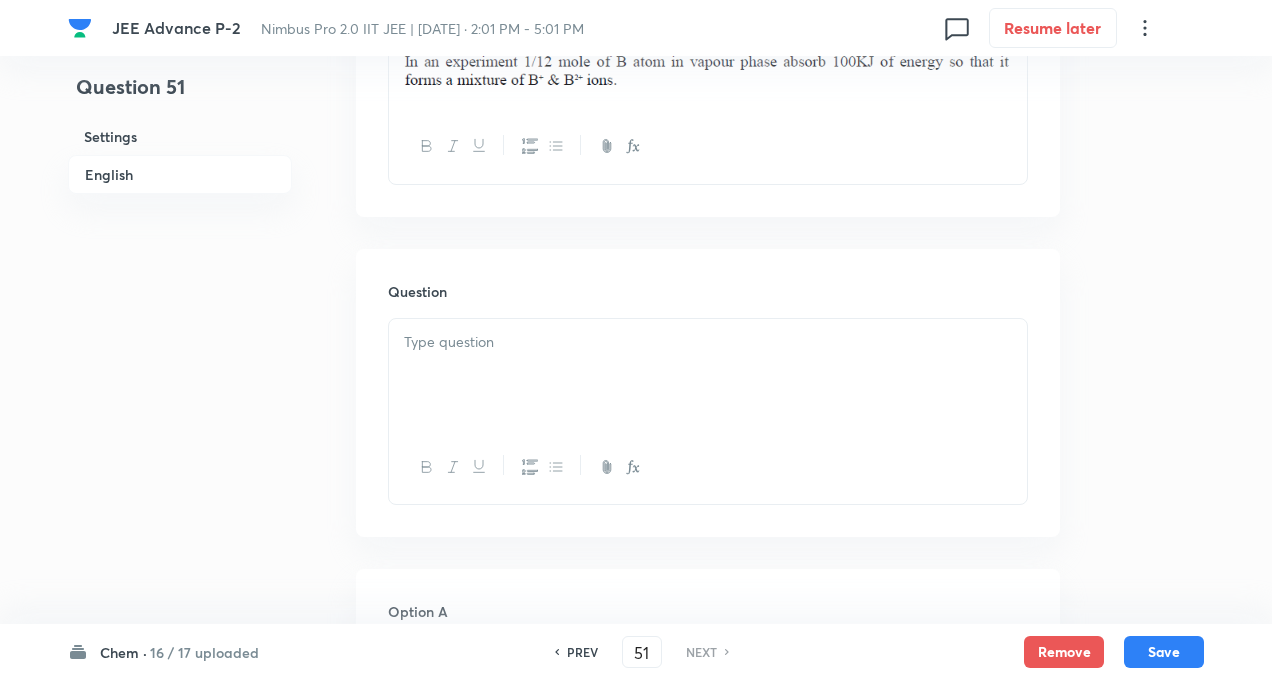 scroll, scrollTop: 960, scrollLeft: 0, axis: vertical 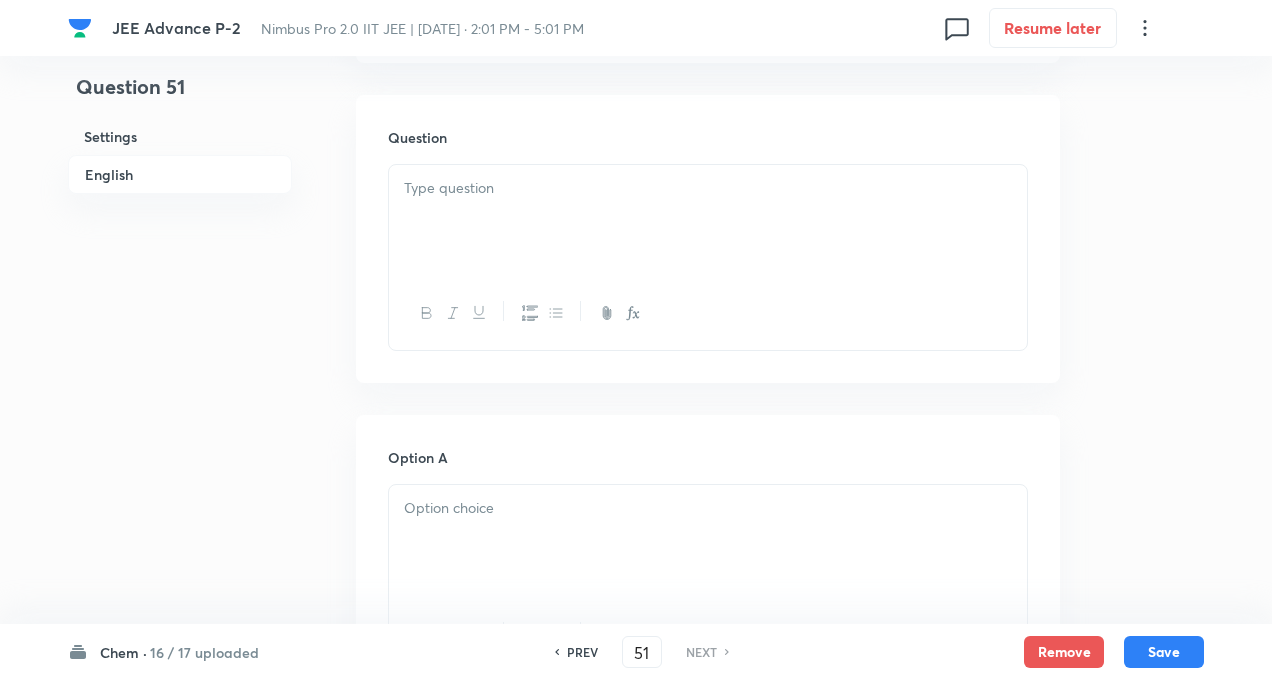 click at bounding box center (708, 221) 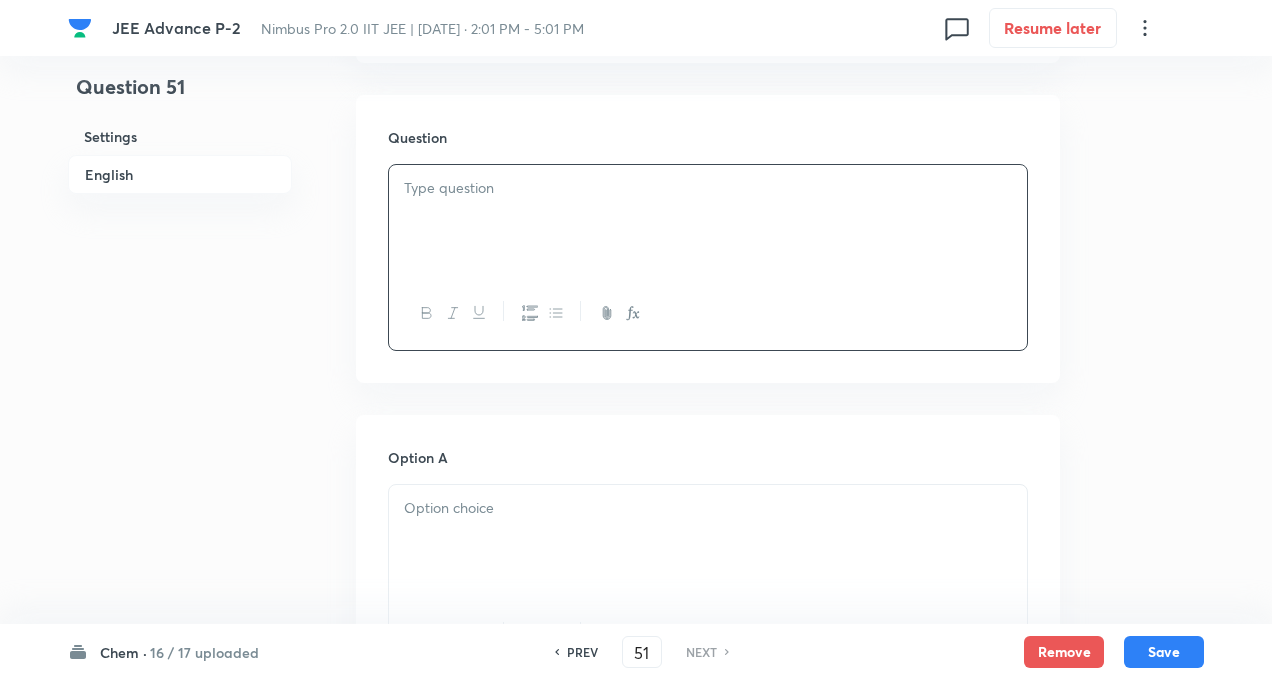 paste 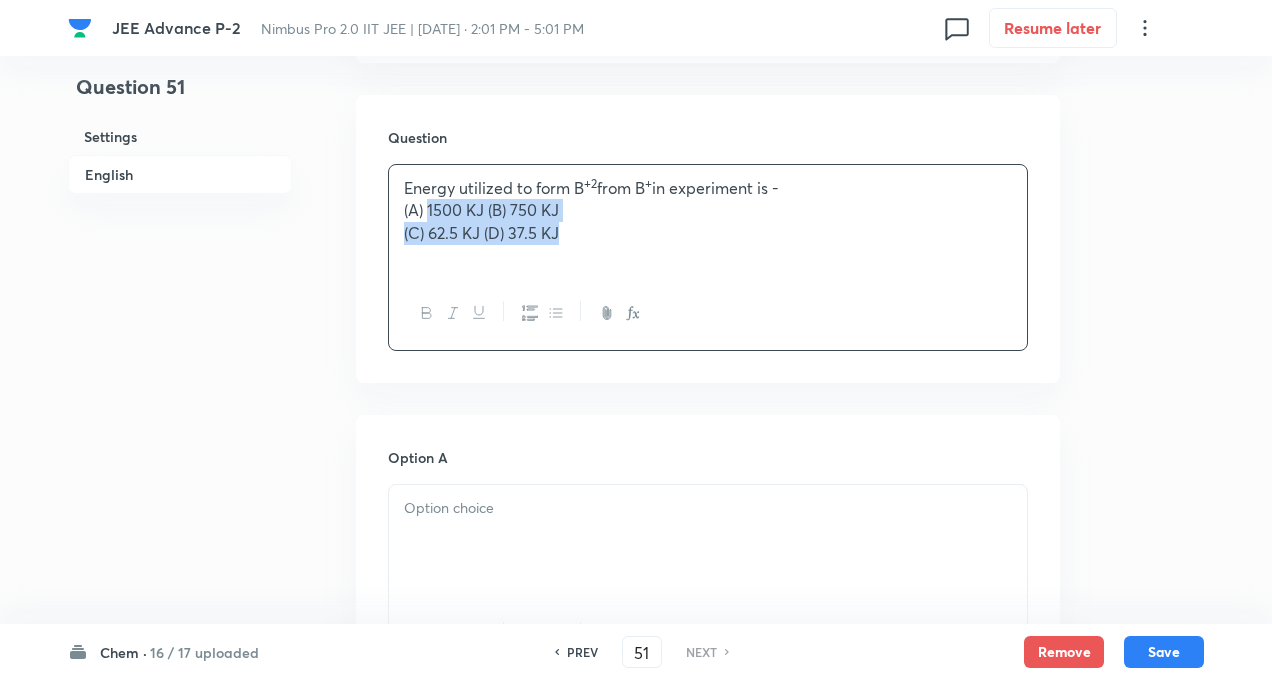 drag, startPoint x: 429, startPoint y: 200, endPoint x: 667, endPoint y: 332, distance: 272.15436 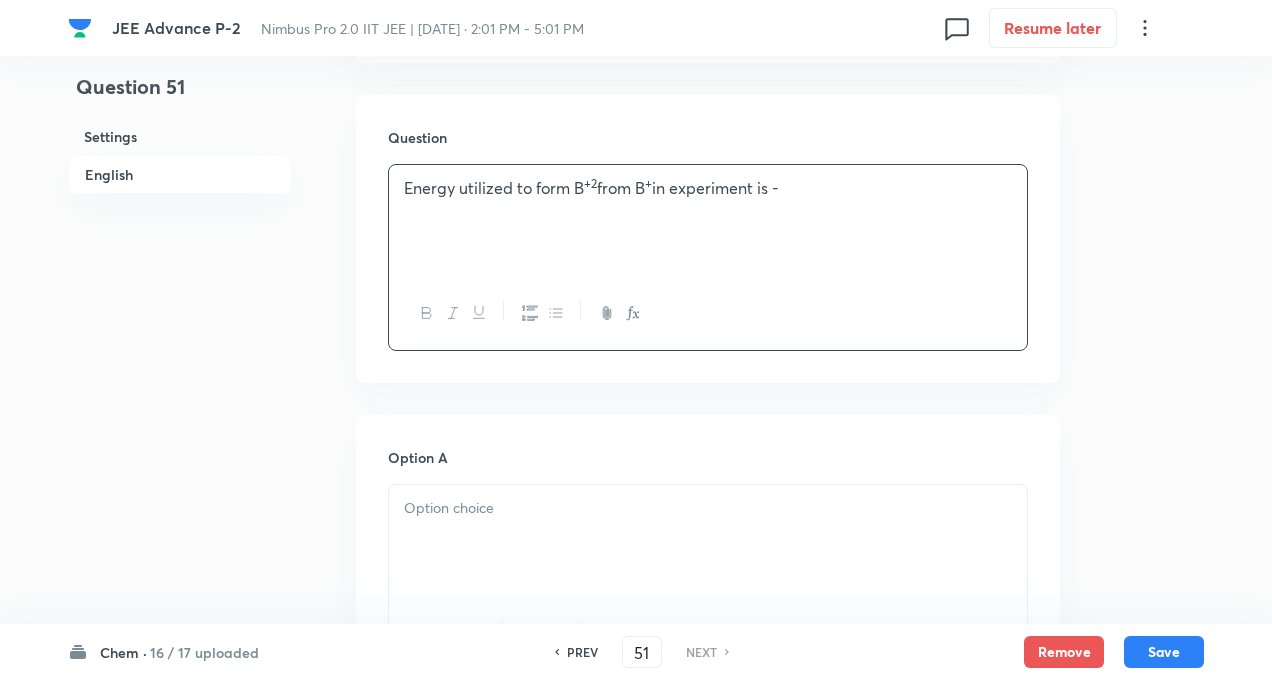 click at bounding box center (708, 541) 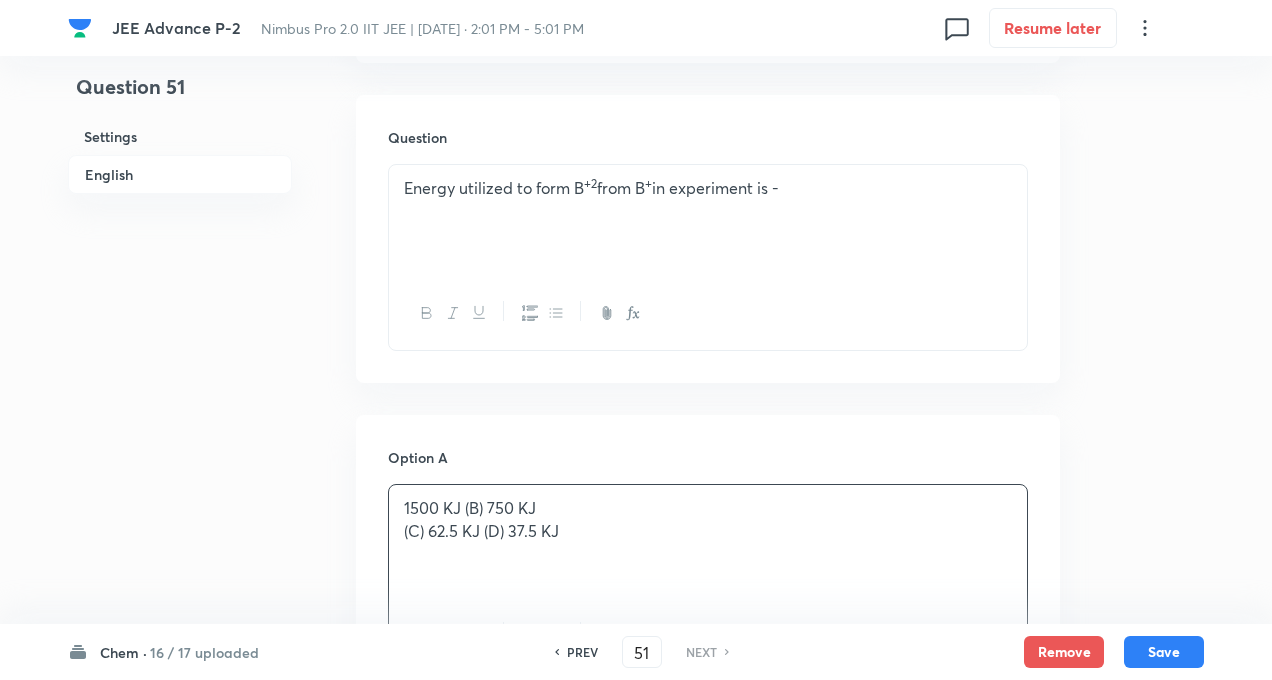 click on "Question 51 Settings English Settings Type Single choice correct 4 options With passage + 3 marks - 1 mark Edit Concept Chemistry Inorganic Chemistry Periodic Table & Periodic Properties Electronic Classification of Elements Edit Additional details Very easy Fact Not from PYQ paper No equation Edit In English Passage Question Energy utilized to form B +2  from B +  in experiment is - Option A 1500 KJ (B) 750 KJ (C) 62.5 KJ (D) 37.5 KJ Mark as correct answer Option B Mark as correct answer Option C Mark as correct answer Option D [PERSON_NAME] as correct answer Solution" at bounding box center (636, 596) 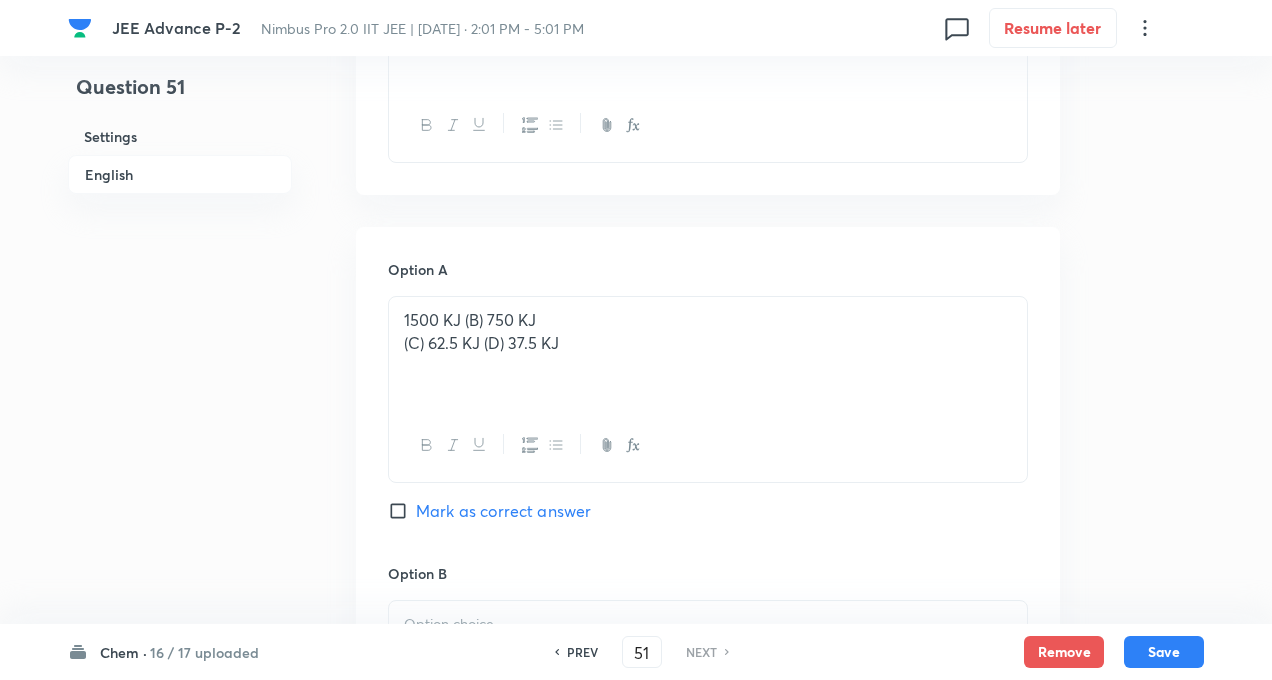 scroll, scrollTop: 1200, scrollLeft: 0, axis: vertical 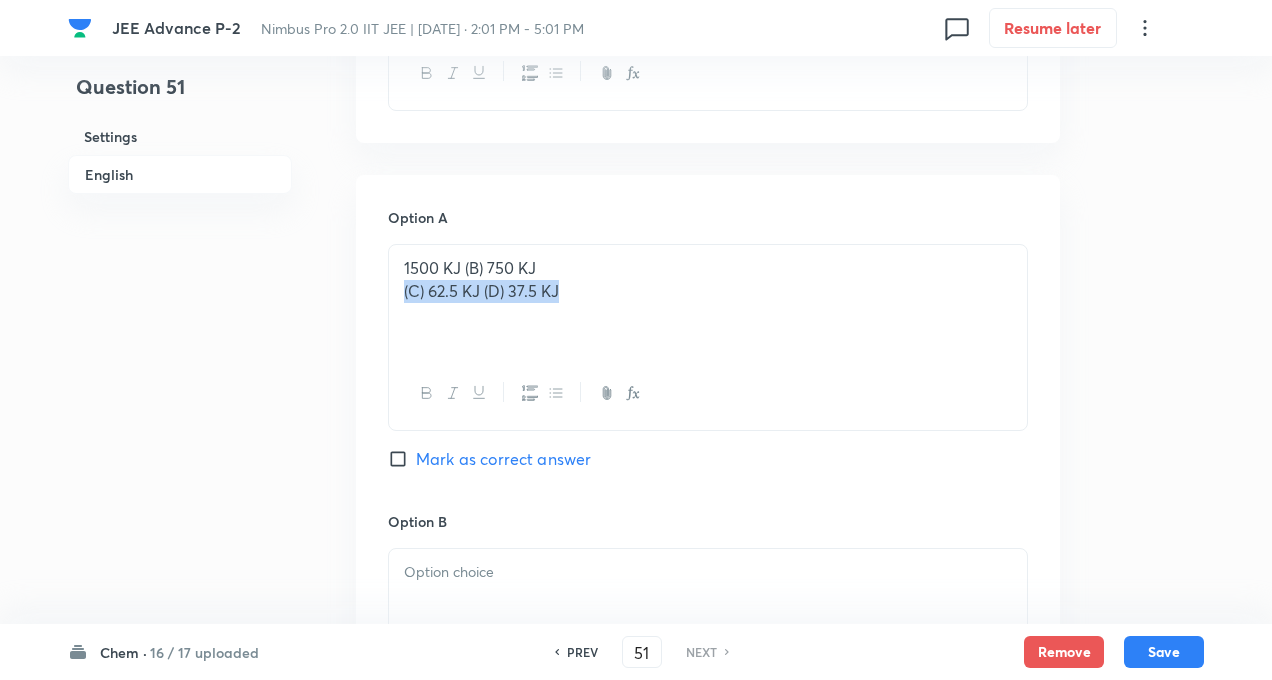 drag, startPoint x: 324, startPoint y: 375, endPoint x: 487, endPoint y: 266, distance: 196.08672 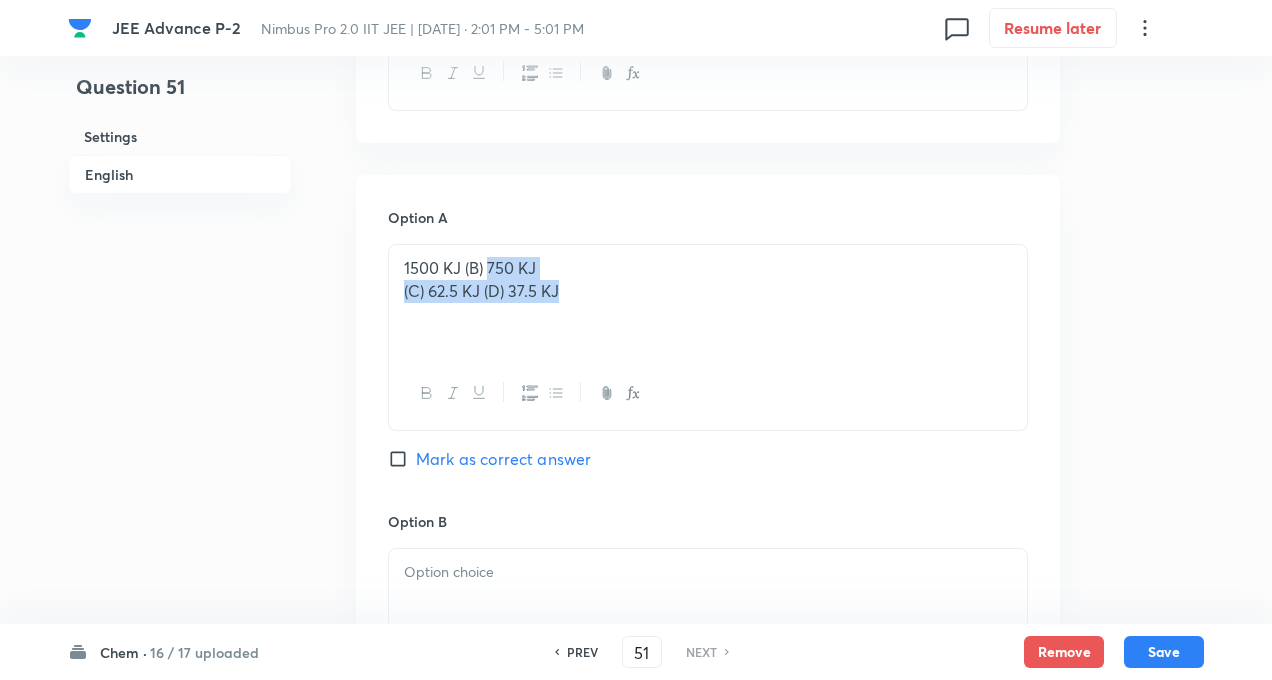 drag, startPoint x: 487, startPoint y: 266, endPoint x: 665, endPoint y: 365, distance: 203.67867 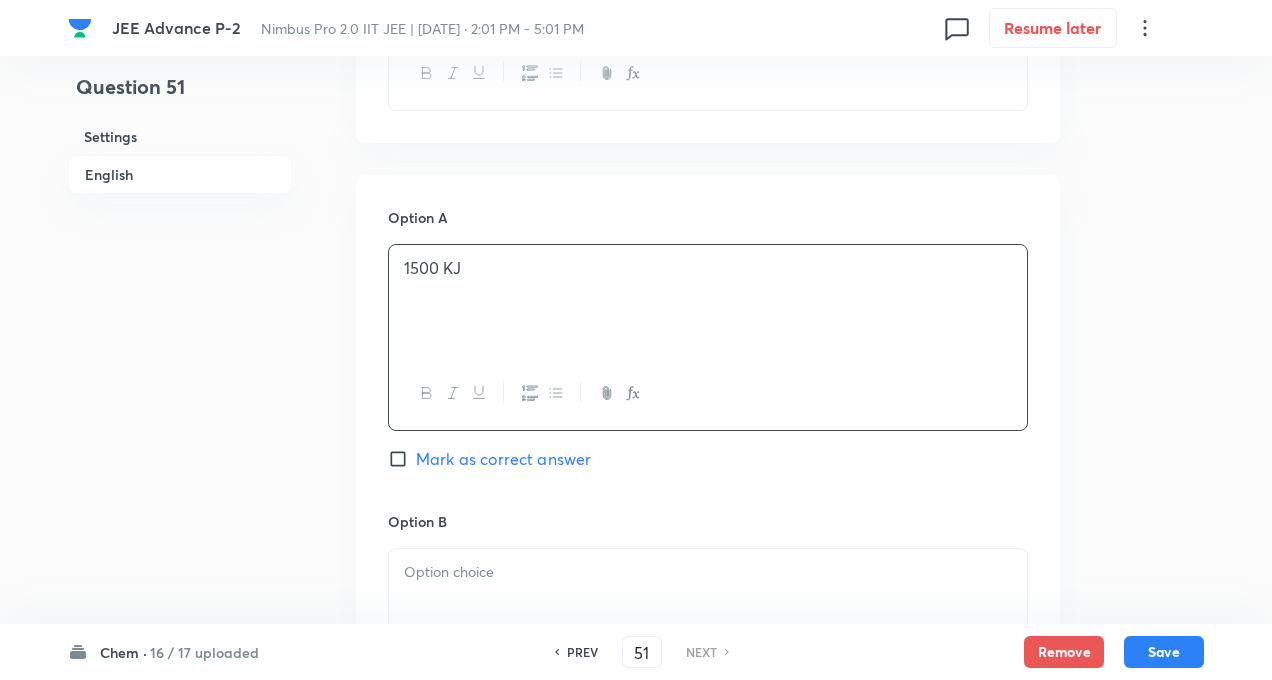 click at bounding box center (708, 572) 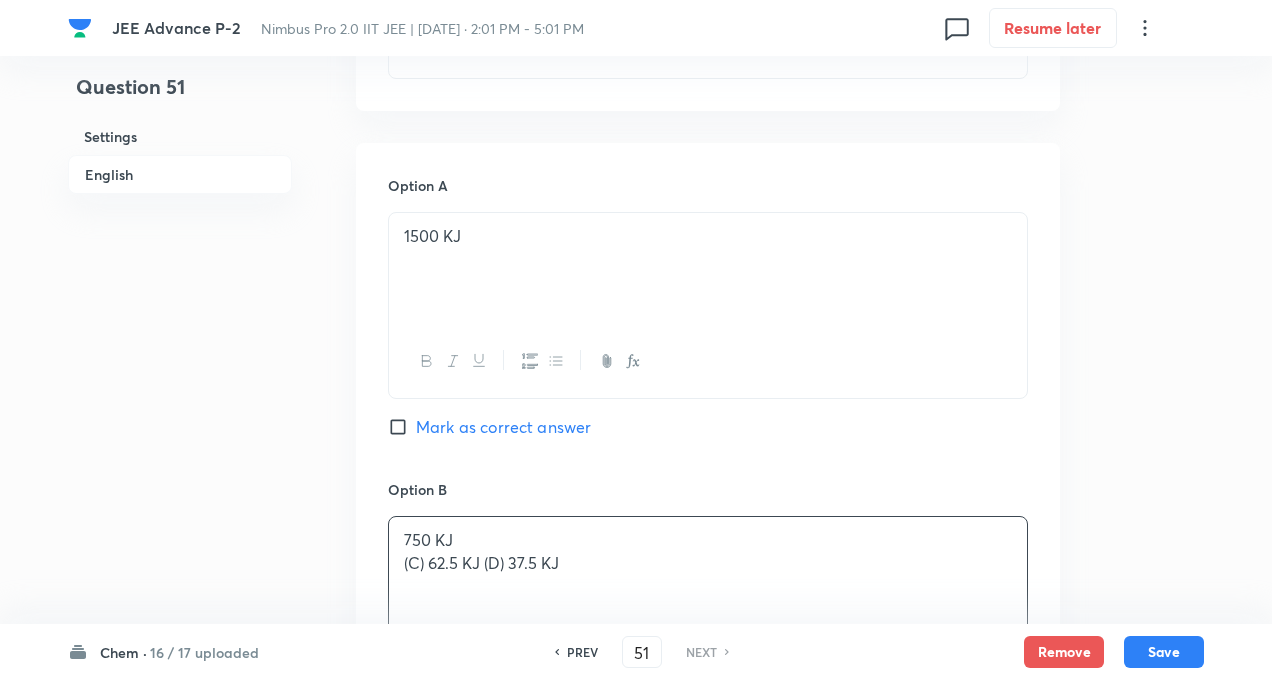 click on "Question 51 Settings English" at bounding box center [180, 324] 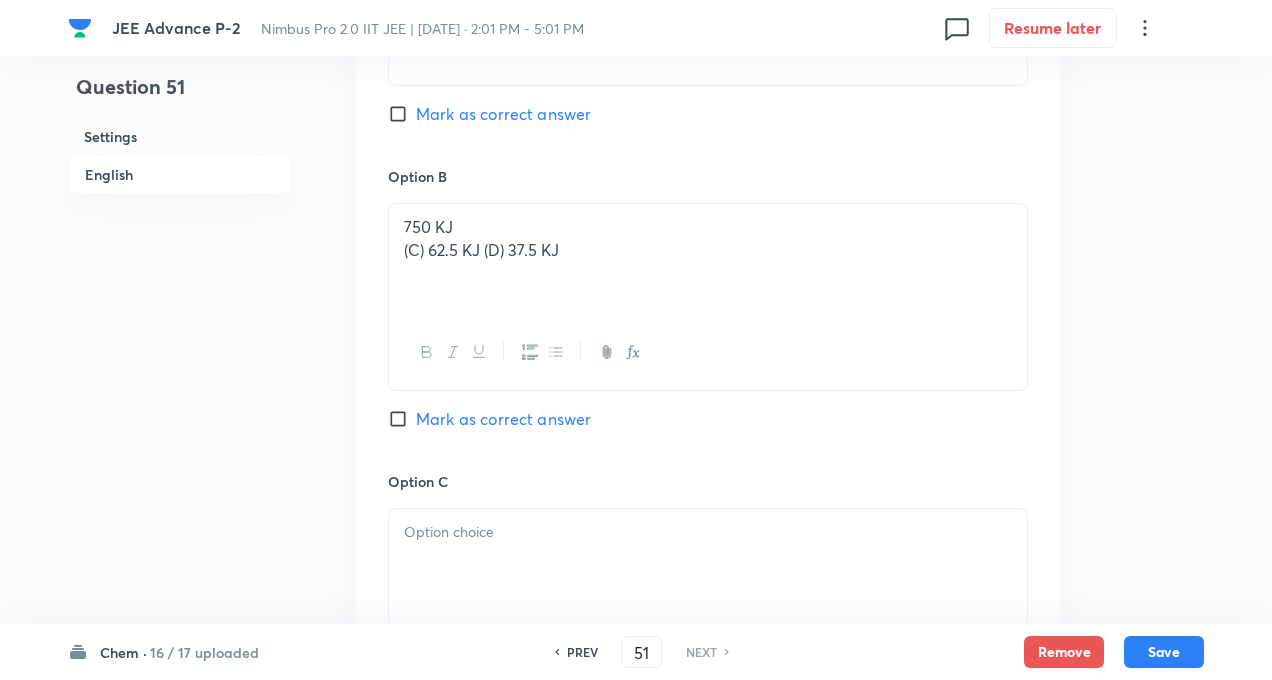 scroll, scrollTop: 1560, scrollLeft: 0, axis: vertical 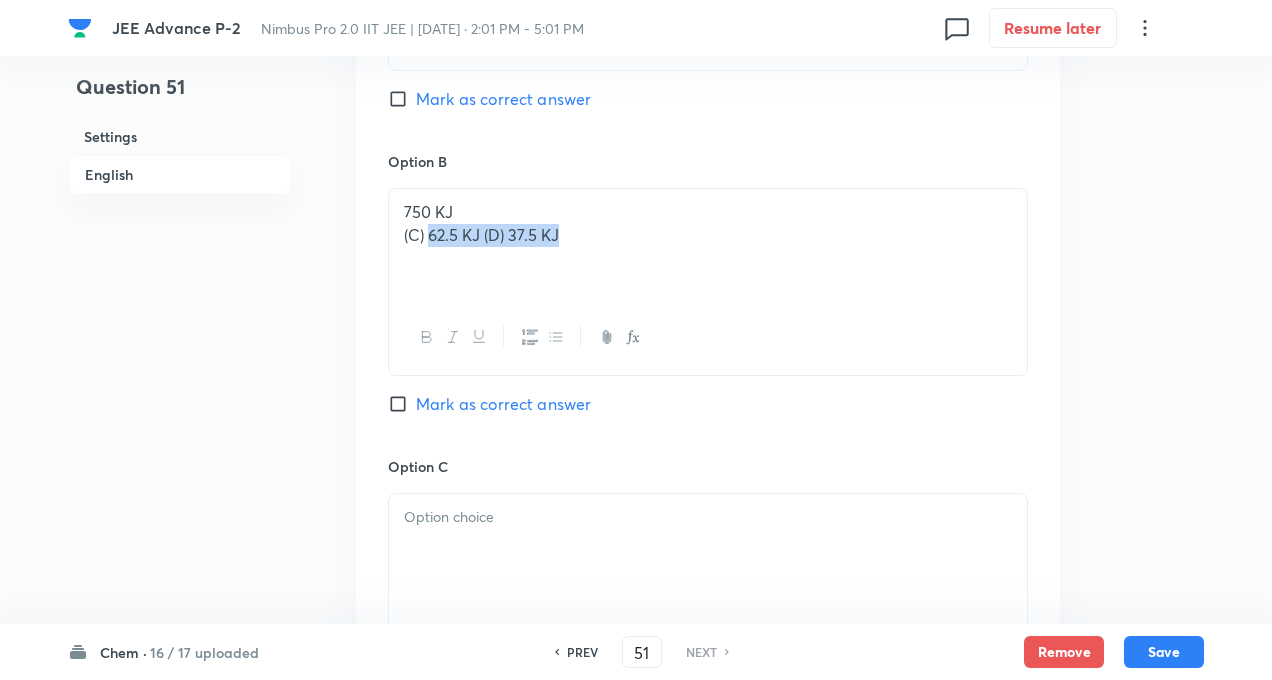 drag, startPoint x: 428, startPoint y: 235, endPoint x: 704, endPoint y: 325, distance: 290.30328 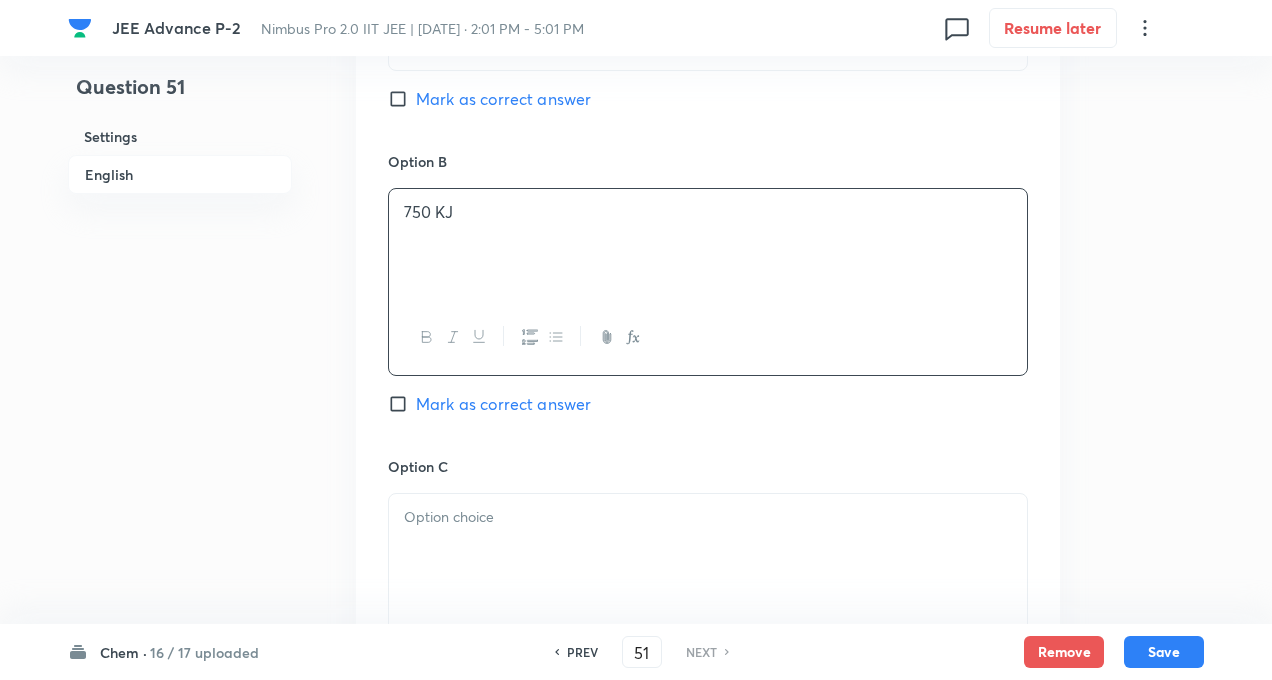 click at bounding box center [708, 550] 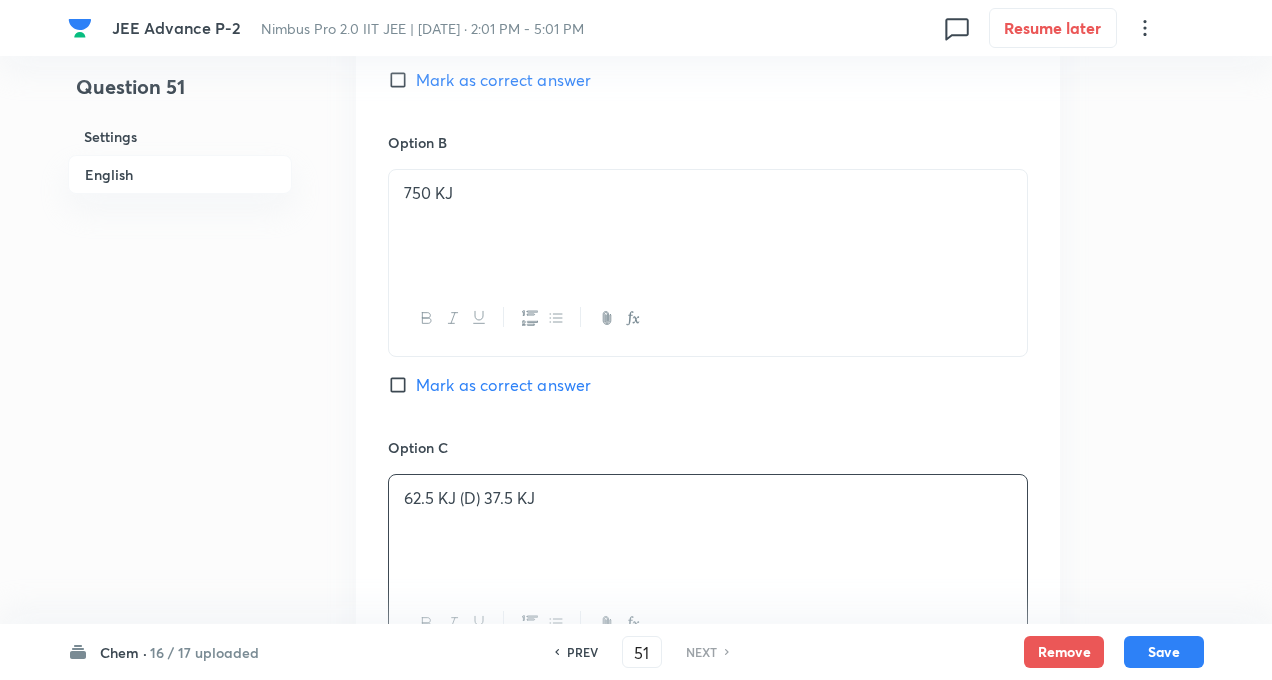 click on "Question 51 Settings English Settings Type Single choice correct 4 options With passage + 3 marks - 1 mark Edit Concept Chemistry Inorganic Chemistry Periodic Table & Periodic Properties Electronic Classification of Elements Edit Additional details Very easy Fact Not from PYQ paper No equation Edit In English Passage Question Energy utilized to form B +2  from B +  in experiment is - Option A 1500 KJ  Mark as correct answer Option B 750 KJ Mark as correct answer Option C 62.5 KJ (D) 37.5 KJ  Mark as correct answer Option D Mark as correct answer Solution" at bounding box center [636, -23] 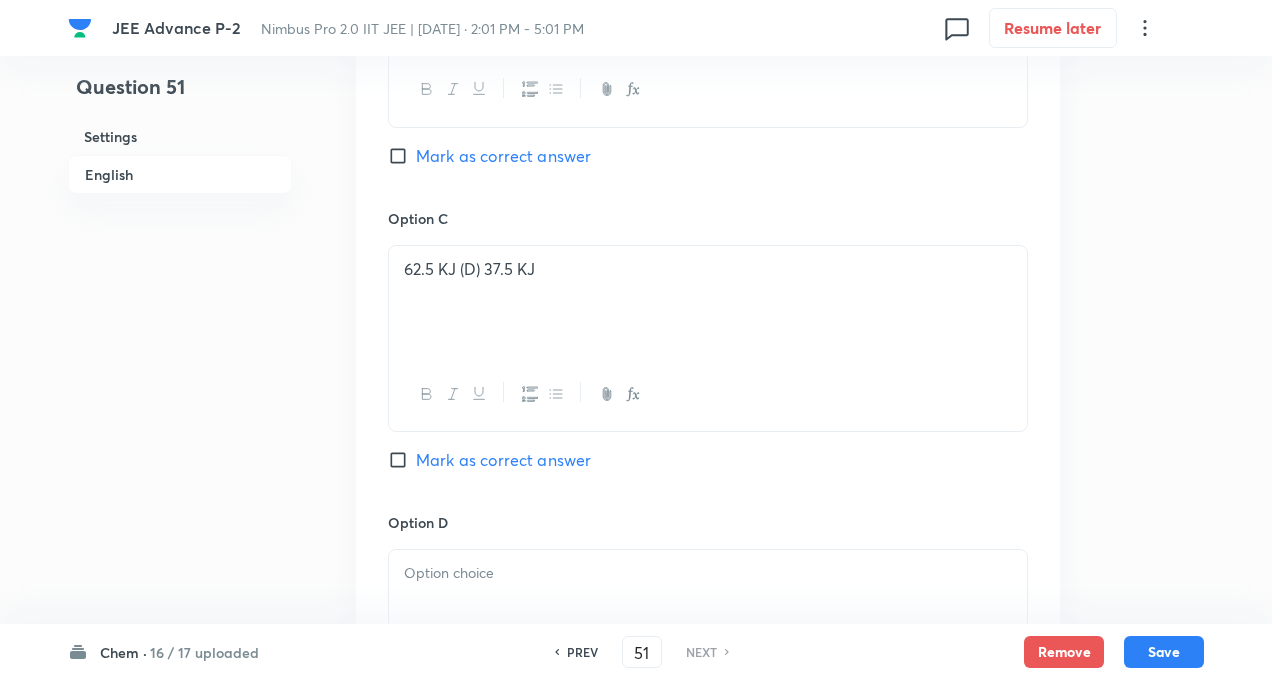 scroll, scrollTop: 1880, scrollLeft: 0, axis: vertical 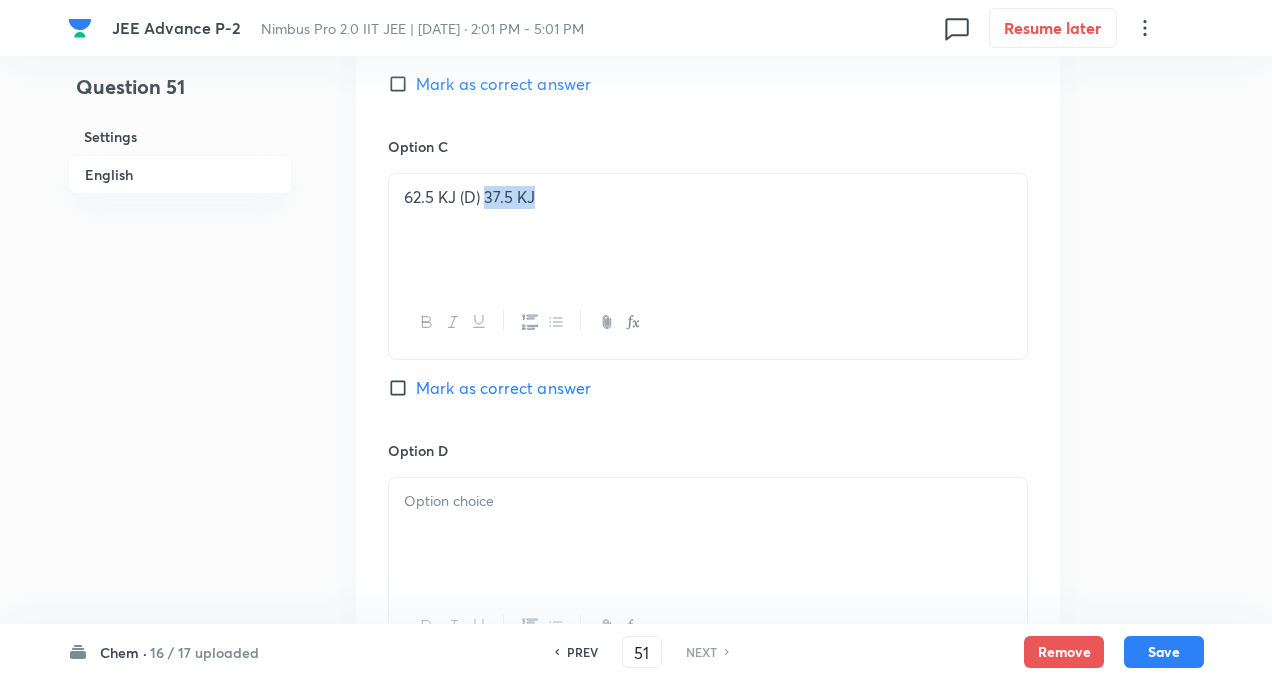 drag, startPoint x: 486, startPoint y: 193, endPoint x: 653, endPoint y: 236, distance: 172.4471 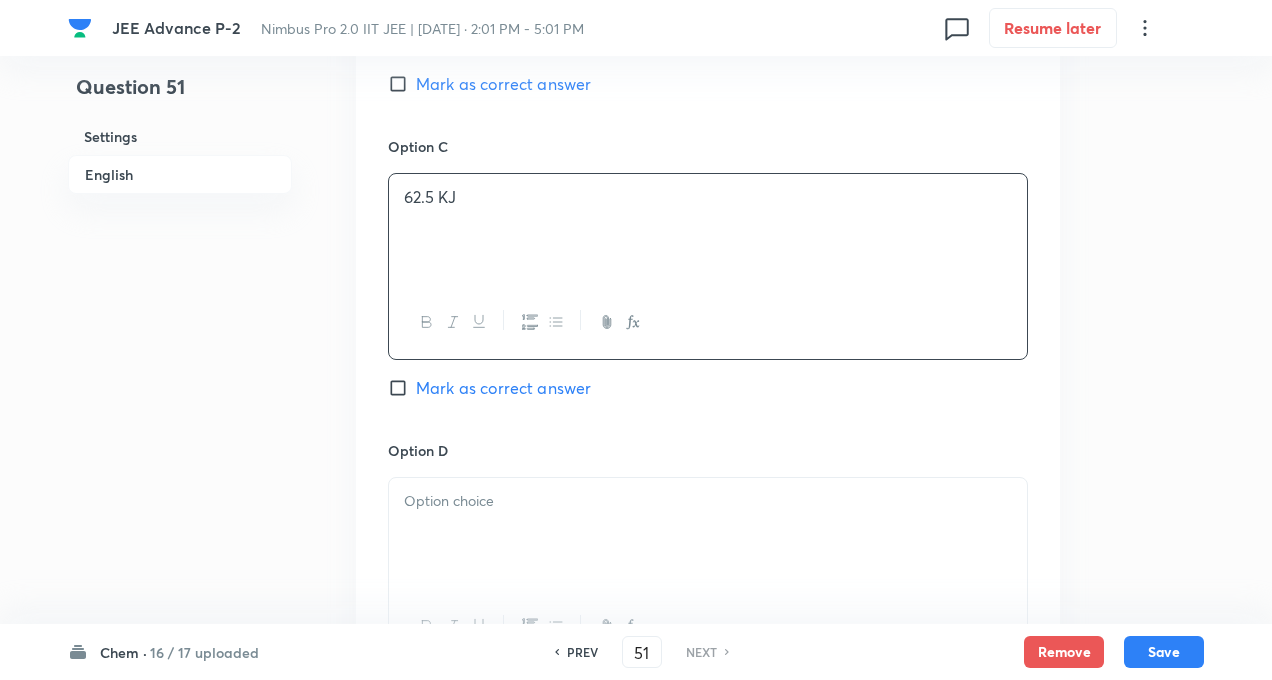 click at bounding box center [708, 534] 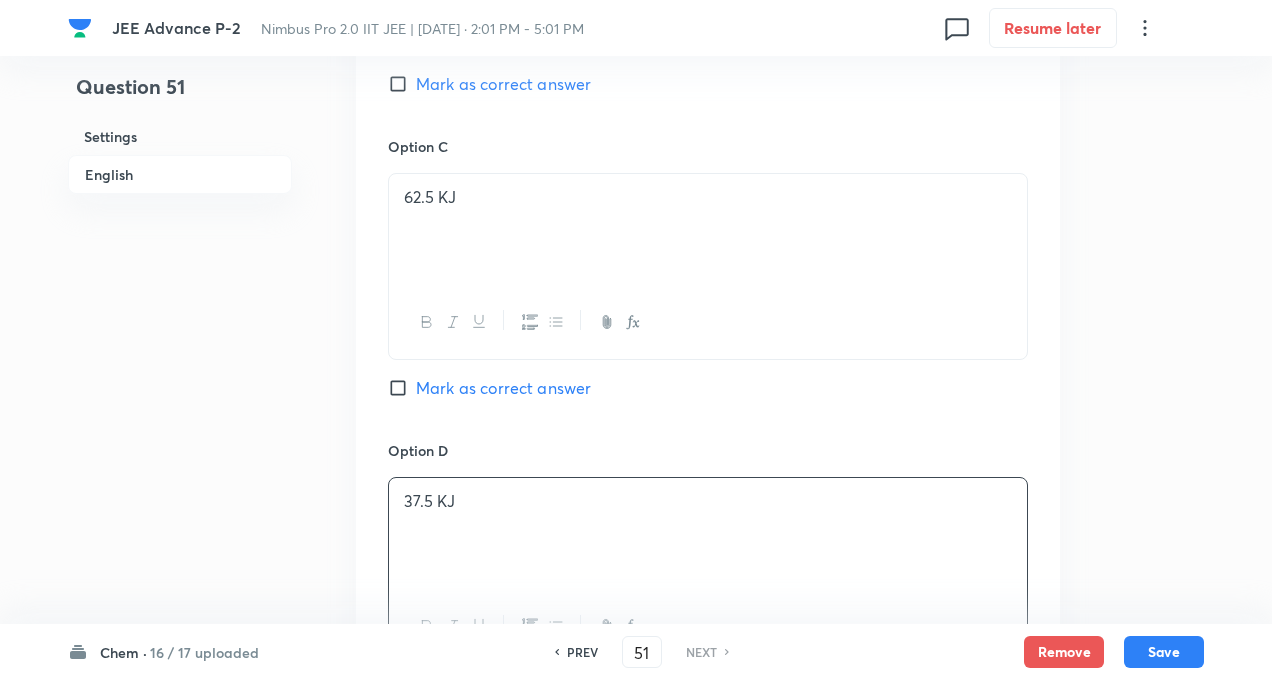 click on "Question 51 Settings English" at bounding box center (180, -324) 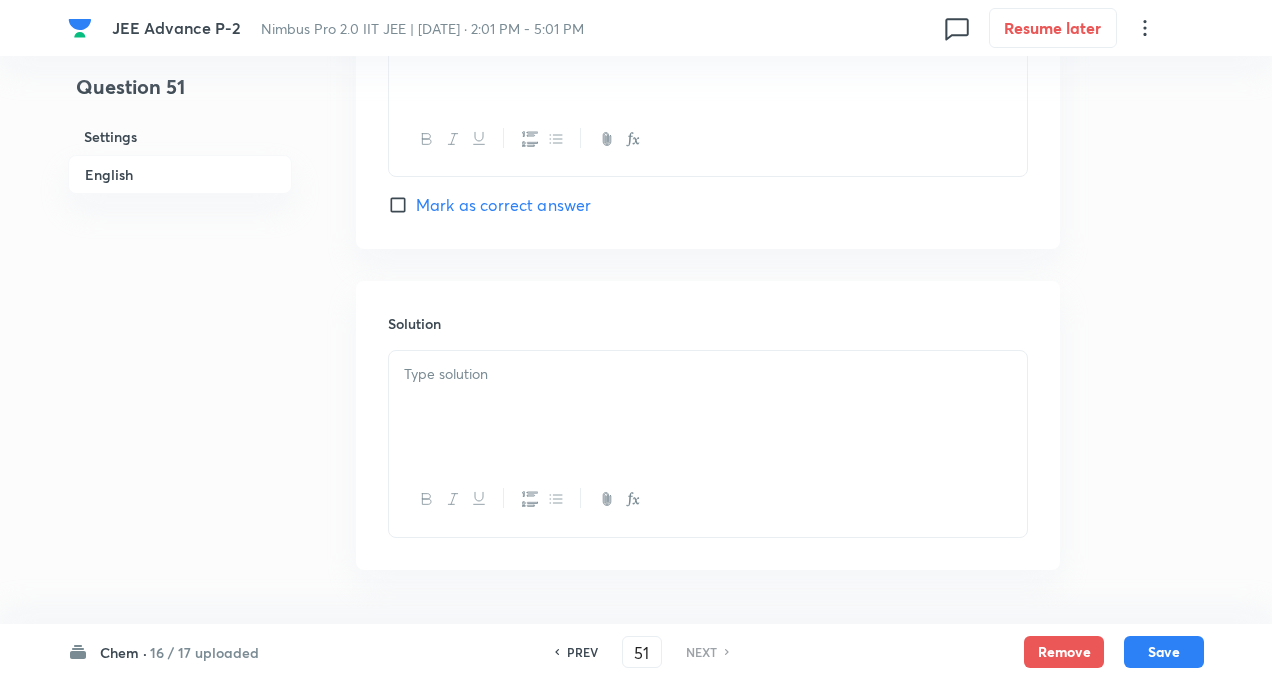 scroll, scrollTop: 2433, scrollLeft: 0, axis: vertical 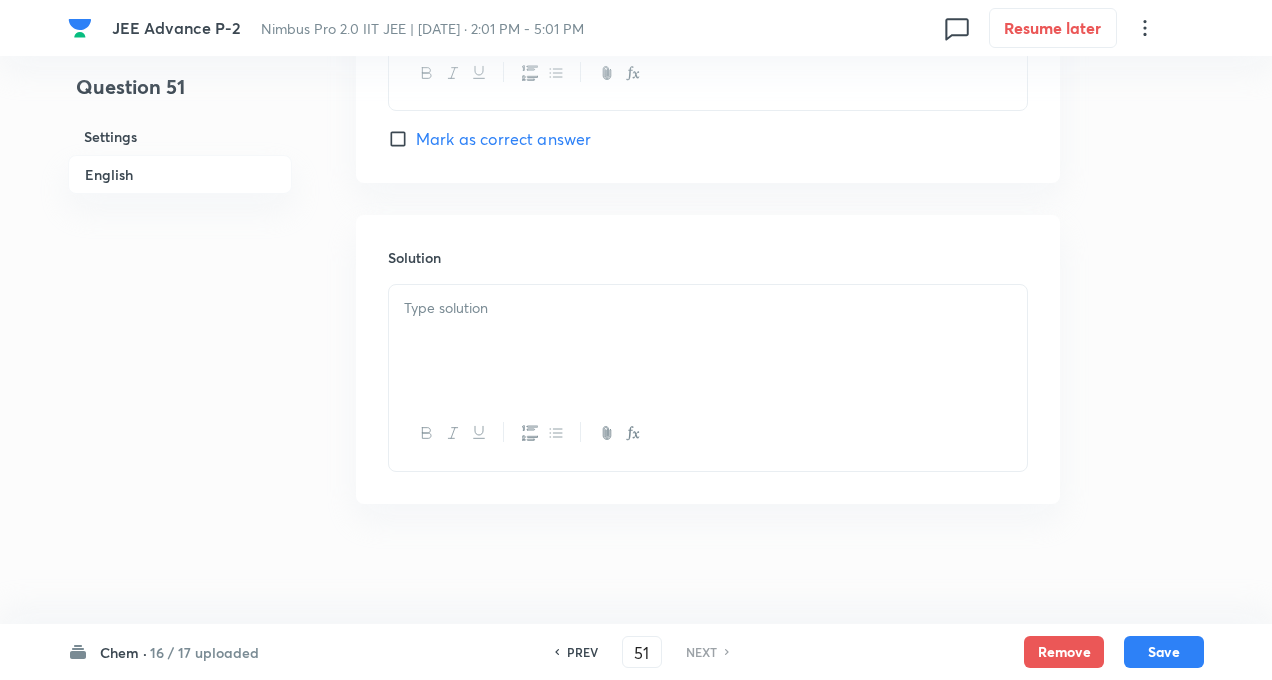 click on "Mark as correct answer" at bounding box center (402, 139) 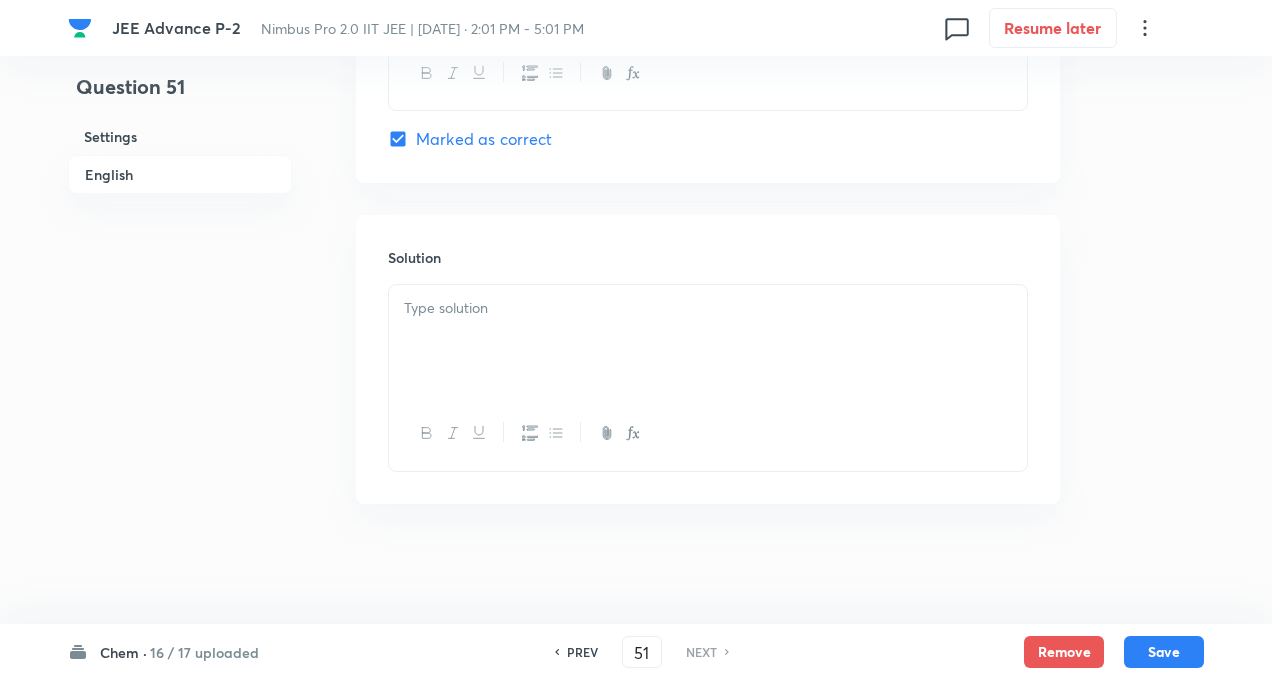 click at bounding box center (708, 341) 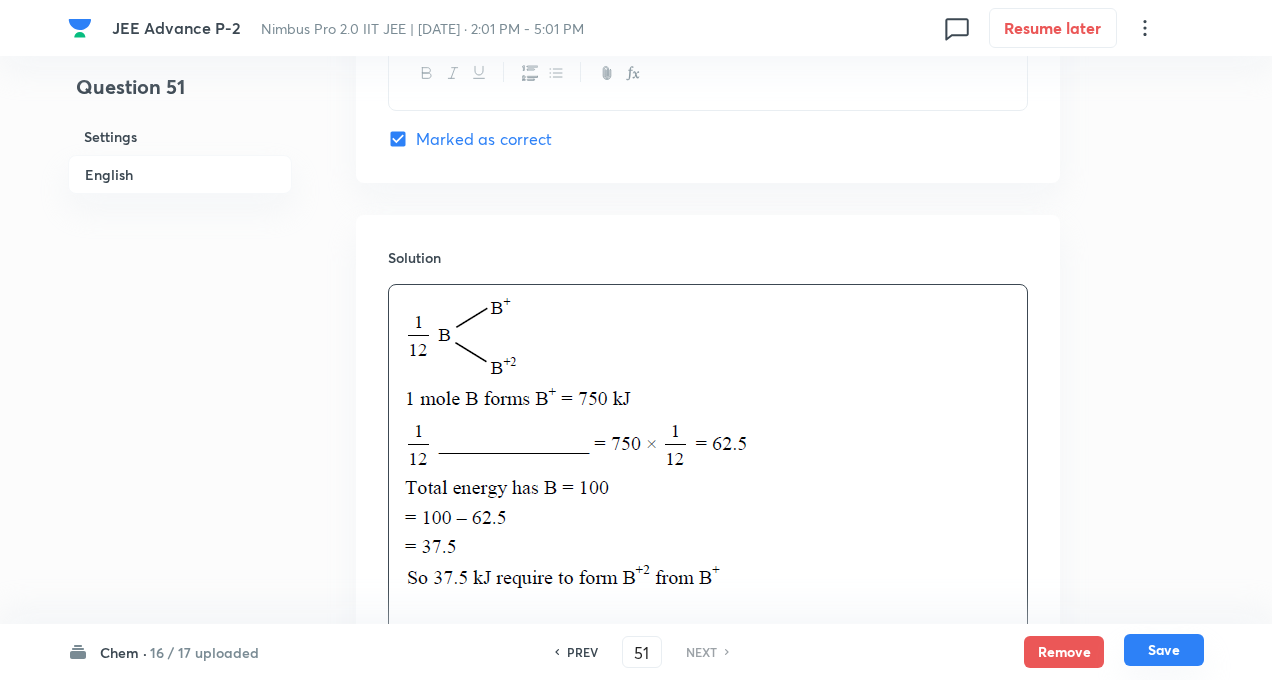 click on "Save" at bounding box center [1164, 650] 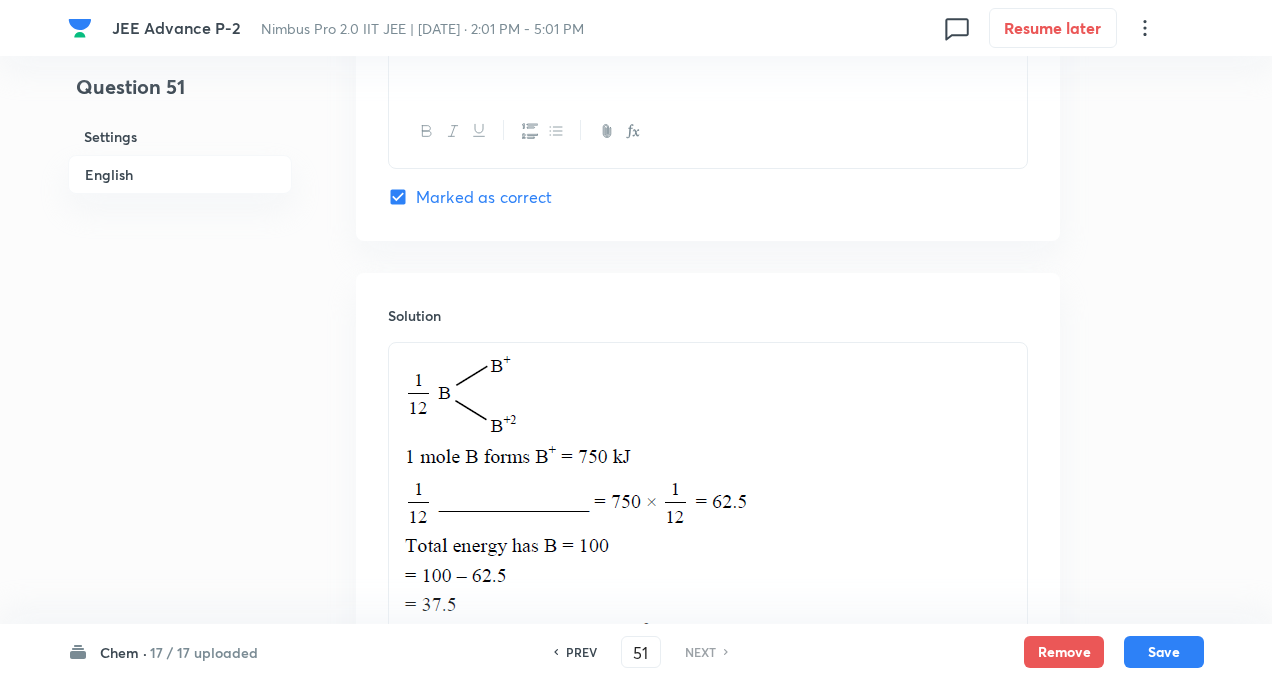 scroll, scrollTop: 2433, scrollLeft: 0, axis: vertical 